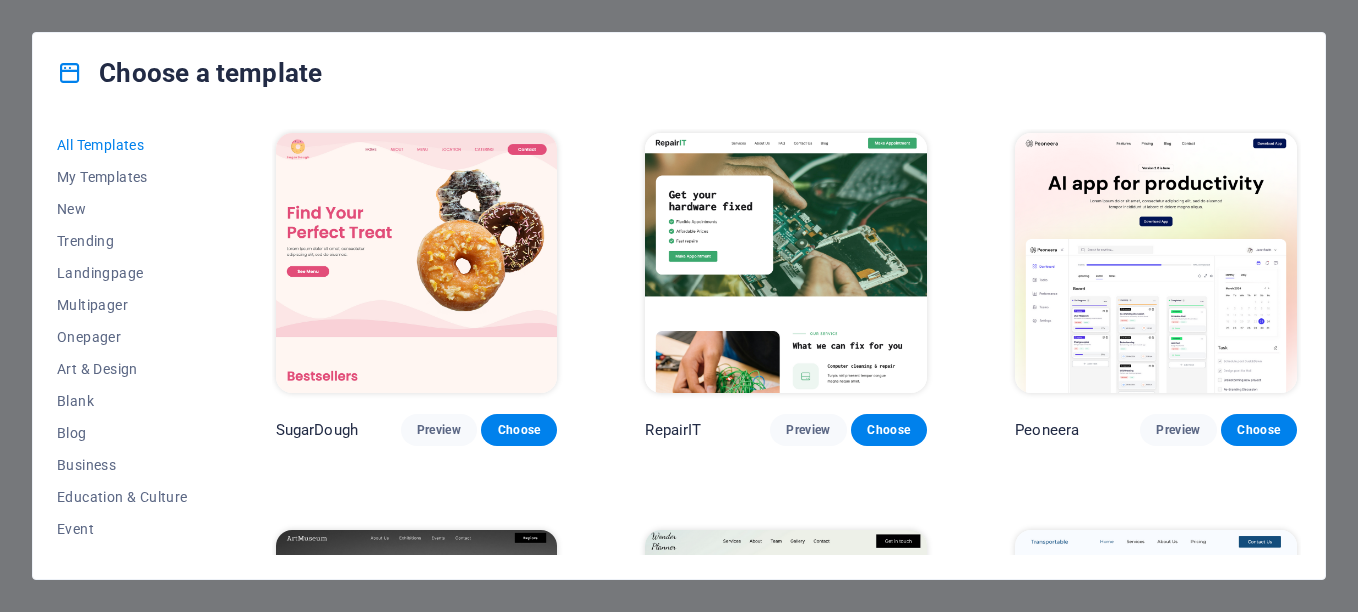 scroll, scrollTop: 0, scrollLeft: 0, axis: both 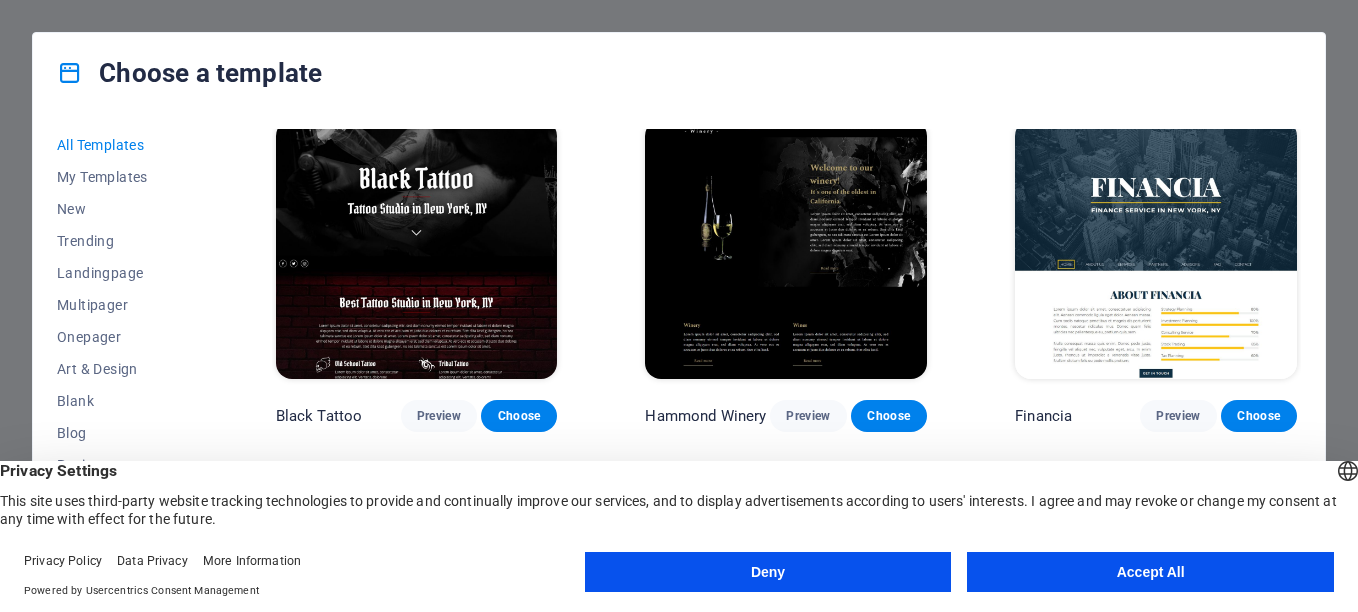 click on "Accept All" at bounding box center [1150, 572] 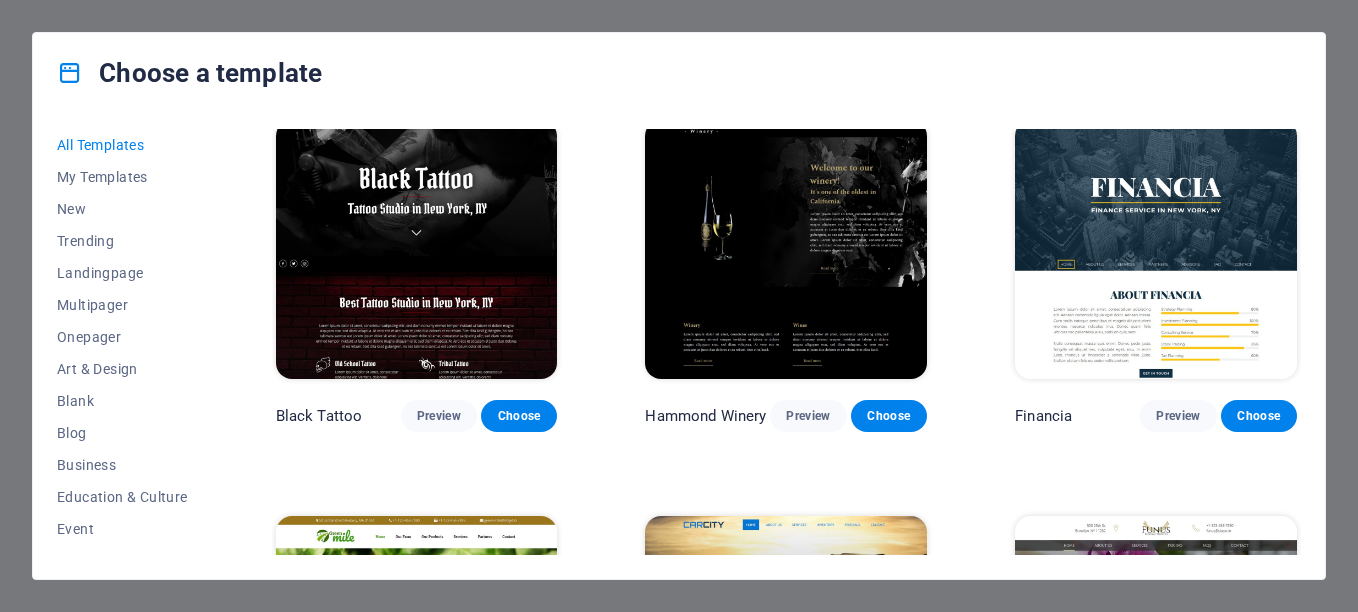 click on "All Templates My Templates New Trending Landingpage Multipager Onepager Art & Design Blank Blog Business Education & Culture Event Gastronomy Health IT & Media Legal & Finance Non-Profit Performance Portfolio Services Sports & Beauty Trades Travel Wireframe SugarDough Preview Choose RepairIT Preview Choose Peoneera Preview Choose Art Museum Preview Choose Wonder Planner Preview Choose Transportable Preview Choose S&L Preview Choose WePaint Preview Choose Eco-Con Preview Choose MeetUp Preview Choose Help & Care Preview Choose Podcaster Preview Choose Academix Preview Choose BIG Barber Shop Preview Choose Health & Food Preview Choose UrbanNest Interiors Preview Choose Green Change Preview Choose The Beauty Temple Preview Choose WeTrain Preview Choose Cleaner Preview Choose Johanna James Preview Choose Delicioso Preview Choose Dream Garden Preview Choose LumeDeAqua Preview Choose Pets Care Preview Choose SafeSpace Preview Choose Midnight Rain Bar Preview Choose Drive Preview Choose Estator Preview Choose Preview" at bounding box center (679, 346) 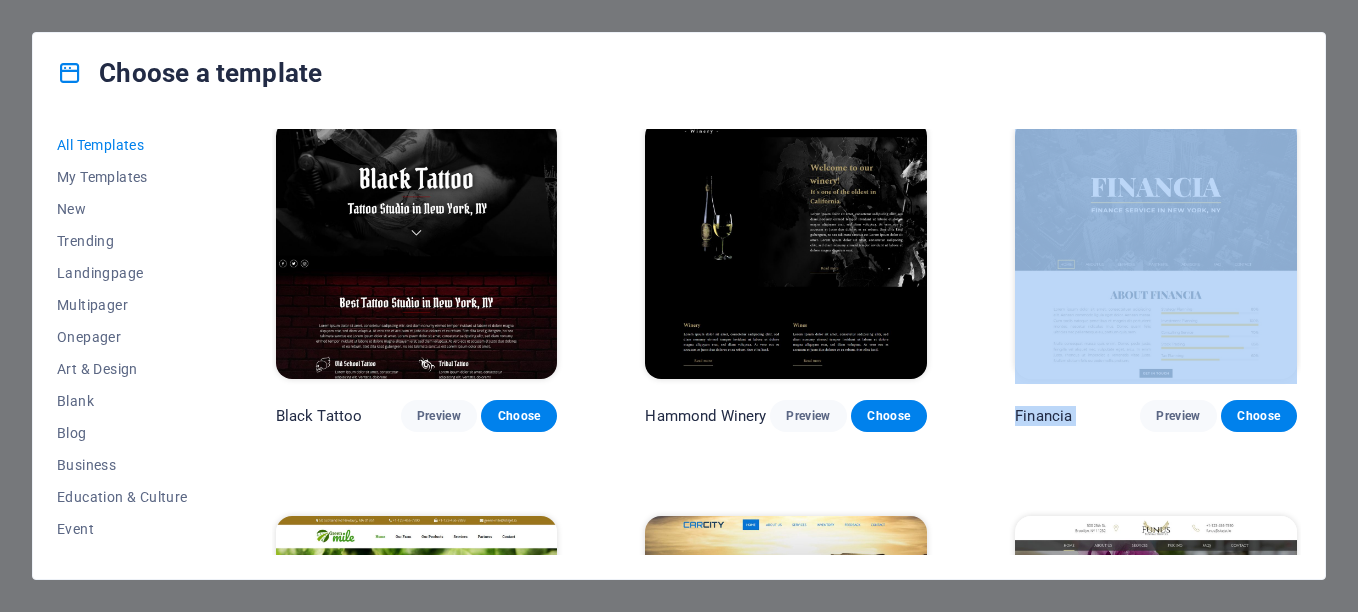 drag, startPoint x: 1302, startPoint y: 351, endPoint x: 1299, endPoint y: 213, distance: 138.03261 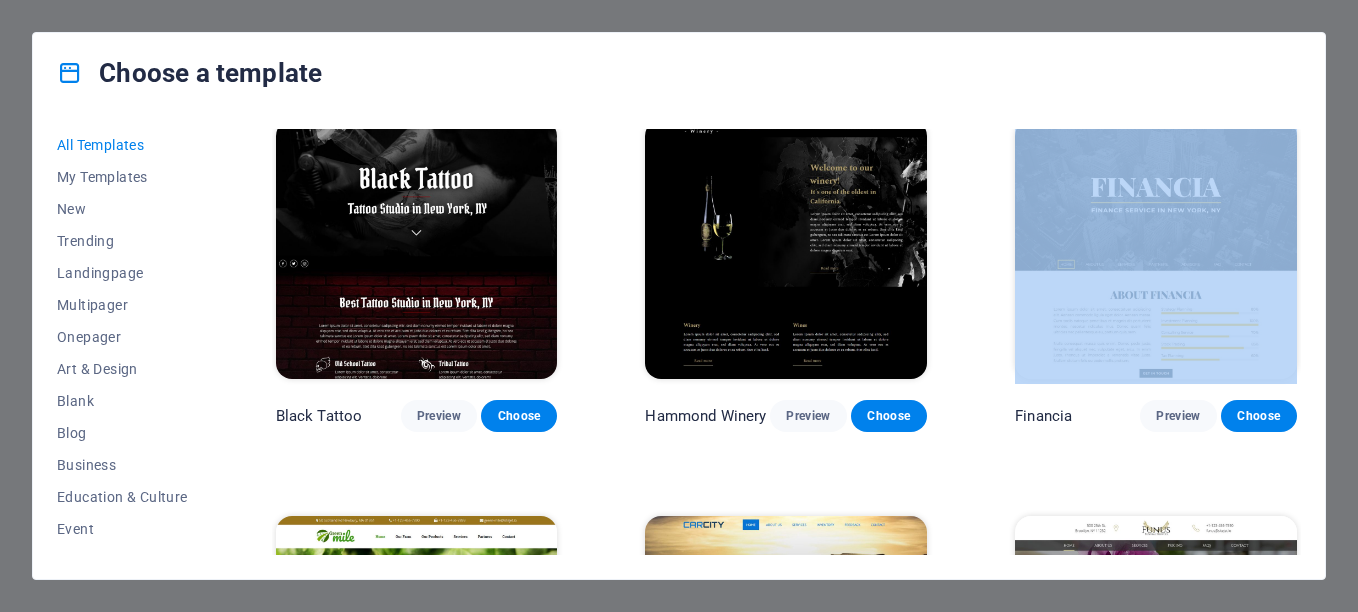 click on "Choose a template All Templates My Templates New Trending Landingpage Multipager Onepager Art & Design Blank Blog Business Education & Culture Event Gastronomy Health IT & Media Legal & Finance Non-Profit Performance Portfolio Services Sports & Beauty Trades Travel Wireframe SugarDough Preview Choose RepairIT Preview Choose Peoneera Preview Choose Art Museum Preview Choose Wonder Planner Preview Choose Transportable Preview Choose S&L Preview Choose WePaint Preview Choose Eco-Con Preview Choose MeetUp Preview Choose Help & Care Preview Choose Podcaster Preview Choose Academix Preview Choose BIG Barber Shop Preview Choose Health & Food Preview Choose UrbanNest Interiors Preview Choose Green Change Preview Choose The Beauty Temple Preview Choose WeTrain Preview Choose Cleaner Preview Choose Johanna James Preview Choose Delicioso Preview Choose Dream Garden Preview Choose LumeDeAqua Preview Choose Pets Care Preview Choose SafeSpace Preview Choose Midnight Rain Bar Preview Choose Drive Preview Choose Estator Yoga" at bounding box center [679, 306] 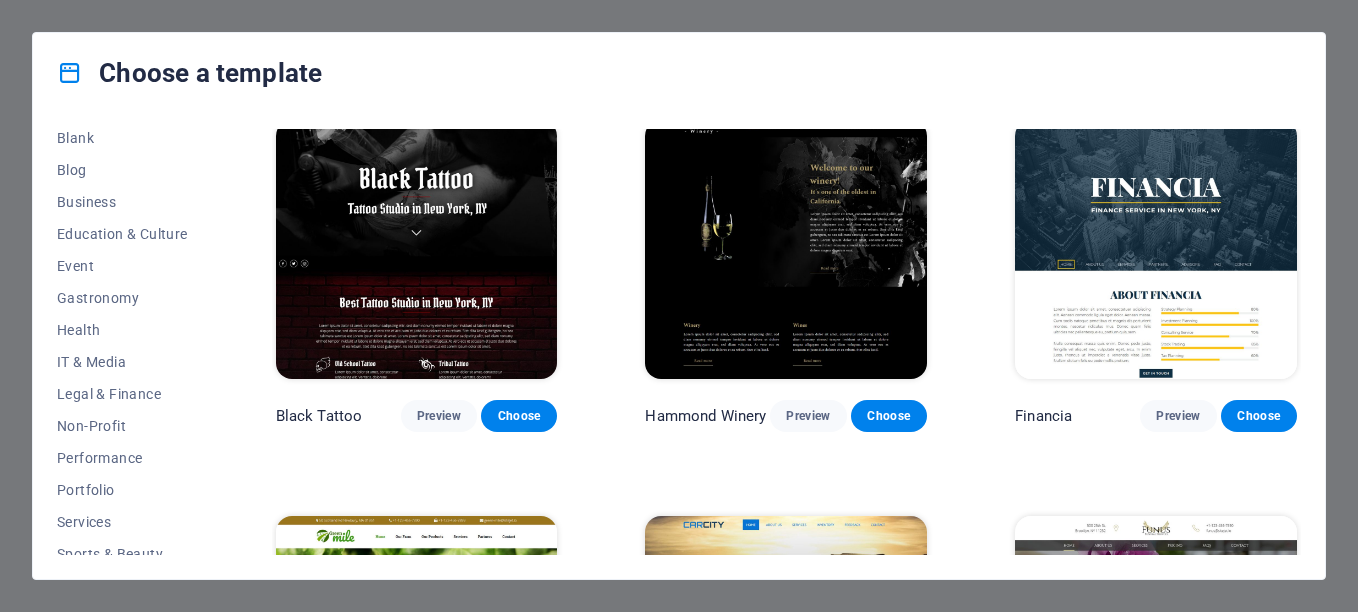 scroll, scrollTop: 374, scrollLeft: 0, axis: vertical 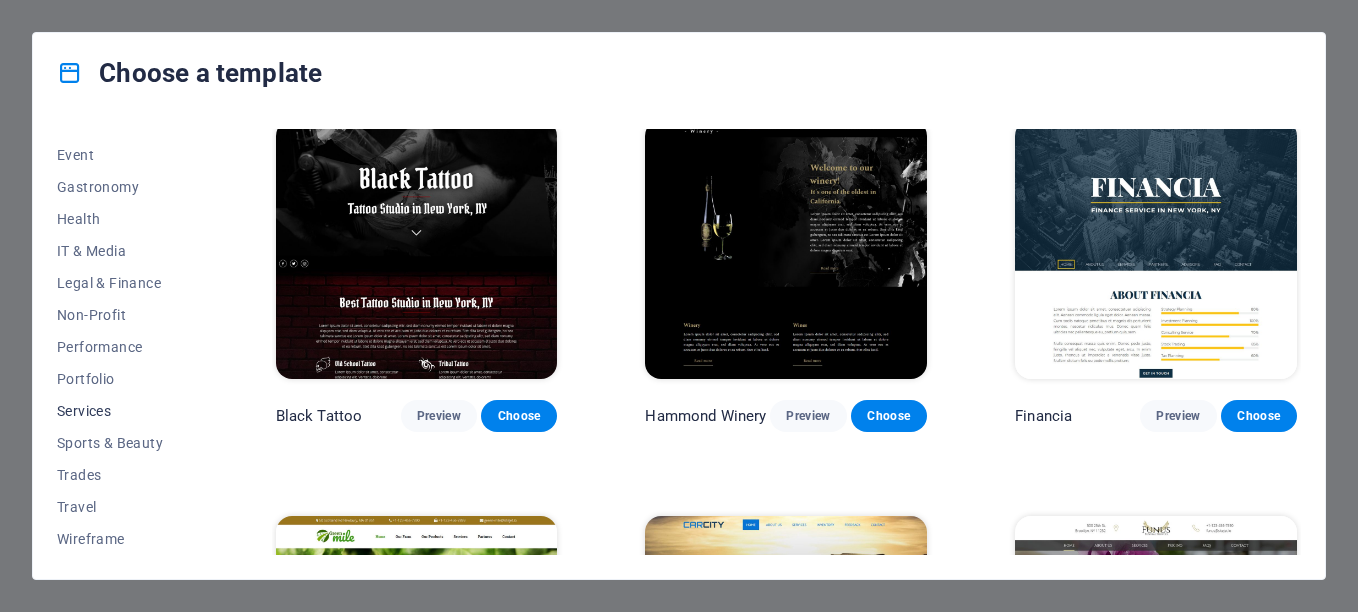click on "Services" at bounding box center (122, 411) 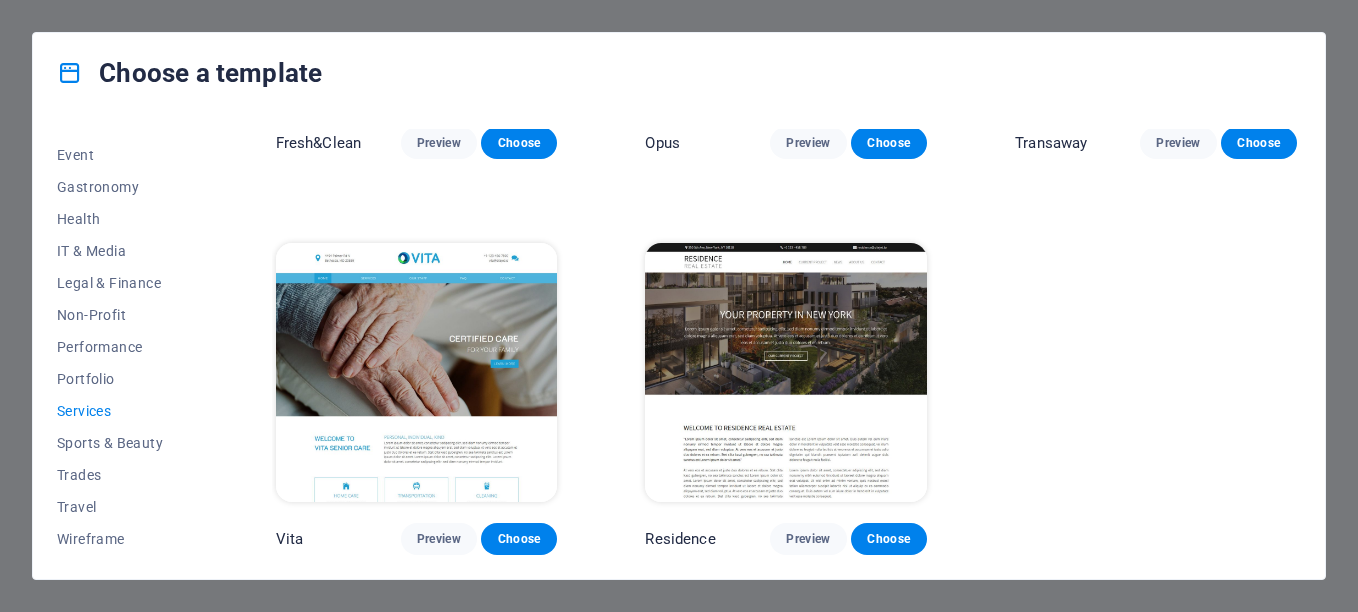 scroll, scrollTop: 1260, scrollLeft: 0, axis: vertical 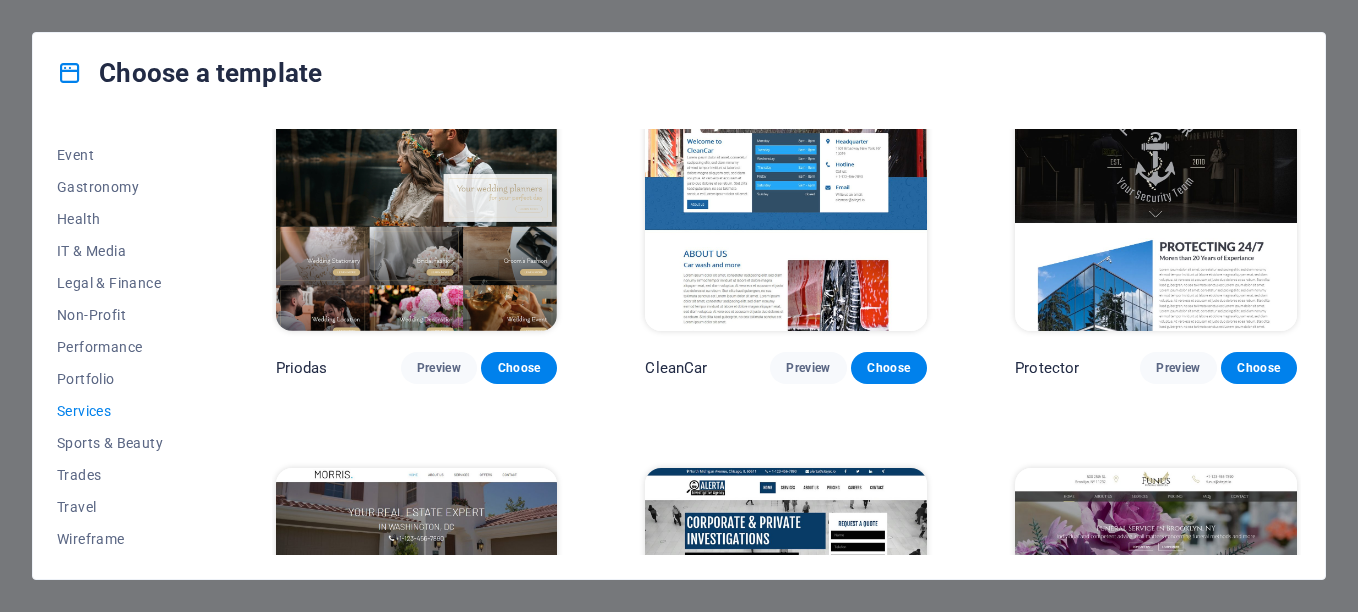 type 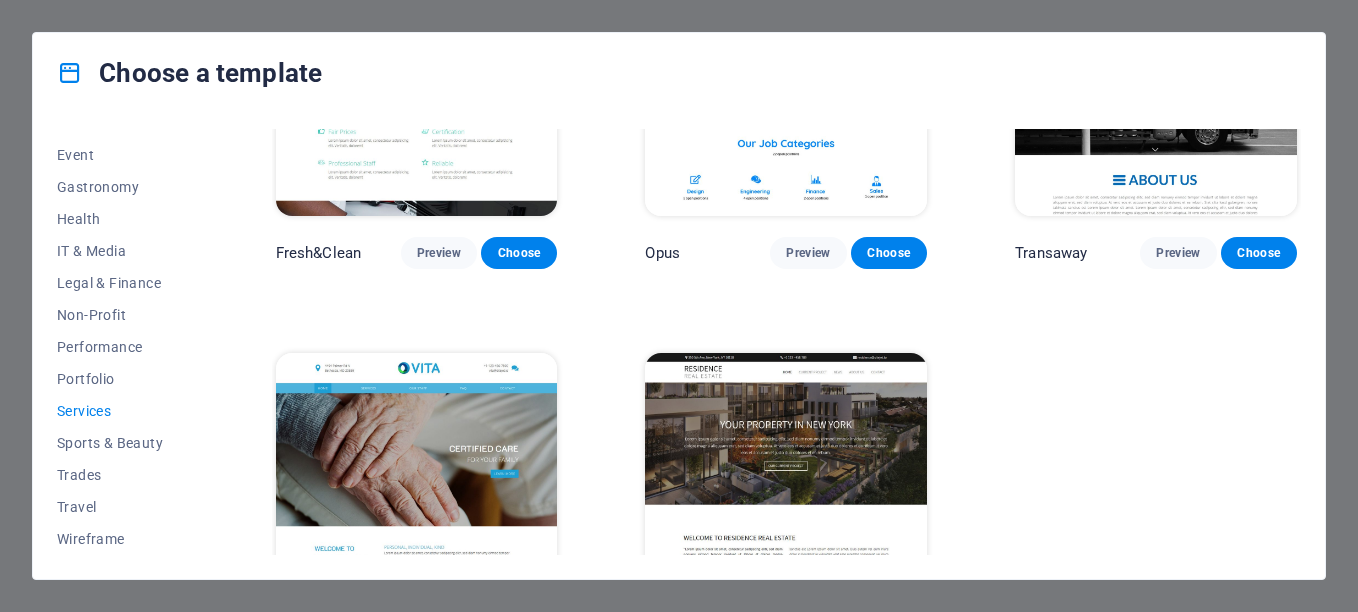 scroll, scrollTop: 2271, scrollLeft: 0, axis: vertical 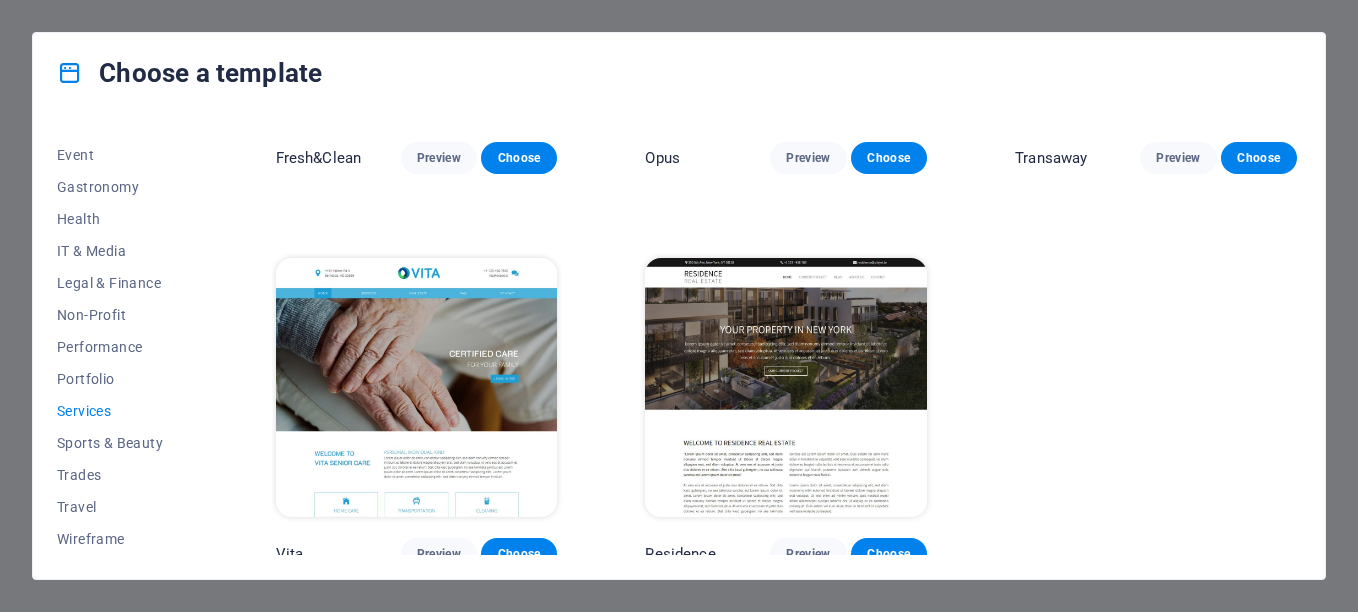click at bounding box center (417, 388) 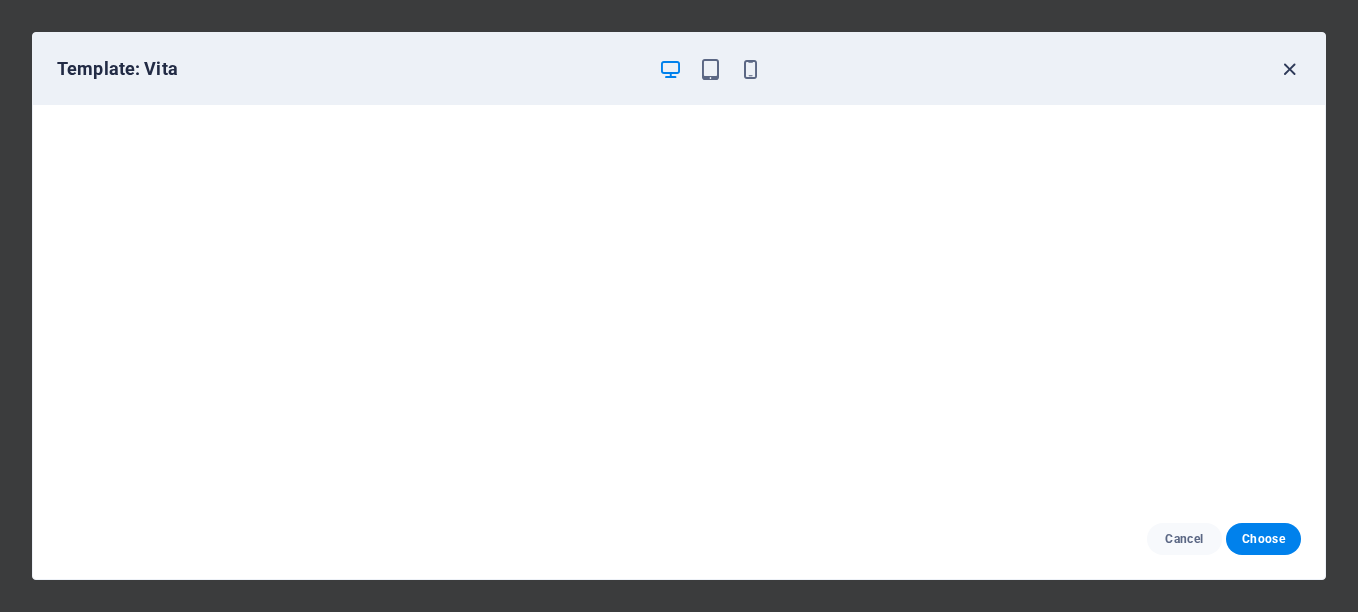 click at bounding box center (1289, 69) 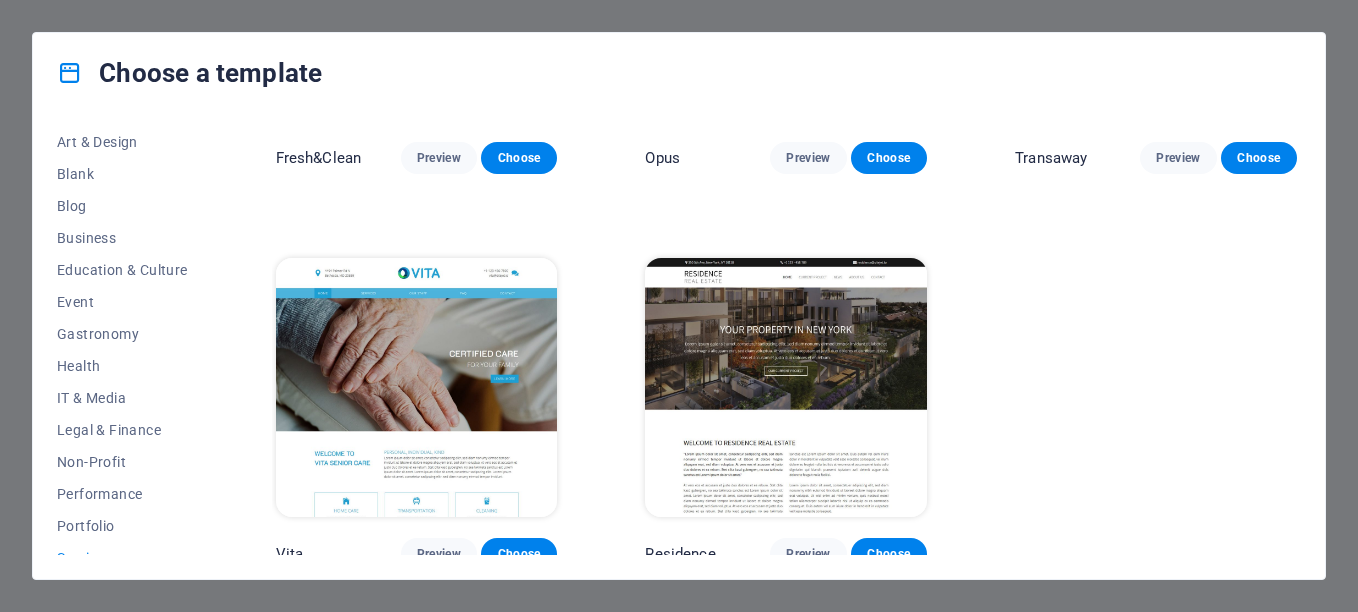 scroll, scrollTop: 197, scrollLeft: 0, axis: vertical 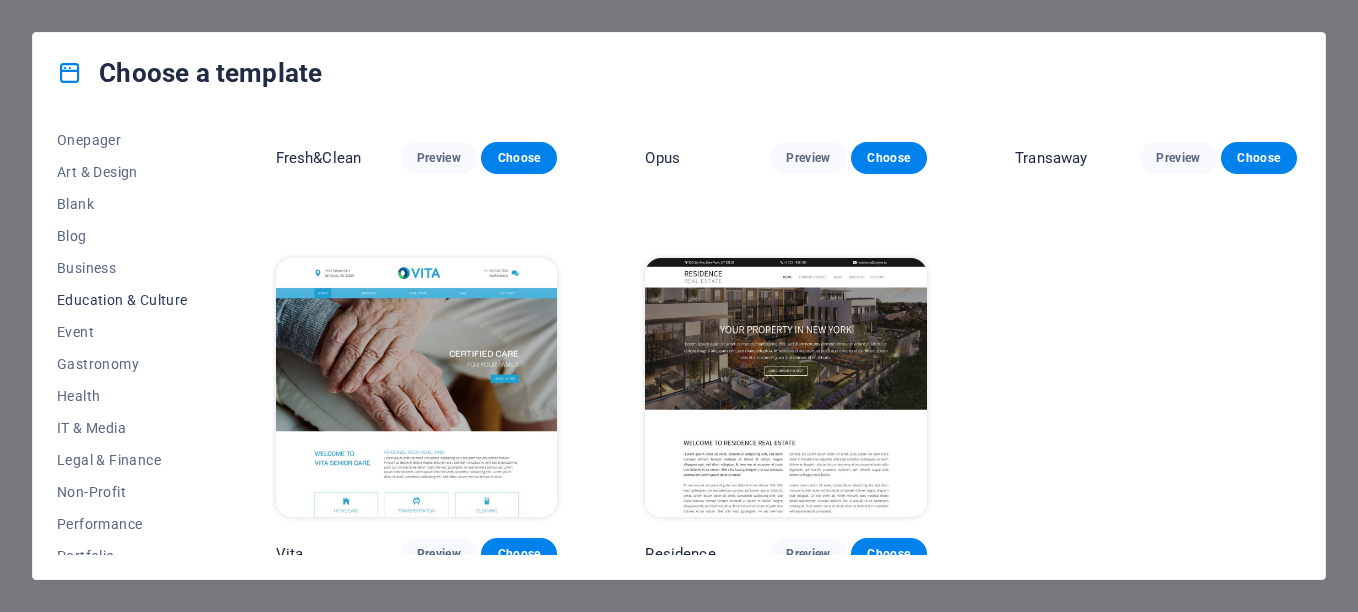 click on "Education & Culture" at bounding box center [122, 300] 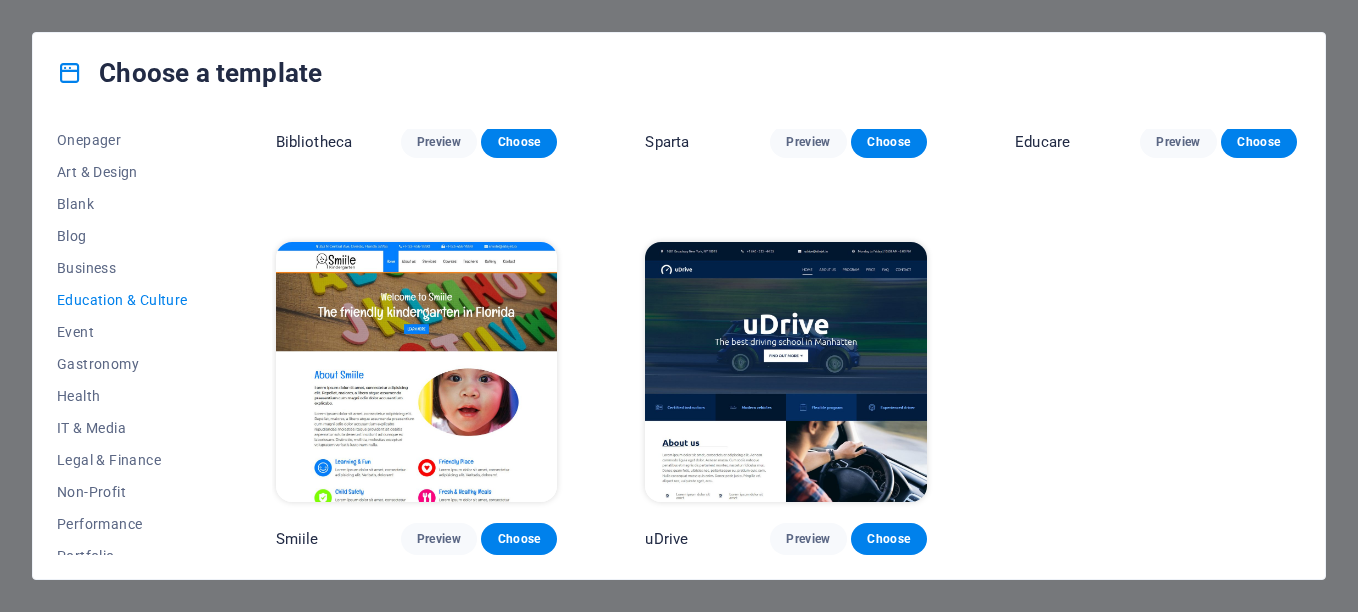 scroll, scrollTop: 0, scrollLeft: 0, axis: both 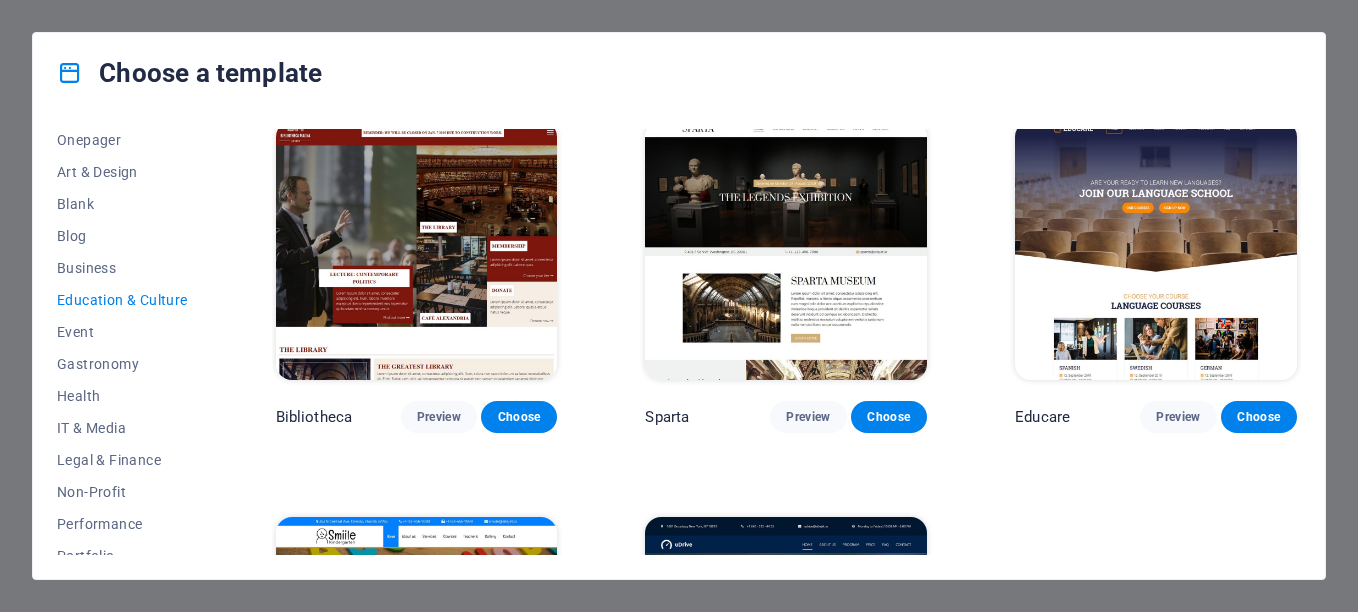 drag, startPoint x: 1299, startPoint y: 245, endPoint x: 1339, endPoint y: 536, distance: 293.73627 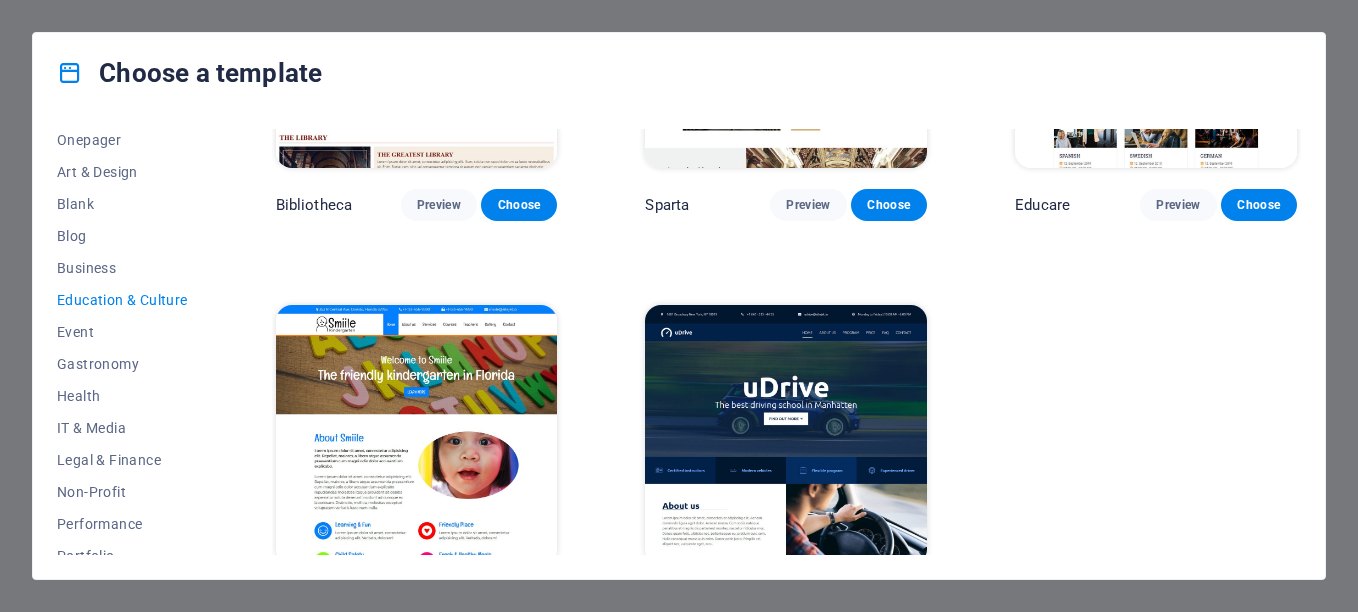 scroll, scrollTop: 677, scrollLeft: 0, axis: vertical 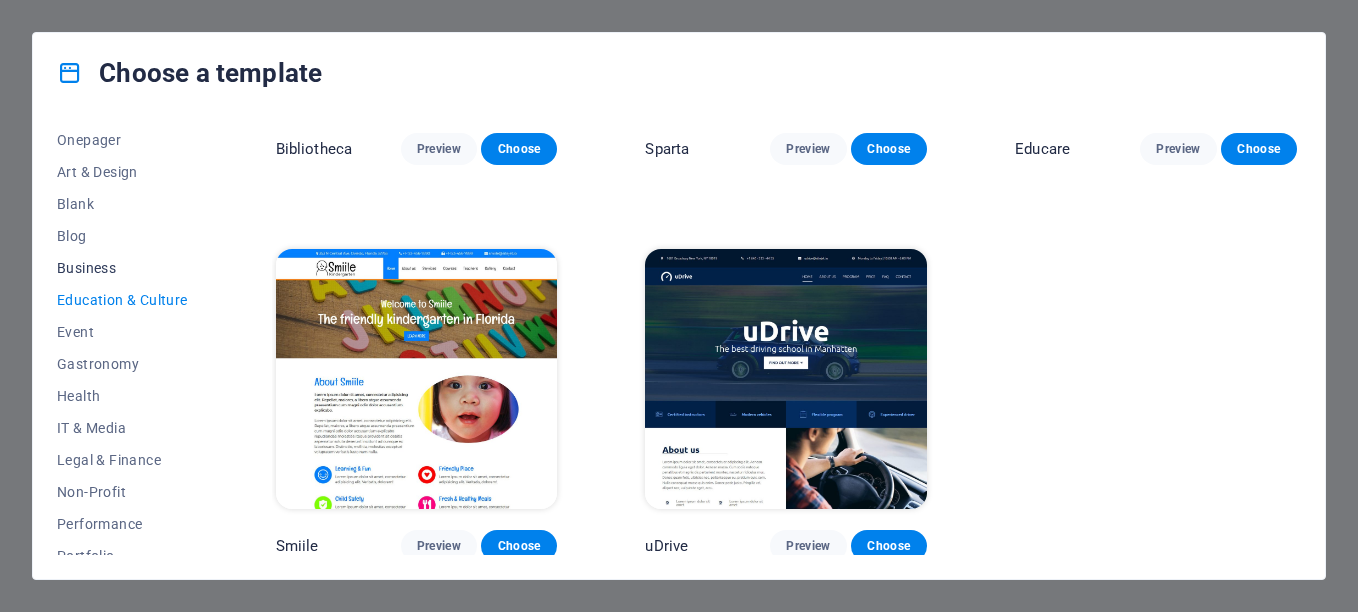 click on "Business" at bounding box center [122, 268] 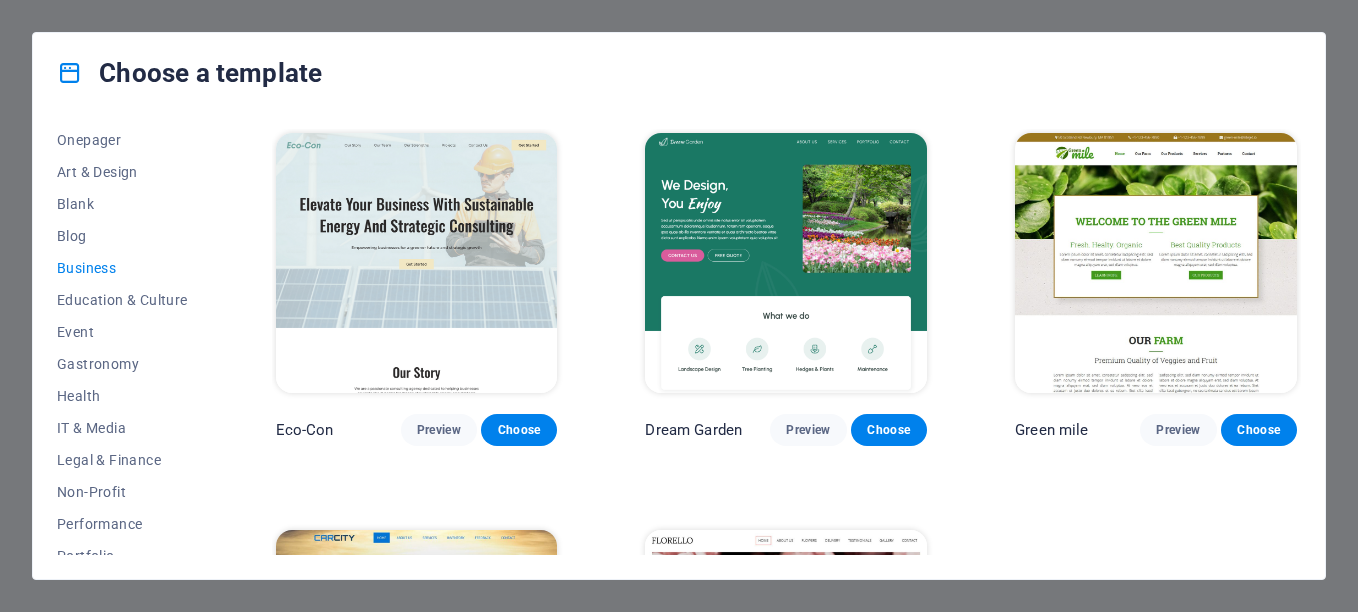 click at bounding box center (417, 263) 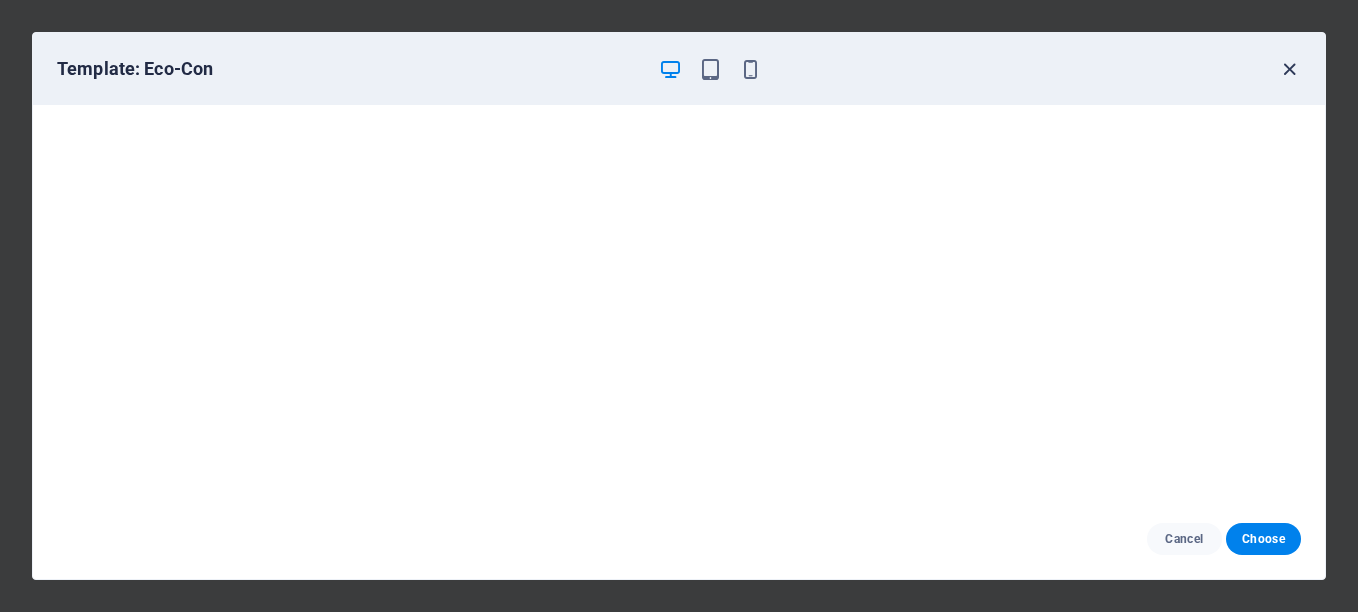 click at bounding box center (1289, 69) 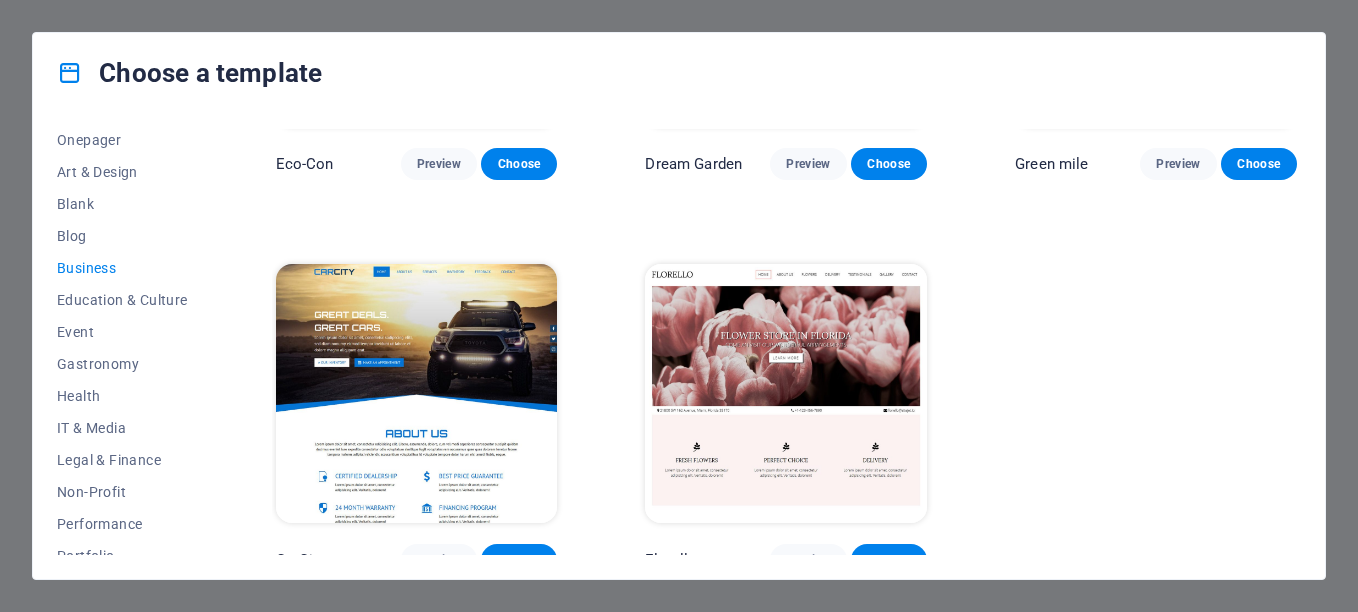 scroll, scrollTop: 283, scrollLeft: 0, axis: vertical 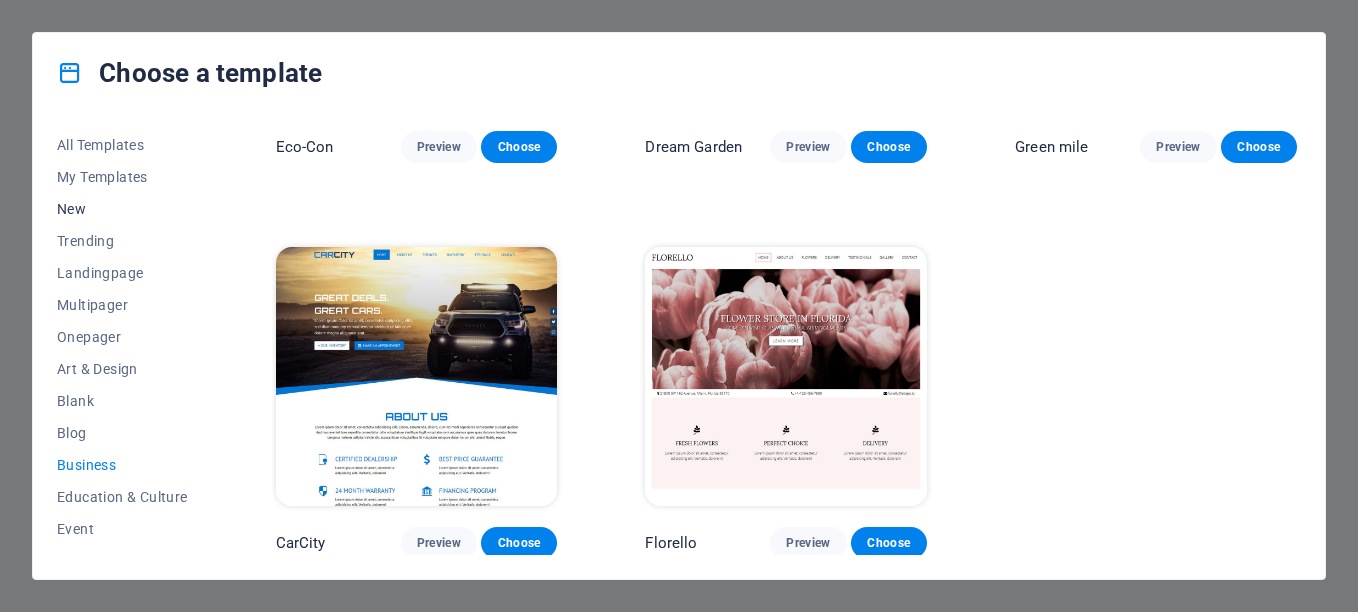 click on "New" at bounding box center (122, 209) 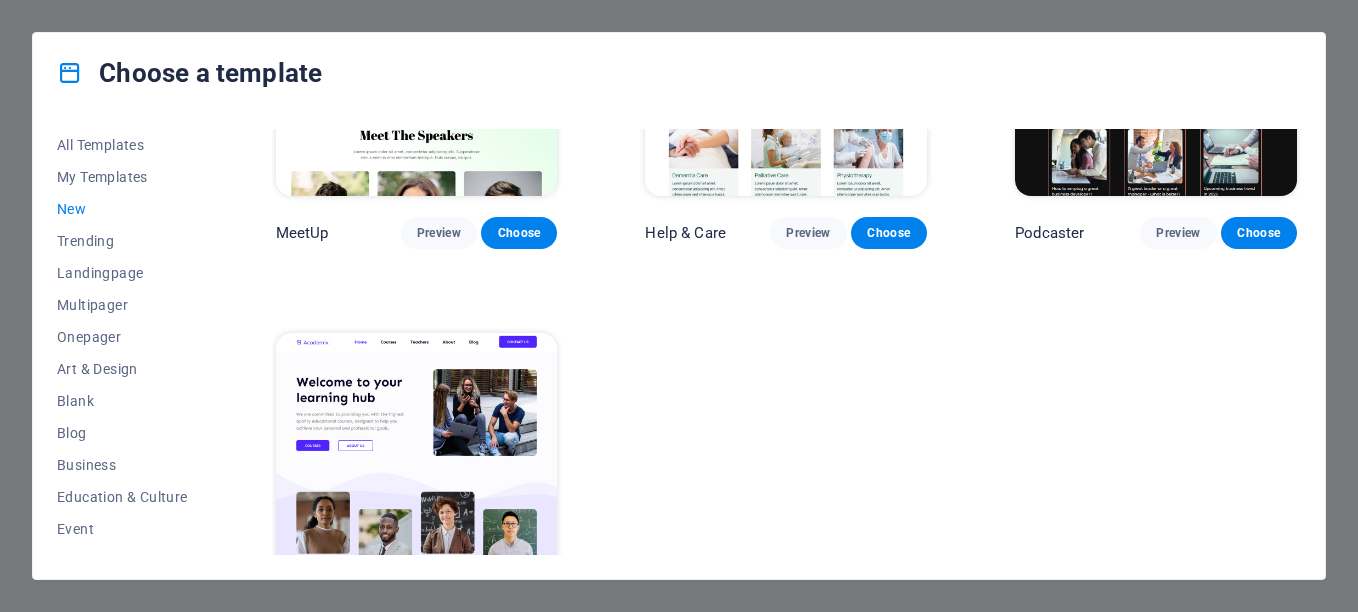 scroll, scrollTop: 1400, scrollLeft: 0, axis: vertical 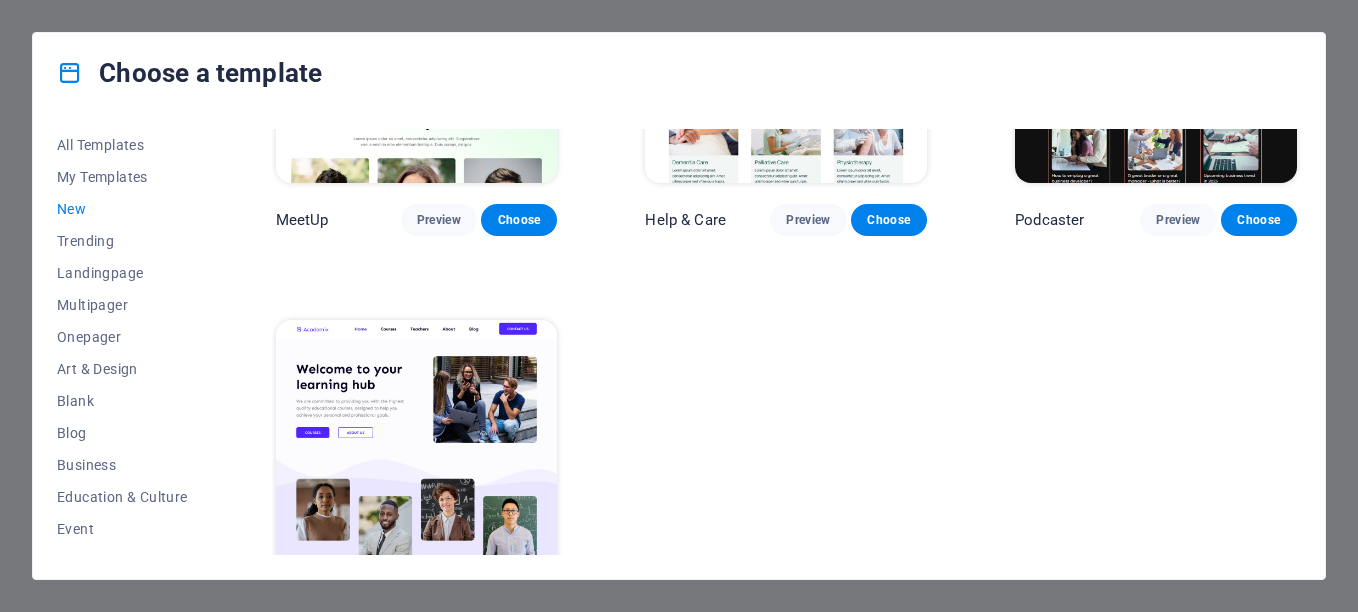 drag, startPoint x: 1328, startPoint y: 466, endPoint x: 1307, endPoint y: 495, distance: 35.805027 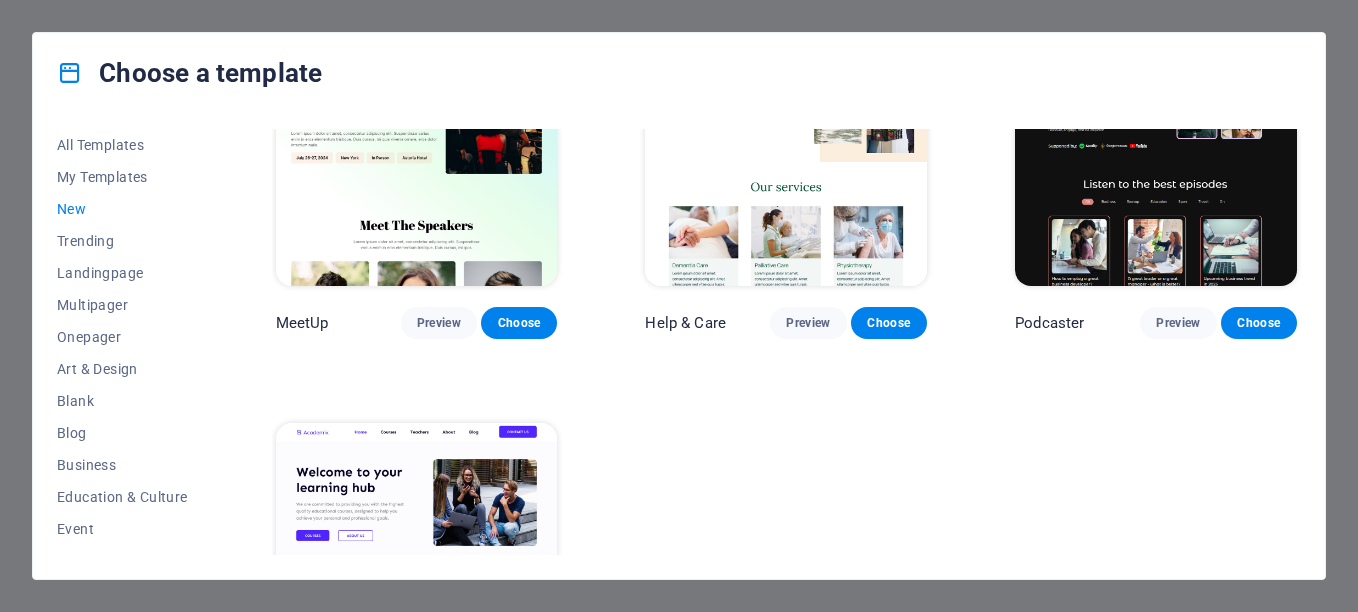 scroll, scrollTop: 1213, scrollLeft: 0, axis: vertical 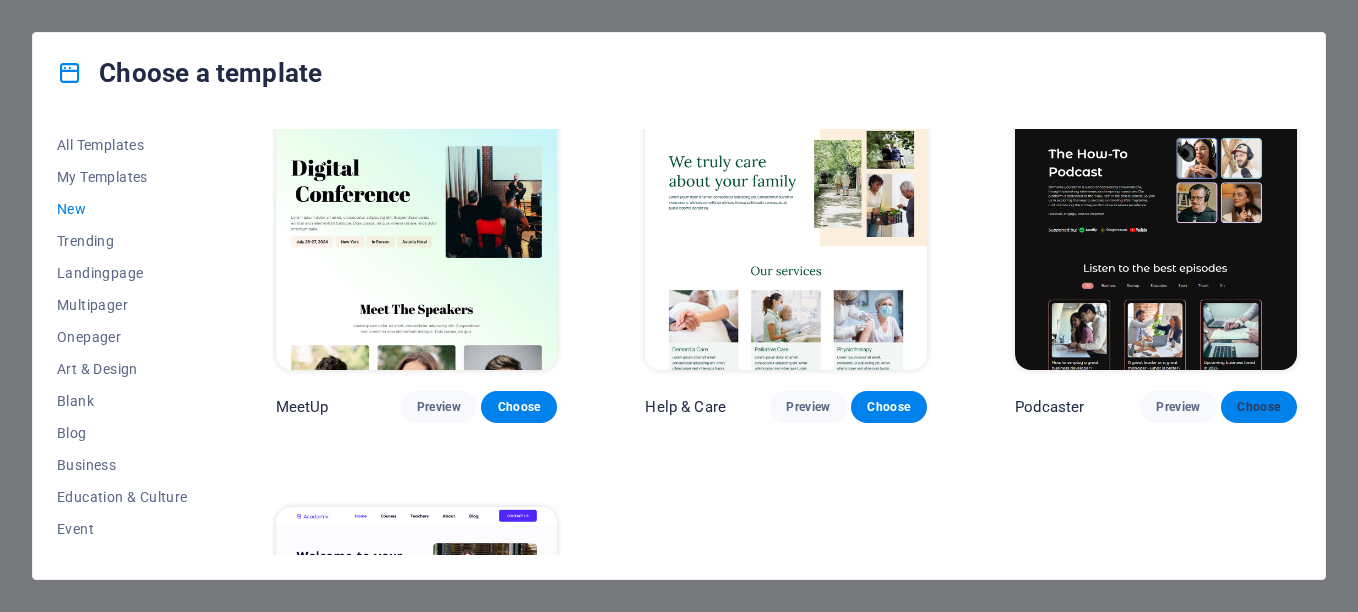 drag, startPoint x: 1300, startPoint y: 491, endPoint x: 1287, endPoint y: 392, distance: 99.849884 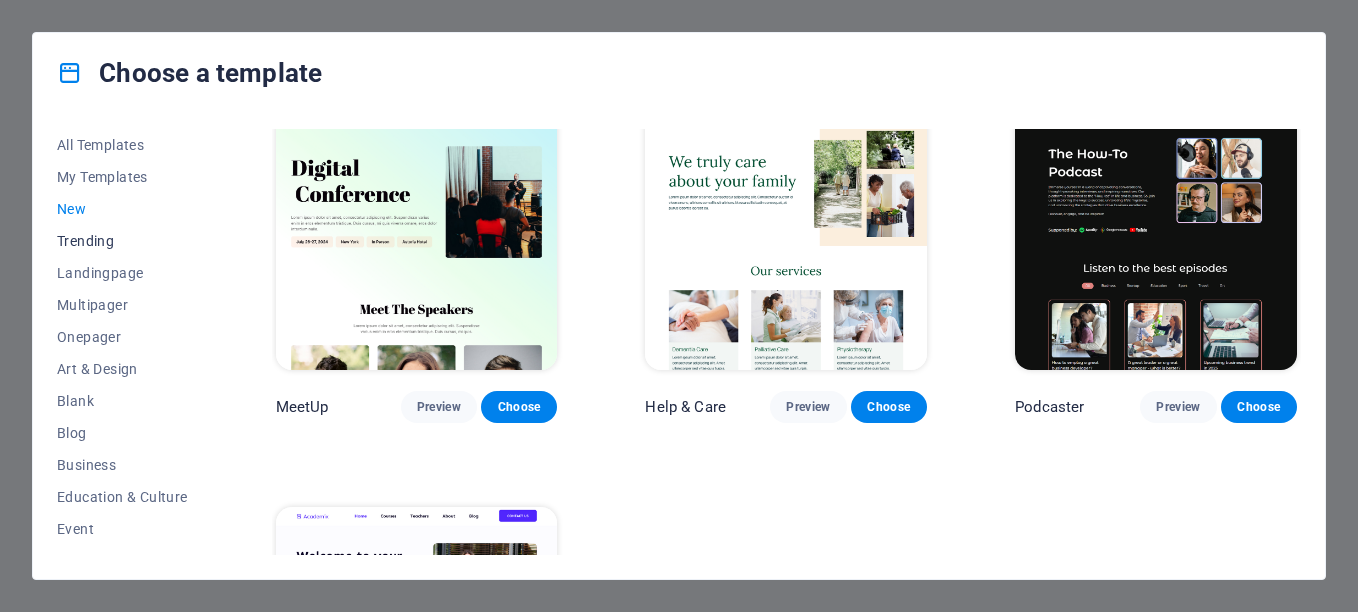 click on "Trending" at bounding box center [122, 241] 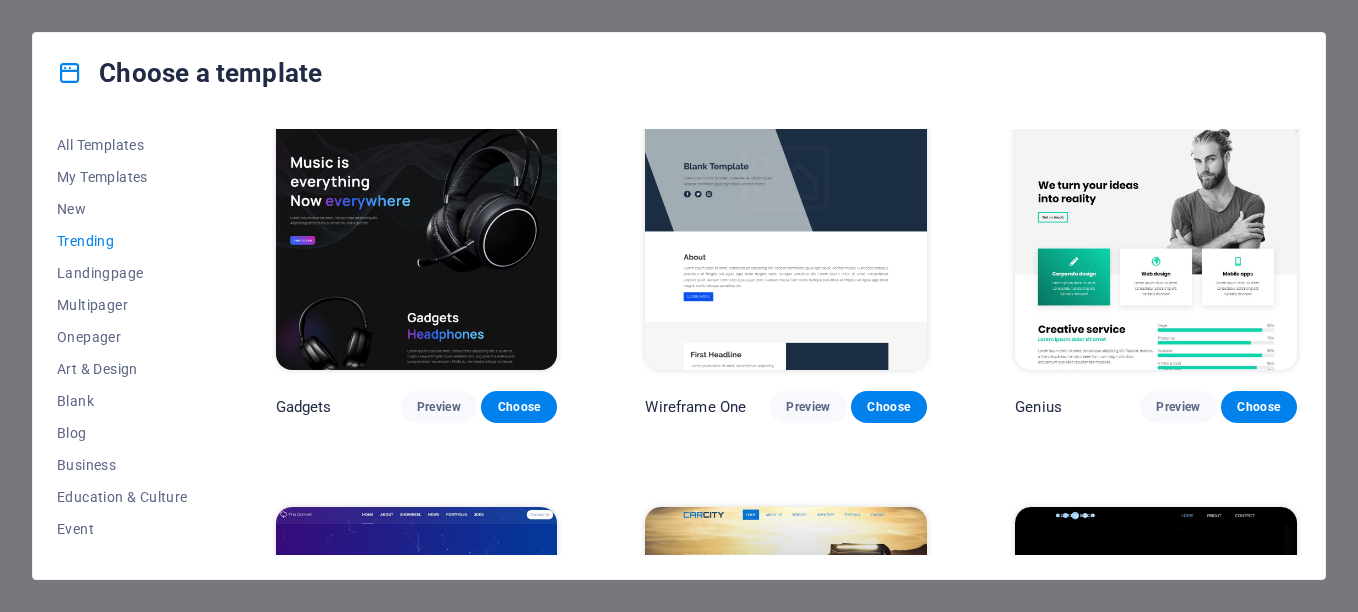 scroll, scrollTop: 424, scrollLeft: 0, axis: vertical 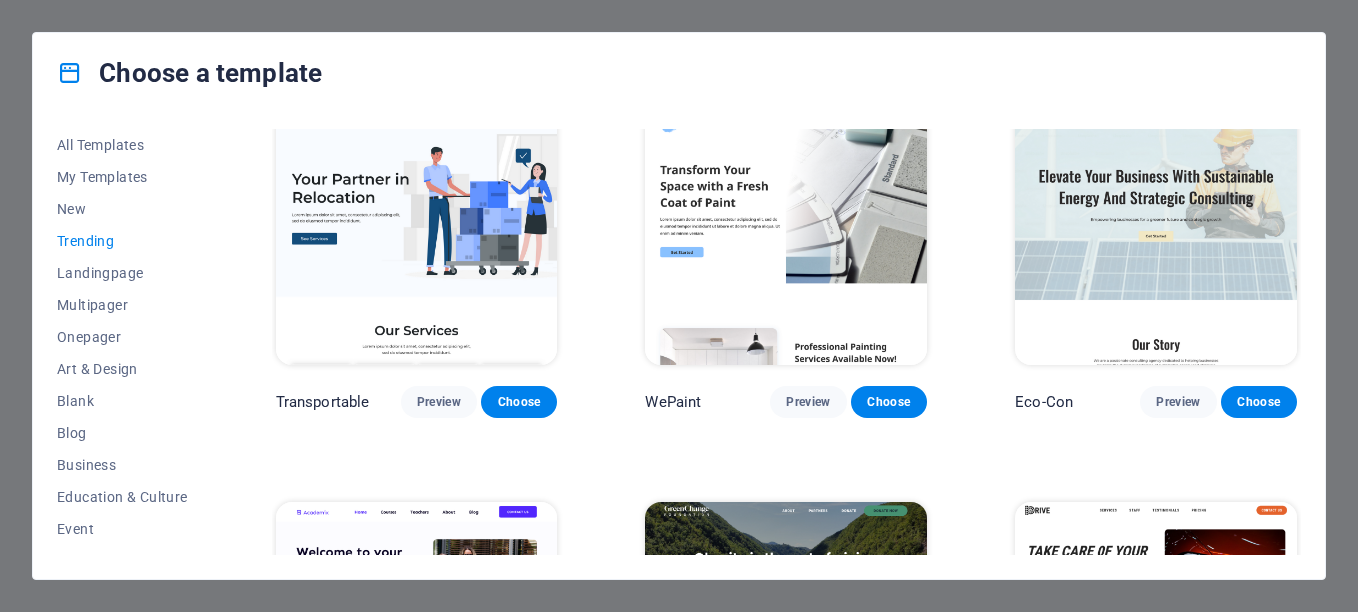 drag, startPoint x: 1296, startPoint y: 257, endPoint x: 1312, endPoint y: 297, distance: 43.081318 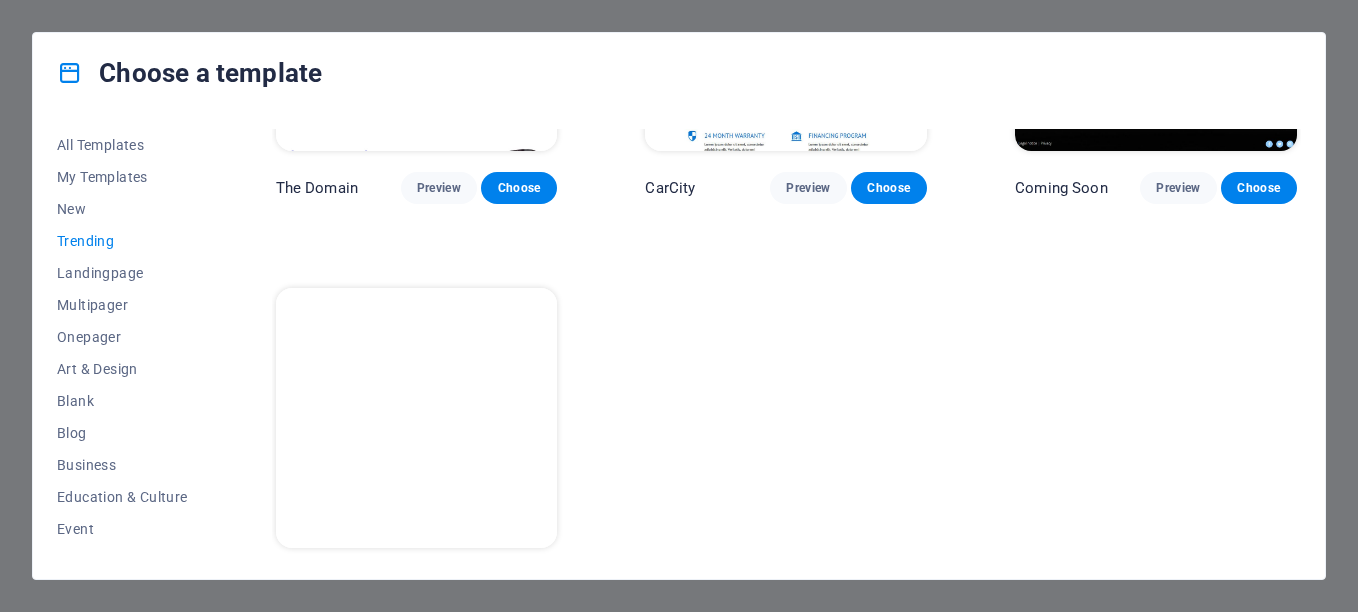 scroll, scrollTop: 1860, scrollLeft: 0, axis: vertical 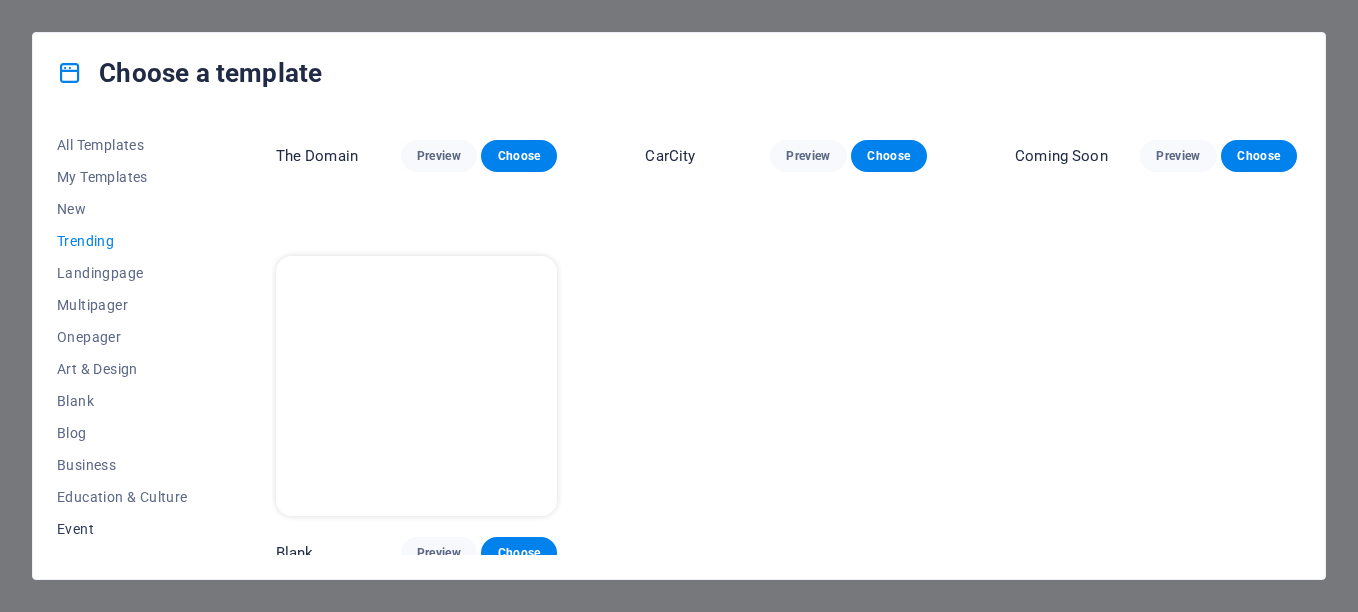 click on "Event" at bounding box center [122, 529] 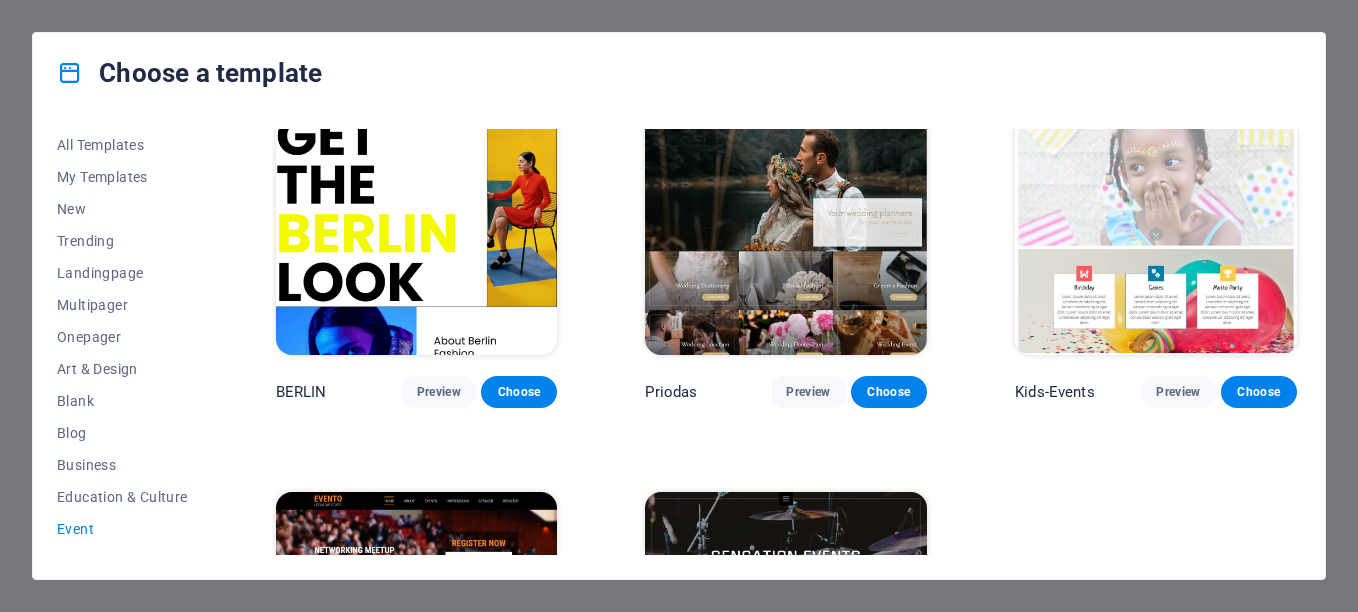 scroll, scrollTop: 677, scrollLeft: 0, axis: vertical 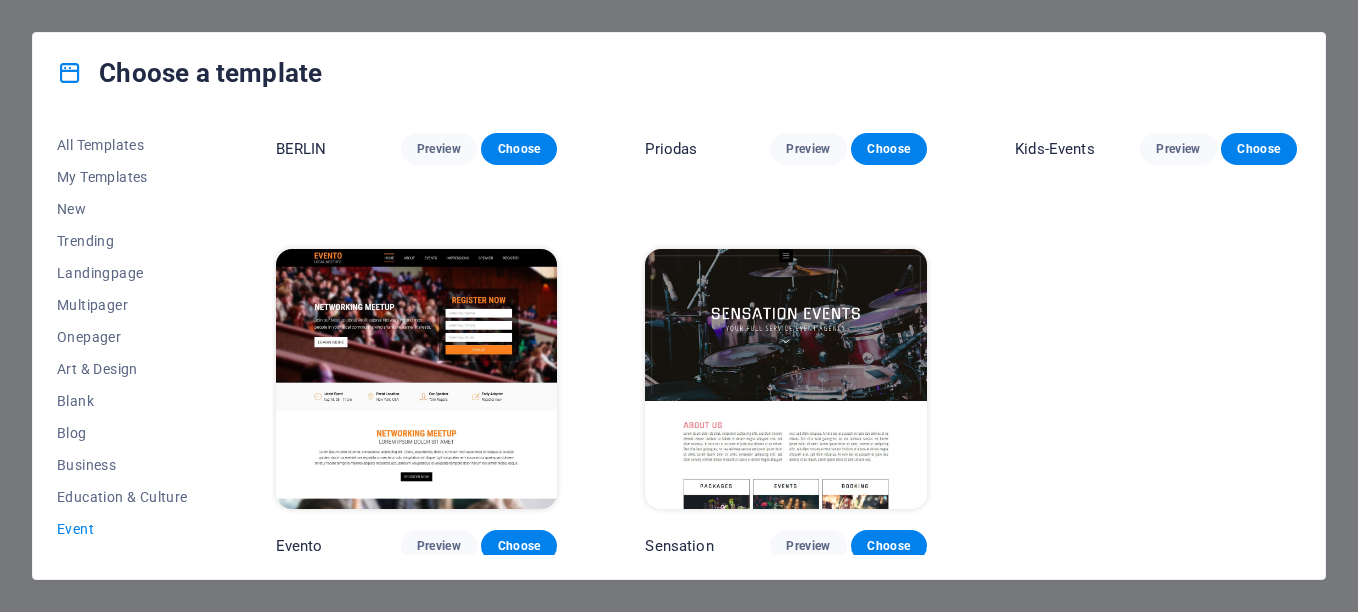 drag, startPoint x: 1303, startPoint y: 442, endPoint x: 1302, endPoint y: 354, distance: 88.005684 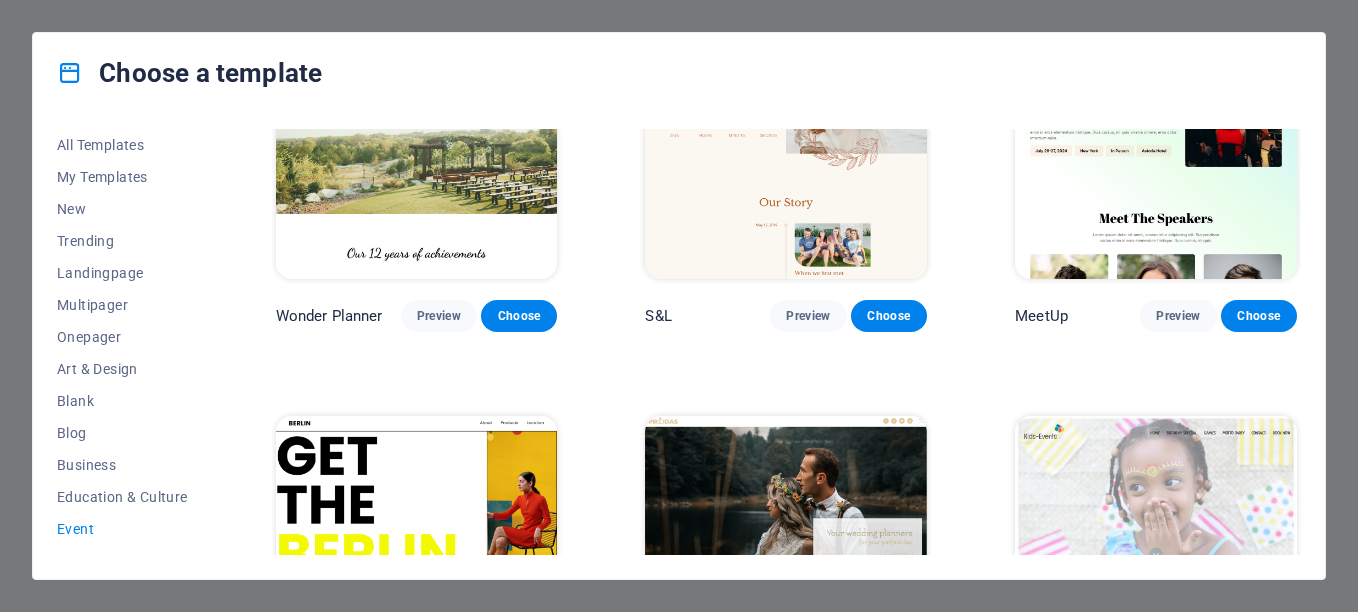 scroll, scrollTop: 0, scrollLeft: 0, axis: both 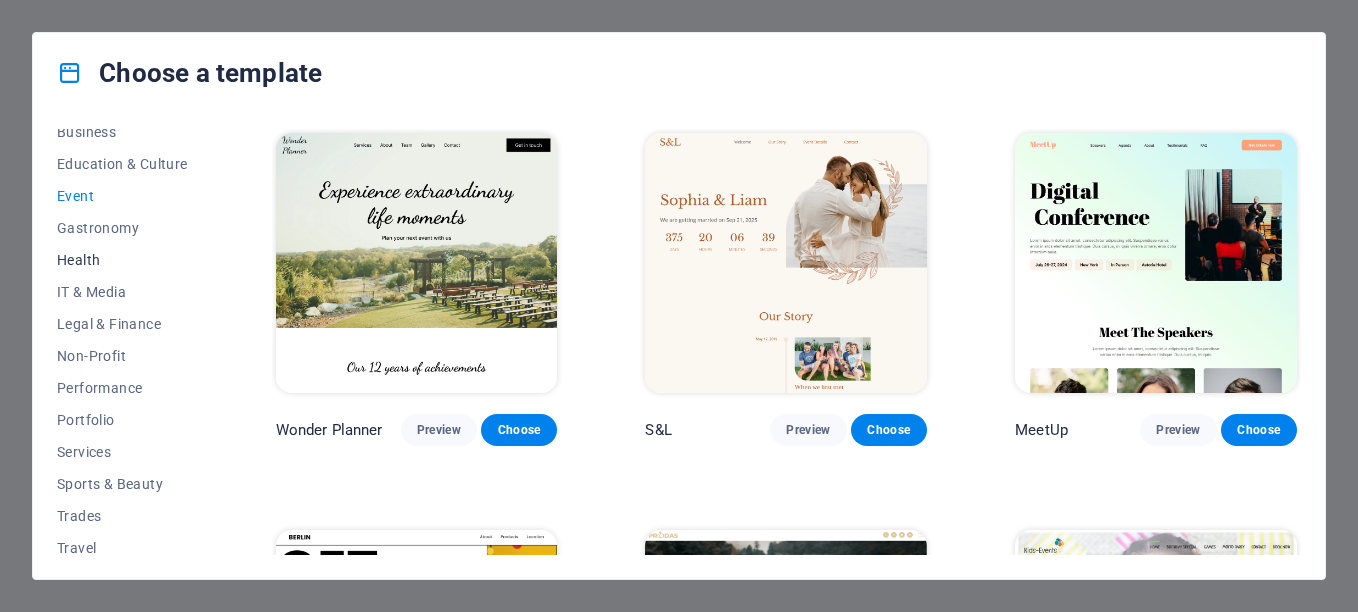 click on "Health" at bounding box center (122, 260) 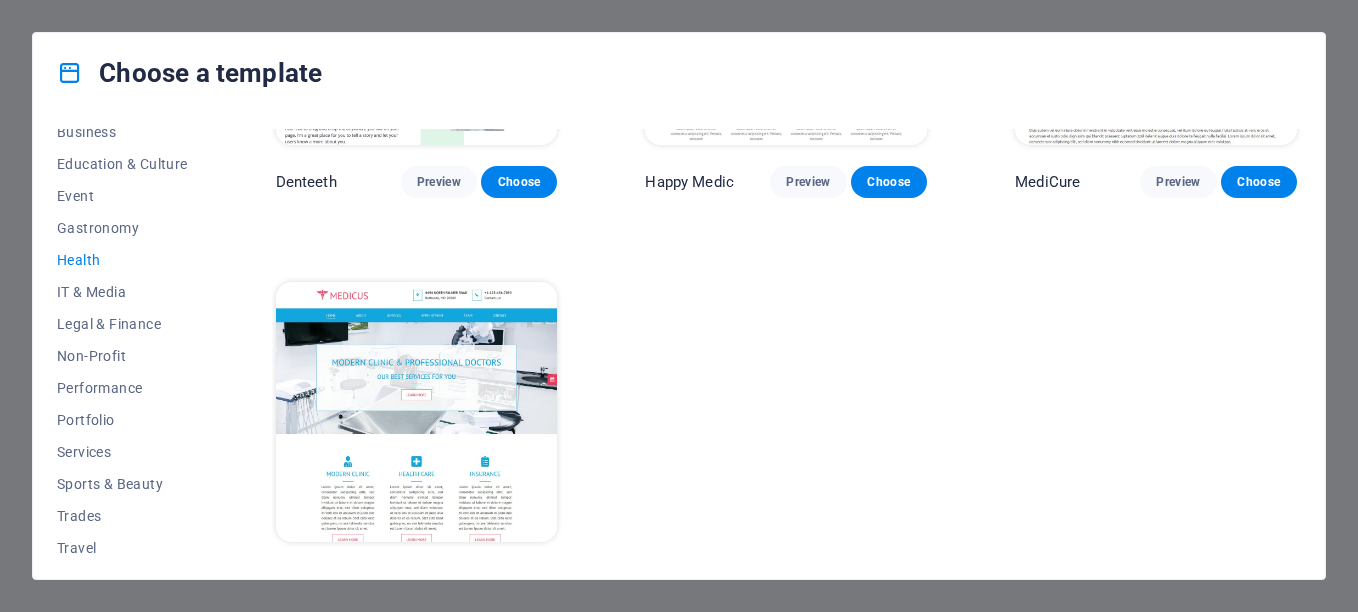 scroll, scrollTop: 677, scrollLeft: 0, axis: vertical 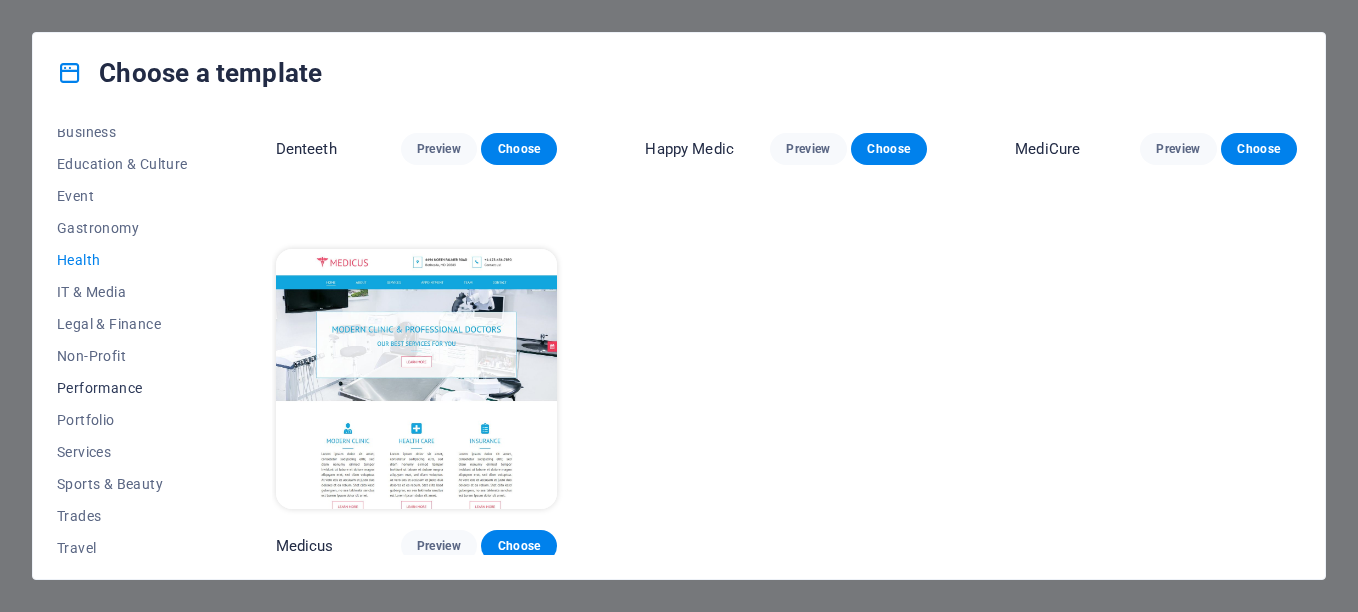 click on "Performance" at bounding box center (122, 388) 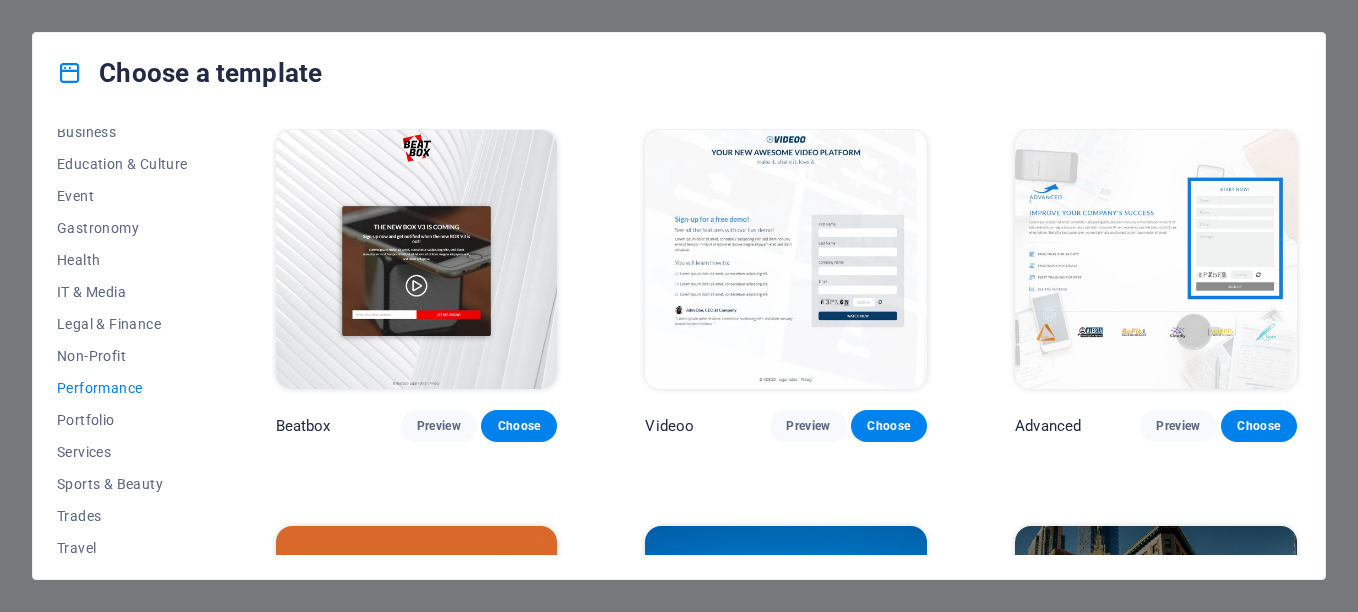 scroll, scrollTop: 677, scrollLeft: 0, axis: vertical 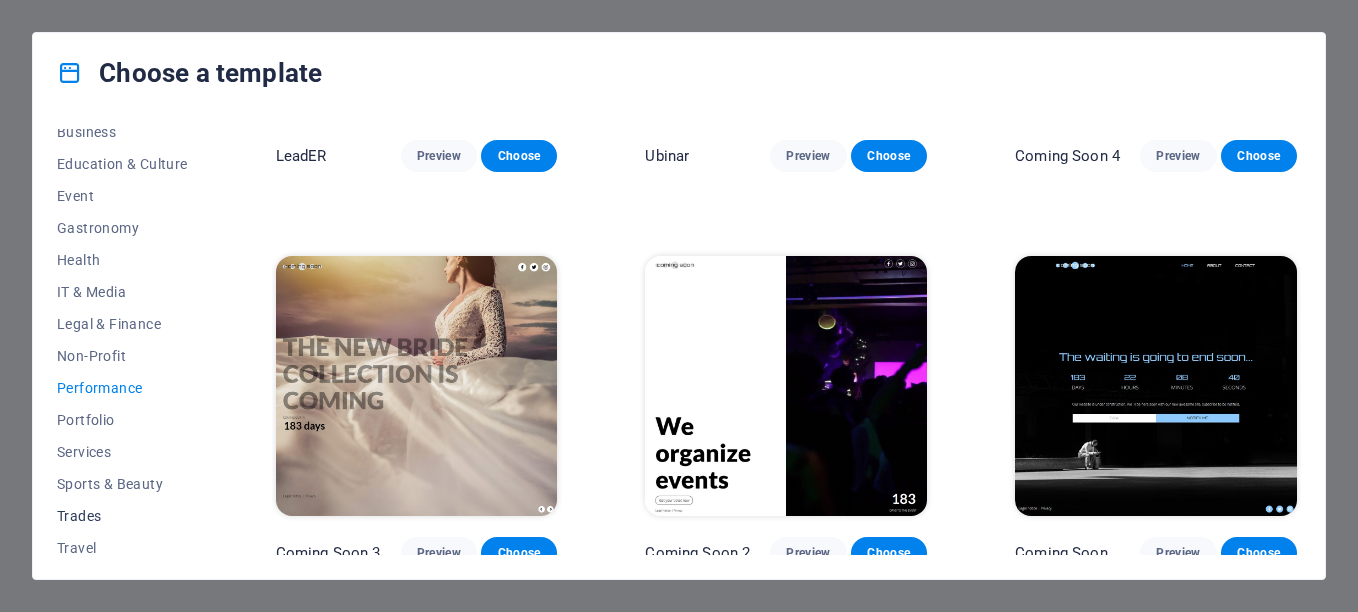 click on "Trades" at bounding box center [122, 516] 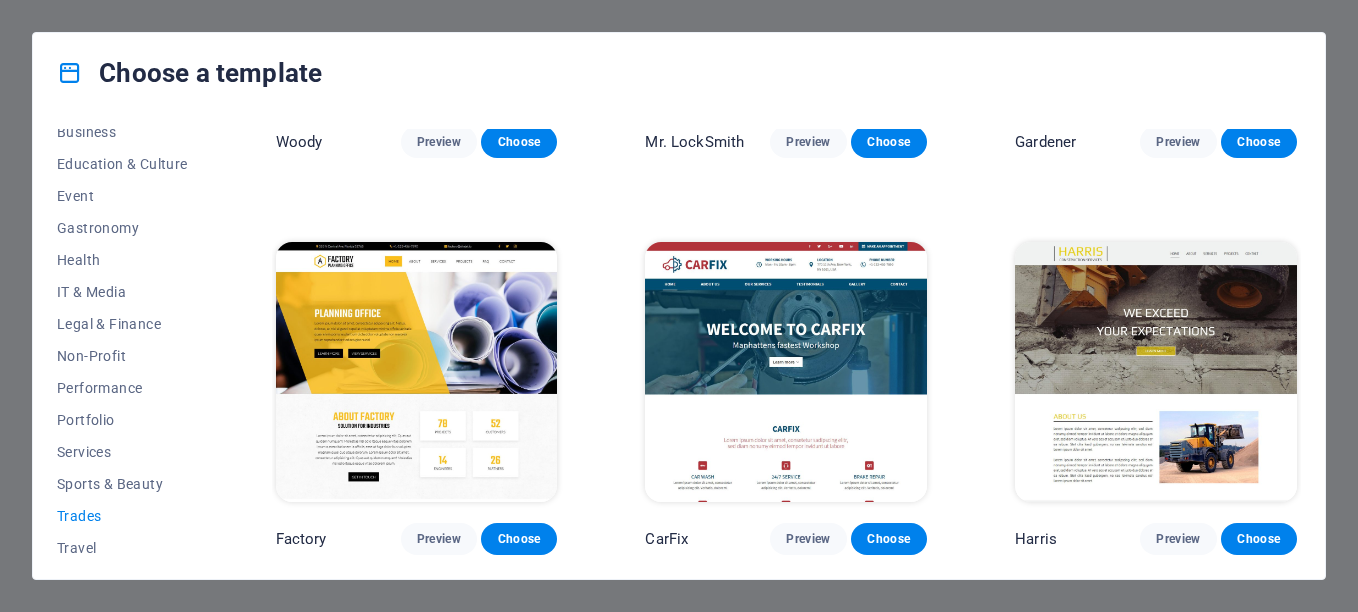 scroll, scrollTop: 0, scrollLeft: 0, axis: both 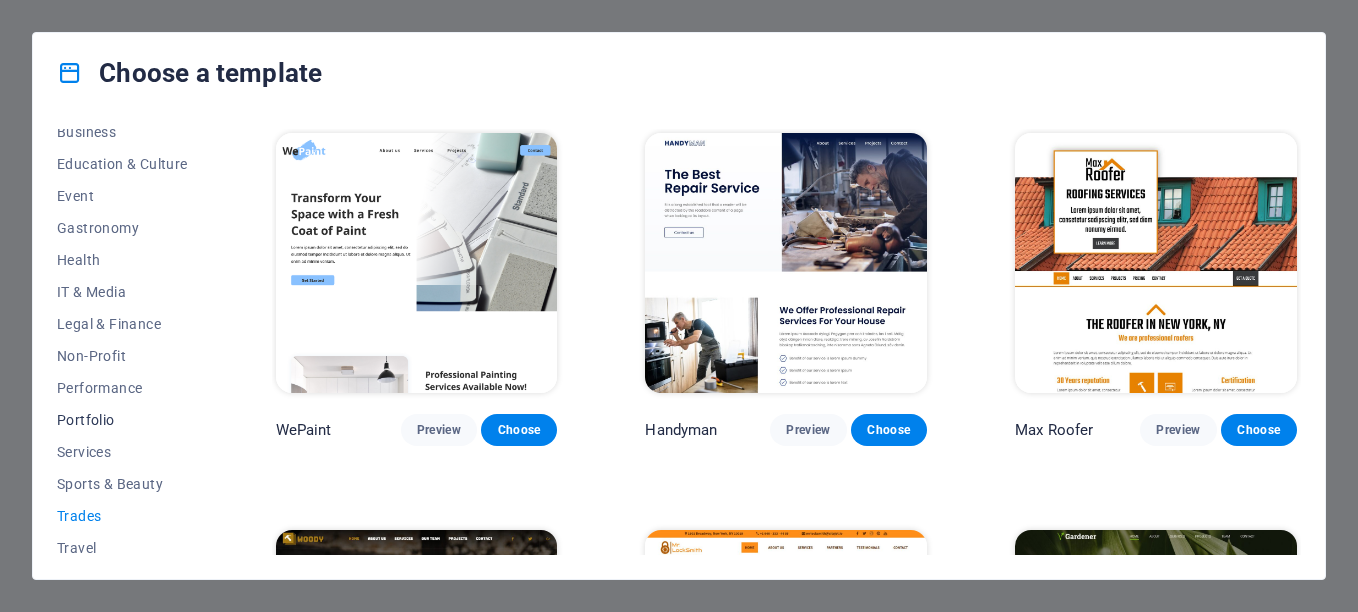 click on "Portfolio" at bounding box center (122, 420) 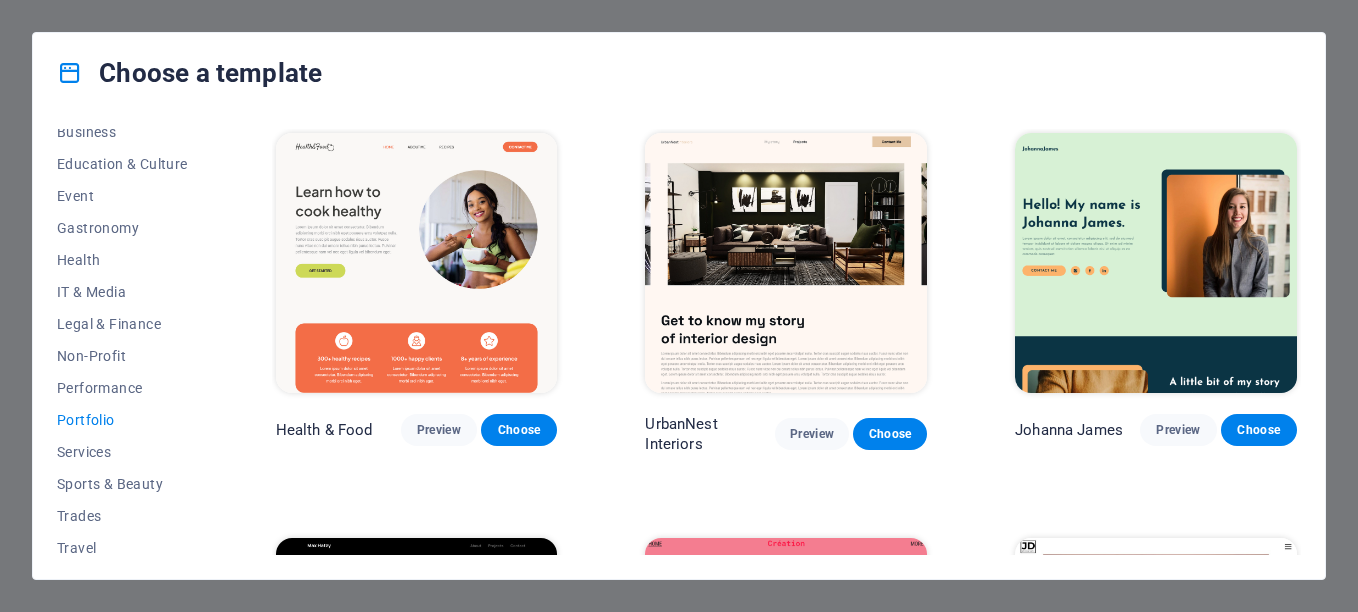 click on "Choose a template All Templates My Templates New Trending Landingpage Multipager Onepager Art & Design Blank Blog Business Education & Culture Event Gastronomy Health IT & Media Legal & Finance Non-Profit Performance Portfolio Services Sports & Beauty Trades Travel Wireframe Health & Food Preview Choose UrbanNest Interiors Preview Choose Johanna James Preview Choose Max Hatzy Preview Choose Création Preview Choose JD Photography Preview Choose Portfolio Preview Choose Jane Preview Choose" at bounding box center (679, 306) 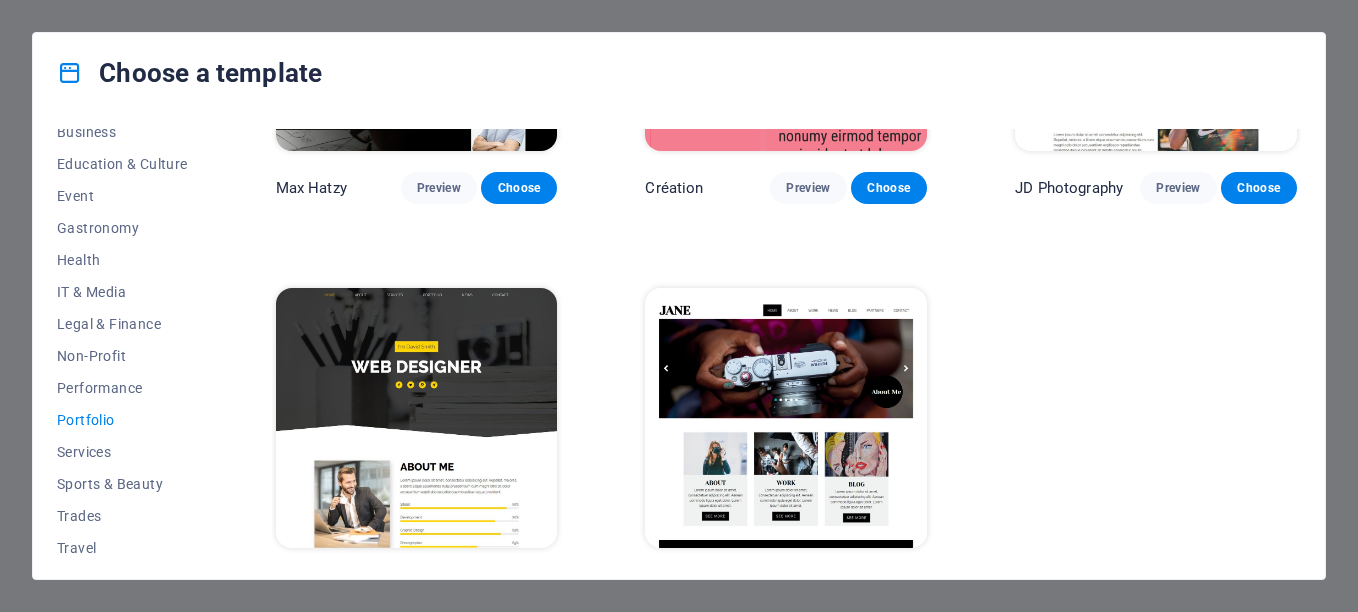drag, startPoint x: 1296, startPoint y: 460, endPoint x: 1307, endPoint y: 343, distance: 117.51595 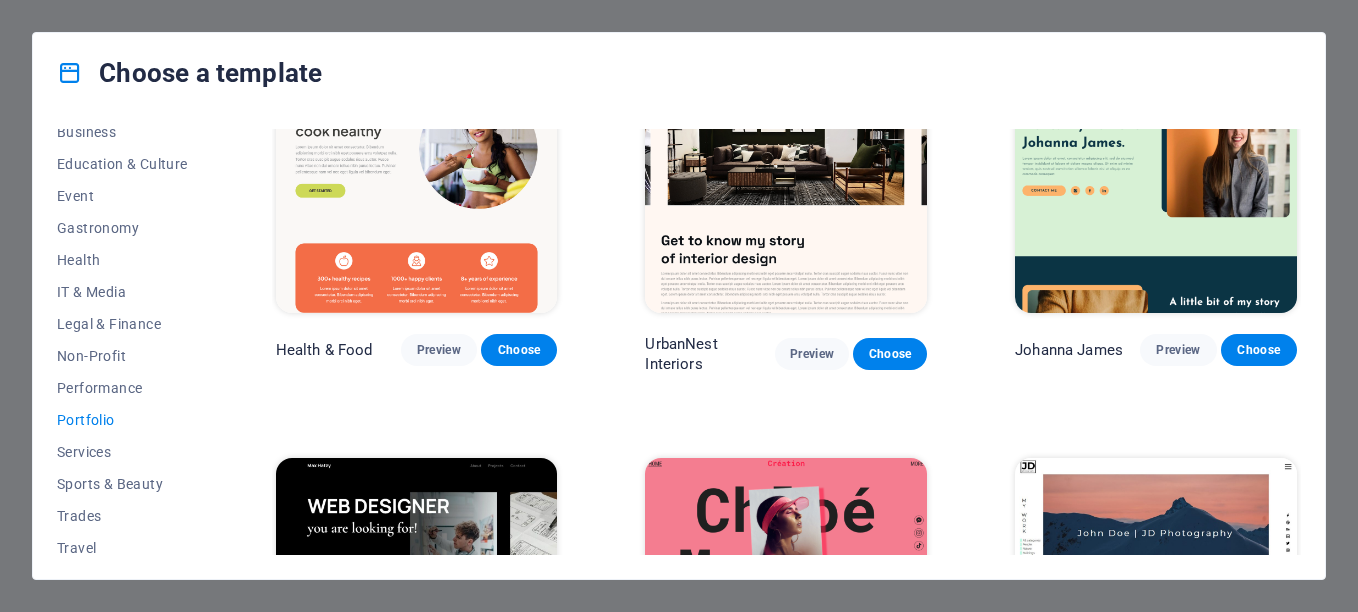 scroll, scrollTop: 0, scrollLeft: 0, axis: both 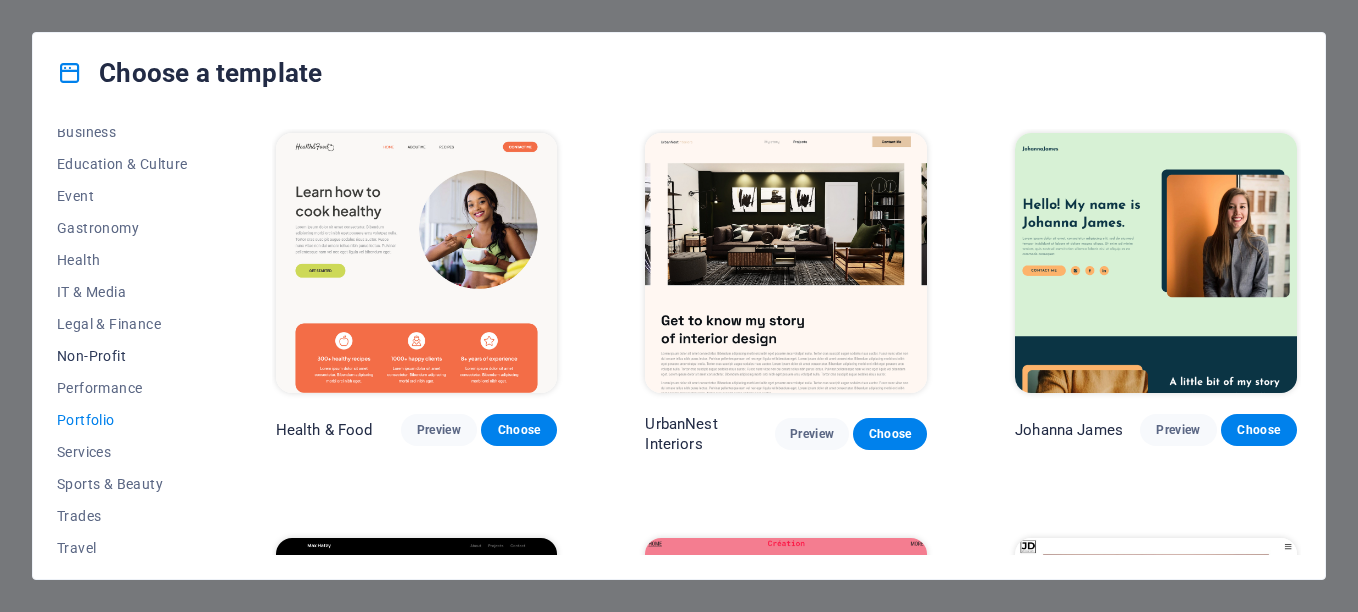 click on "Non-Profit" at bounding box center [122, 356] 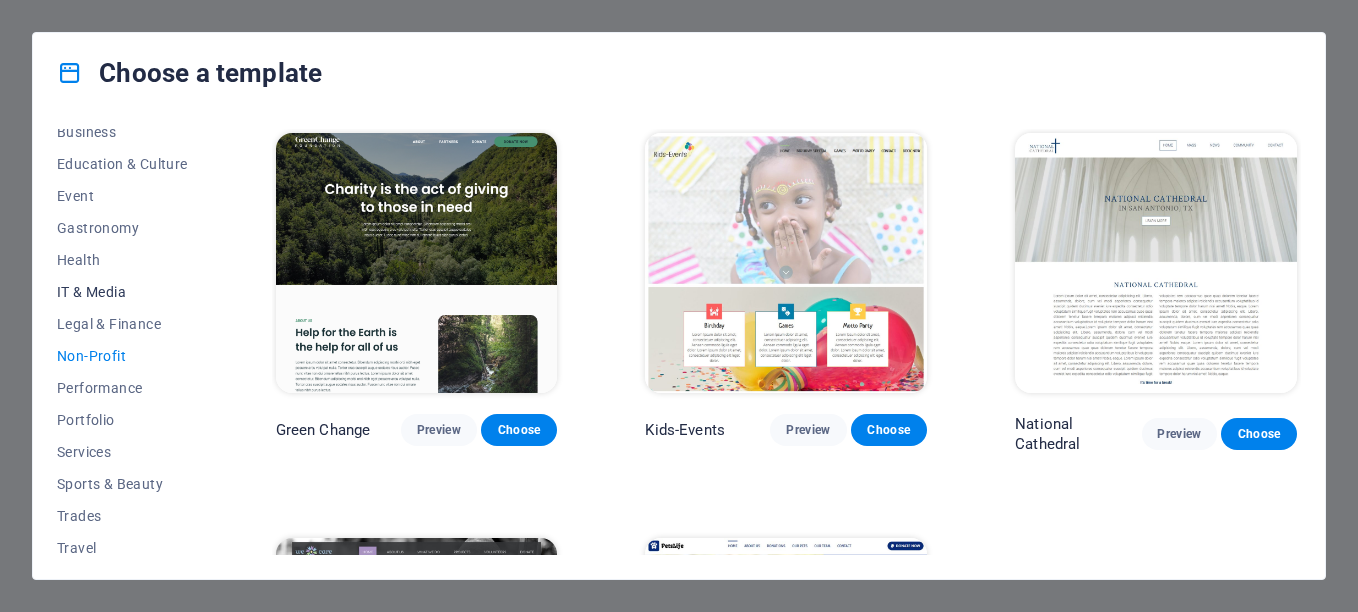 click on "IT & Media" at bounding box center (122, 292) 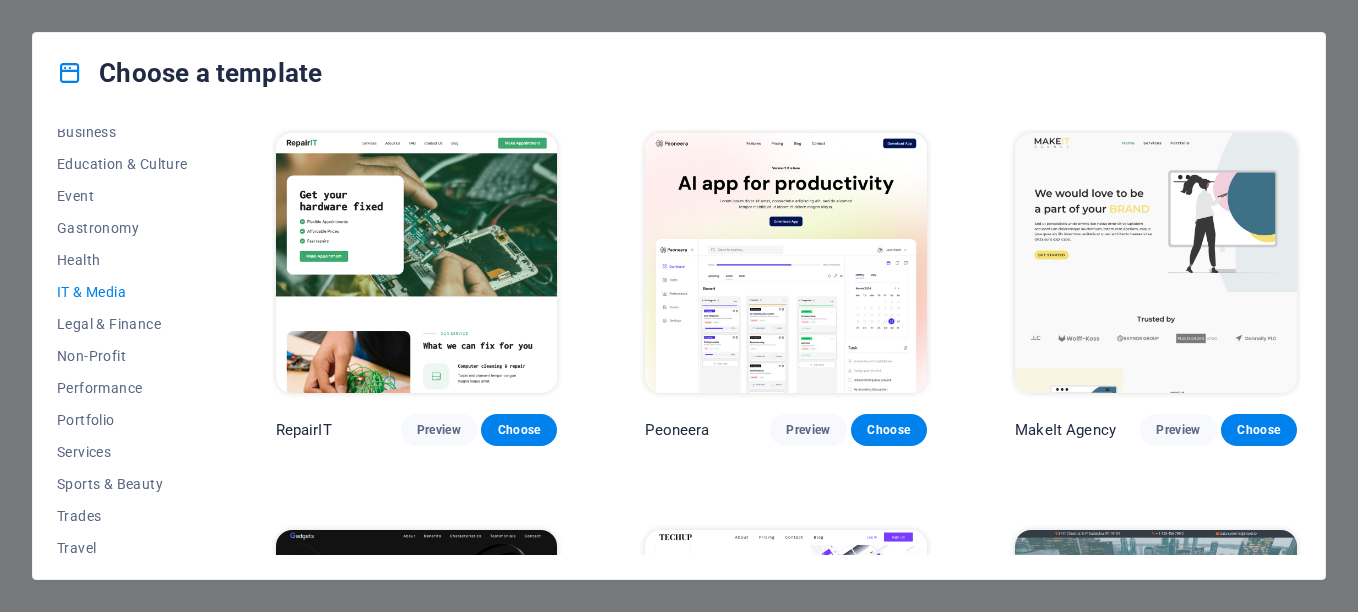 drag, startPoint x: 216, startPoint y: 319, endPoint x: 217, endPoint y: 223, distance: 96.00521 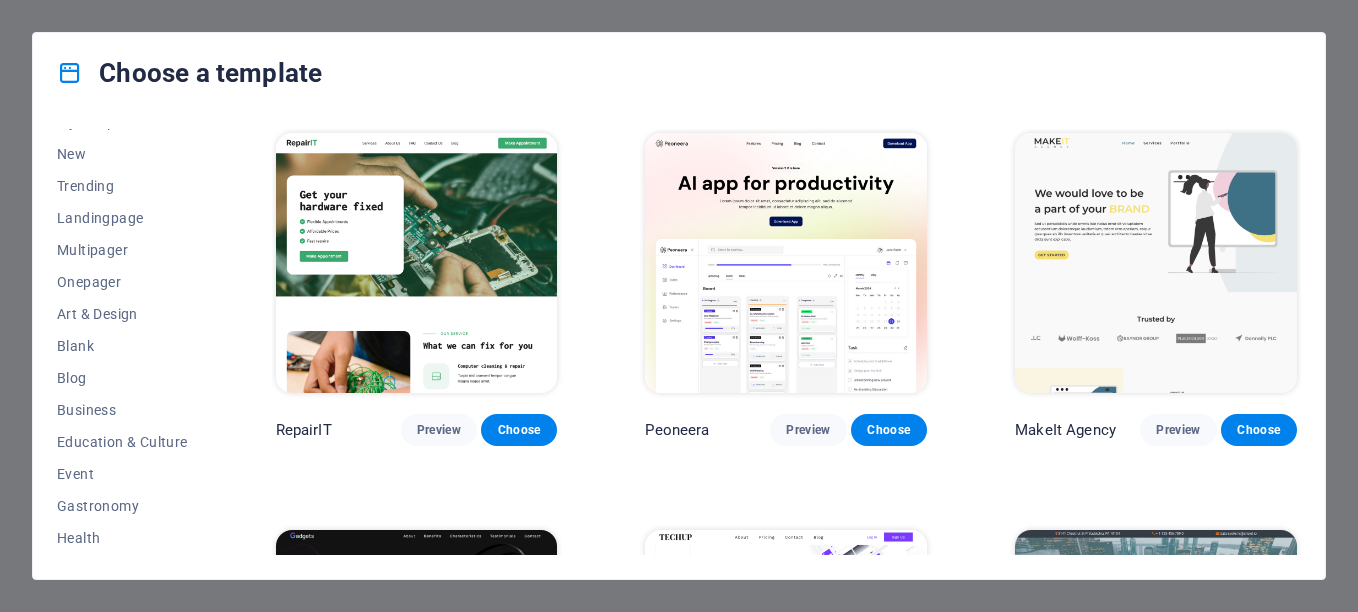 scroll, scrollTop: 0, scrollLeft: 0, axis: both 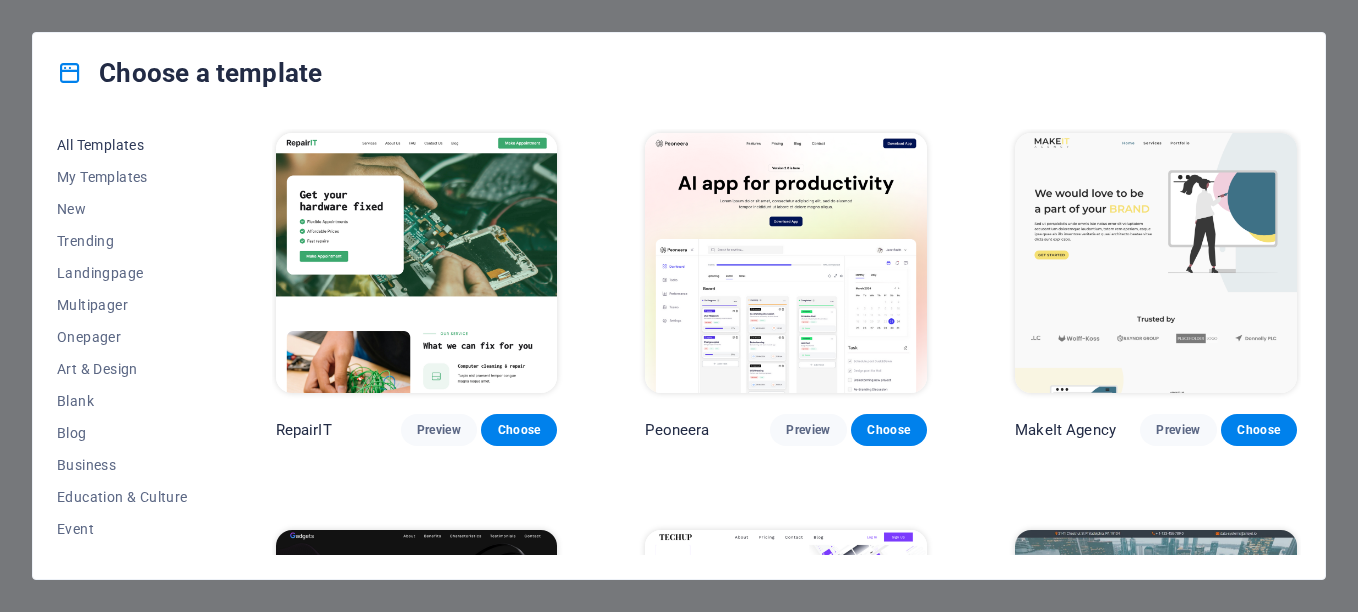 click on "All Templates" at bounding box center (122, 145) 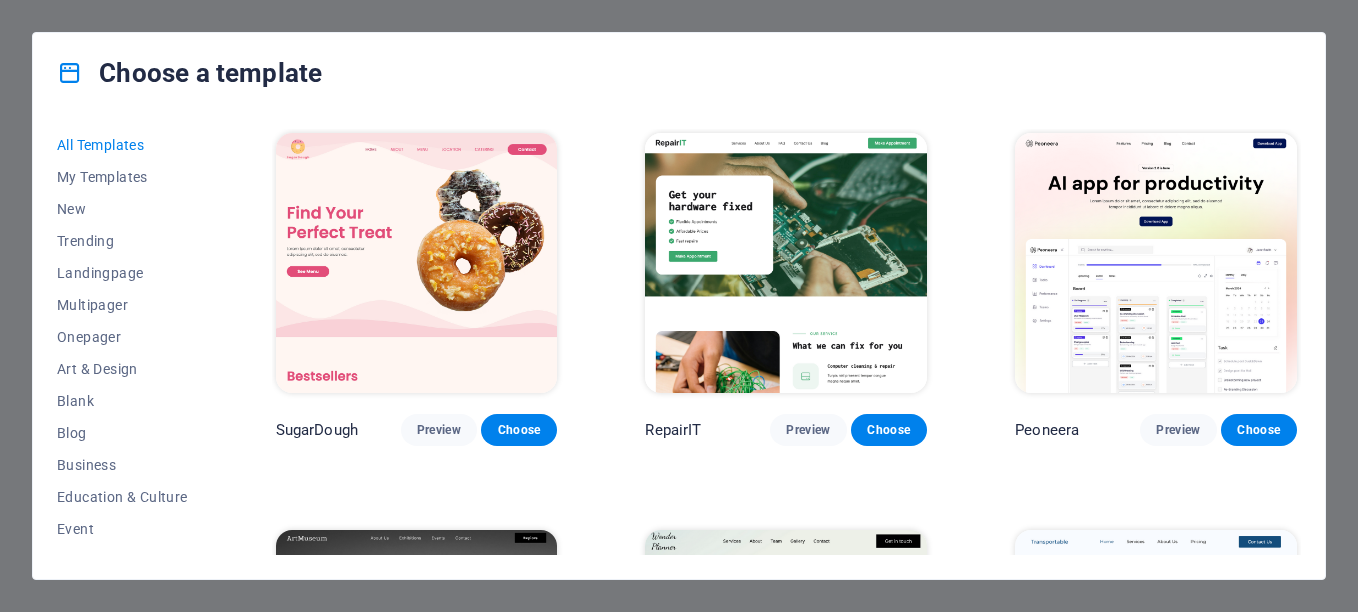 click on "All Templates My Templates New Trending Landingpage Multipager Onepager Art & Design Blank Blog Business Education & Culture Event Gastronomy Health IT & Media Legal & Finance Non-Profit Performance Portfolio Services Sports & Beauty Trades Travel Wireframe SugarDough Preview Choose RepairIT Preview Choose Peoneera Preview Choose Art Museum Preview Choose Wonder Planner Preview Choose Transportable Preview Choose S&L Preview Choose WePaint Preview Choose Eco-Con Preview Choose MeetUp Preview Choose Help & Care Preview Choose Podcaster Preview Choose Academix Preview Choose BIG Barber Shop Preview Choose Health & Food Preview Choose UrbanNest Interiors Preview Choose Green Change Preview Choose The Beauty Temple Preview Choose WeTrain Preview Choose Cleaner Preview Choose Johanna James Preview Choose Delicioso Preview Choose Dream Garden Preview Choose LumeDeAqua Preview Choose Pets Care Preview Choose SafeSpace Preview Choose Midnight Rain Bar Preview Choose Drive Preview Choose Estator Preview Choose Preview" at bounding box center [679, 346] 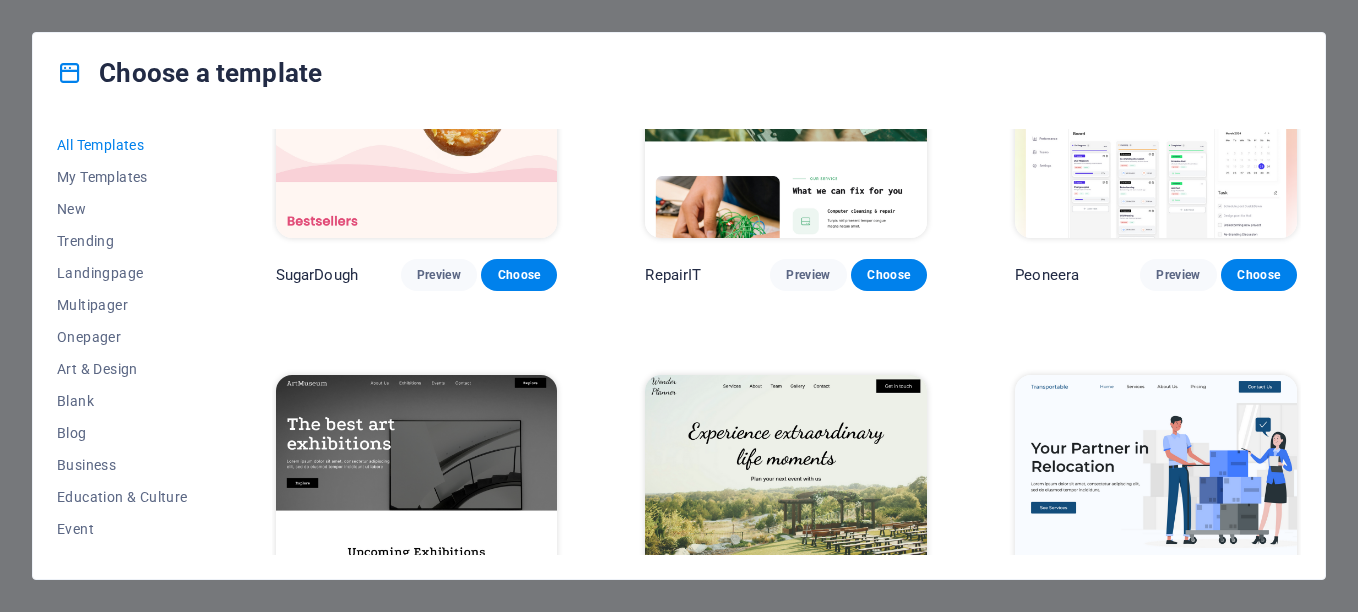 scroll, scrollTop: 258, scrollLeft: 0, axis: vertical 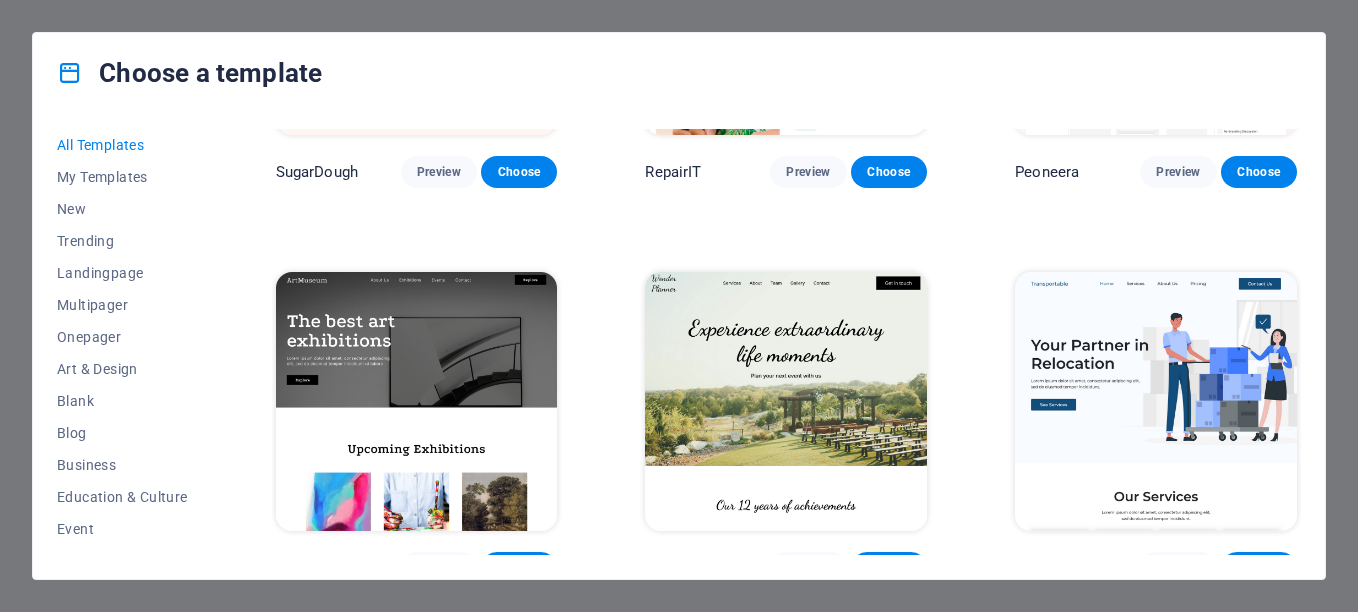 click on "Peoneera Preview Choose" at bounding box center [1156, 29] 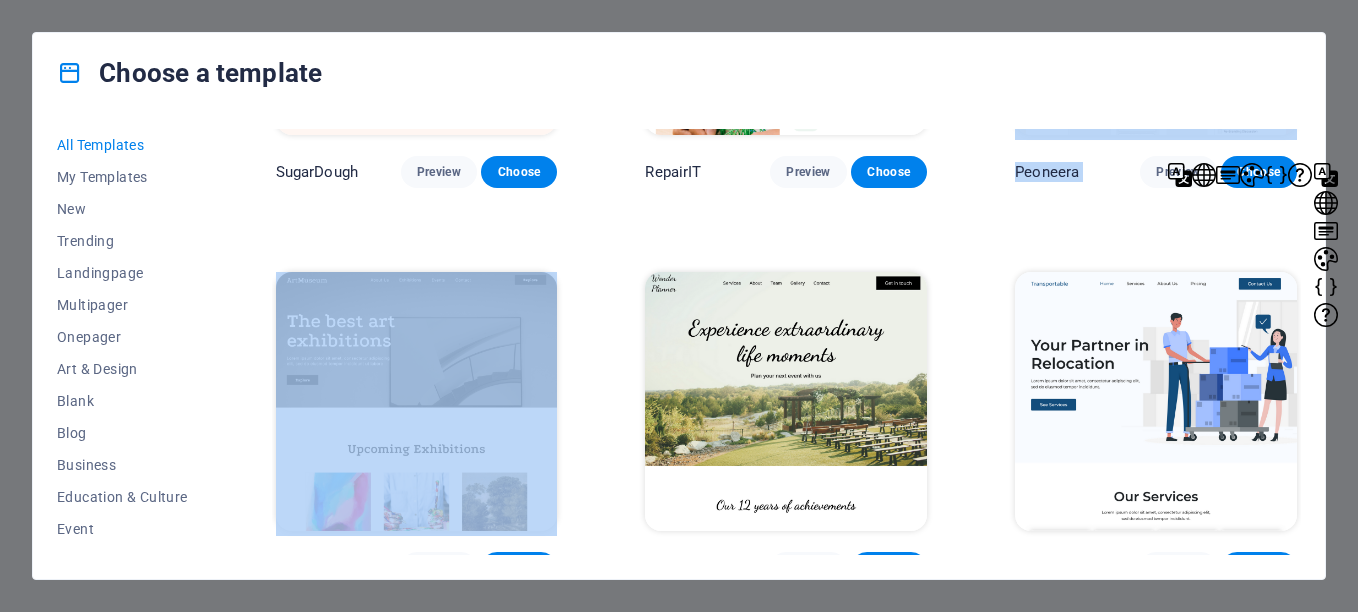scroll, scrollTop: 234, scrollLeft: 0, axis: vertical 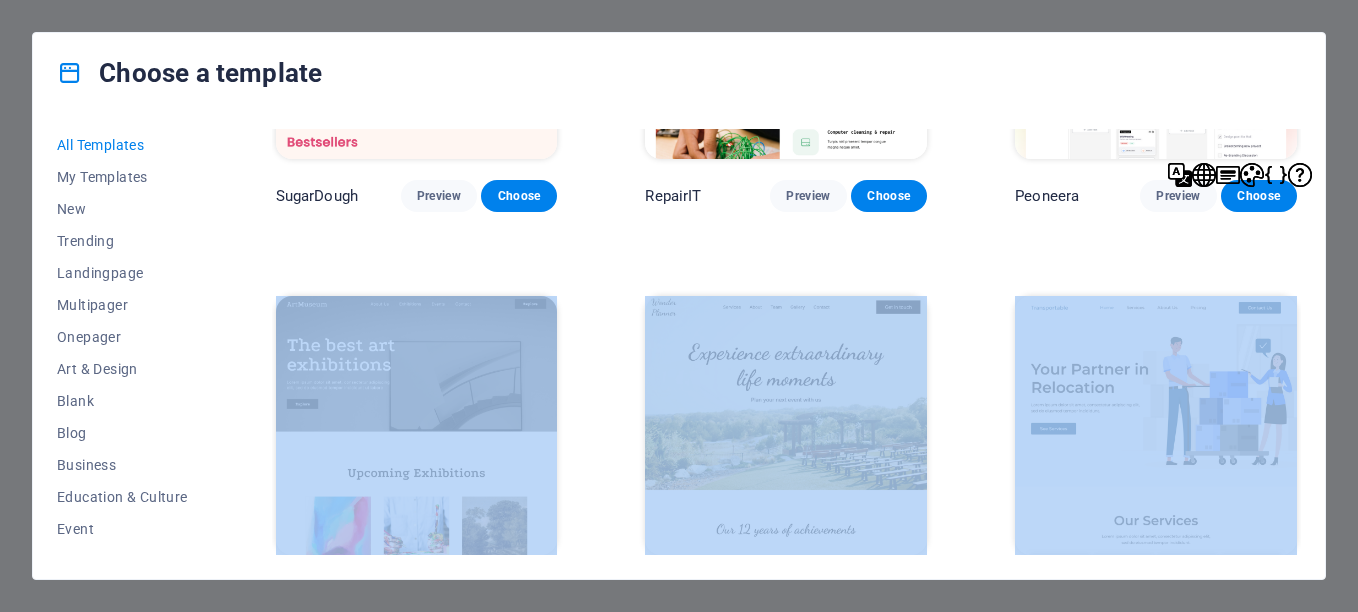drag, startPoint x: 1294, startPoint y: 146, endPoint x: 1302, endPoint y: 174, distance: 29.12044 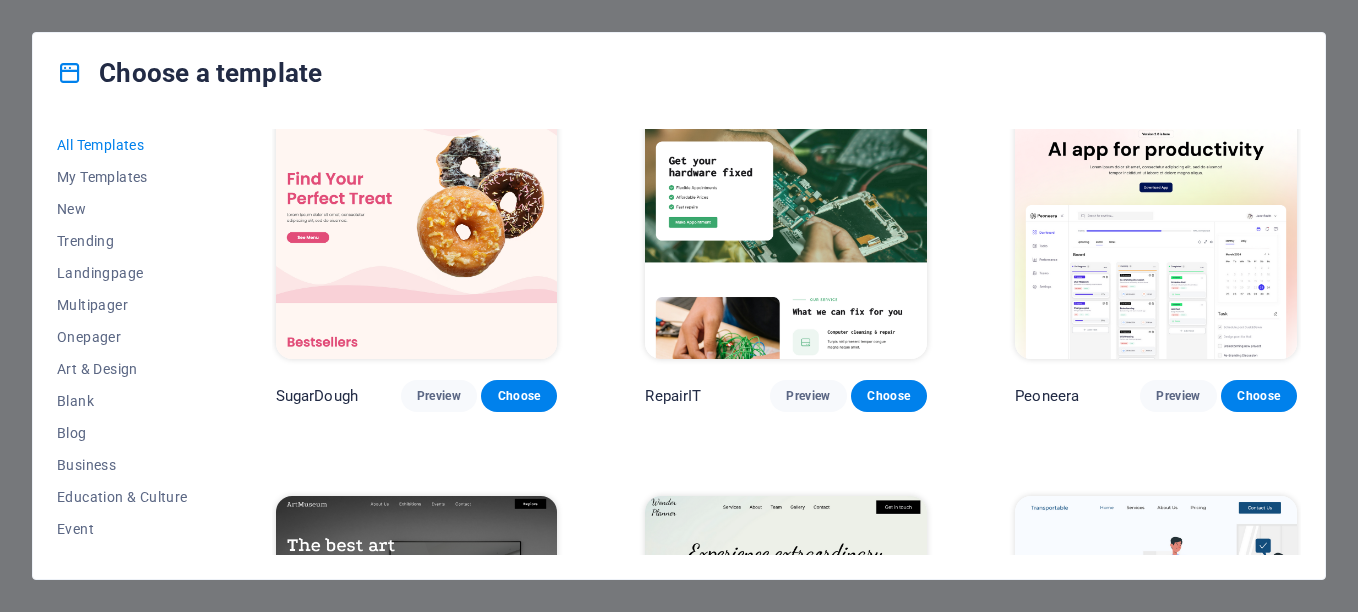 scroll, scrollTop: 0, scrollLeft: 0, axis: both 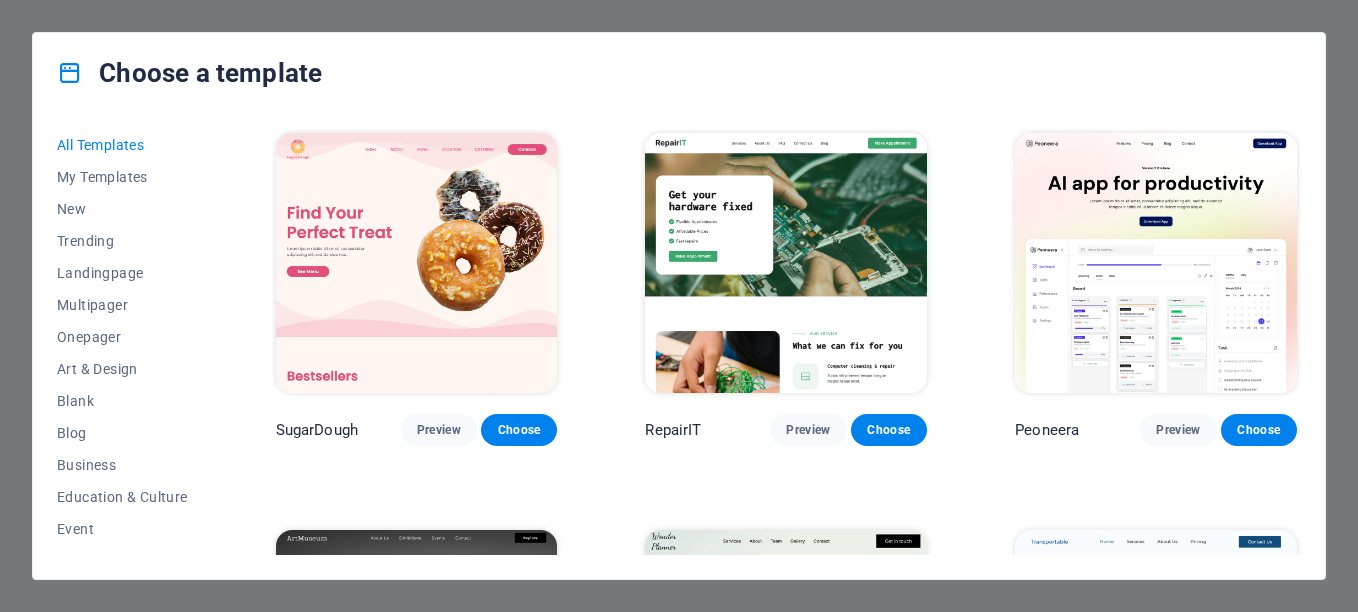 drag, startPoint x: 1301, startPoint y: 135, endPoint x: 1304, endPoint y: 145, distance: 10.440307 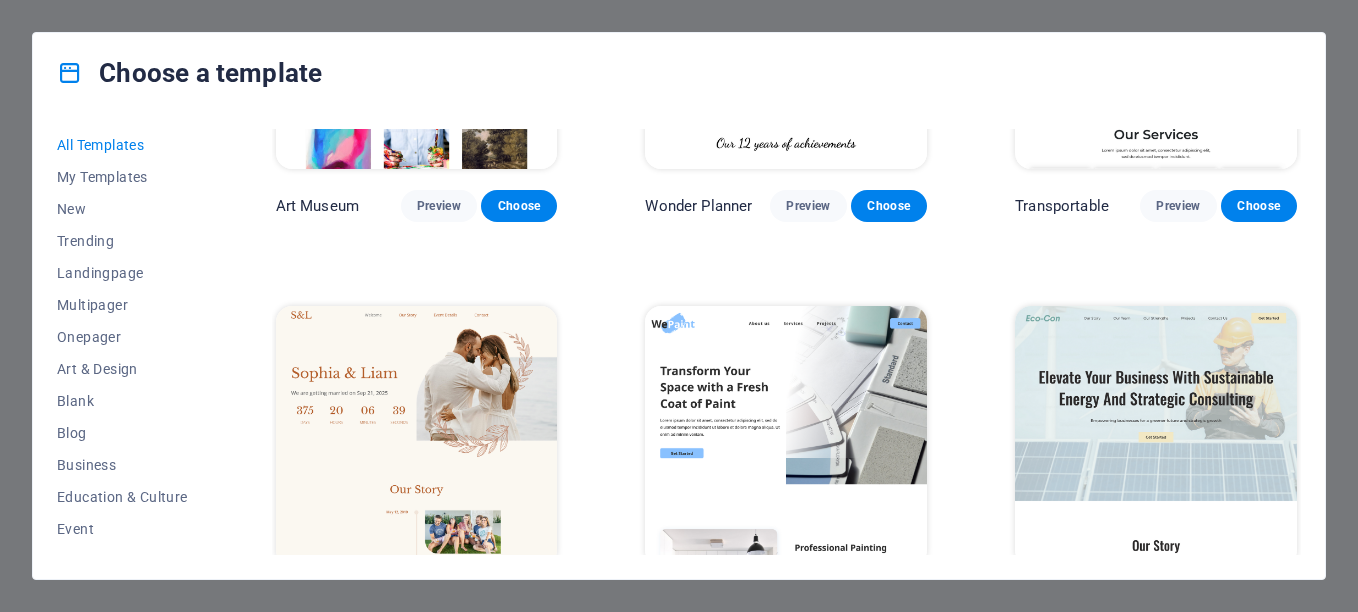 scroll, scrollTop: 724, scrollLeft: 0, axis: vertical 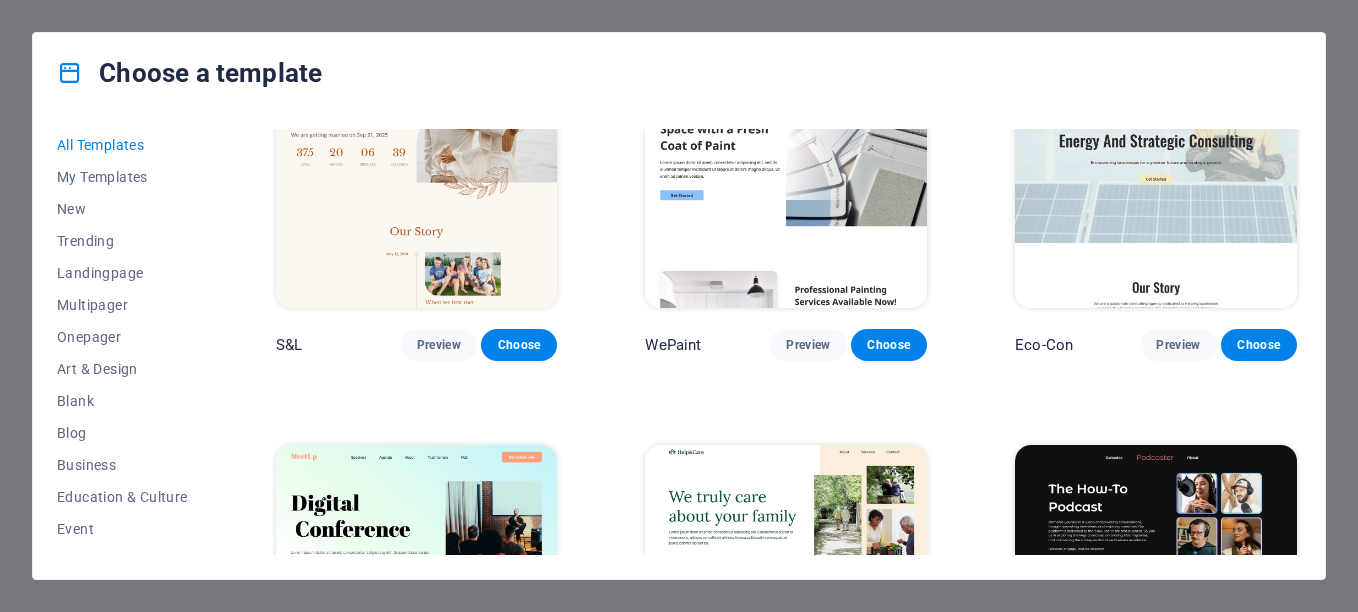 drag, startPoint x: 1299, startPoint y: 140, endPoint x: 1305, endPoint y: 157, distance: 18.027756 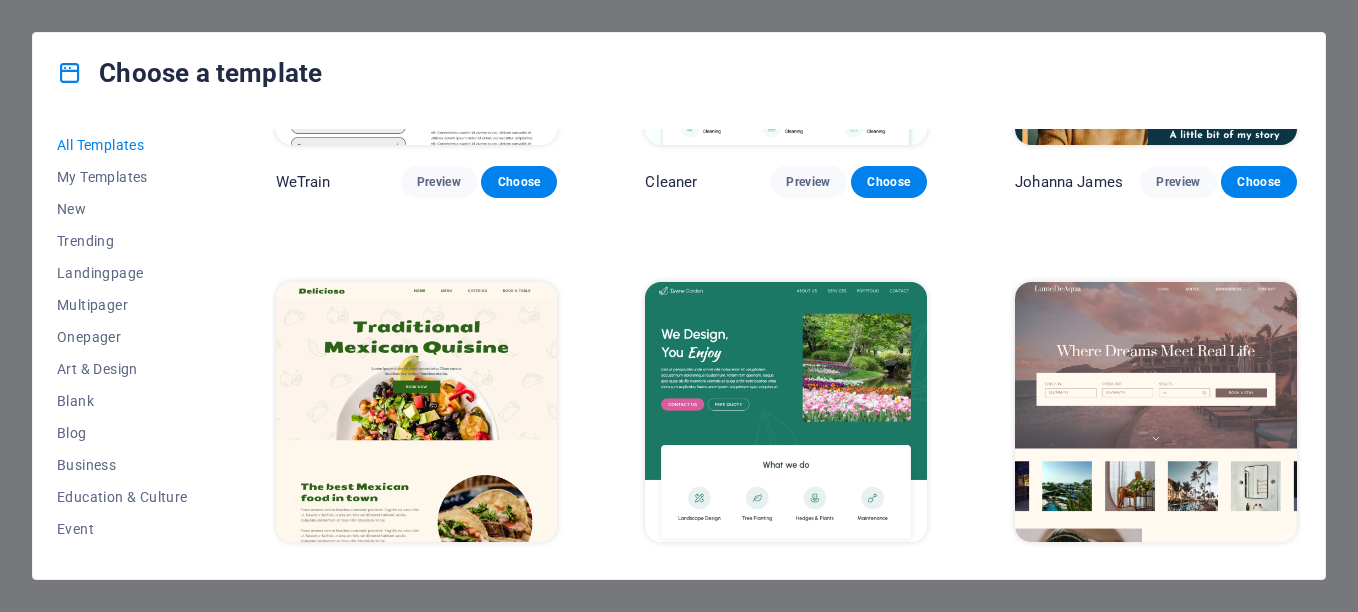 scroll, scrollTop: 2687, scrollLeft: 0, axis: vertical 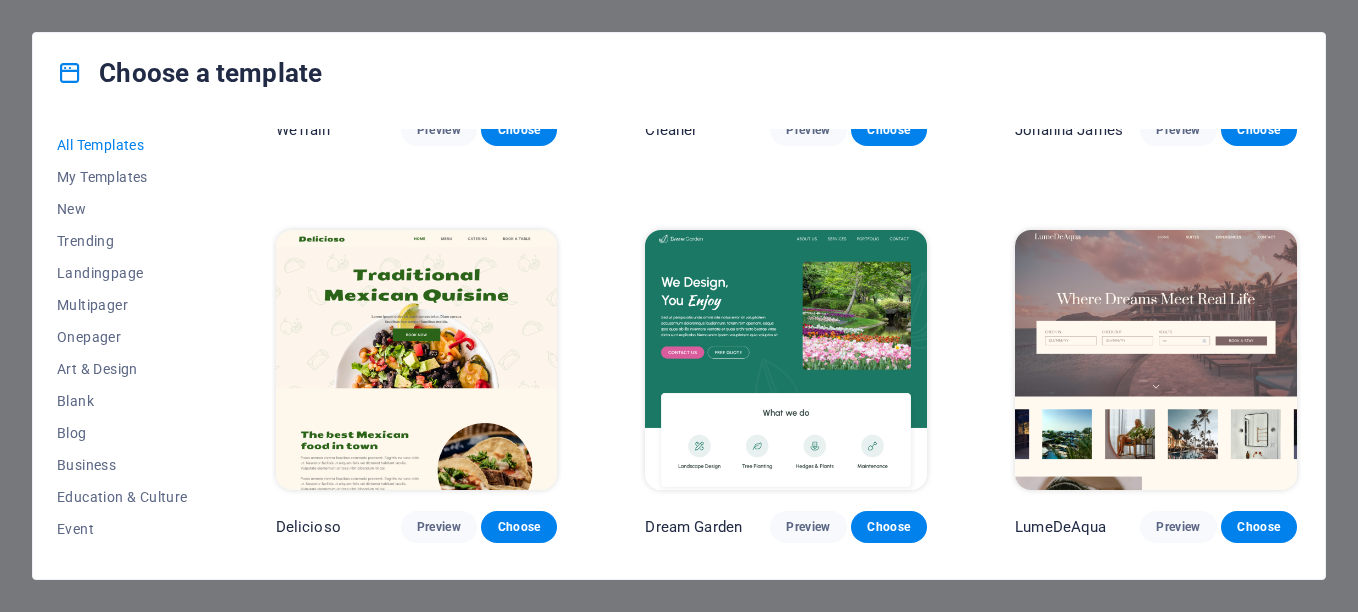 drag, startPoint x: 1299, startPoint y: 157, endPoint x: 1302, endPoint y: 193, distance: 36.124783 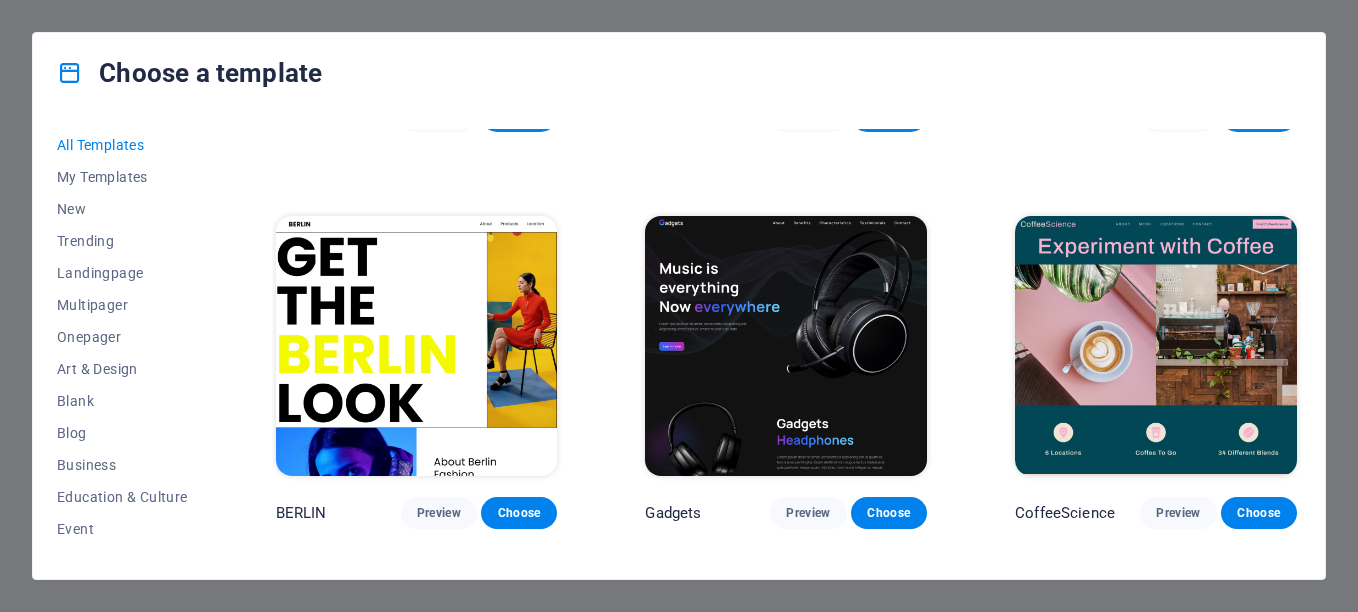 scroll, scrollTop: 5424, scrollLeft: 0, axis: vertical 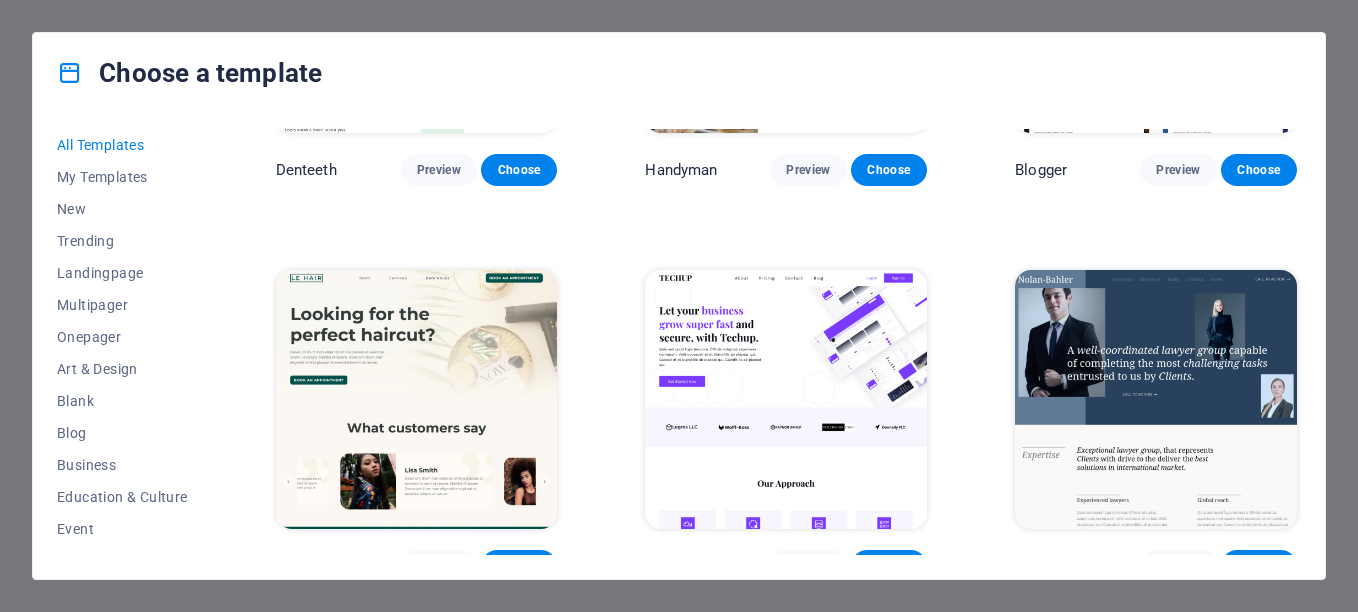 drag, startPoint x: 1299, startPoint y: 186, endPoint x: 1316, endPoint y: 239, distance: 55.65968 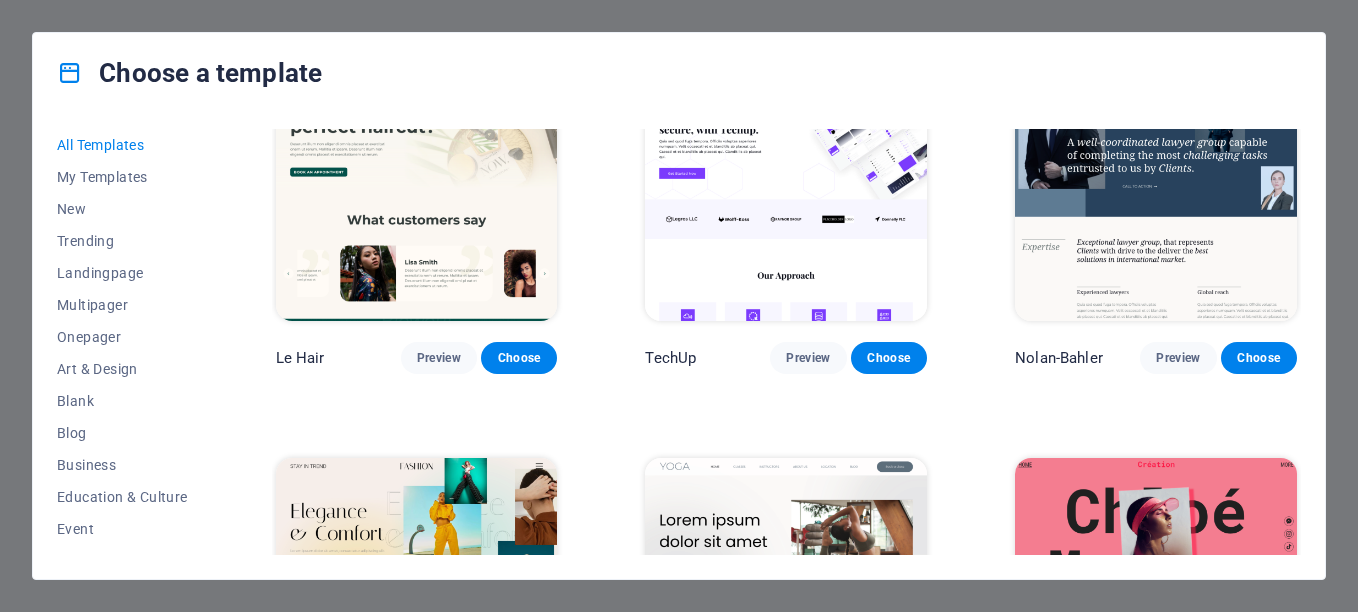 scroll, scrollTop: 5890, scrollLeft: 0, axis: vertical 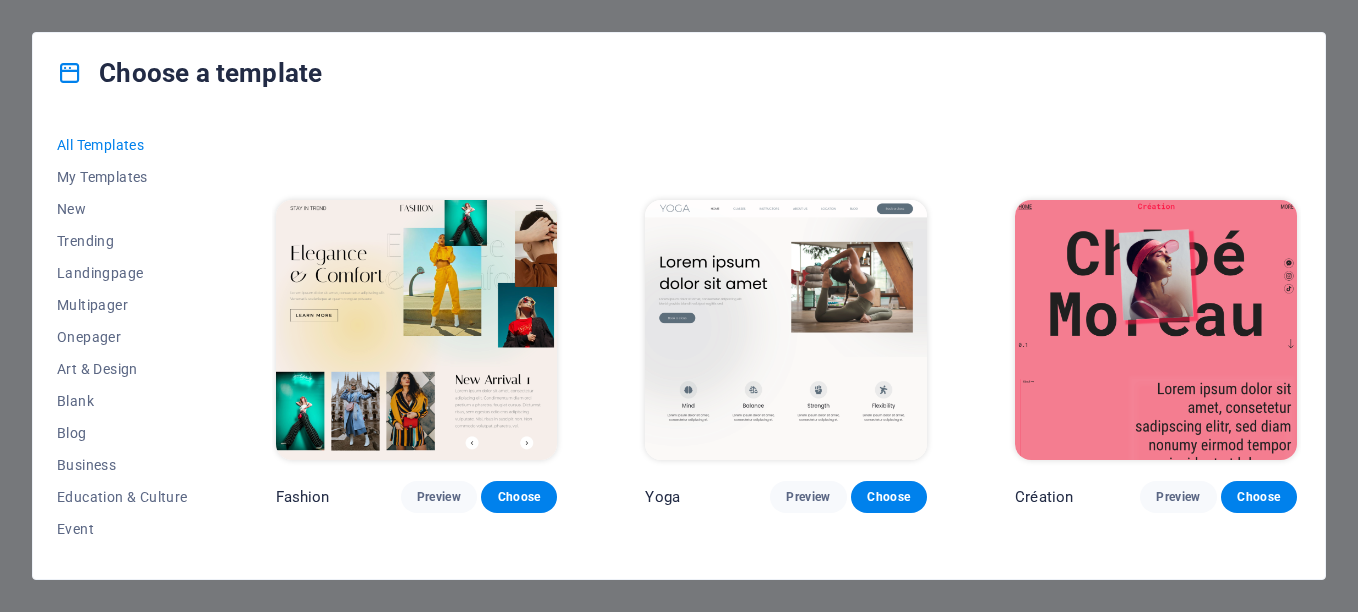 drag, startPoint x: 1298, startPoint y: 240, endPoint x: 1302, endPoint y: 277, distance: 37.215588 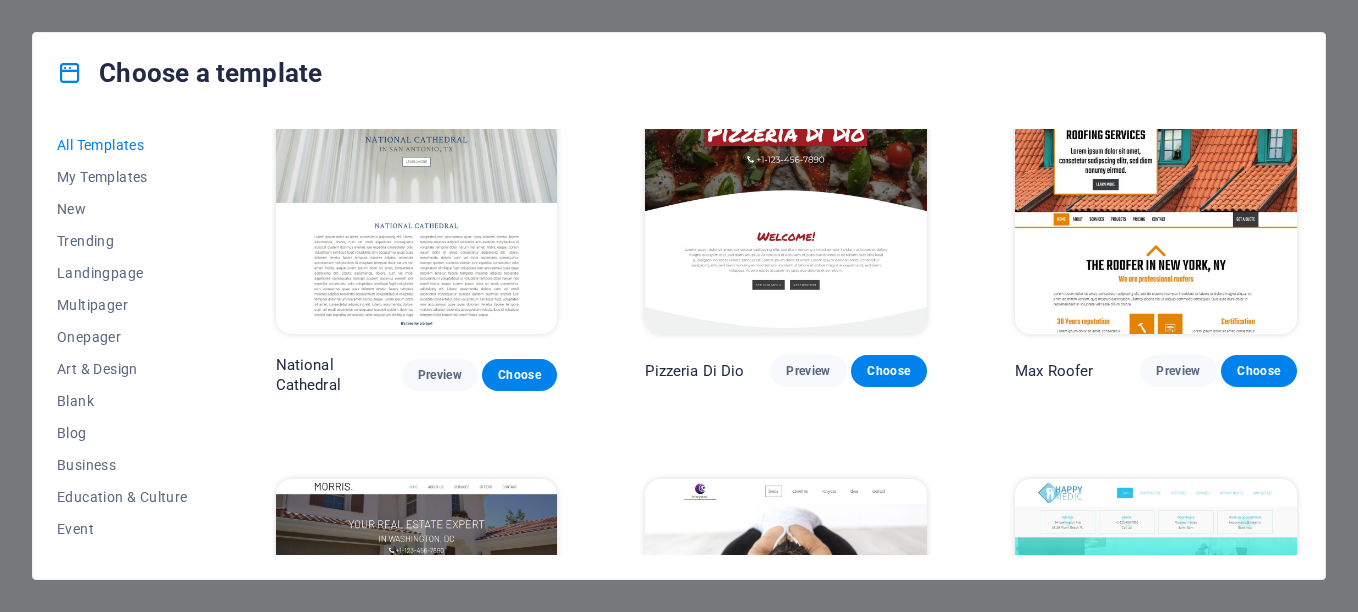 scroll, scrollTop: 8214, scrollLeft: 0, axis: vertical 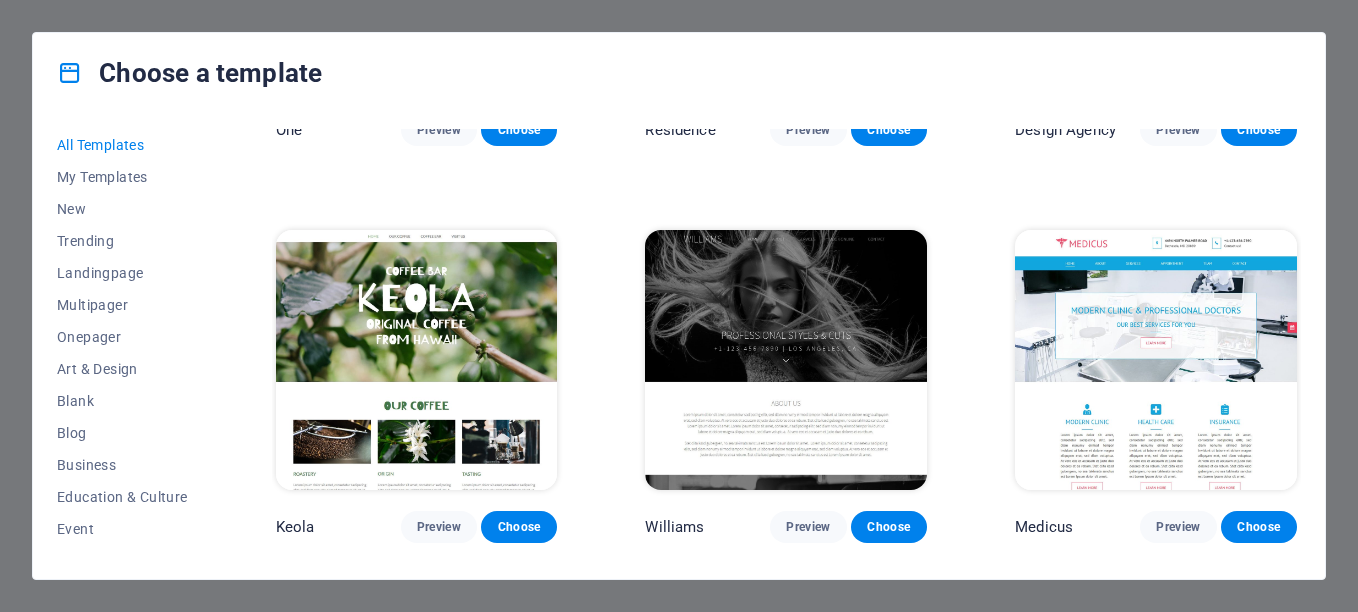 click on "All Templates My Templates New Trending Landingpage Multipager Onepager Art & Design Blank Blog Business Education & Culture Event Gastronomy Health IT & Media Legal & Finance Non-Profit Performance Portfolio Services Sports & Beauty Trades Travel Wireframe SugarDough Preview Choose RepairIT Preview Choose Peoneera Preview Choose Art Museum Preview Choose Wonder Planner Preview Choose Transportable Preview Choose S&L Preview Choose WePaint Preview Choose Eco-Con Preview Choose MeetUp Preview Choose Help & Care Preview Choose Podcaster Preview Choose Academix Preview Choose BIG Barber Shop Preview Choose Health & Food Preview Choose UrbanNest Interiors Preview Choose Green Change Preview Choose The Beauty Temple Preview Choose WeTrain Preview Choose Cleaner Preview Choose Johanna James Preview Choose Delicioso Preview Choose Dream Garden Preview Choose LumeDeAqua Preview Choose Pets Care Preview Choose SafeSpace Preview Choose Midnight Rain Bar Preview Choose Drive Preview Choose Estator Preview Choose Preview" at bounding box center [679, 346] 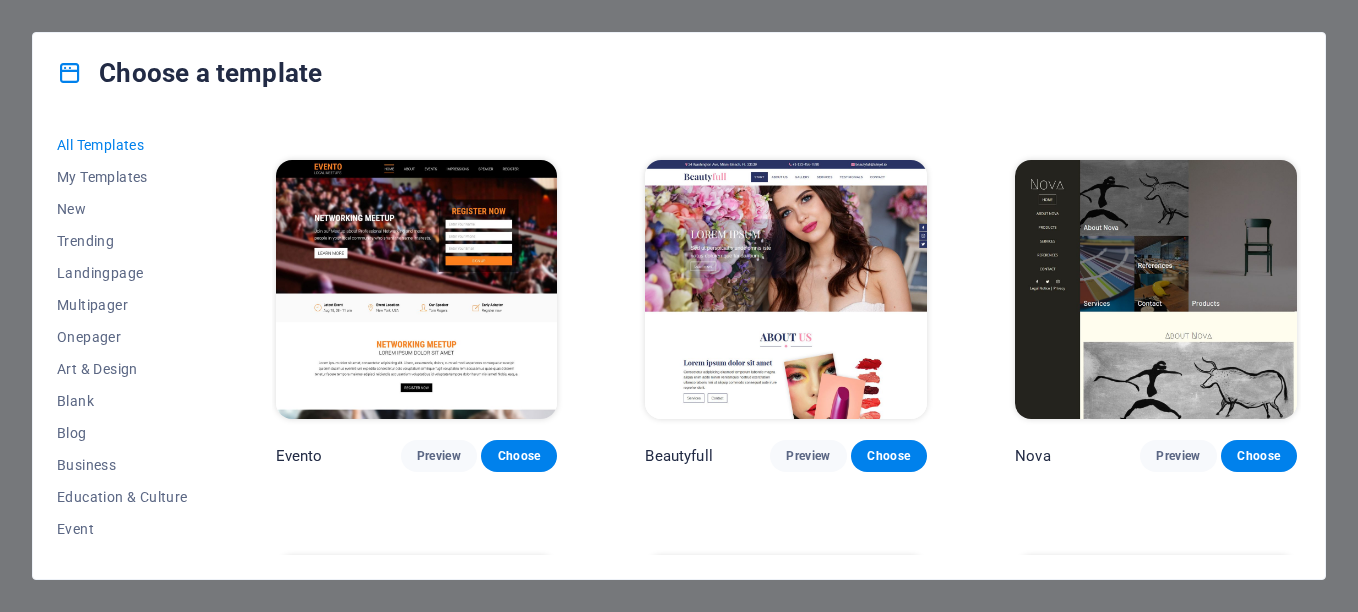 scroll, scrollTop: 14879, scrollLeft: 0, axis: vertical 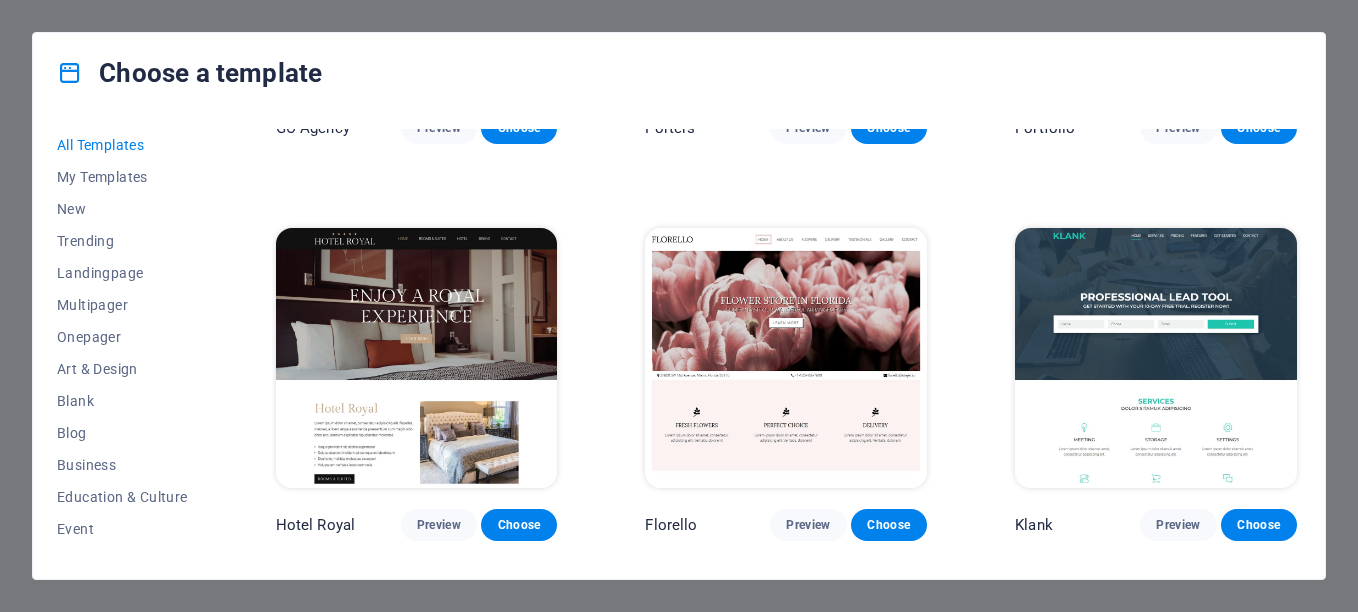 click on "Klank Preview Choose" at bounding box center (1156, 382) 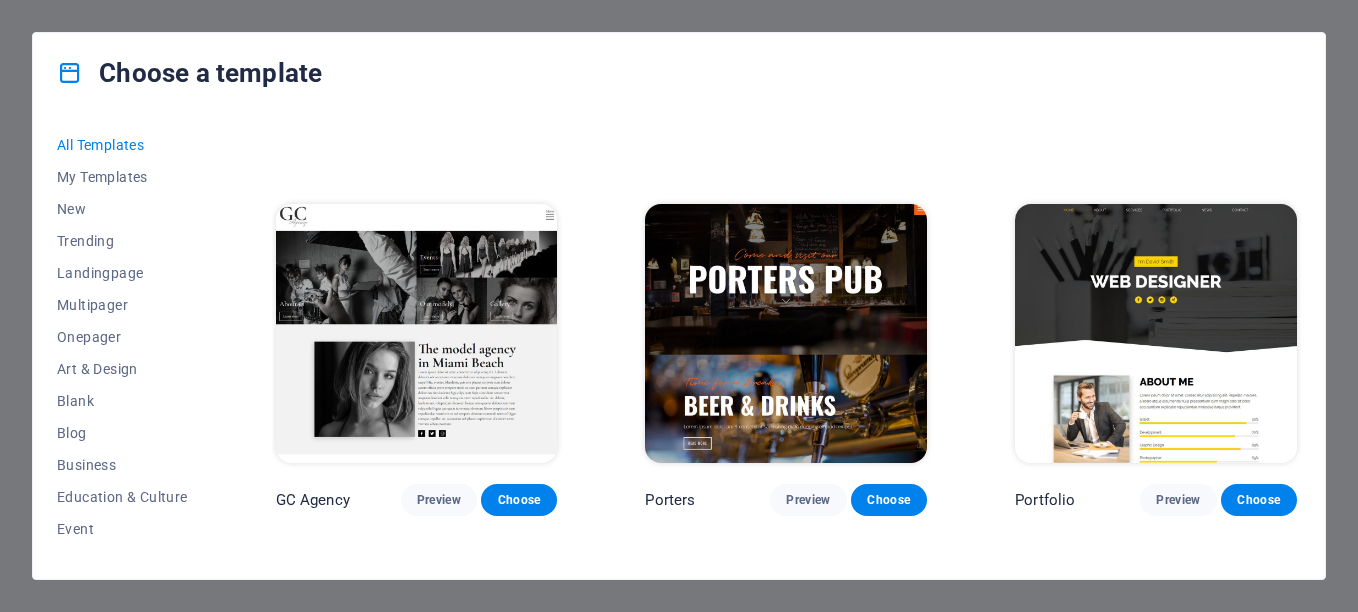scroll, scrollTop: 13875, scrollLeft: 0, axis: vertical 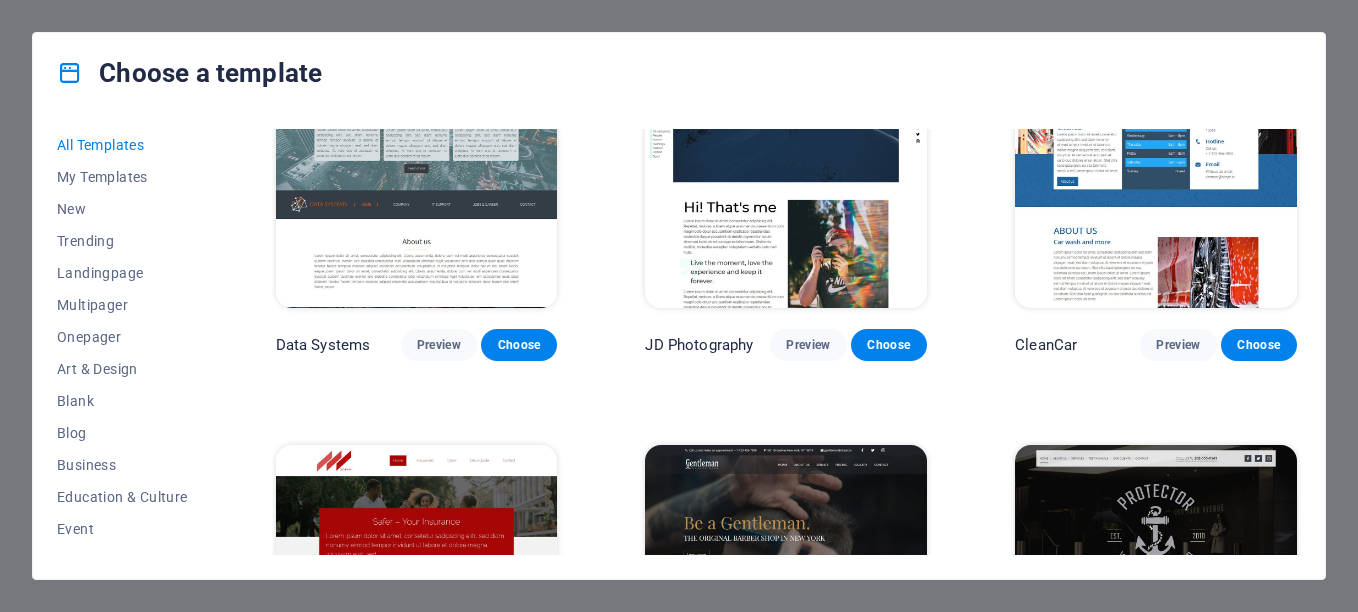 drag, startPoint x: 1301, startPoint y: 279, endPoint x: 1305, endPoint y: 297, distance: 18.439089 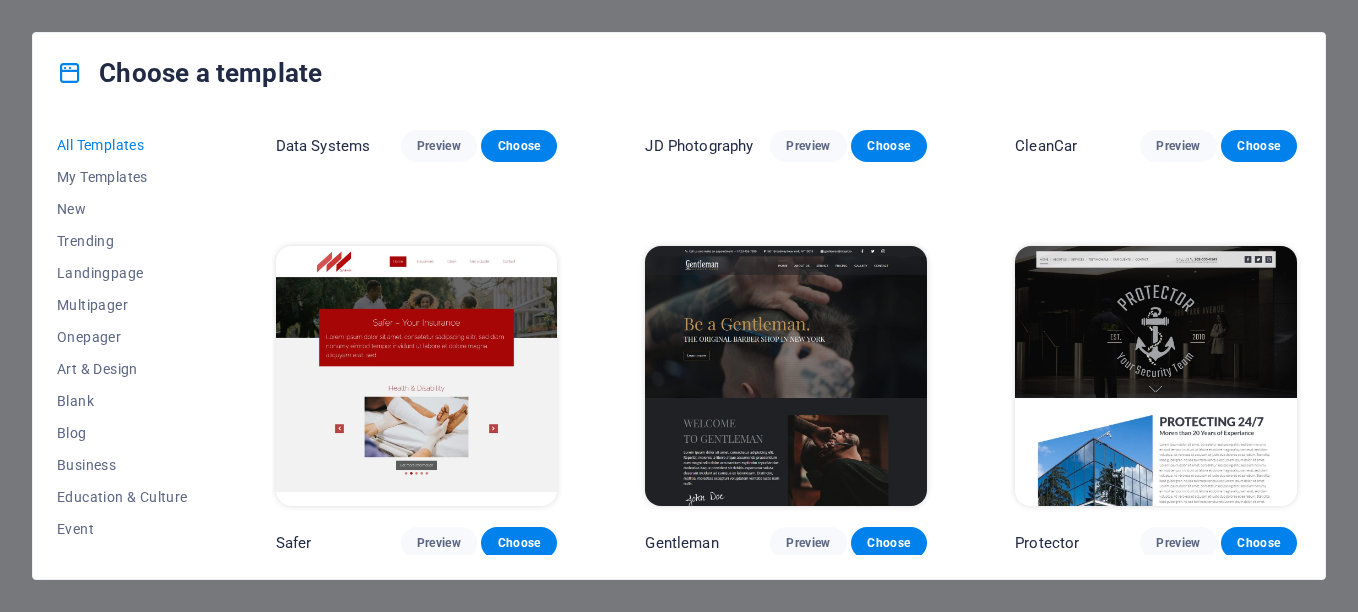 scroll, scrollTop: 7543, scrollLeft: 0, axis: vertical 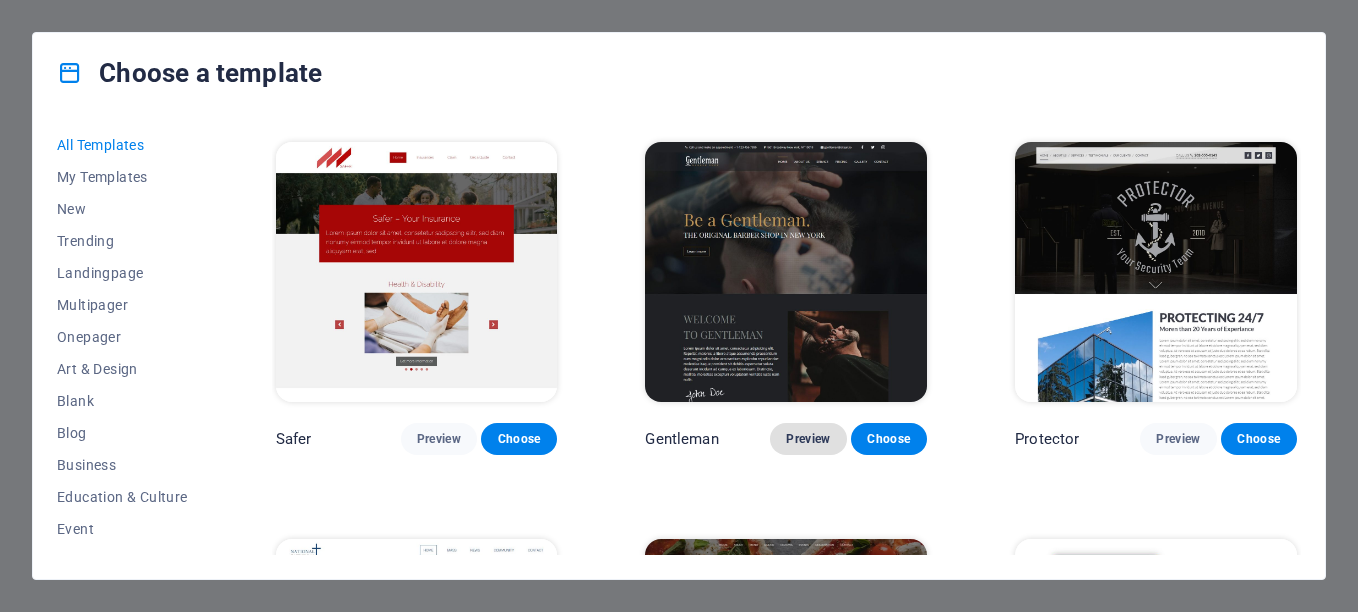 click on "Preview" at bounding box center [808, 439] 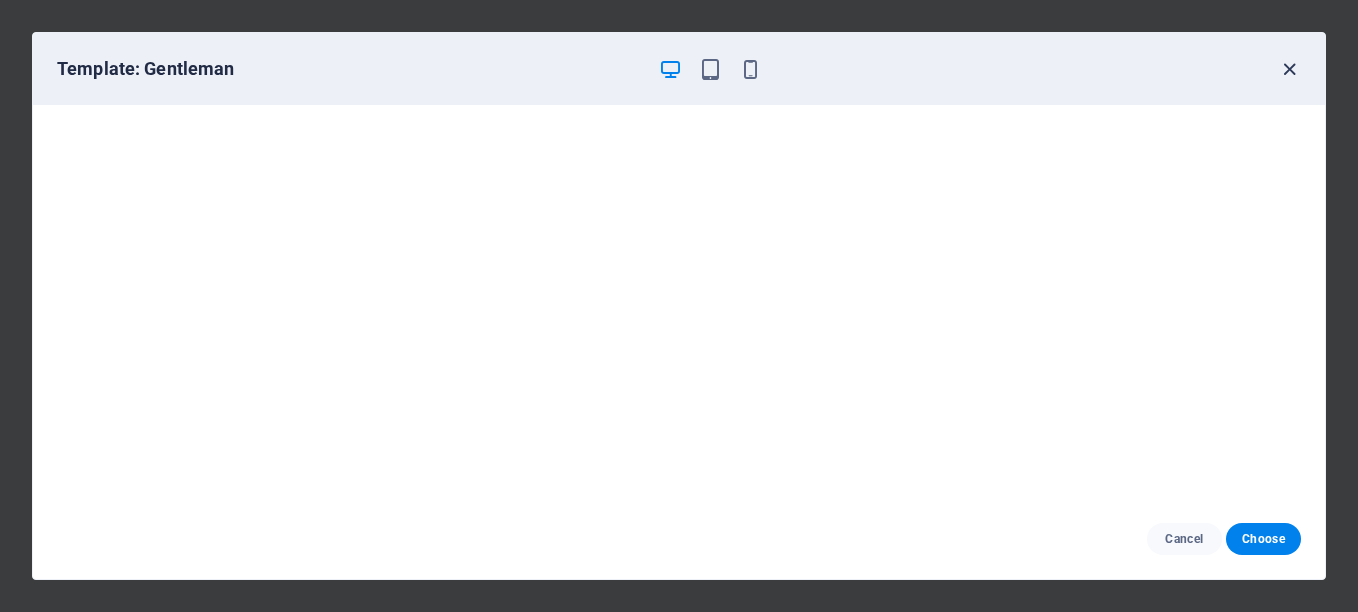 click at bounding box center (1289, 69) 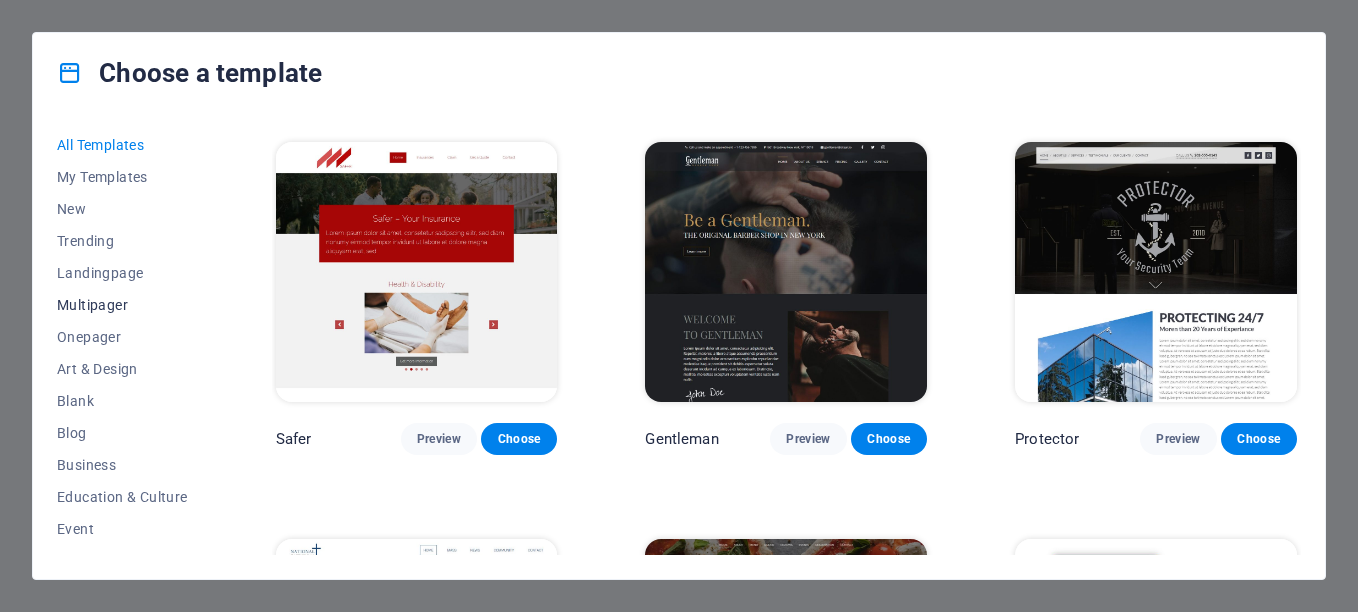 click on "Multipager" at bounding box center [122, 305] 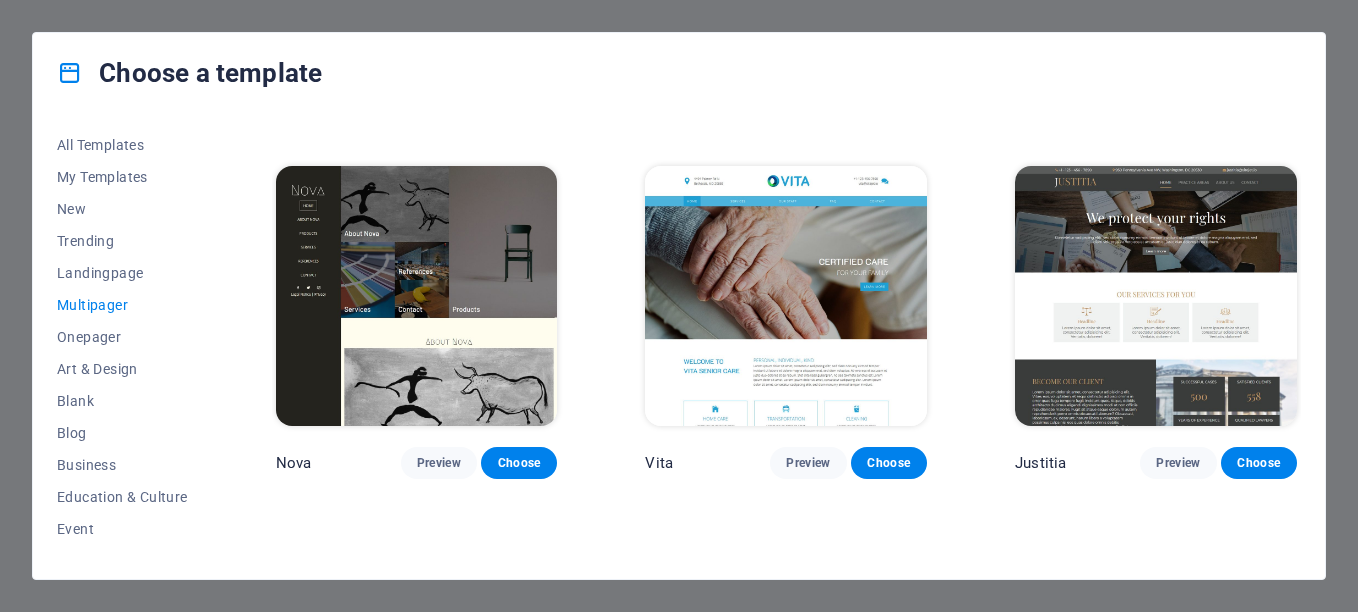 scroll, scrollTop: 4388, scrollLeft: 0, axis: vertical 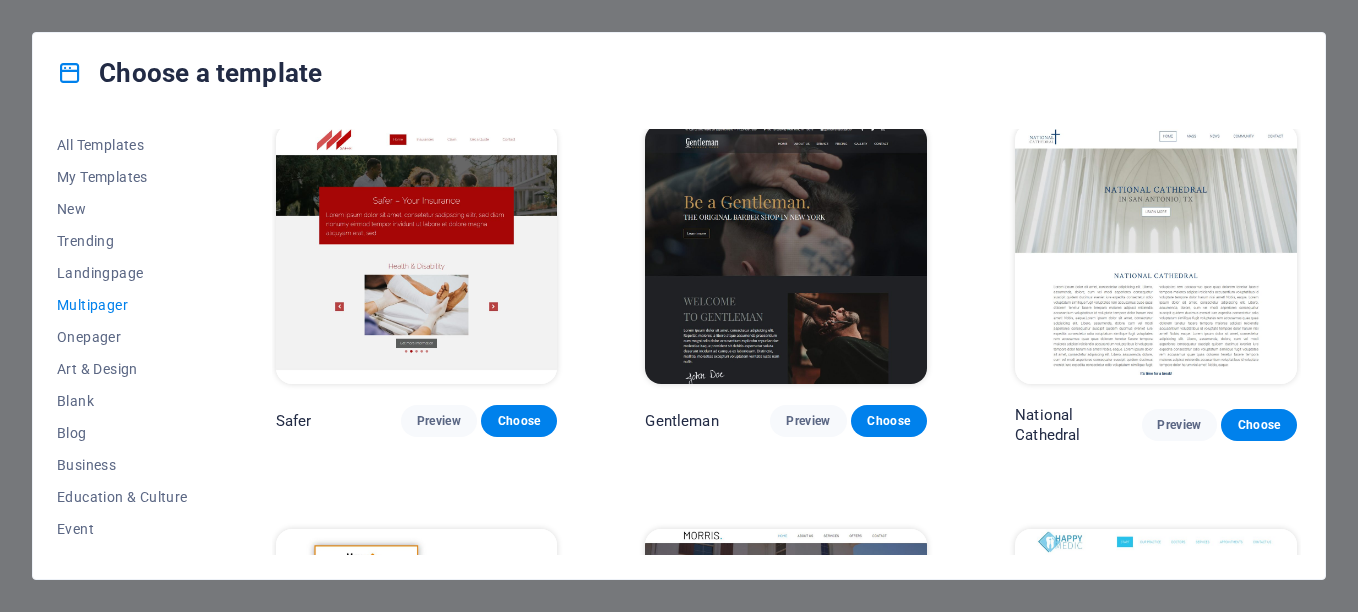 drag, startPoint x: 1302, startPoint y: 354, endPoint x: 1304, endPoint y: 293, distance: 61.03278 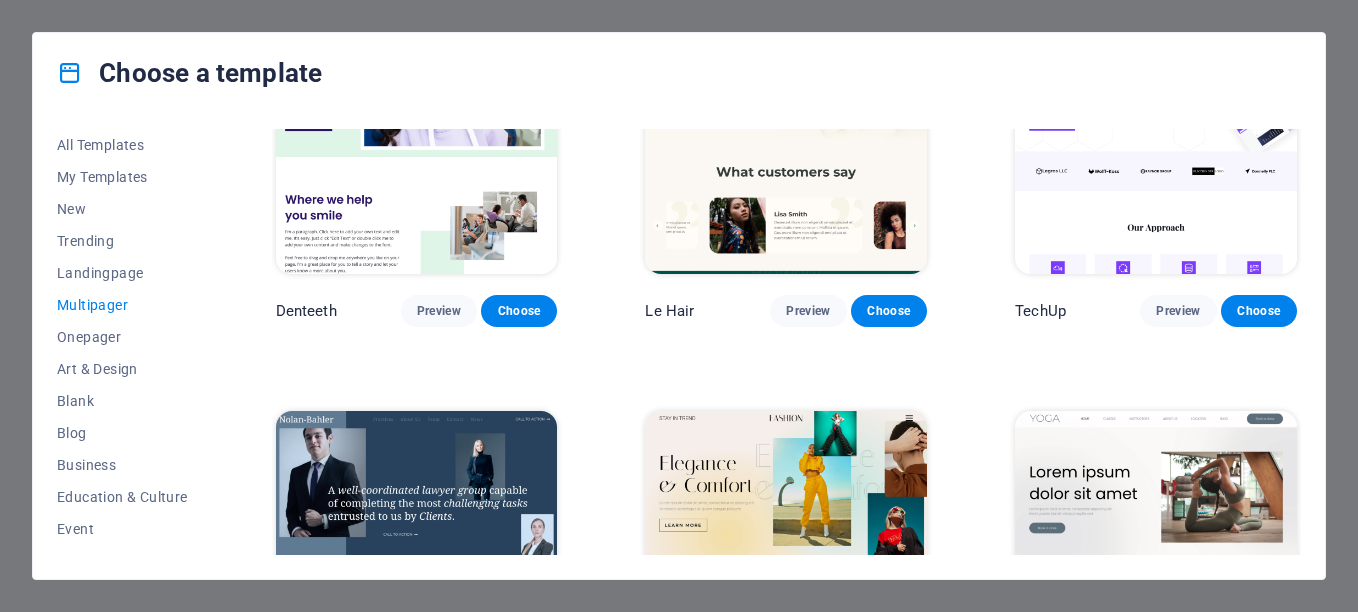 scroll, scrollTop: 3270, scrollLeft: 0, axis: vertical 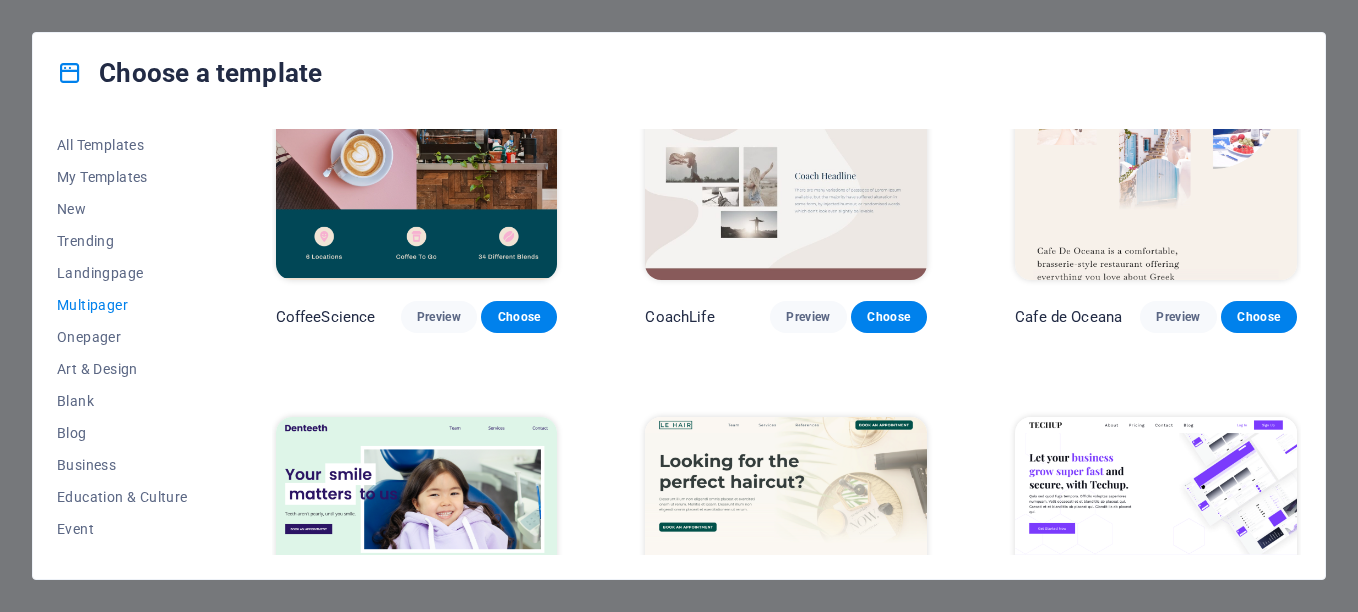 click at bounding box center (786, 150) 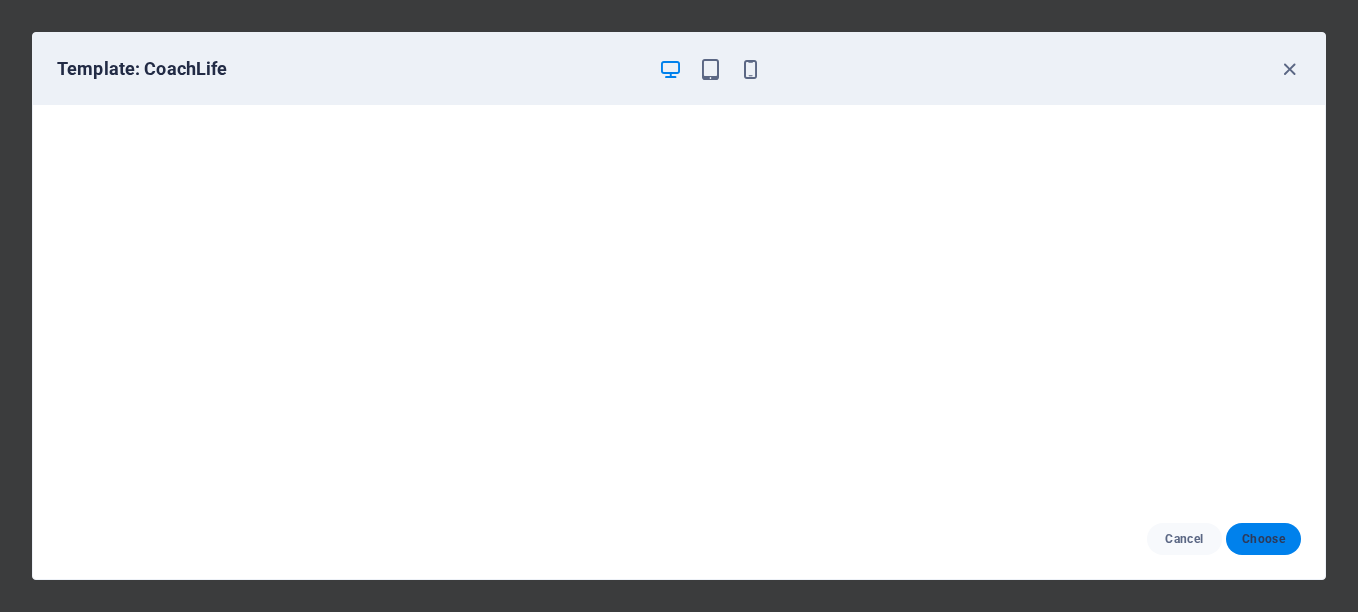 click on "Choose" at bounding box center (1263, 539) 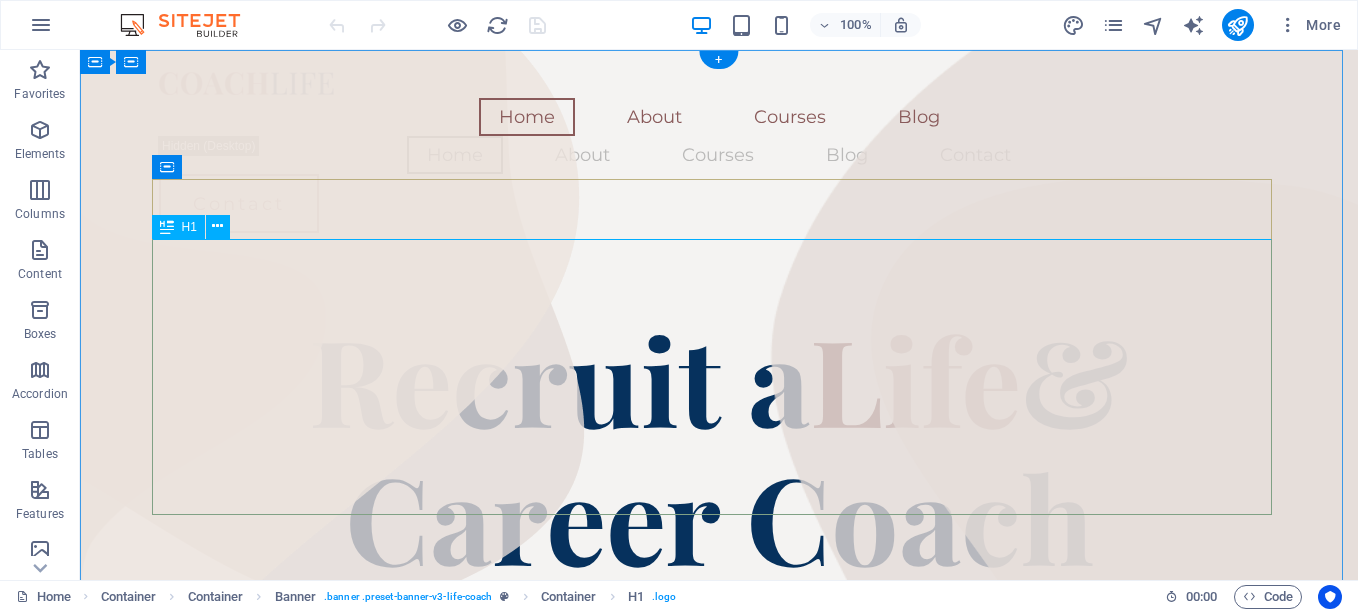 scroll, scrollTop: 0, scrollLeft: 0, axis: both 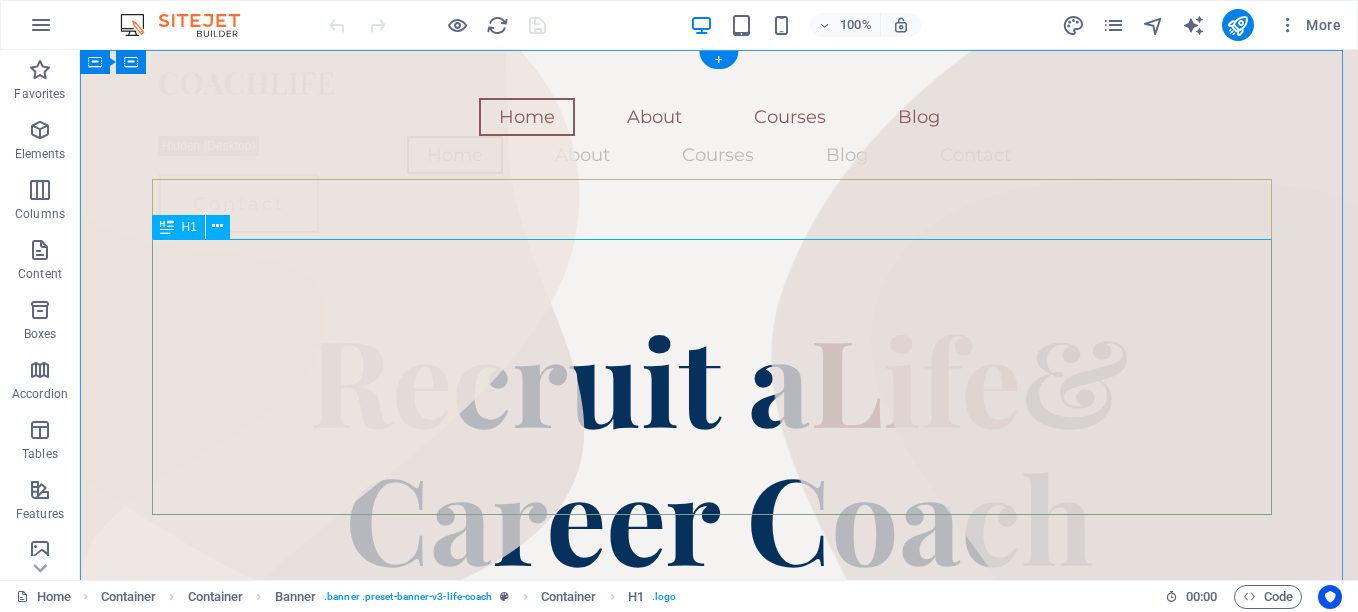click on "Recruit a  Life  & Career Coach" at bounding box center (719, 447) 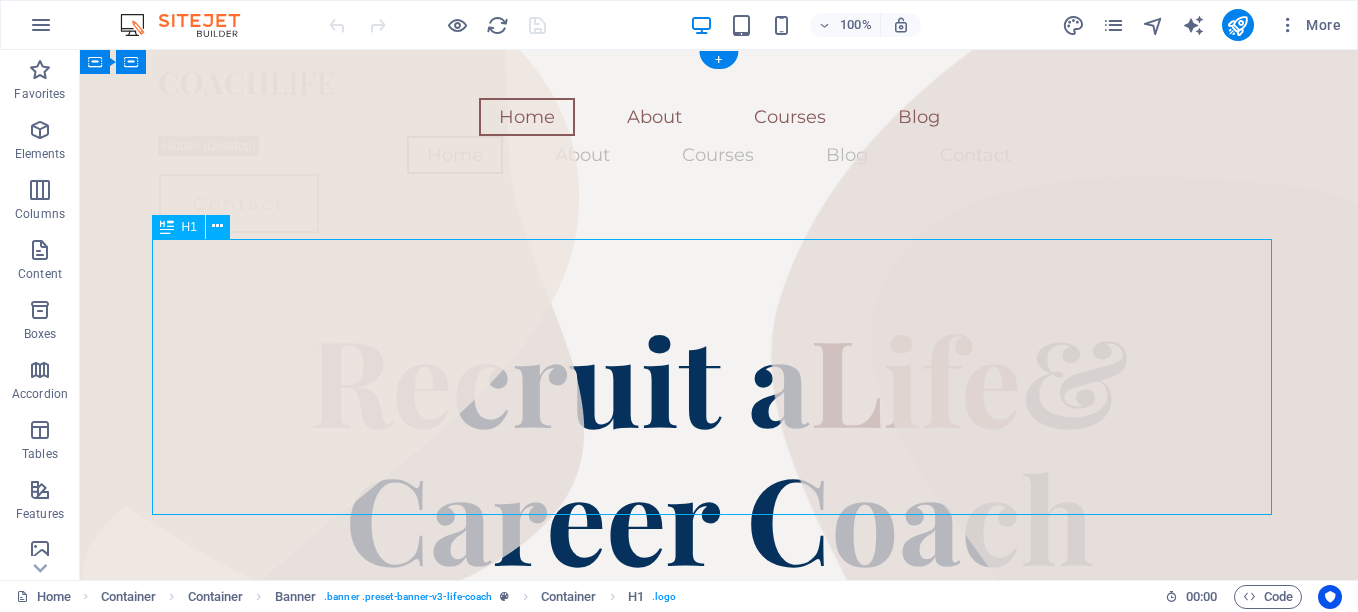 drag, startPoint x: 712, startPoint y: 472, endPoint x: 384, endPoint y: 502, distance: 329.36908 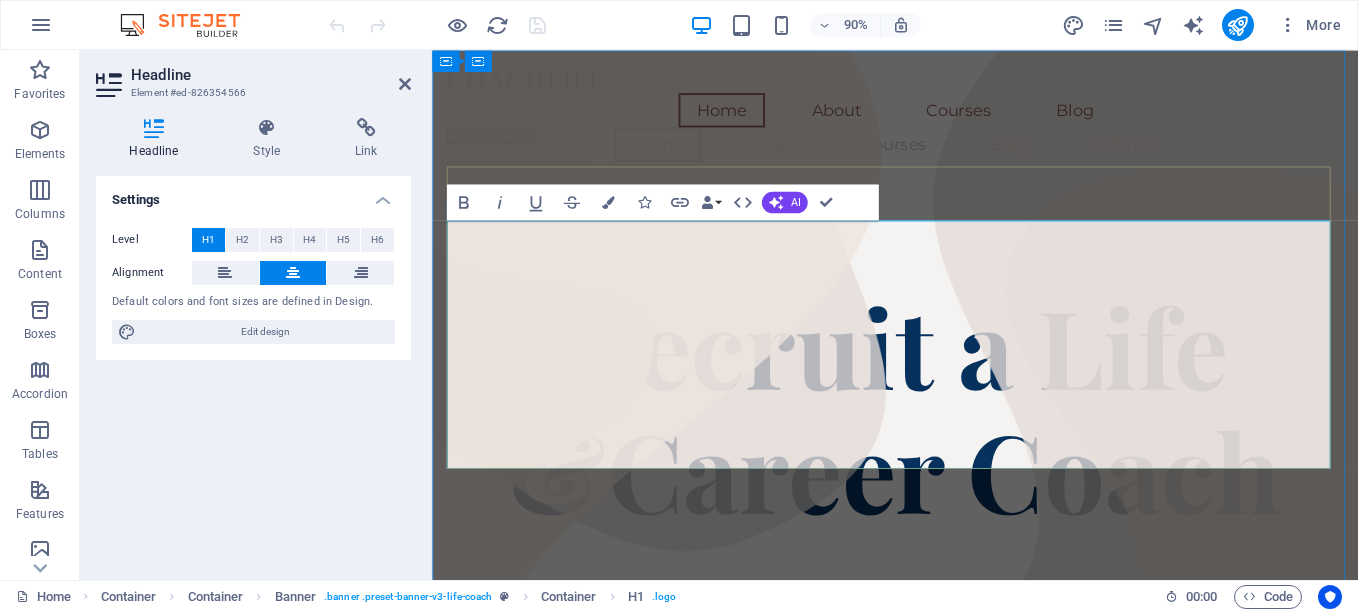 click on "Recruit a Life &Career Coach" at bounding box center (946, 447) 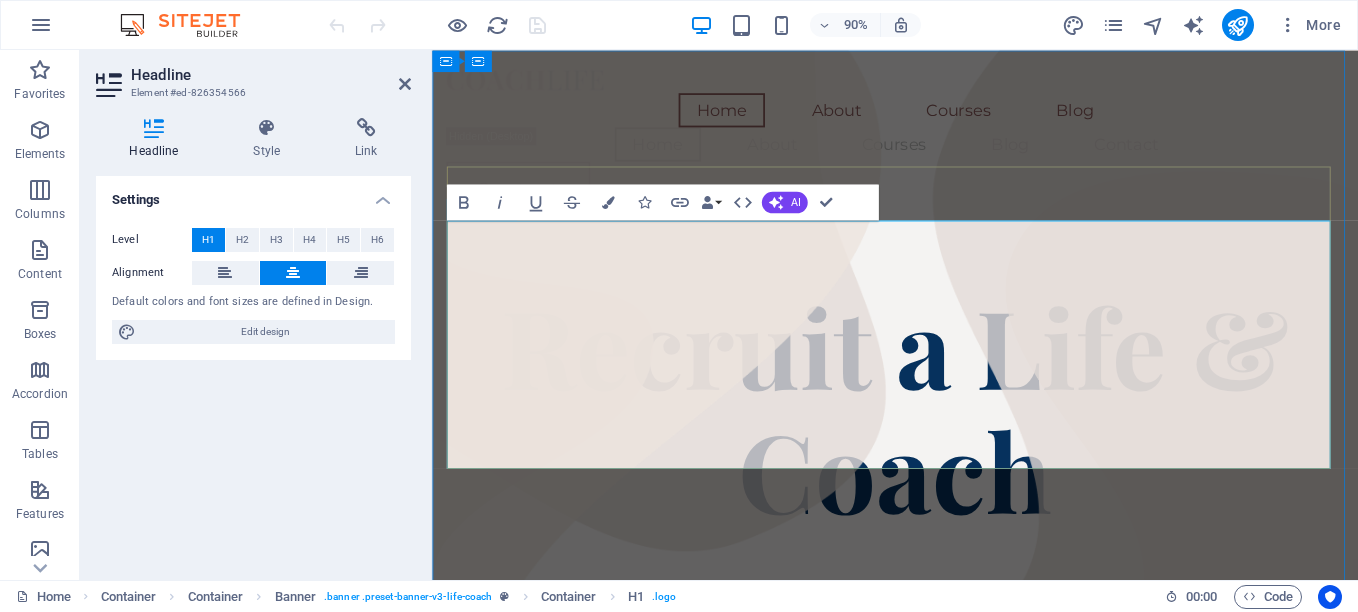 type 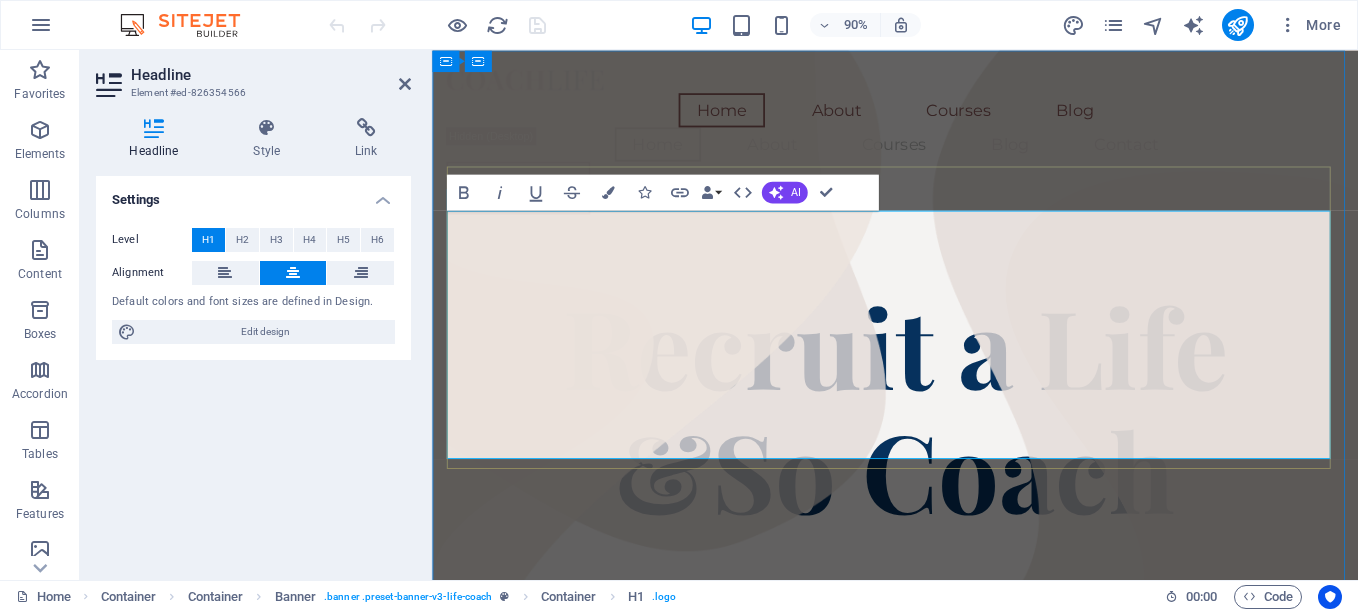 scroll, scrollTop: 11, scrollLeft: 0, axis: vertical 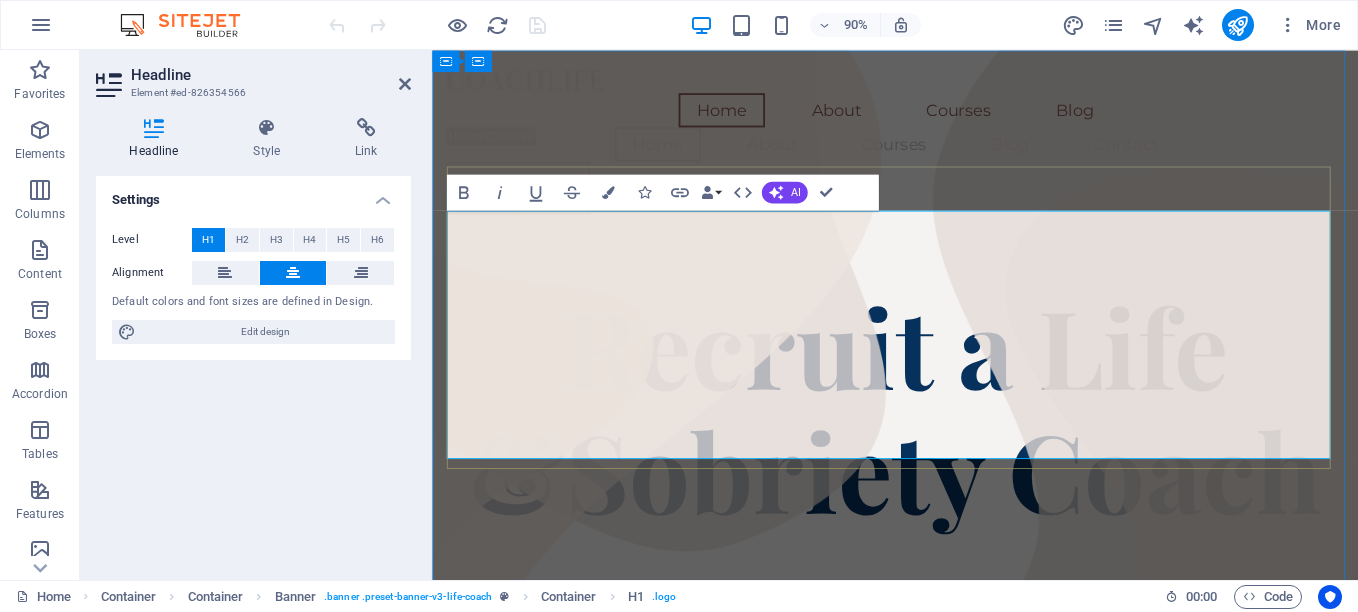 click on "Recruit a Life &Sobriety Coach" at bounding box center [946, 447] 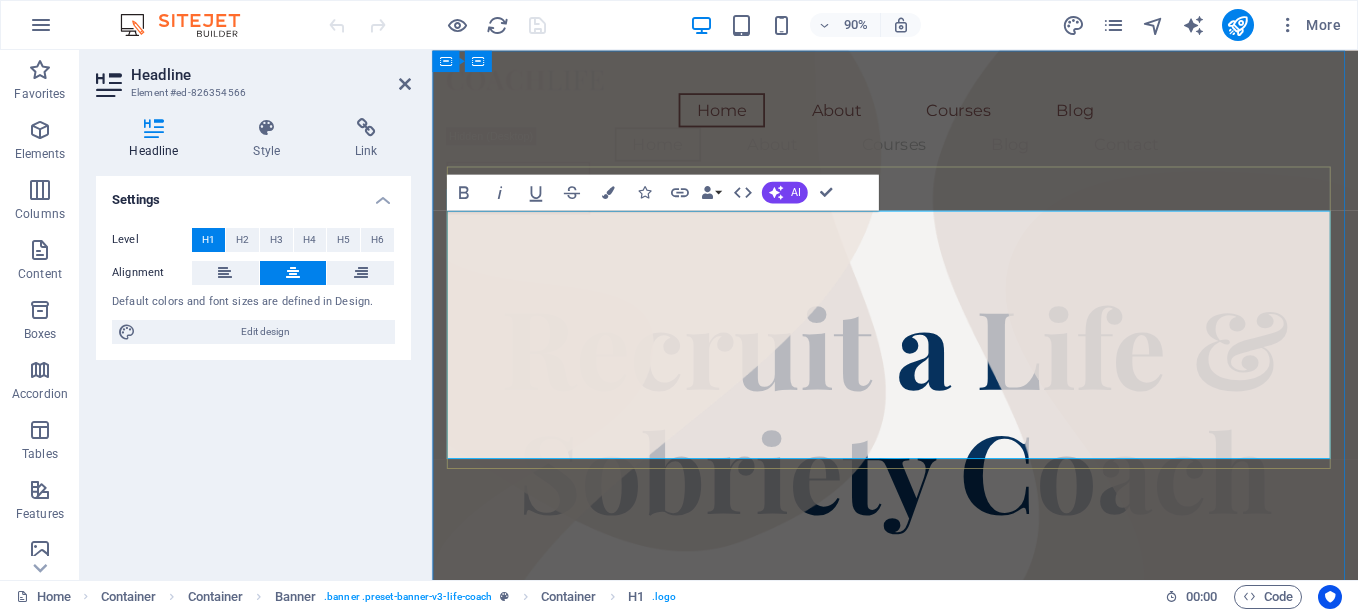 click on "Recruit a Life & Sobriety Coach" at bounding box center (946, 447) 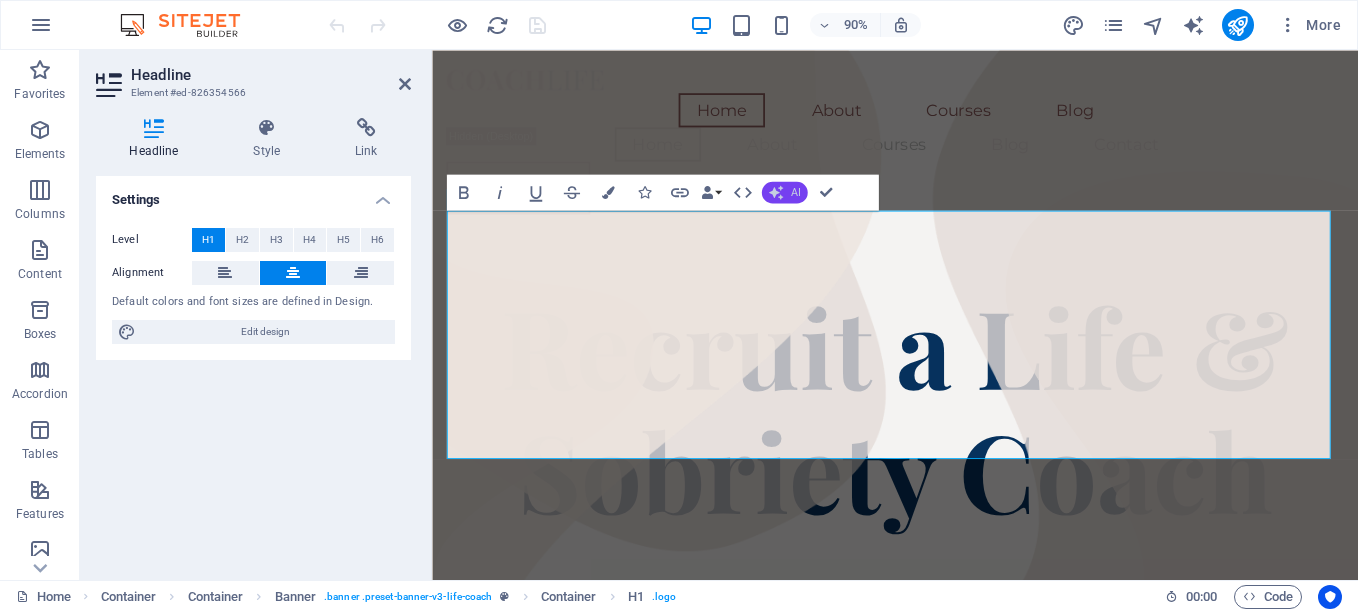click on "AI" at bounding box center [784, 192] 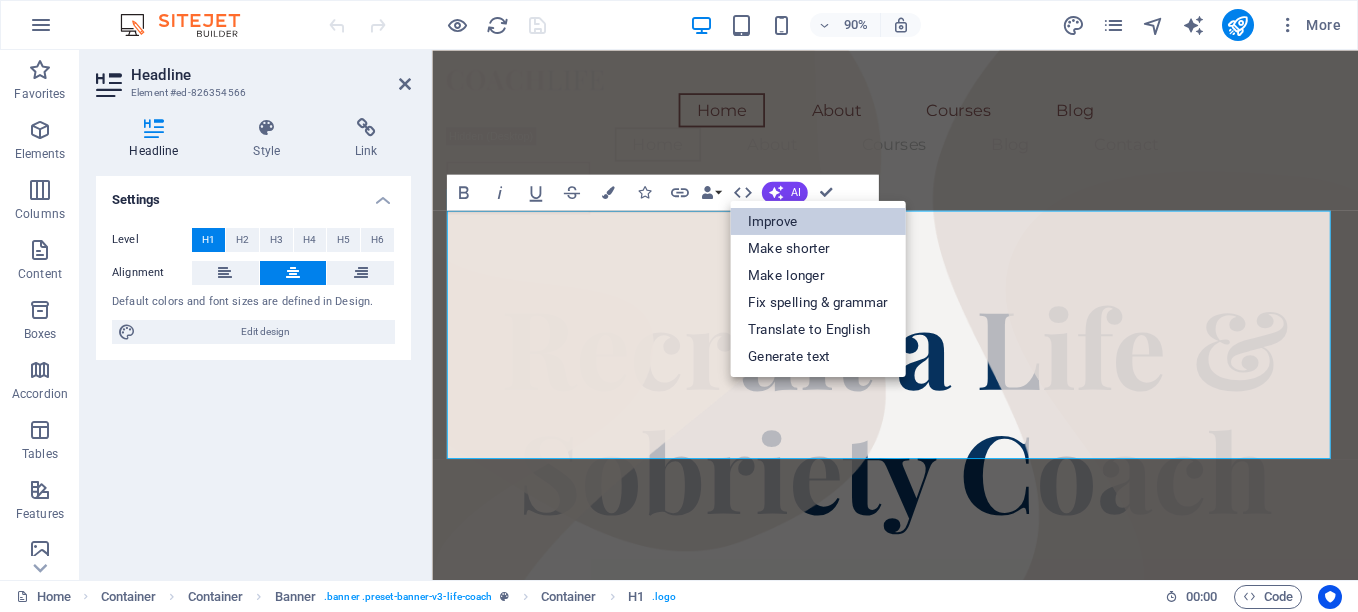 click on "Improve" at bounding box center [818, 221] 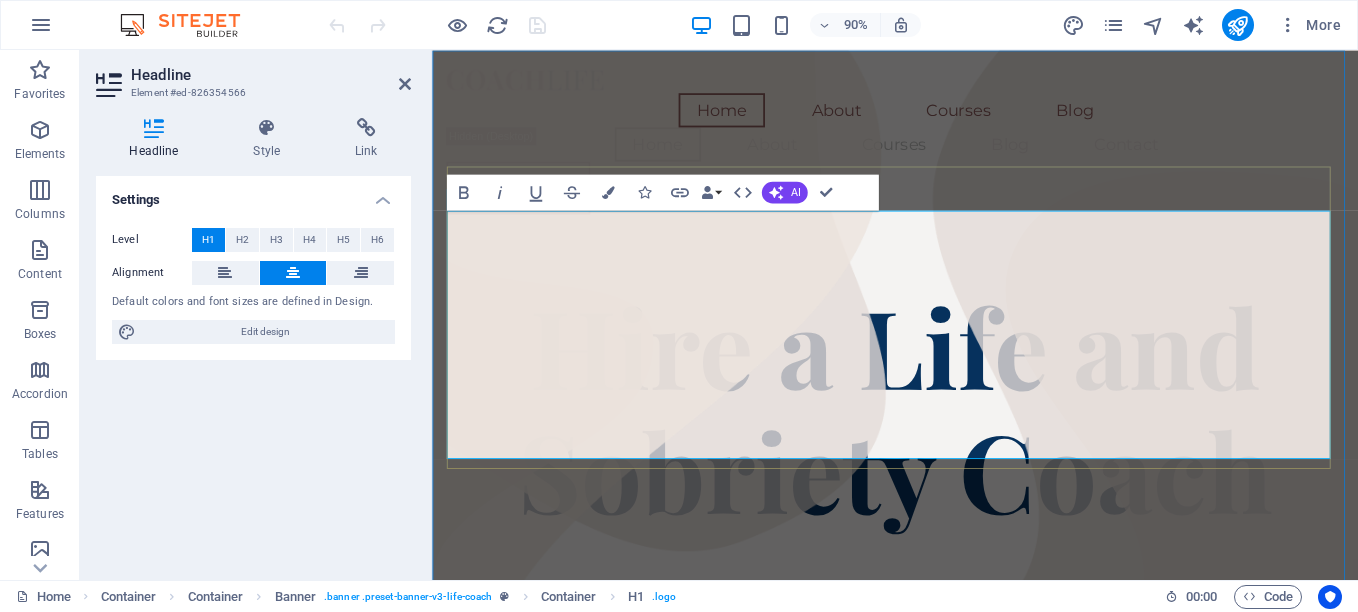 click on "Hire a Life and Sobriety Coach" at bounding box center (946, 447) 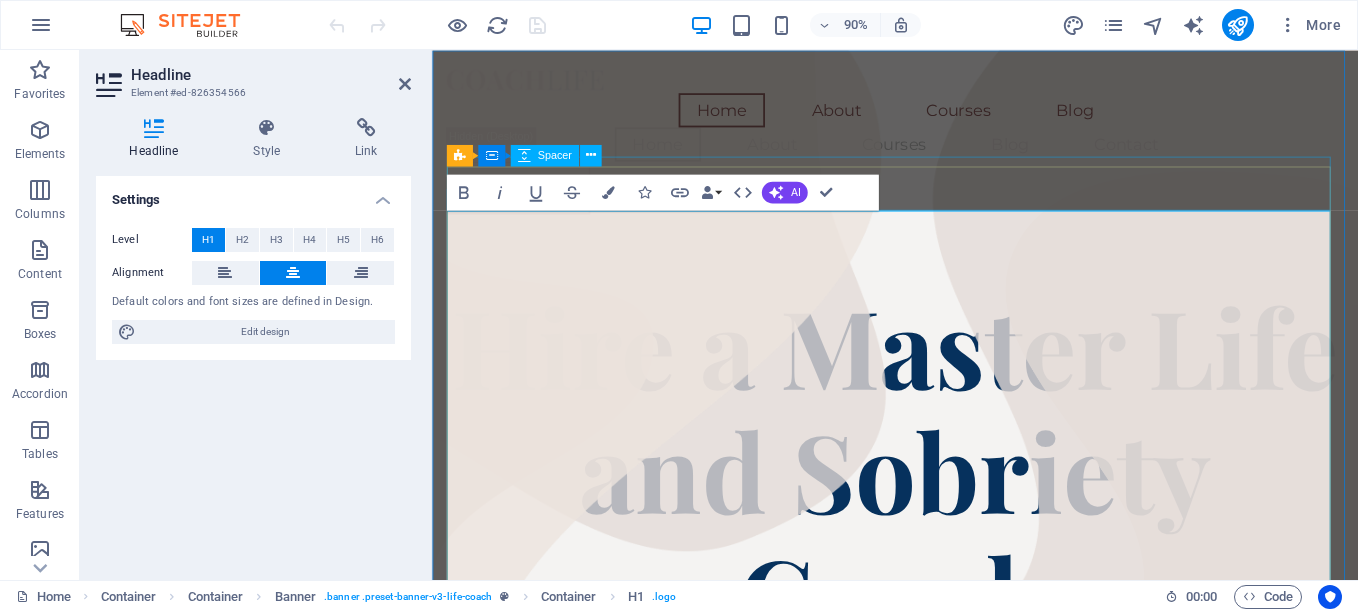 click at bounding box center (946, 279) 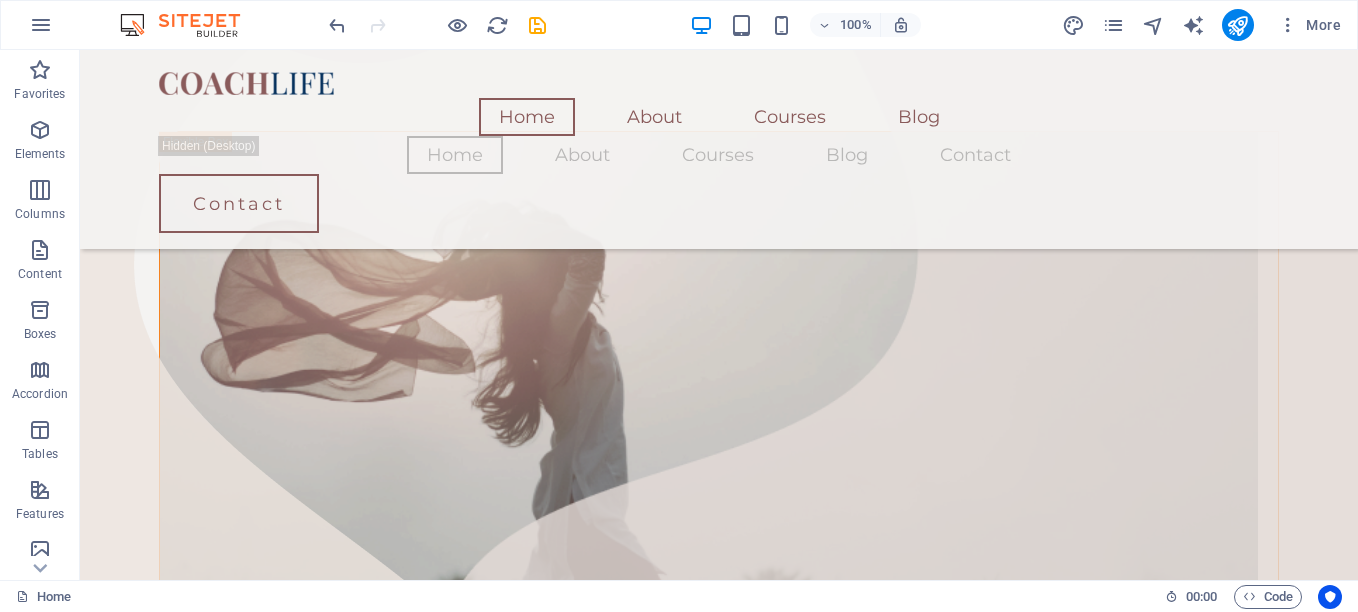 scroll, scrollTop: 552, scrollLeft: 0, axis: vertical 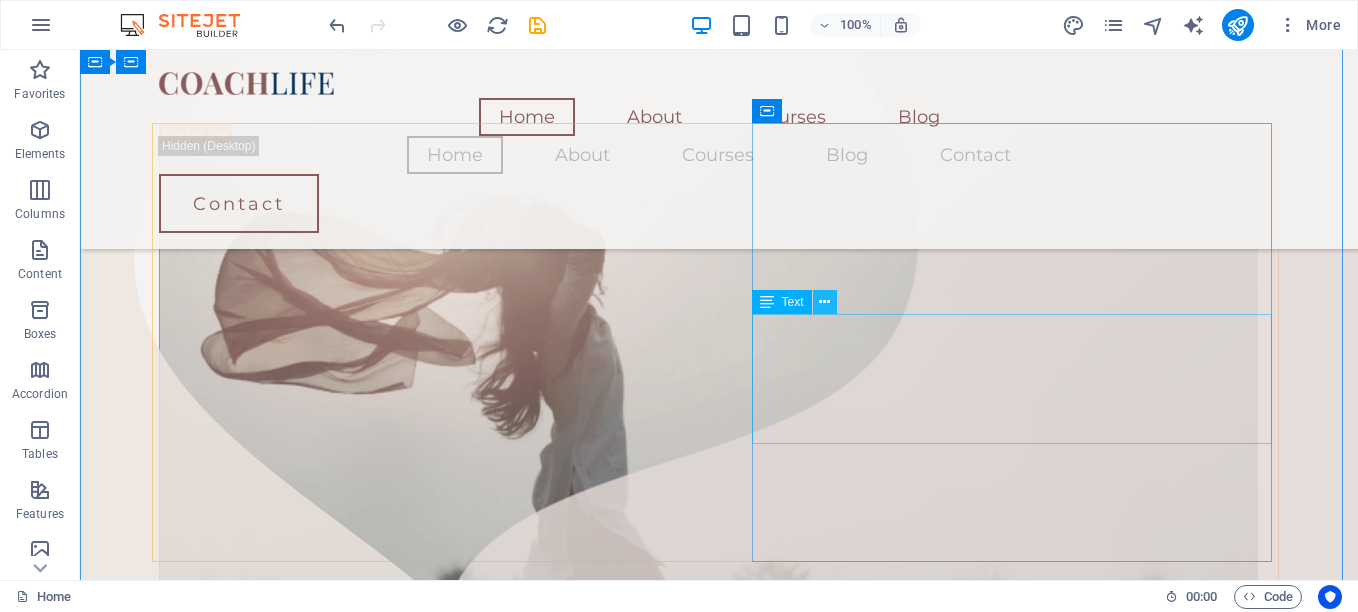 click at bounding box center [825, 302] 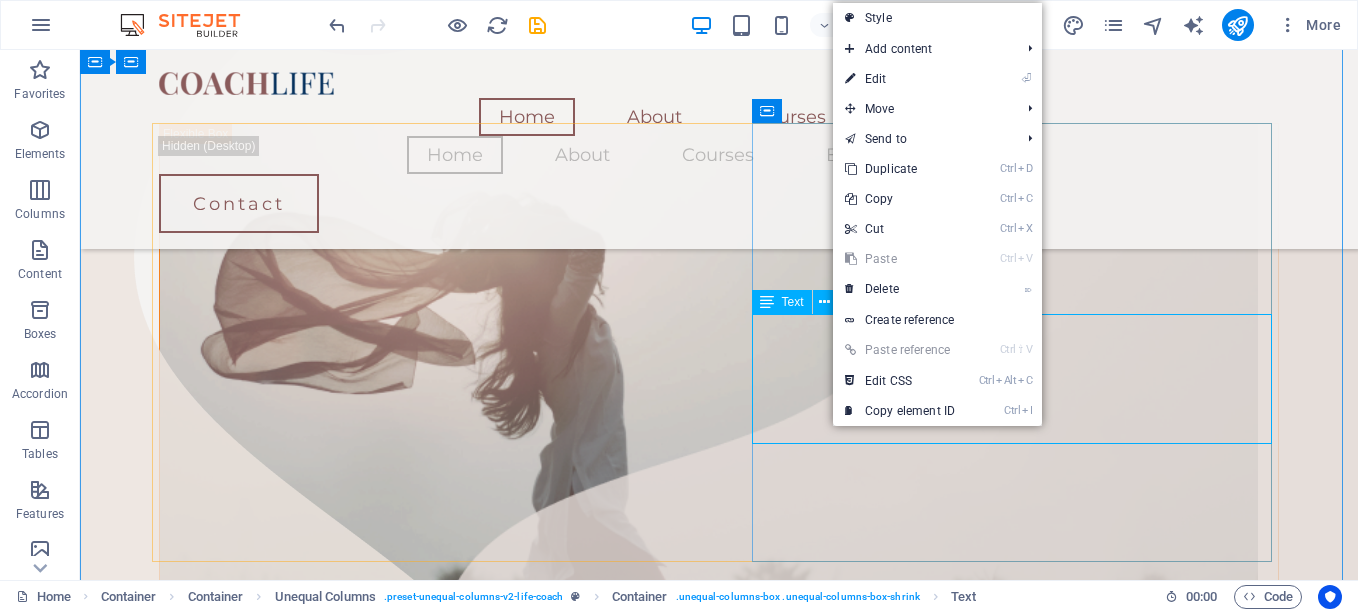 click on "There are many variations of passages of Lorem Ipsum available, but the majority have suffered alteration in some form, by injected humour, or randomised words which don't look even slightly believable." at bounding box center (719, 3391) 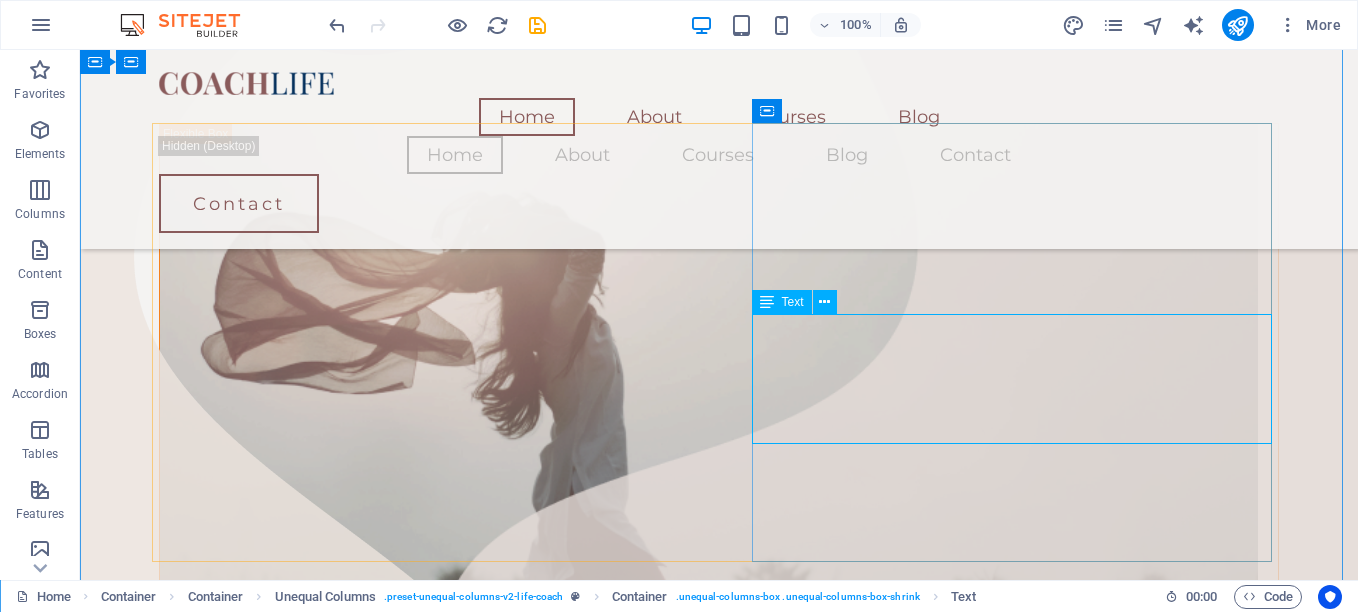 click on "There are many variations of passages of Lorem Ipsum available, but the majority have suffered alteration in some form, by injected humour, or randomised words which don't look even slightly believable." at bounding box center (719, 3391) 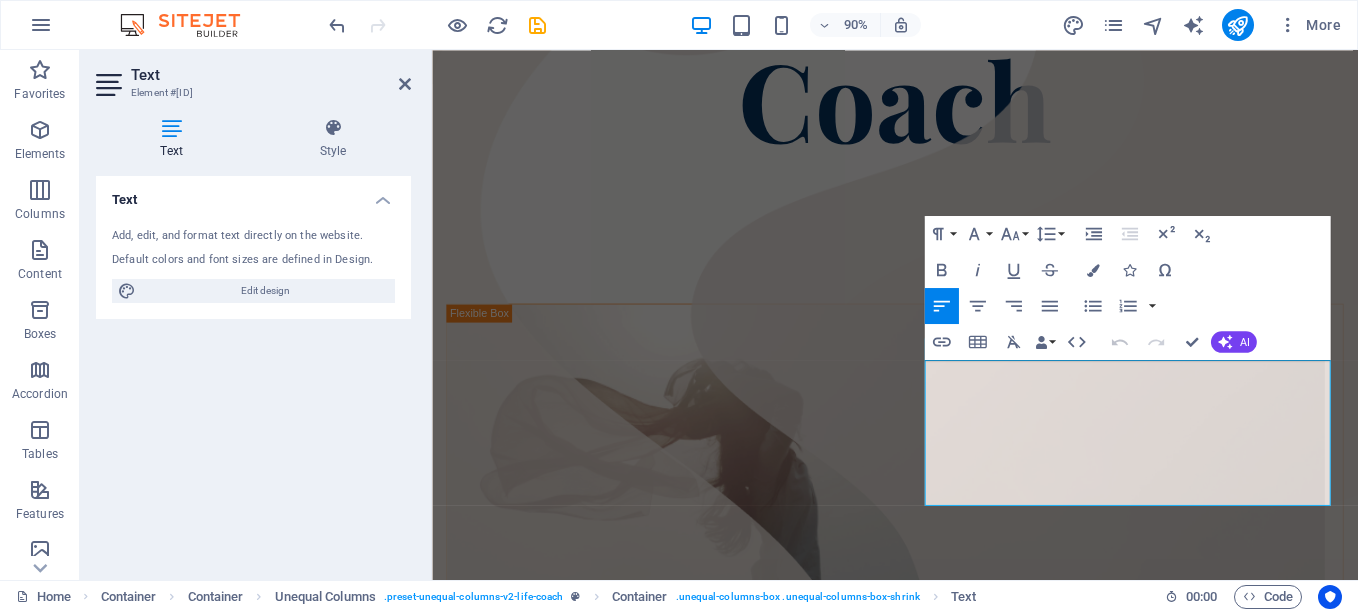 scroll, scrollTop: 569, scrollLeft: 0, axis: vertical 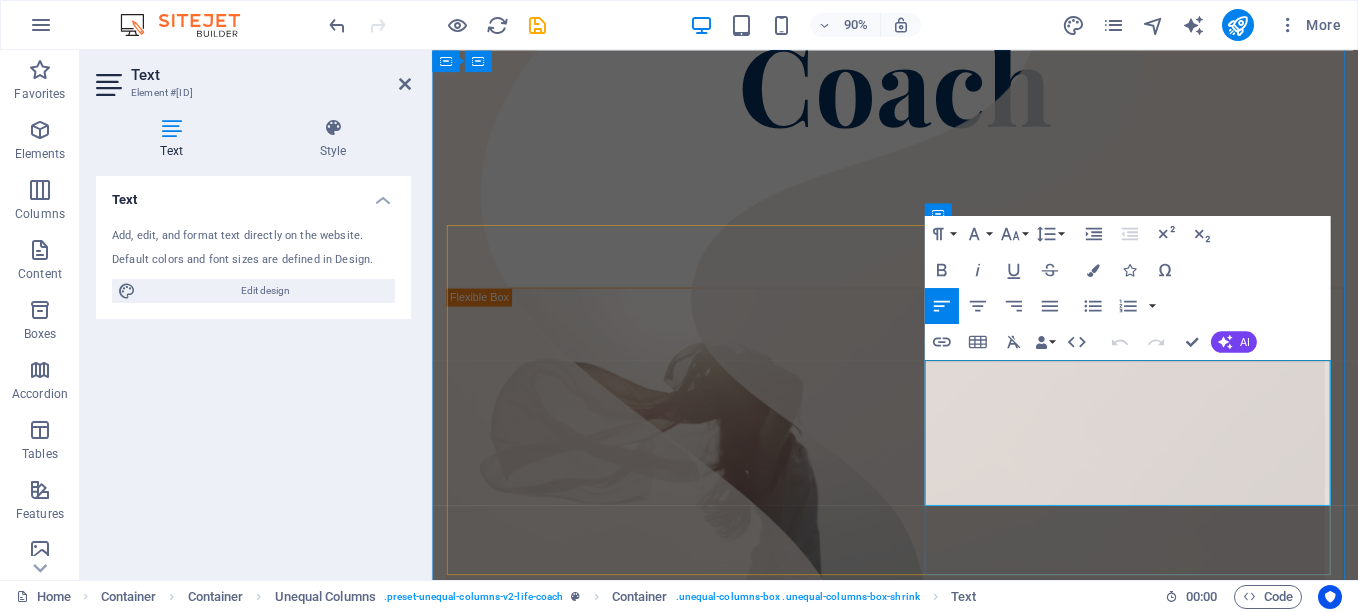 click on "There are many variations of passages of Lorem Ipsum available, but the majority have suffered alteration in some form, by injected humour, or randomised words which don't look even slightly believable." at bounding box center [946, 3244] 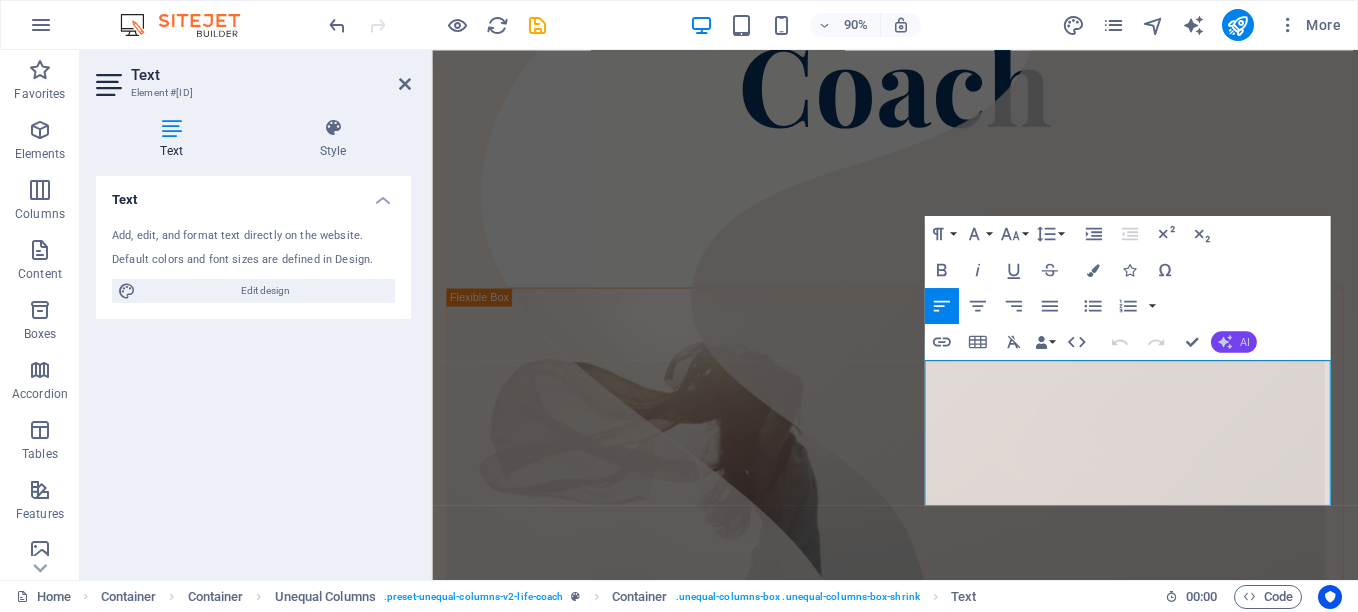 click 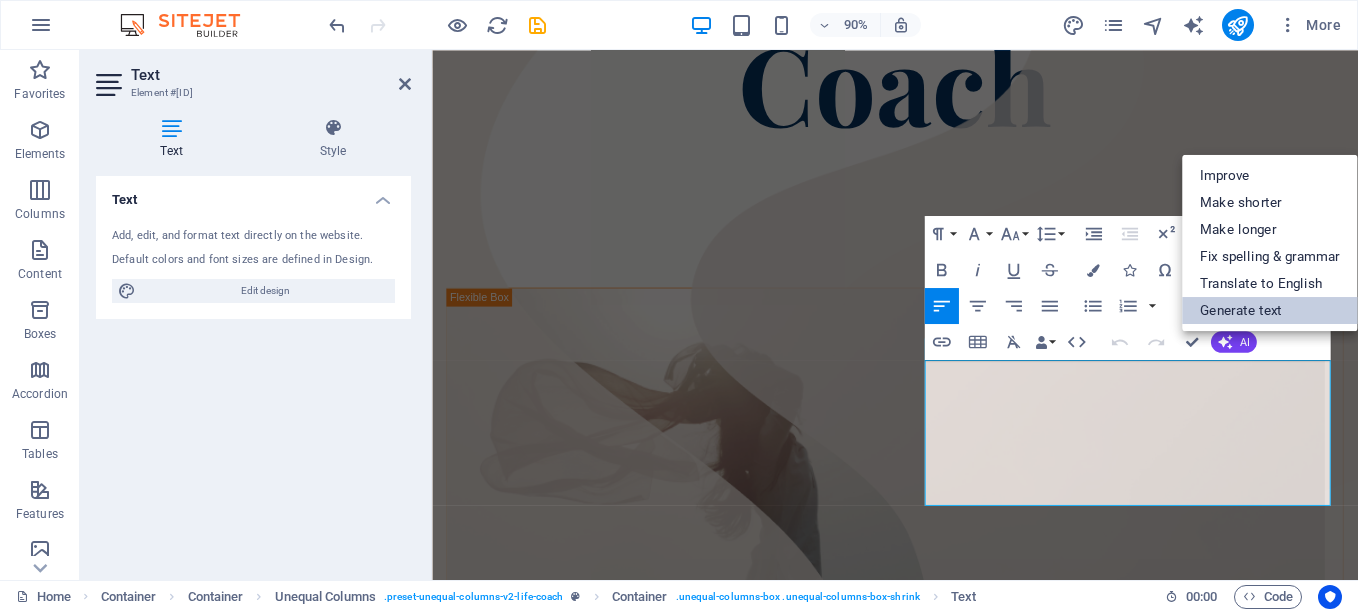 click on "Generate text" at bounding box center (1270, 310) 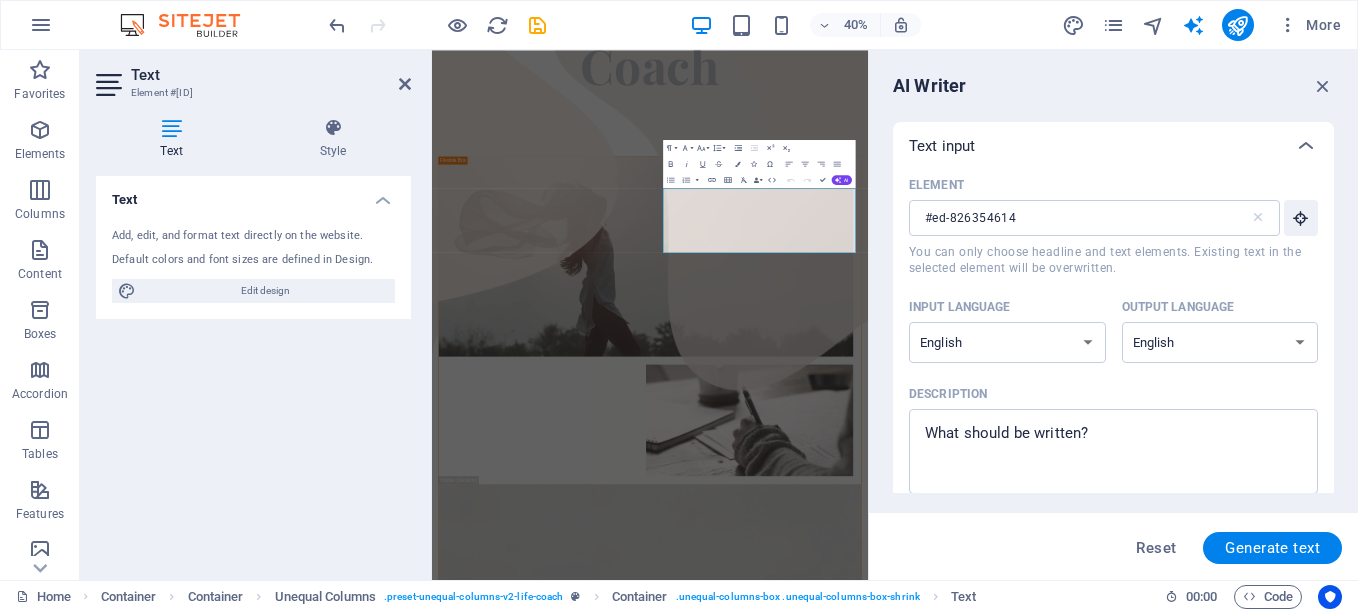 scroll, scrollTop: 580, scrollLeft: 0, axis: vertical 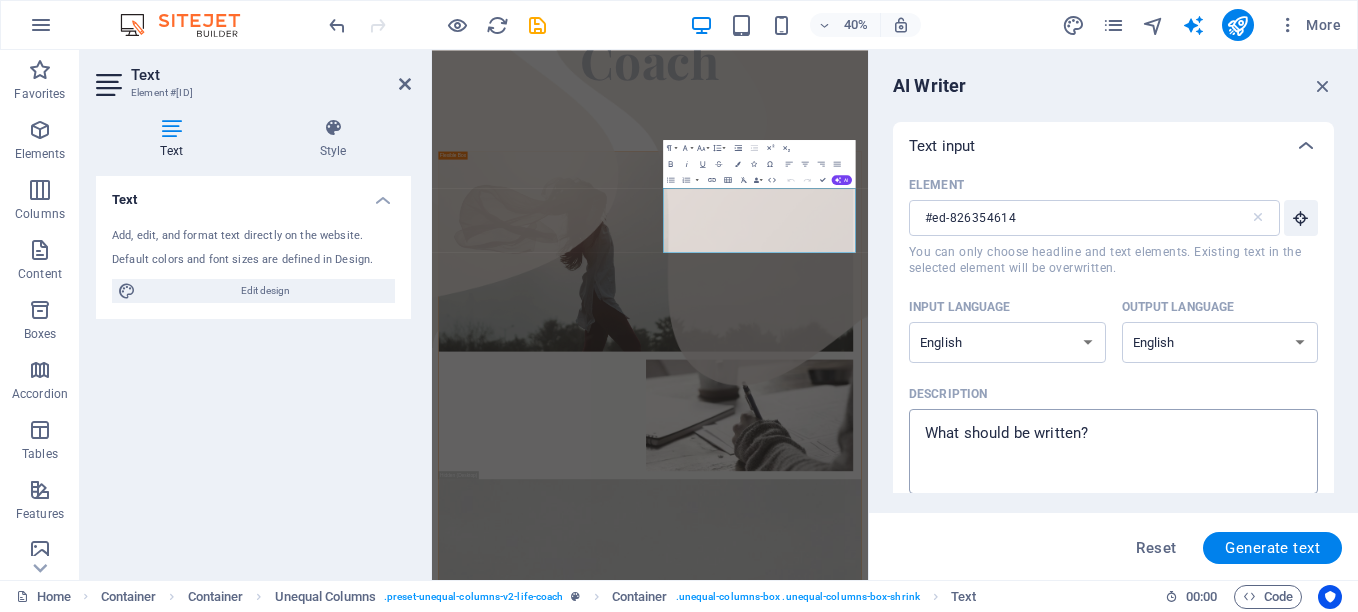 click on "Description x ​" at bounding box center [1113, 451] 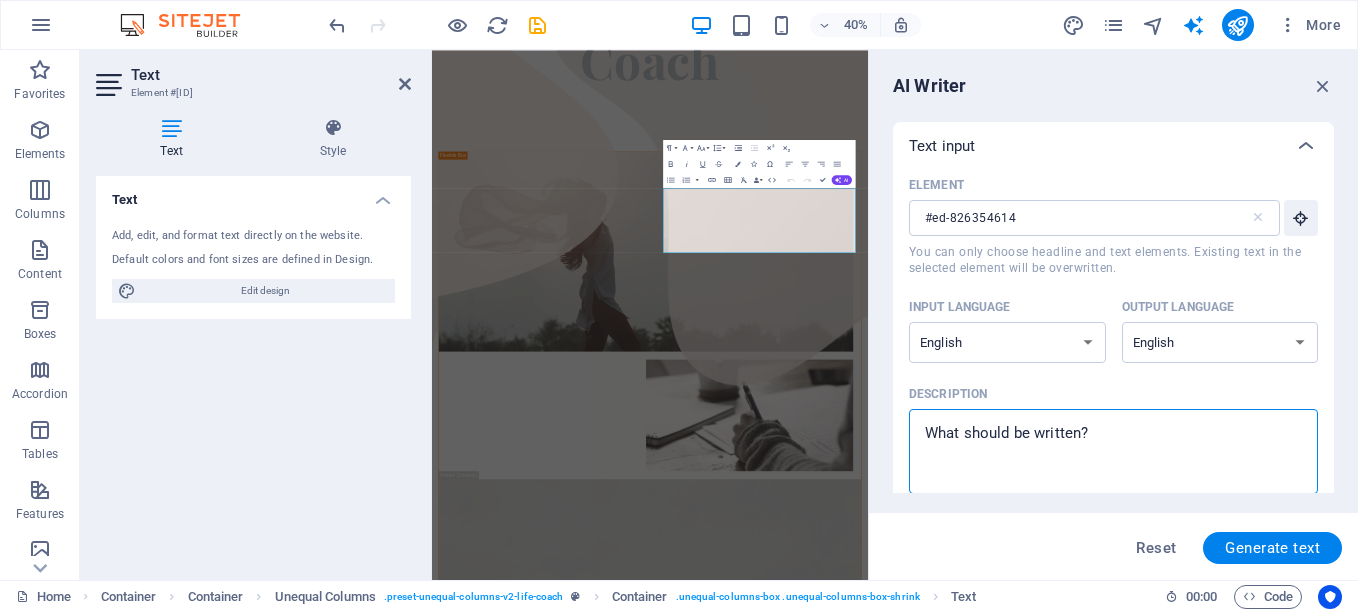 type on "S" 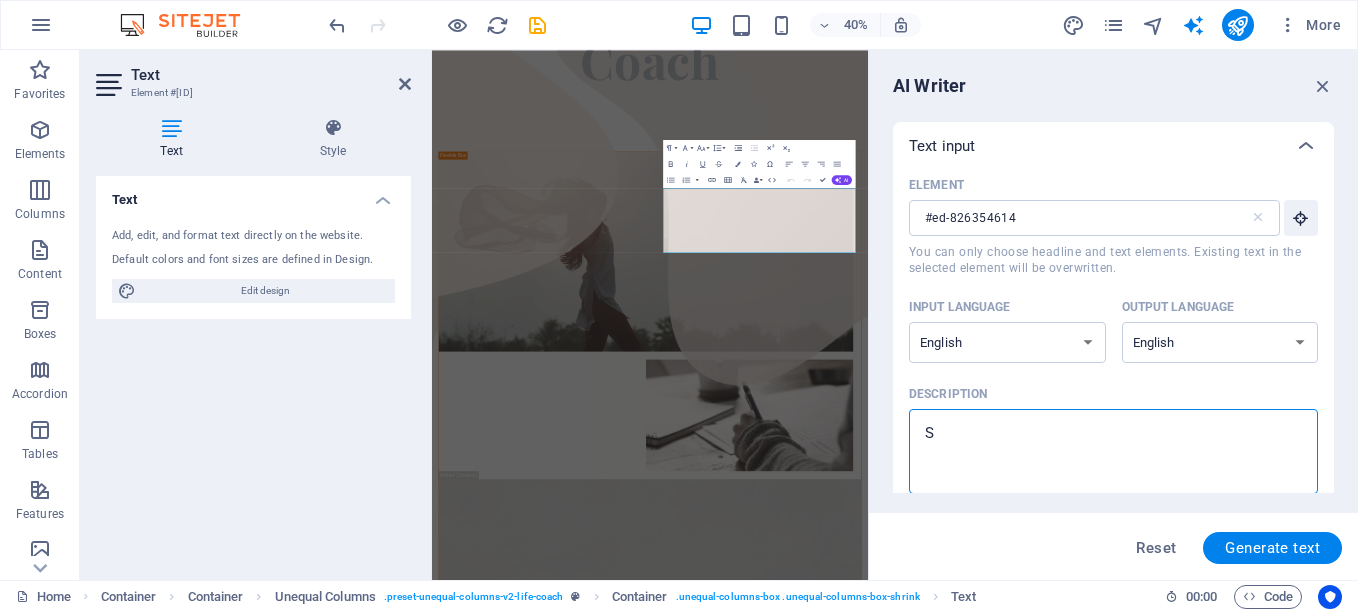 type on "Sm" 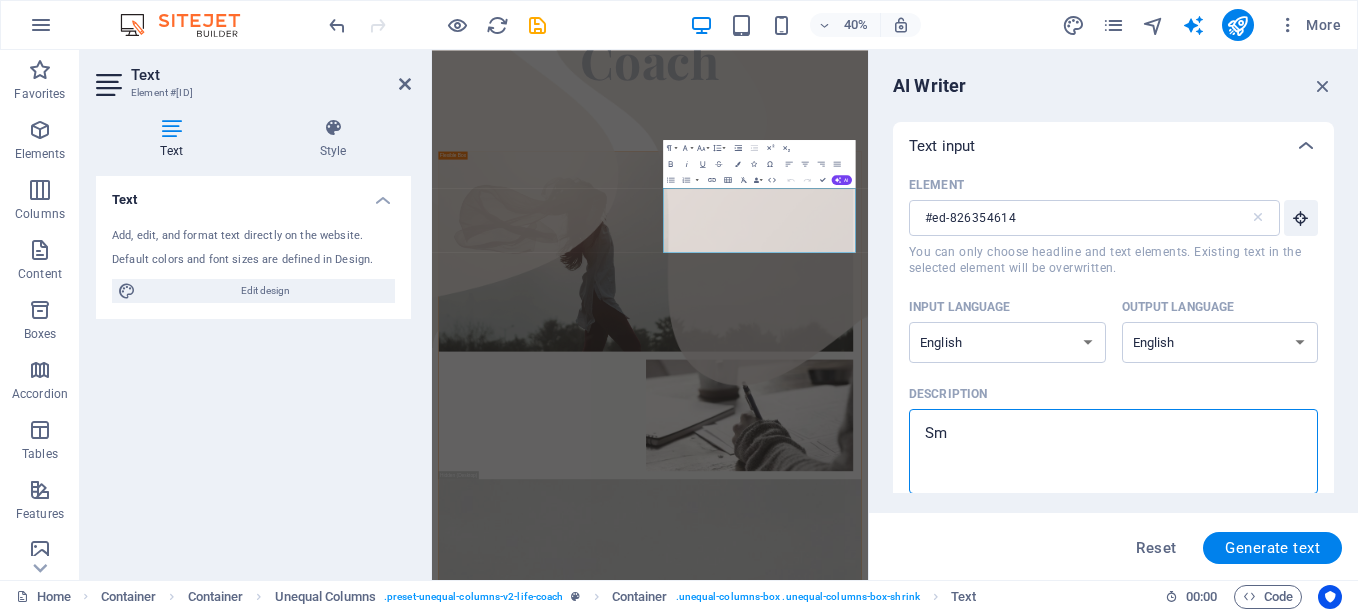 type on "Sma" 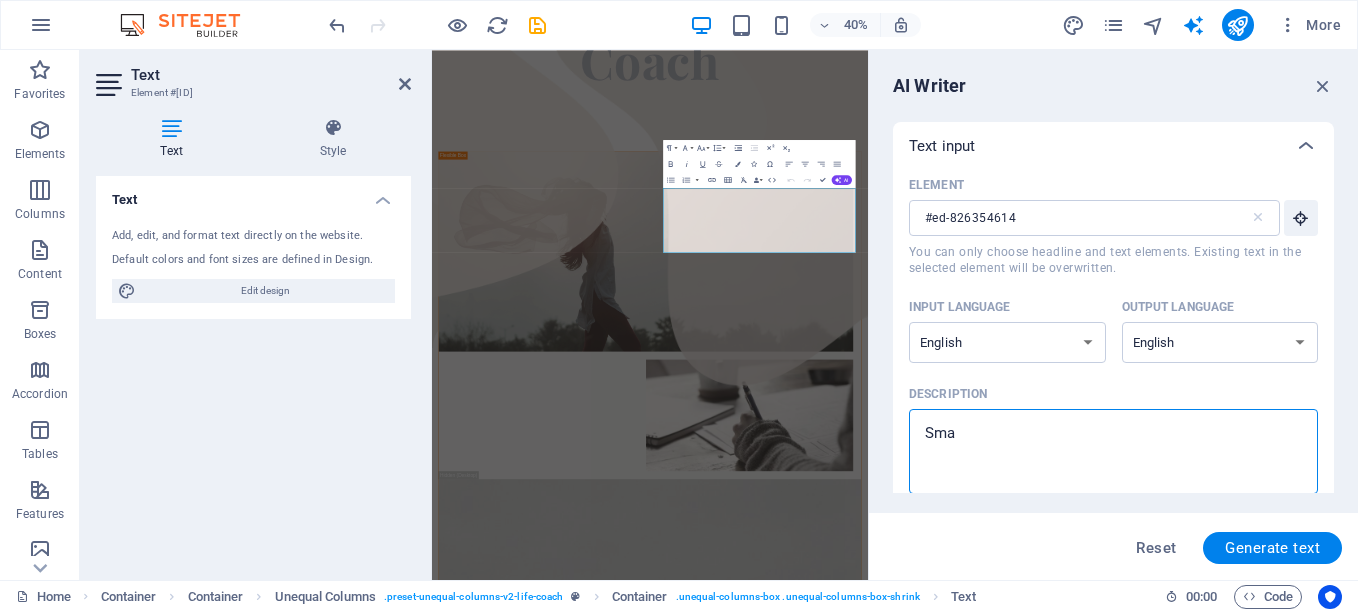 type on "Smal" 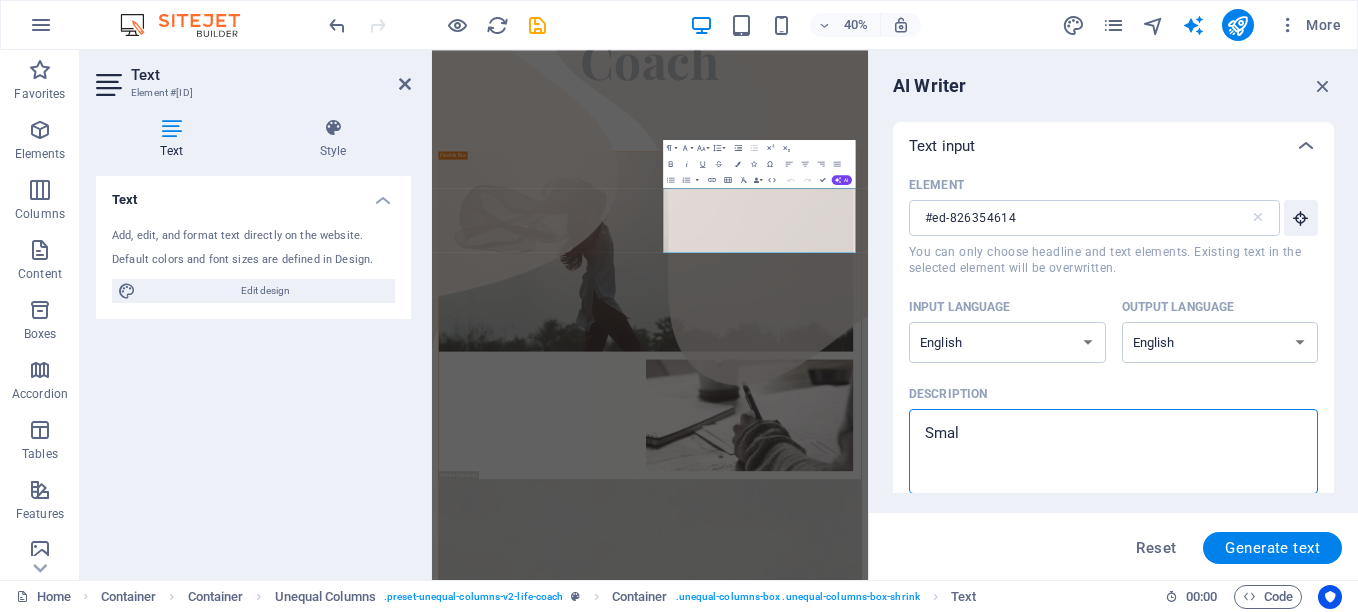 type on "Small" 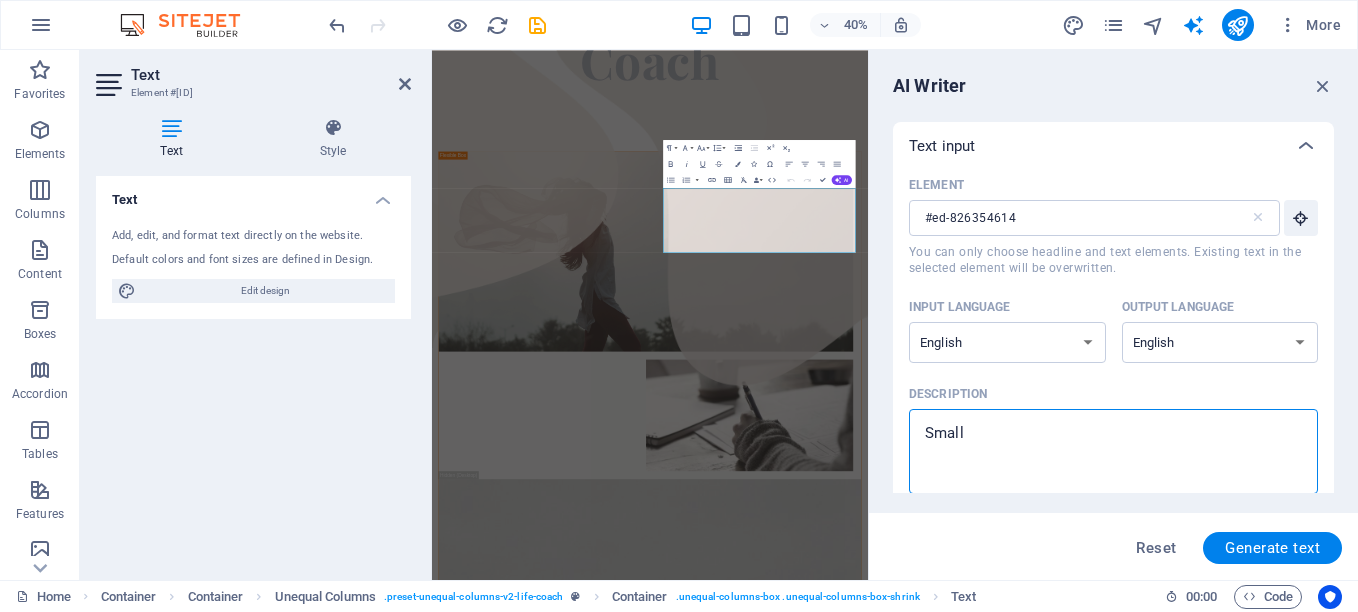 type on "x" 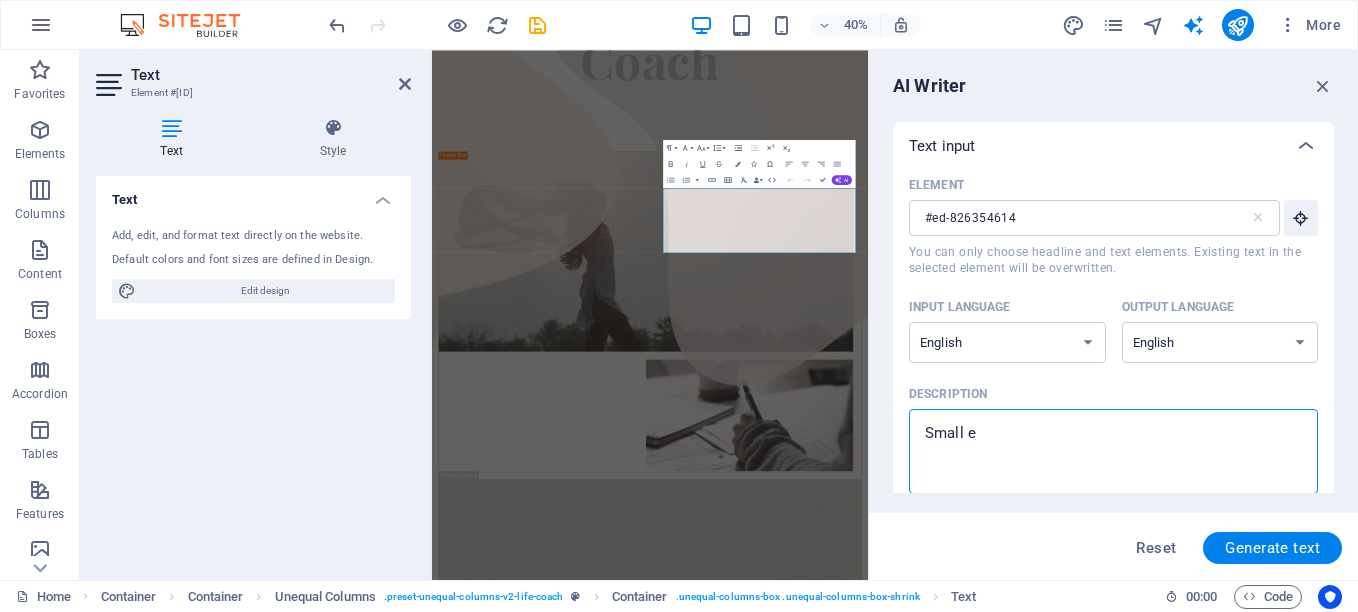 type on "x" 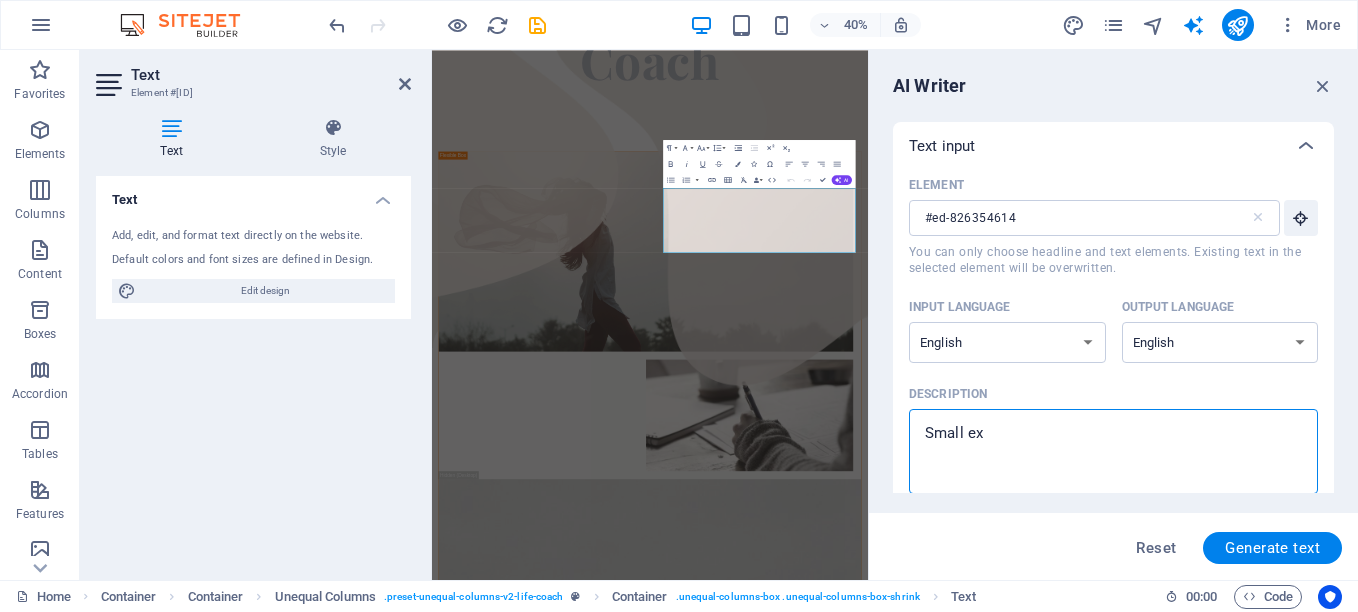 type on "Small exc" 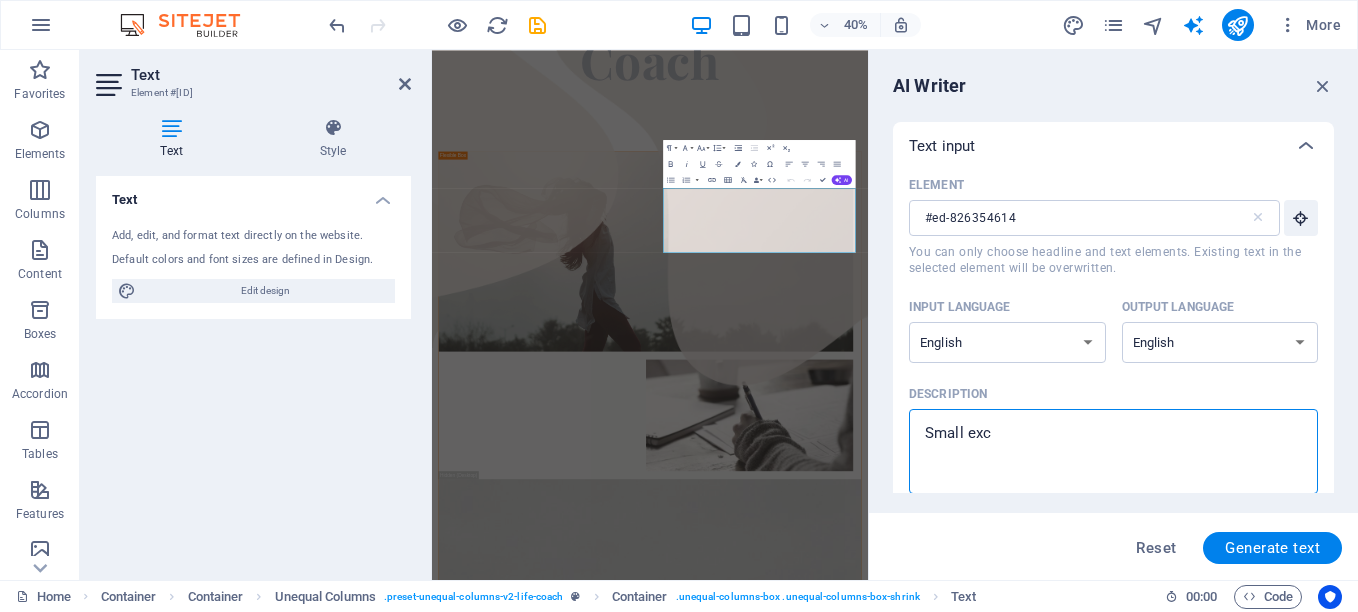 type on "x" 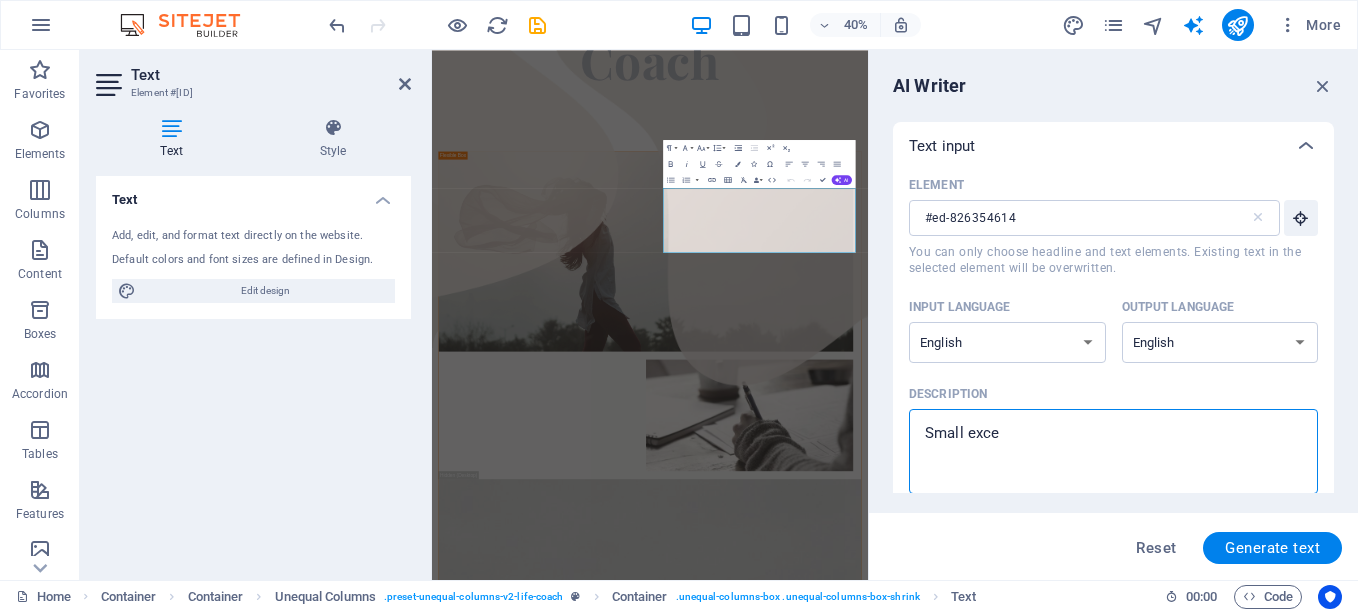 type on "Small excer" 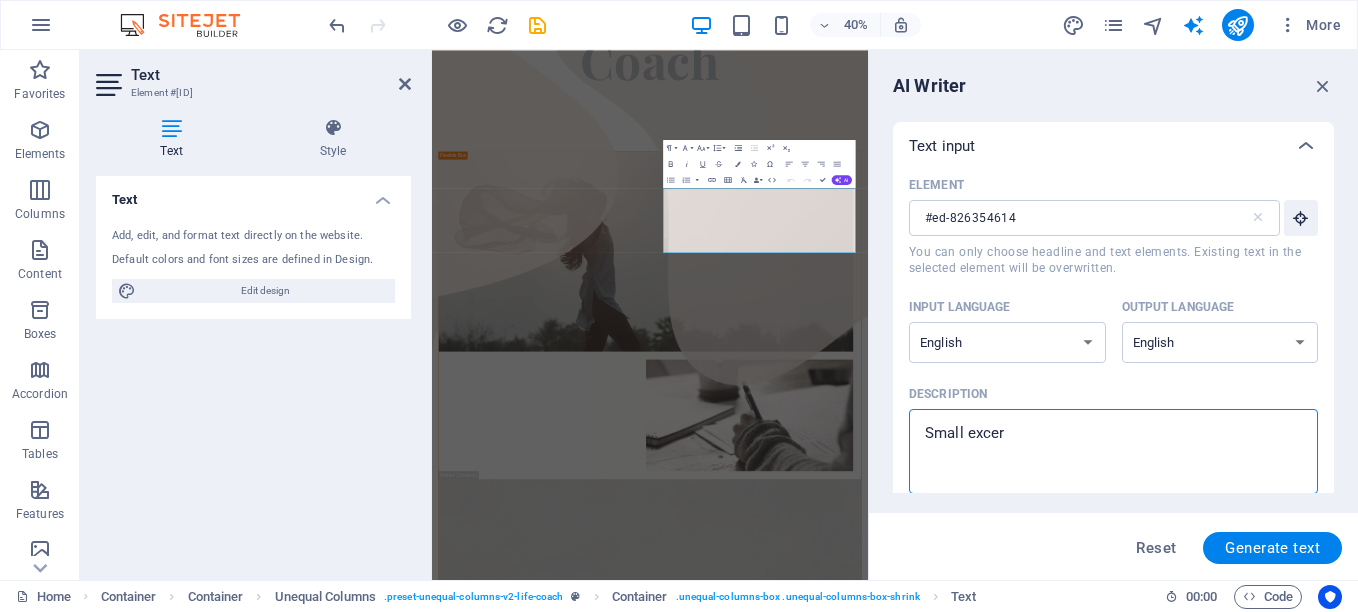 type on "x" 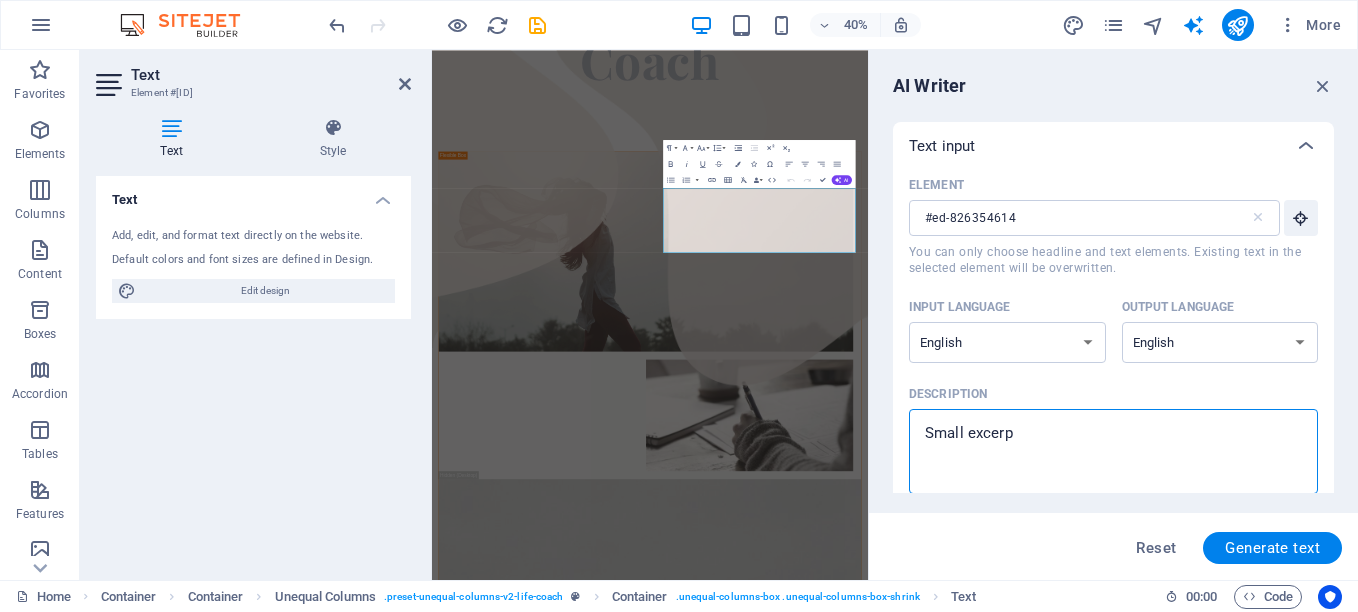type on "Small excerpt" 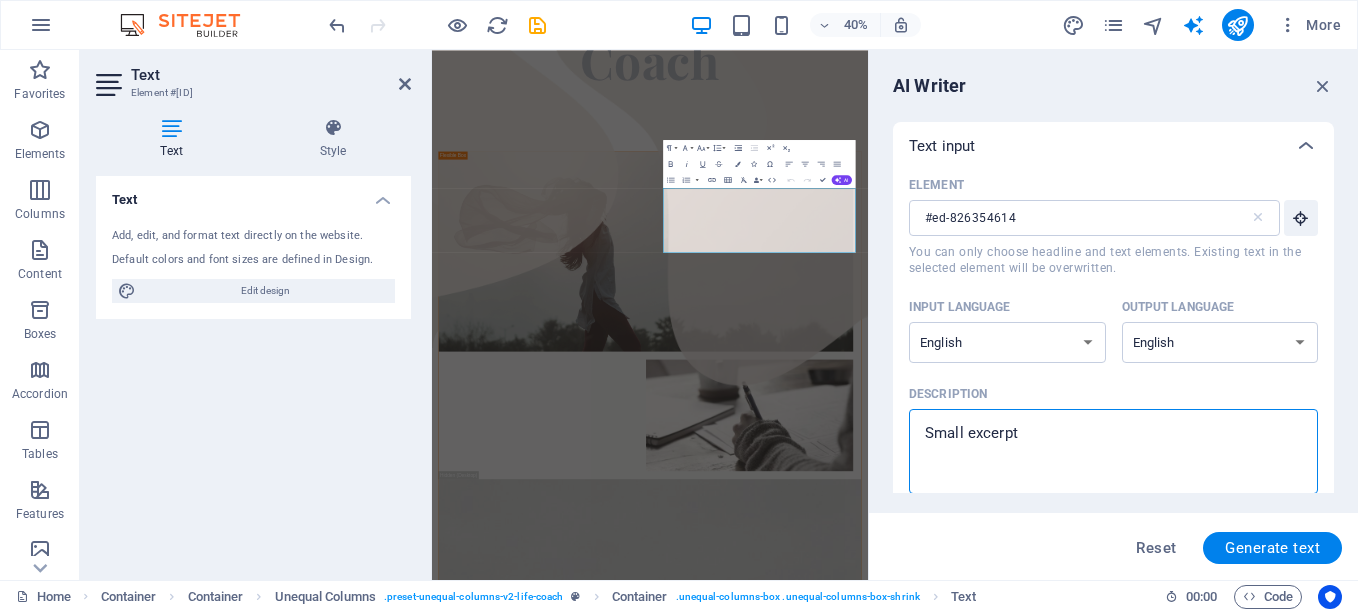 type on "Small excerpt" 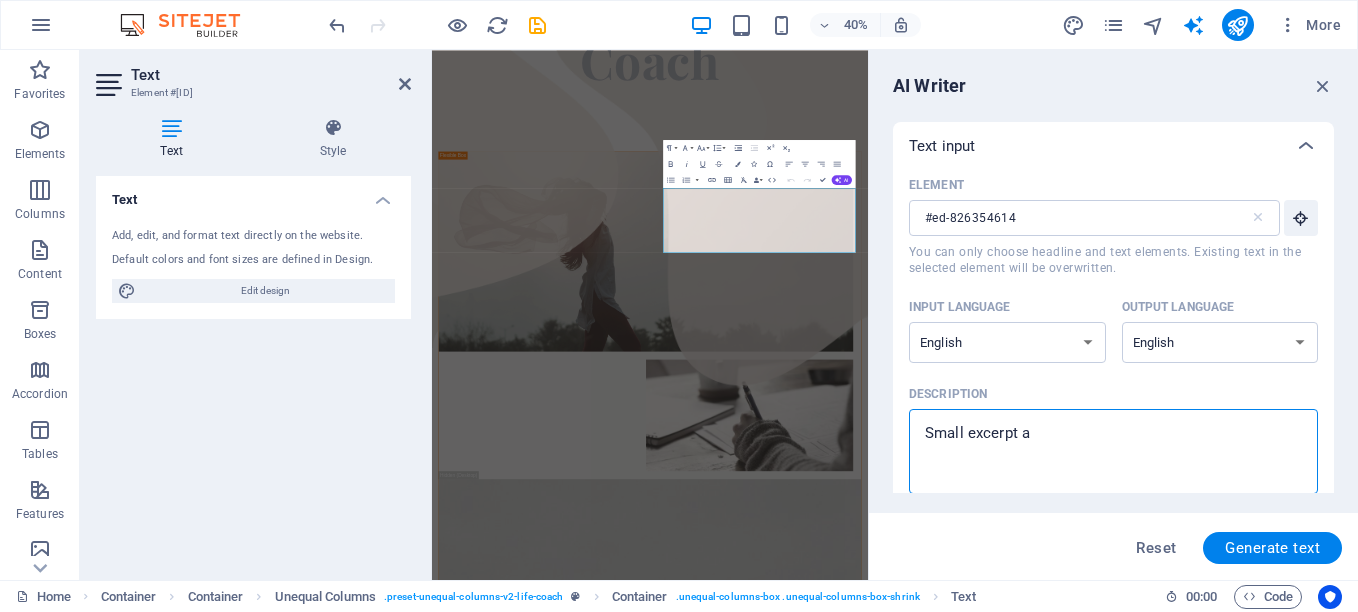 type on "x" 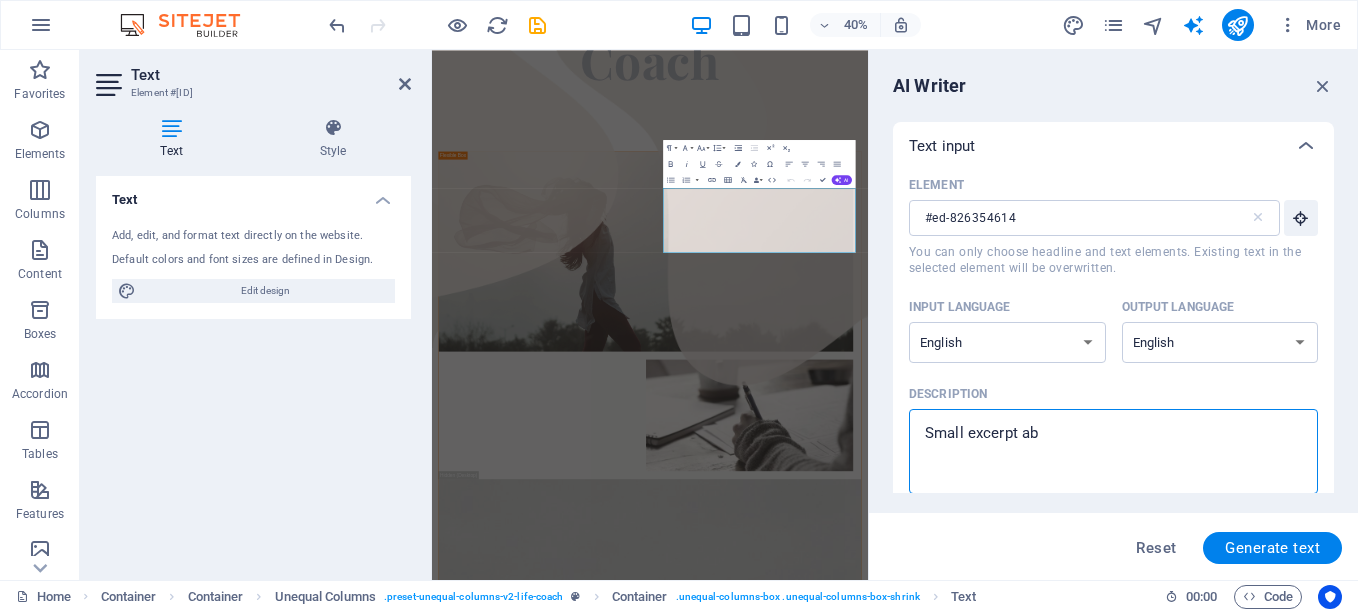 type on "x" 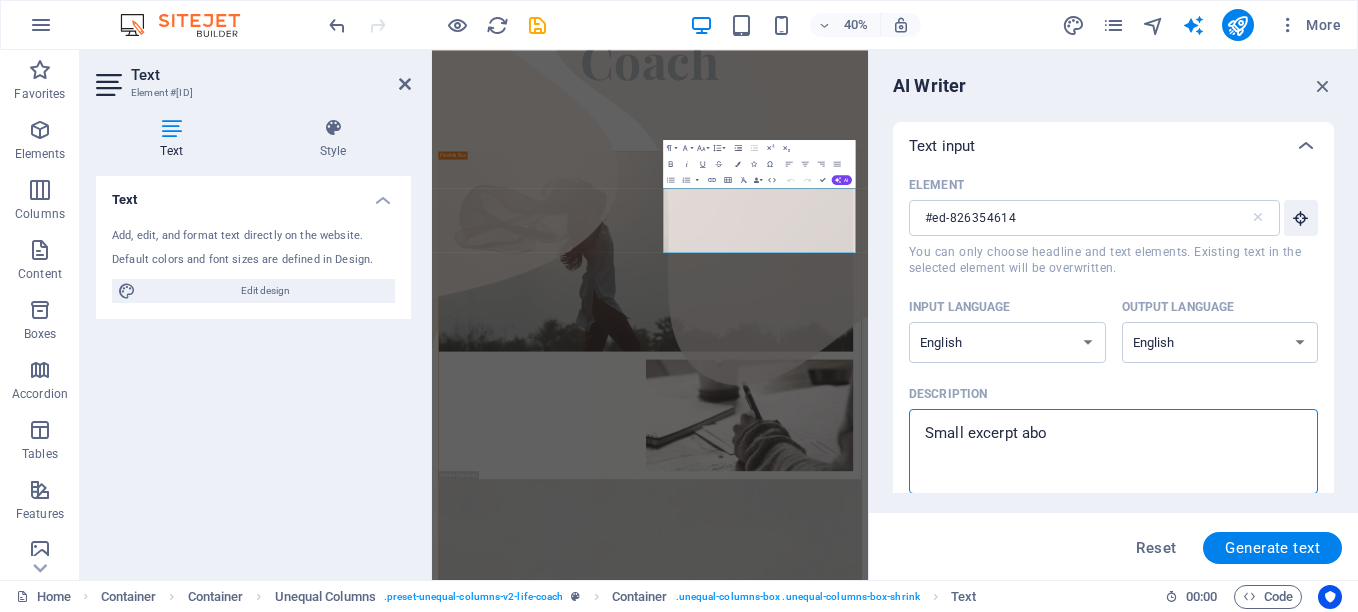 type on "Small excerpt abou" 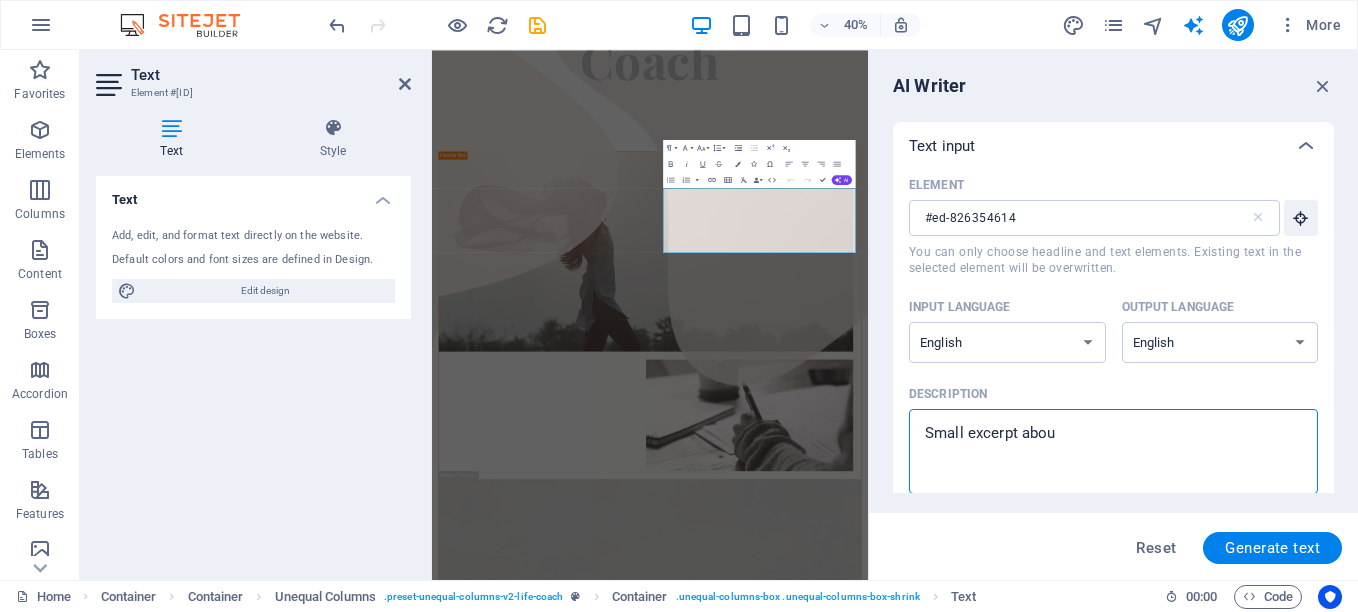 type on "Small excerpt about" 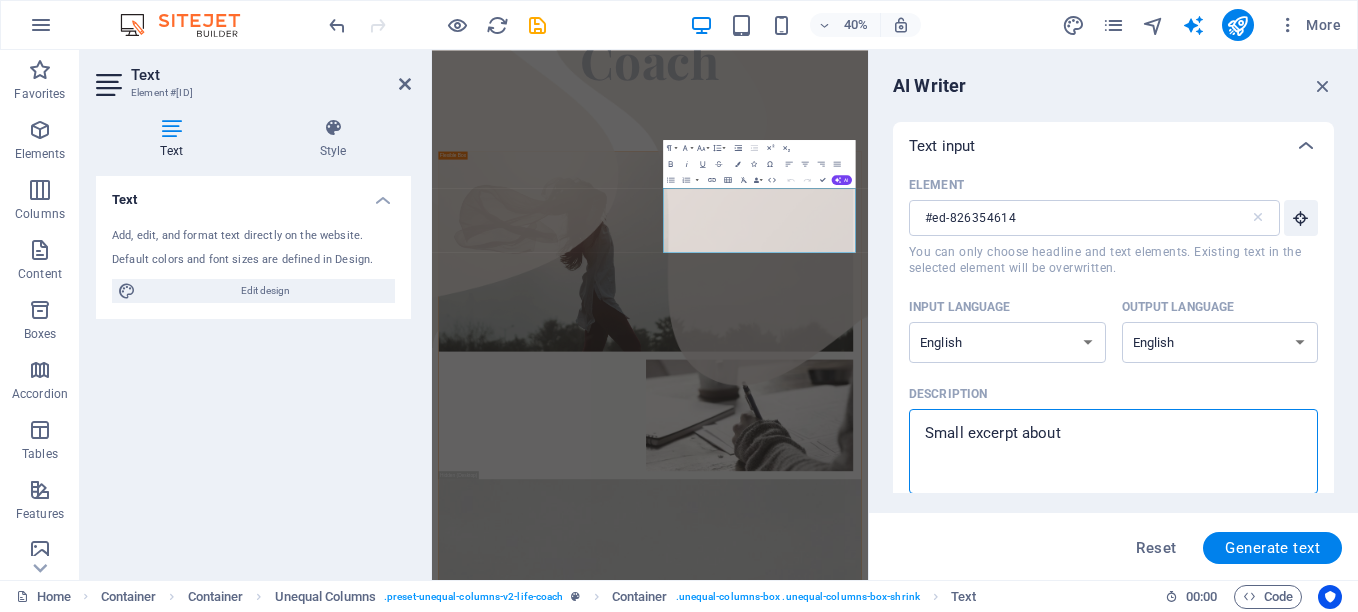 type on "Small excerpt about" 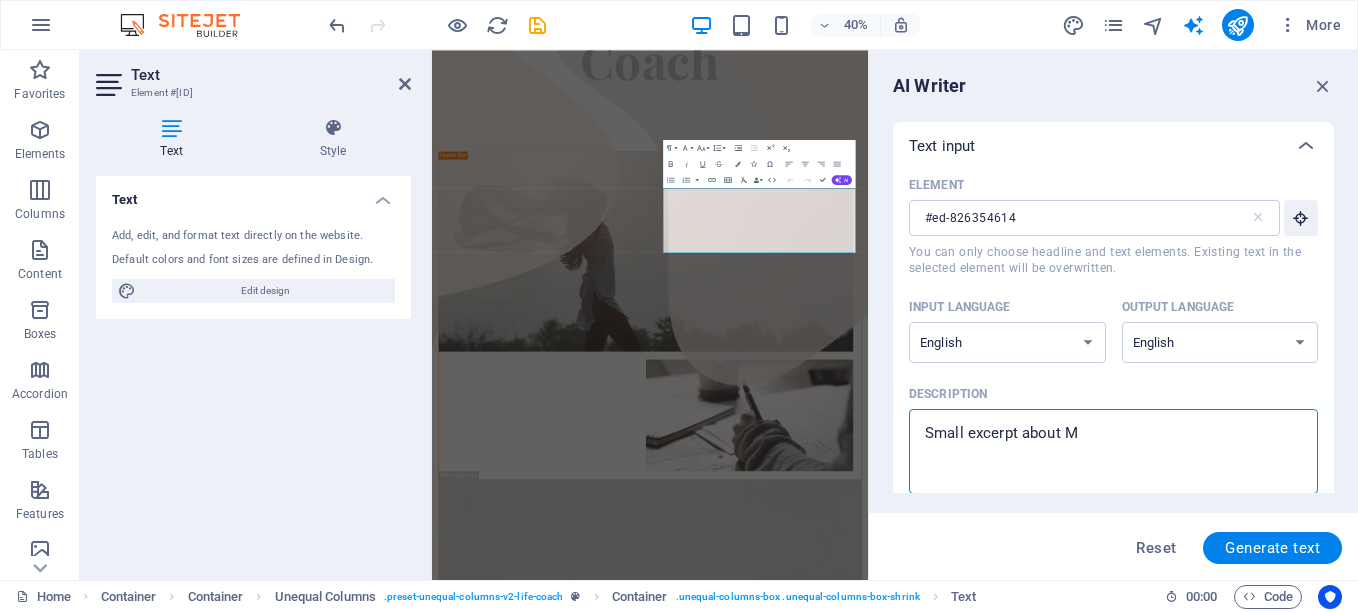 type on "x" 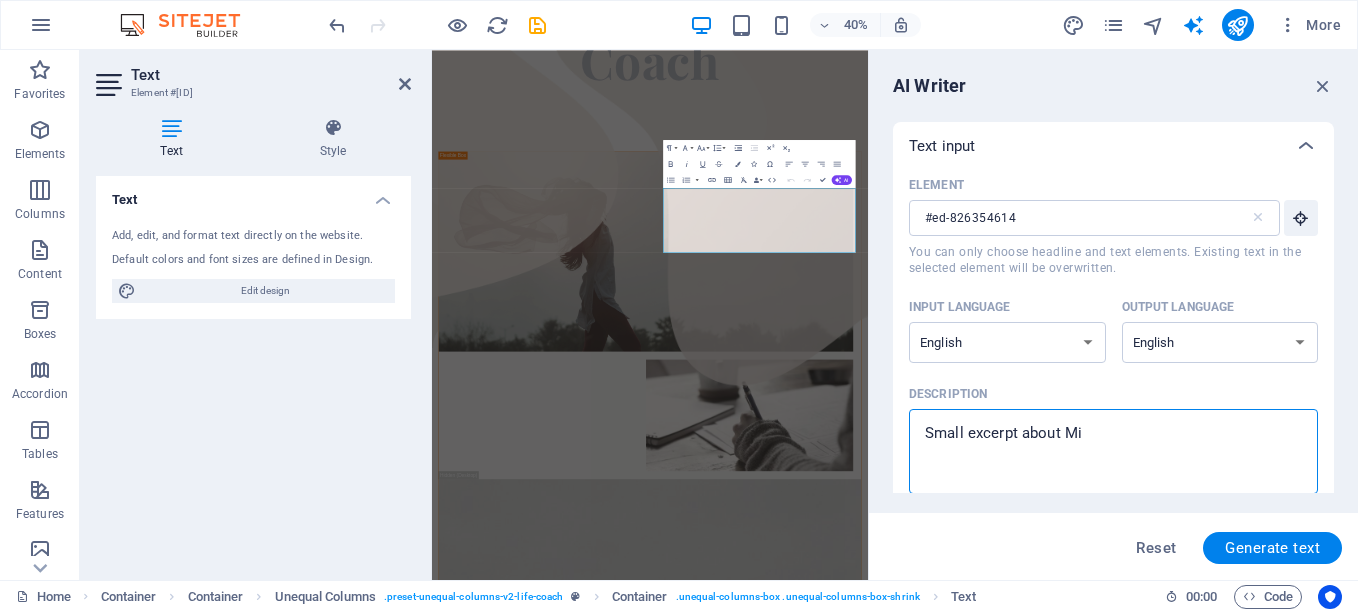 type on "x" 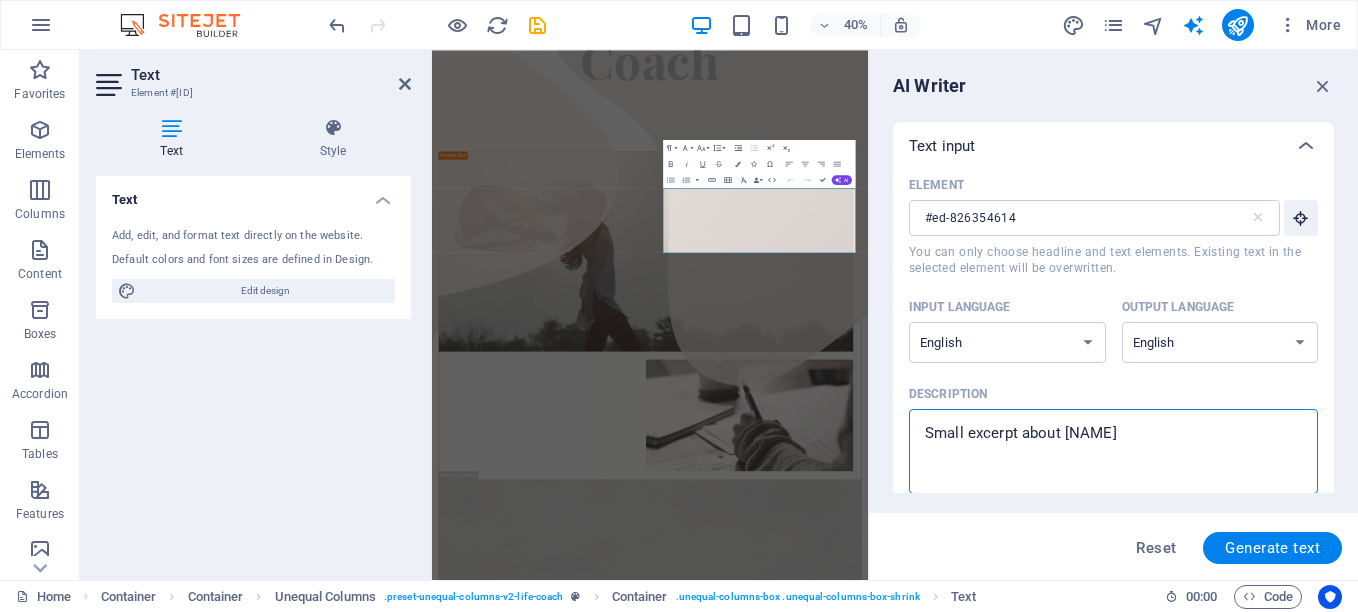 type on "Small excerpt about [FIRST]" 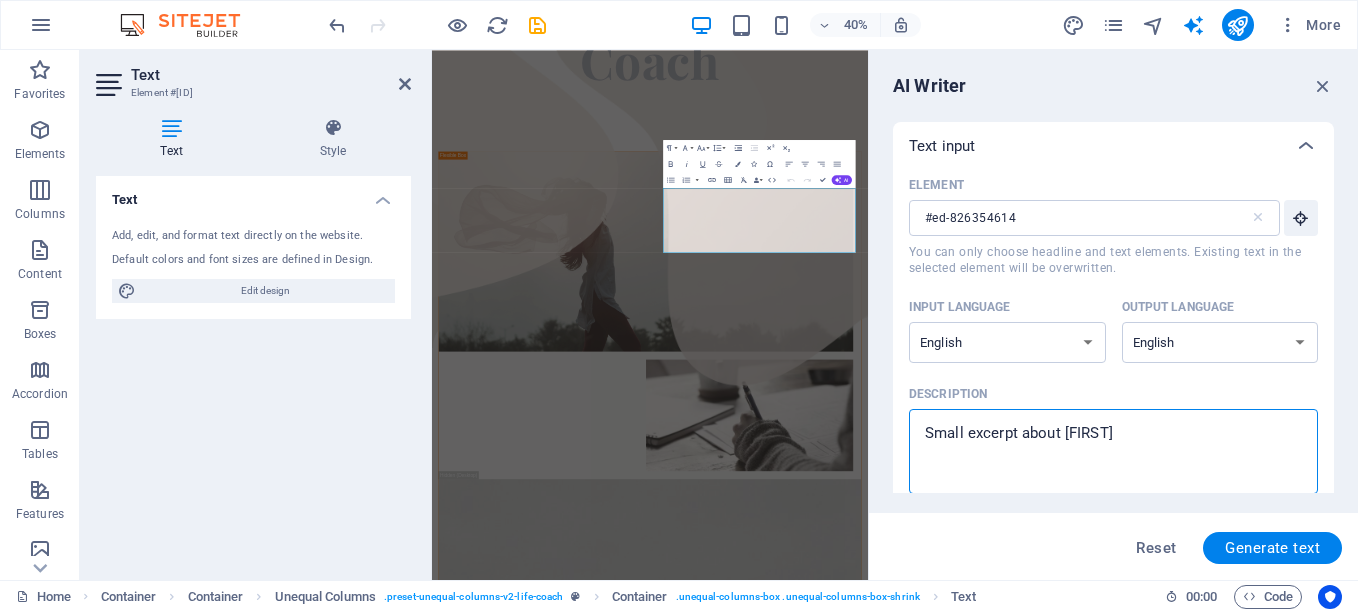type on "Small excerpt about [FIRST]" 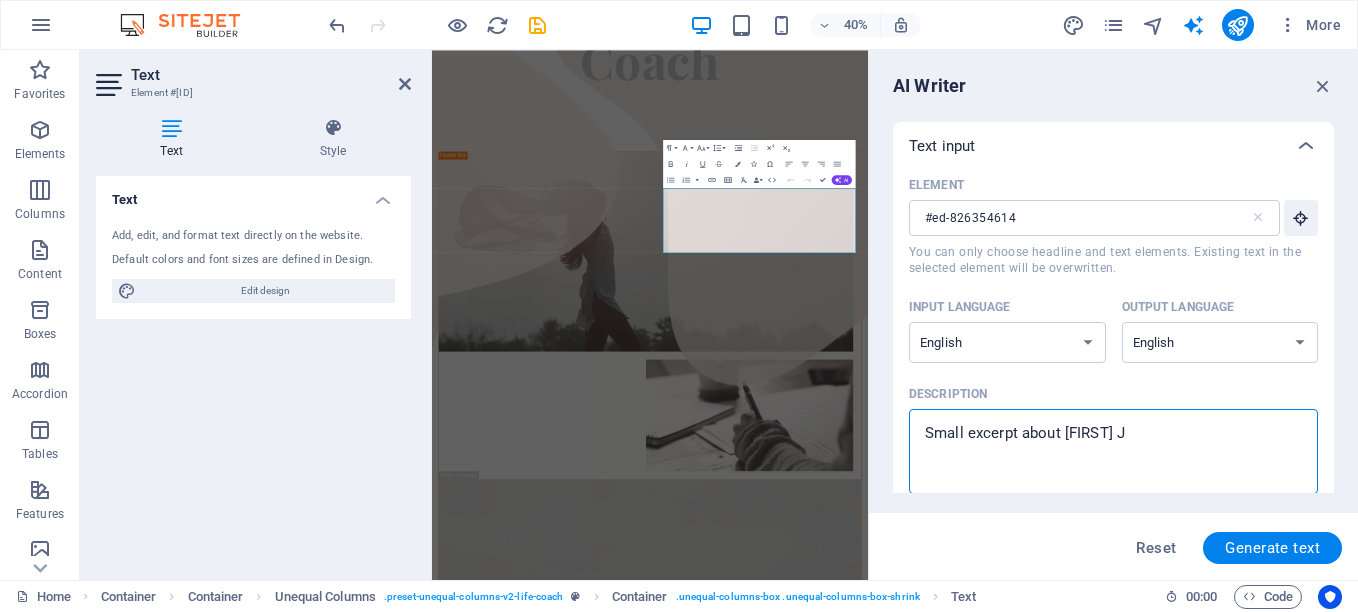 type on "x" 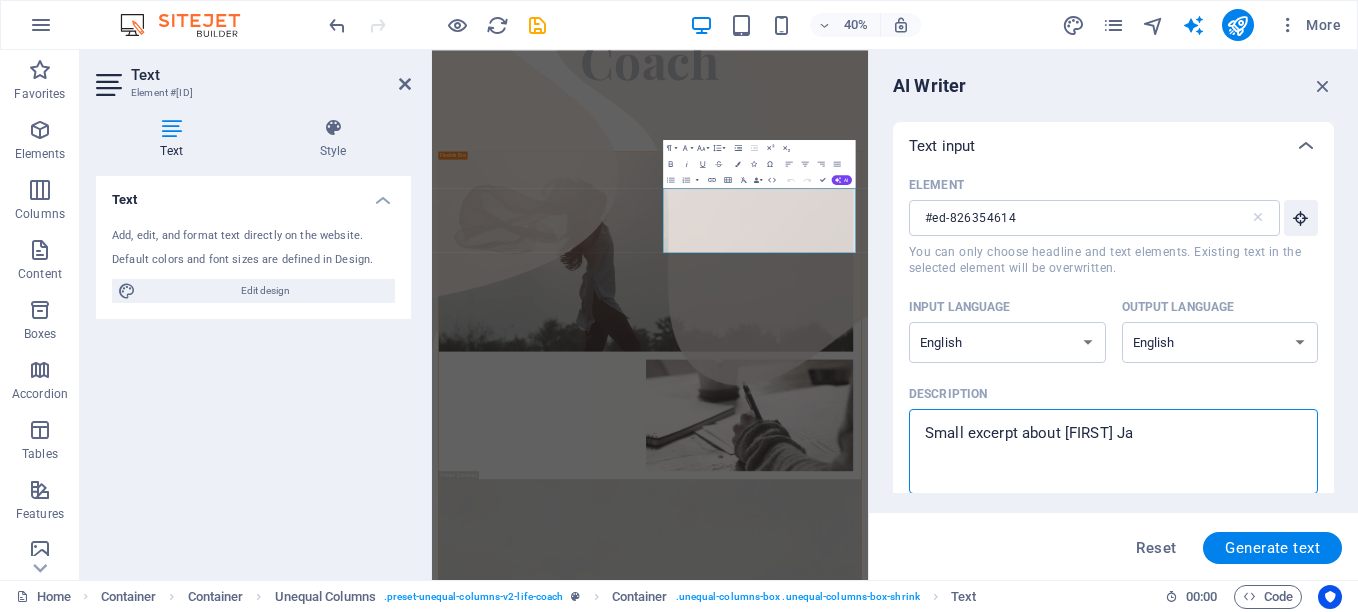 type on "Small excerpt about [FIRST] [LAST]" 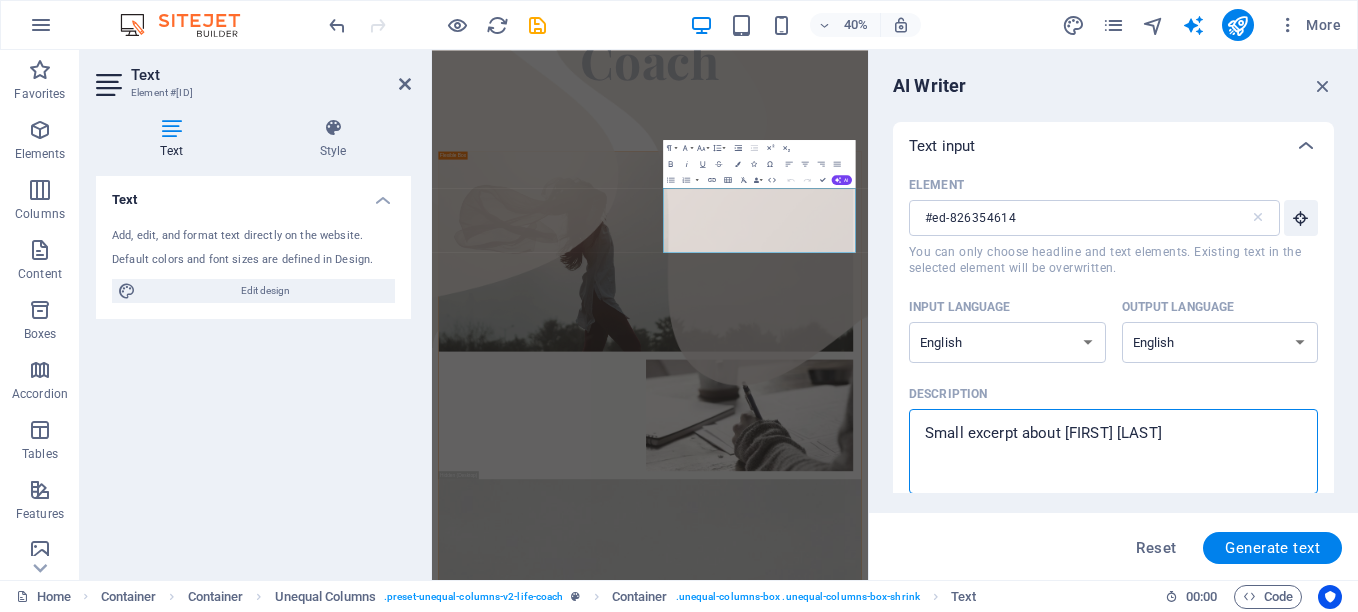 type on "x" 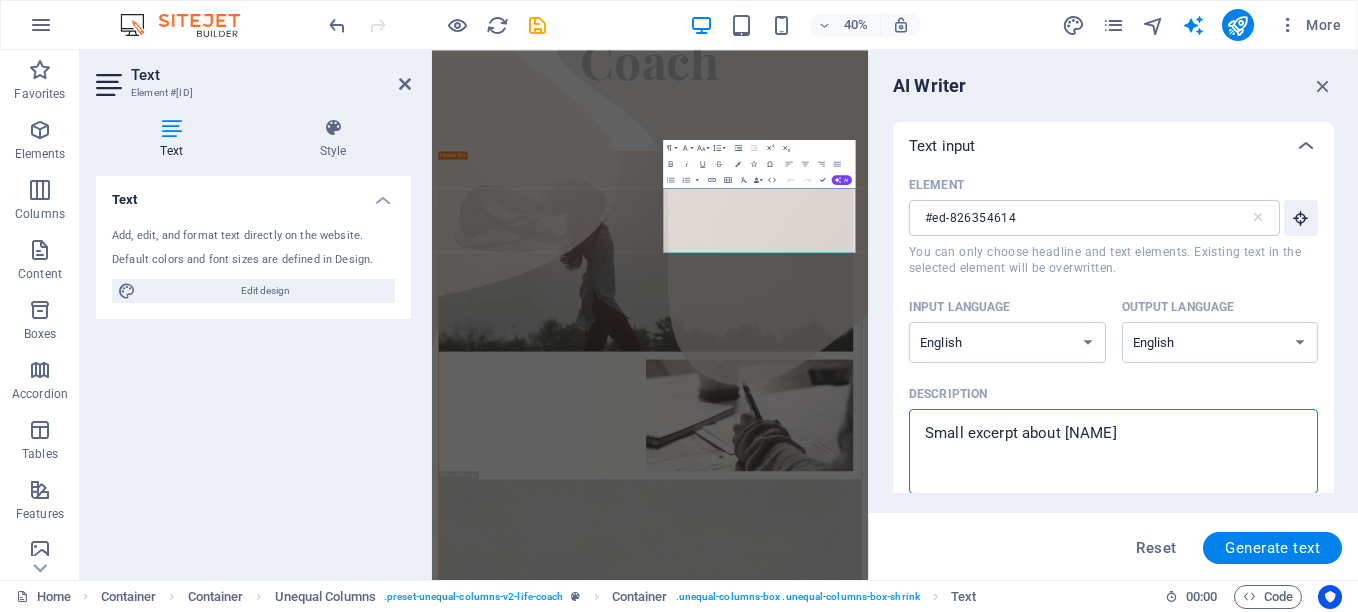 type on "x" 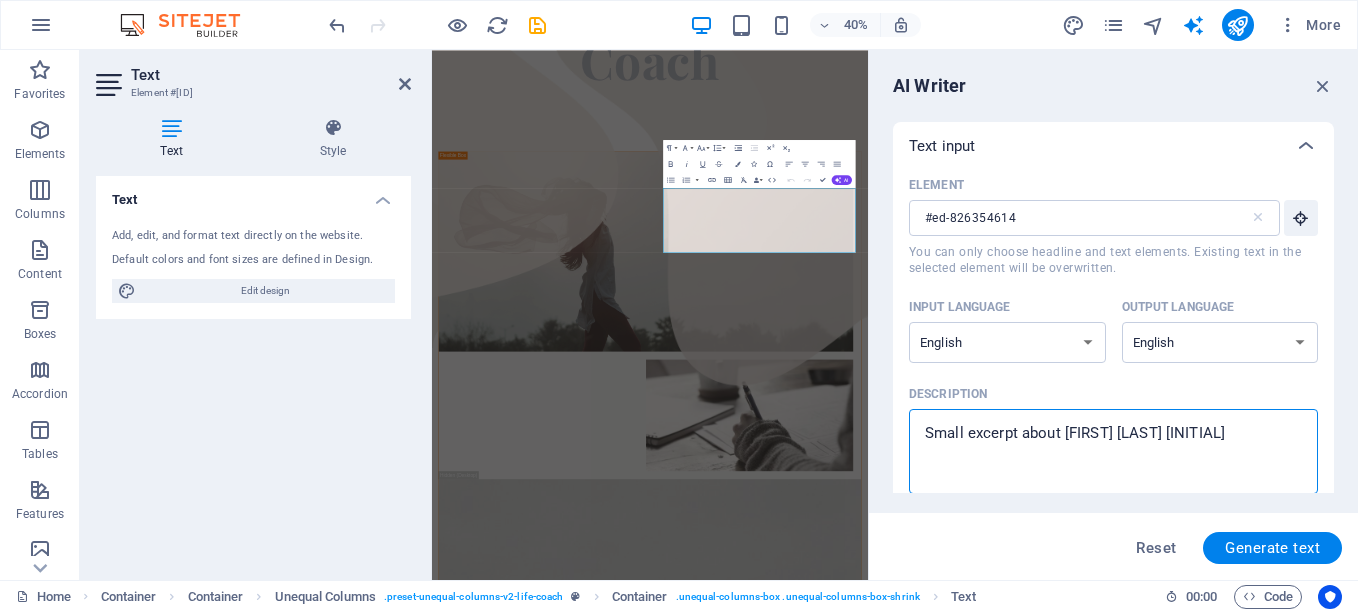 type on "Small excerpt about [FIRST] [LAST] [INITIAL]" 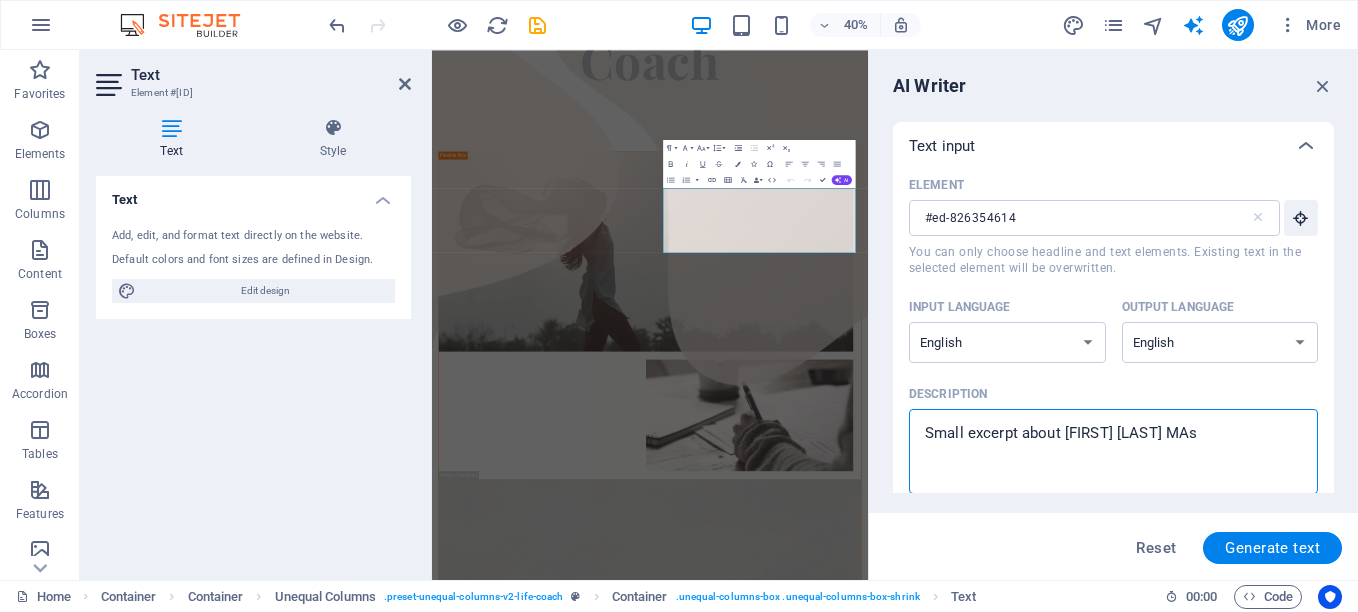 type on "x" 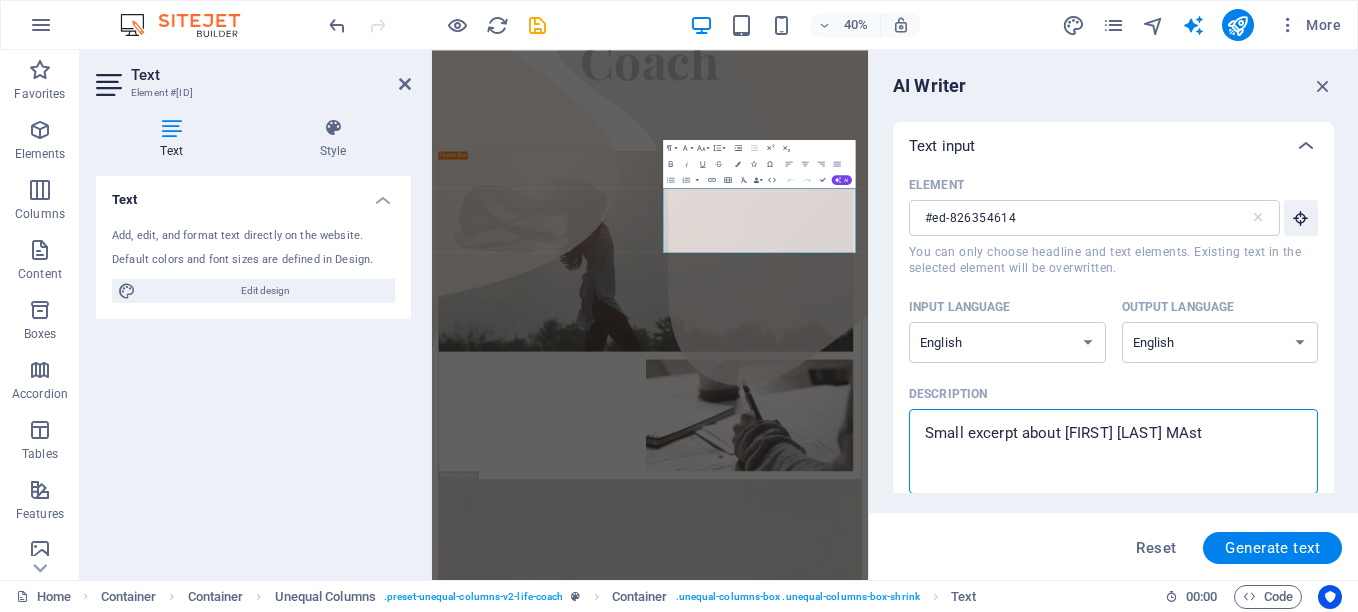 type on "Small excerpt about [FIRST] [LAST] [INITIAL] life coac" 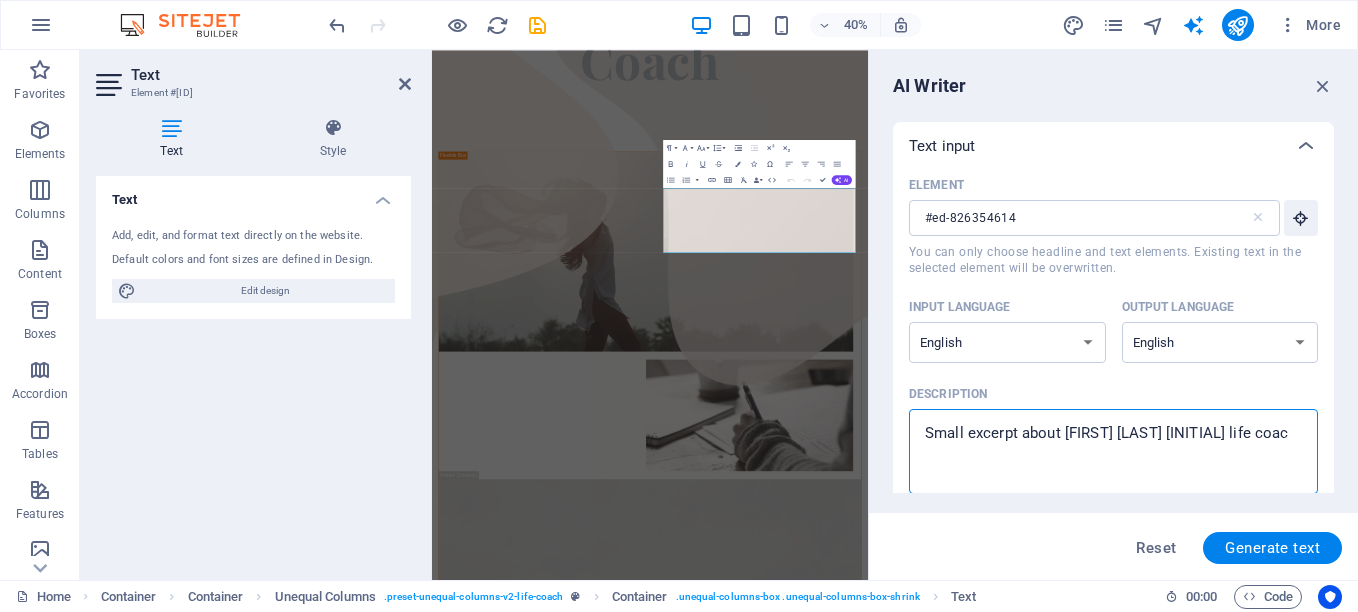 type on "Small excerpt about [FIRST] [LAST] MAster" 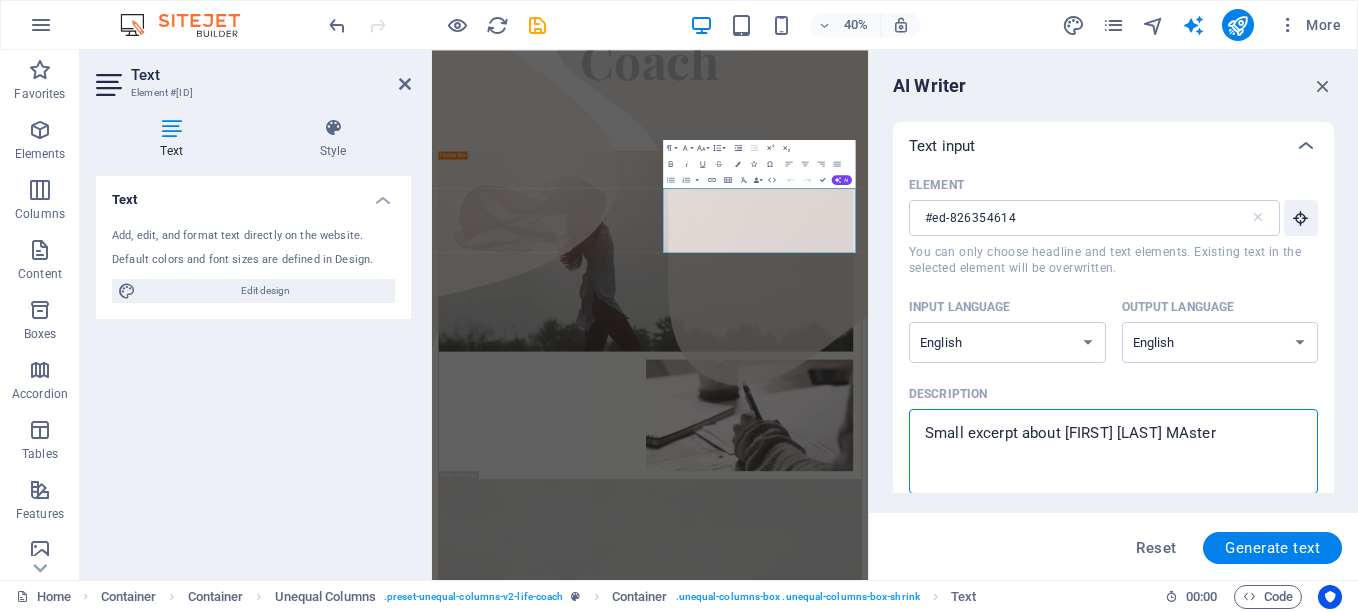 type on "x" 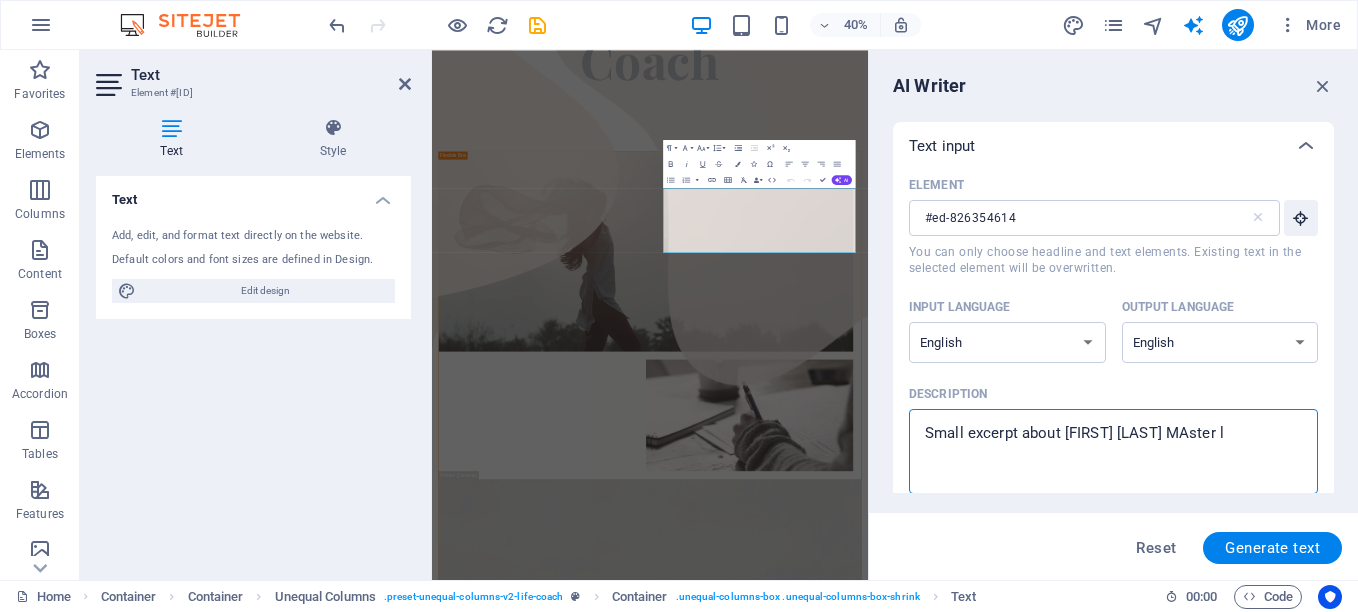 type on "Small excerpt about [NAME]" 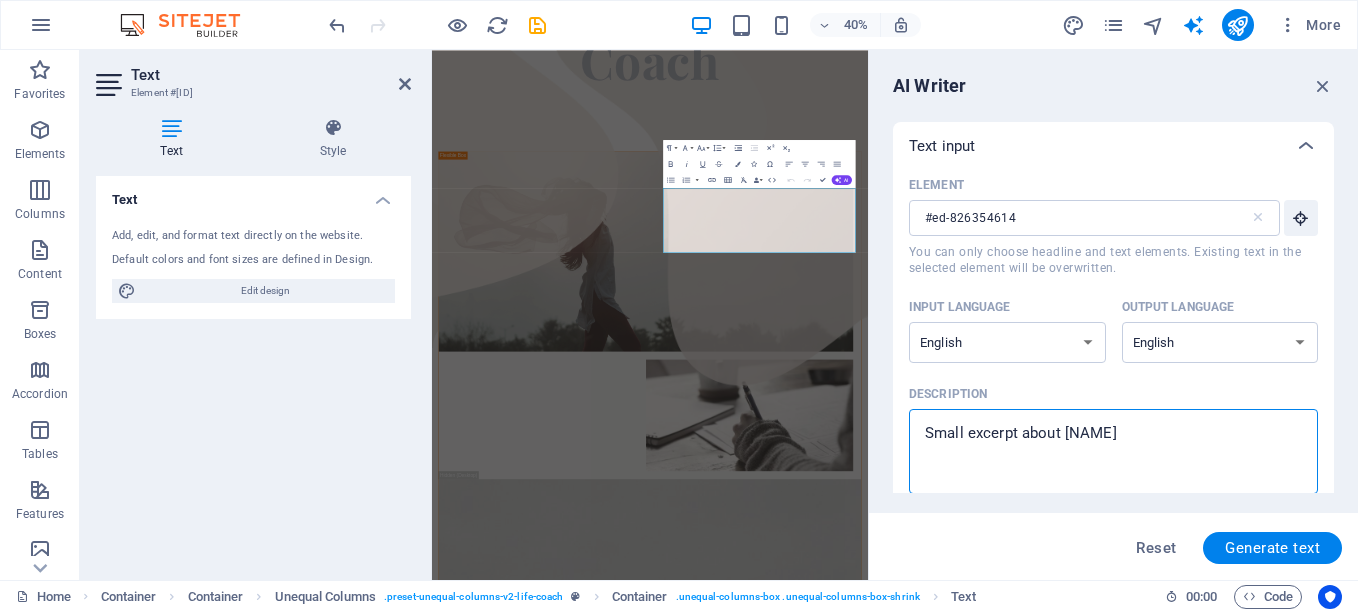 type on "Small excerpt about [FIRST] [LAST] [INITIAL] lif" 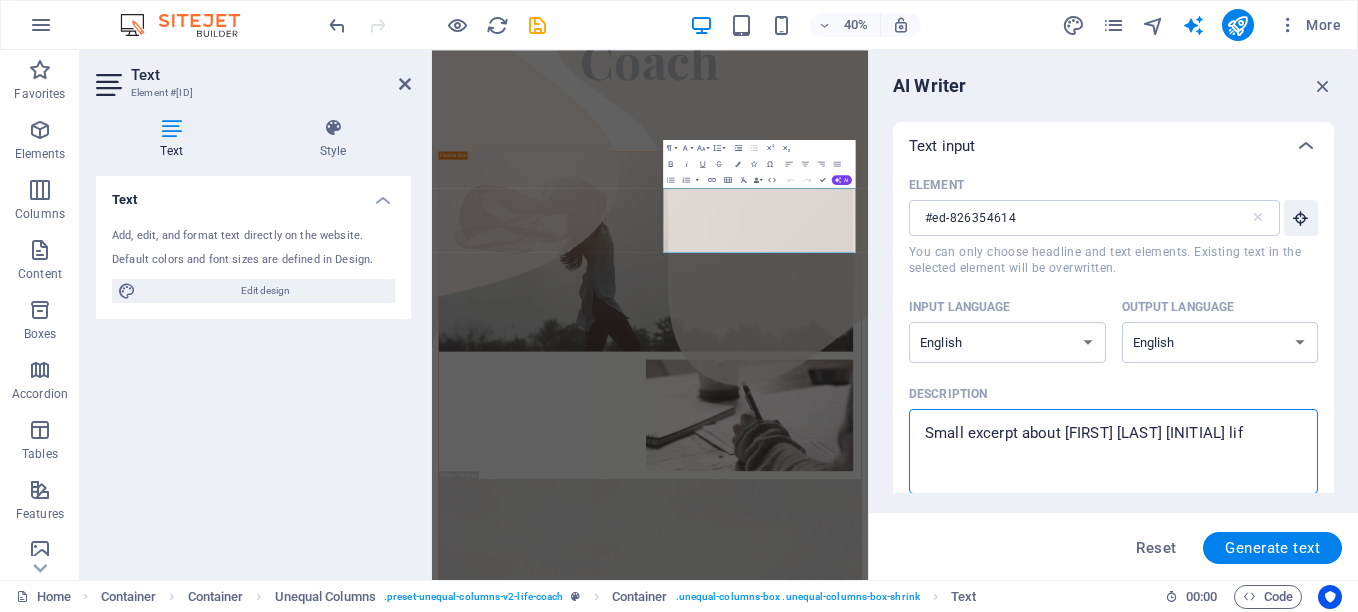 type on "Small excerpt about [FIRST] [LAST] [INITIAL] life" 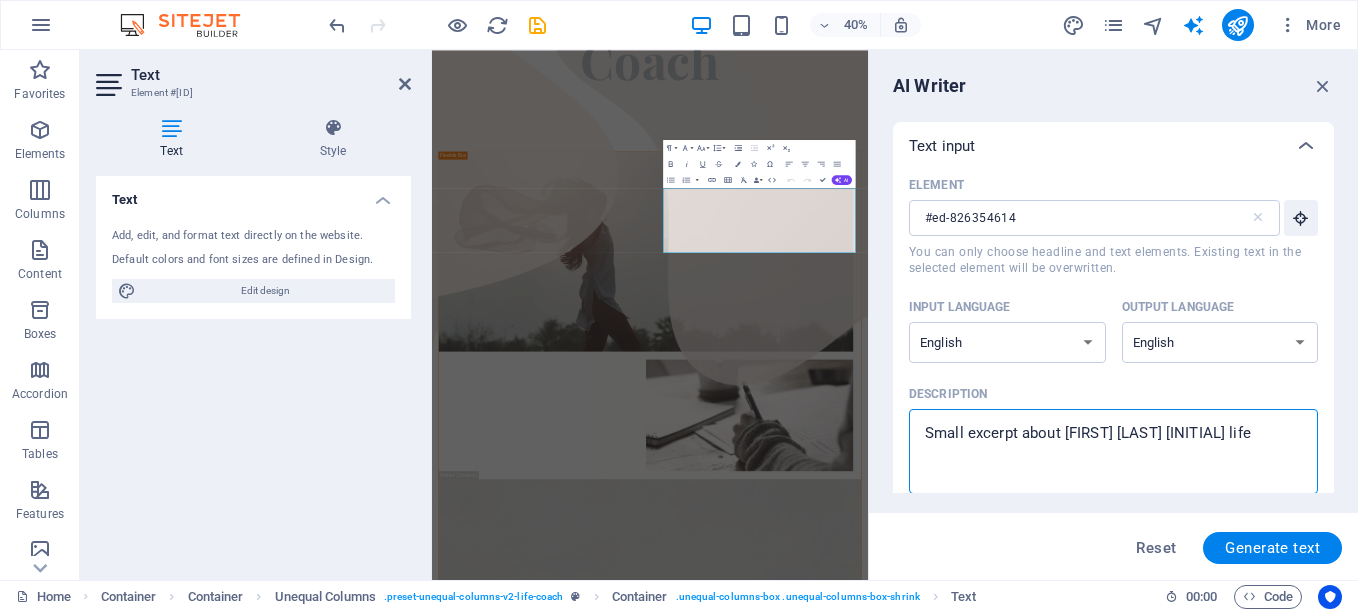 type on "Small excerpt about [FIRST] [LAST] [INITIAL] life" 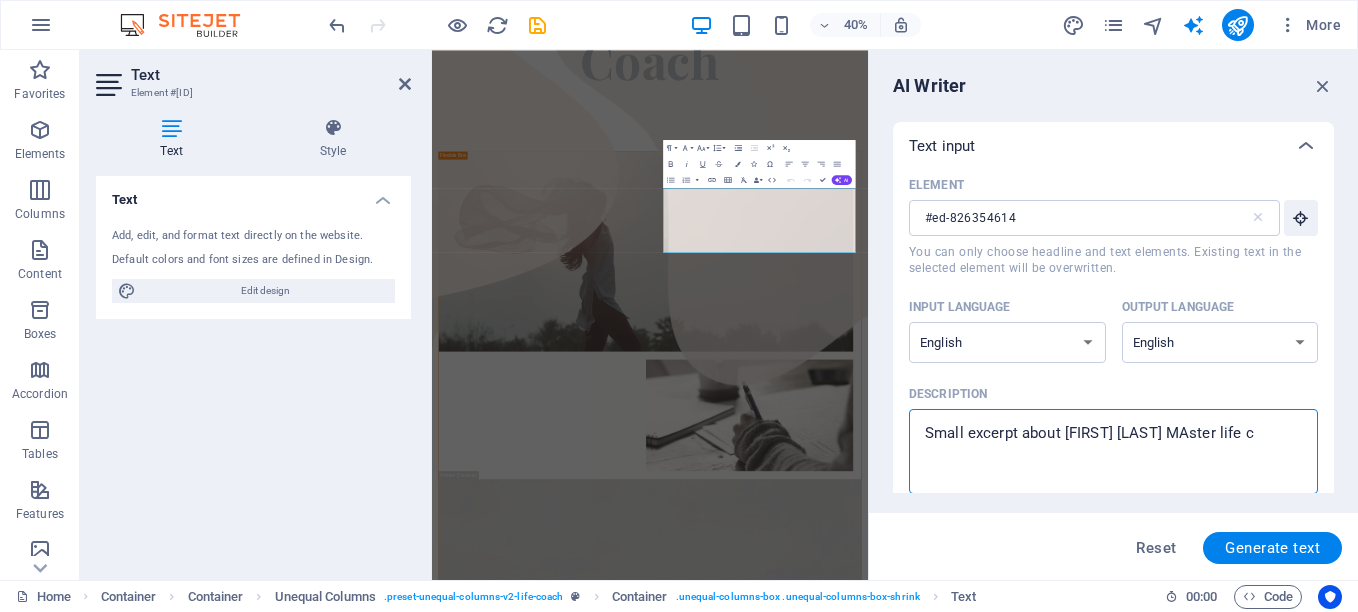 type on "x" 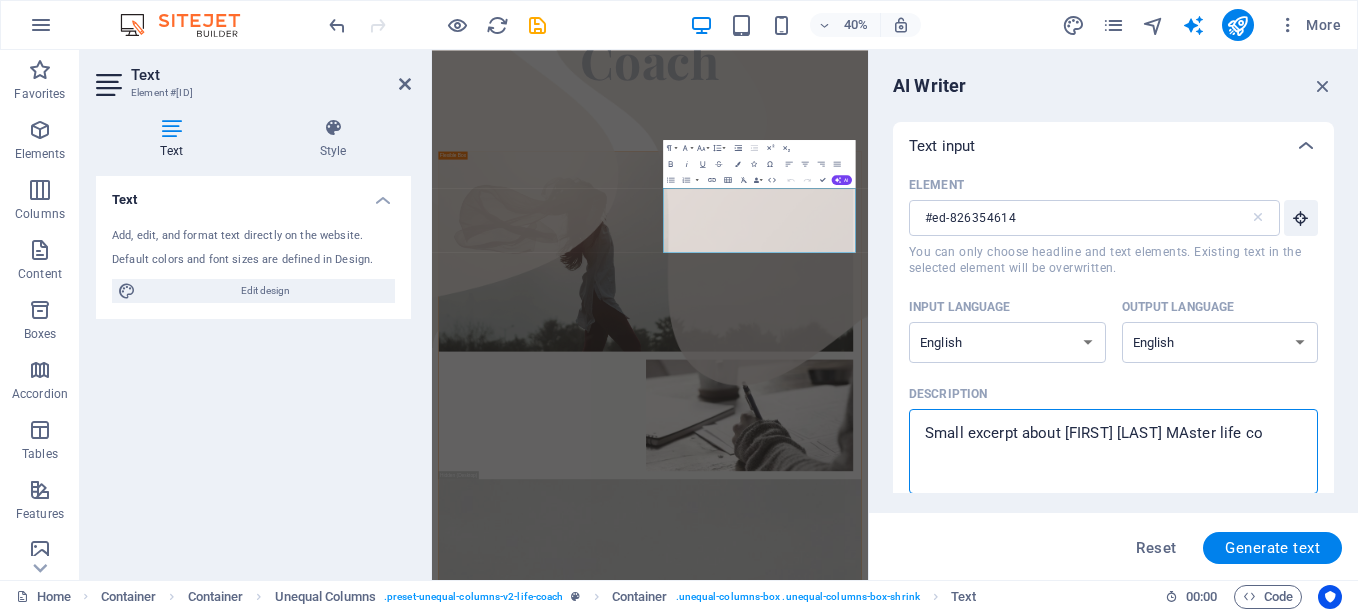 type on "Small excerpt about [FIRST] [LAST] MAster life coa" 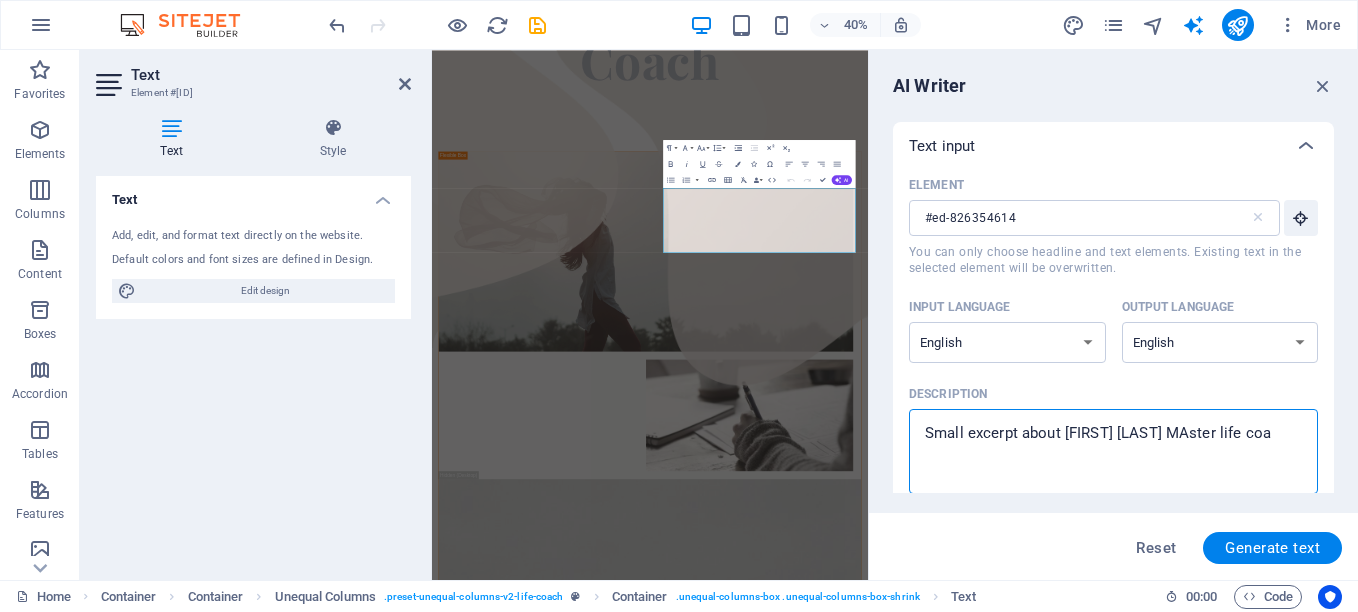 type on "Small excerpt about [FIRST] [LAST] [INITIAL] life coac" 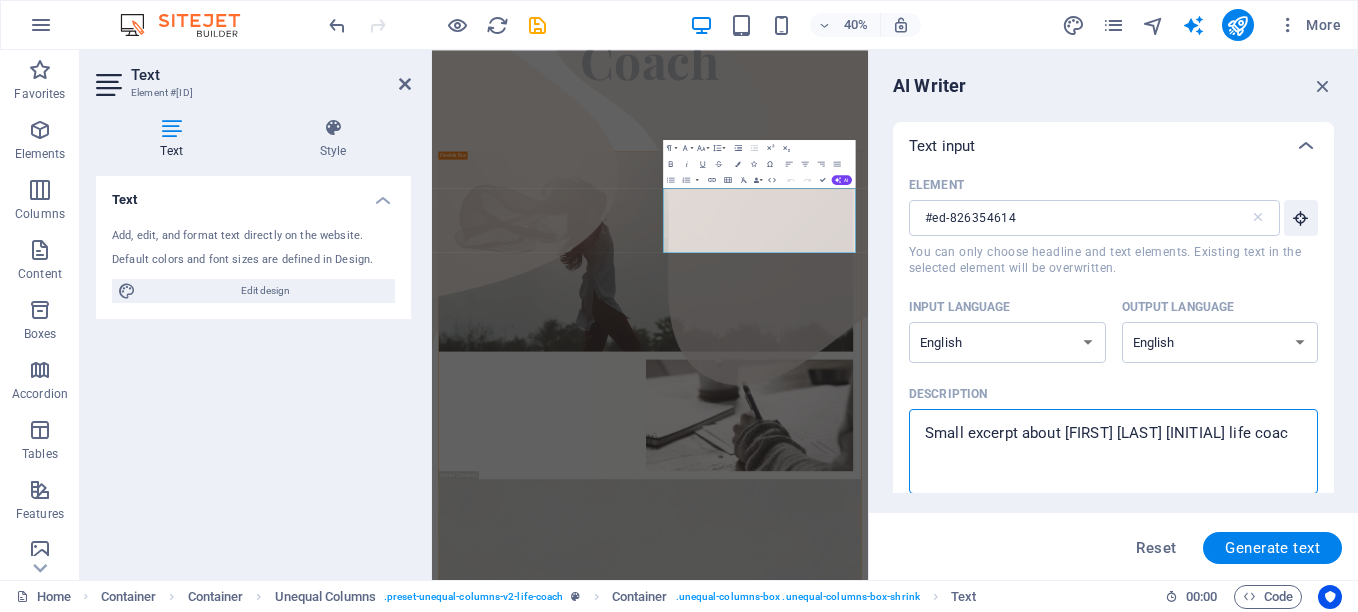 type on "Small excerpt about [FIRST] [LAST] MAster life coach" 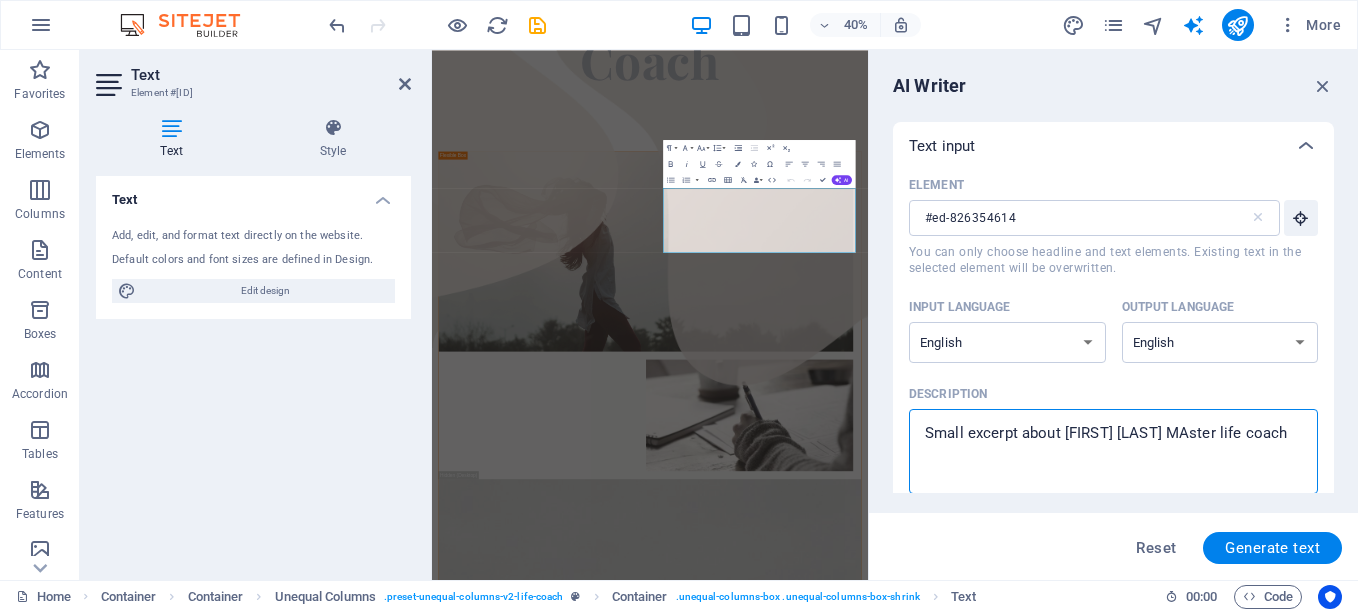 type on "Small excerpt about [FIRST] [LAST] MAster life coach" 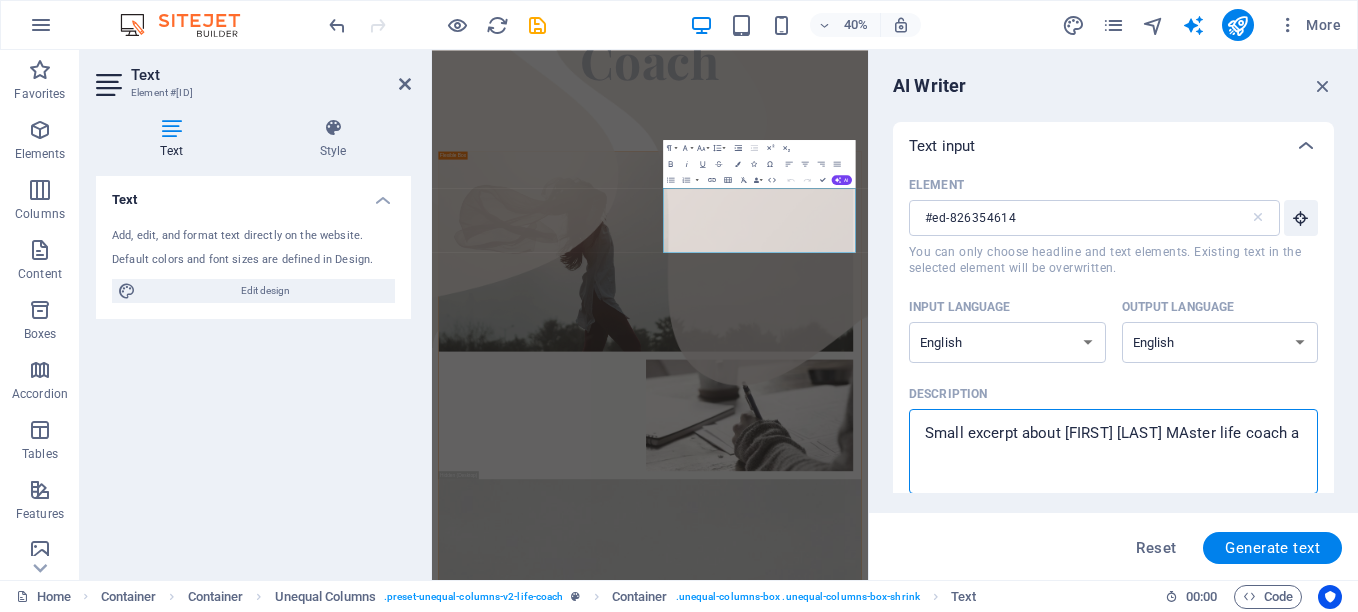 type on "Small excerpt about [FIRST] [LAST] [INITIAL] life coach and soac" 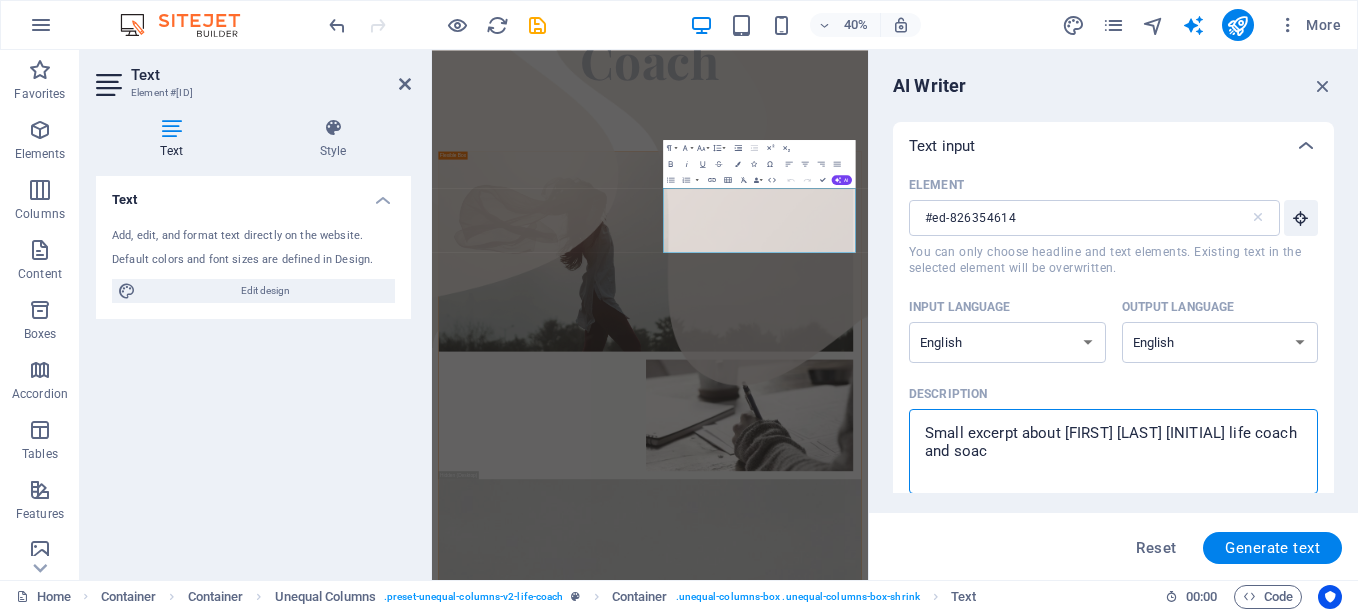 type on "x" 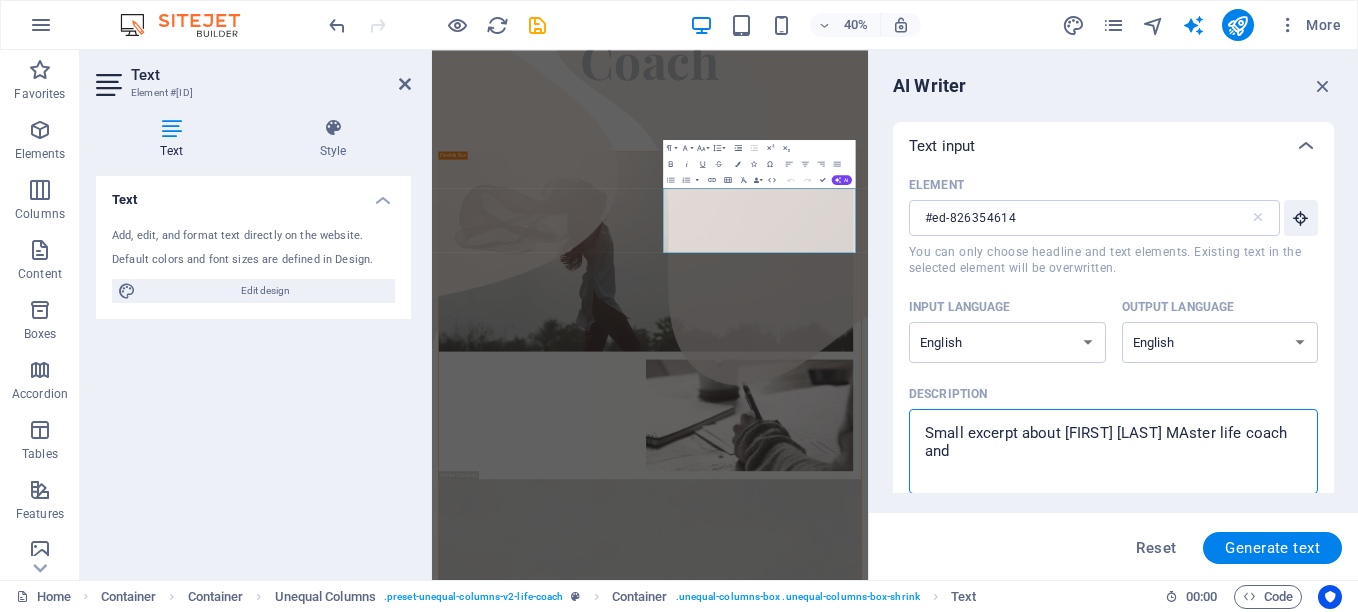 type on "x" 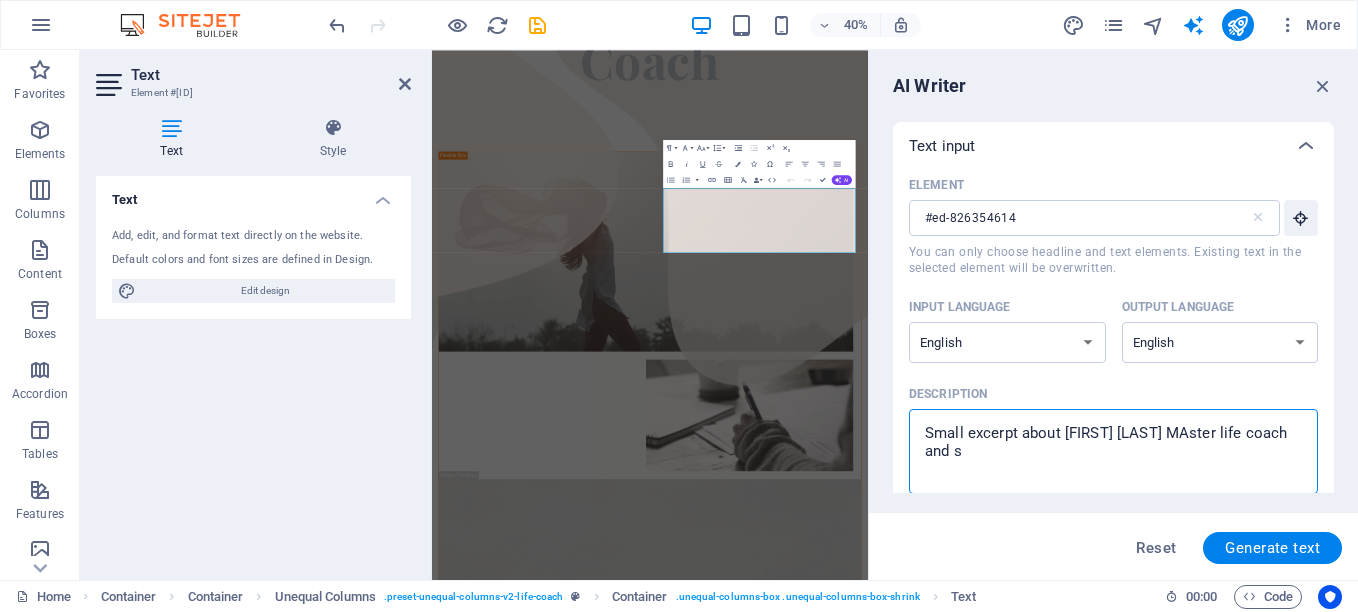 type on "Small excerpt about [FIRST] [LAST] MAster life coach and so" 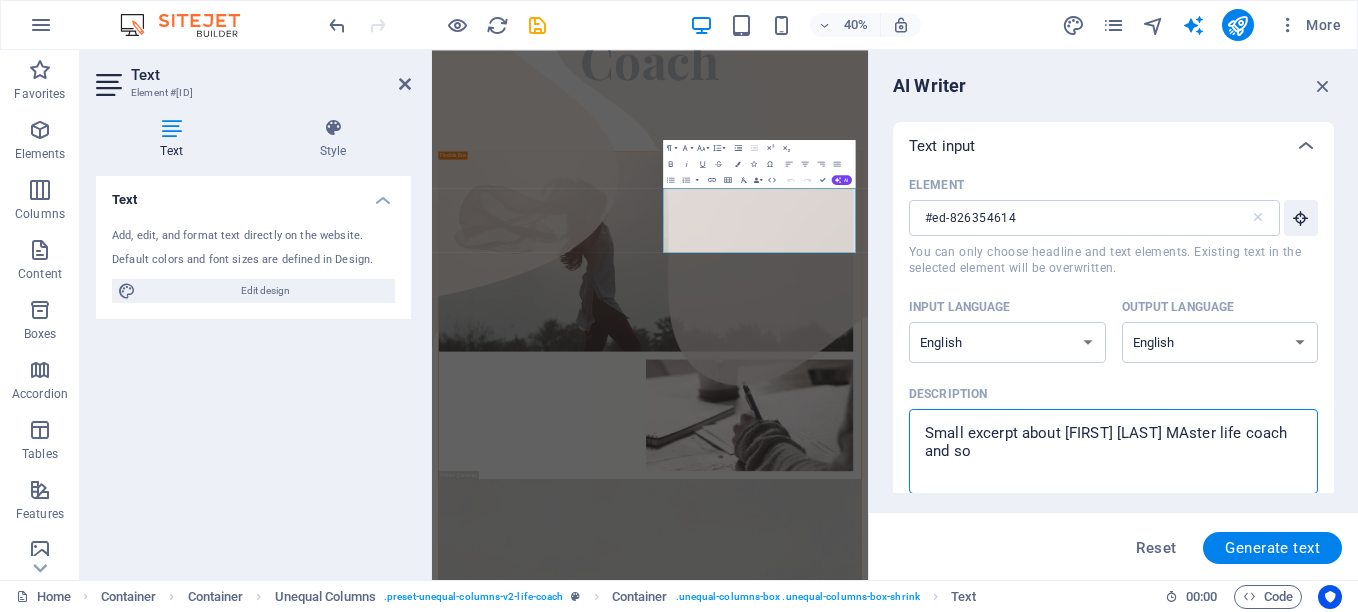 type on "Small excerpt about [FIRST] [LAST] MAster life coach and sob" 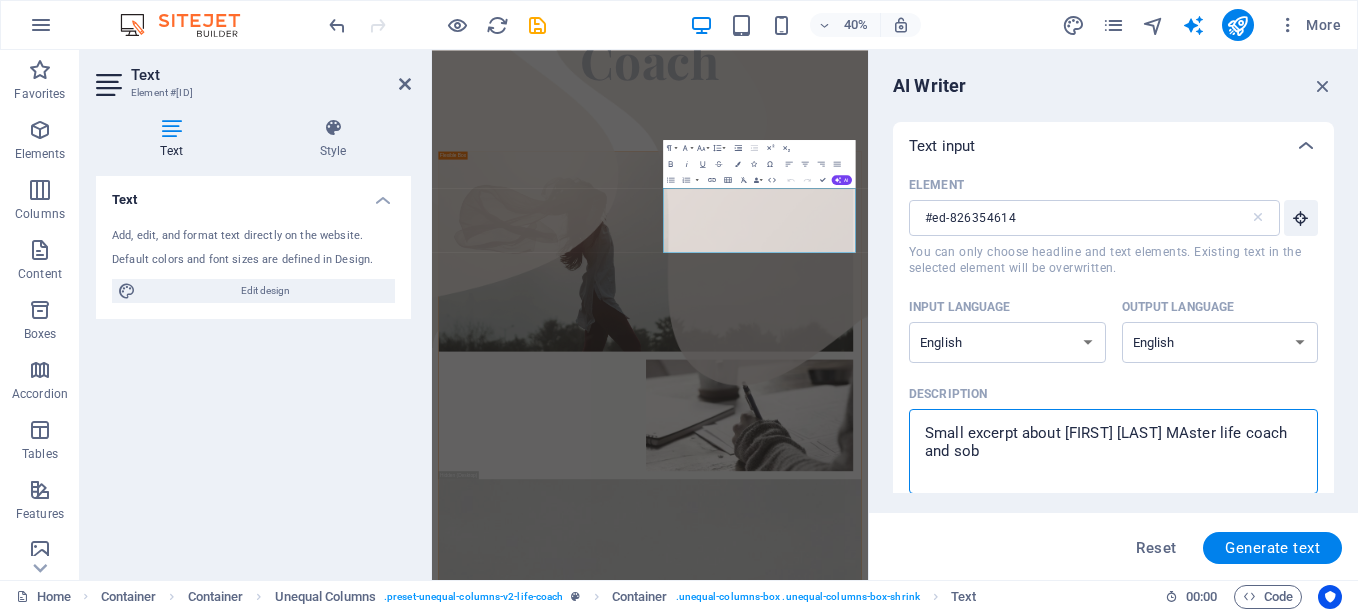 type on "Small excerpt about [FIRST] [LAST] MAster life coach and sobr" 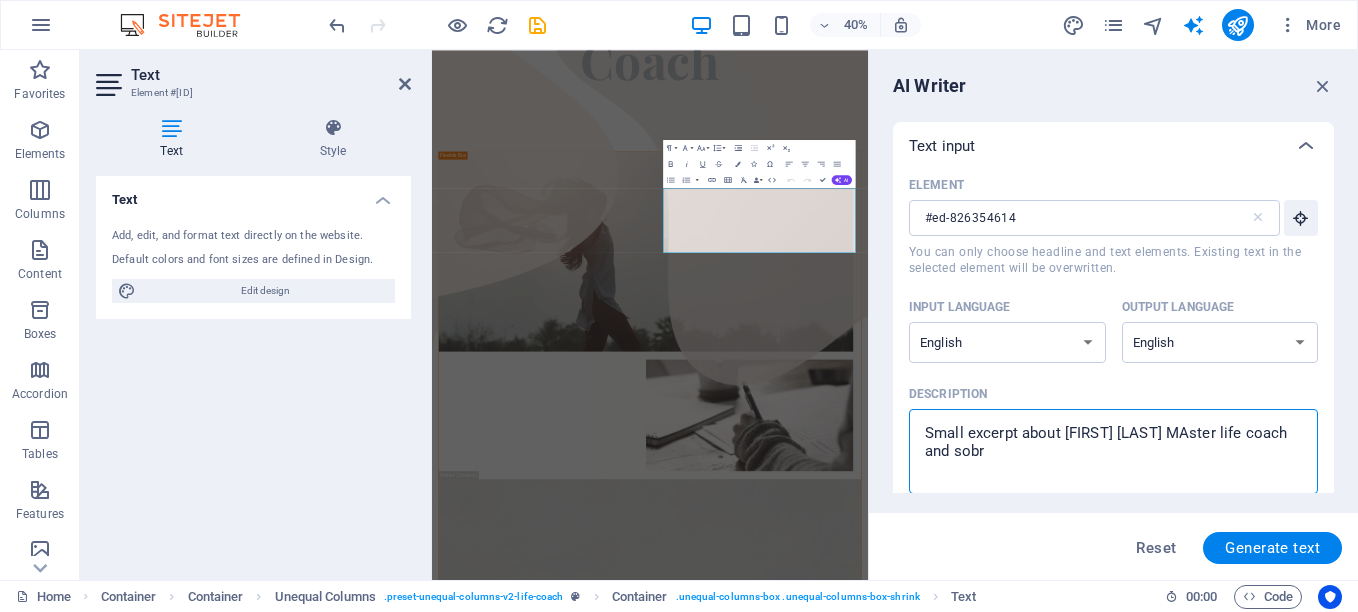 type on "x" 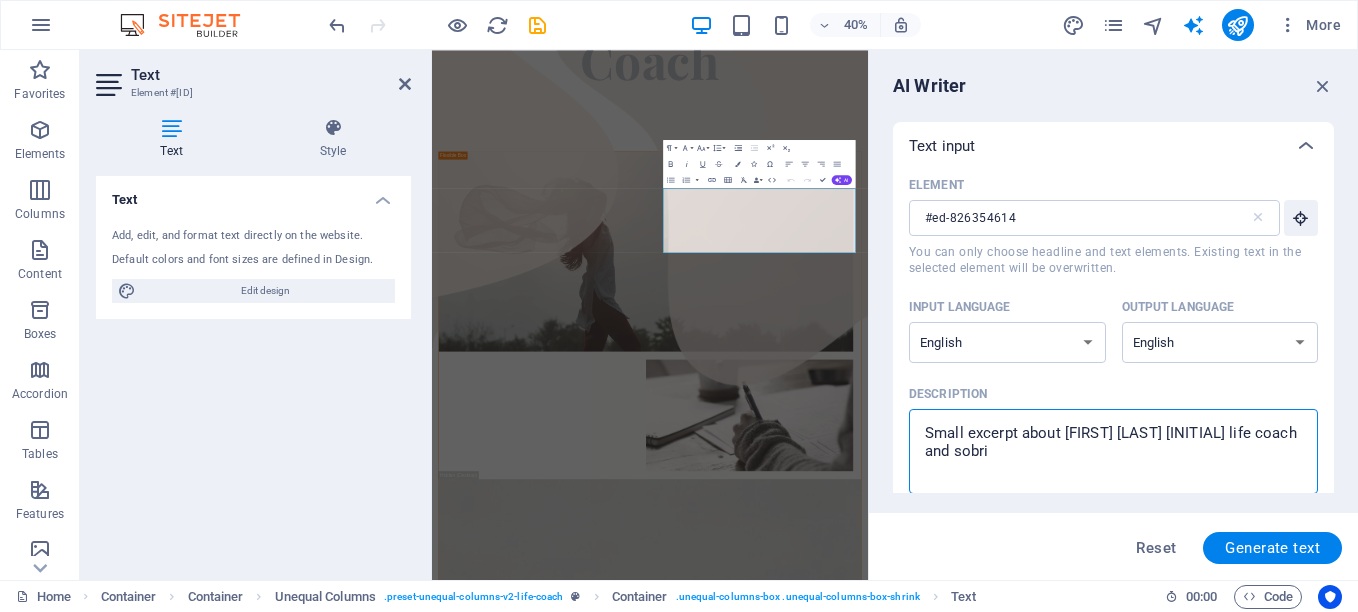 type on "Small excerpt about [FIRST] [LAST] MAster life coach and sobrie" 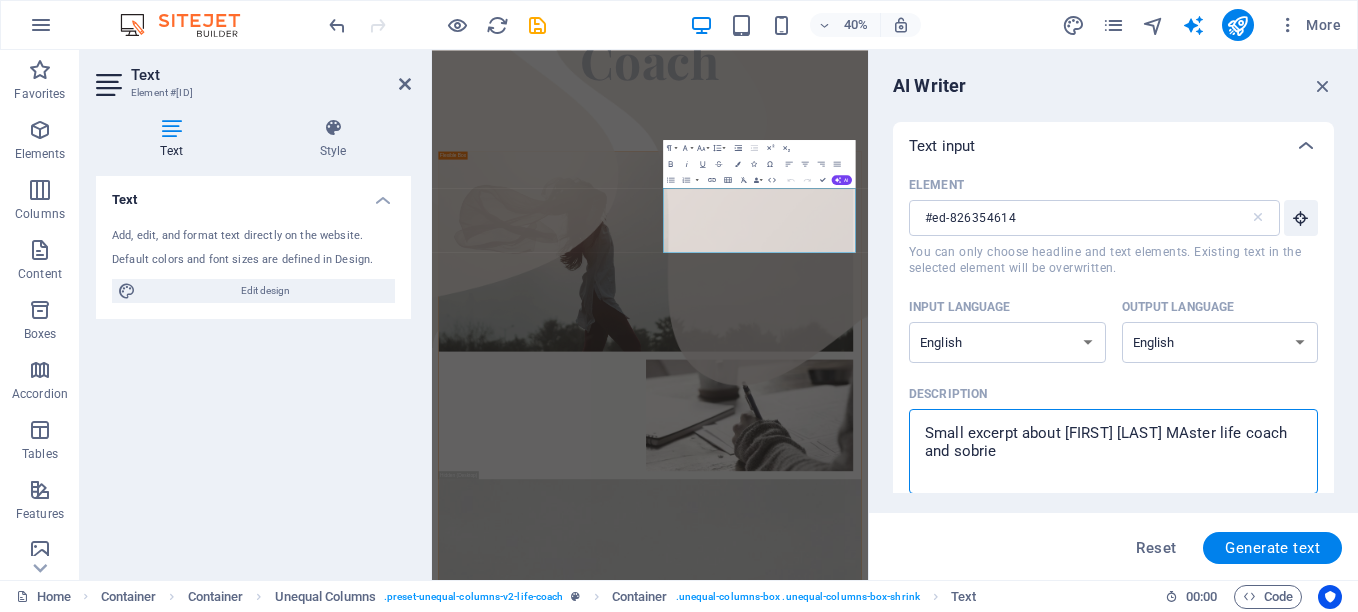type on "Small excerpt about [FIRST] [LAST] [INITIAL] life coach and sobriet" 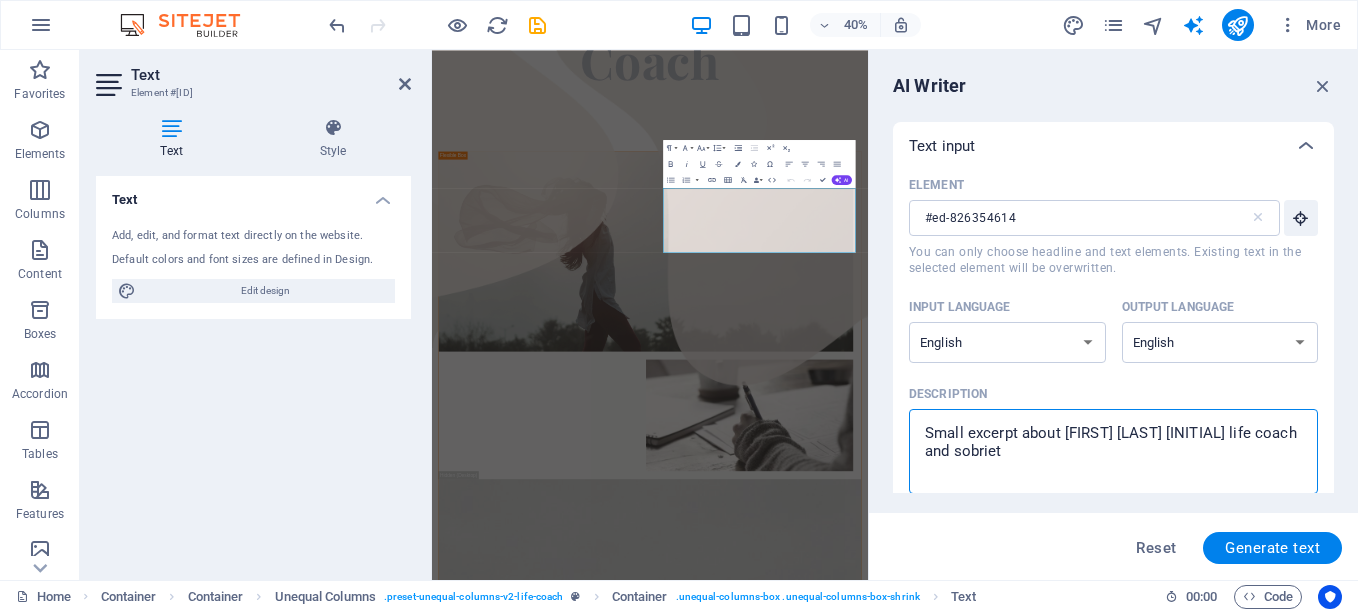 type on "x" 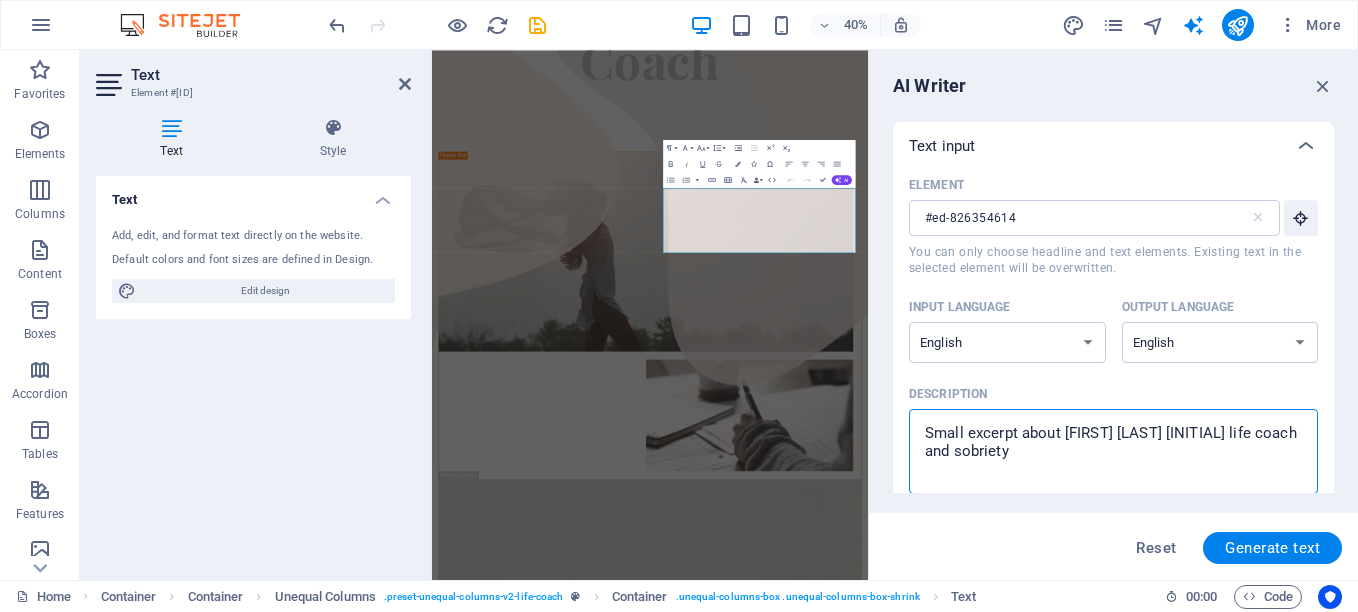 type on "x" 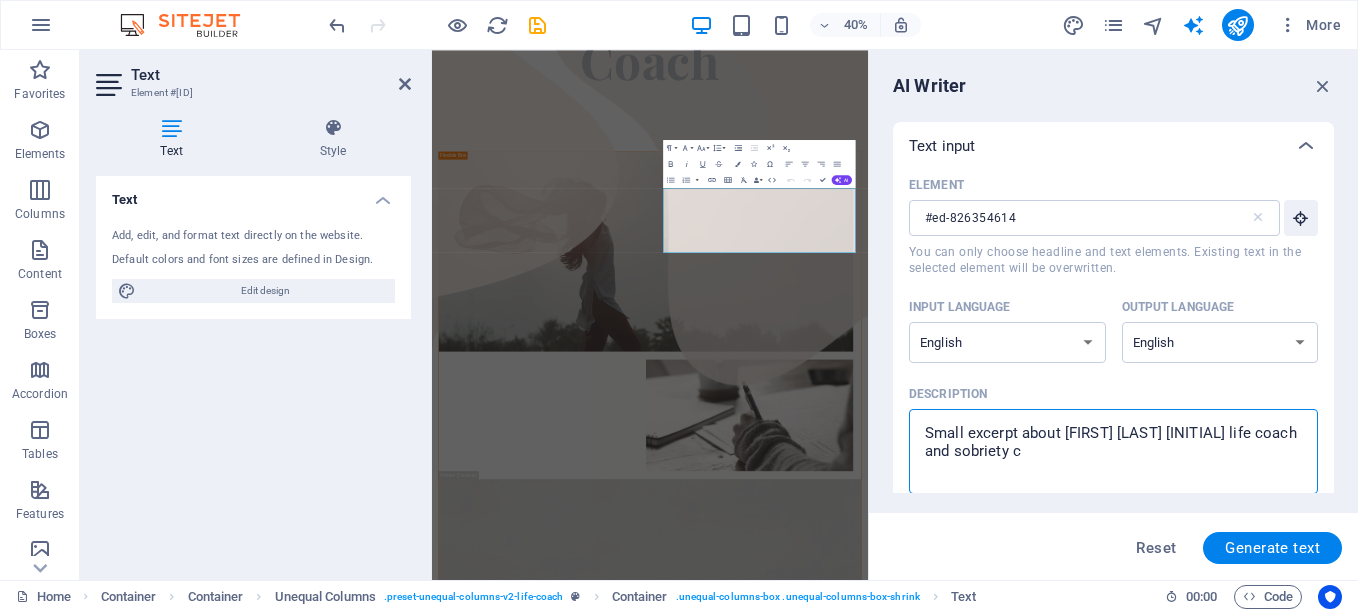 type on "x" 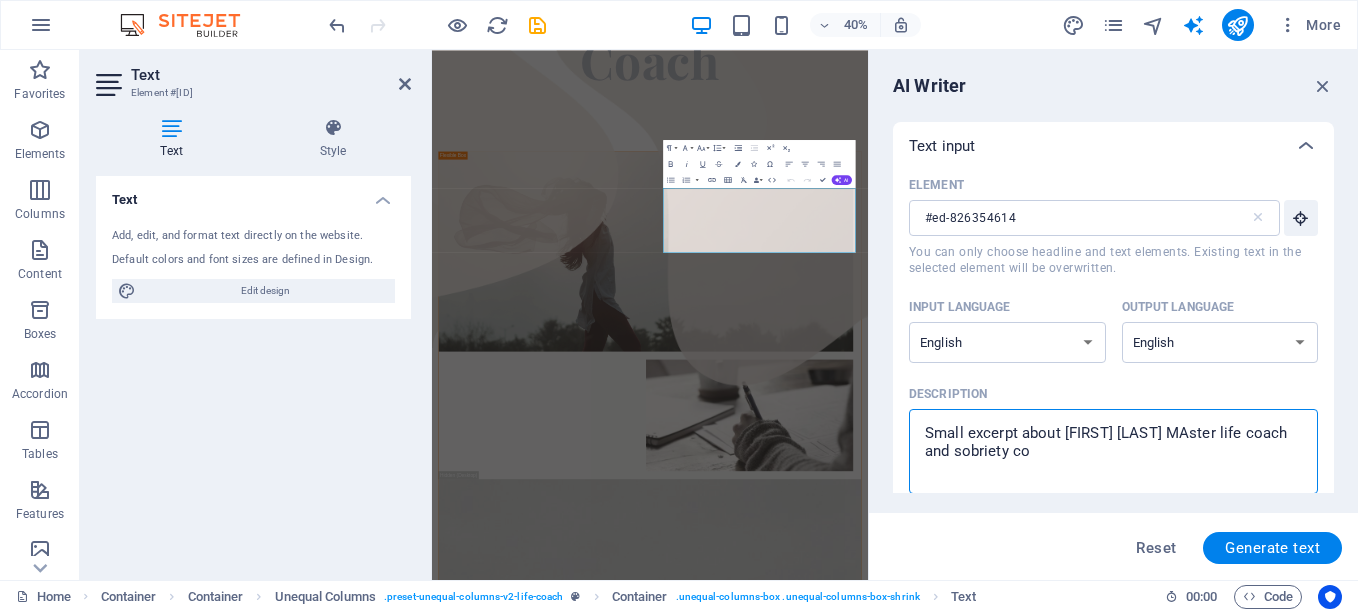 type on "Small excerpt about [FIRST] [LAST] MAster life coach and sob" 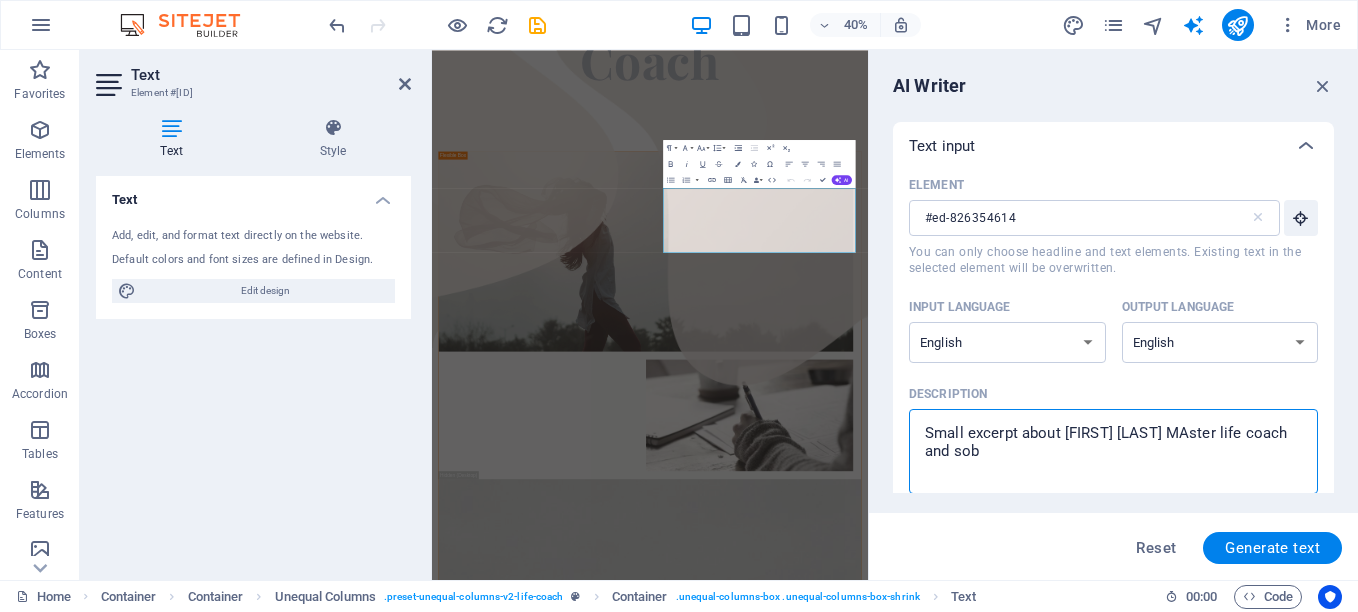 type on "Small excerpt about [FIRST] [LAST] [INITIAL] life coach and sobriety coac" 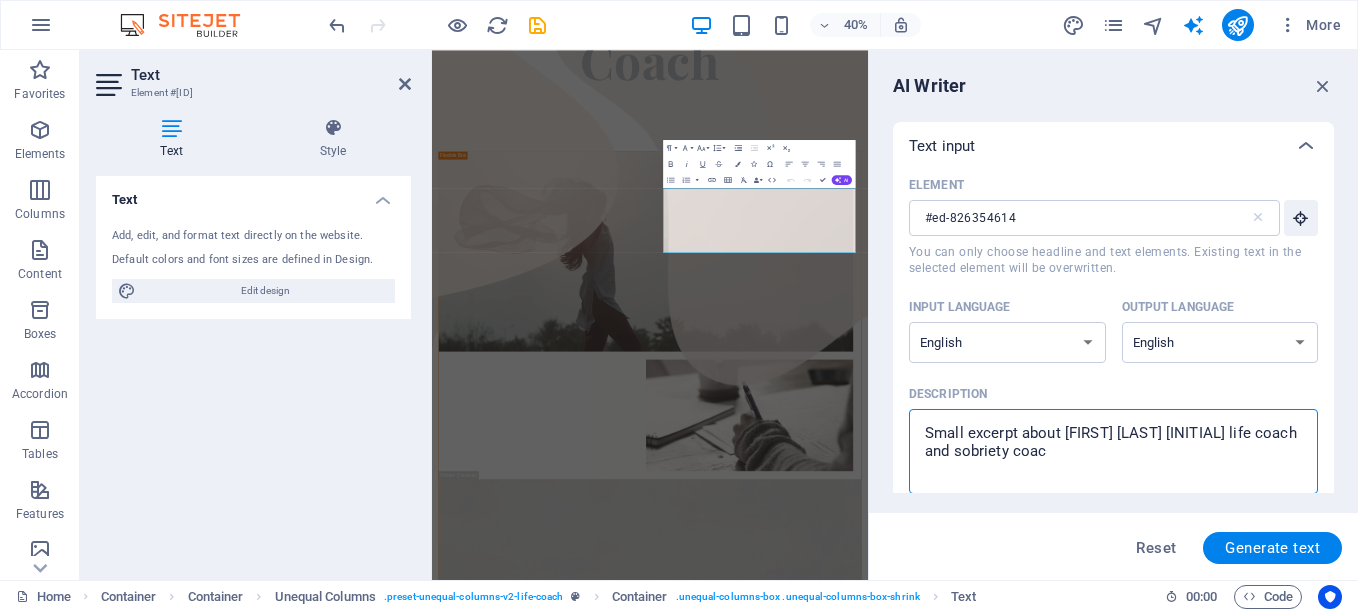 type on "x" 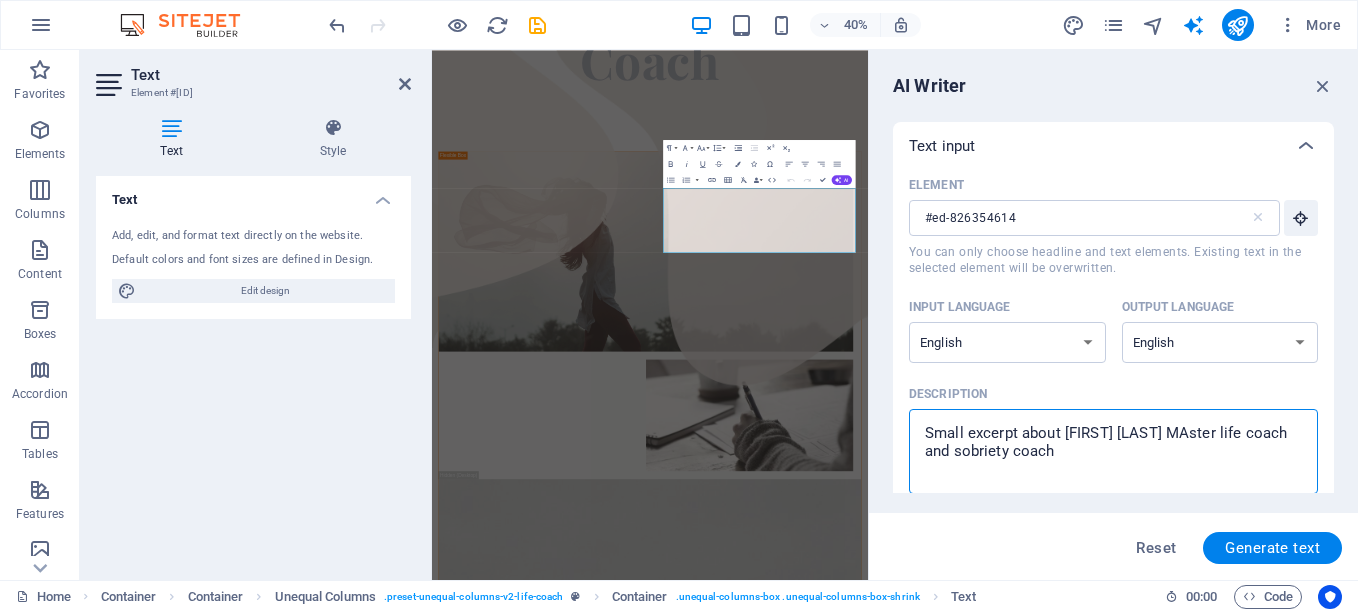 type on "x" 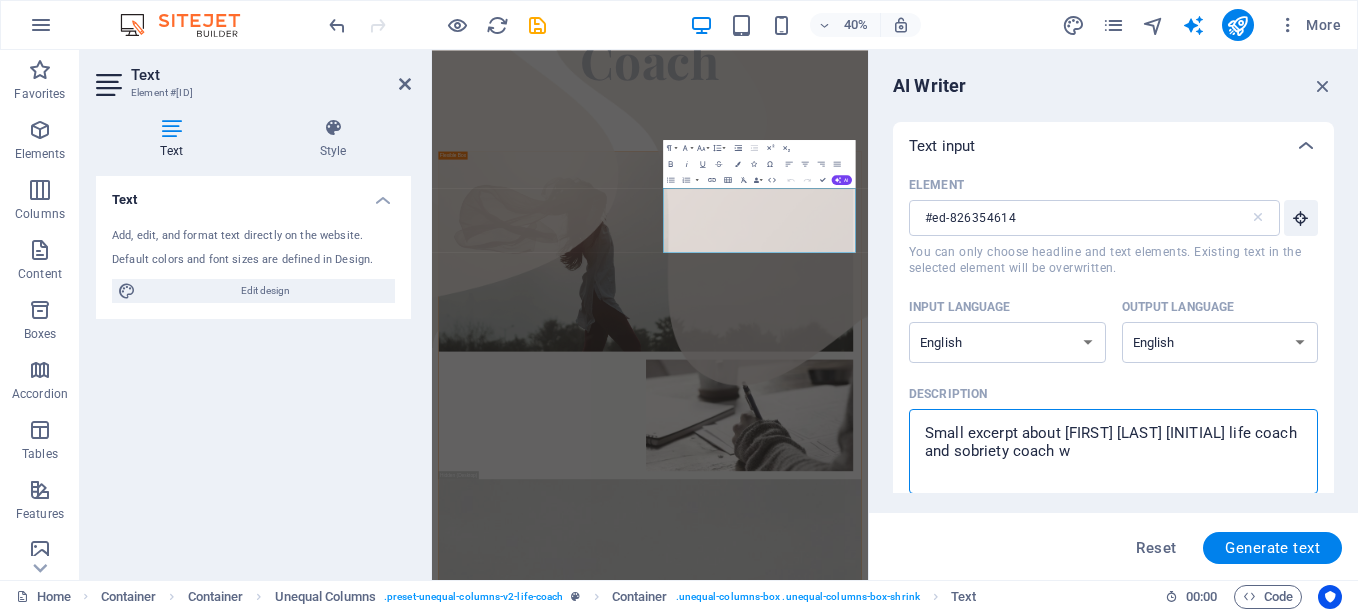 type on "Small excerpt about [FIRST] [LAST] [INITIAL] life coach and sobriety coach wh" 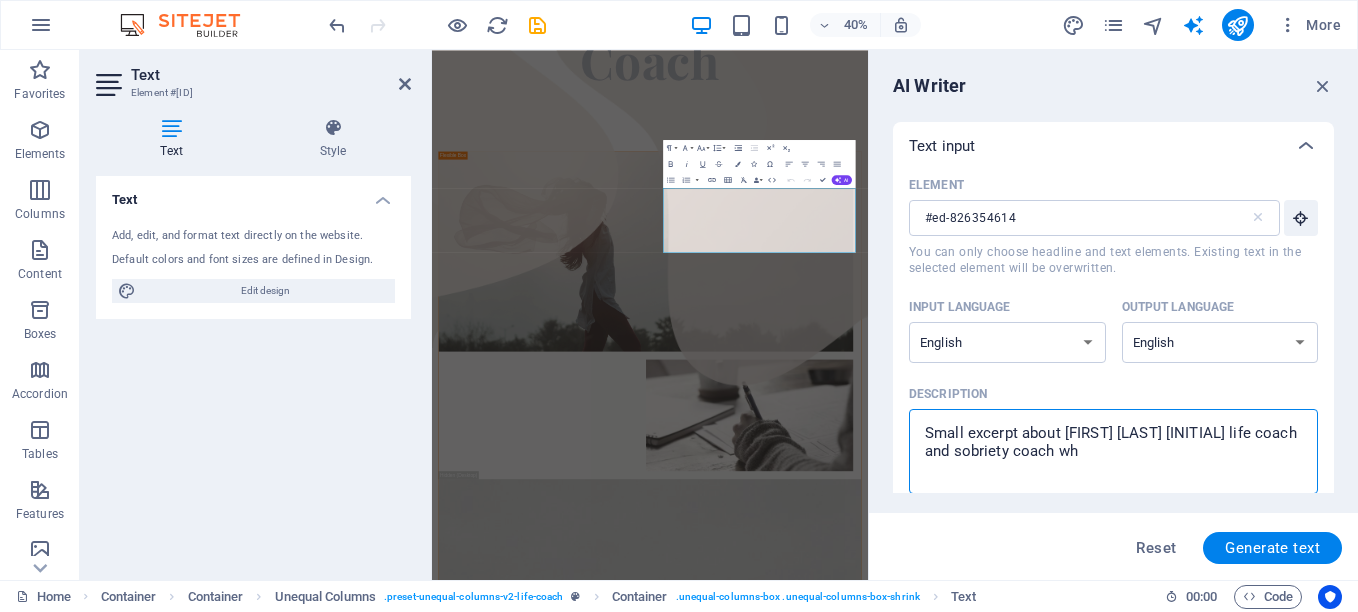 type on "x" 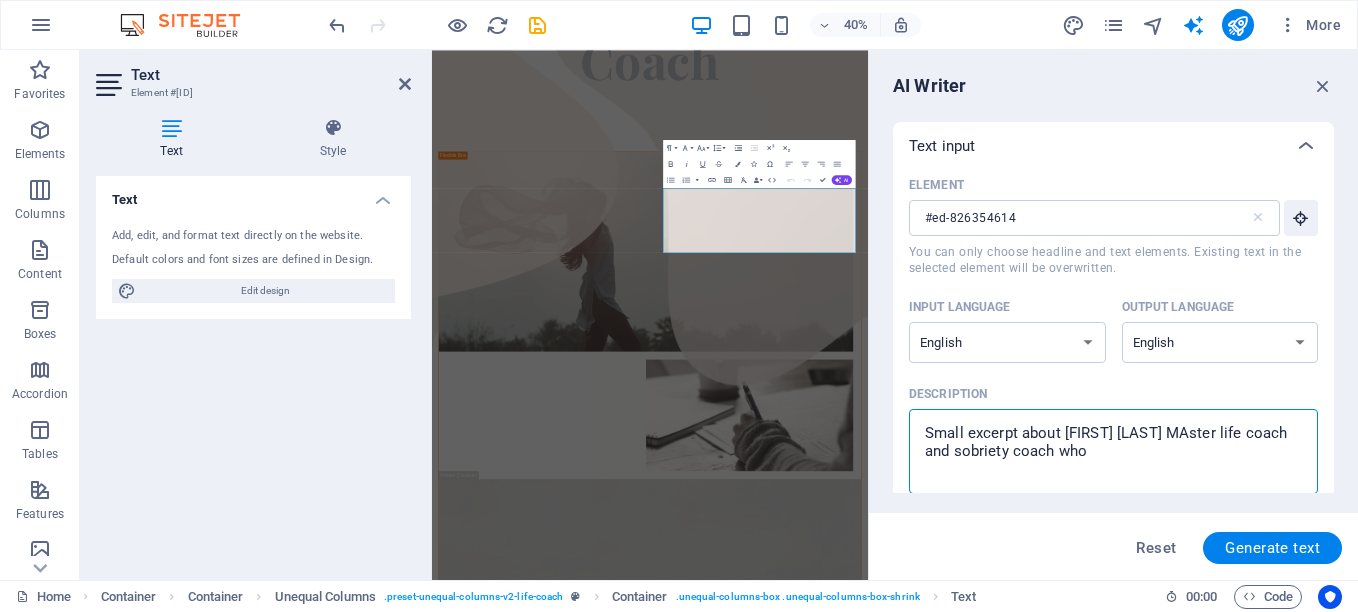 type on "Small excerpt about [FIRST] [LAST] MAster life coach and sobriety coach who" 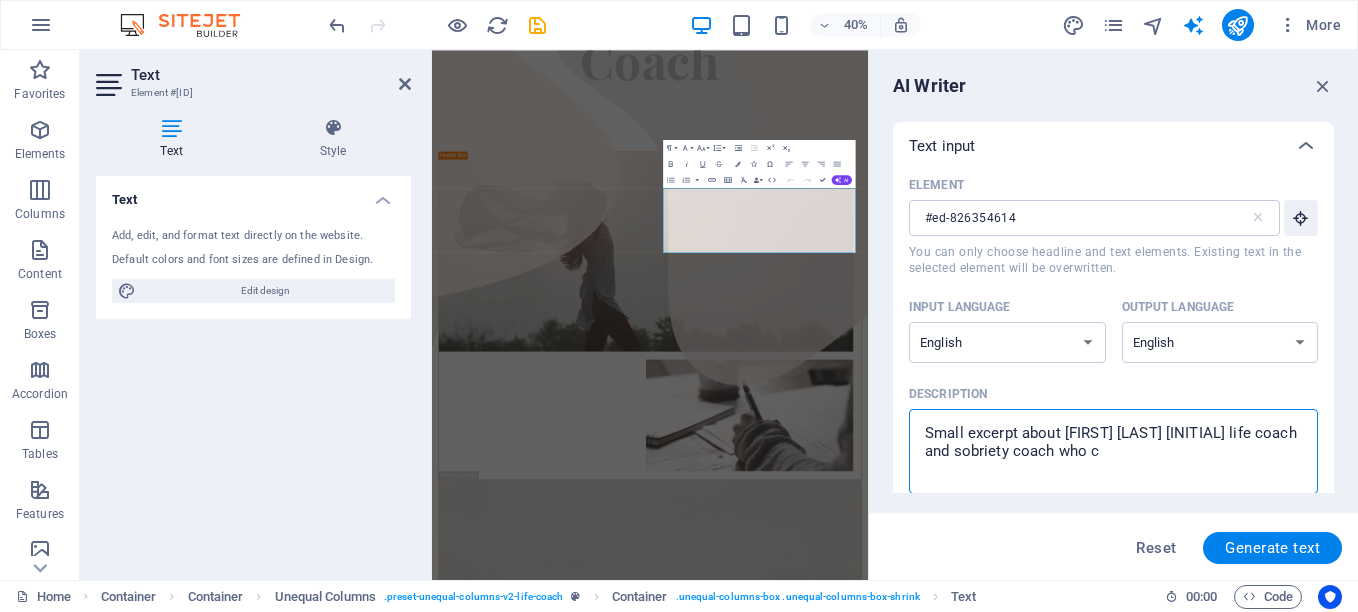 type on "Small excerpt about [FIRST] [LAST] MAster life coach and sobriety coach who ca" 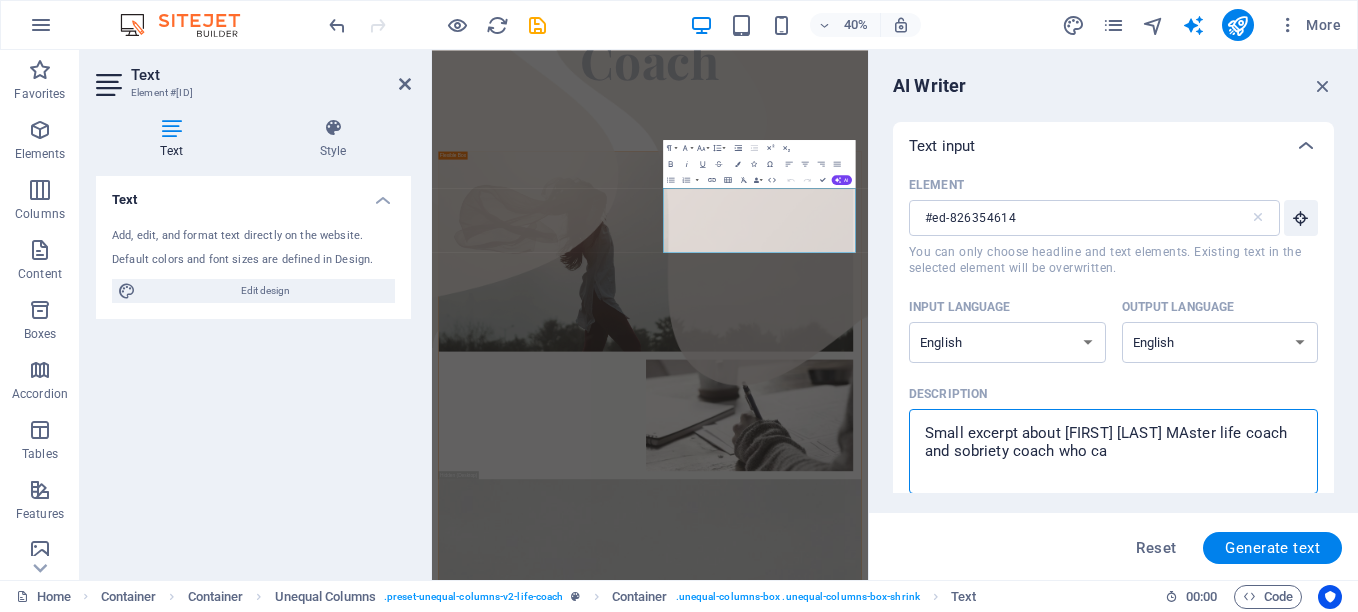 type on "Small excerpt about [FIRST] [LAST] MAster life coach and sobriety coach who cam" 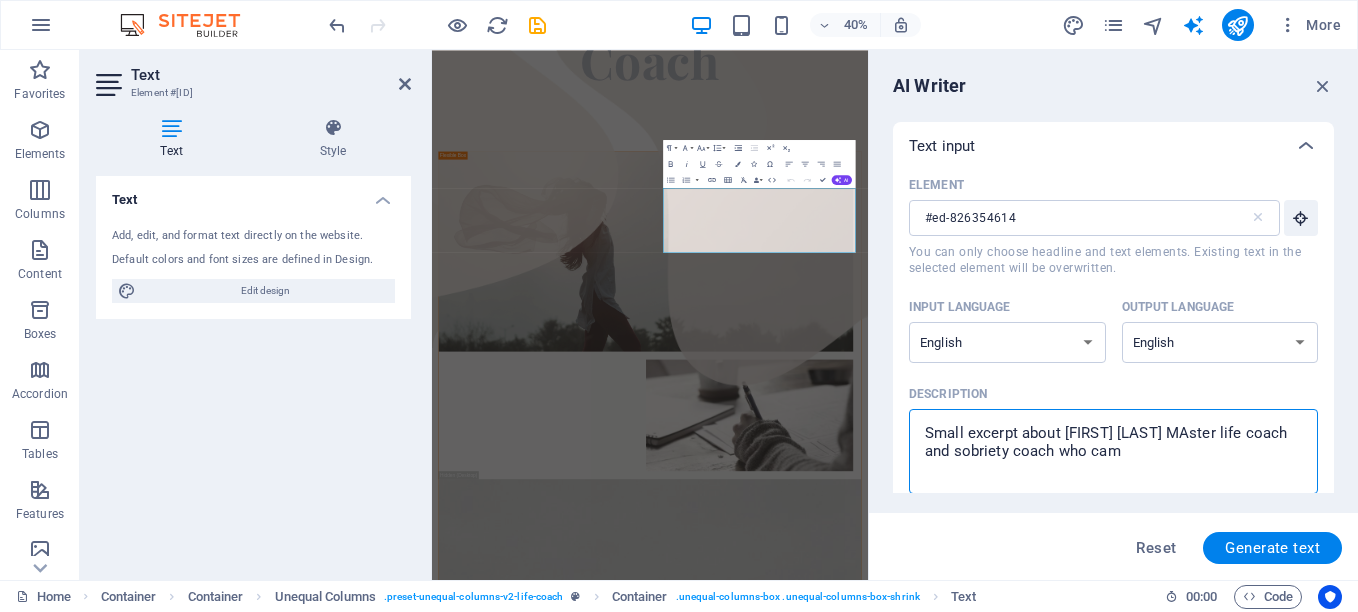 type on "Small excerpt about [FIRST] [LAST] [INITIAL] life coach and sobriety coach who came" 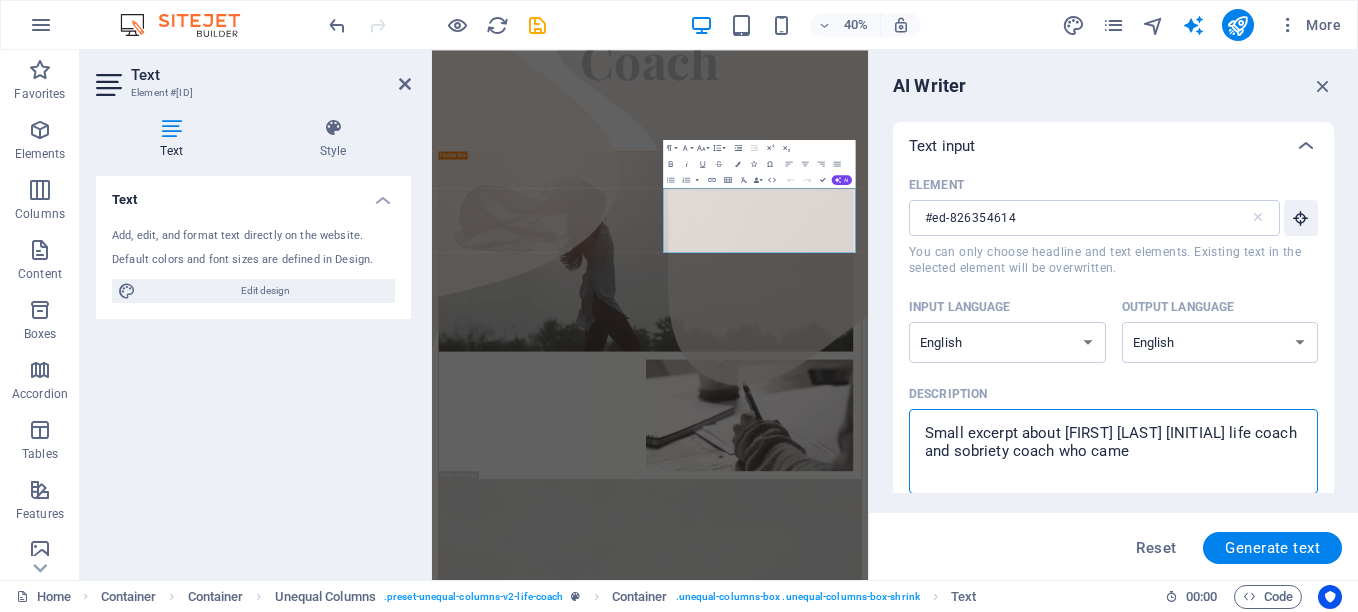 type on "Small excerpt about [FIRST] [LAST] [INITIAL] life coach and sobriety coach who came" 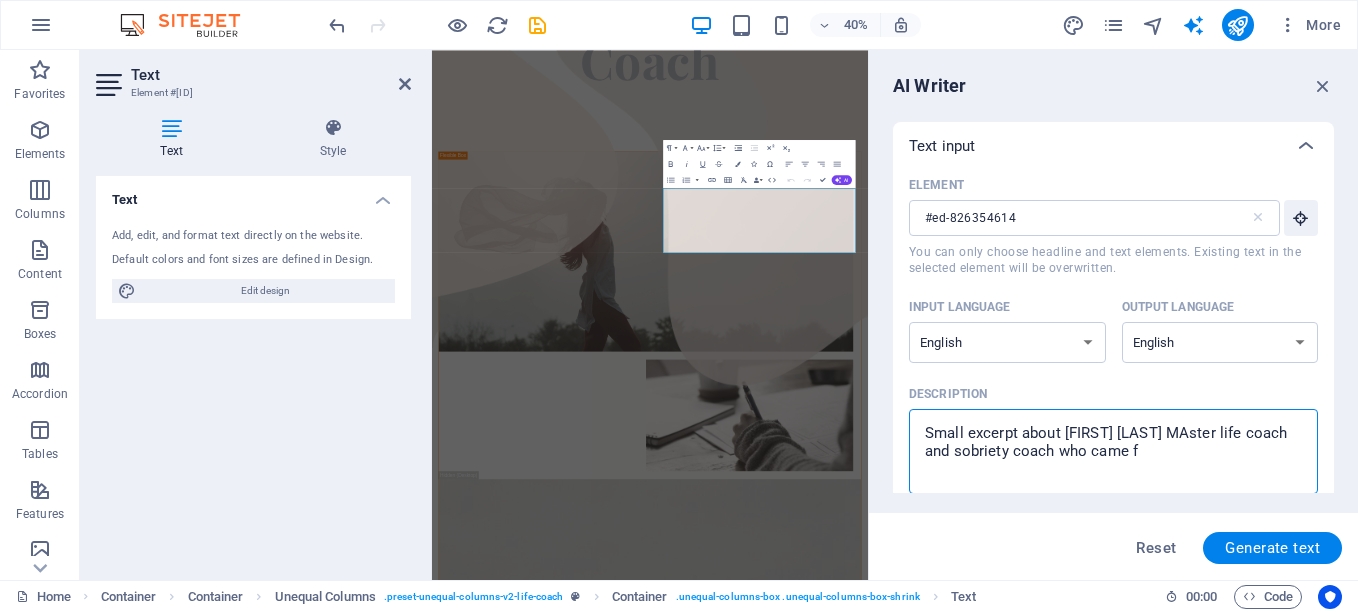 type on "x" 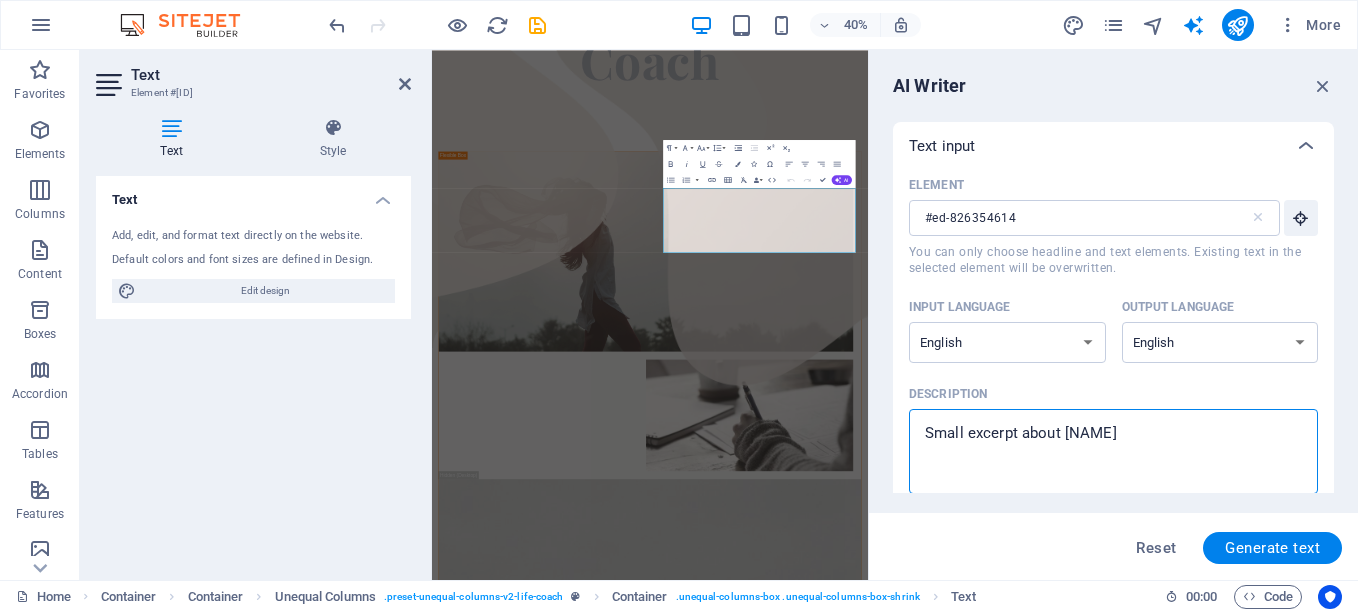 type on "x" 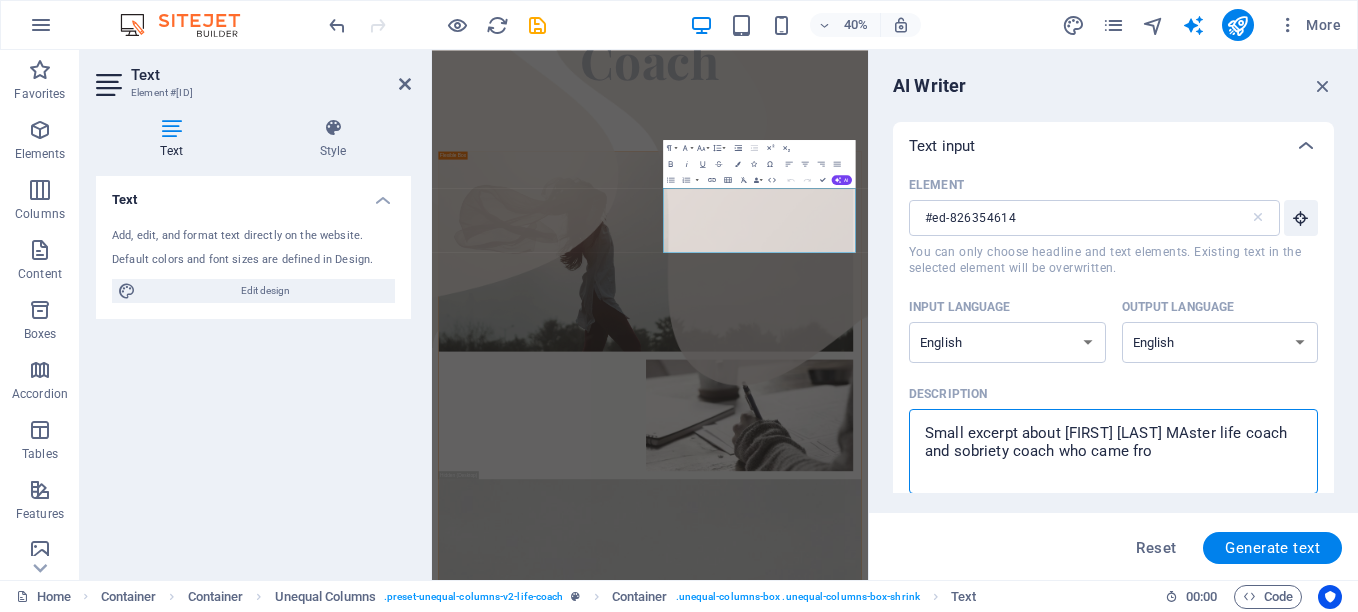 type on "Small excerpt about [FIRST] [LAST] [INITIAL] life coach and sobriety coach who came from" 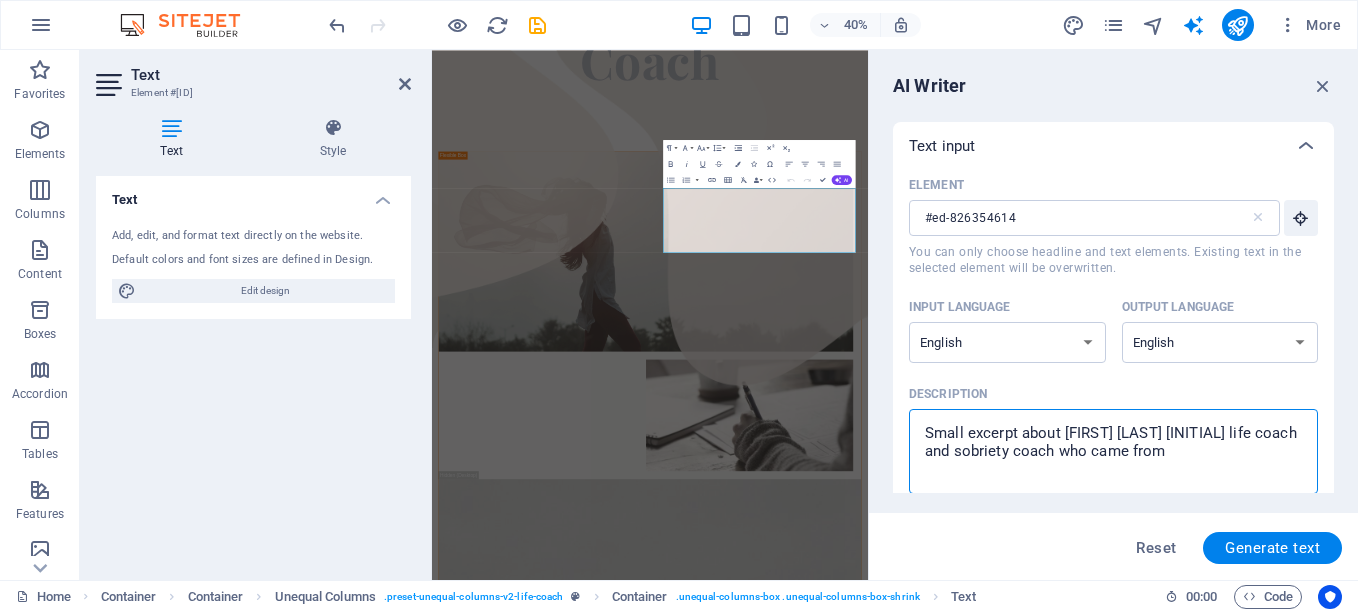 type on "x" 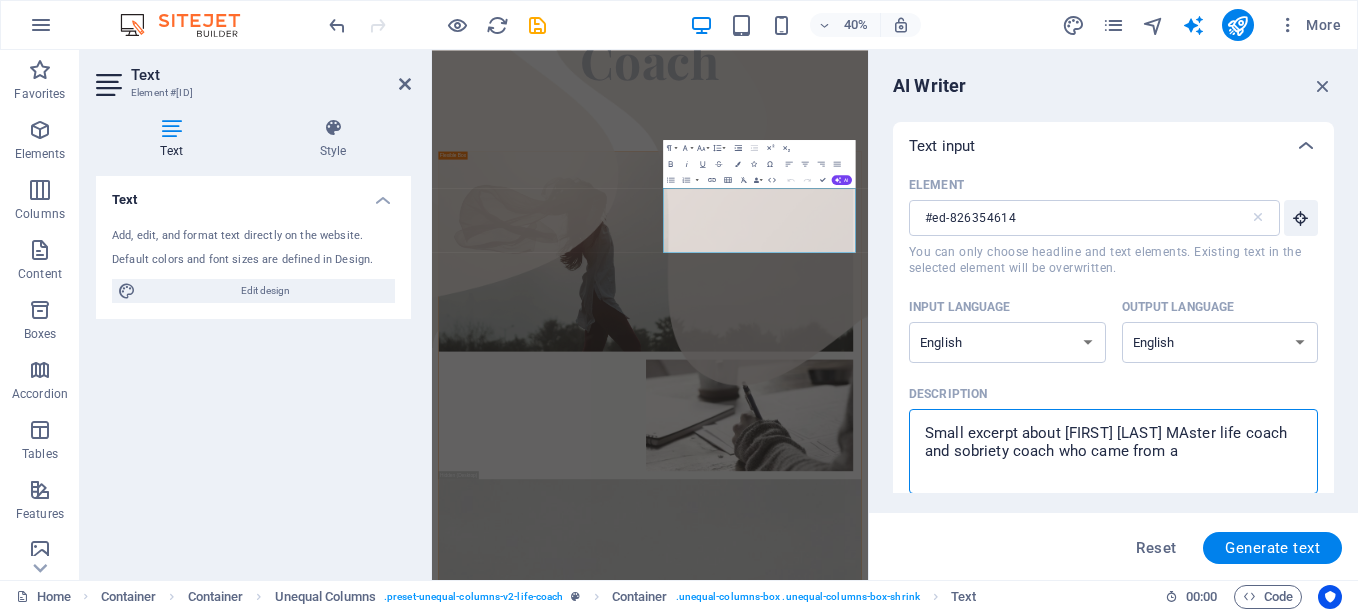 type on "Small excerpt about [FIRST] [LAST] [INITIAL] life coach and sobriety coach who came from ad" 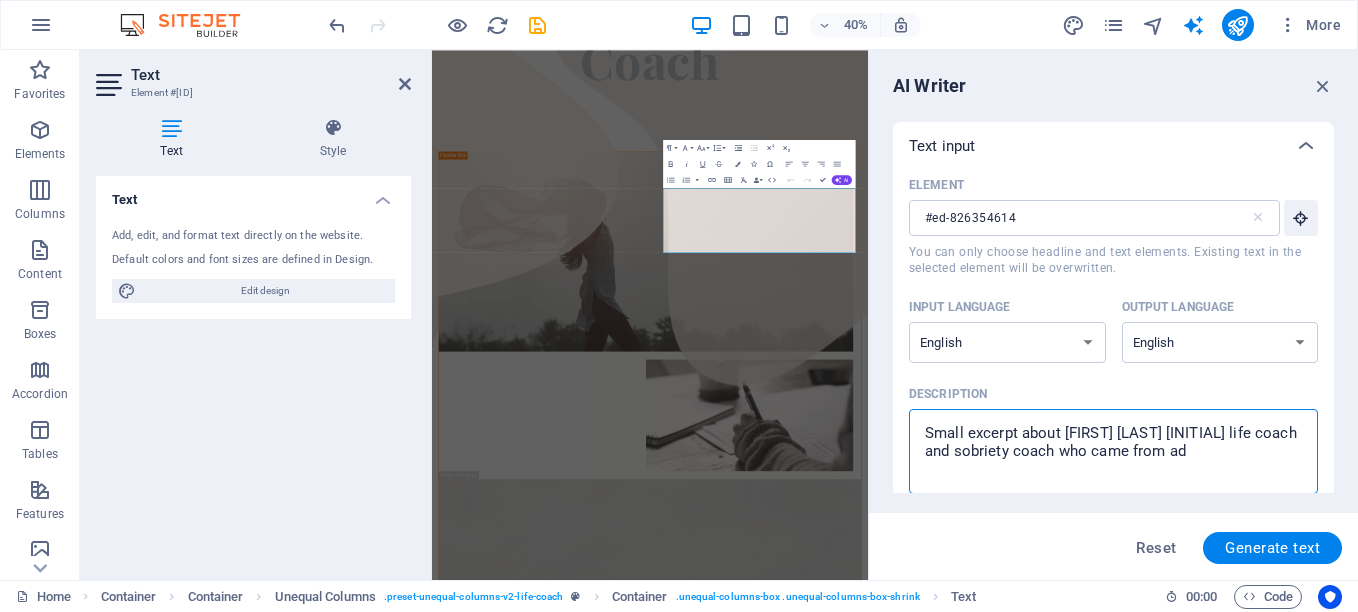 type on "x" 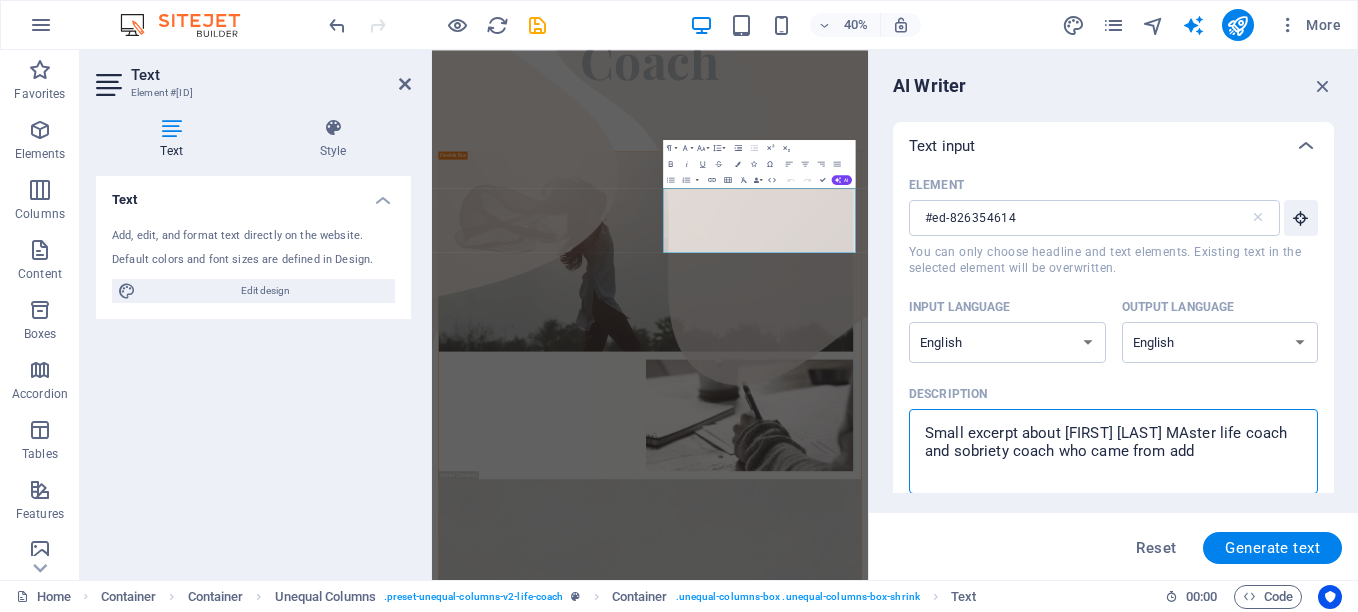type on "Small excerpt about [FIRST] [LAST] [INITIAL] life coach and sobriety coach who came from addi" 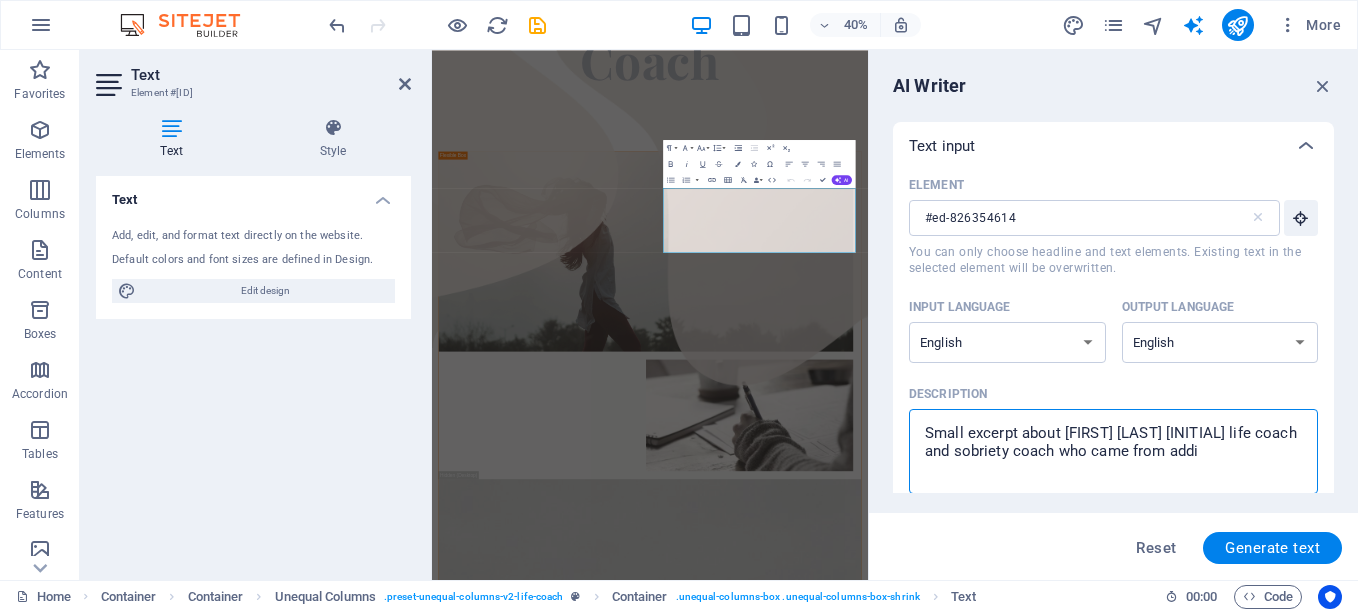 type on "Small excerpt about [FIRST] [LAST] MAster life coach and sobriety coach who came from addic" 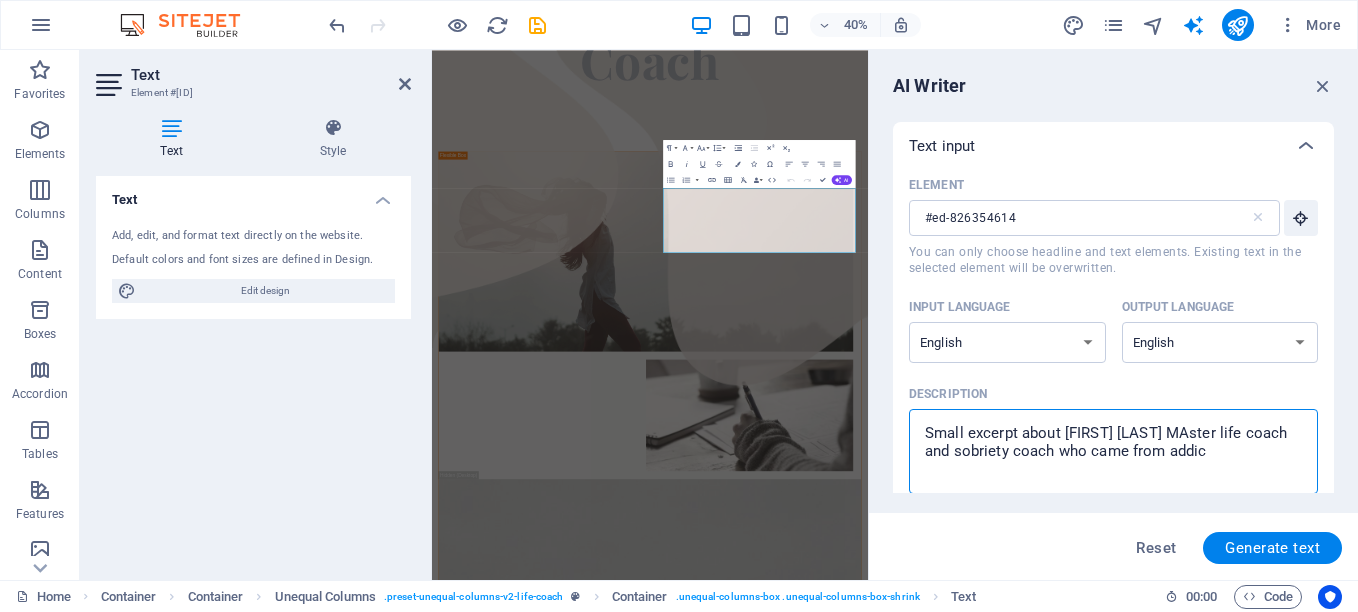 type on "x" 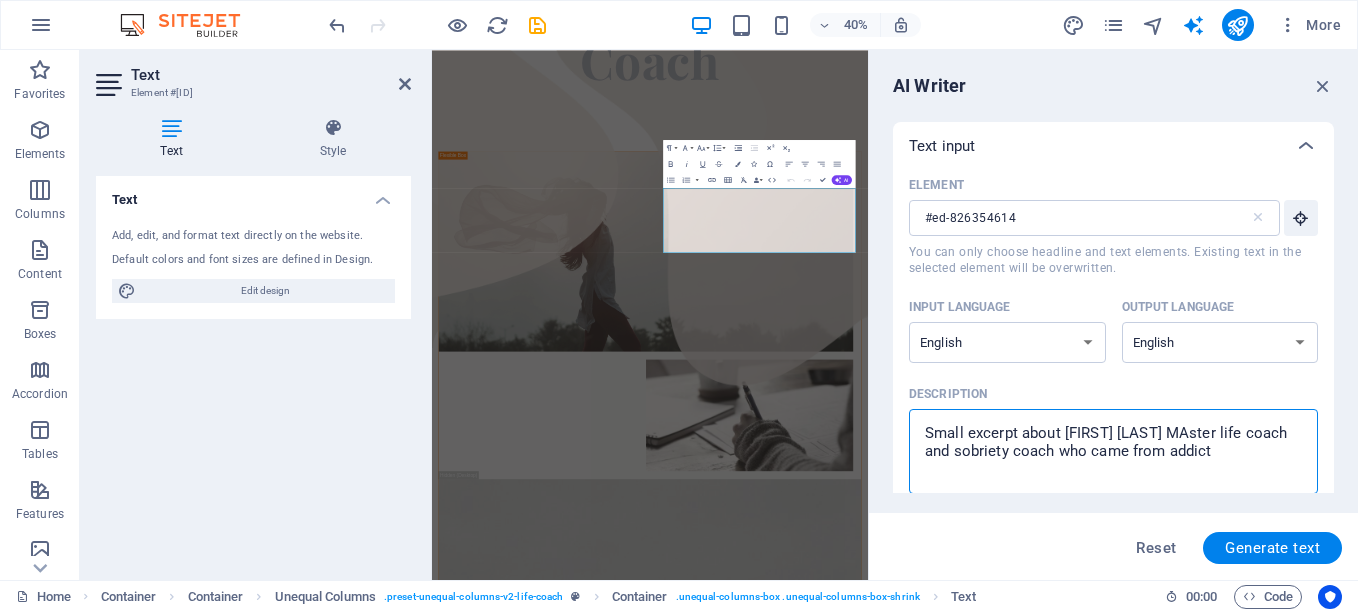 type on "Small excerpt about [FIRST] [LAST] MAster life coach and sobriety coach who came from addicti" 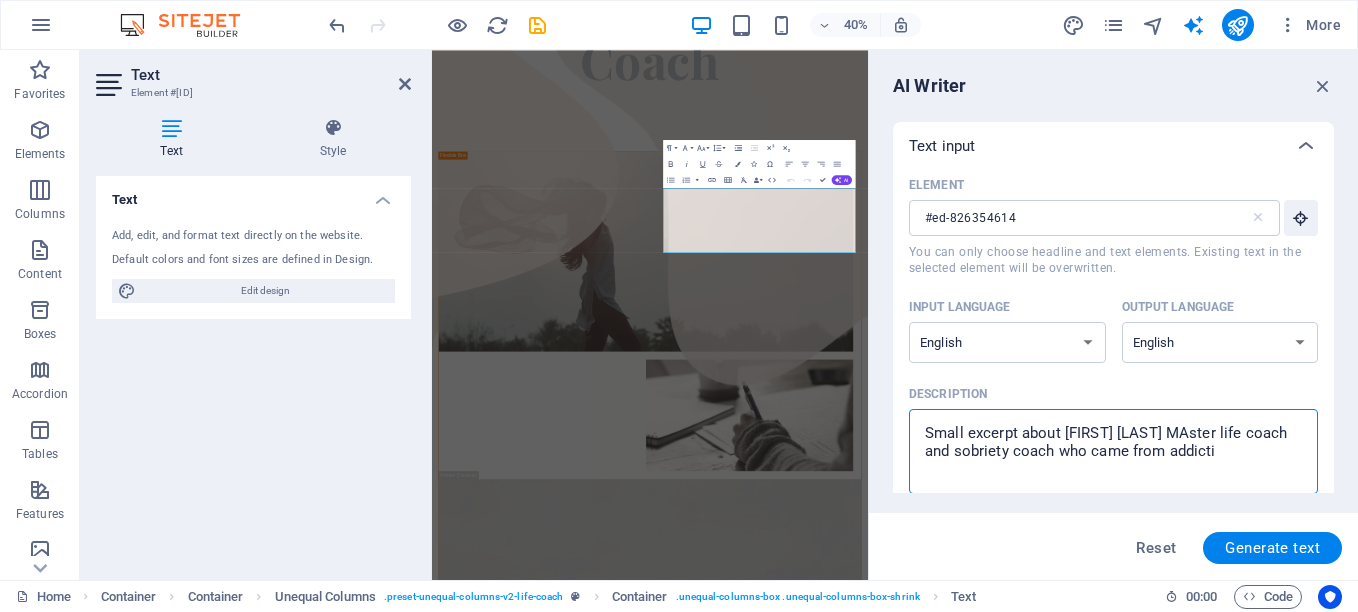 type on "Small excerpt about [FIRST] [LAST] [INITIAL] life coach and sobriety coach who came from addictio" 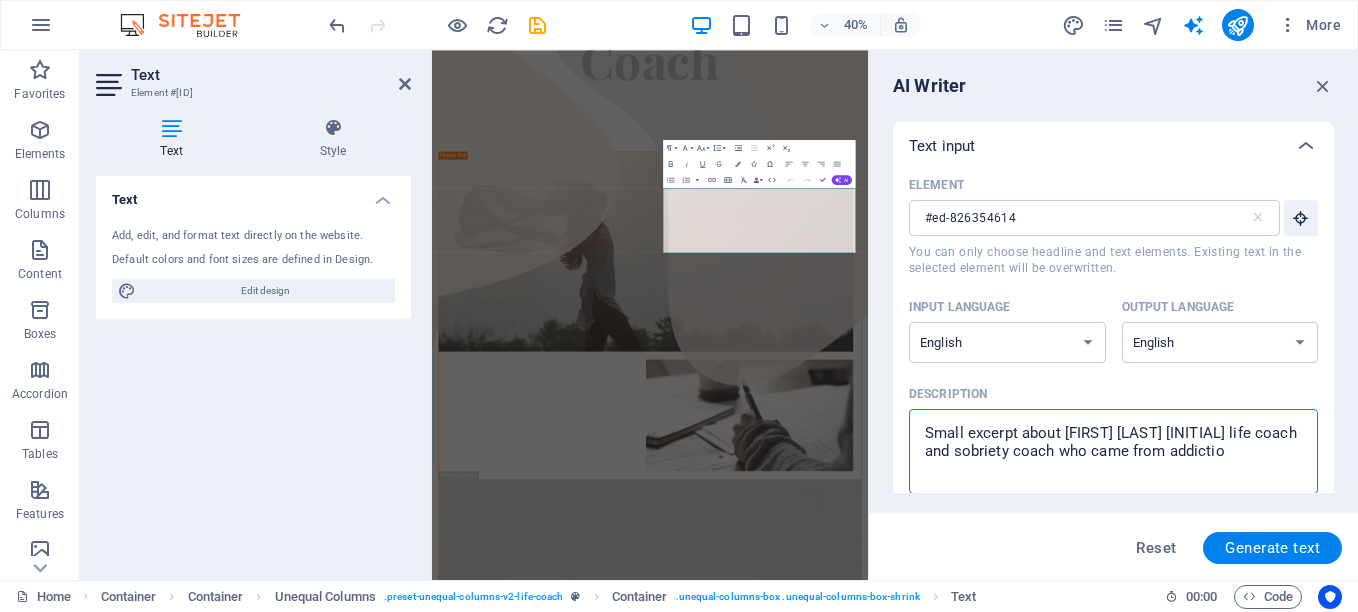 type on "Small excerpt about [FIRST] [LAST] MAster life coach and sobriety coach who came from addiction" 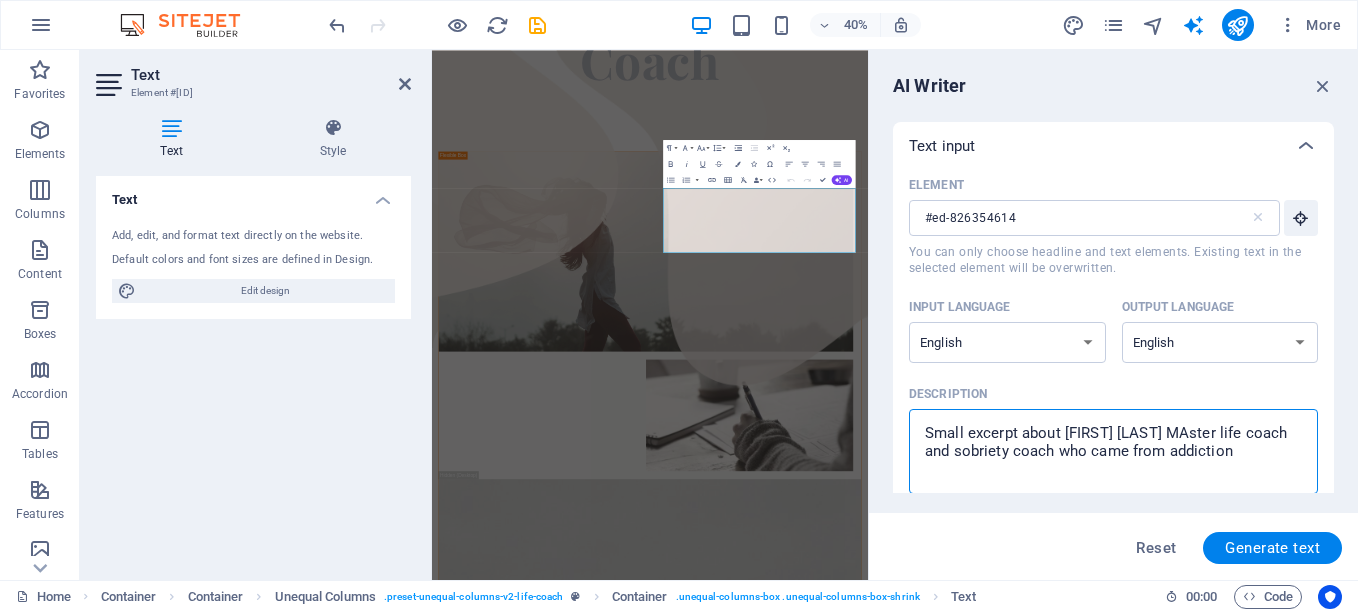 type on "x" 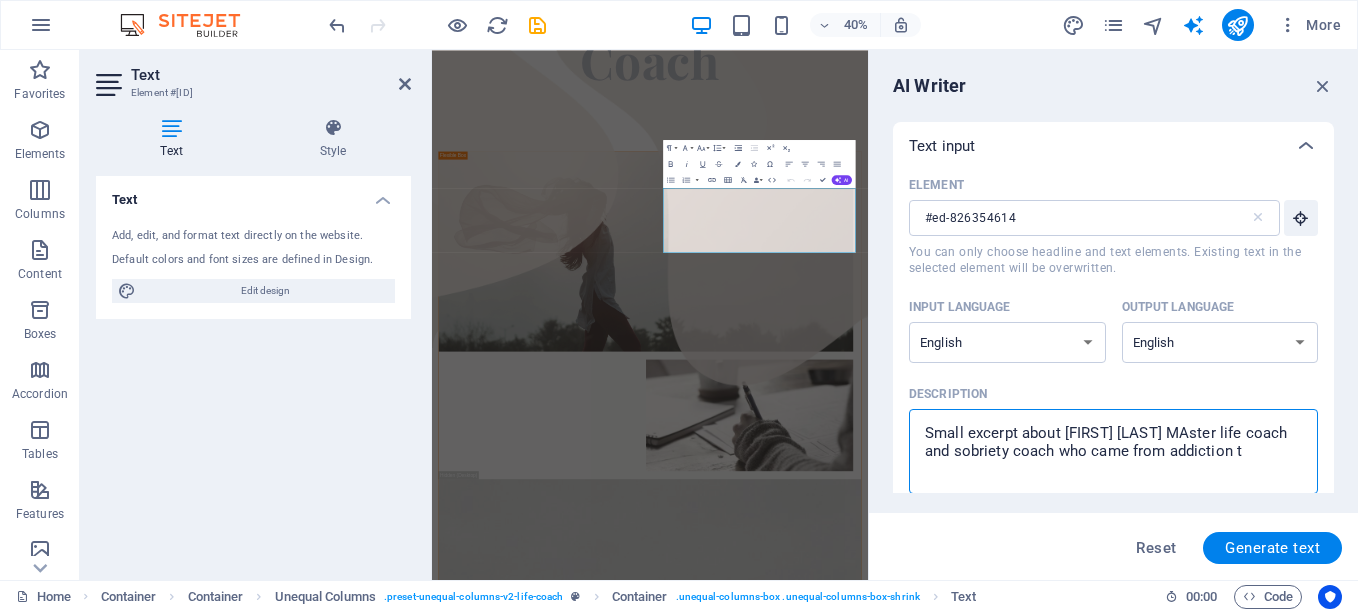 type on "x" 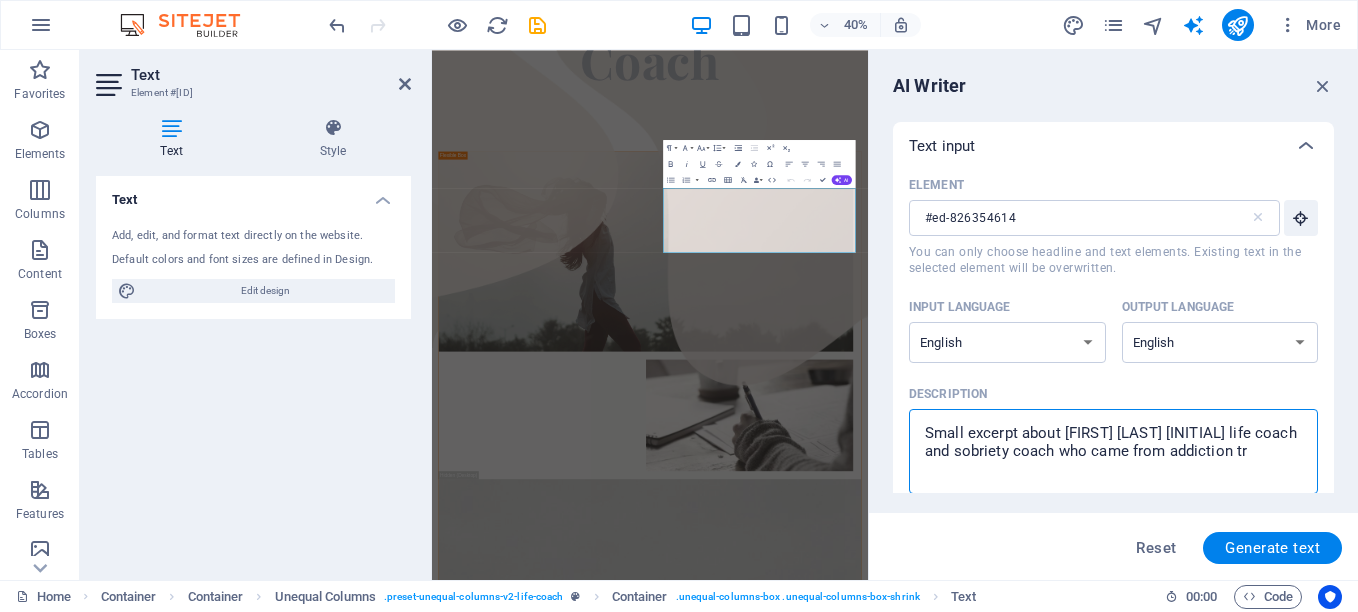 type on "x" 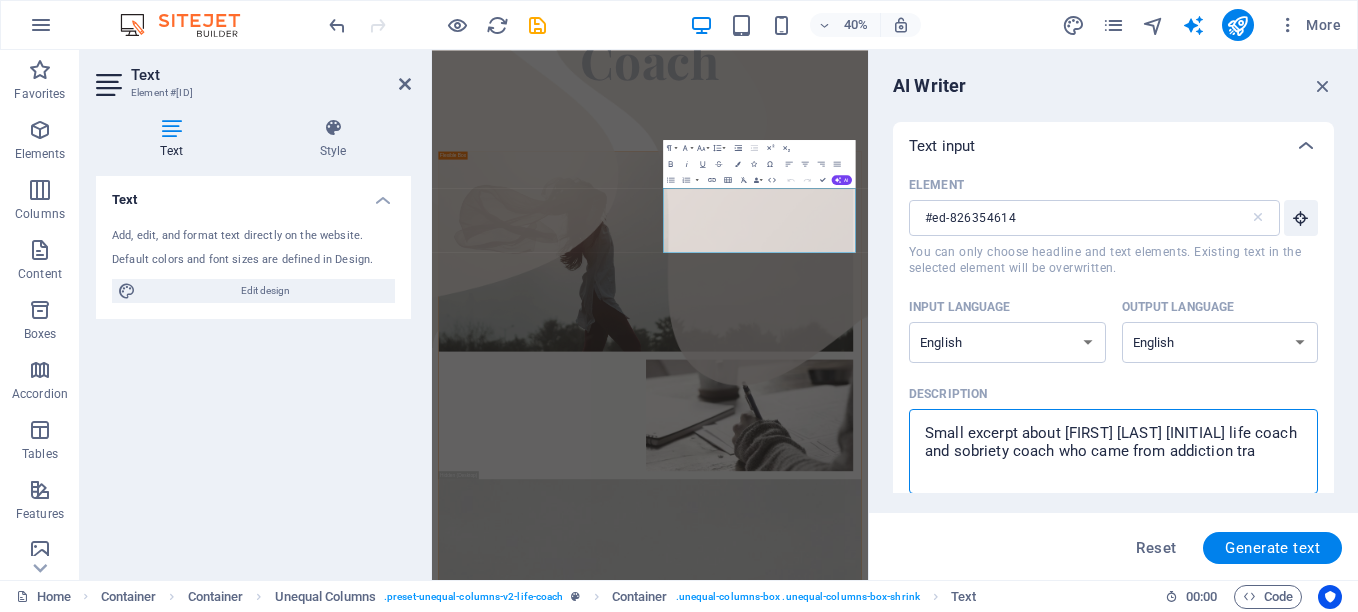 type on "Small excerpt about [FIRST] [LAST] MAster life coach and sobriety coach who came from addiction trau" 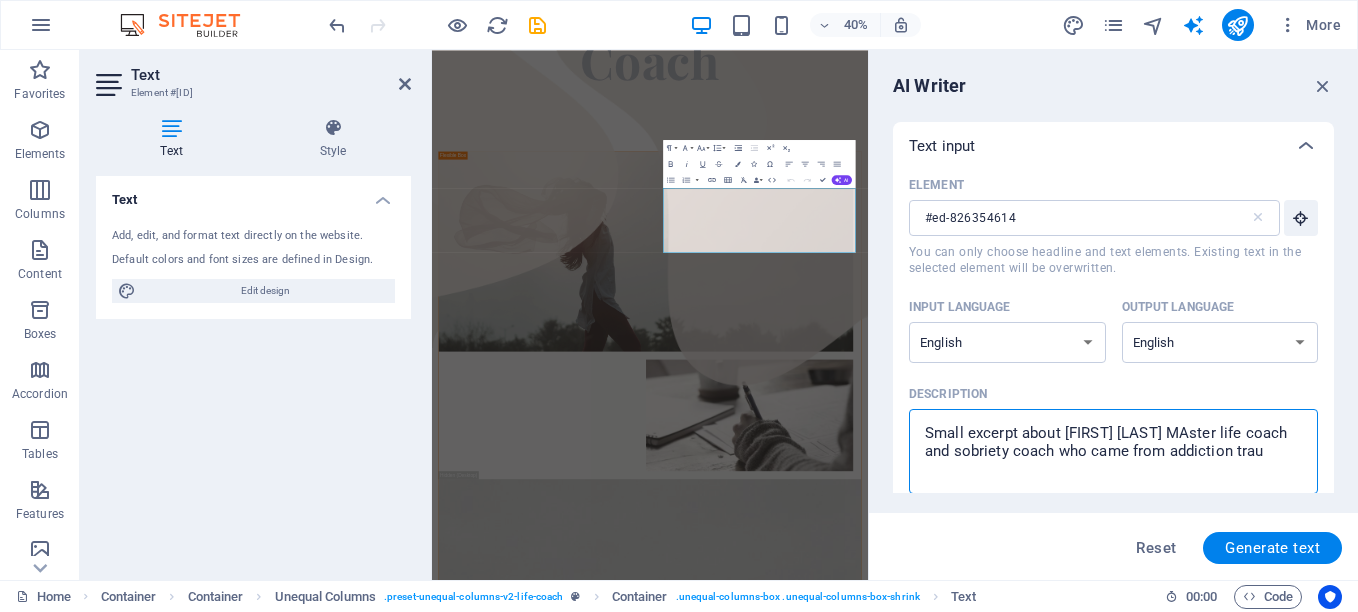 type on "x" 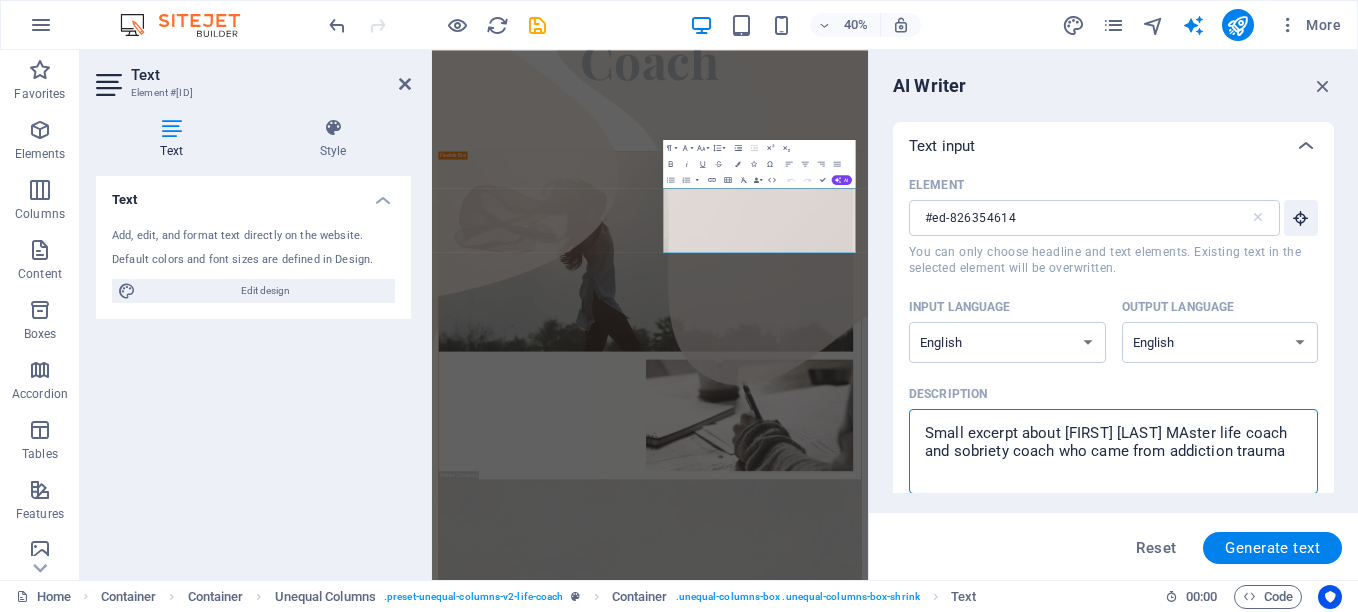 type on "x" 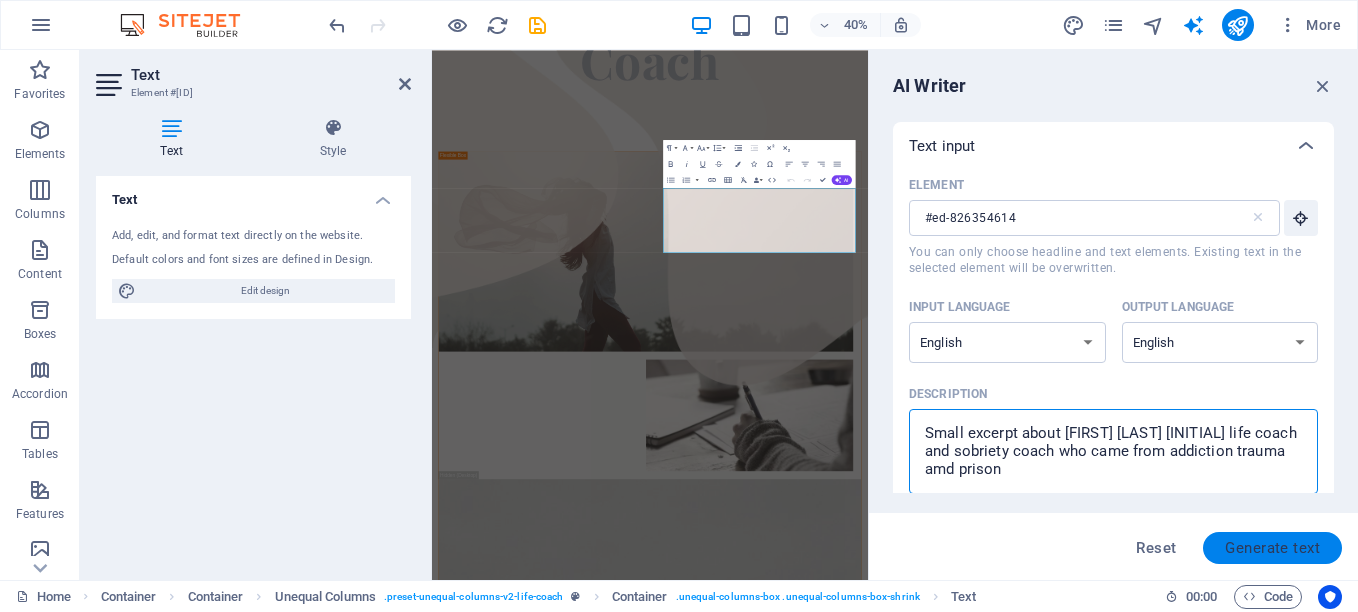 click on "Generate text" at bounding box center (1272, 548) 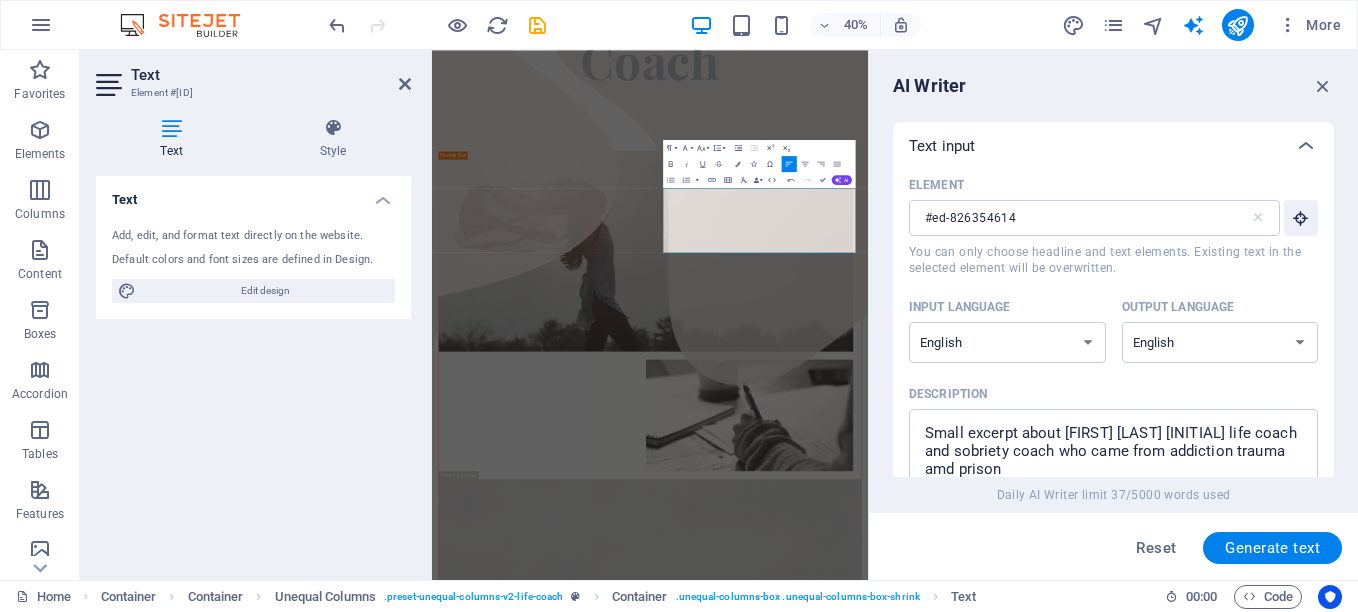 scroll, scrollTop: 719, scrollLeft: 0, axis: vertical 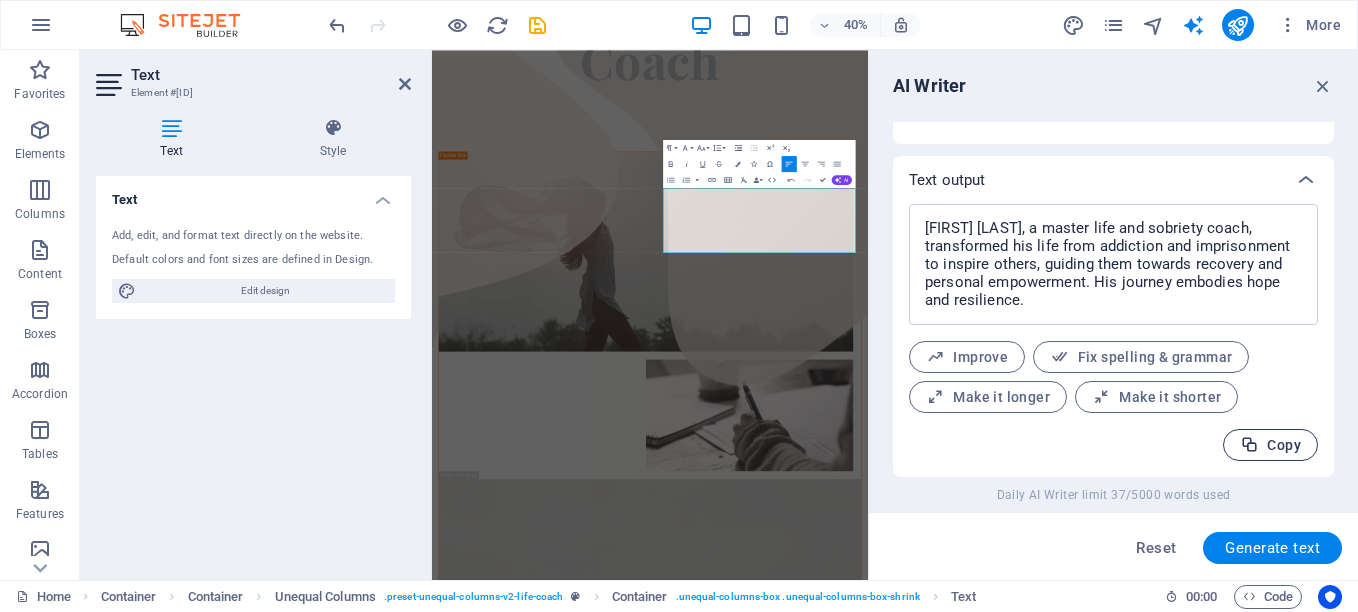 click on "Copy" at bounding box center [1270, 445] 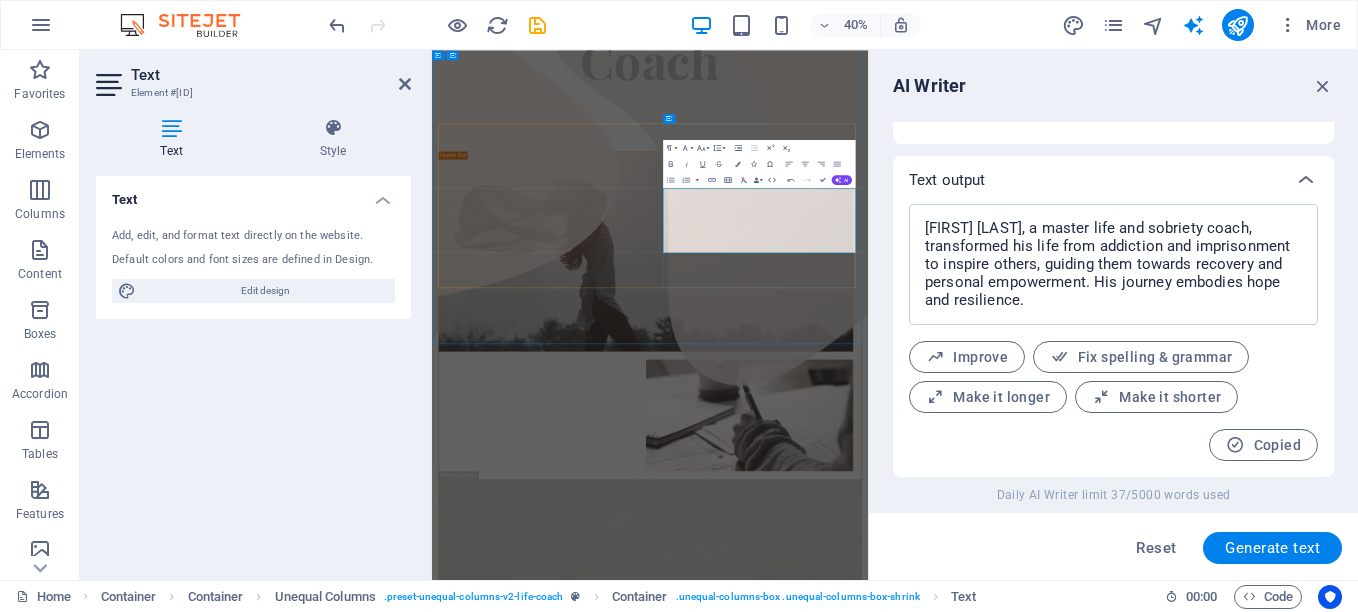 click on "[FIRST] [LAST], a master life and sobriety coach, transformed his life from addiction and imprisonment to inspire others, guiding them towards recovery and personal empowerment. His journey embodies hope and resilience." at bounding box center [977, 3401] 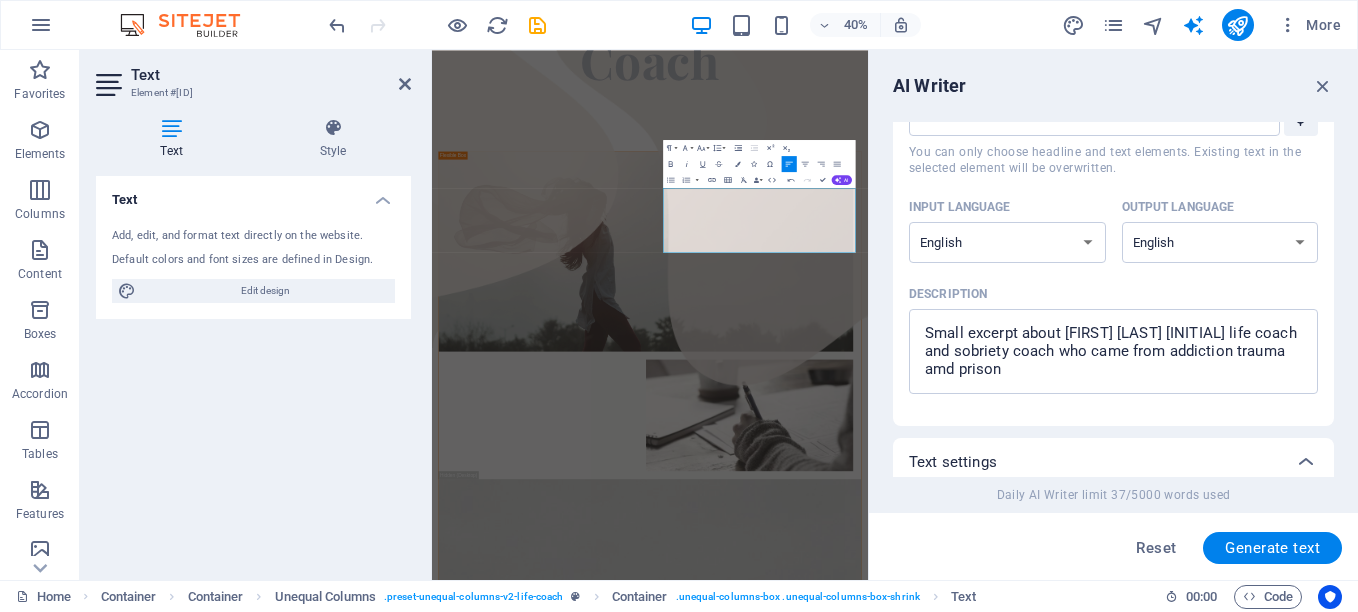 scroll, scrollTop: 67, scrollLeft: 0, axis: vertical 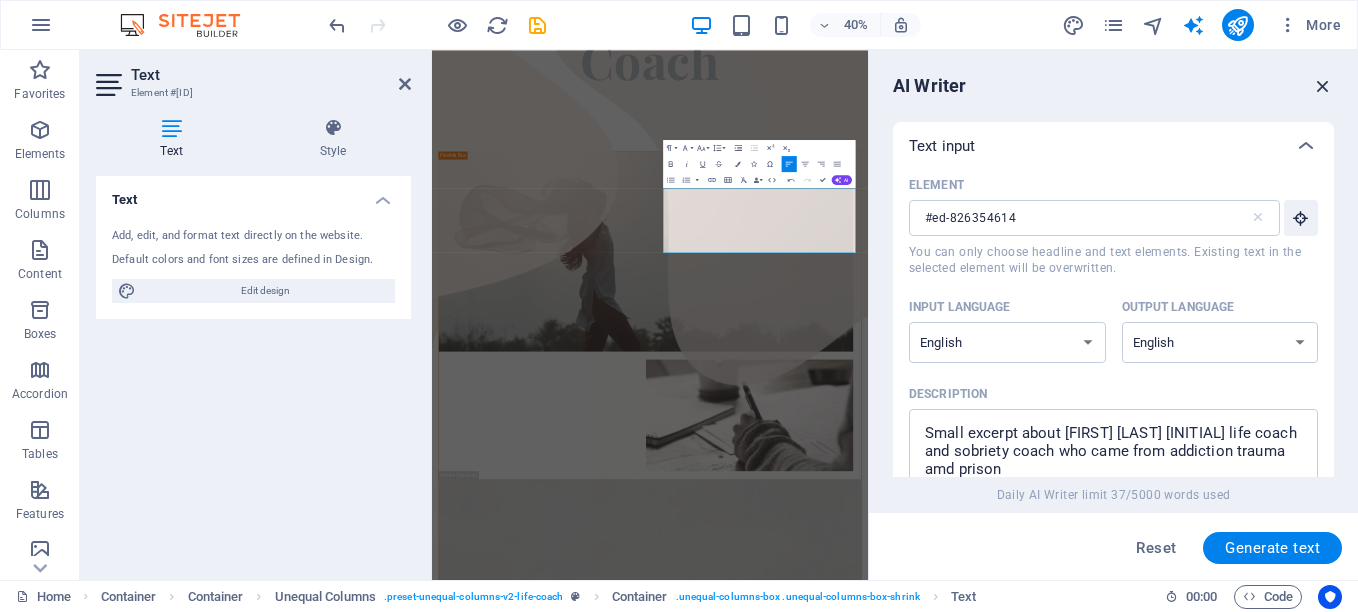 click at bounding box center [1323, 86] 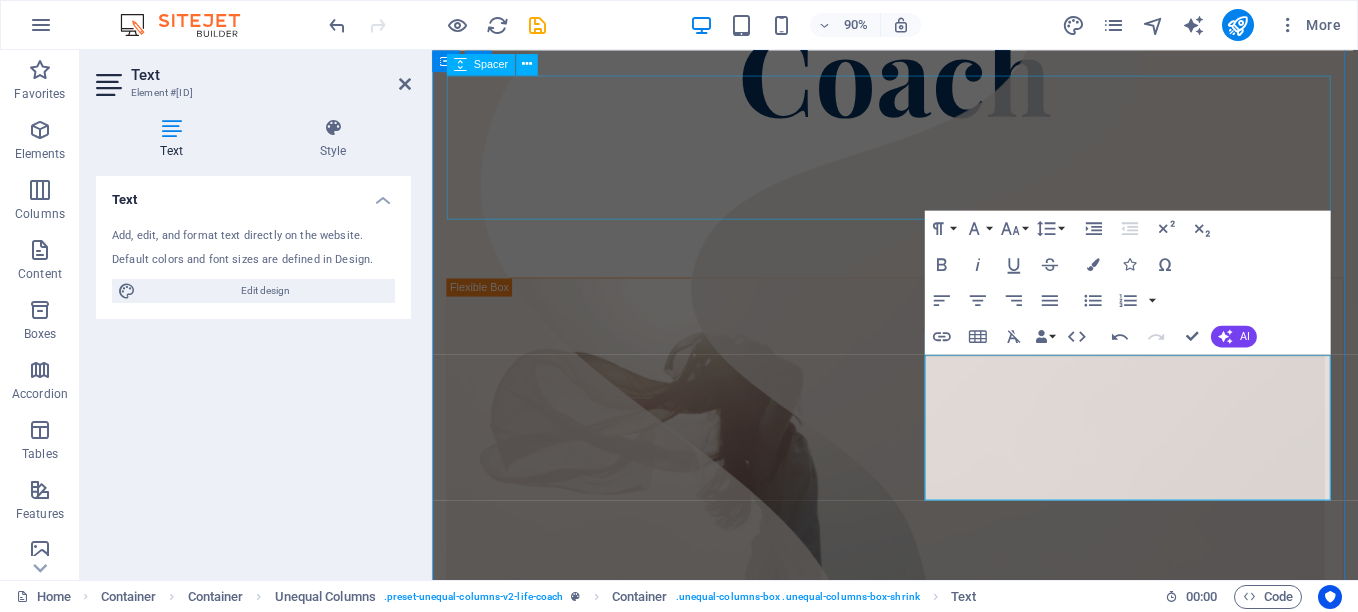 scroll, scrollTop: 575, scrollLeft: 0, axis: vertical 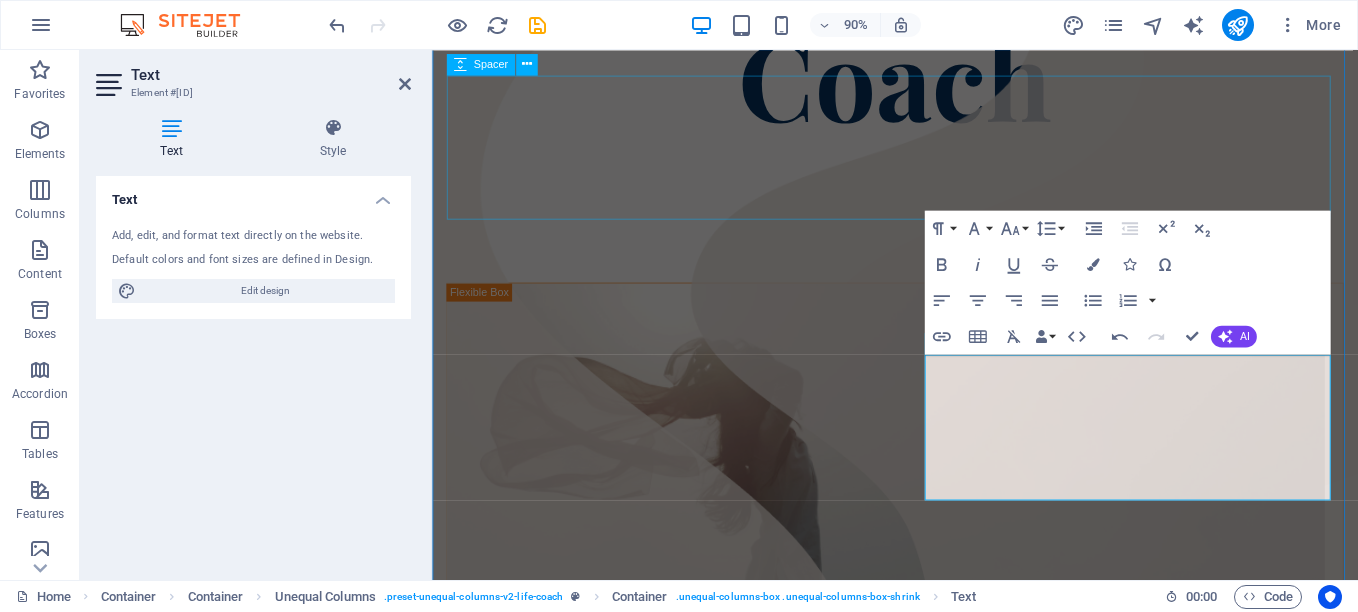 click at bounding box center (946, 228) 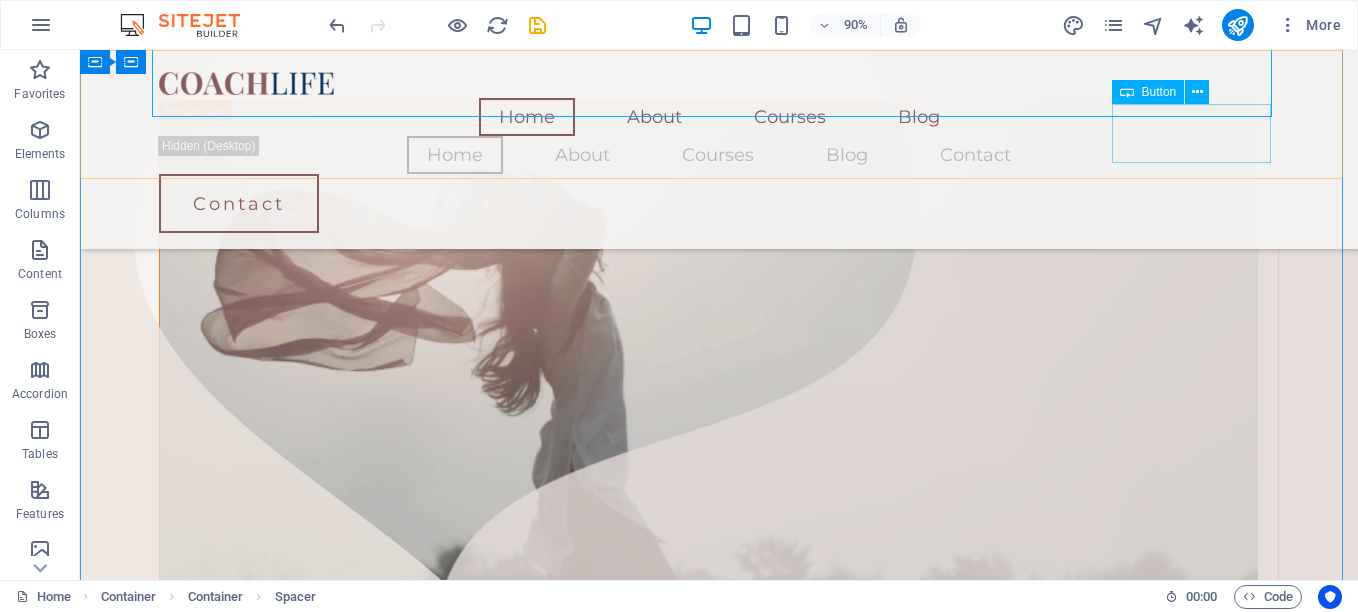 scroll, scrollTop: 558, scrollLeft: 0, axis: vertical 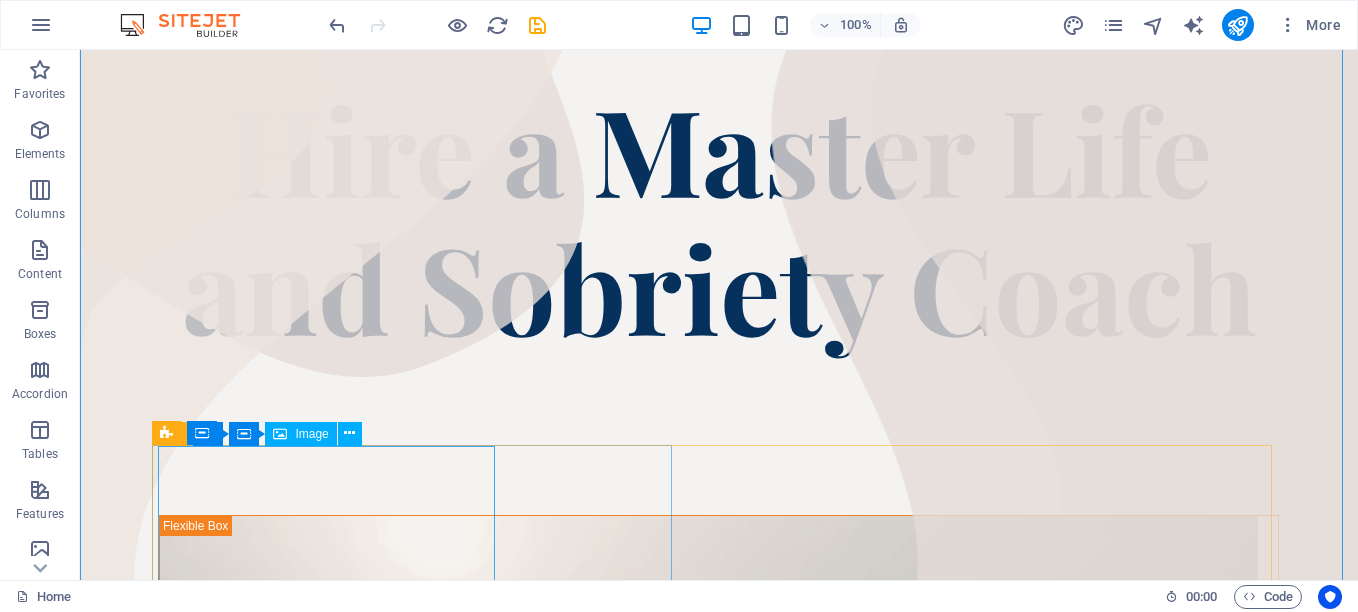click on "Image" at bounding box center [311, 434] 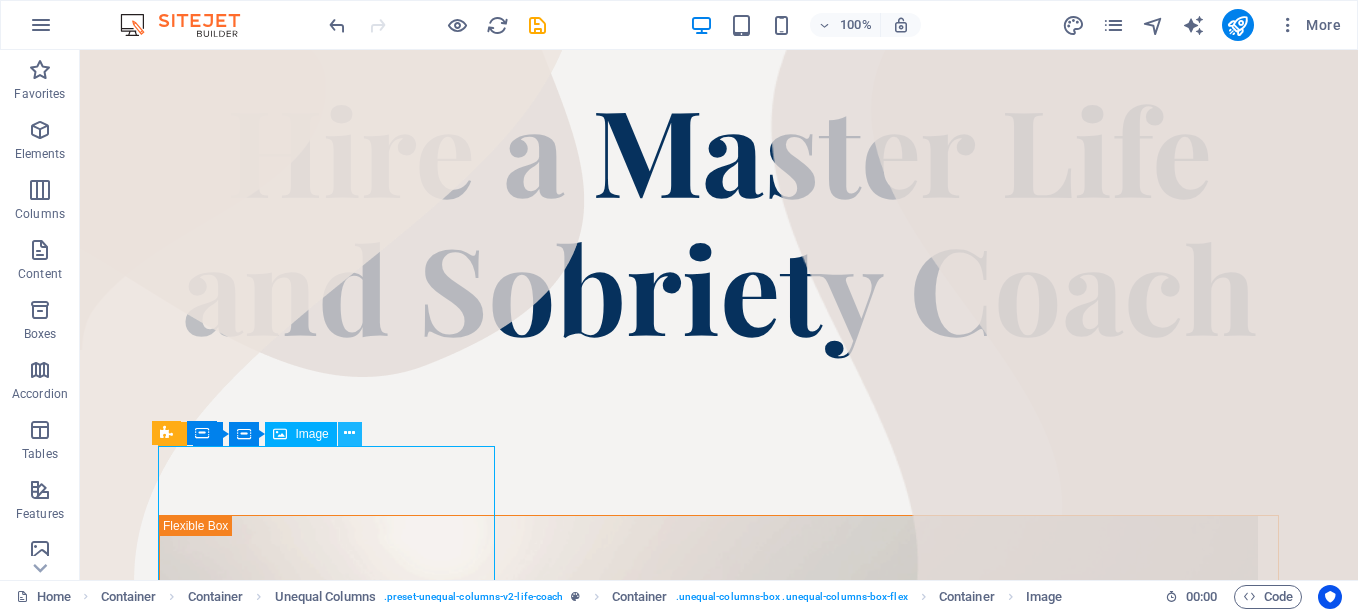 click at bounding box center [350, 434] 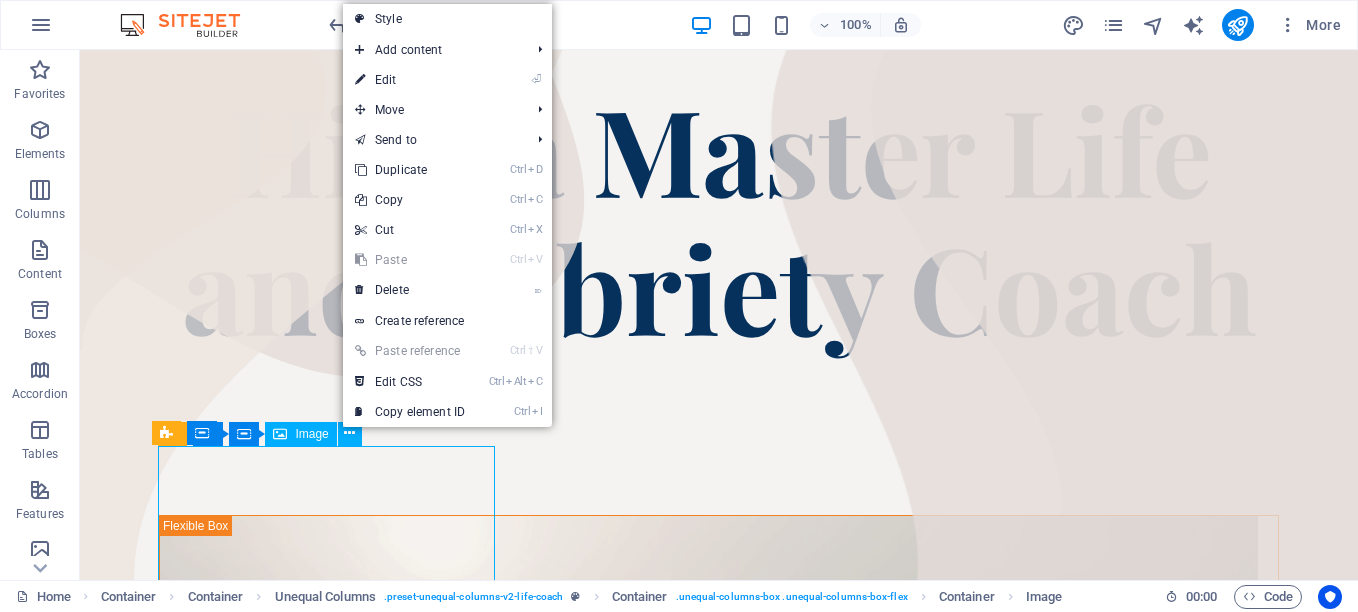 click on "Image" at bounding box center (300, 434) 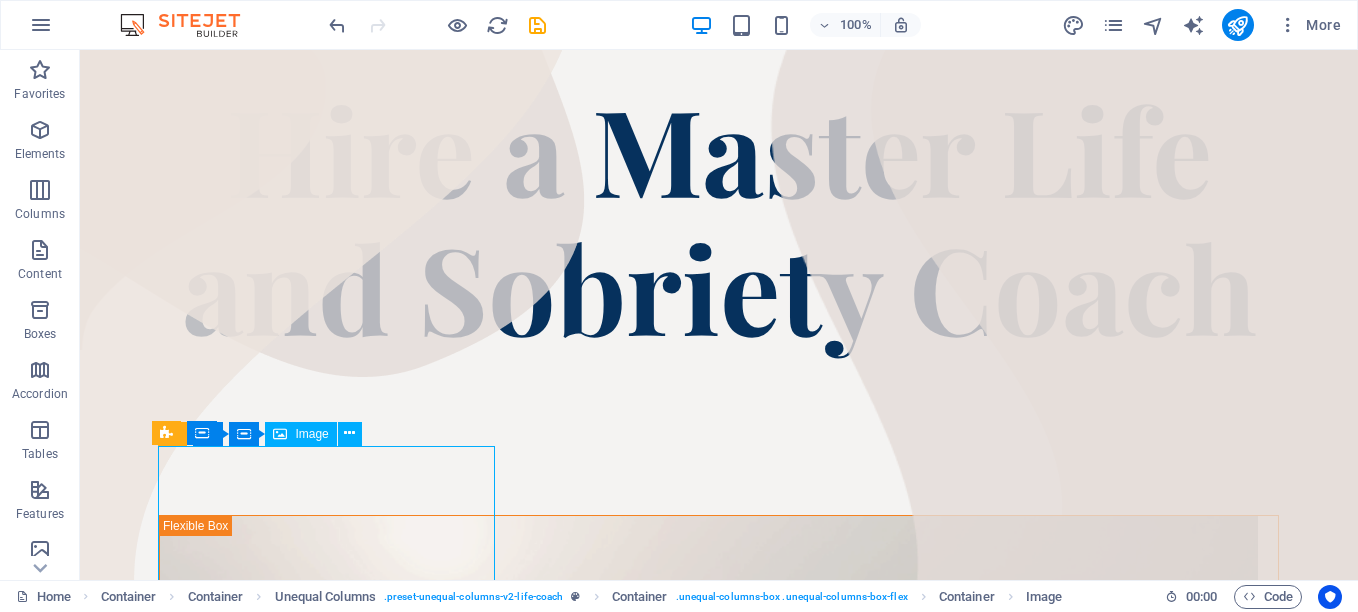 click on "Image" at bounding box center (300, 434) 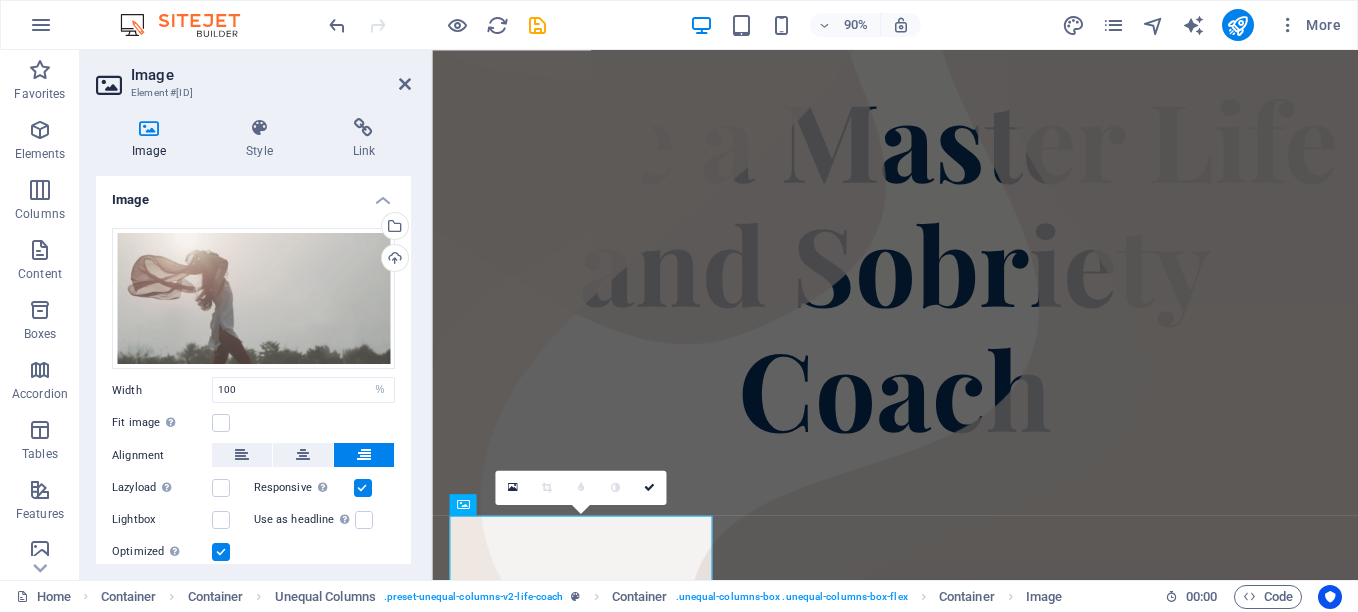 scroll, scrollTop: 247, scrollLeft: 0, axis: vertical 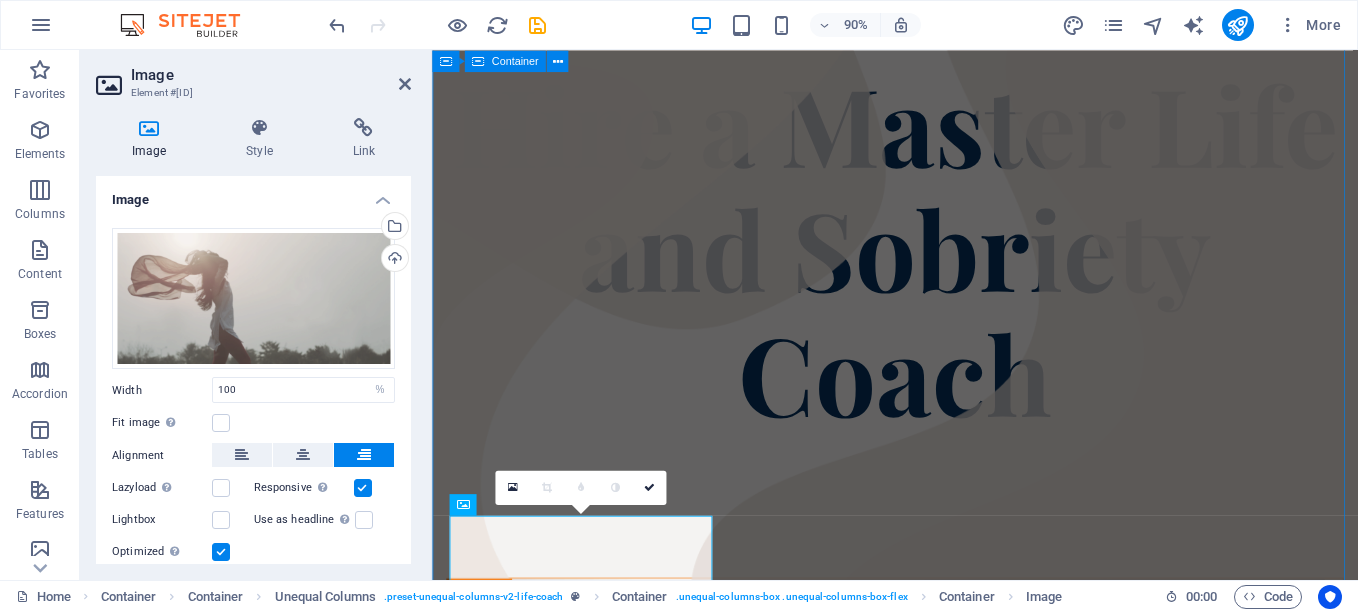 click on "Home About Courses Blog Home About Courses Blog Contact Contact Hire a Master Life and Sobriety Coach Coach Headline [FIRST] [LAST], a master life and sobriety coach, transformed his life from addiction and imprisonment to inspire others, guiding them towards recovery and personal empowerment. His journey embodies hope and resilience." at bounding box center (946, 1787) 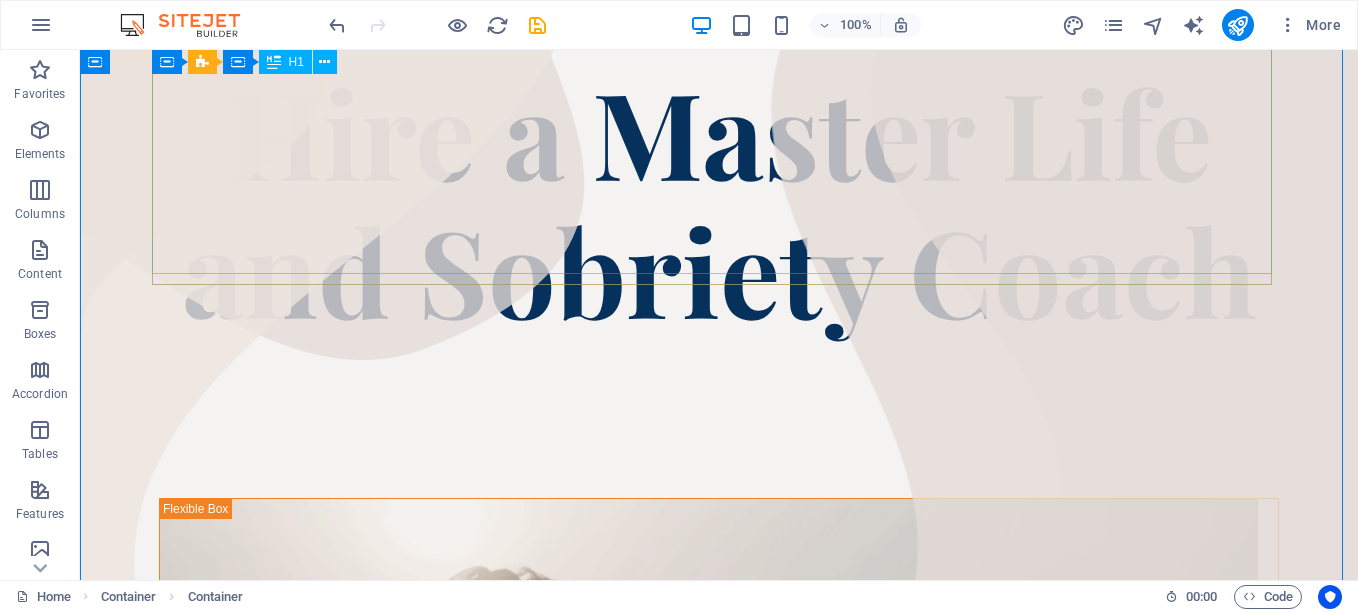 scroll, scrollTop: 230, scrollLeft: 0, axis: vertical 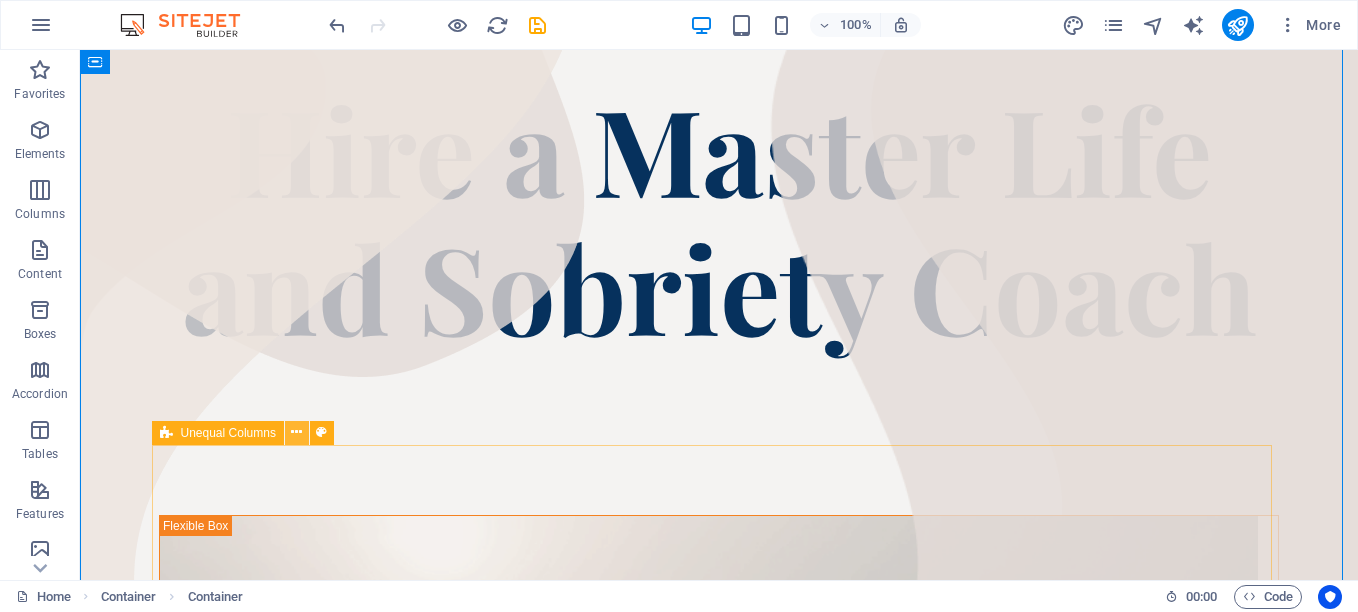 click at bounding box center (296, 432) 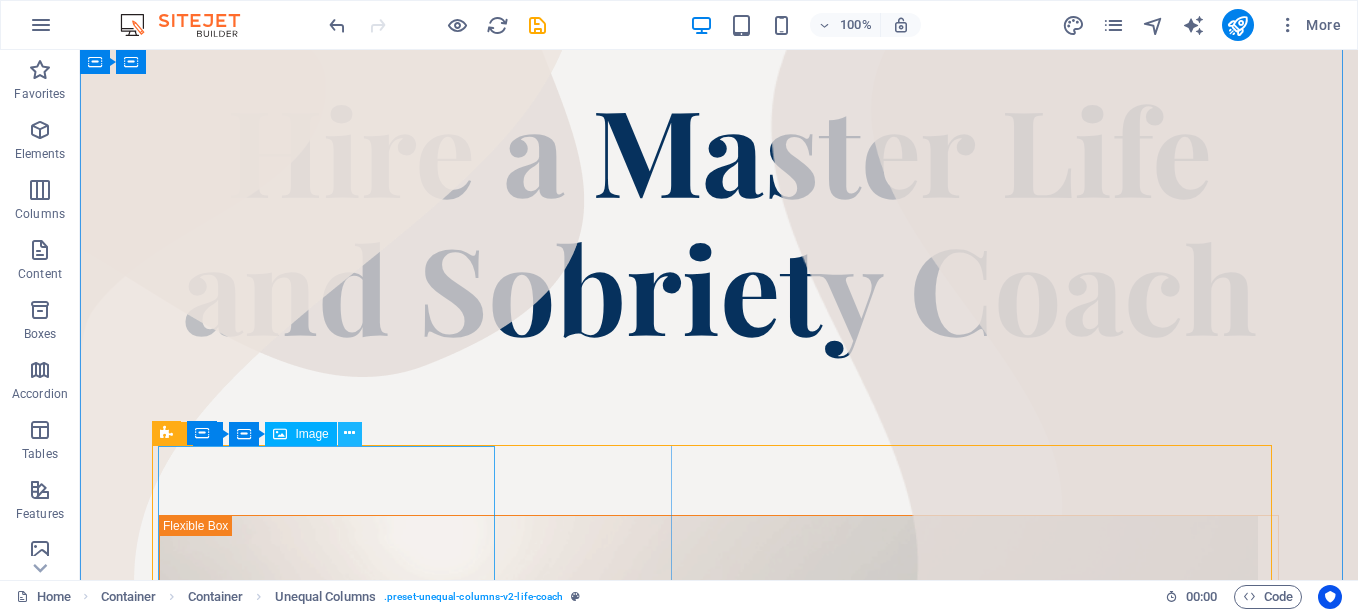 click at bounding box center [349, 433] 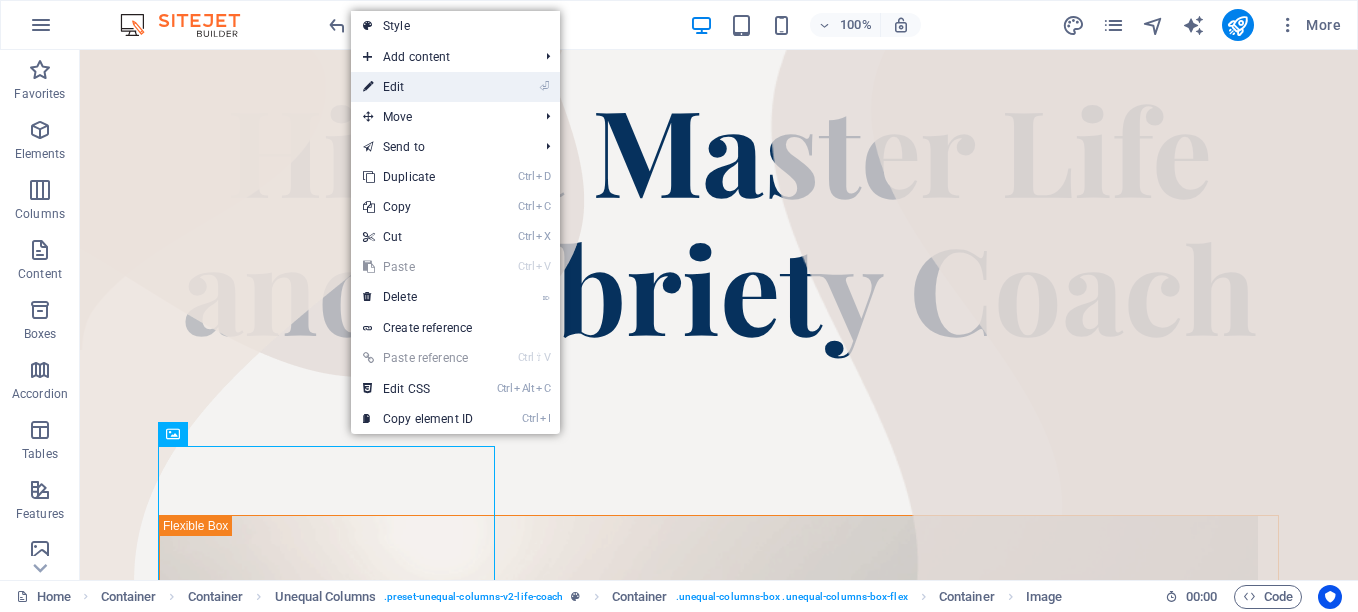 click on "Style Add content Ctrl 1 Headline Ctrl 2 Text Ctrl 3 Image Ctrl 4 Container Ctrl 5 Spacer Ctrl 6 Separator Ctrl 7 HTML Ctrl 8 Icon Ctrl 9 Button Ctrl ⏎ More elements ... Import from website ⏎ Edit Move Ctrl ⇧ ⬆ Move element up on the same level Ctrl ⇧ ⬇ Move element down on the same level Ctrl ⬆ Move the element up Ctrl ⬇ Move the element down Send to Home About Courses Blog Contact Legal Notice Privacy Blog: Single Page Layout Ctrl D Duplicate Ctrl C Copy Ctrl X Cut Ctrl V Paste ⌦ Delete Create reference Ctrl ⇧ V Paste reference Ctrl Alt C Edit CSS Ctrl I Copy element ID" at bounding box center (455, 222) 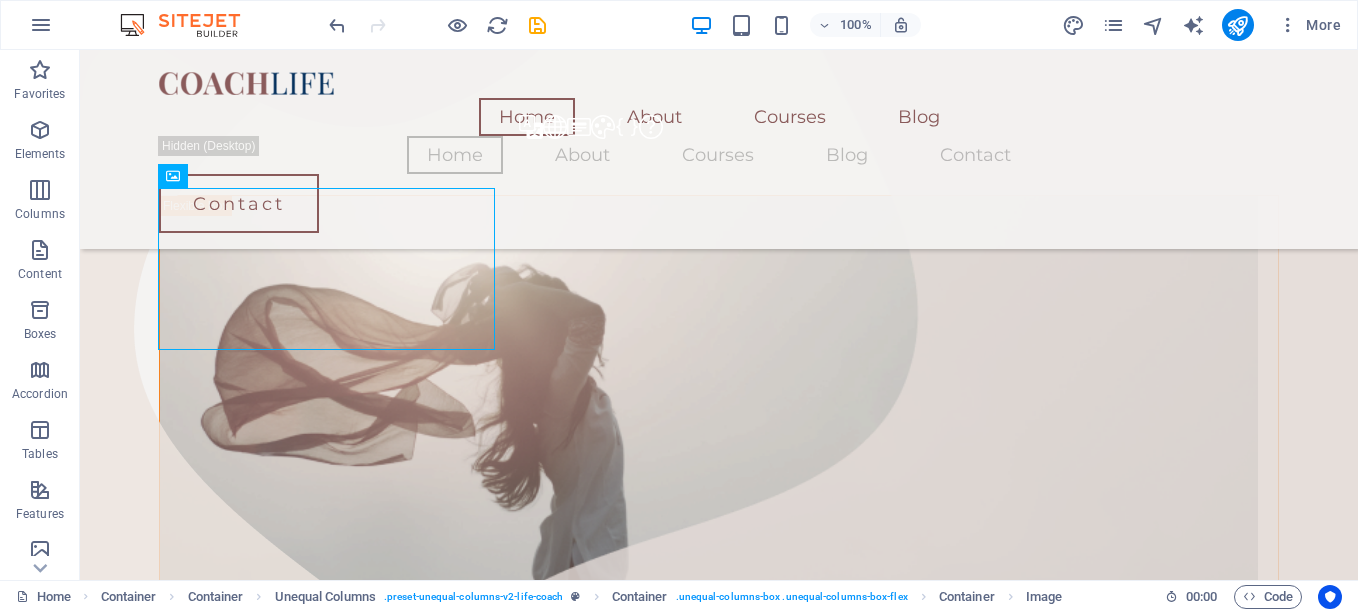scroll, scrollTop: 488, scrollLeft: 0, axis: vertical 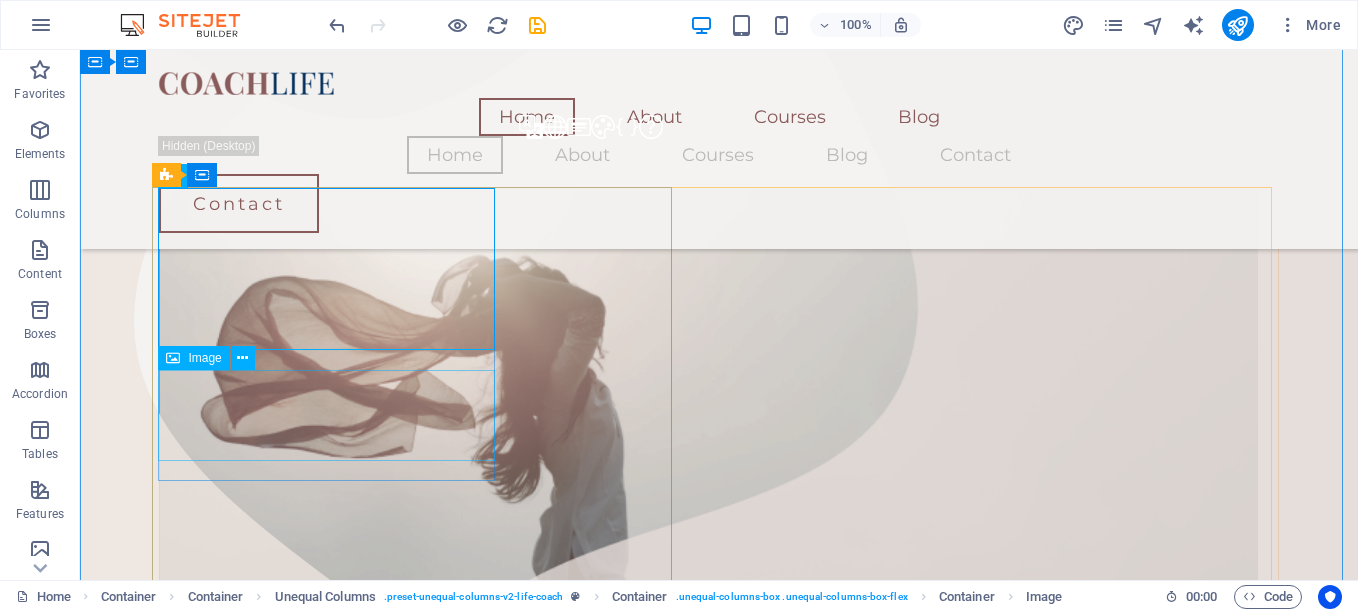 click at bounding box center (709, 885) 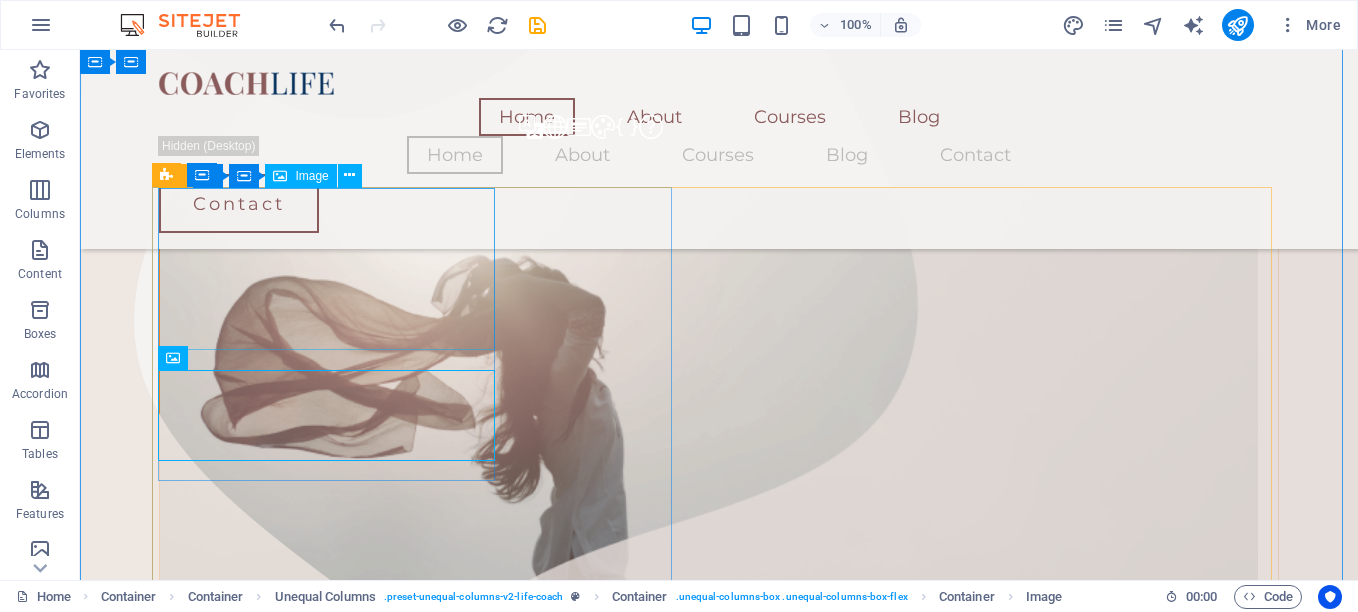 click at bounding box center [709, 452] 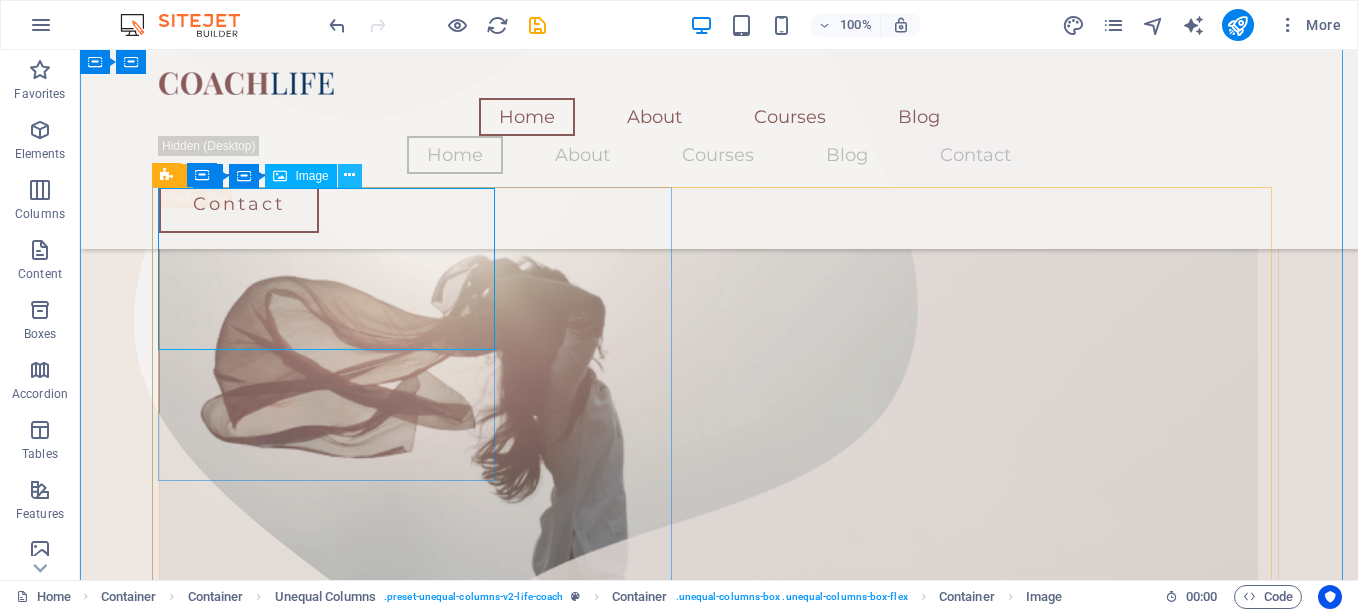 click at bounding box center (349, 175) 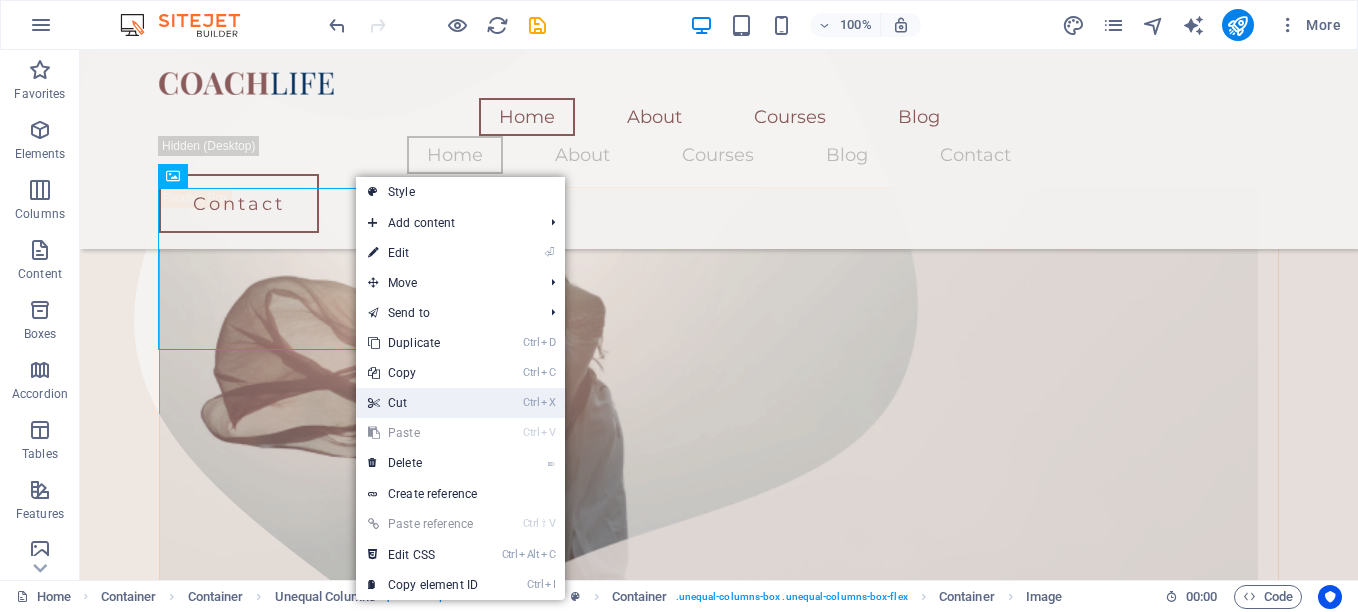 click on "Ctrl X  Cut" at bounding box center (423, 403) 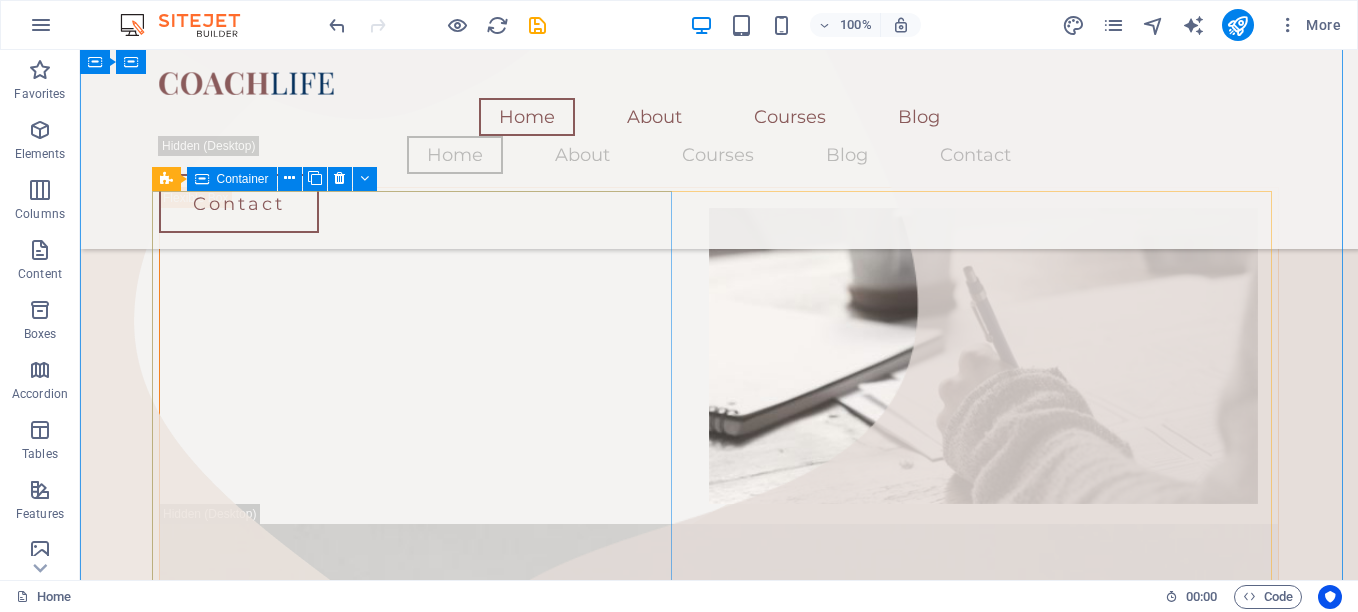 scroll, scrollTop: 484, scrollLeft: 0, axis: vertical 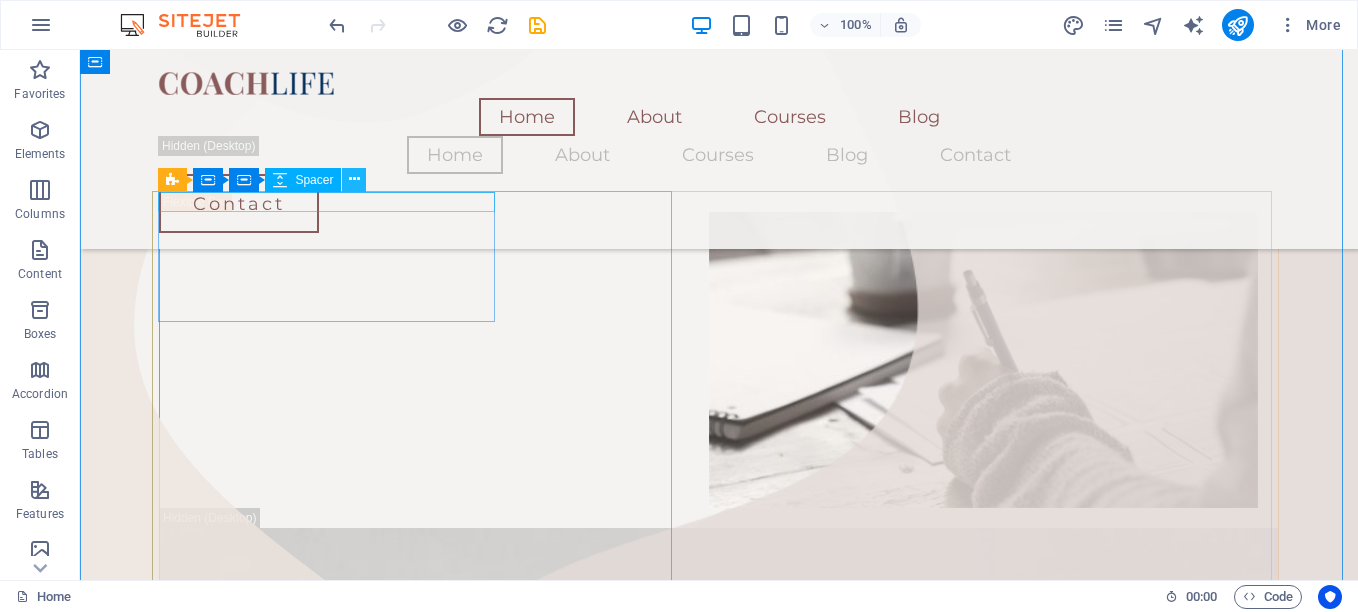 click at bounding box center (354, 179) 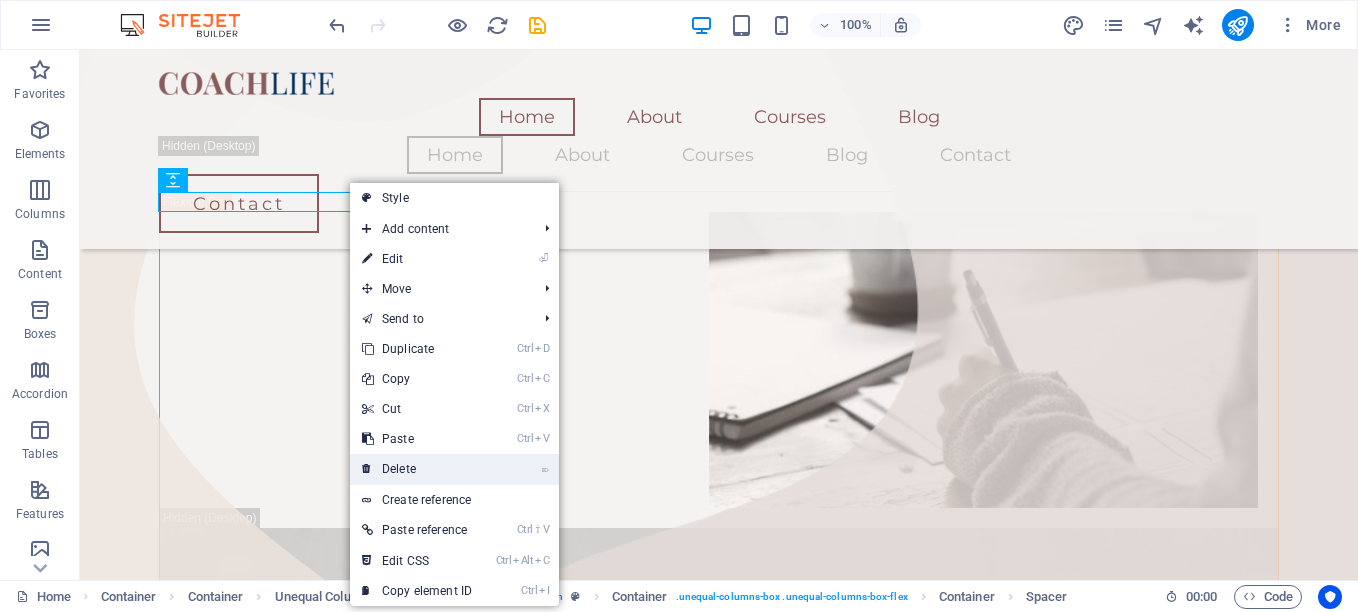 click on "⌦  Delete" at bounding box center (417, 469) 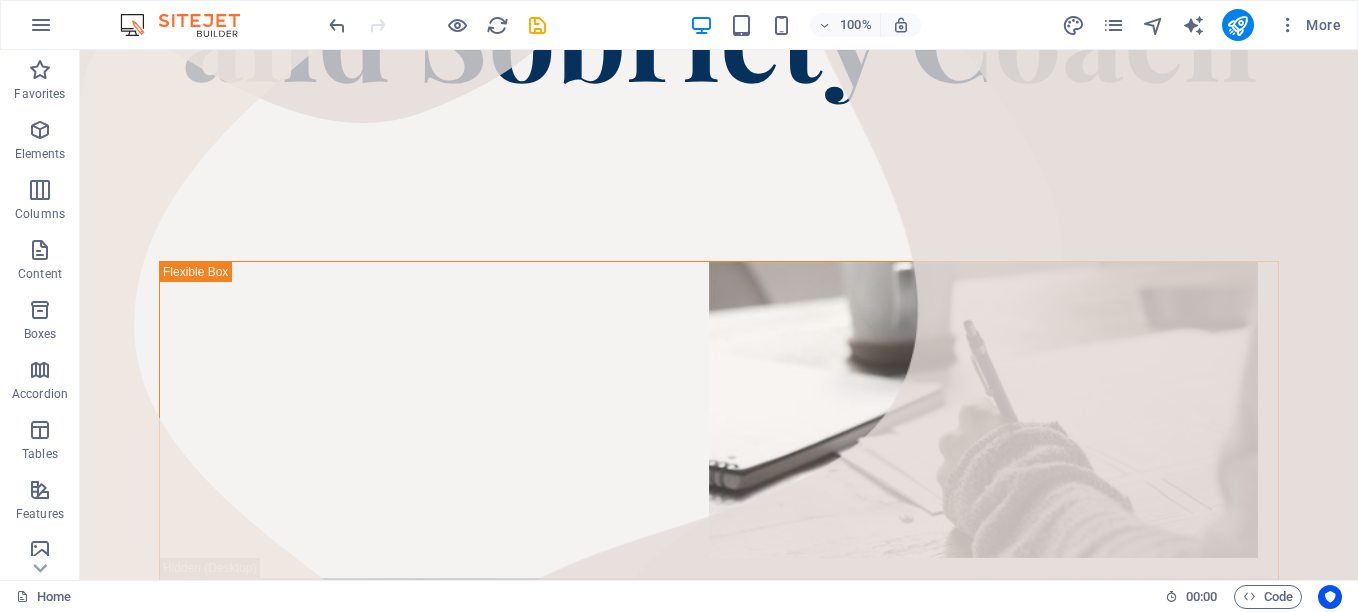 scroll, scrollTop: 381, scrollLeft: 0, axis: vertical 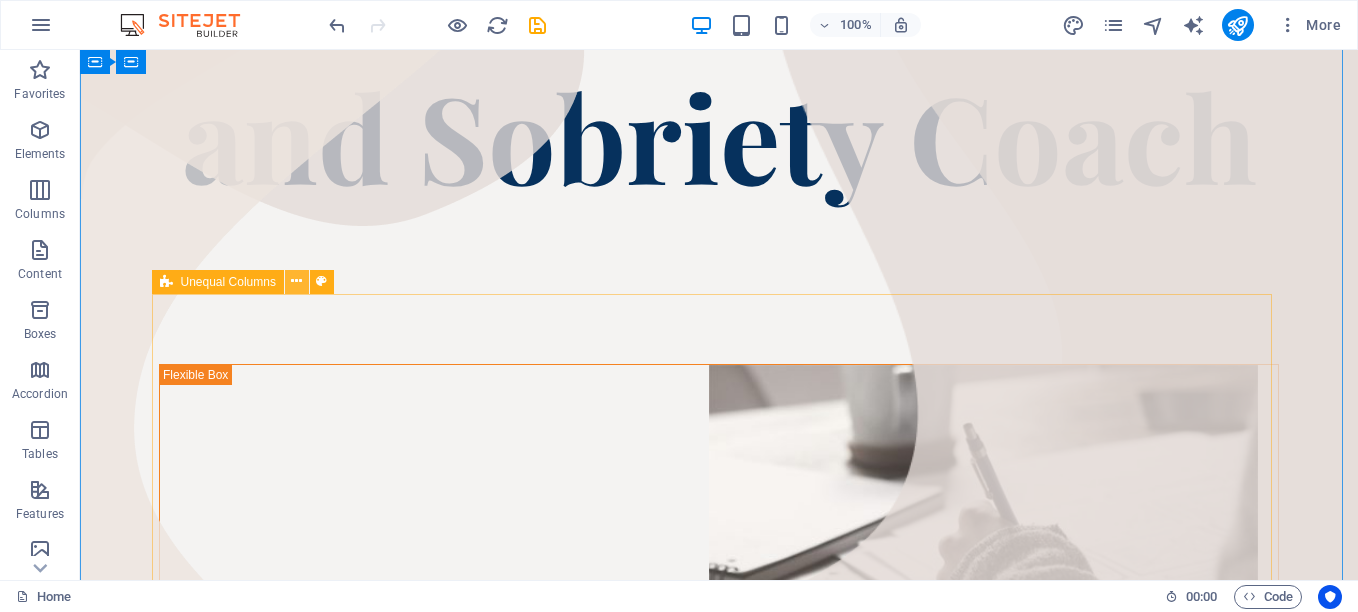 click at bounding box center (296, 281) 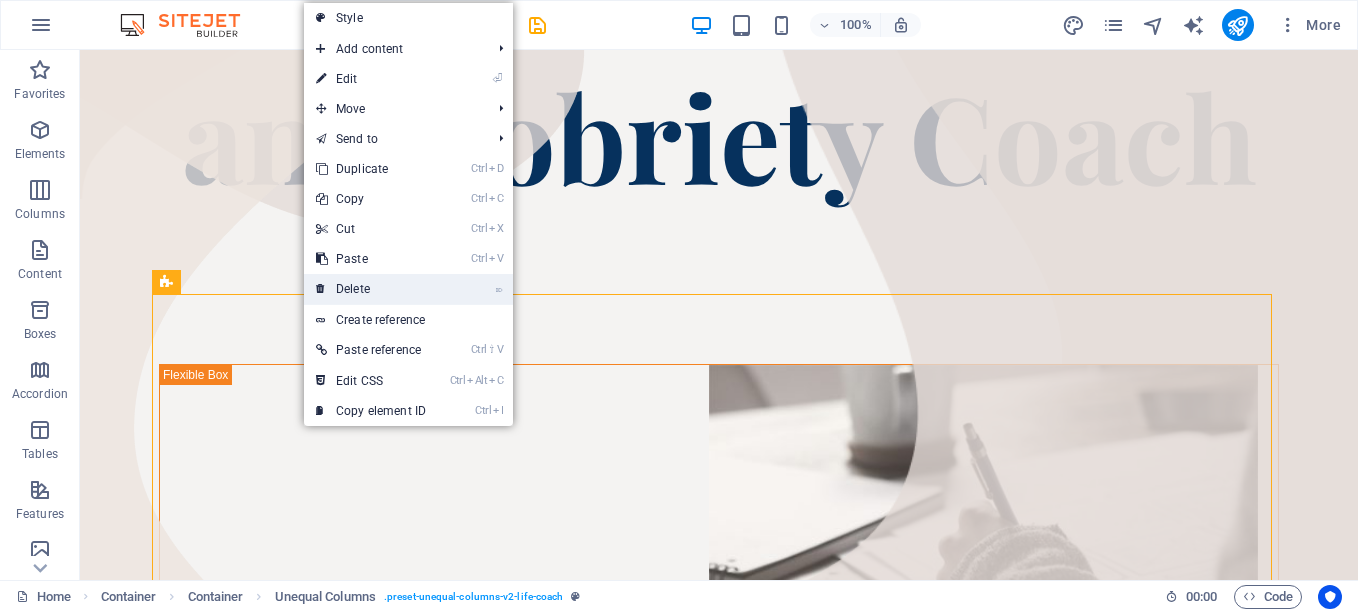 click on "⌦  Delete" at bounding box center [371, 289] 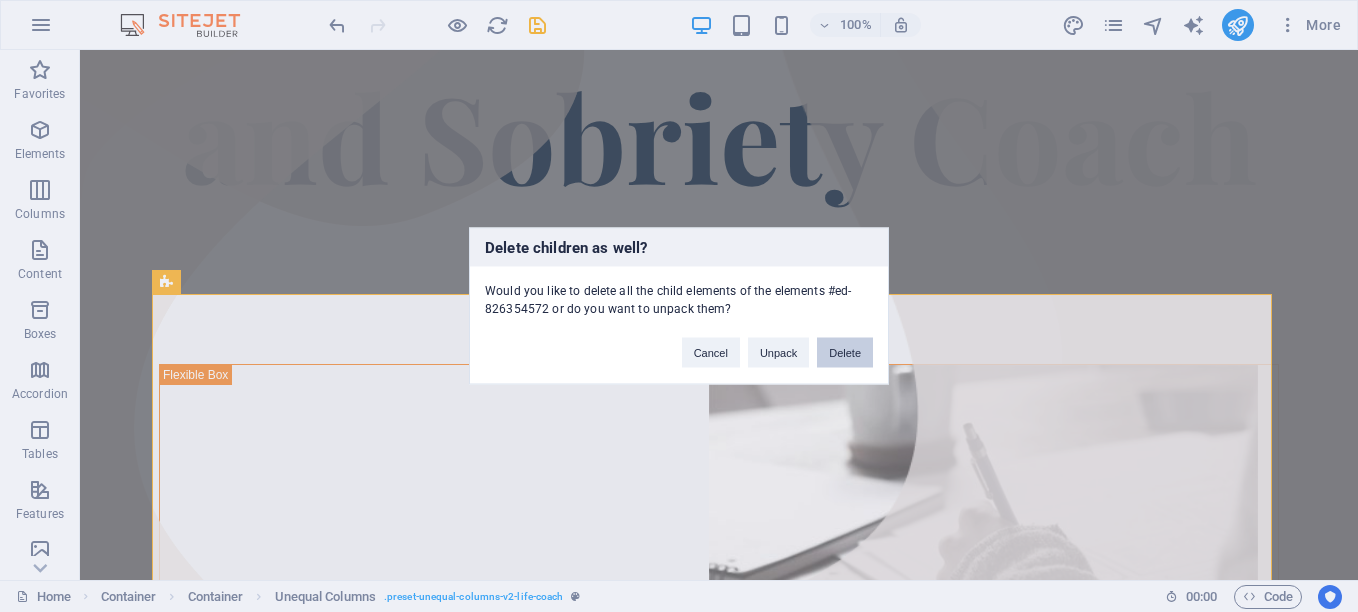 click on "Delete" at bounding box center (845, 353) 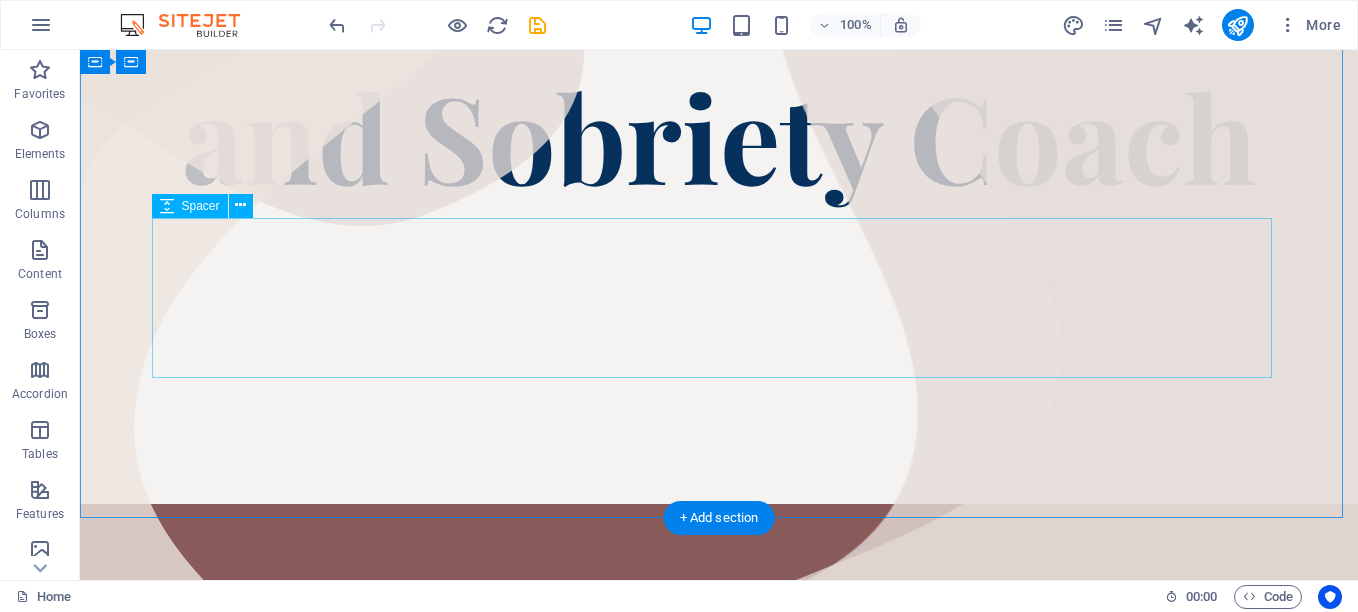 scroll, scrollTop: 297, scrollLeft: 0, axis: vertical 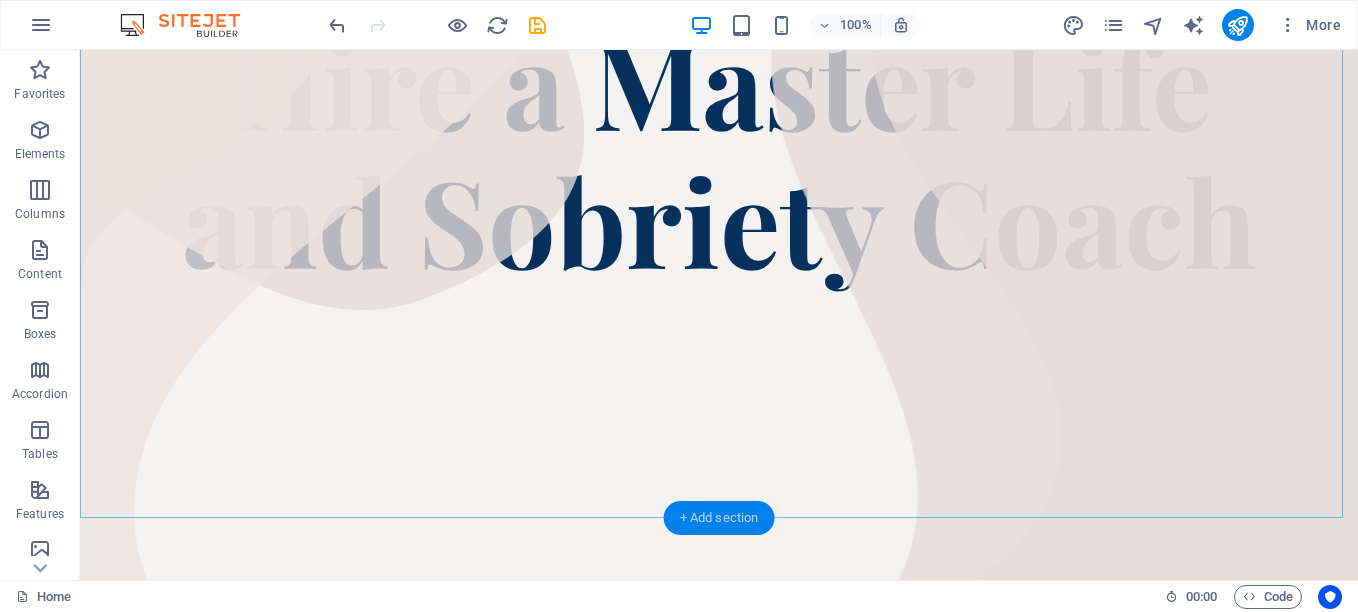 click on "+ Add section" at bounding box center (719, 518) 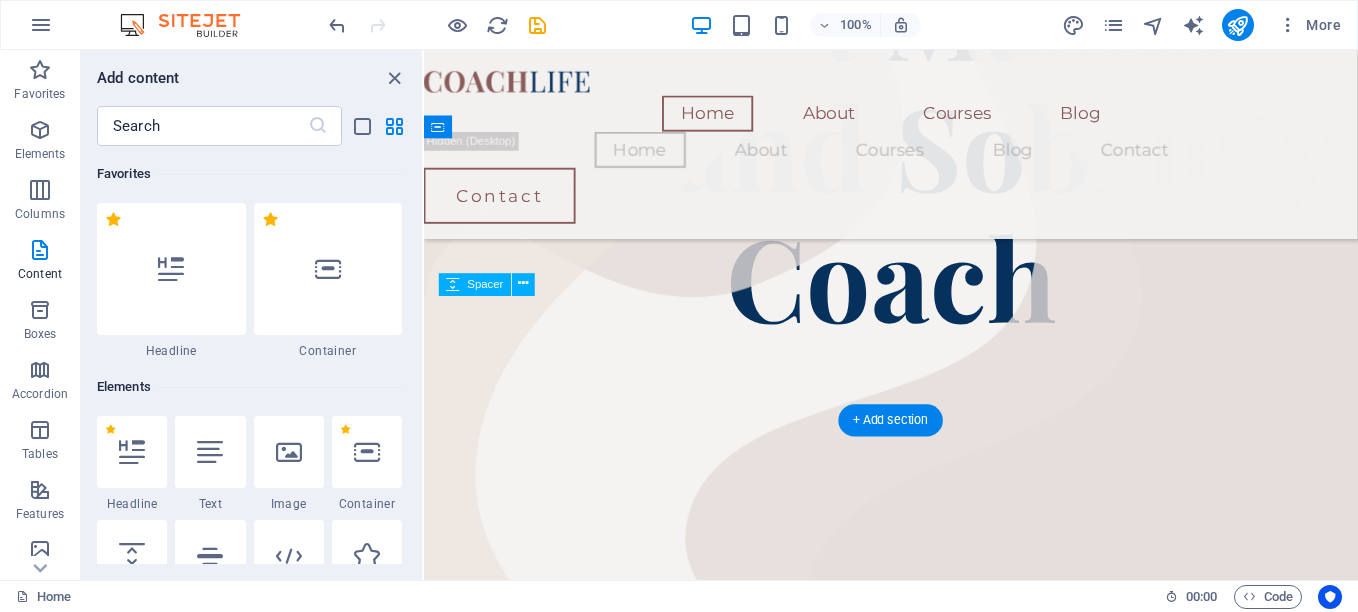 drag, startPoint x: 1135, startPoint y: 563, endPoint x: 480, endPoint y: 463, distance: 662.5896 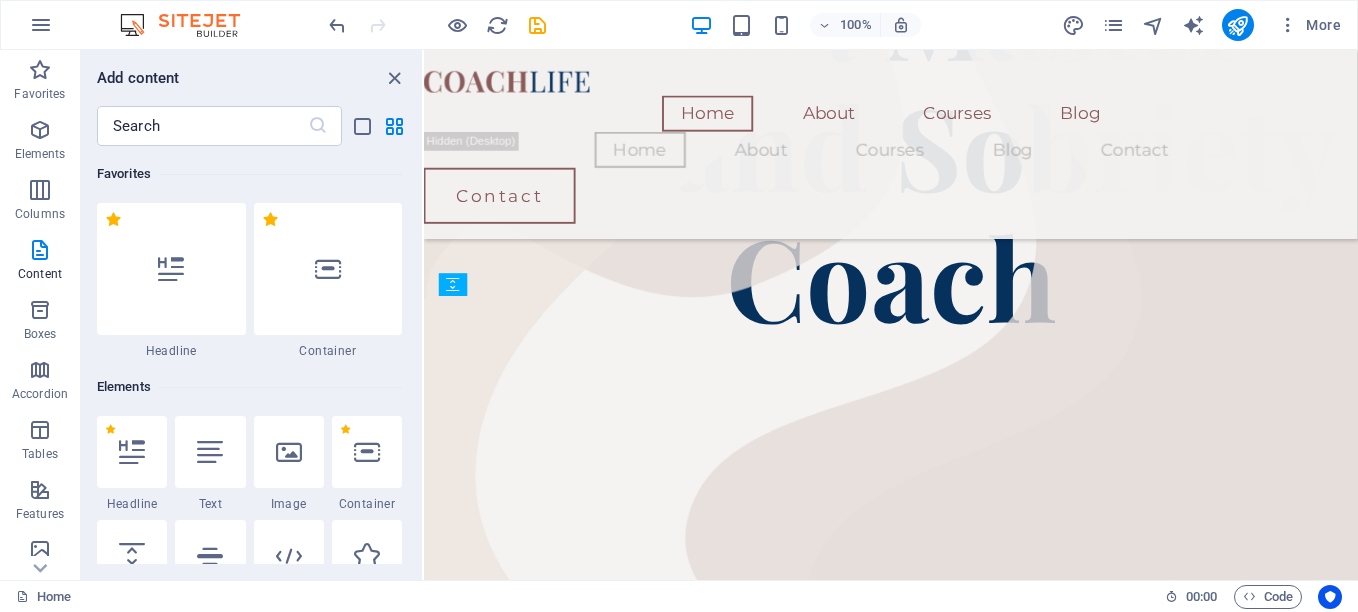 scroll, scrollTop: 810, scrollLeft: 0, axis: vertical 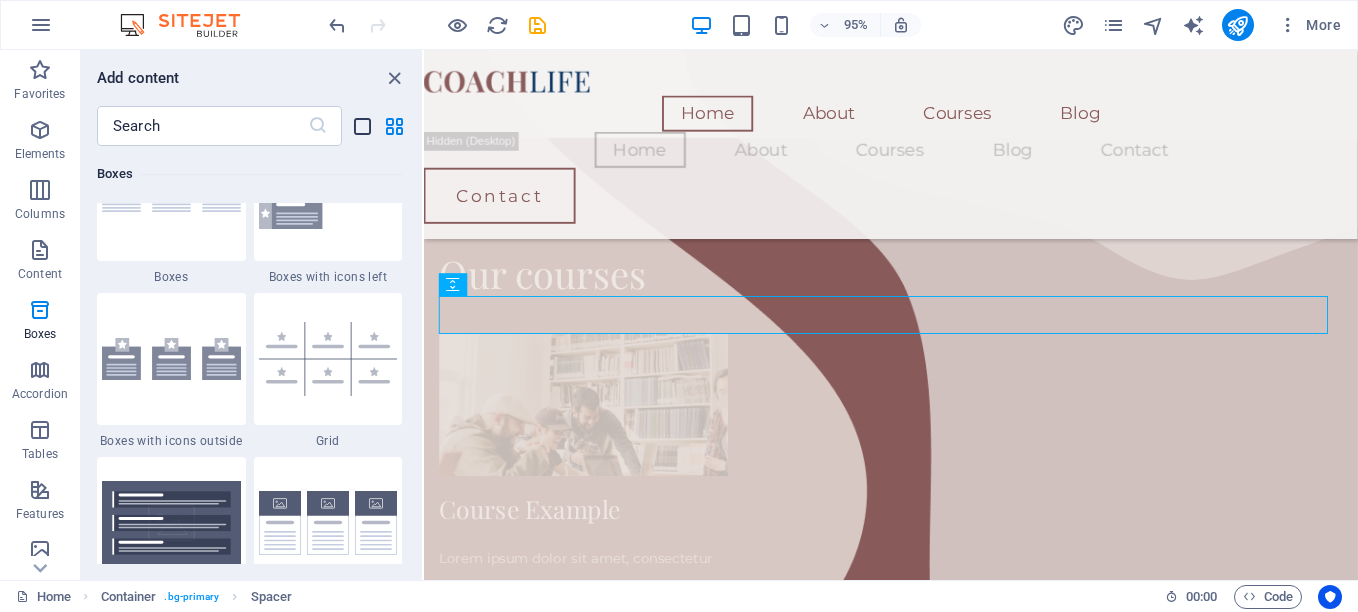 click at bounding box center (362, 126) 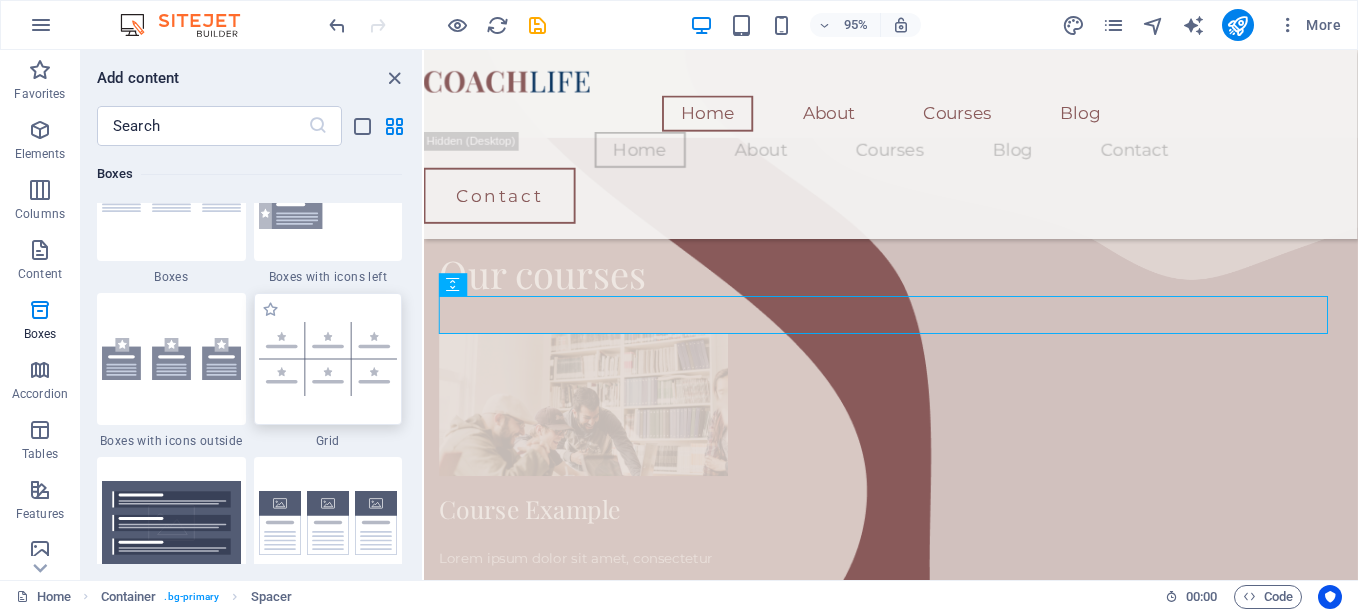 click at bounding box center [394, 126] 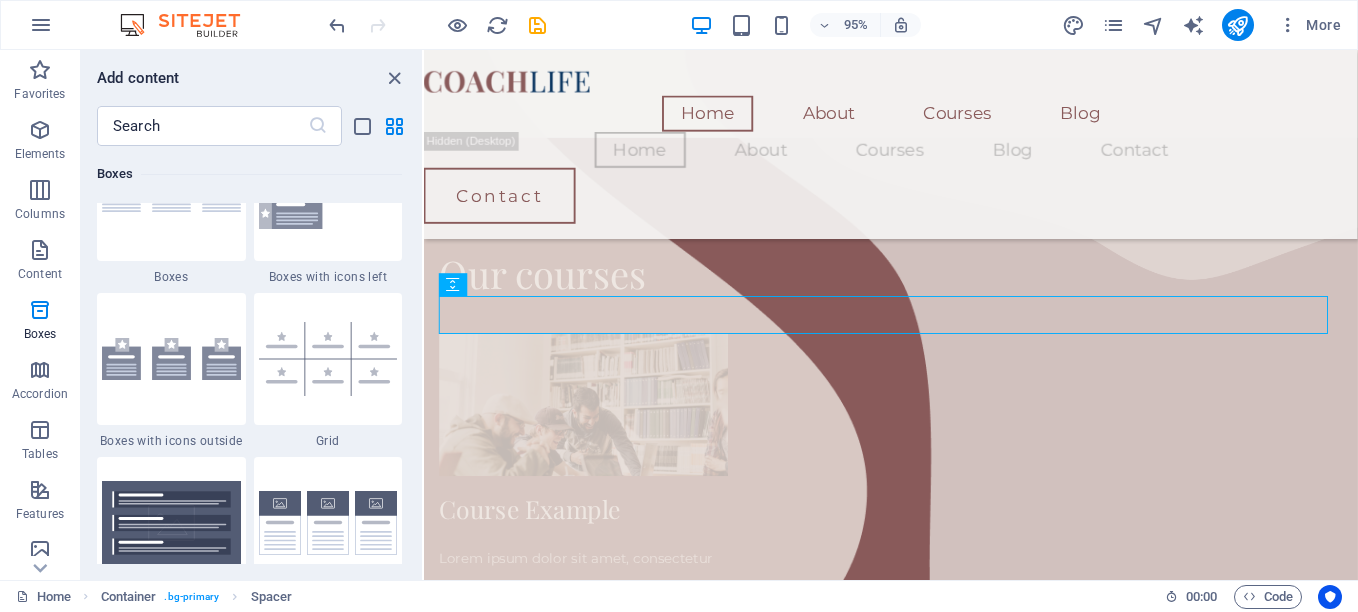 click on "Favorites 1 Star Headline 1 Star Container Elements 1 Star Headline 1 Star Text 1 Star Image 1 Star Container 1 Star Spacer 1 Star Separator 1 Star HTML 1 Star Icon 1 Star Button 1 Star Logo 1 Star SVG 1 Star Image slider 1 Star Slider 1 Star Gallery 1 Star Menu 1 Star Map 1 Star Facebook 1 Star Video 1 Star YouTube 1 Star Vimeo 1 Star Document 1 Star Audio 1 Star Iframe 1 Star Privacy 1 Star Languages Columns 1 Star Container 1 Star 2 columns 1 Star 3 columns 1 Star 4 columns 1 Star 5 columns 1 Star 6 columns 1 Star 40-60 1 Star 20-80 1 Star 80-20 1 Star 30-70 1 Star 70-30 1 Star Unequal Columns 1 Star 25-25-50 1 Star 25-50-25 1 Star 50-25-25 1 Star 20-60-20 1 Star 50-16-16-16 1 Star 16-16-16-50 1 Star Grid 2-1 1 Star Grid 1-2 1 Star Grid 3-1 1 Star Grid 1-3 1 Star Grid 4-1 1 Star Grid 1-4 1 Star Grid 1-2-1 1 Star Grid 1-1-2 1 Star Grid 2h-2v 1 Star Grid 2v-2h 1 Star Grid 2-1-2 1 Star Grid 3-4 Content 1 Star Text in columns 1 Star Text 1 Star Text with separator 1 Star Image with text box 1 Star 1 Star Boxes" at bounding box center [251, 355] 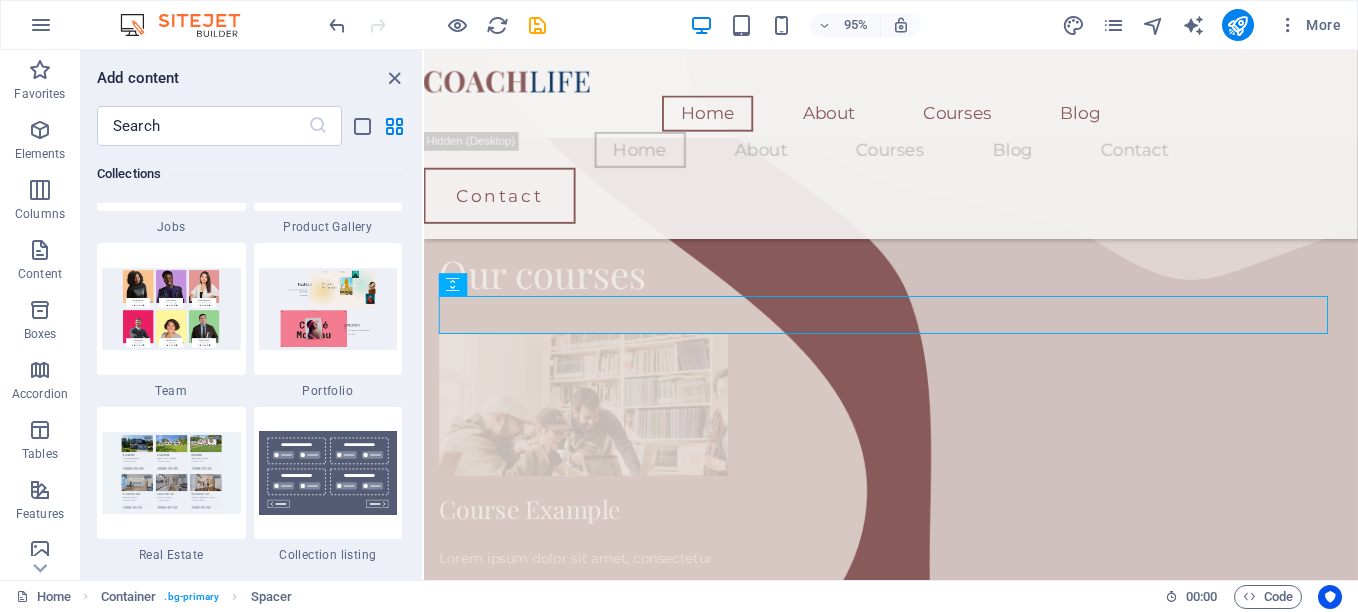 scroll, scrollTop: 19022, scrollLeft: 0, axis: vertical 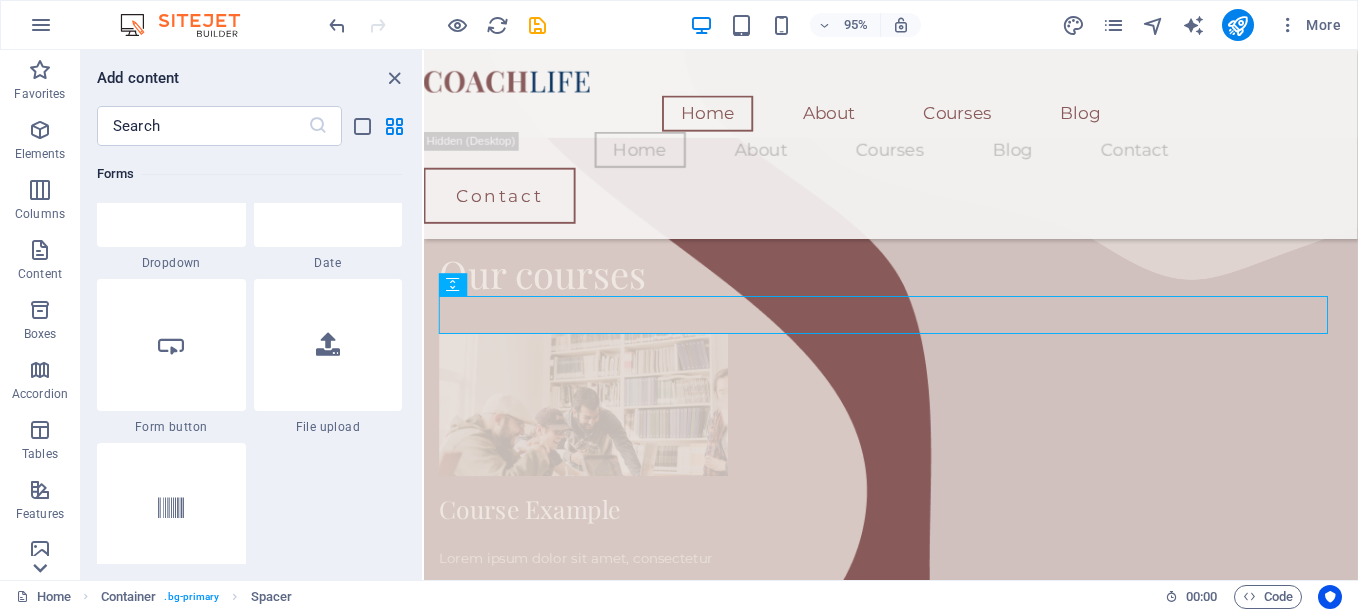 click 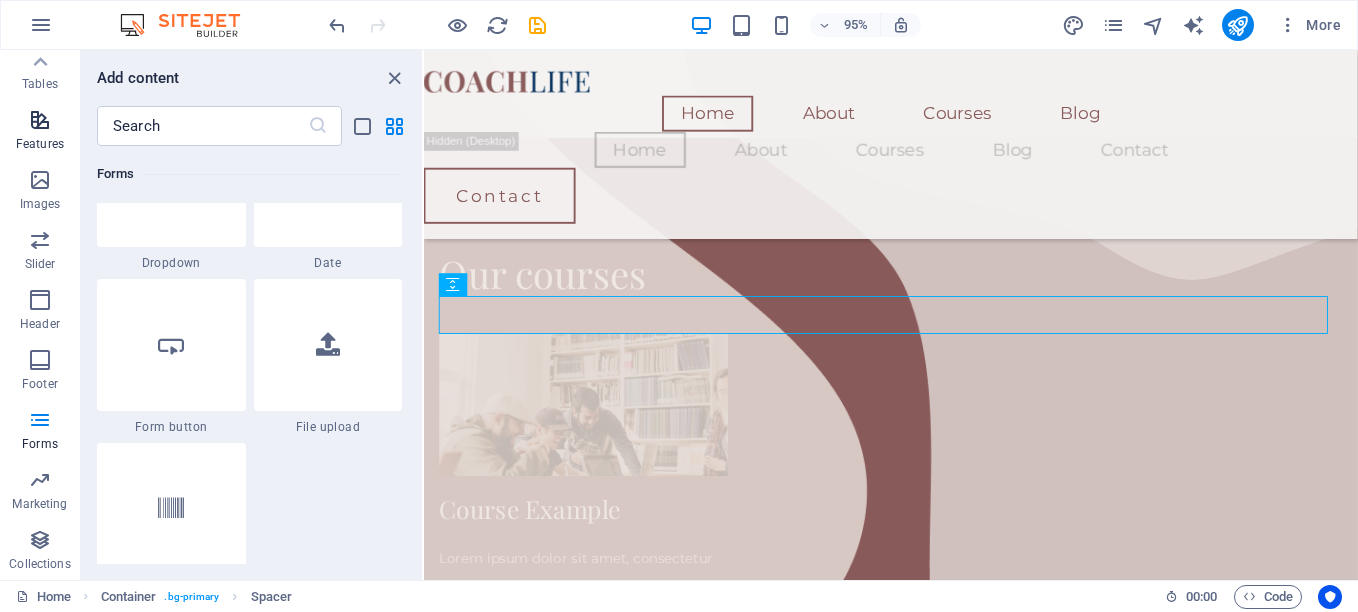 click on "Features" at bounding box center (40, 132) 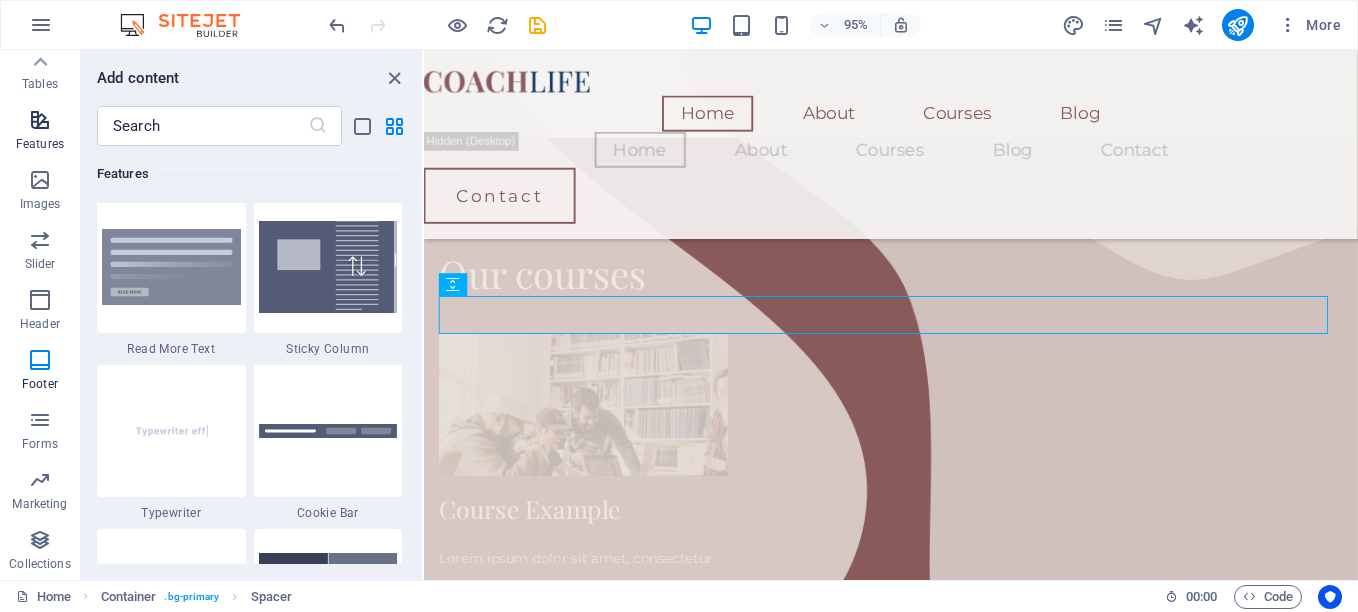 scroll, scrollTop: 7795, scrollLeft: 0, axis: vertical 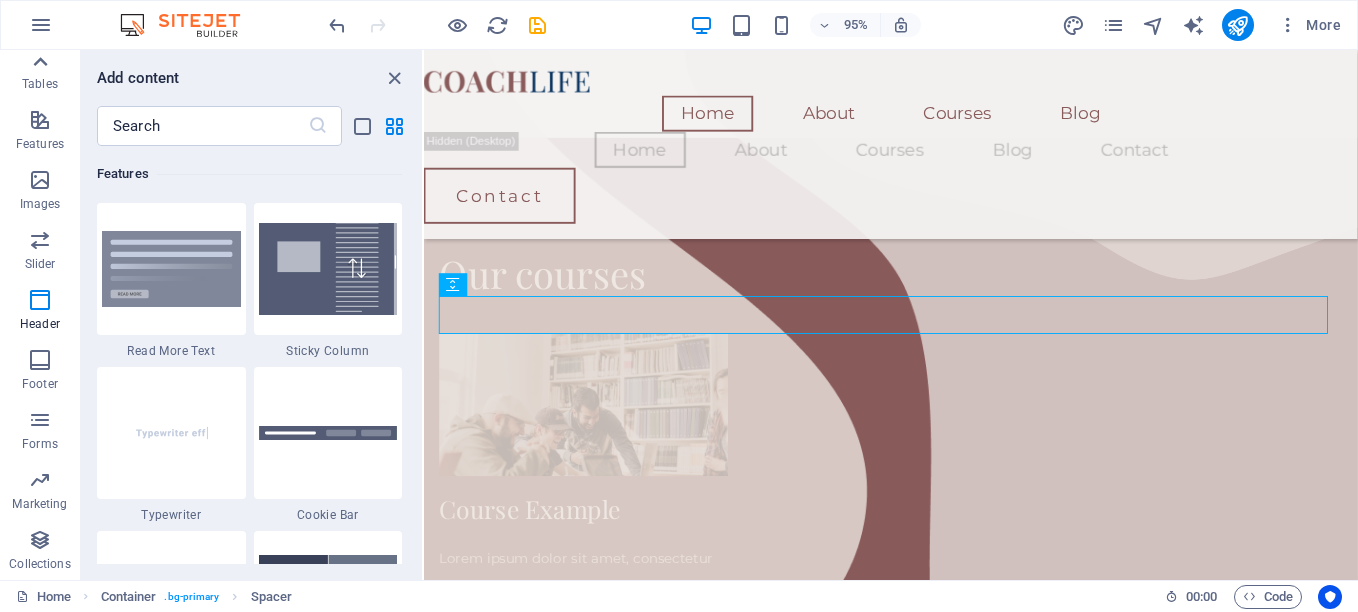 click 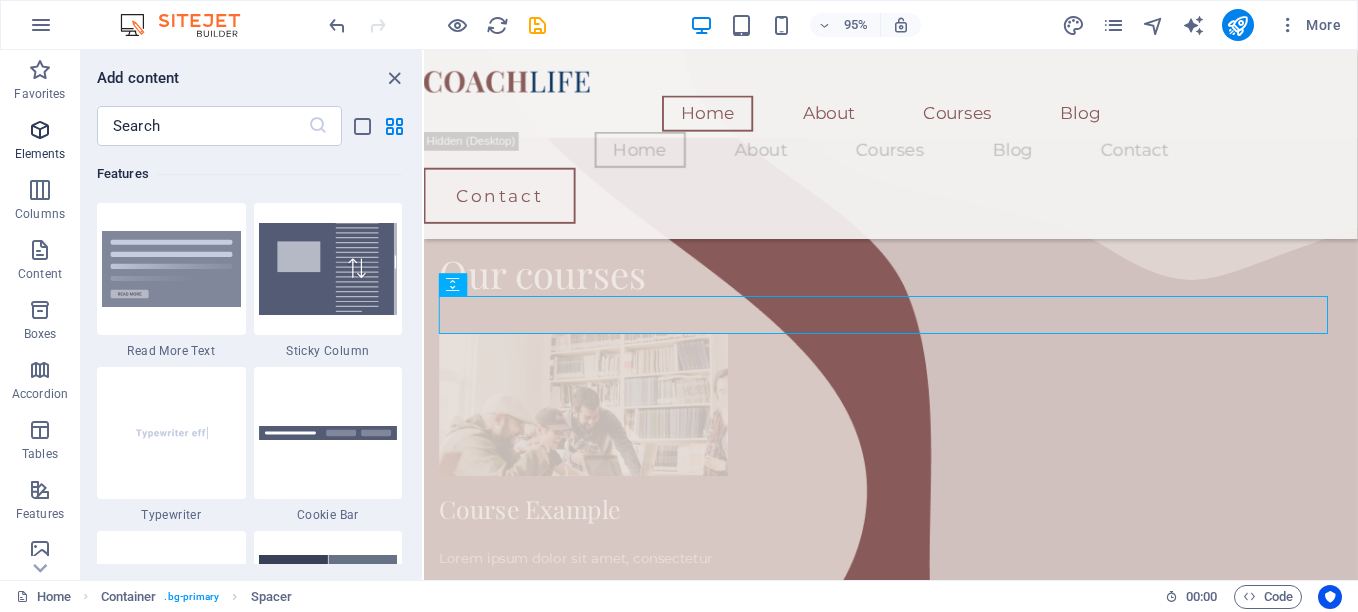 click at bounding box center [40, 130] 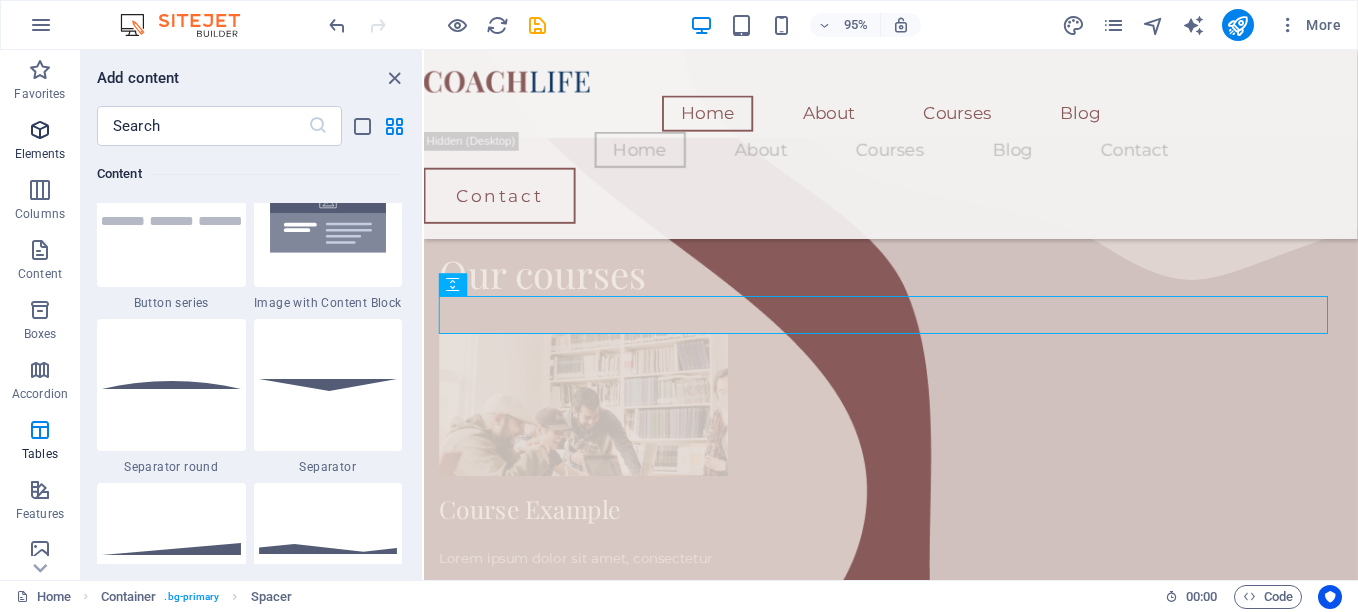 scroll, scrollTop: 213, scrollLeft: 0, axis: vertical 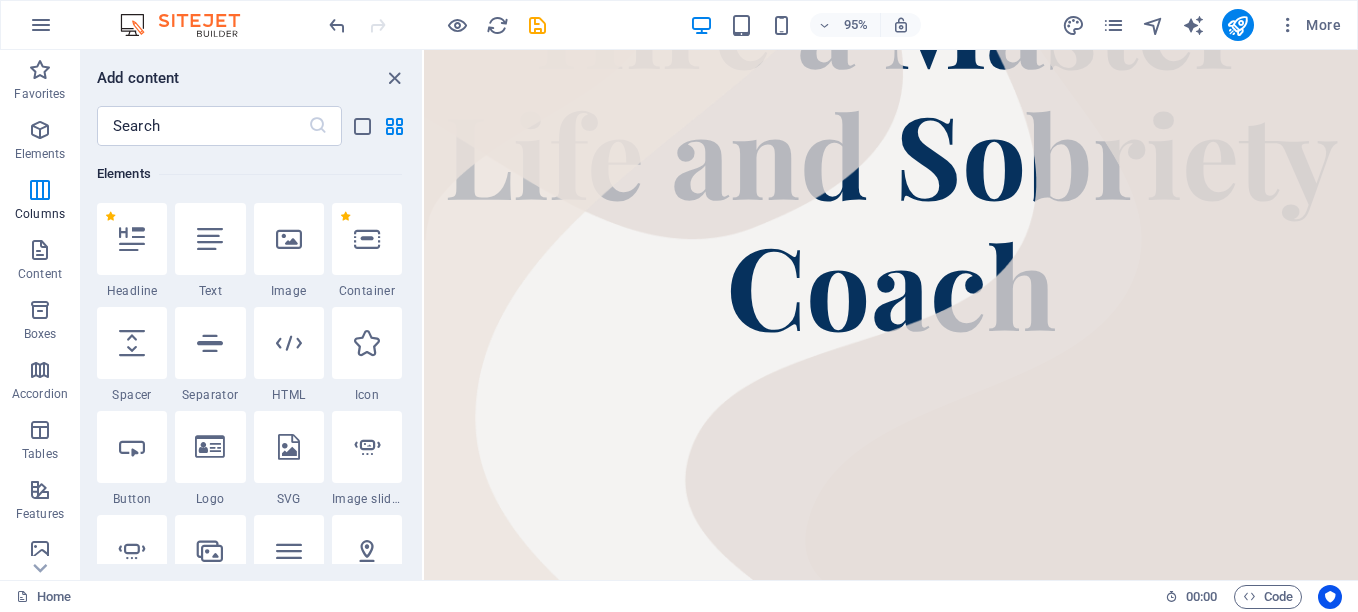 drag, startPoint x: 416, startPoint y: 155, endPoint x: 416, endPoint y: 166, distance: 11 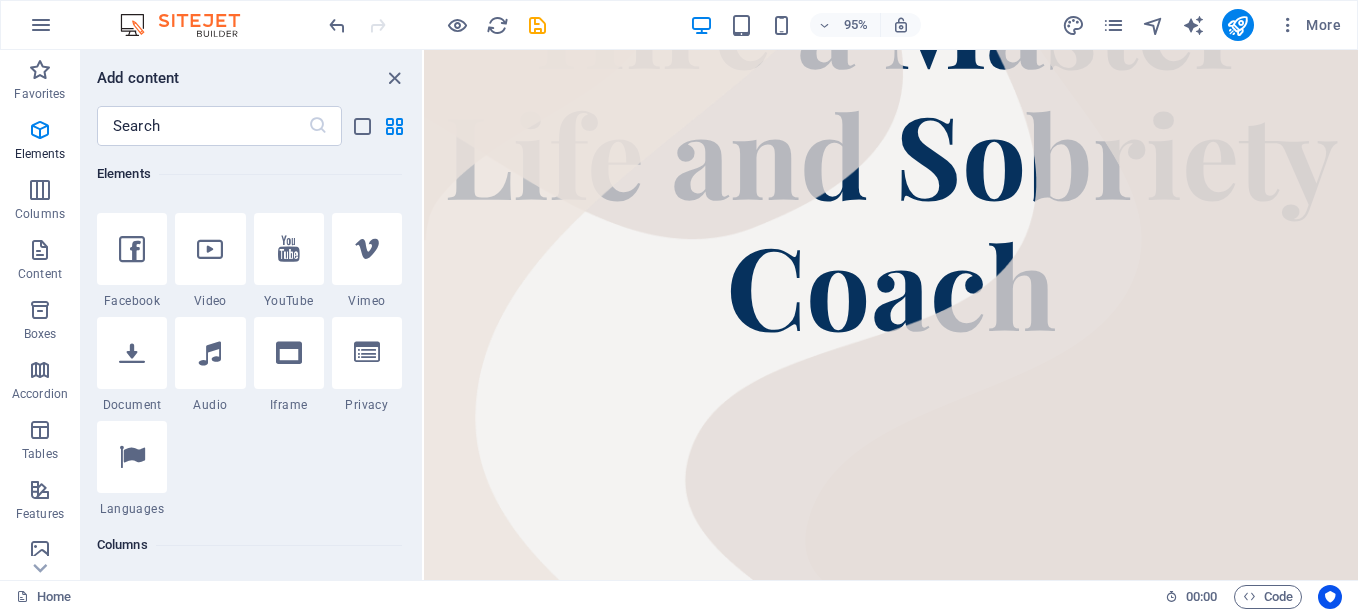 scroll, scrollTop: 570, scrollLeft: 0, axis: vertical 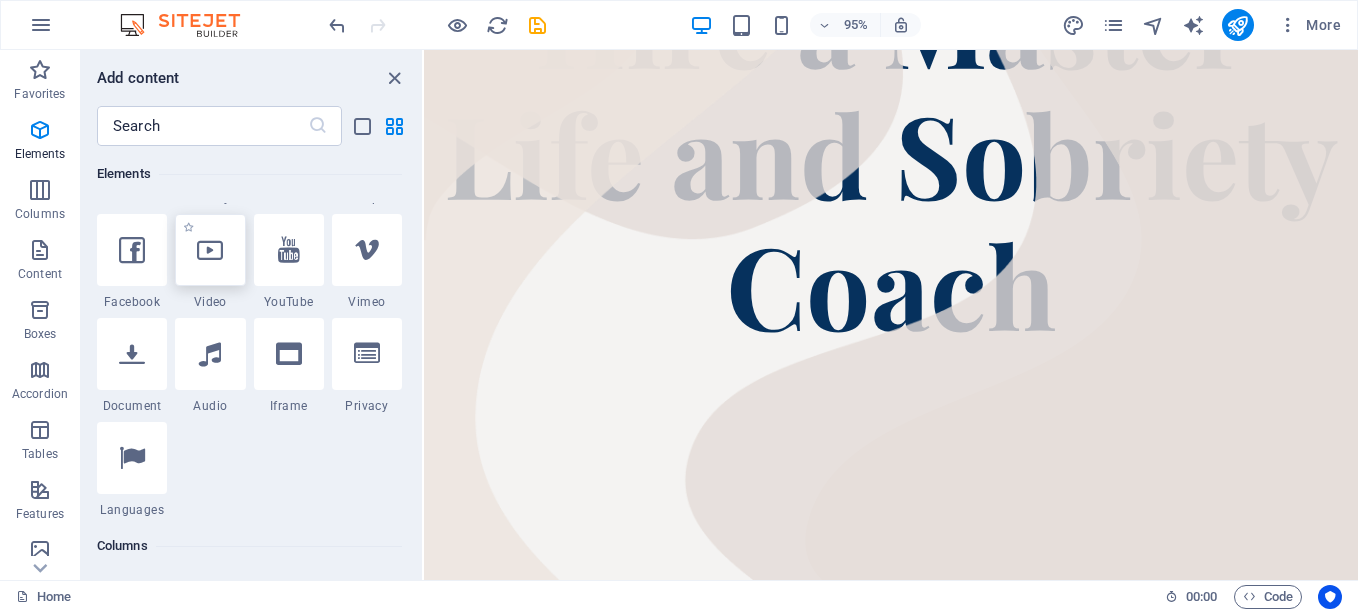 click at bounding box center [210, 250] 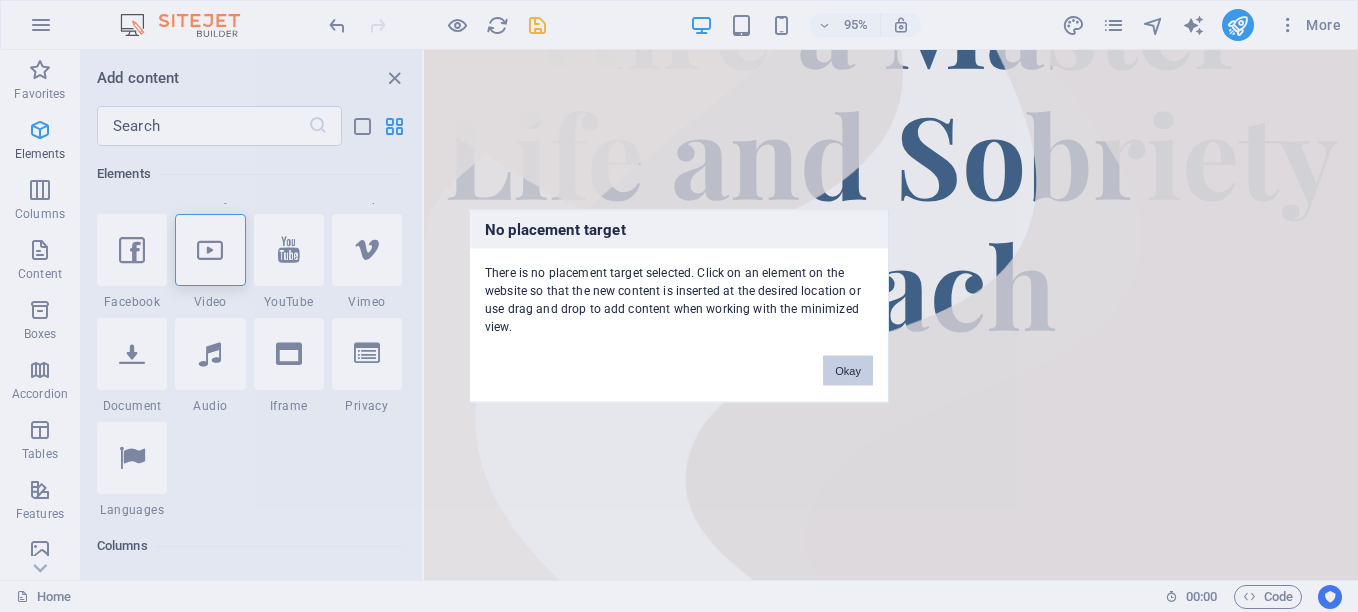 click on "Okay" at bounding box center [848, 371] 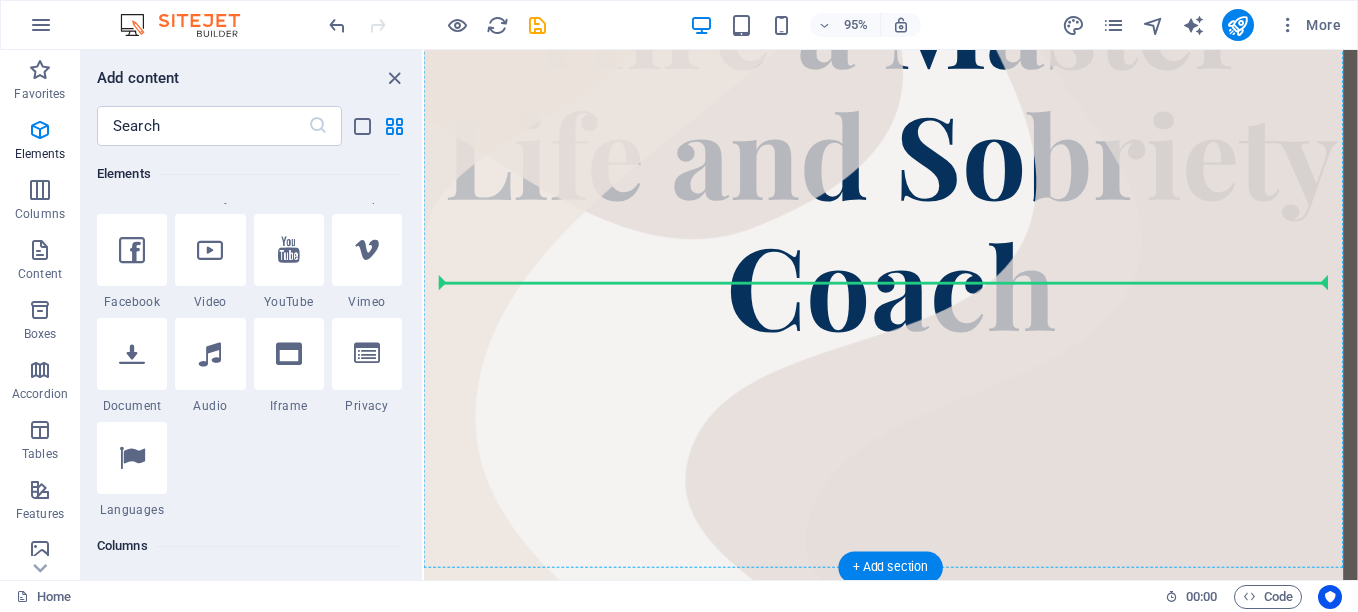 click at bounding box center (915, 445) 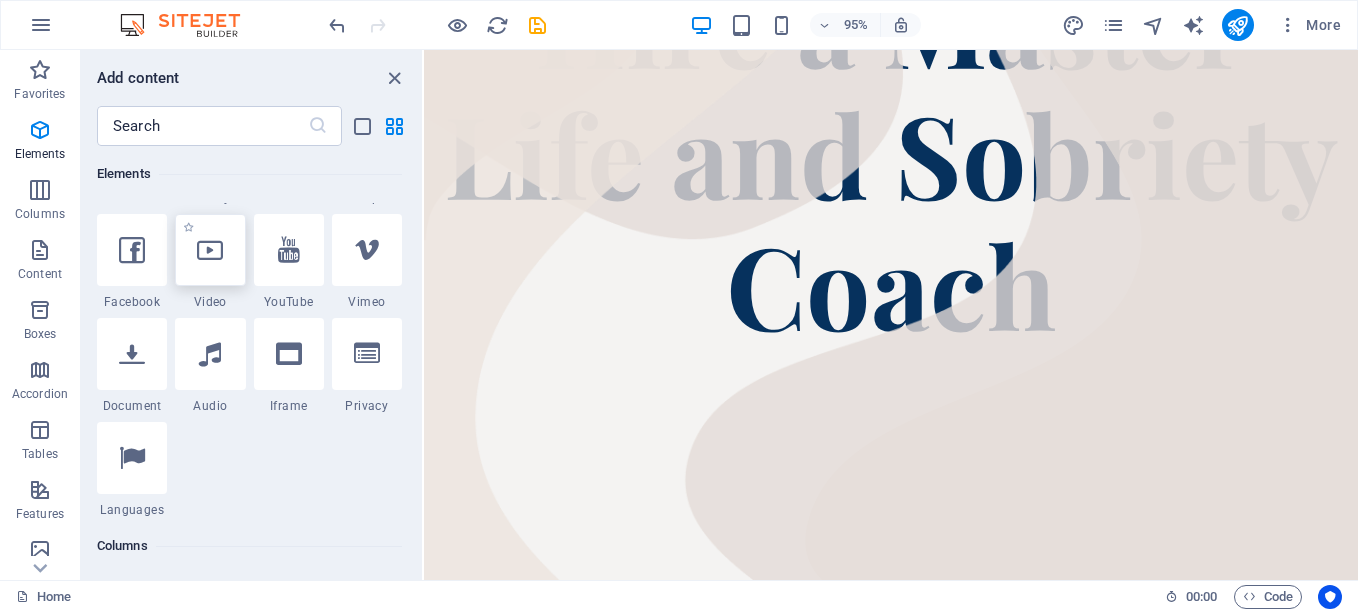 click at bounding box center (210, 250) 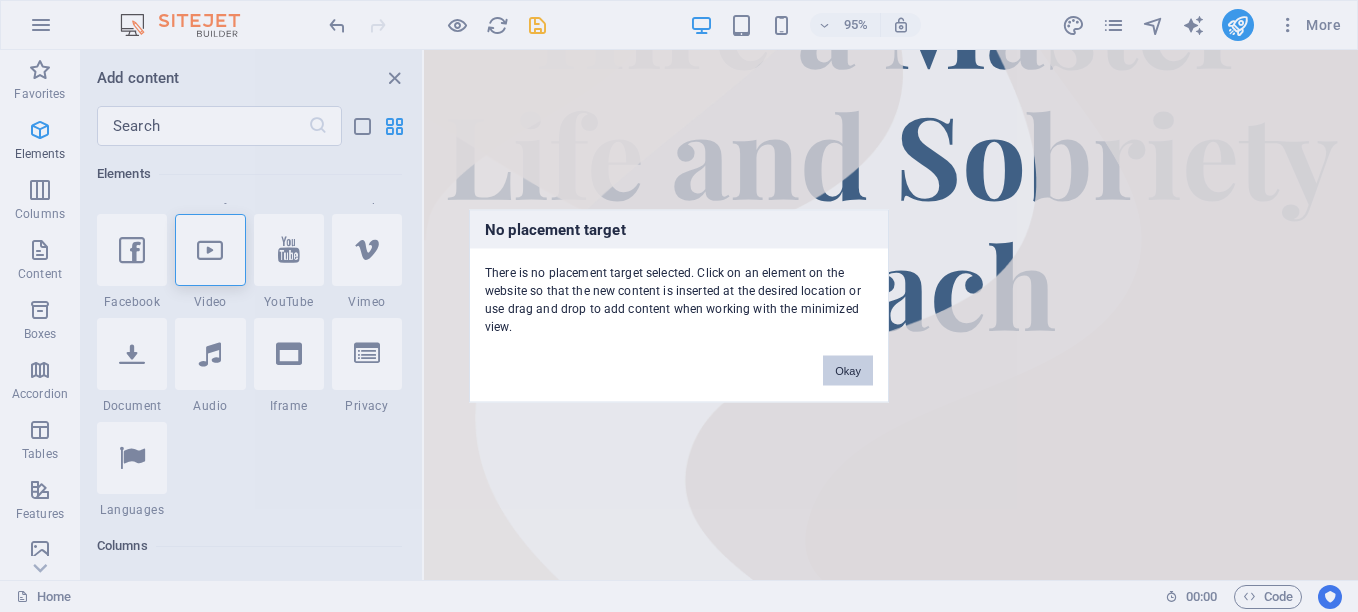 click on "Okay" at bounding box center (848, 371) 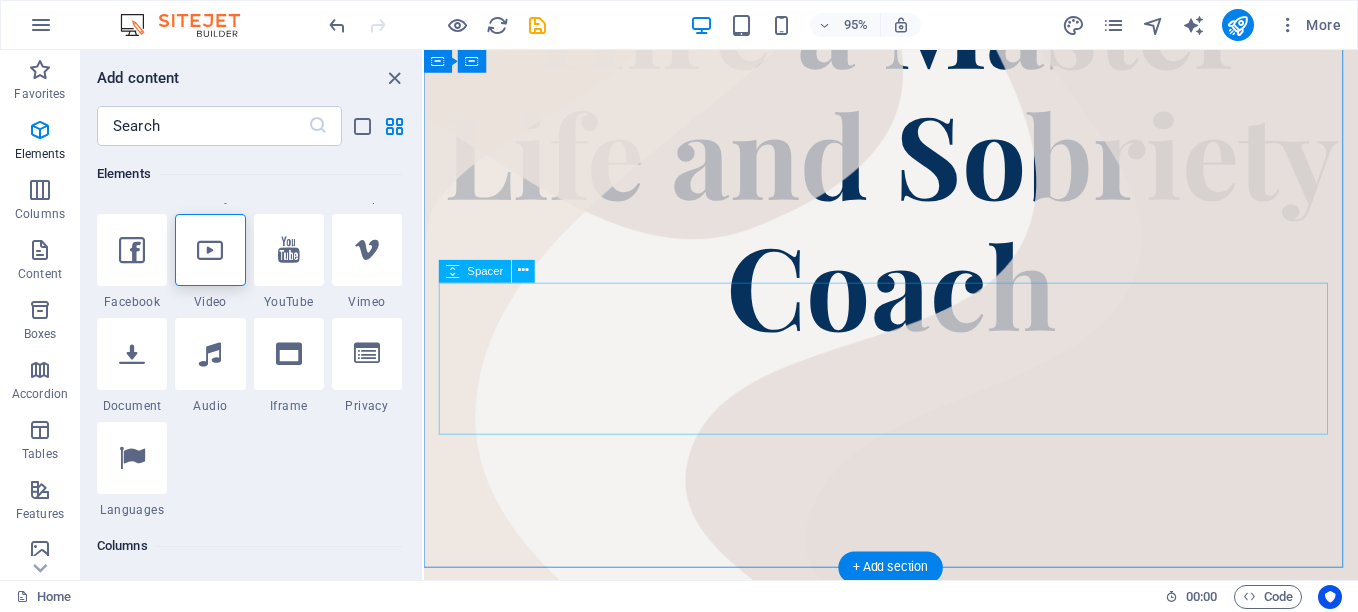 click at bounding box center (915, 445) 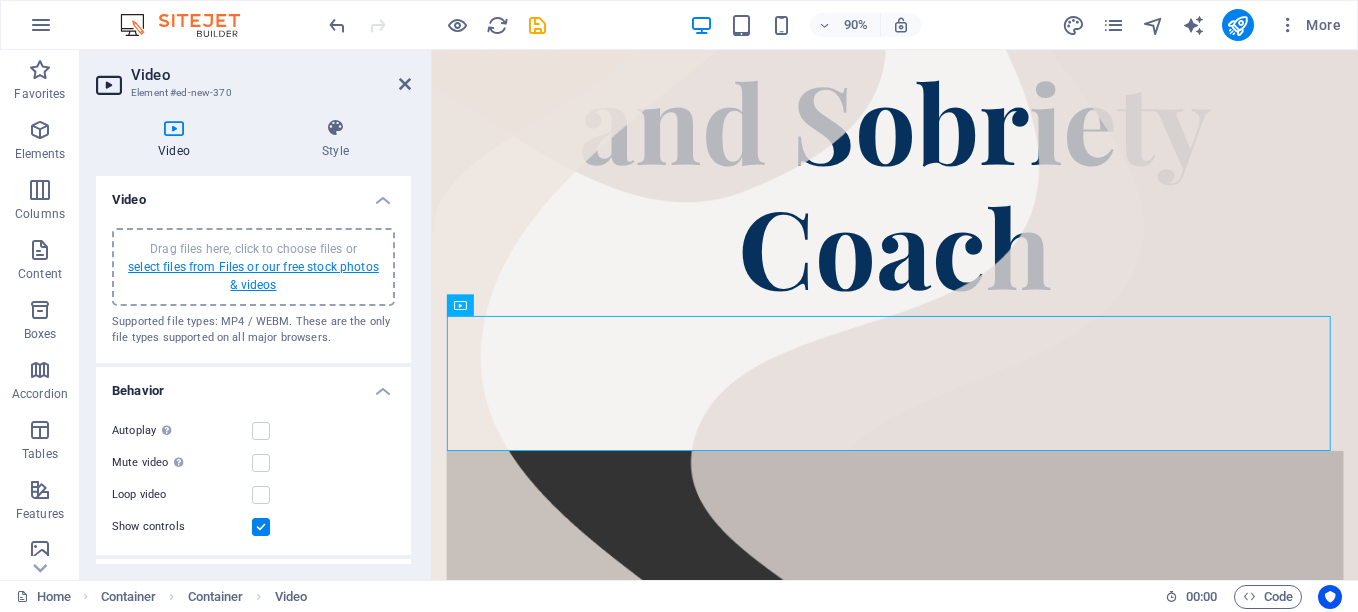 scroll, scrollTop: 468, scrollLeft: 0, axis: vertical 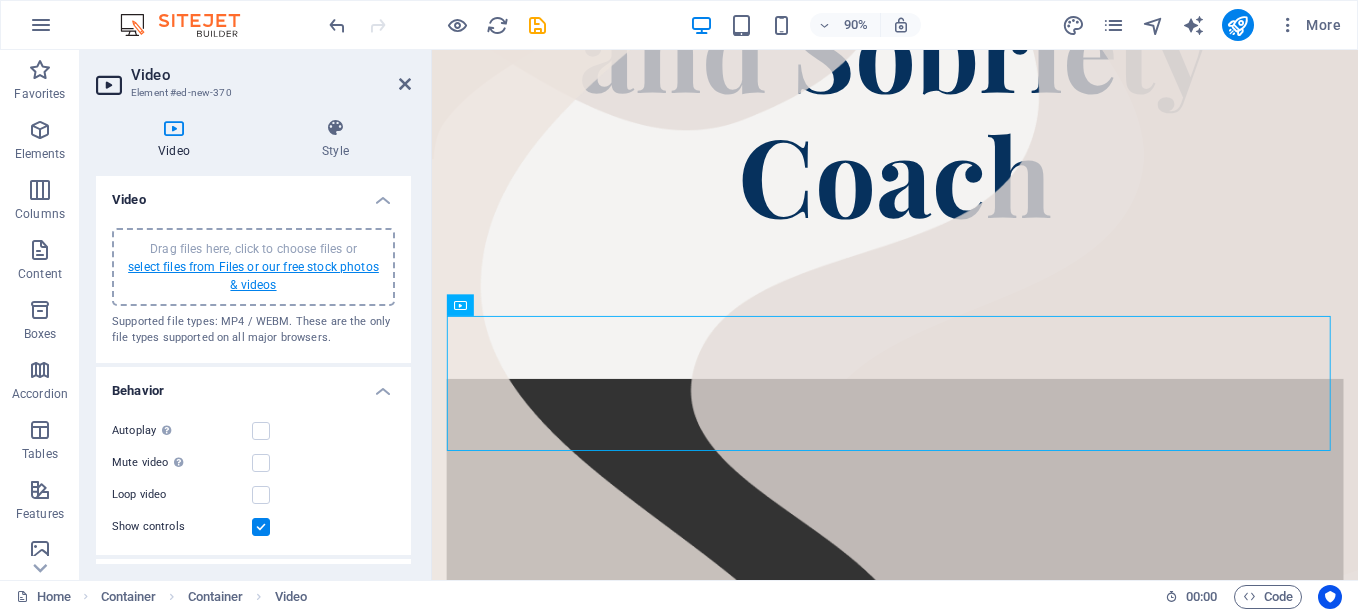click on "select files from Files or our free stock photos & videos" at bounding box center [253, 276] 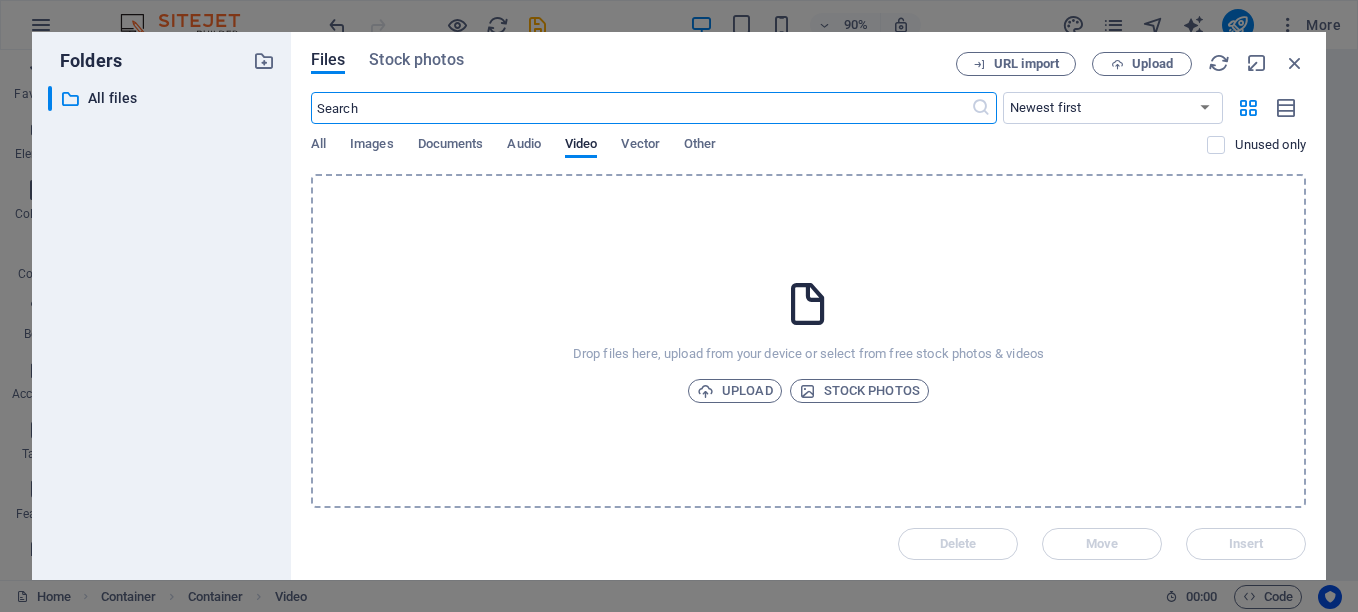 scroll, scrollTop: 475, scrollLeft: 0, axis: vertical 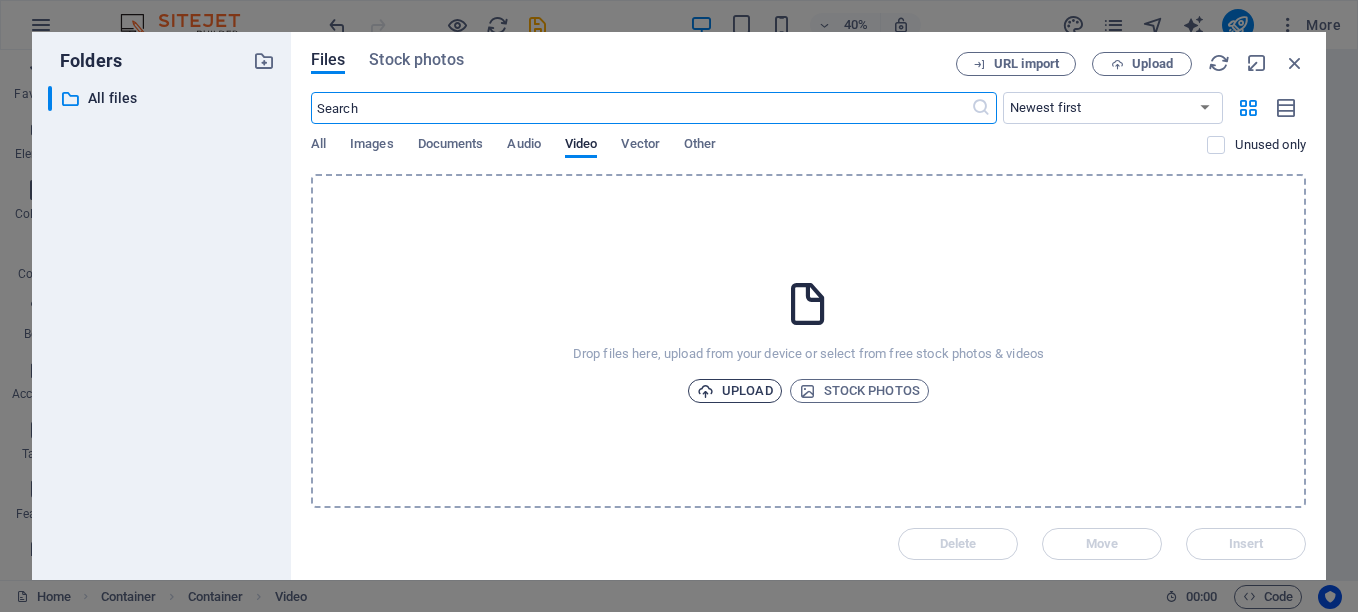 click on "Upload" at bounding box center (735, 391) 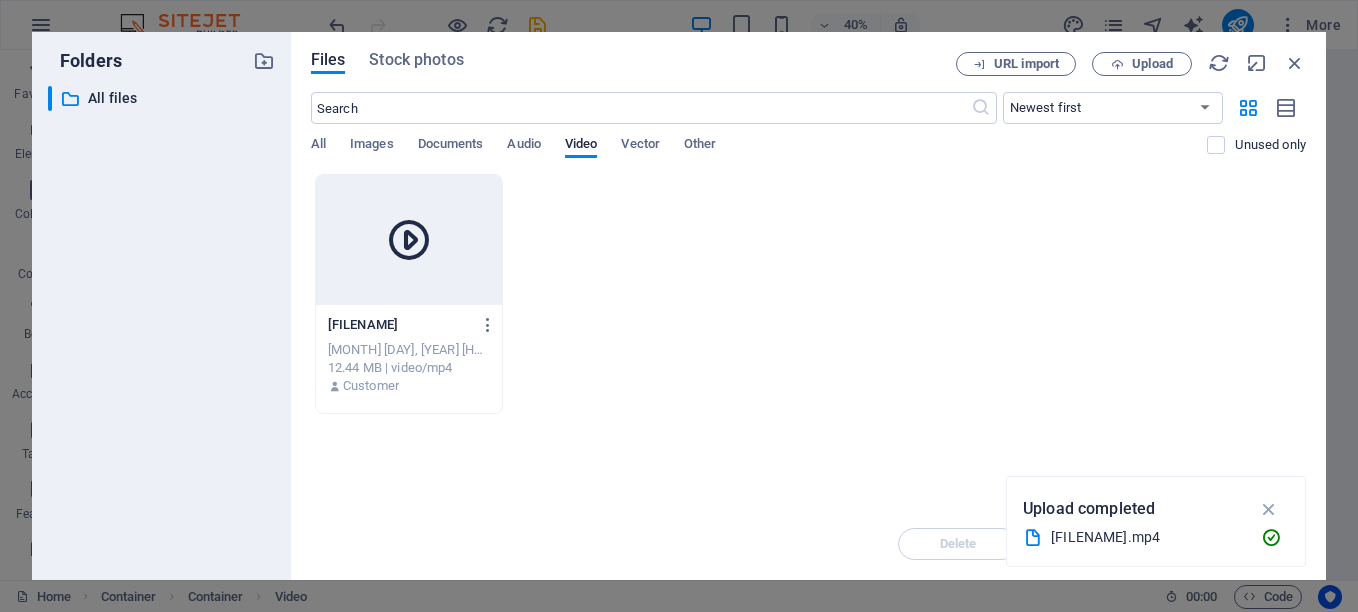 click at bounding box center (409, 240) 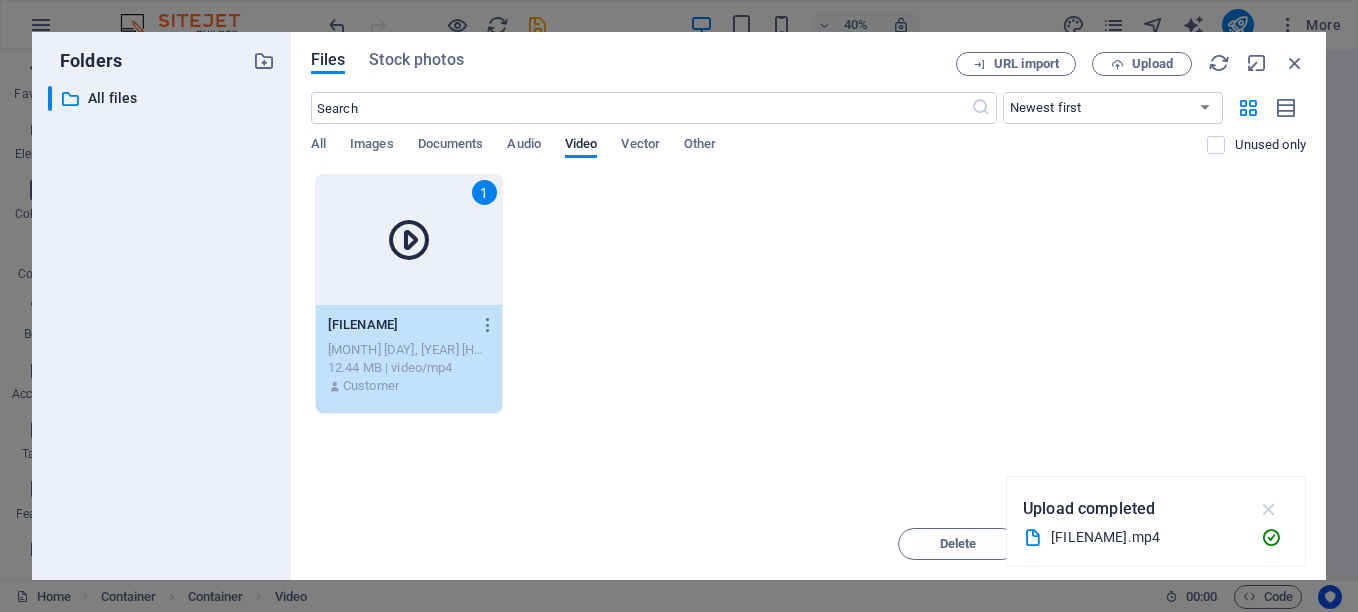 click at bounding box center [1269, 509] 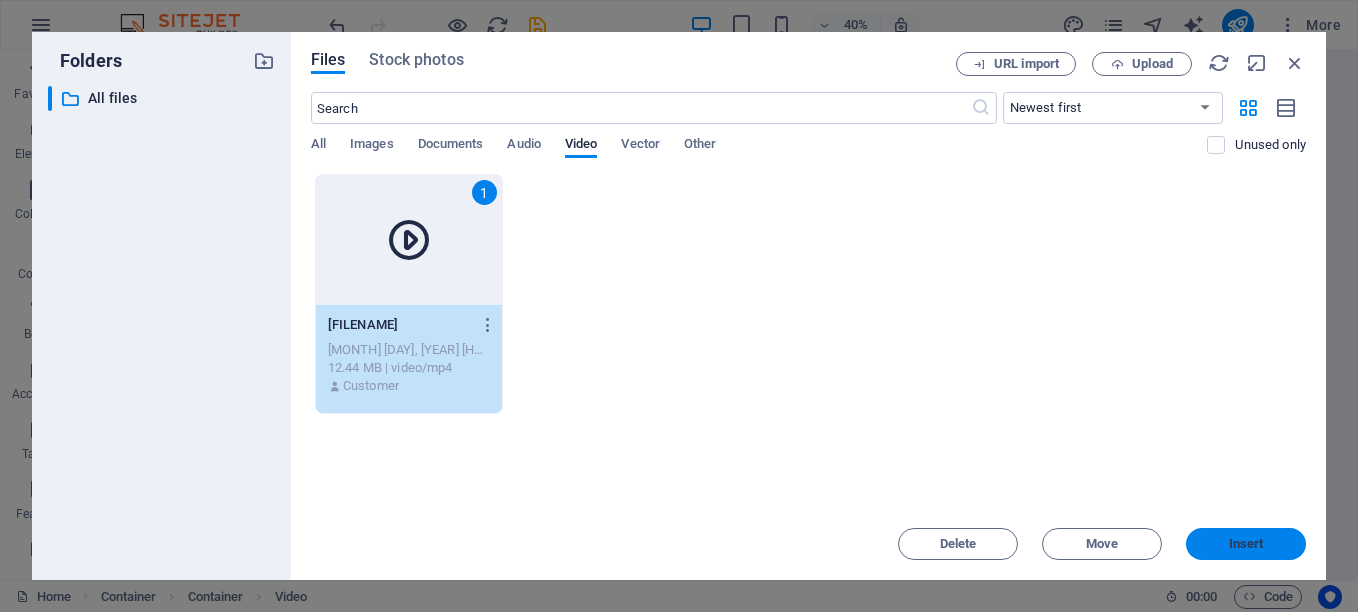 click on "Insert" at bounding box center (1246, 544) 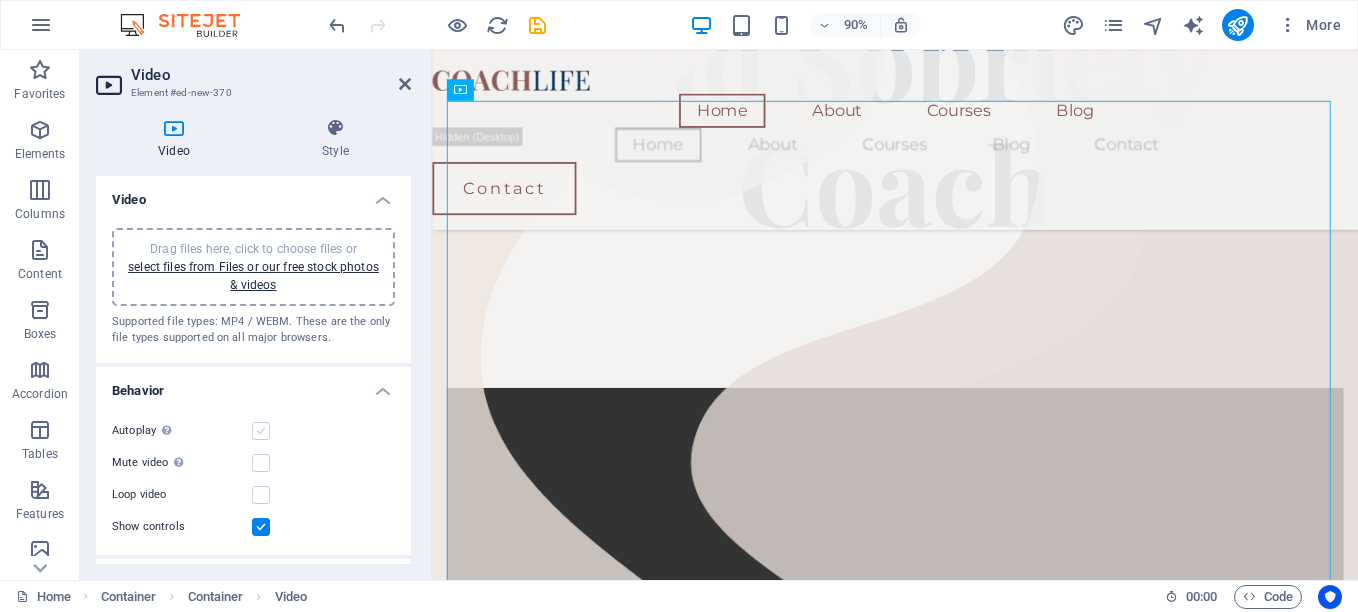 scroll, scrollTop: 707, scrollLeft: 0, axis: vertical 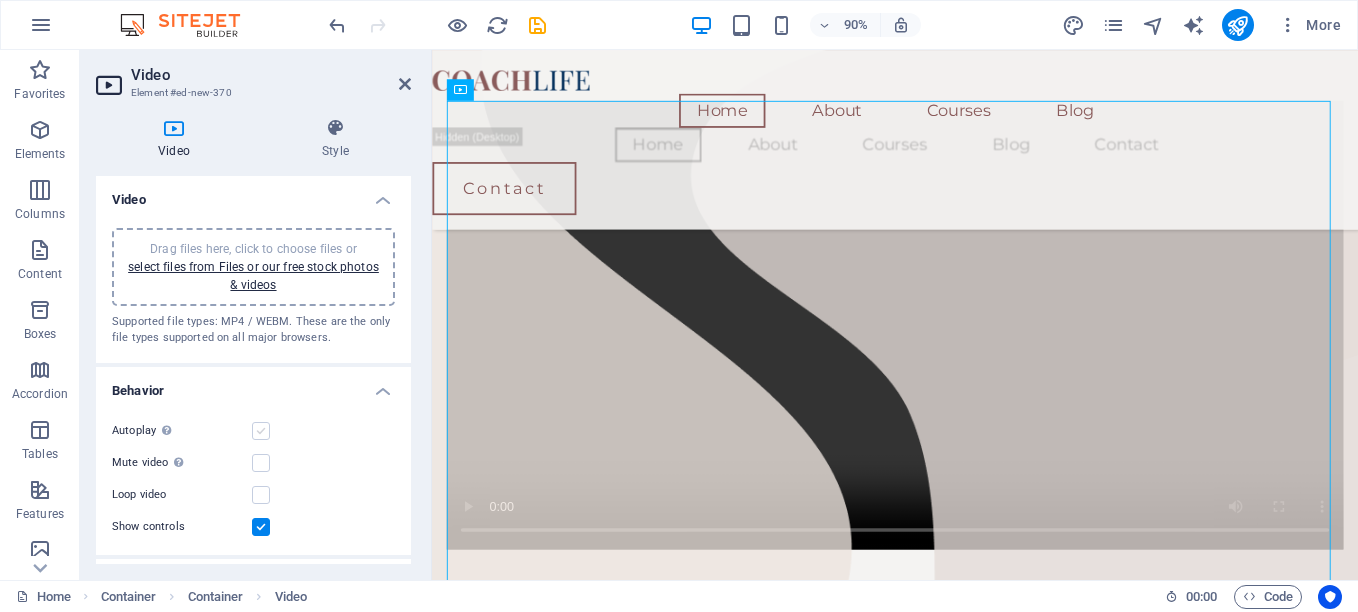 click at bounding box center (261, 431) 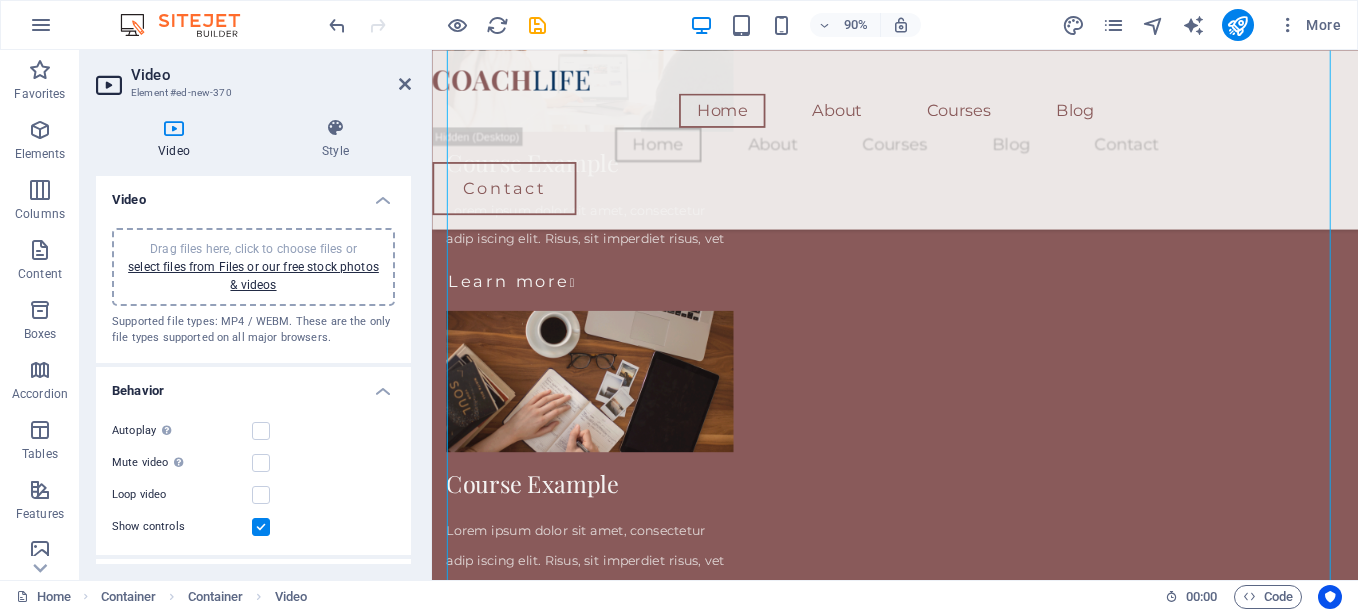 scroll, scrollTop: 1665, scrollLeft: 0, axis: vertical 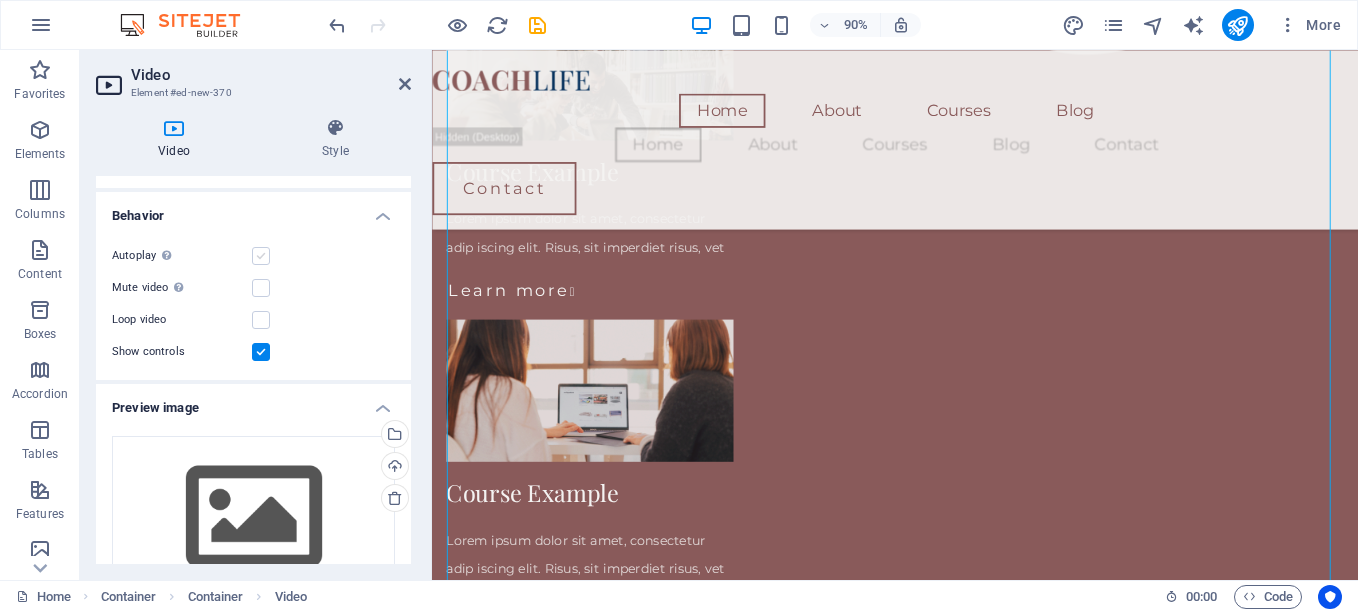 click at bounding box center [261, 256] 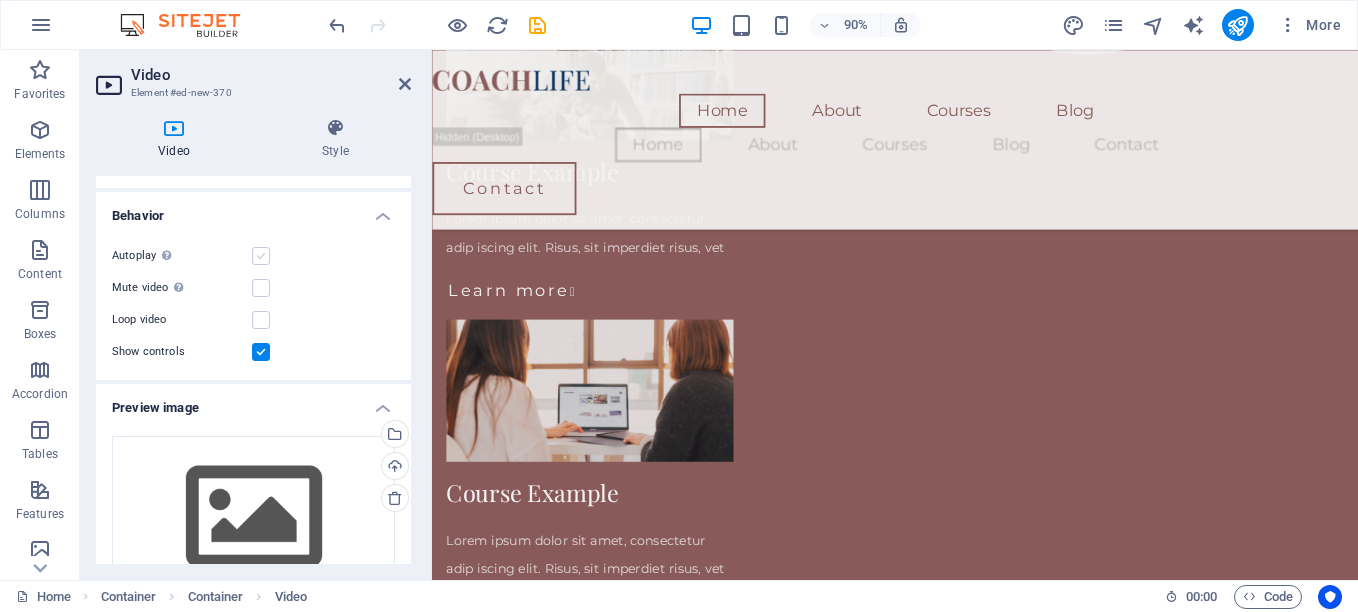 scroll, scrollTop: 1341, scrollLeft: 0, axis: vertical 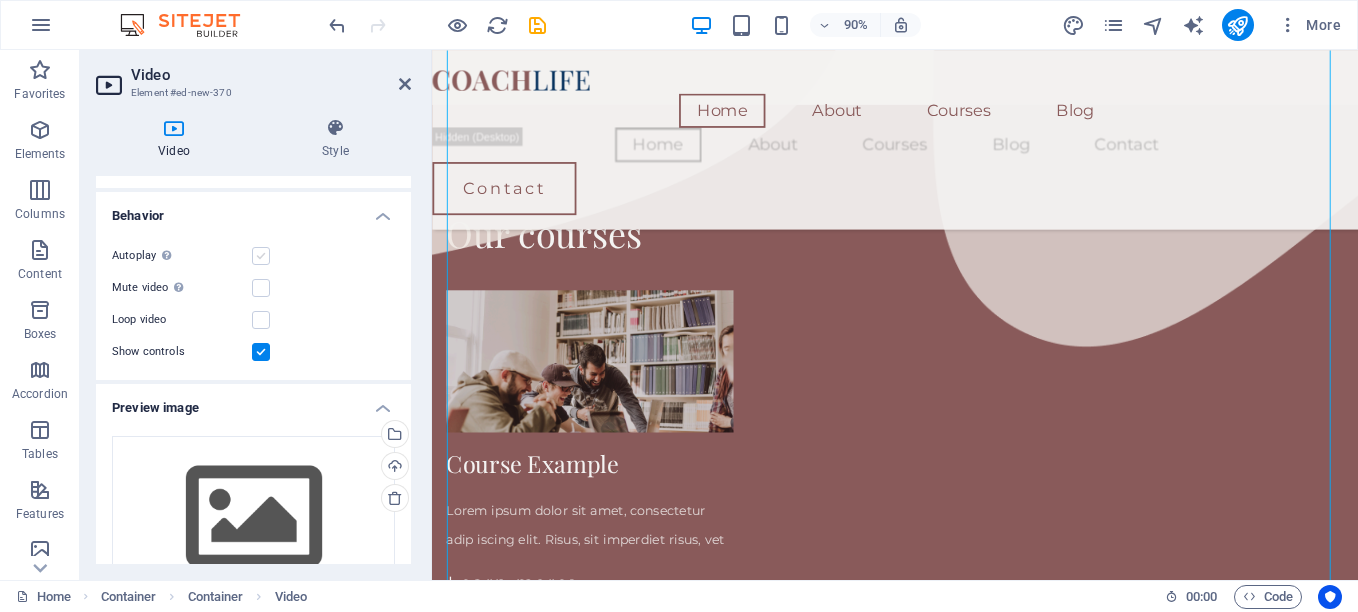 click at bounding box center [261, 256] 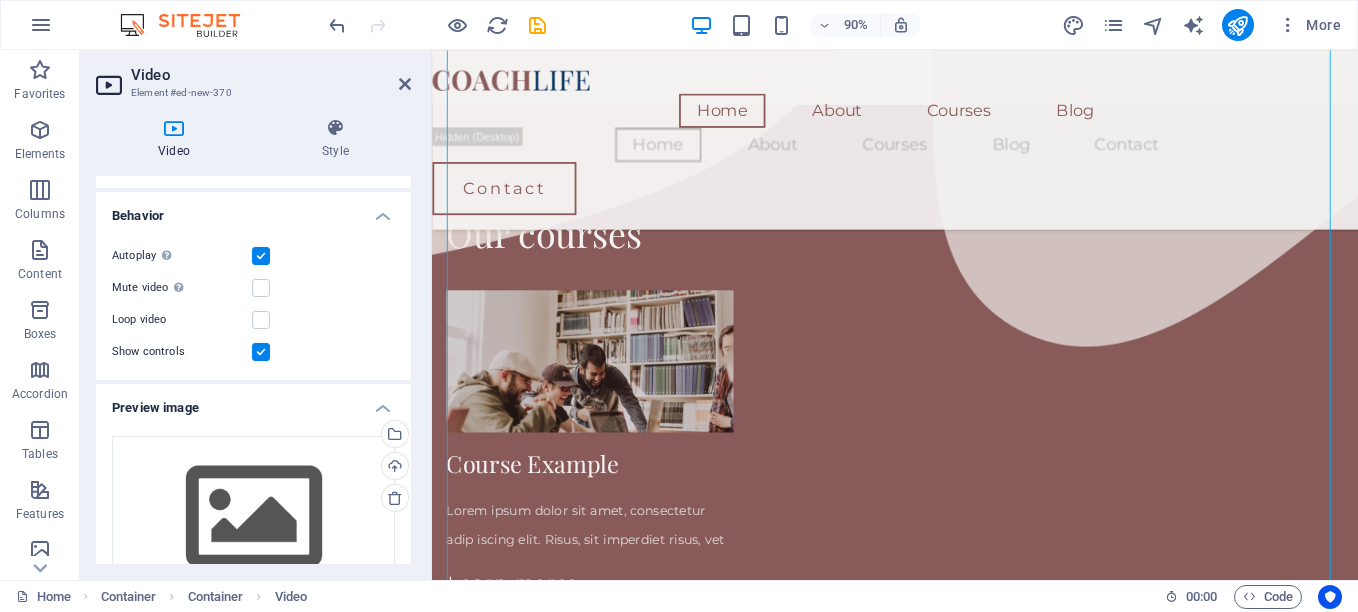 click at bounding box center [261, 256] 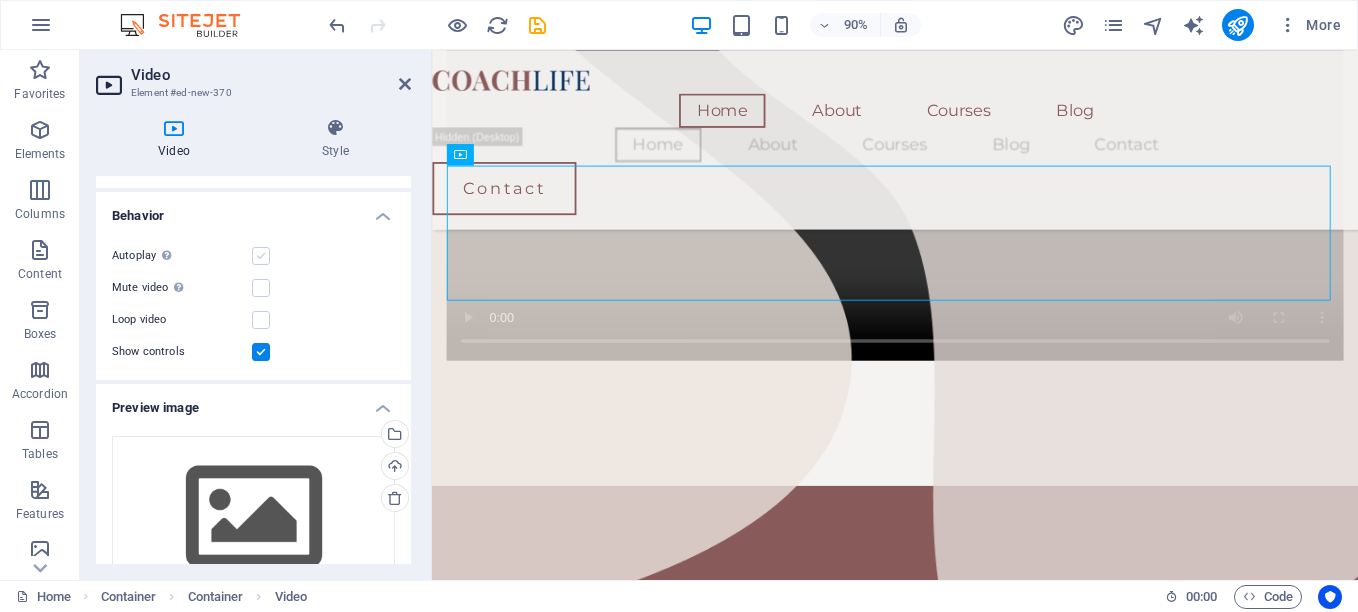 scroll, scrollTop: 1341, scrollLeft: 0, axis: vertical 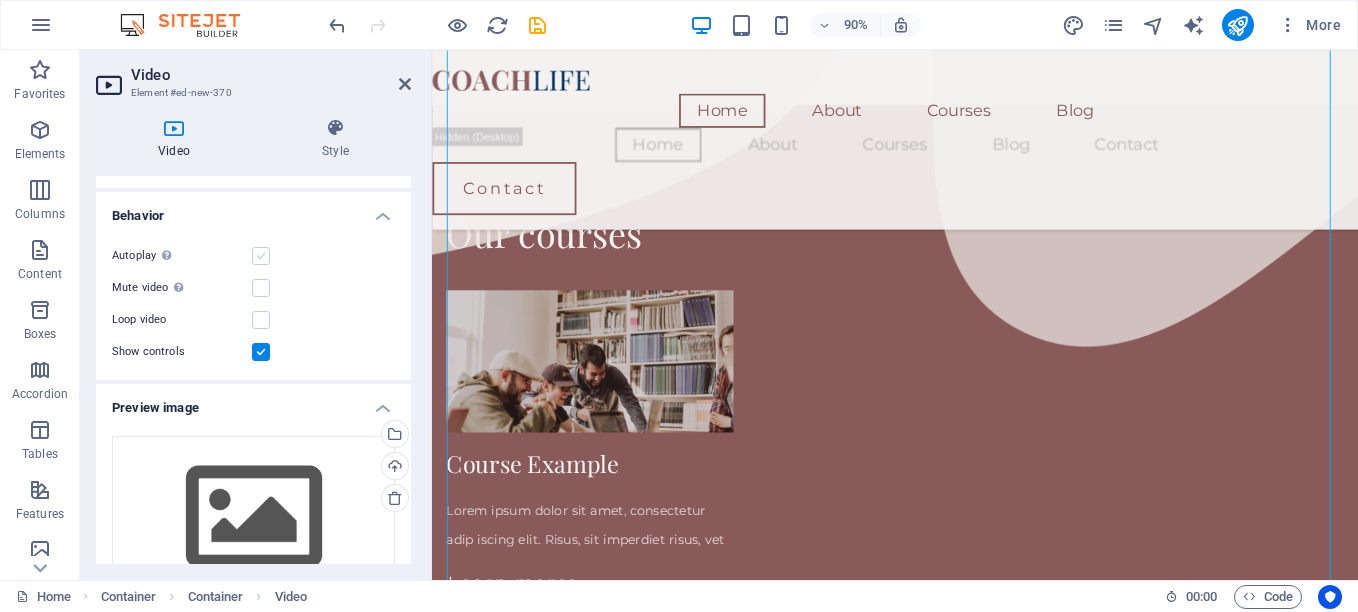 click at bounding box center (261, 256) 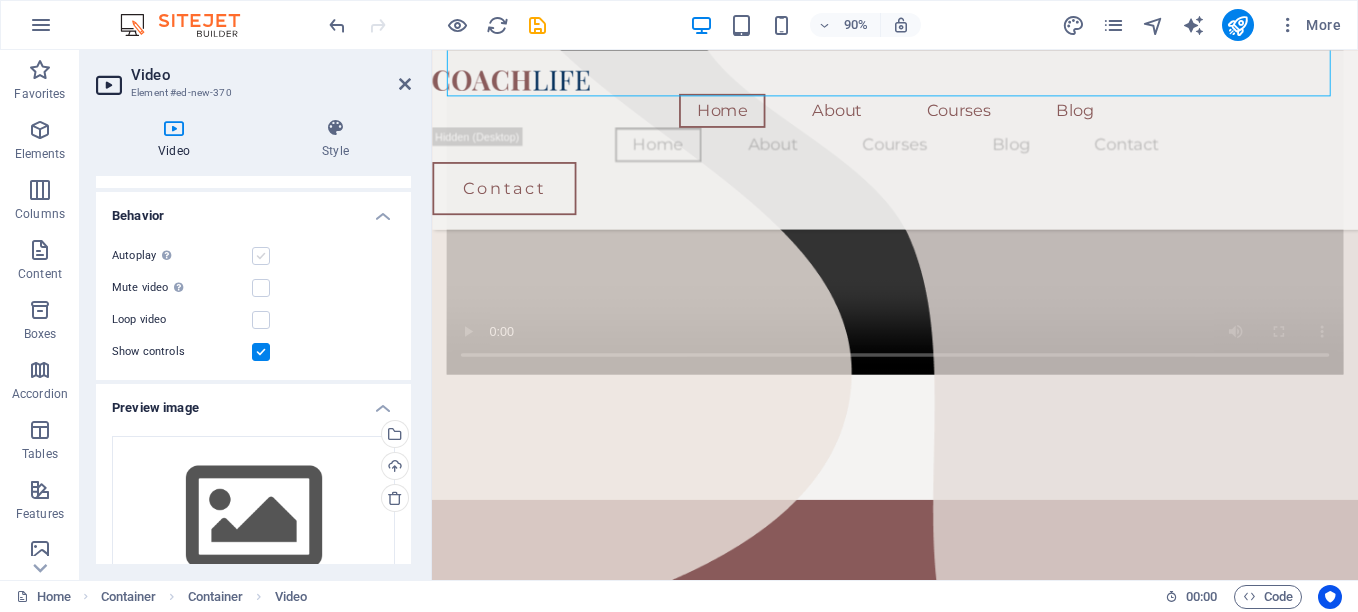 scroll, scrollTop: 862, scrollLeft: 0, axis: vertical 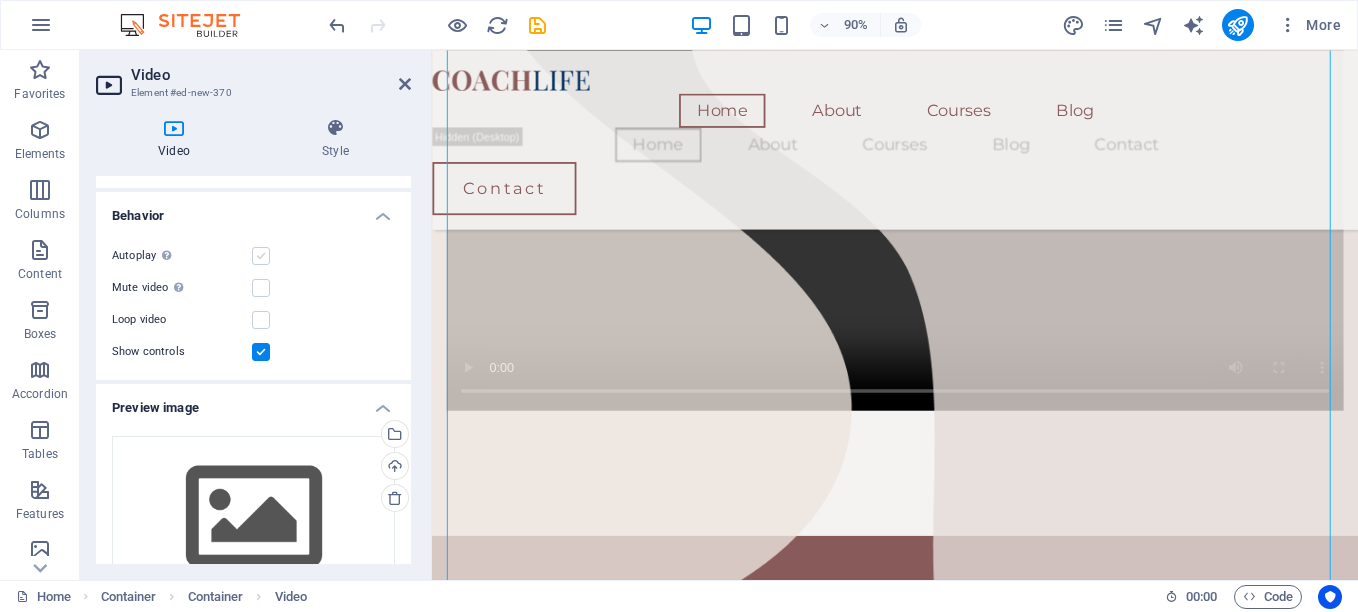 click at bounding box center [261, 256] 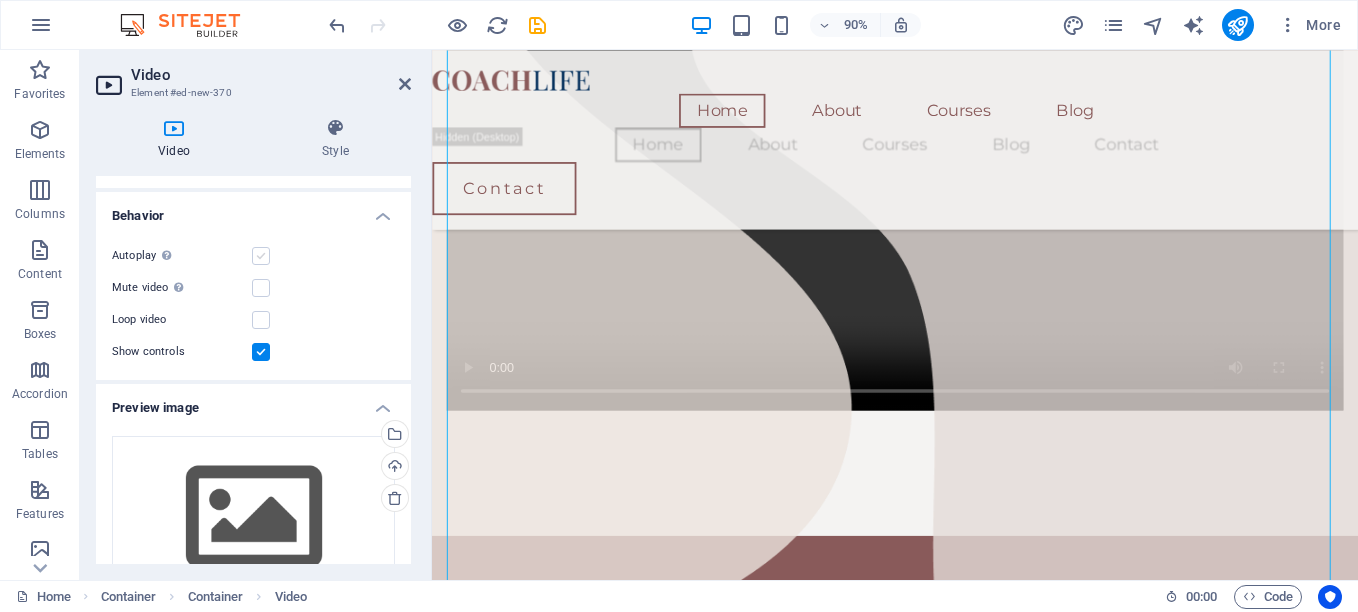 click at bounding box center (261, 256) 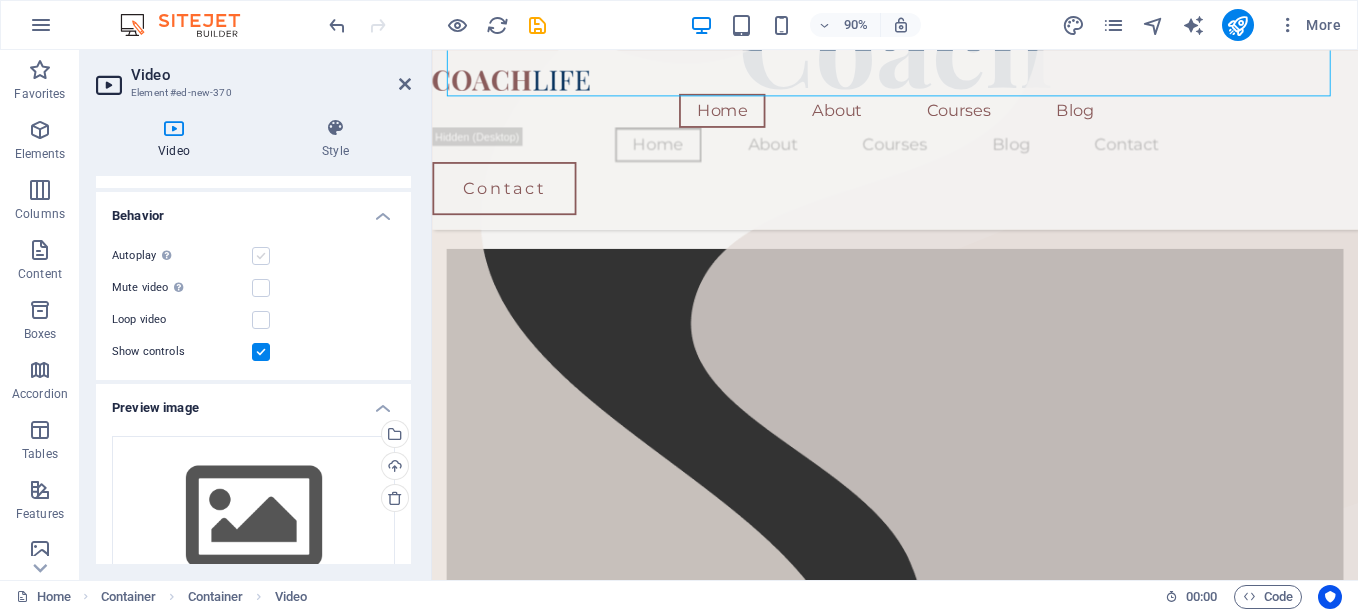 scroll, scrollTop: 862, scrollLeft: 0, axis: vertical 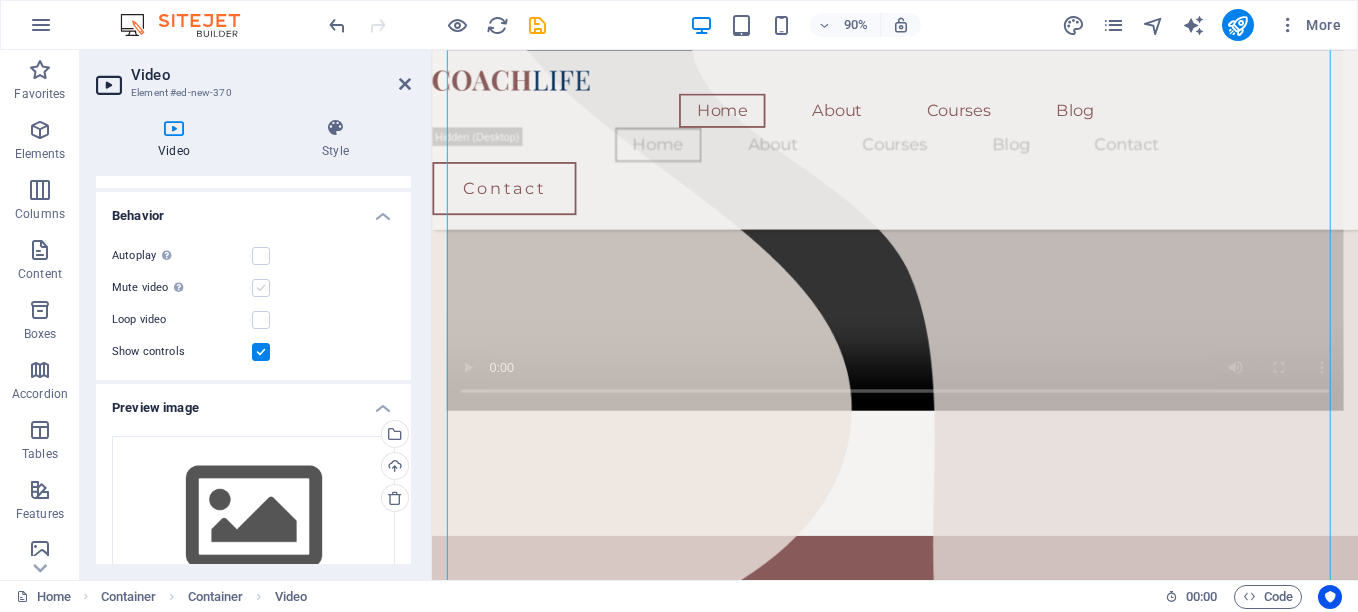 click at bounding box center (261, 288) 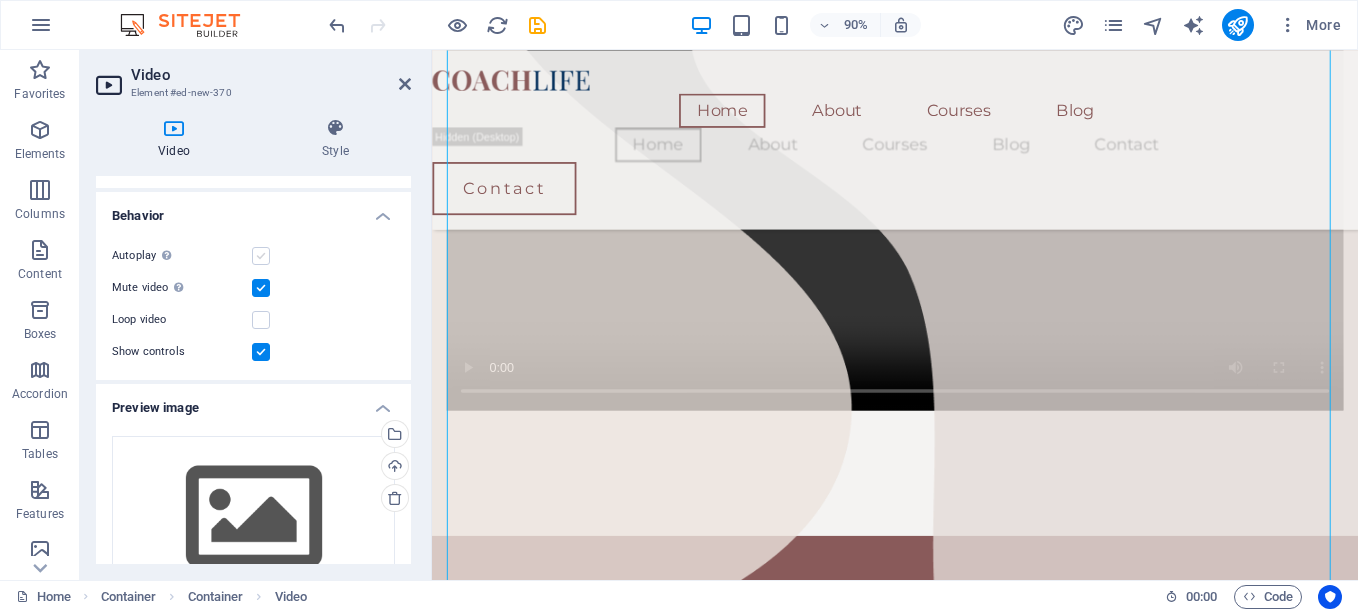 click at bounding box center (261, 256) 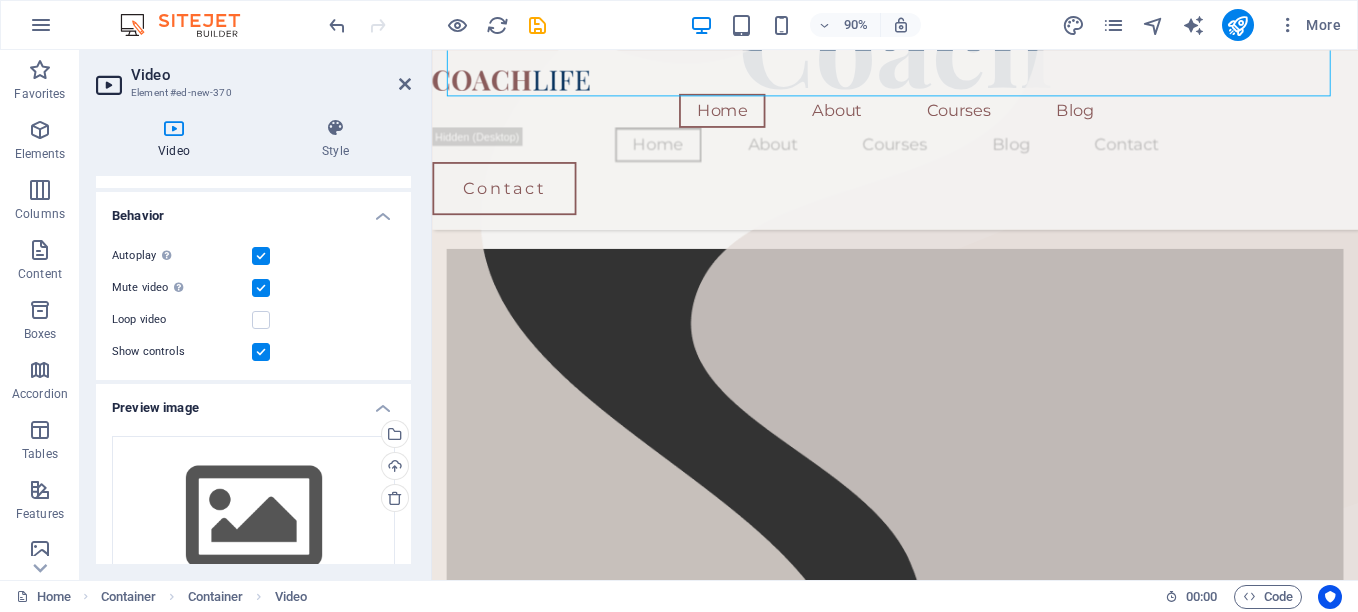 scroll, scrollTop: 862, scrollLeft: 0, axis: vertical 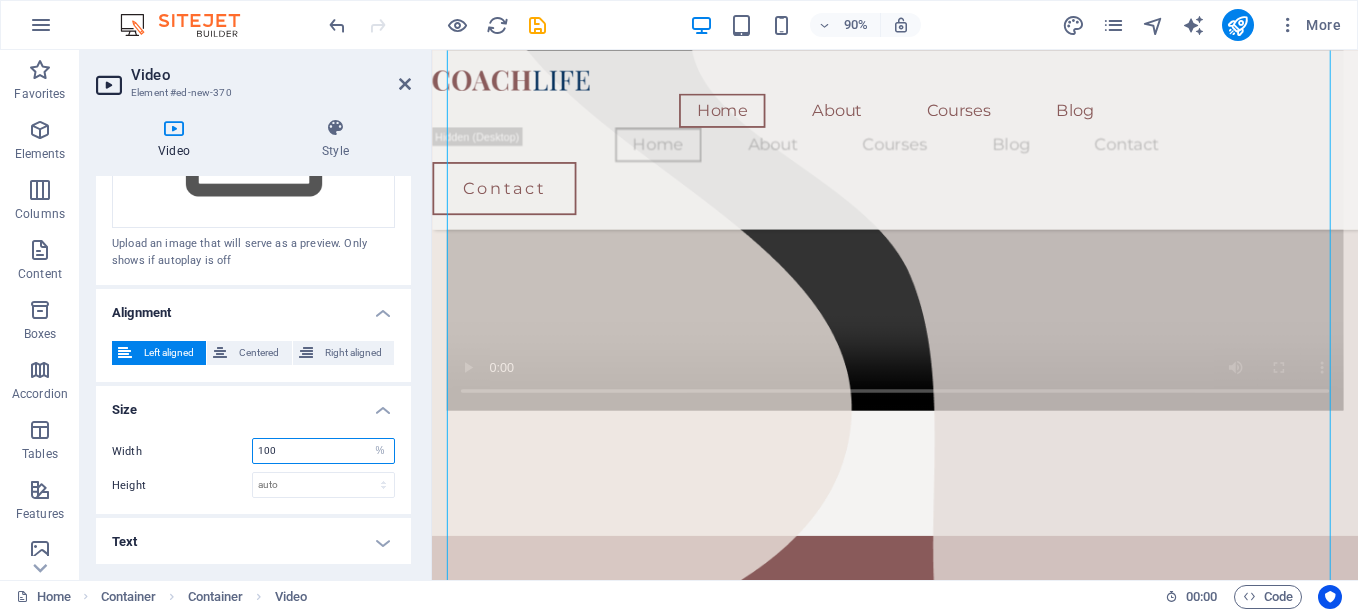 click on "100" at bounding box center [323, 451] 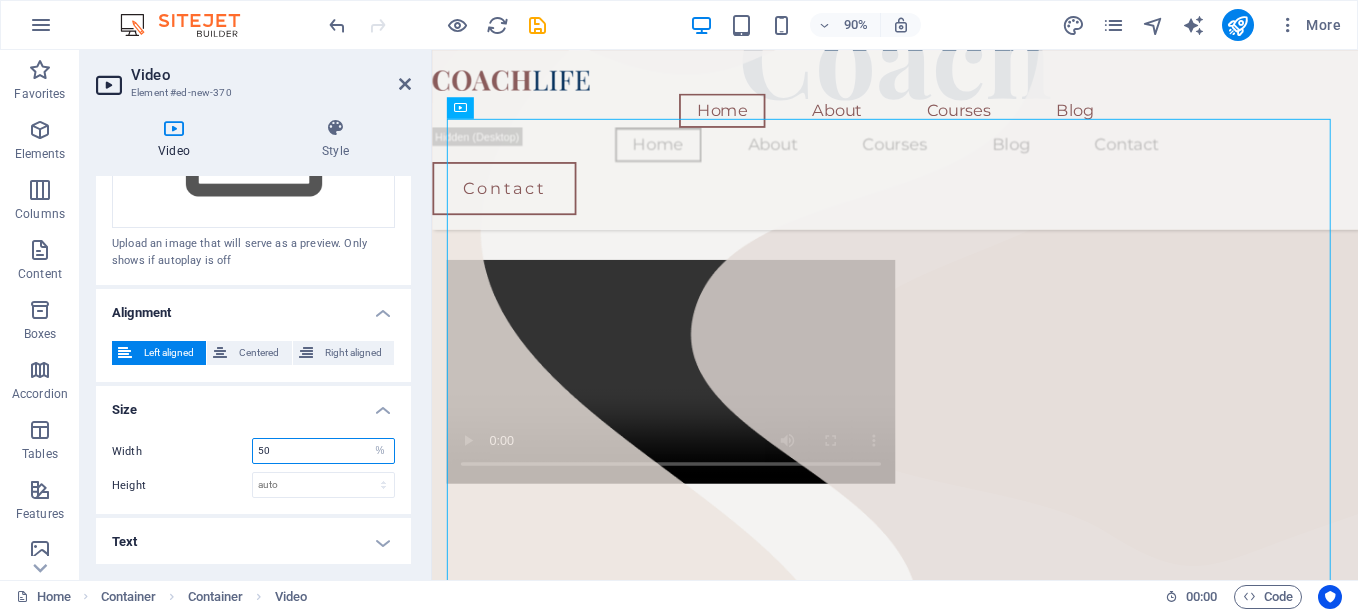 scroll, scrollTop: 687, scrollLeft: 0, axis: vertical 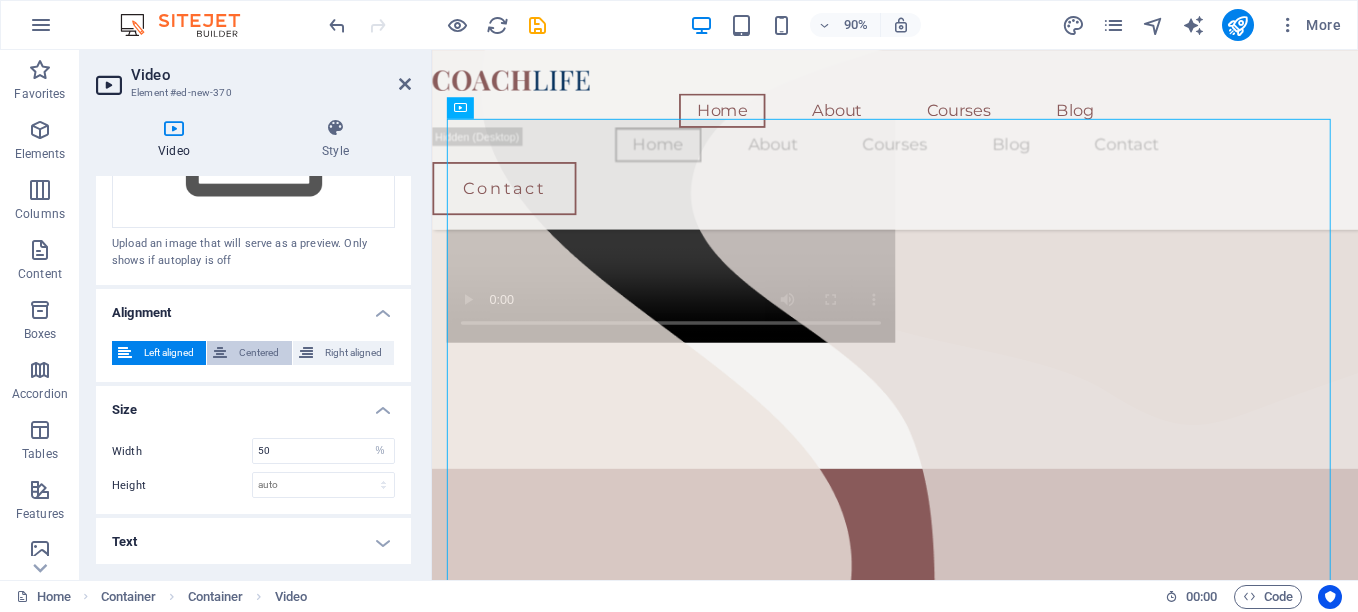 click on "Centered" at bounding box center (259, 353) 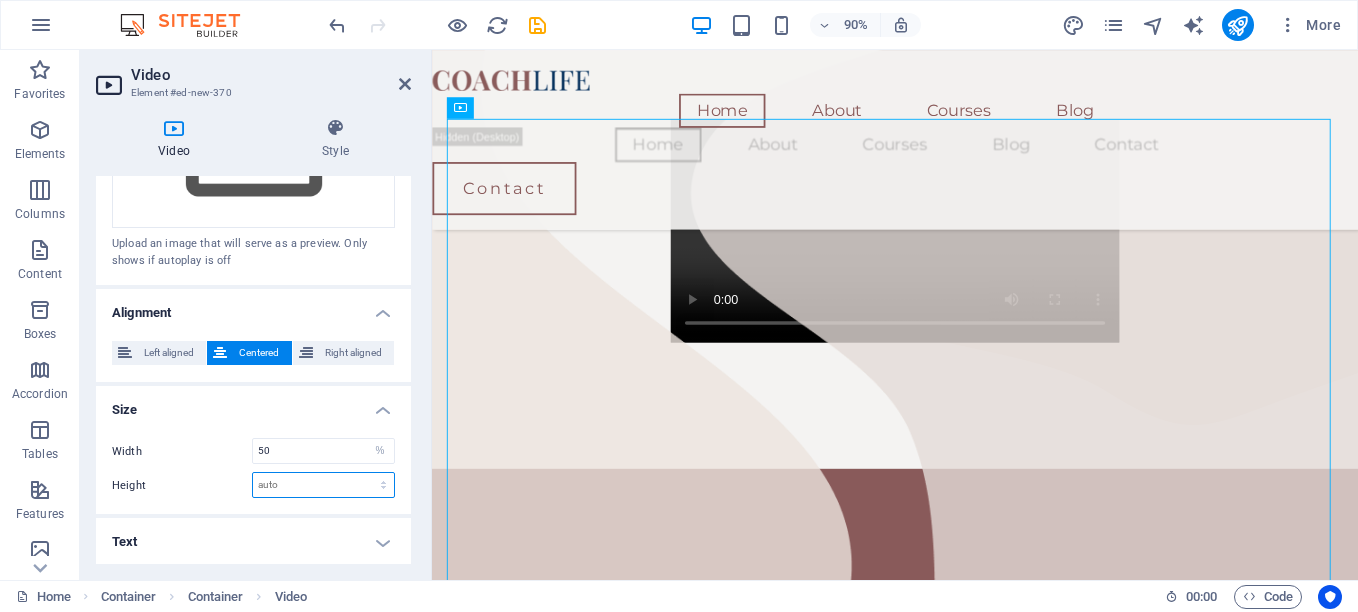 click on "auto px" at bounding box center (323, 485) 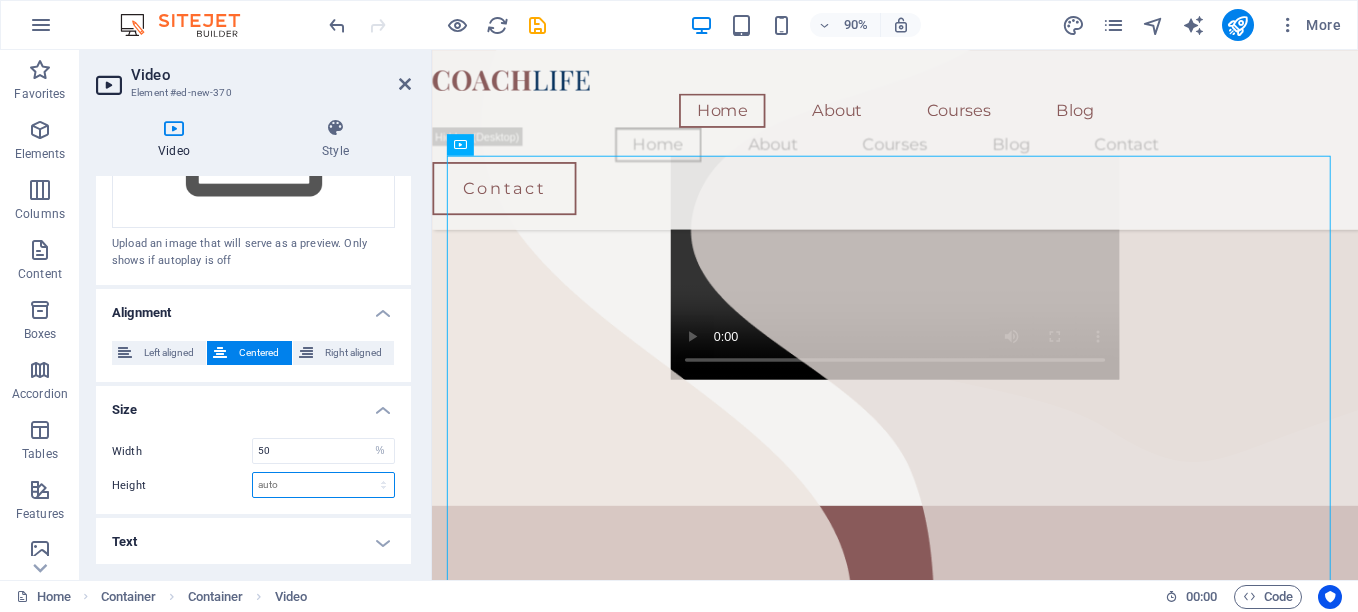 scroll, scrollTop: 629, scrollLeft: 0, axis: vertical 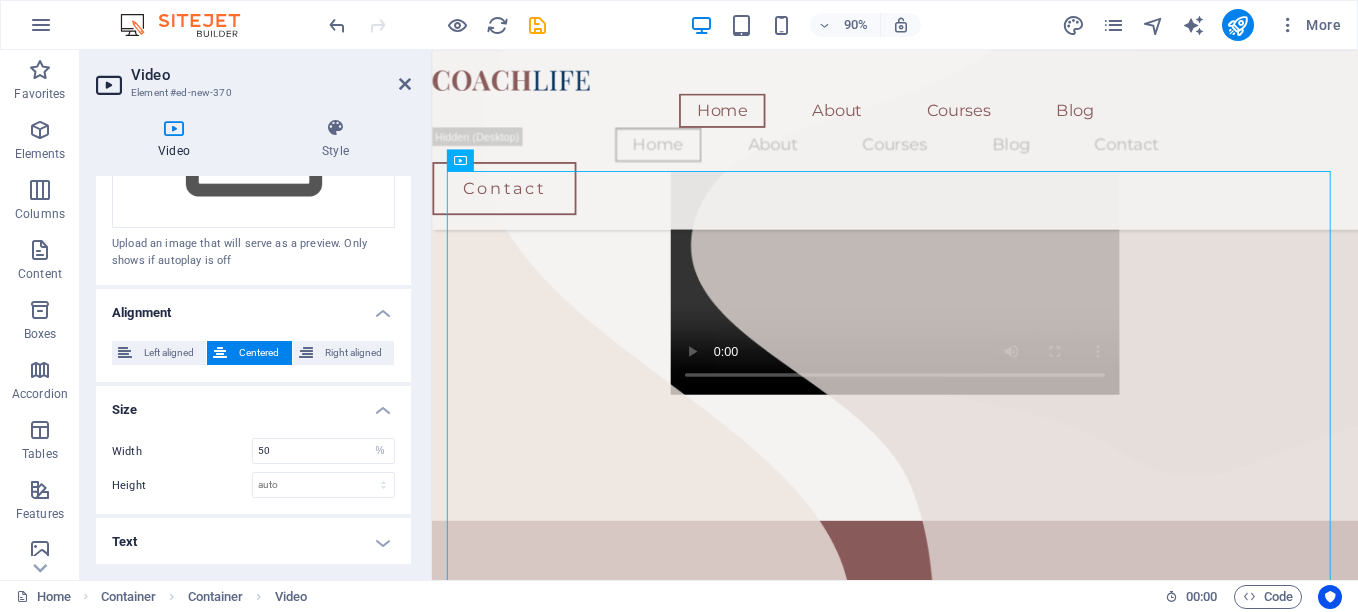drag, startPoint x: 406, startPoint y: 498, endPoint x: 415, endPoint y: 389, distance: 109.370926 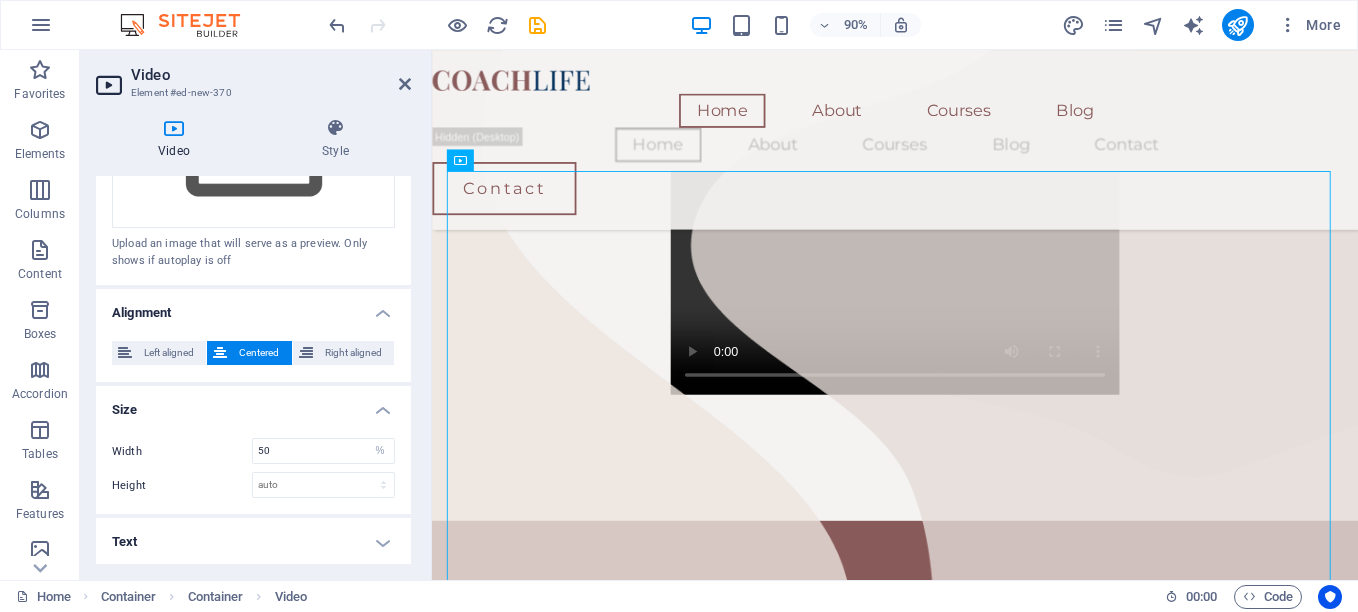 click on "Video Style Video Drag files here, click to choose files or select files from Files or our free stock photos & videos Supported file types: MP4 / WEBM. These are the only file types supported on all major browsers. Behavior Autoplay Autoplay is only available if muted is checked Mute video Autoplay will be available if muted is checked Loop video Show controls Preview image Drag files here, click to choose files or select files from Files or our free stock photos & videos Select files from the file manager, stock photos, or upload file(s) Upload Upload an image that will serve as a preview. Only shows if autoplay is off Alignment Left aligned Centered Right aligned Size Width 50 auto px % Height auto px Text Alternative text The alternative text is used by devices that cannot display videos and should be added to every video to improve website accessibility. Paragraph Format Normal Heading 1 Heading 2 Heading 3 Heading 4 Heading 5 Heading 6 Code Font Family Arial Georgia Impact Tahoma Times New Roman Verdana" at bounding box center [253, 341] 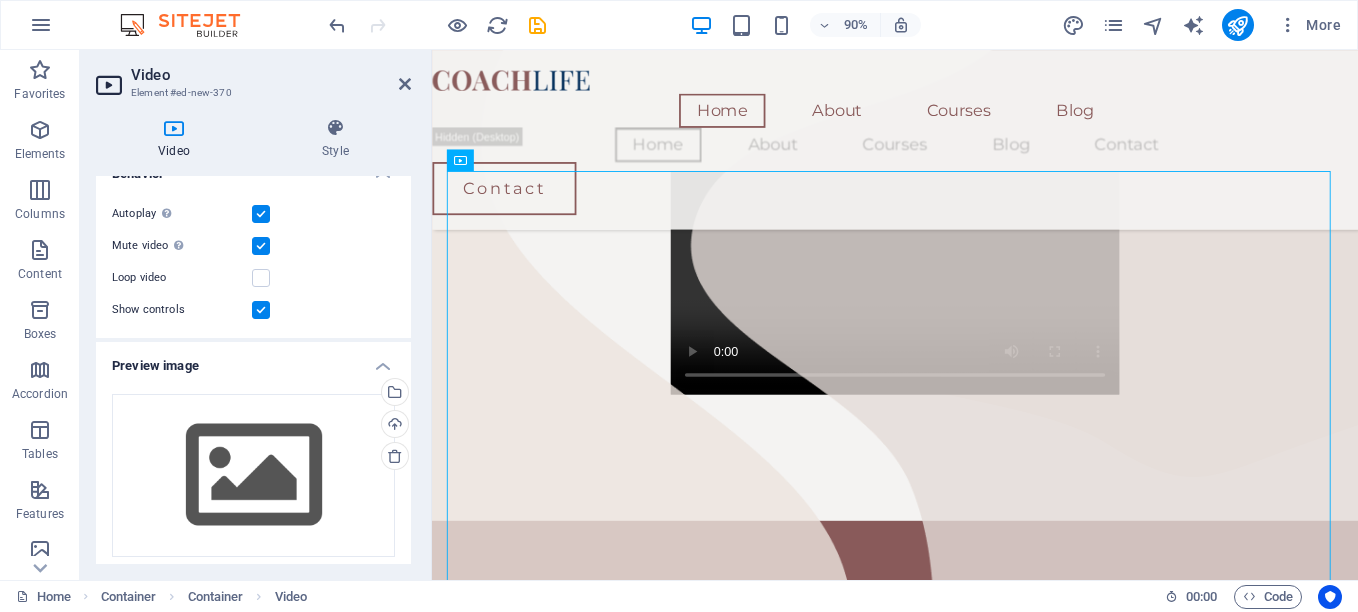 scroll, scrollTop: 206, scrollLeft: 0, axis: vertical 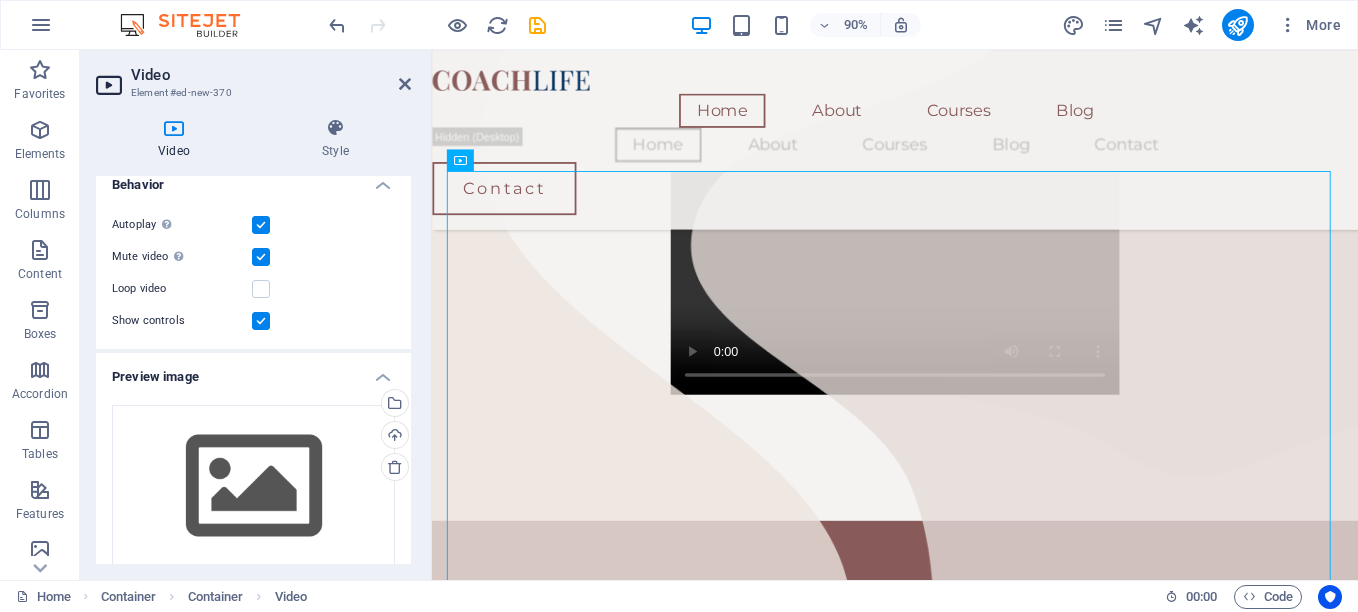 click on "Autoplay Autoplay is only available if muted is checked Mute video Autoplay will be available if muted is checked Loop video Show controls" at bounding box center (253, 273) 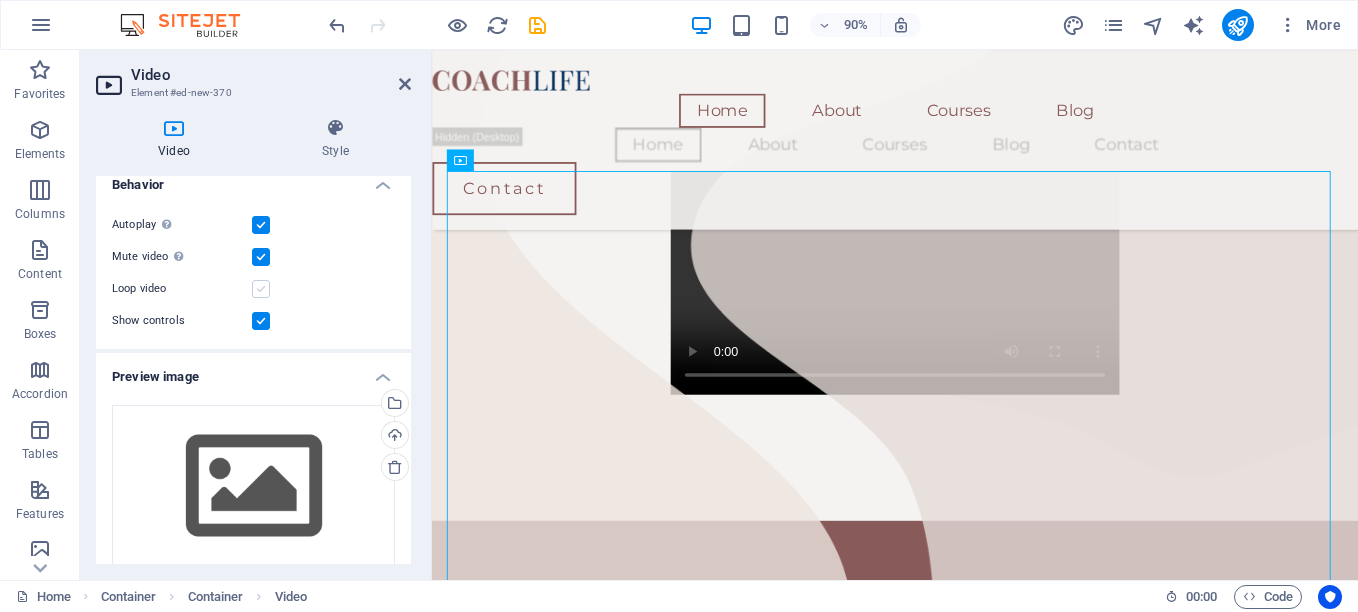 click at bounding box center (261, 289) 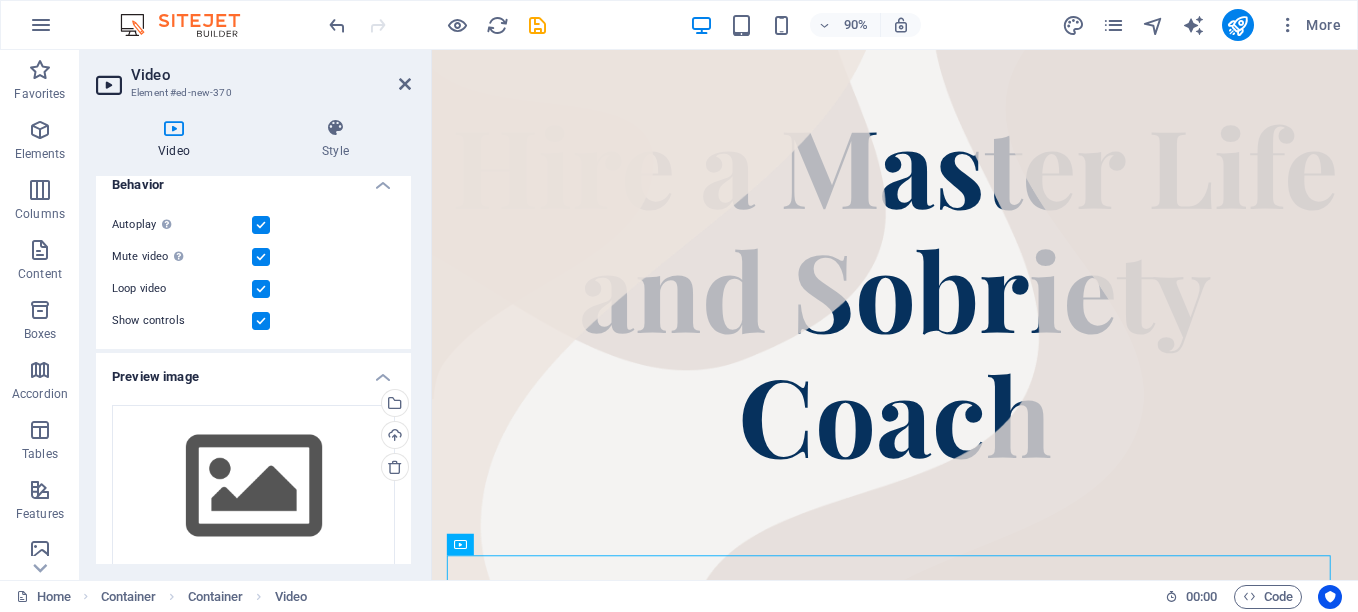 scroll, scrollTop: 0, scrollLeft: 0, axis: both 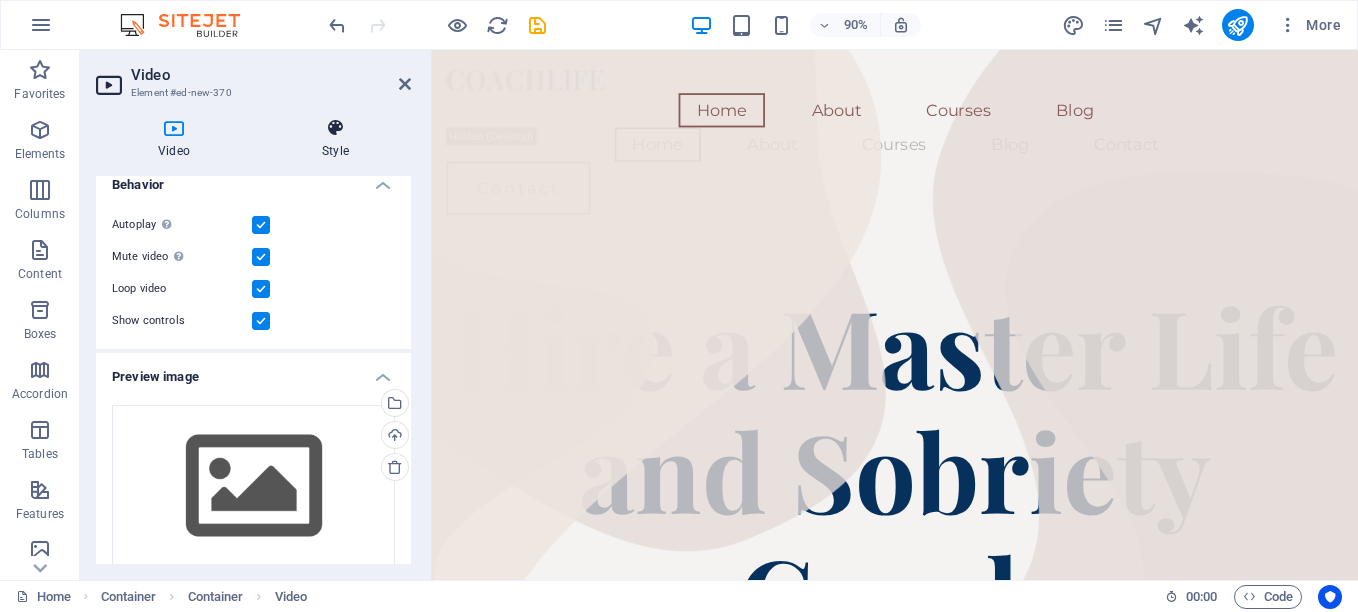 click at bounding box center (335, 128) 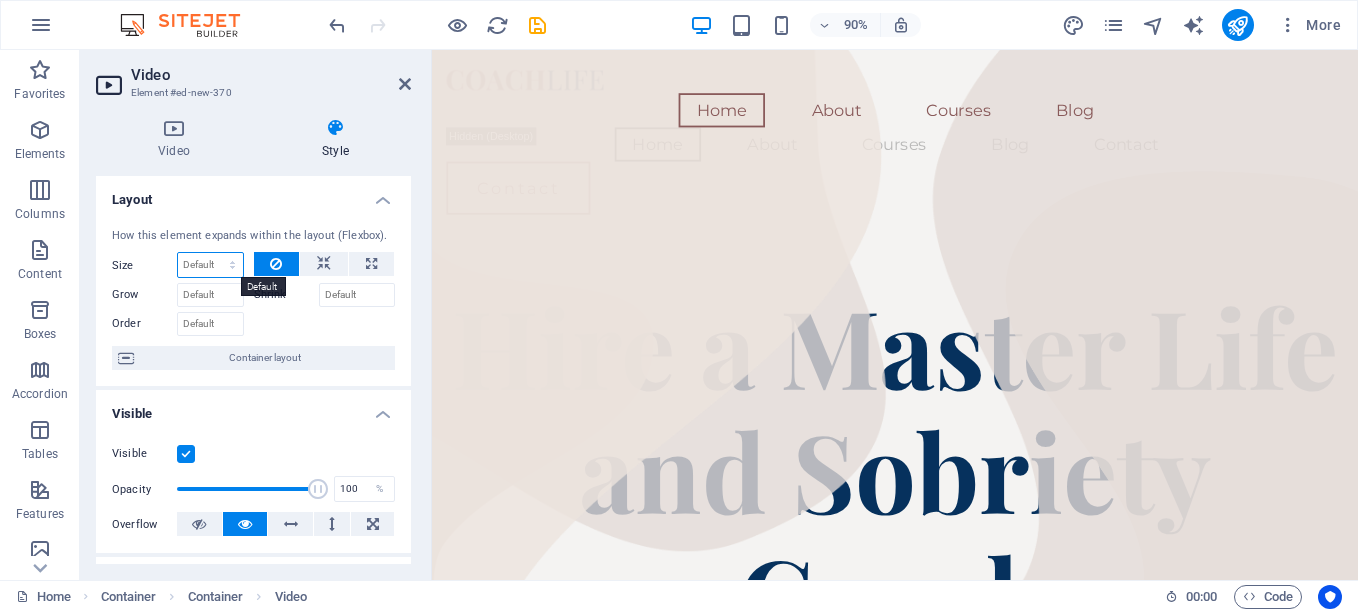 click on "Default auto px % 1/1 1/2 1/3 1/4 1/5 1/6 1/7 1/8 1/9 1/10" at bounding box center [210, 265] 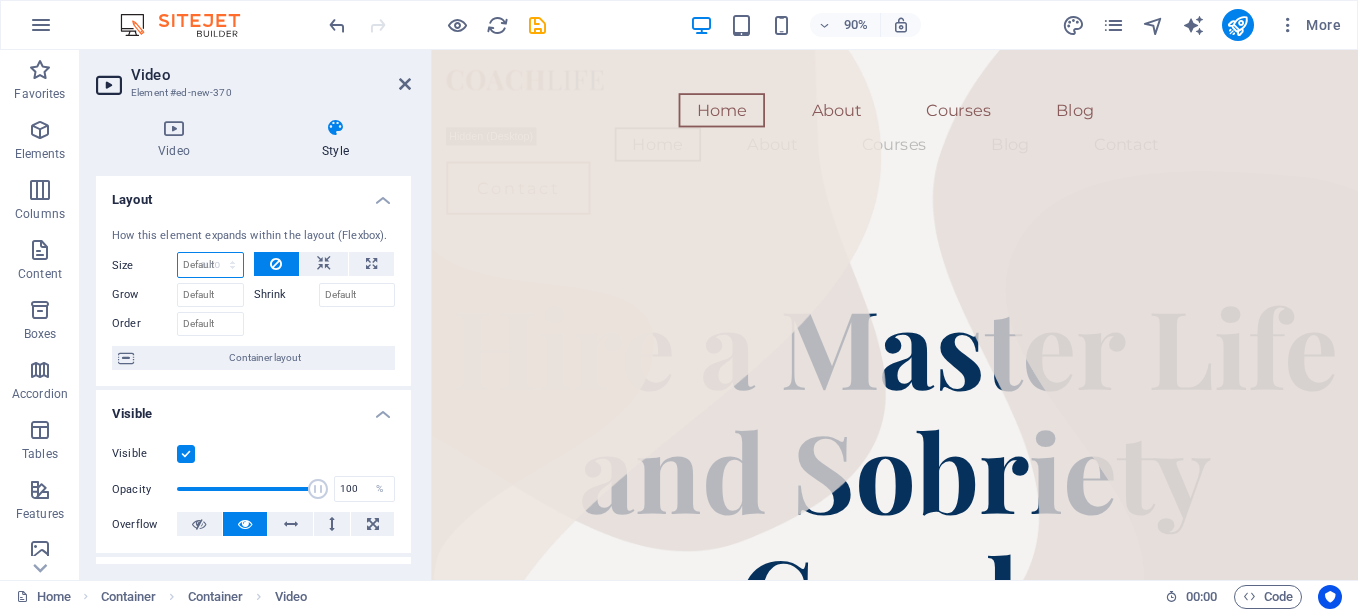 click on "Default auto px % 1/1 1/2 1/3 1/4 1/5 1/6 1/7 1/8 1/9 1/10" at bounding box center (210, 265) 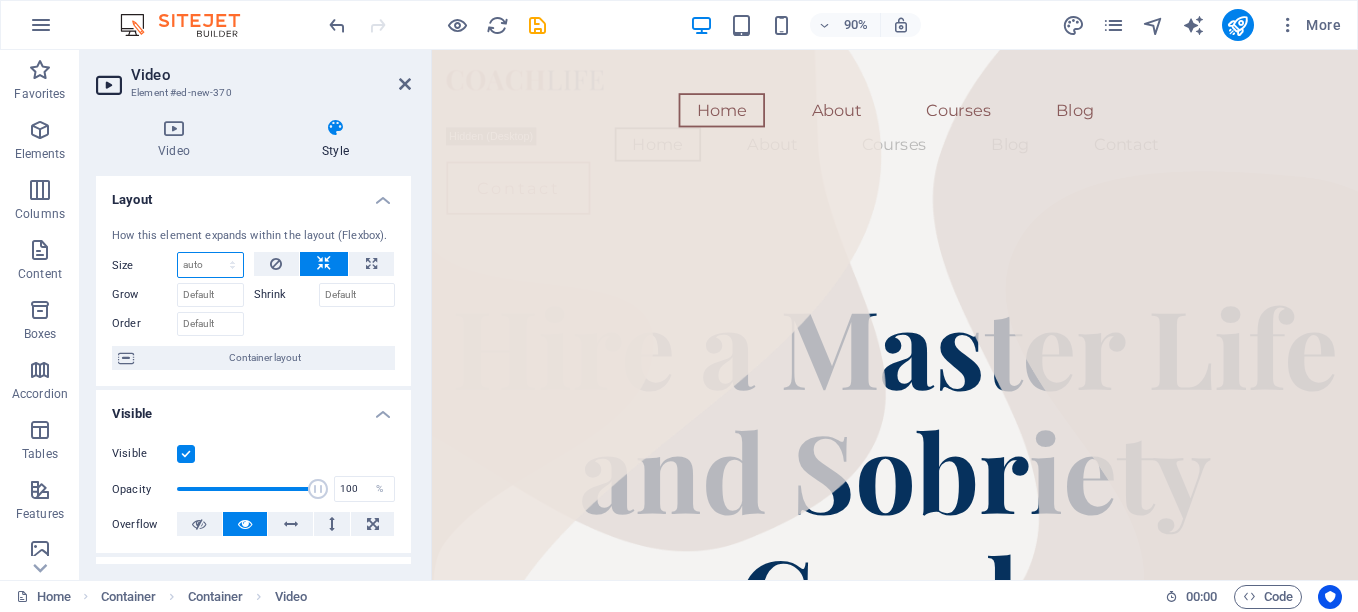 scroll, scrollTop: 948, scrollLeft: 0, axis: vertical 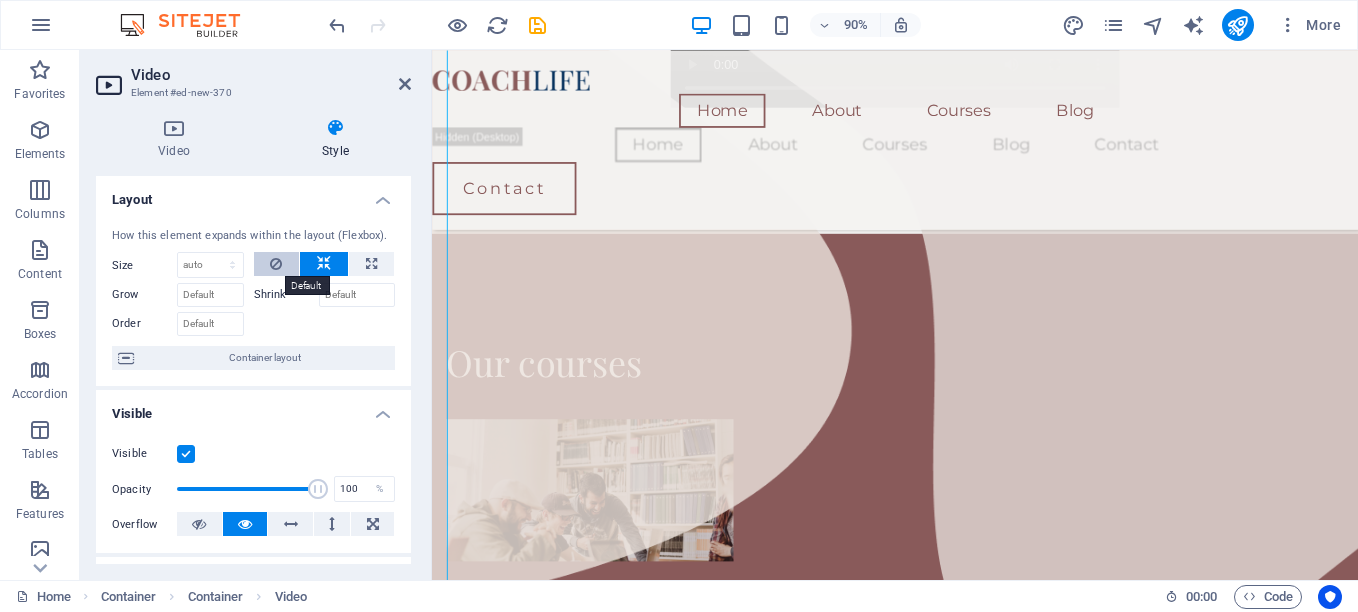 click at bounding box center (276, 264) 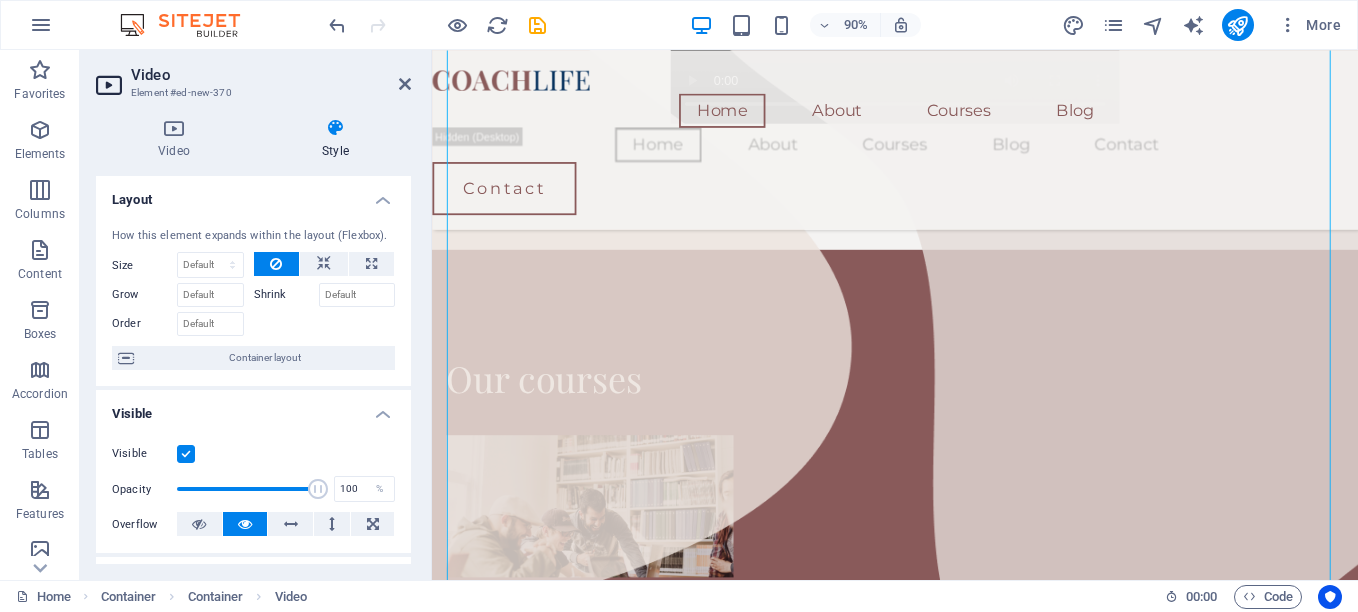 click on "Shrink" at bounding box center [286, 295] 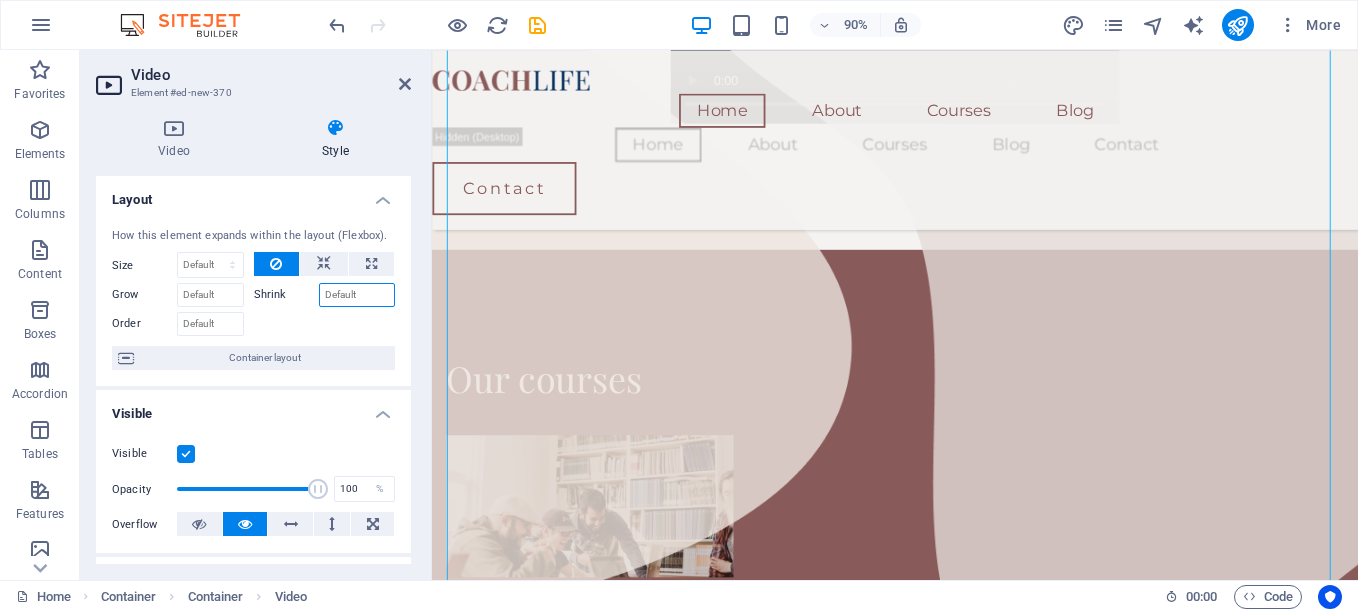 click on "Shrink" at bounding box center (357, 295) 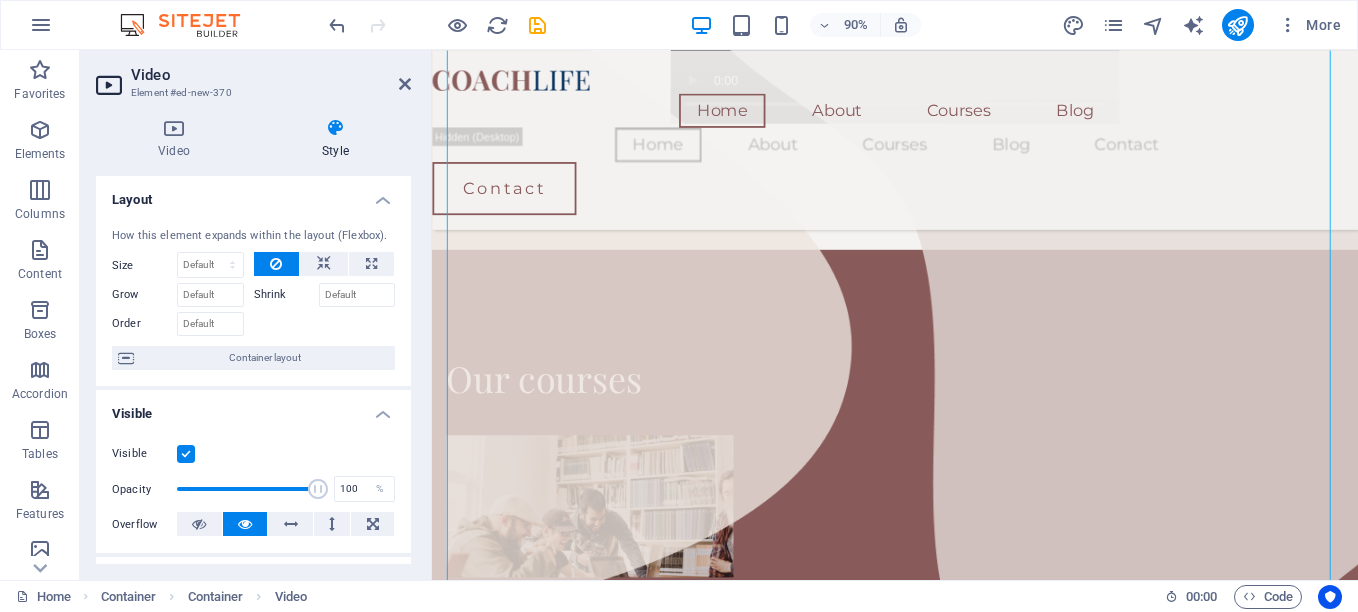drag, startPoint x: 405, startPoint y: 318, endPoint x: 408, endPoint y: 345, distance: 27.166155 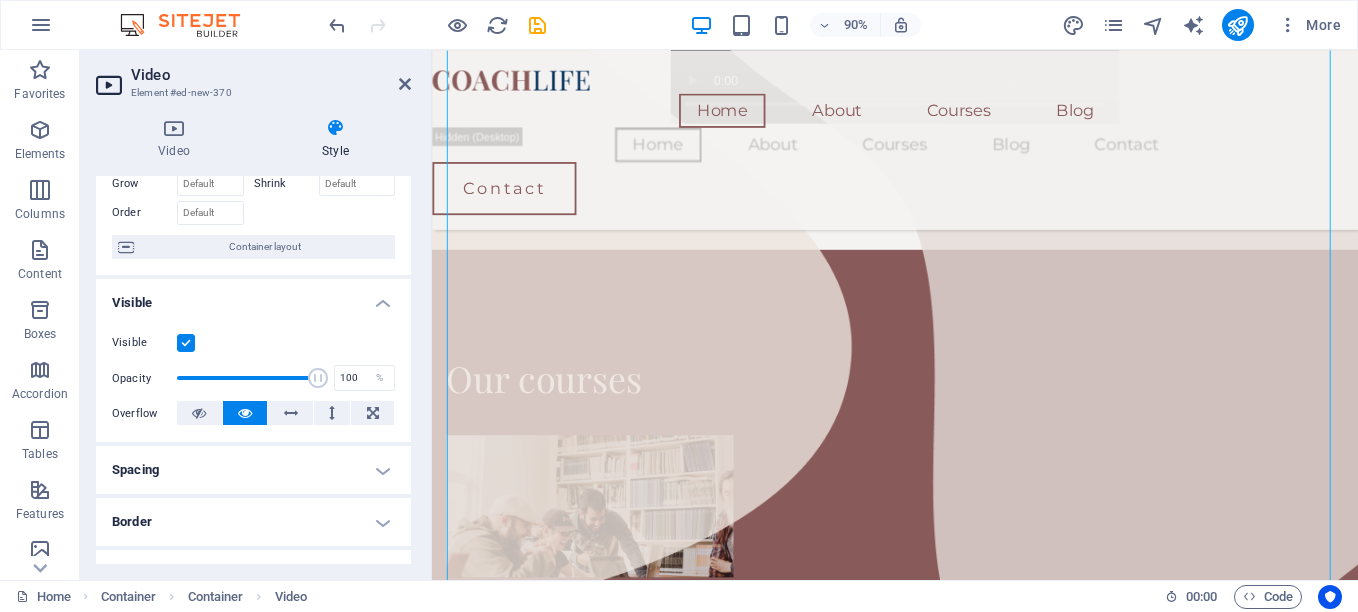 scroll, scrollTop: 126, scrollLeft: 0, axis: vertical 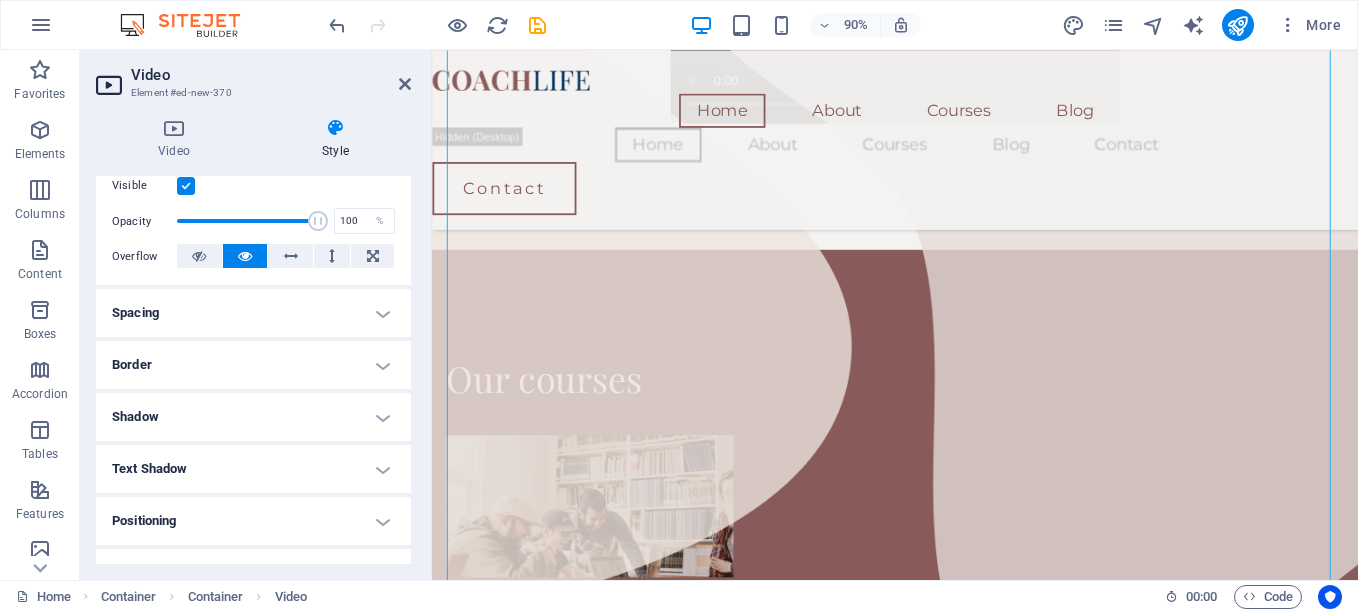 drag, startPoint x: 412, startPoint y: 416, endPoint x: 422, endPoint y: 475, distance: 59.841457 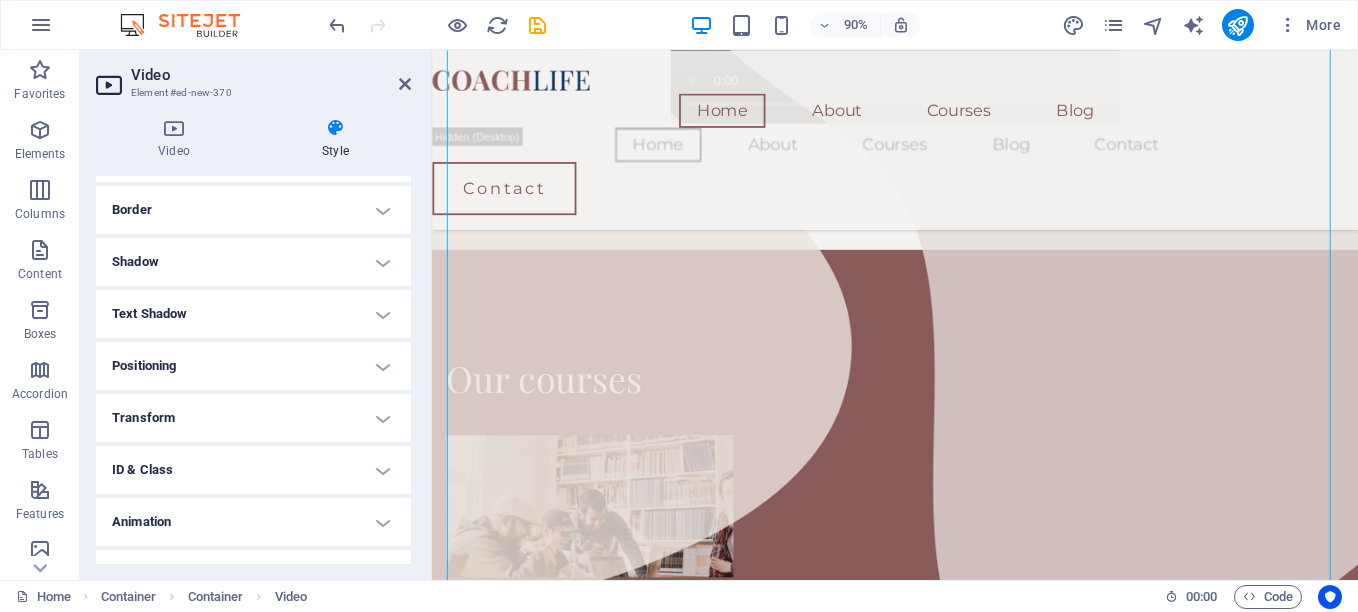 scroll, scrollTop: 426, scrollLeft: 0, axis: vertical 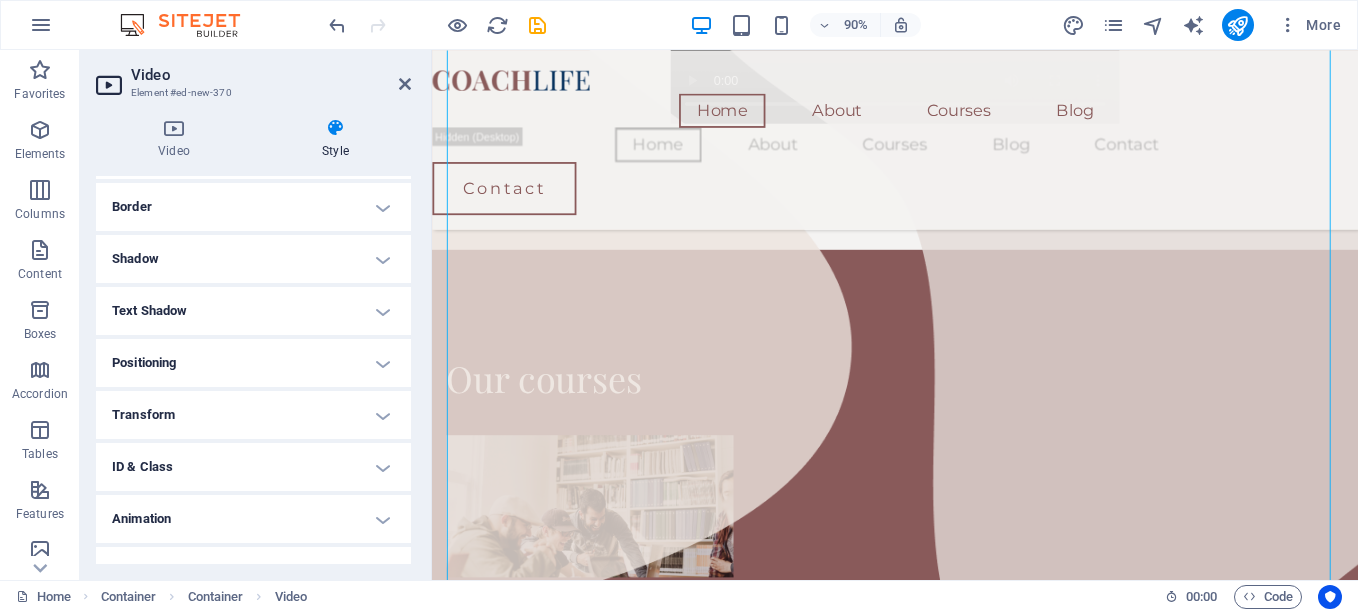 click on "Positioning" at bounding box center (253, 363) 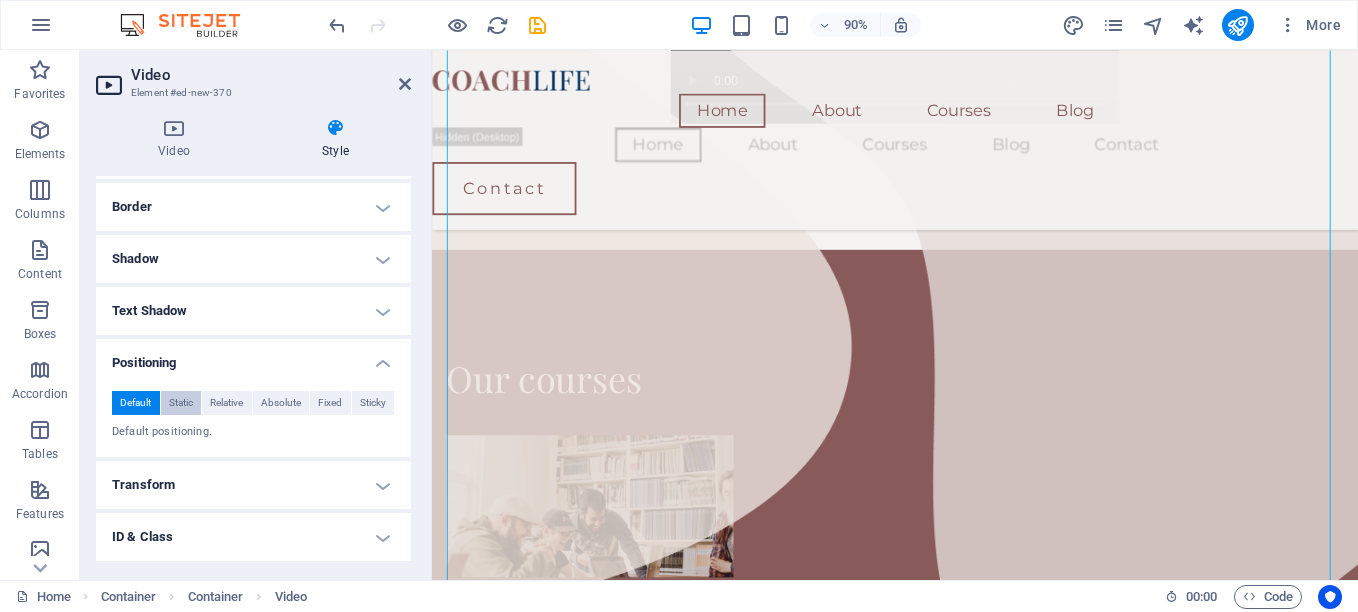 click on "Static" at bounding box center (181, 403) 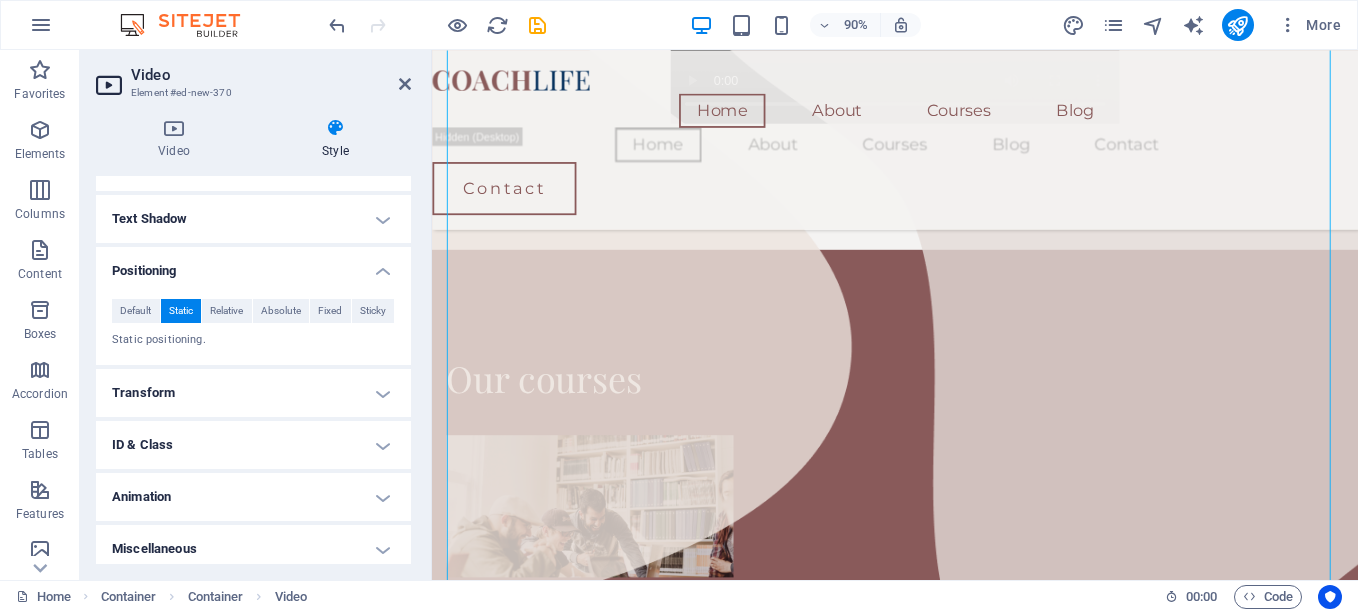 scroll, scrollTop: 527, scrollLeft: 0, axis: vertical 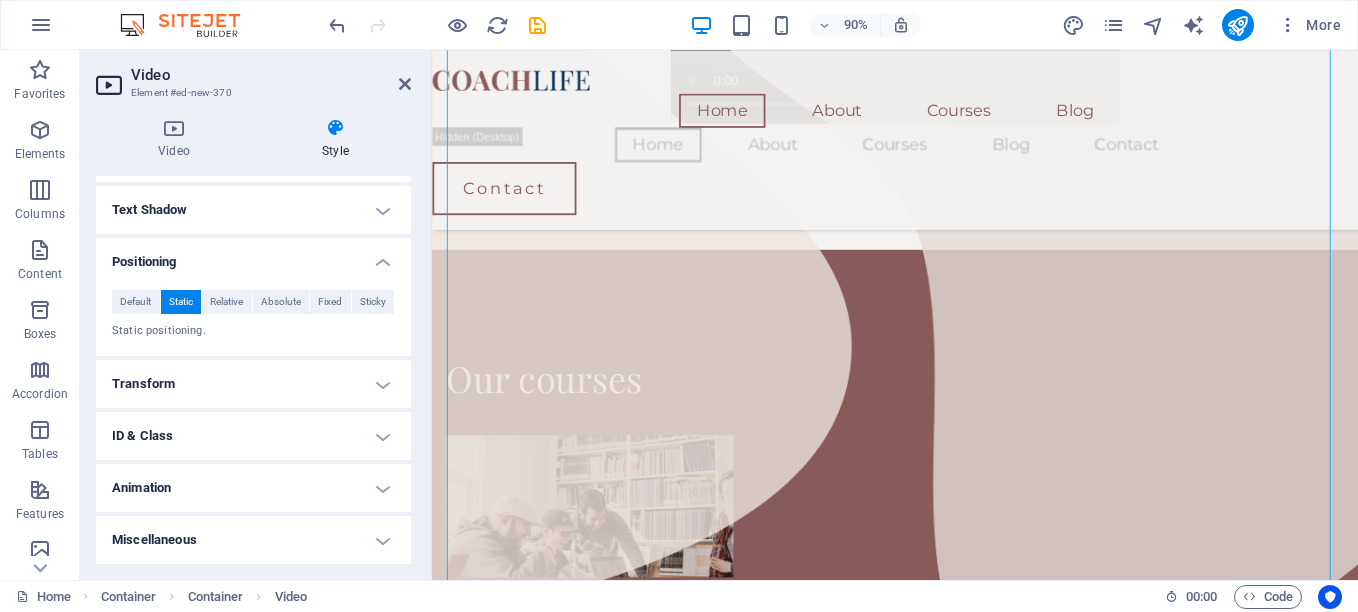 click on "Miscellaneous" at bounding box center [253, 540] 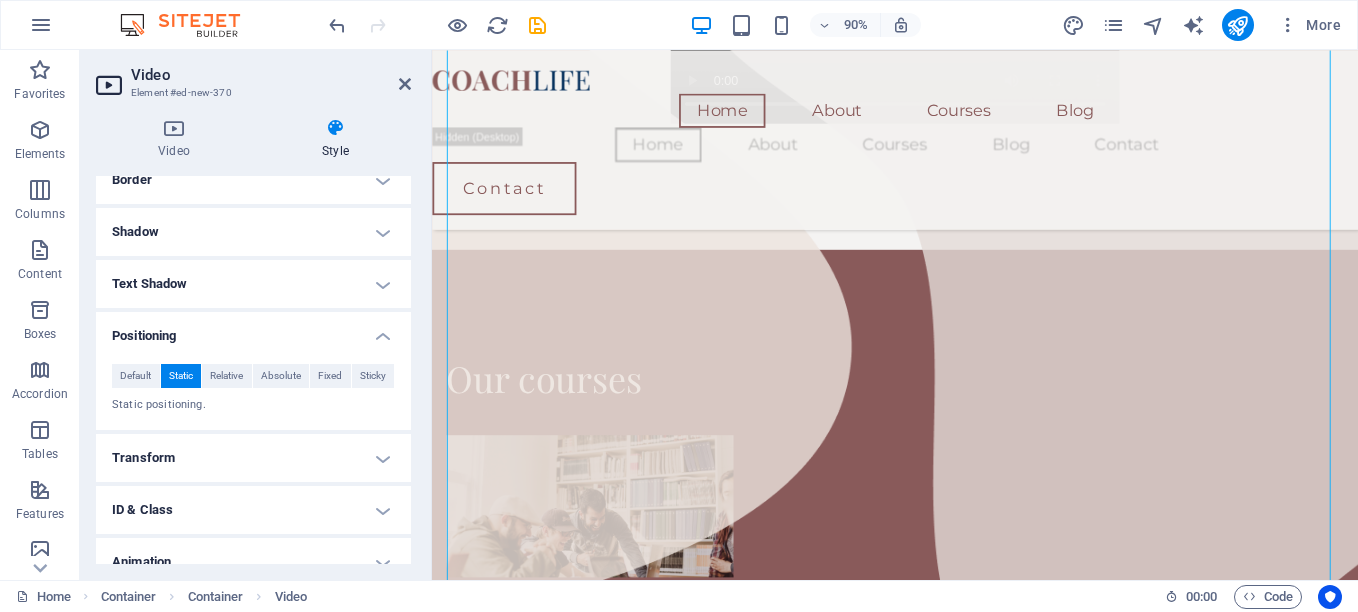 scroll, scrollTop: 466, scrollLeft: 0, axis: vertical 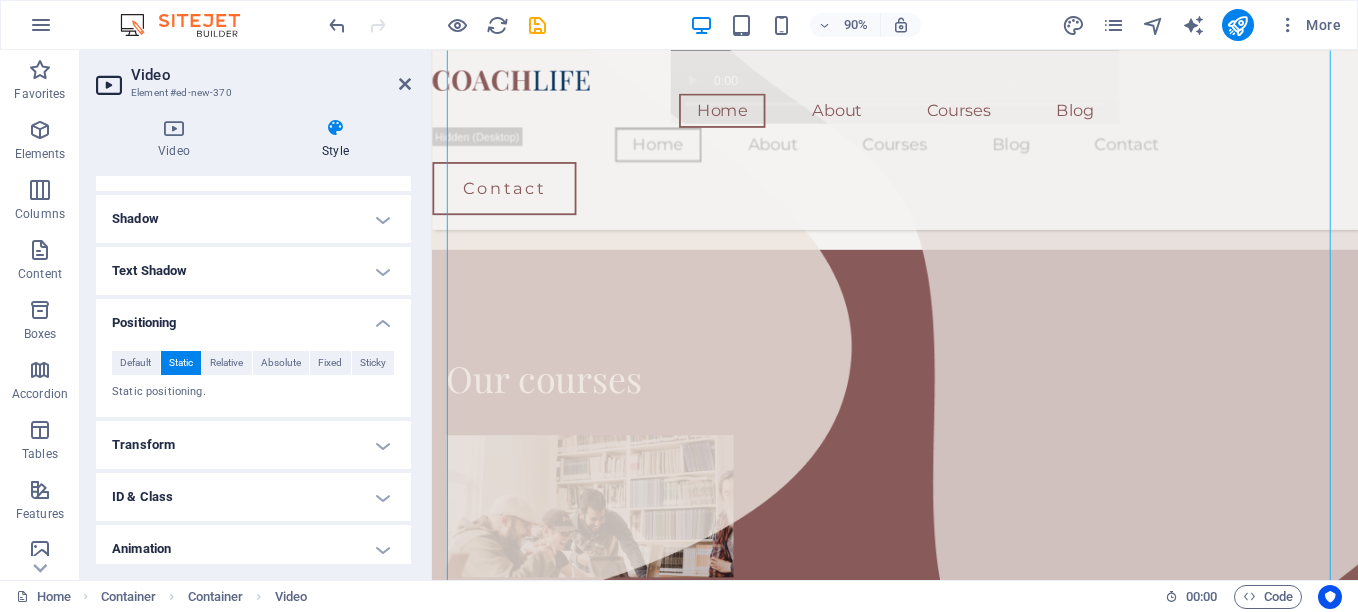 click on "Transform" at bounding box center (253, 445) 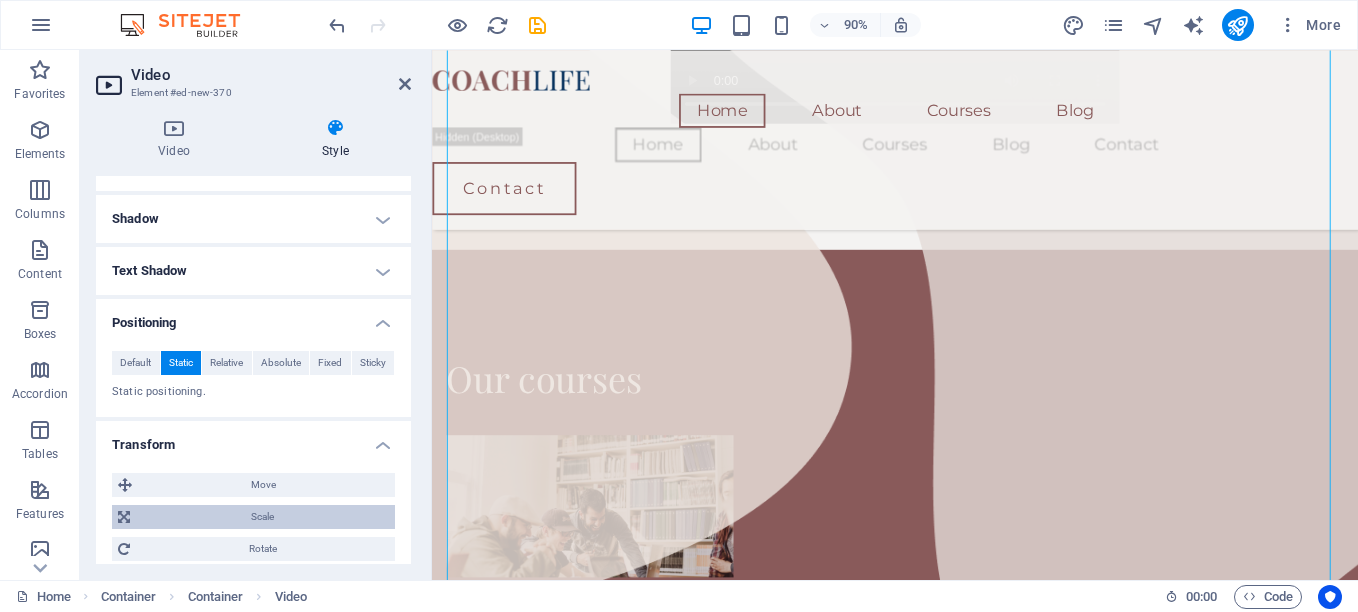 click on "Scale" at bounding box center [262, 517] 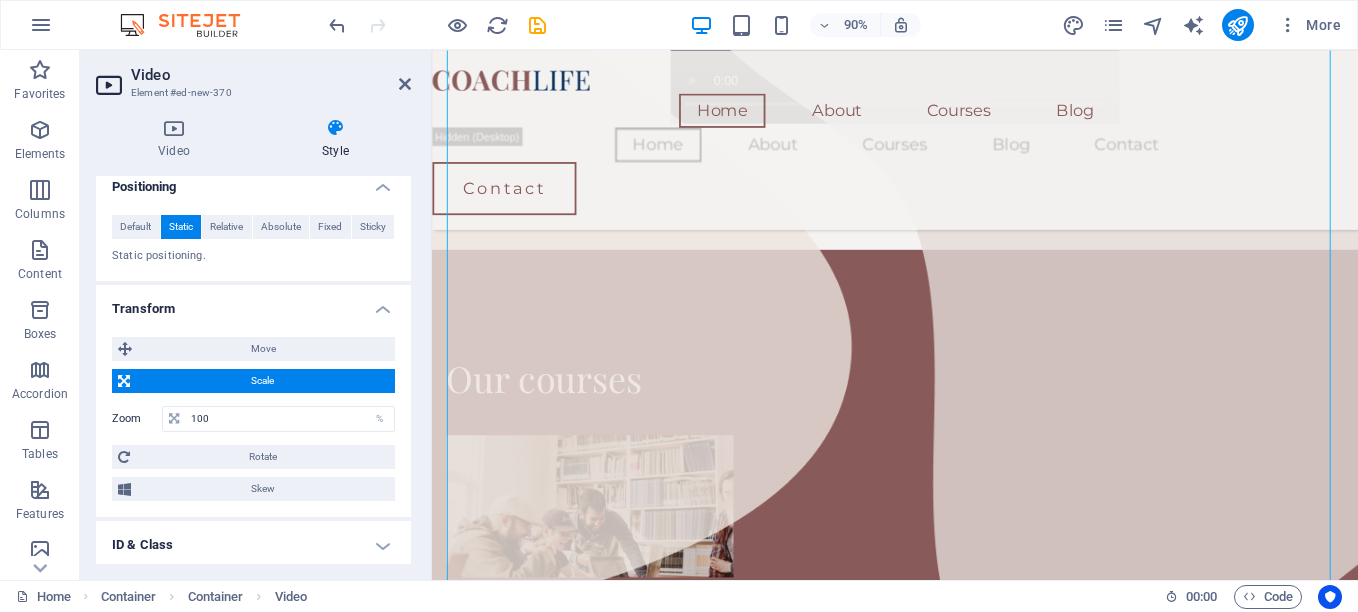 scroll, scrollTop: 605, scrollLeft: 0, axis: vertical 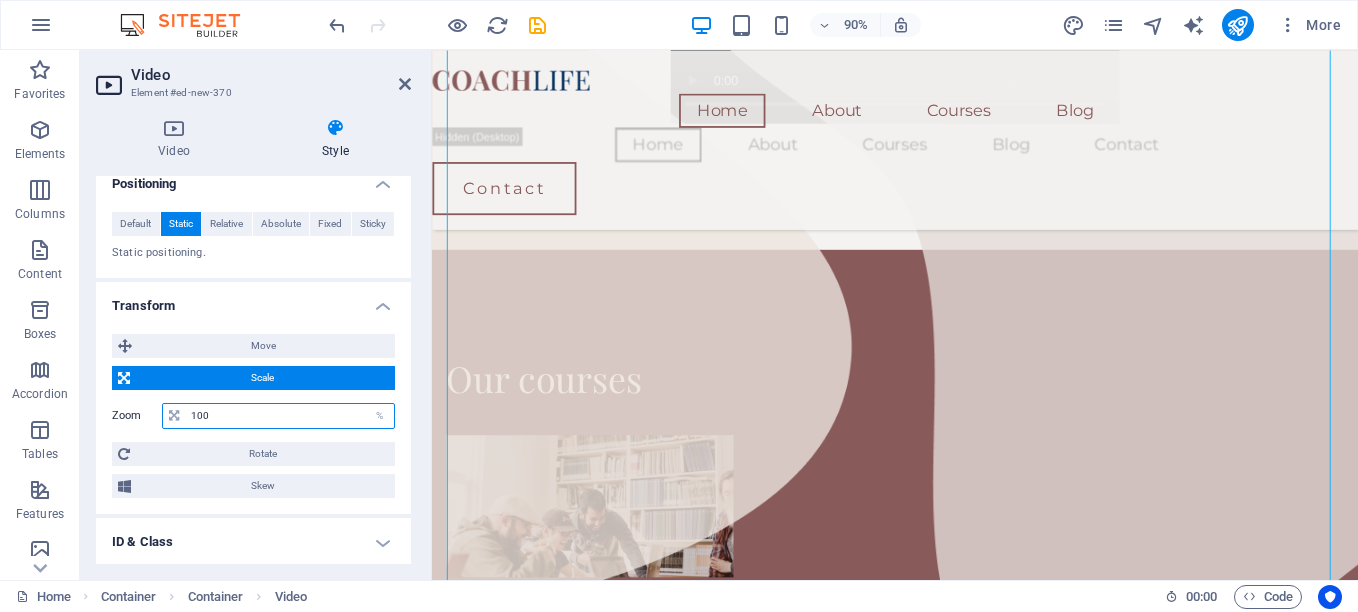 click on "100" at bounding box center (290, 416) 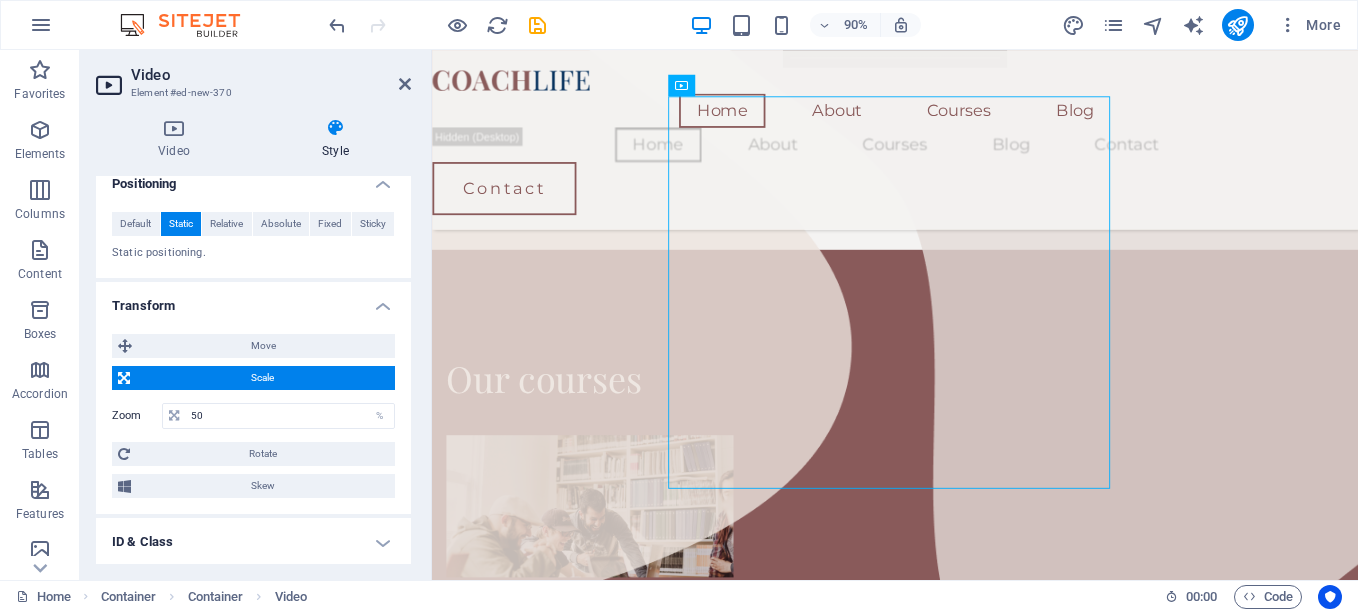click on "Transform" at bounding box center (253, 300) 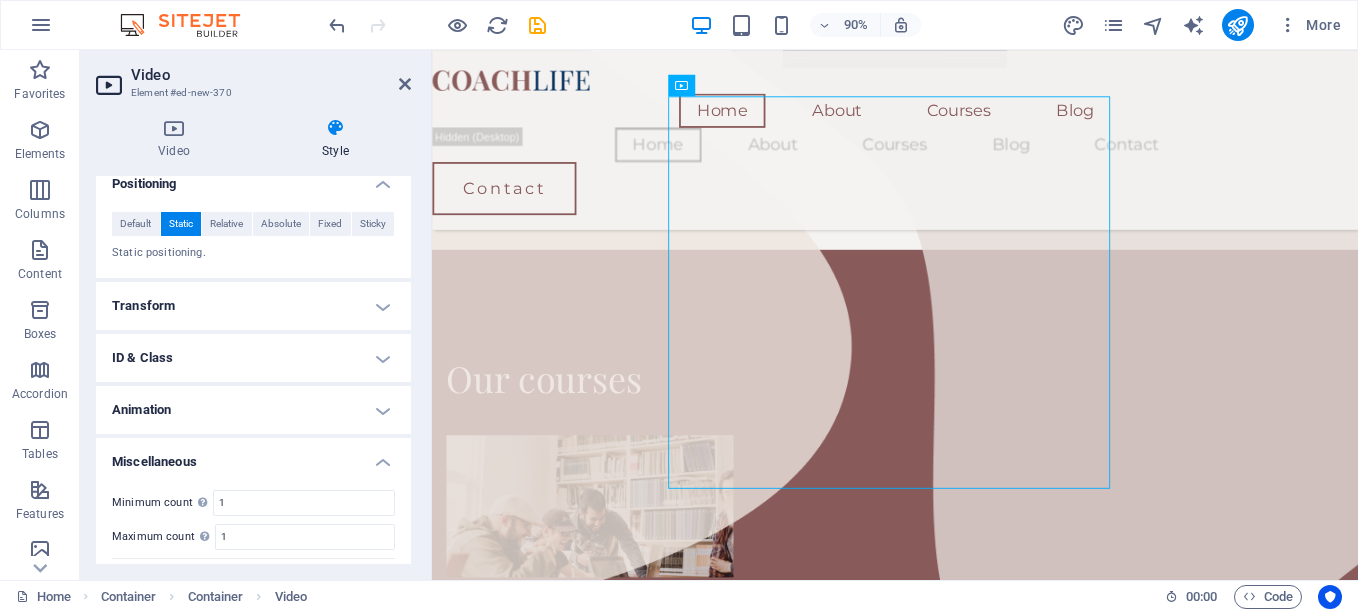 click on "ID & Class" at bounding box center [253, 358] 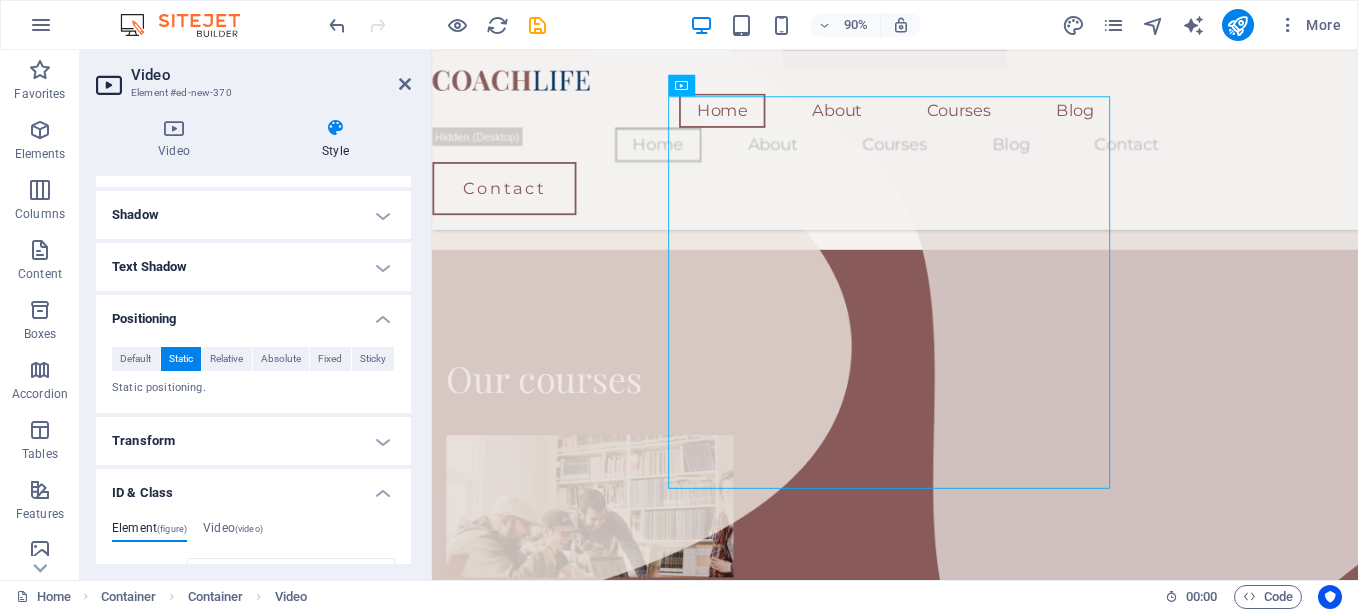 scroll, scrollTop: 467, scrollLeft: 0, axis: vertical 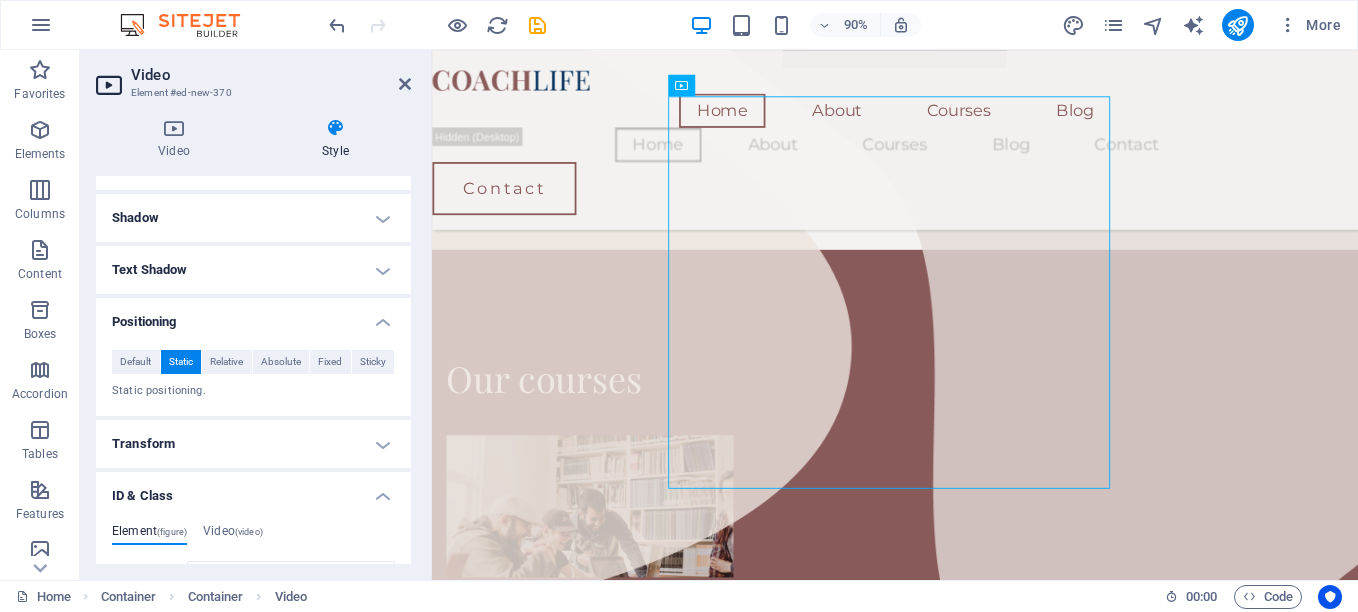 click on "Video Style Video Drag files here, click to choose files or select files from Files or our free stock photos & videos Supported file types: MP4 / WEBM. These are the only file types supported on all major browsers. Behavior Autoplay Autoplay is only available if muted is checked Mute video Autoplay will be available if muted is checked Loop video Show controls Preview image Drag files here, click to choose files or select files from Files or our free stock photos & videos Select files from the file manager, stock photos, or upload file(s) Upload Upload an image that will serve as a preview. Only shows if autoplay is off Alignment Left aligned Centered Right aligned Size Width 50 auto px % Height auto px Text Alternative text The alternative text is used by devices that cannot display videos and should be added to every video to improve website accessibility. Paragraph Format Normal Heading 1 Heading 2 Heading 3 Heading 4 Heading 5 Heading 6 Code Font Family Arial Georgia Impact Tahoma Times New Roman Verdana" at bounding box center [253, 341] 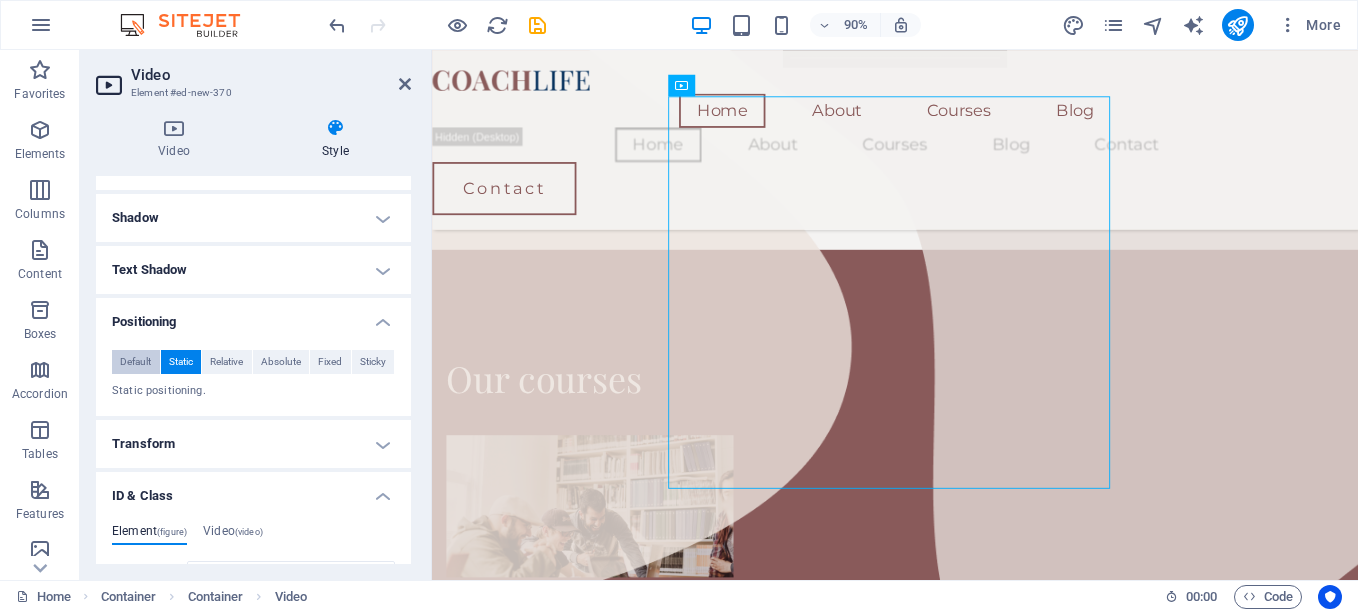 click on "Default" at bounding box center [135, 362] 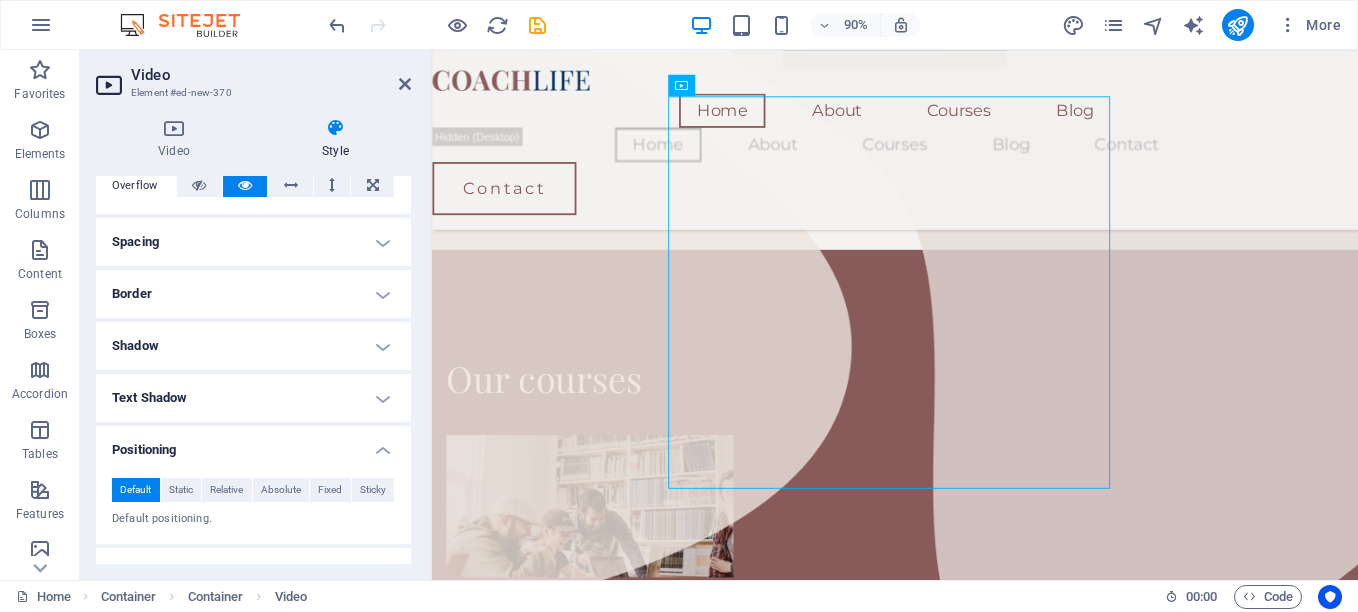 scroll, scrollTop: 312, scrollLeft: 0, axis: vertical 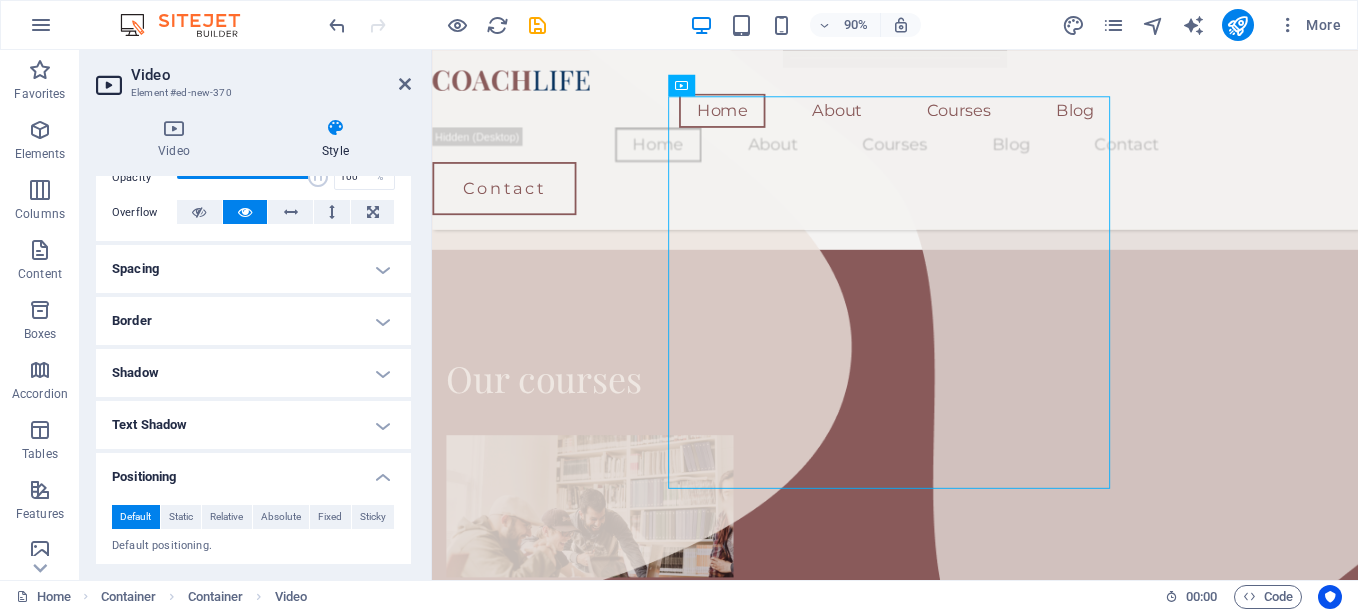 drag, startPoint x: 406, startPoint y: 277, endPoint x: 408, endPoint y: 236, distance: 41.04875 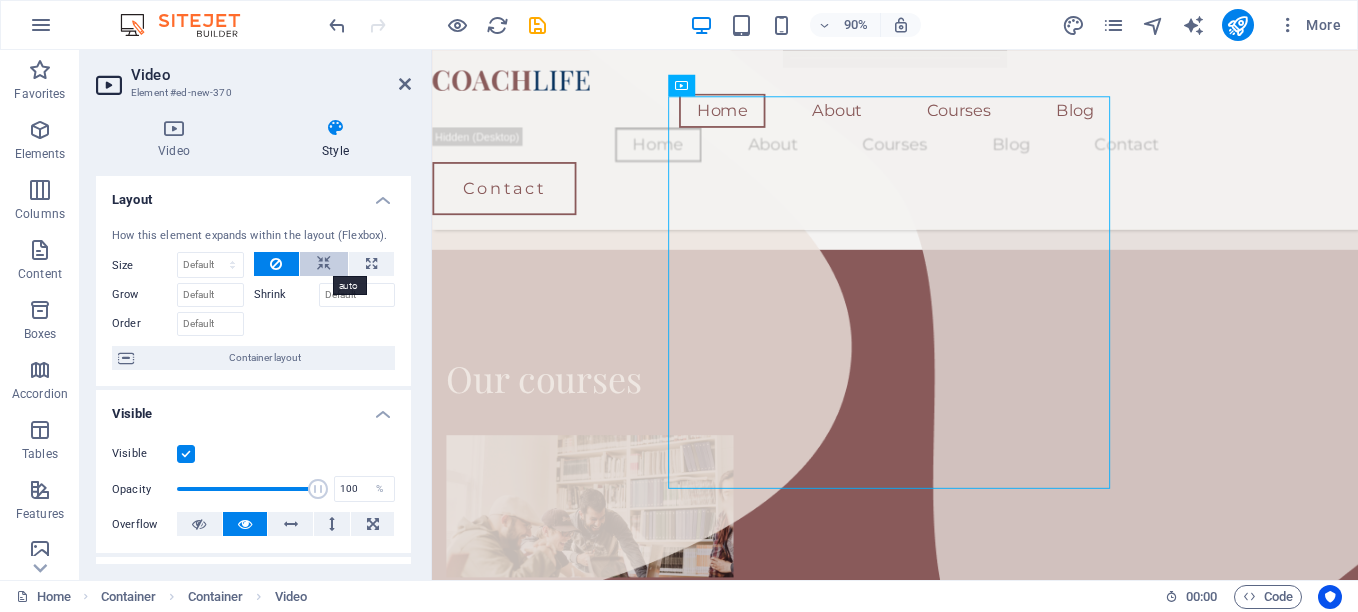 click at bounding box center (324, 264) 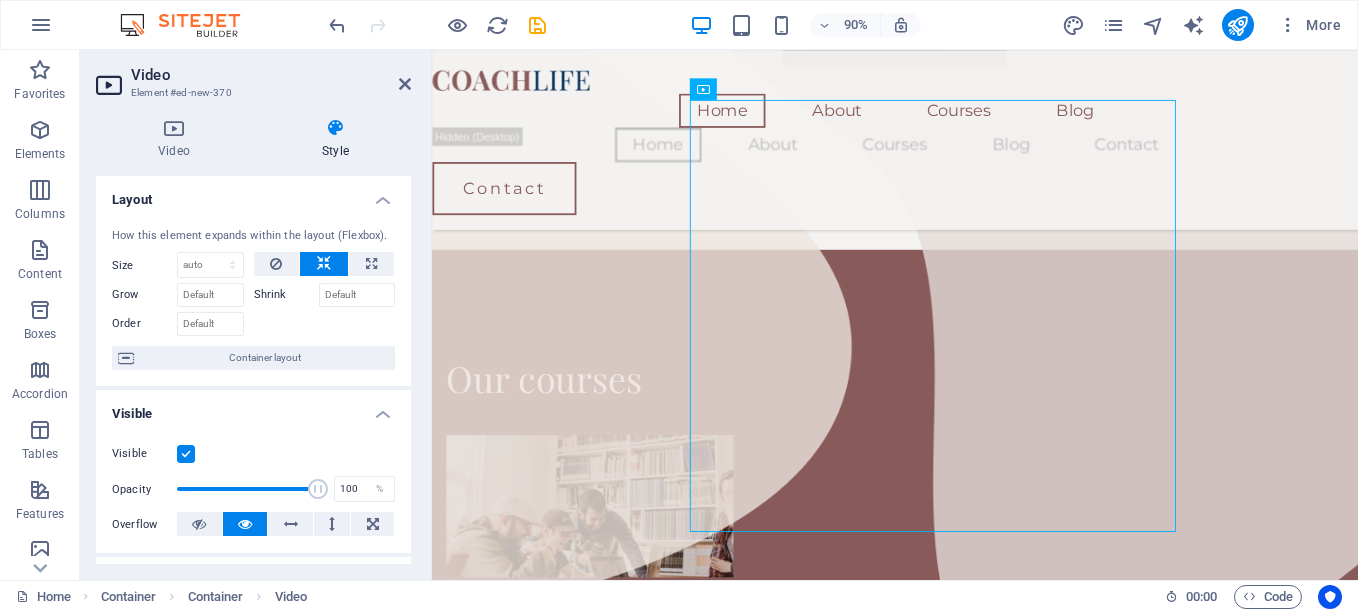 scroll, scrollTop: 948, scrollLeft: 0, axis: vertical 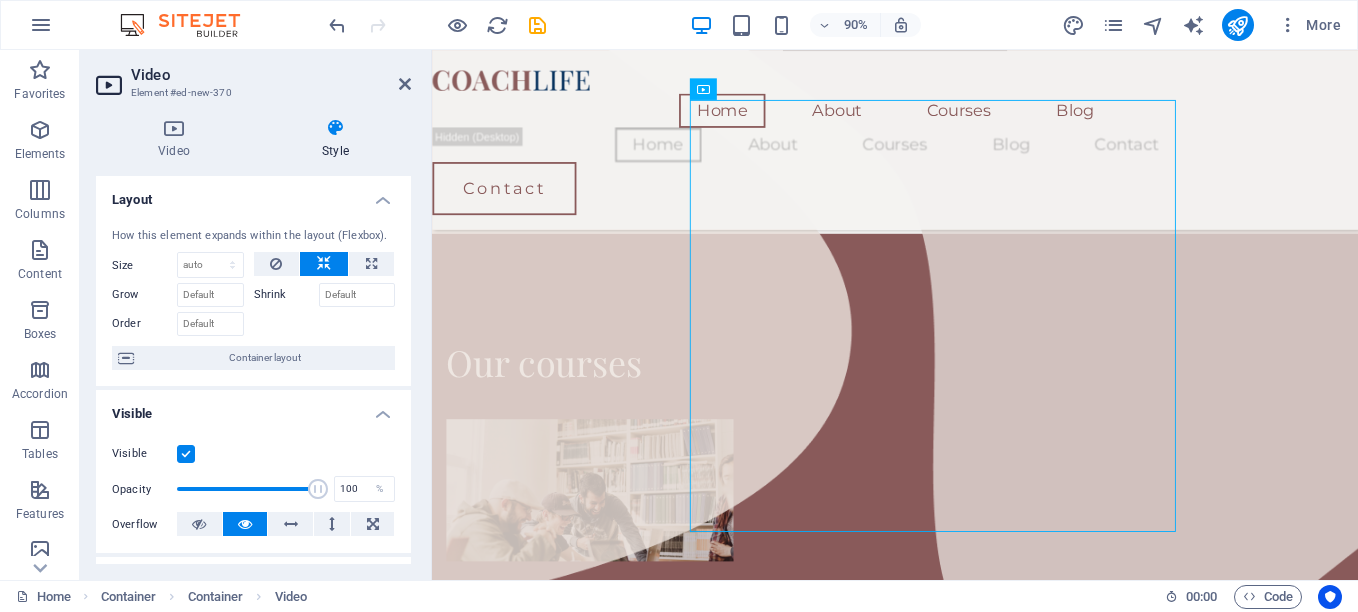 click on "Layout" at bounding box center (253, 194) 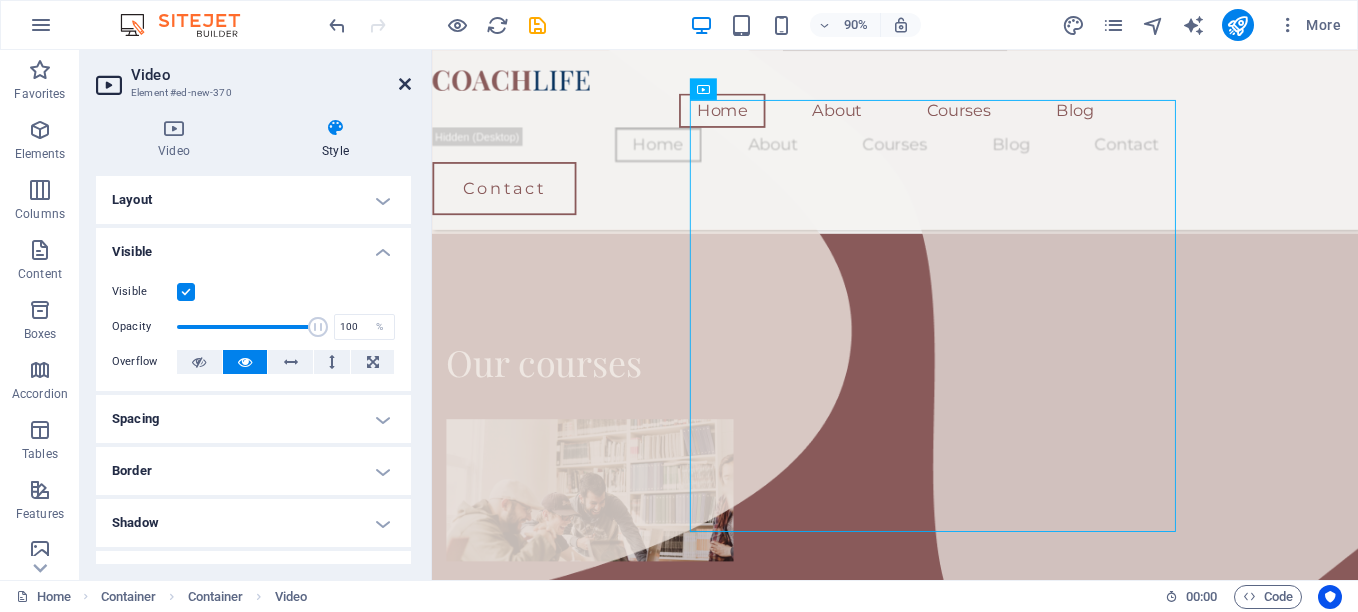 click at bounding box center (405, 84) 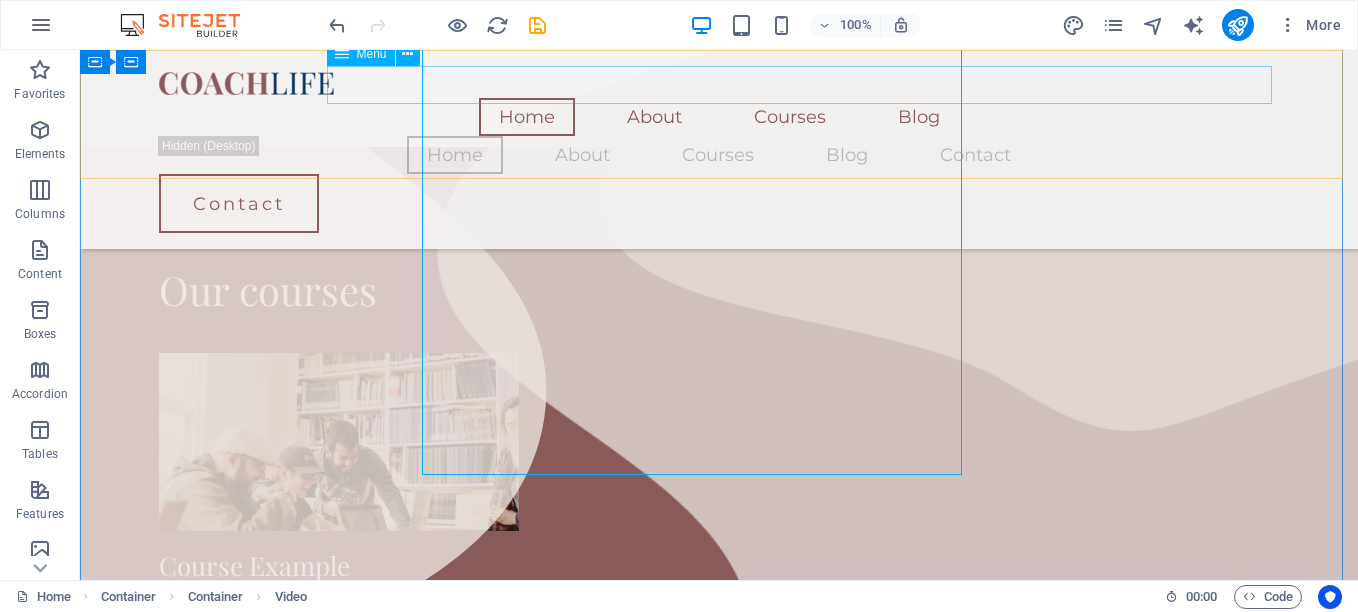 scroll, scrollTop: 920, scrollLeft: 0, axis: vertical 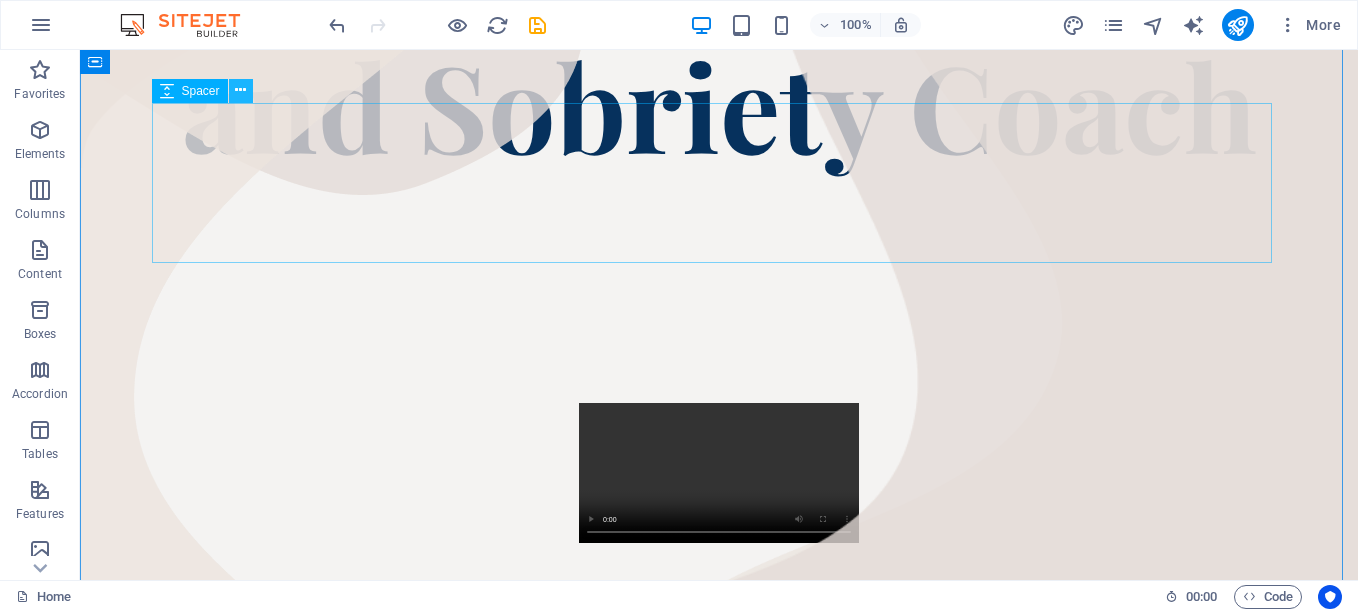 click at bounding box center (240, 90) 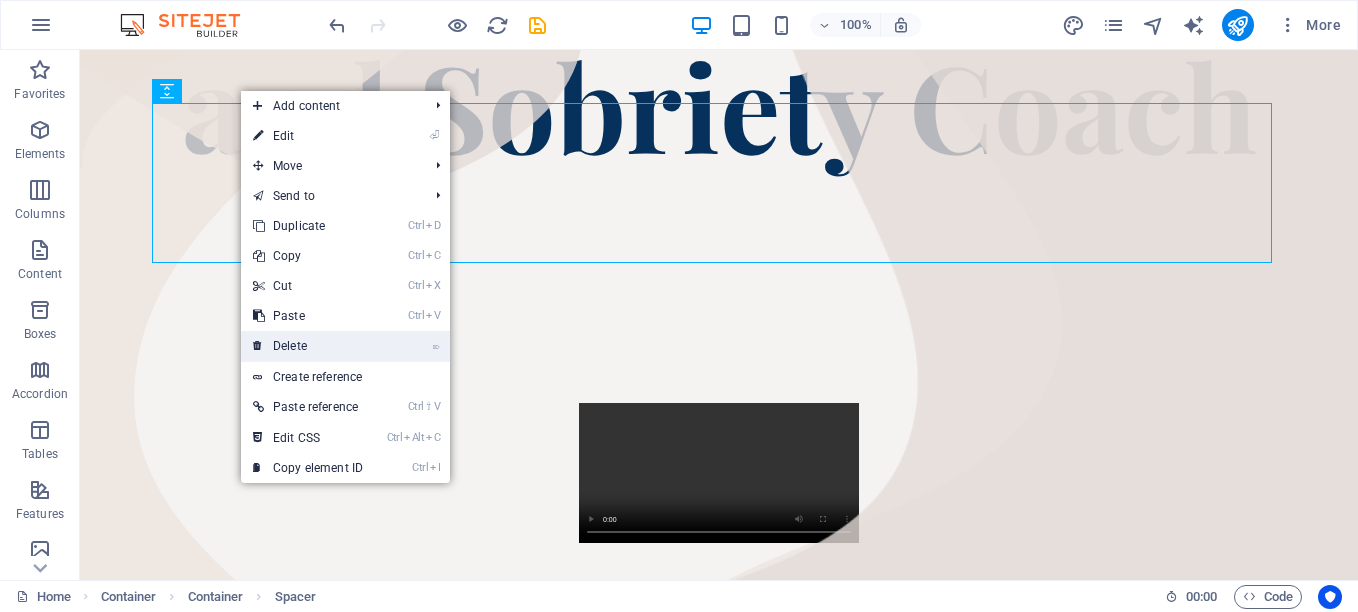 click on "⌦  Delete" at bounding box center [308, 346] 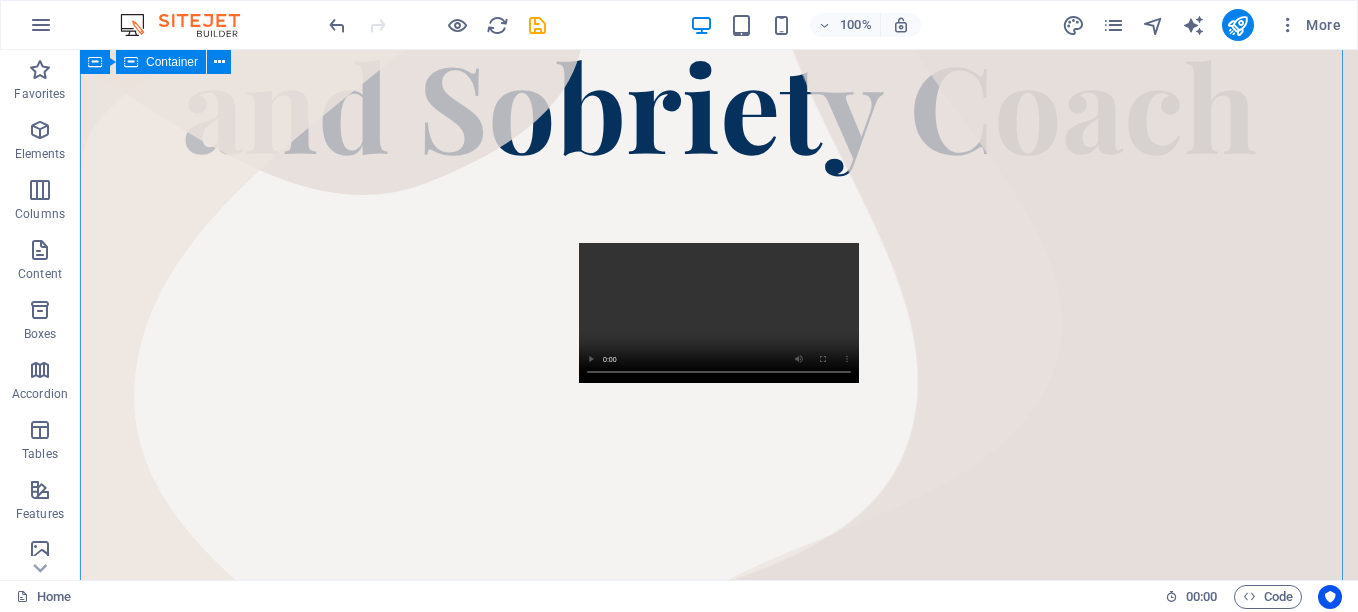 scroll, scrollTop: 380, scrollLeft: 0, axis: vertical 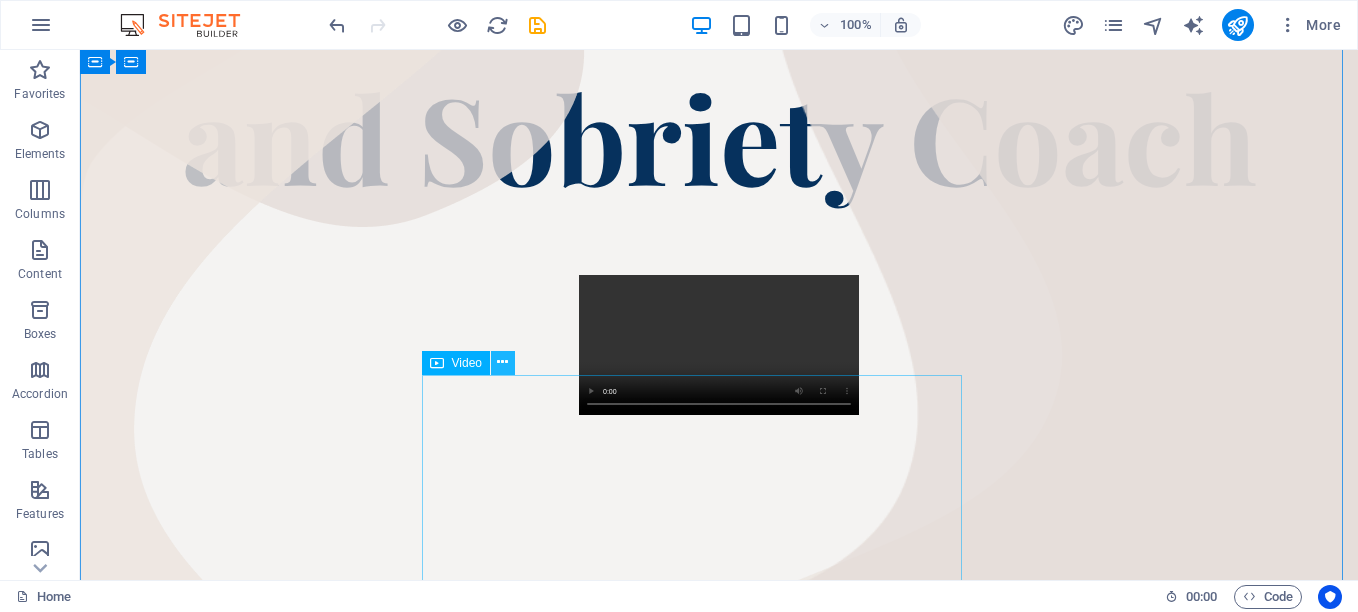 click at bounding box center [502, 362] 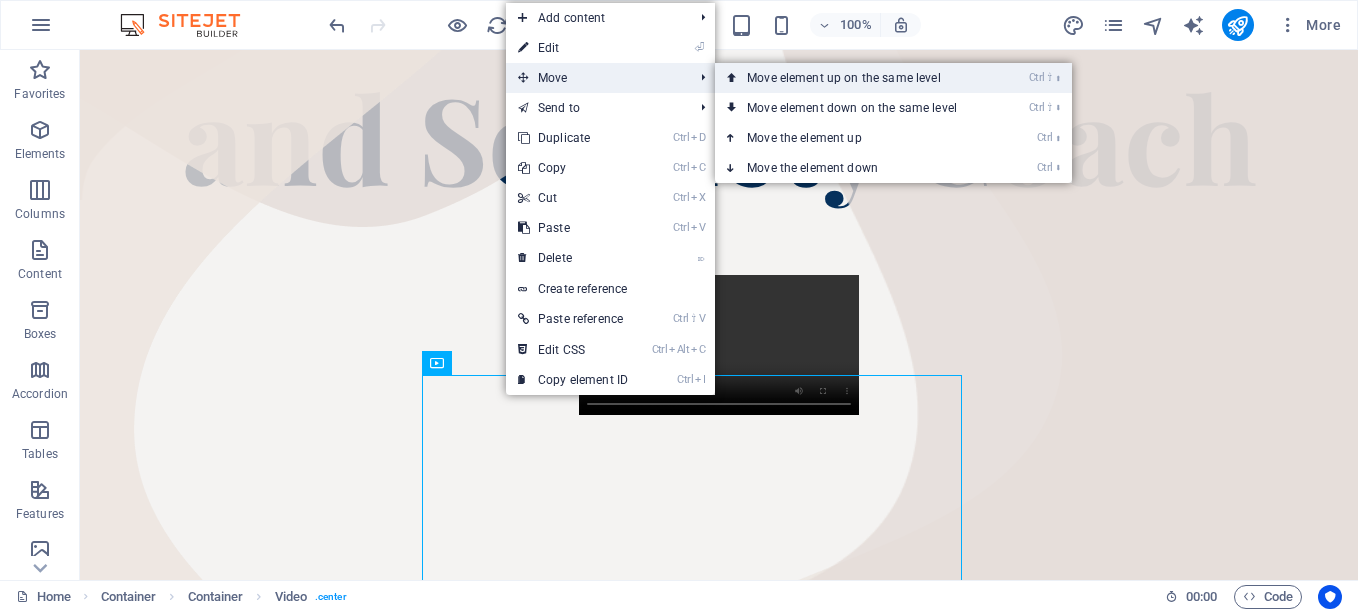 click on "Ctrl ⇧ ⬆  Move element up on the same level" at bounding box center (856, 78) 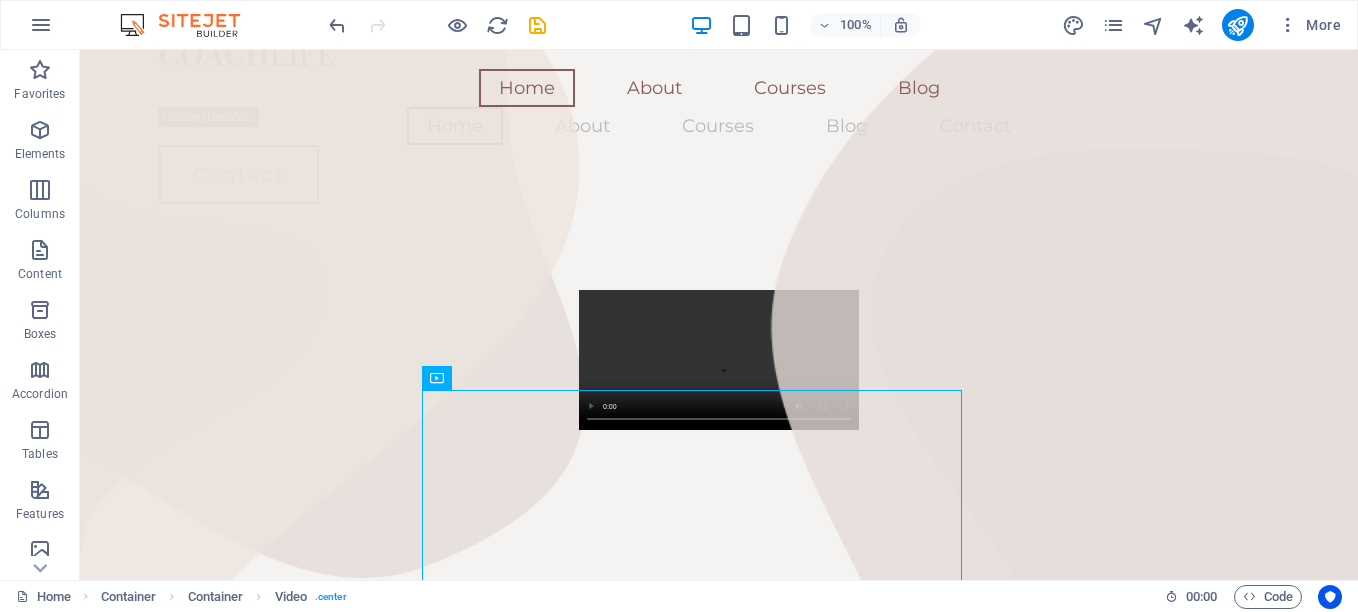 scroll, scrollTop: 0, scrollLeft: 0, axis: both 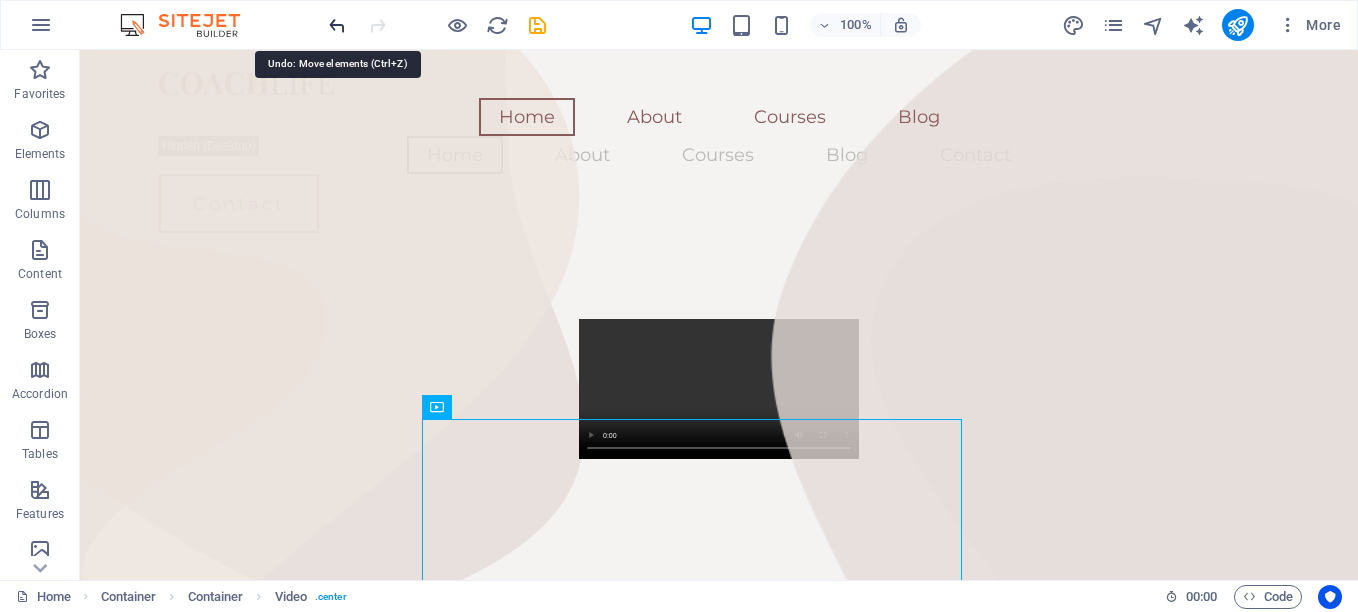 click at bounding box center [337, 25] 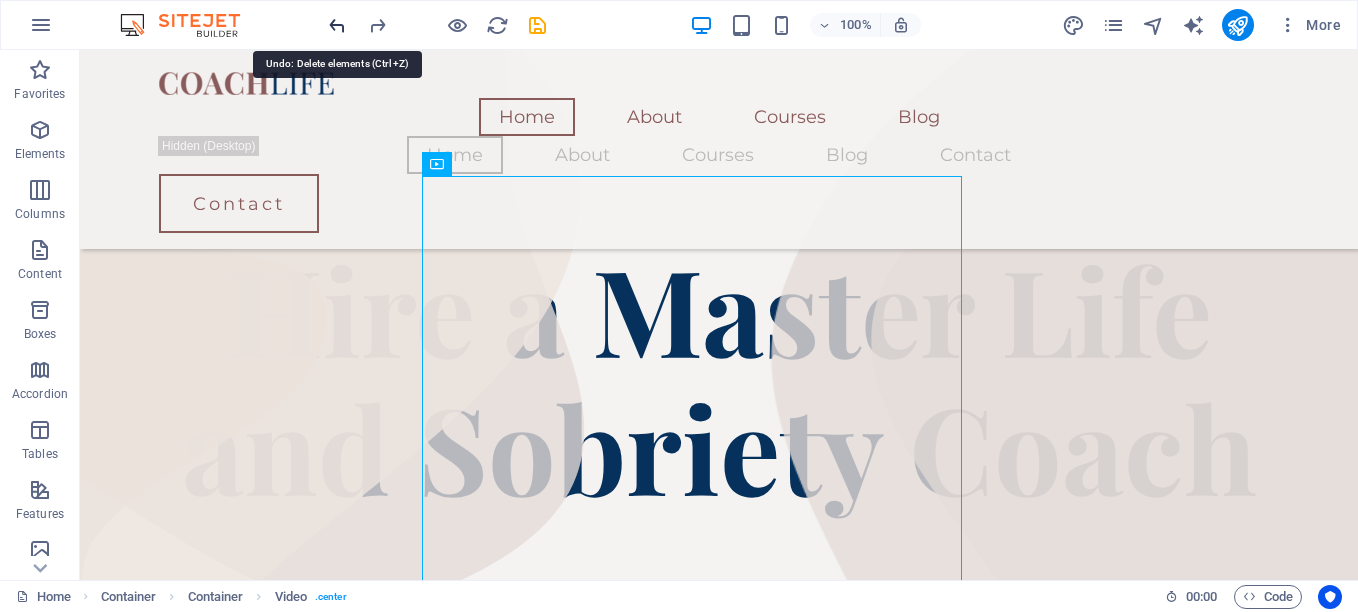 scroll, scrollTop: 920, scrollLeft: 0, axis: vertical 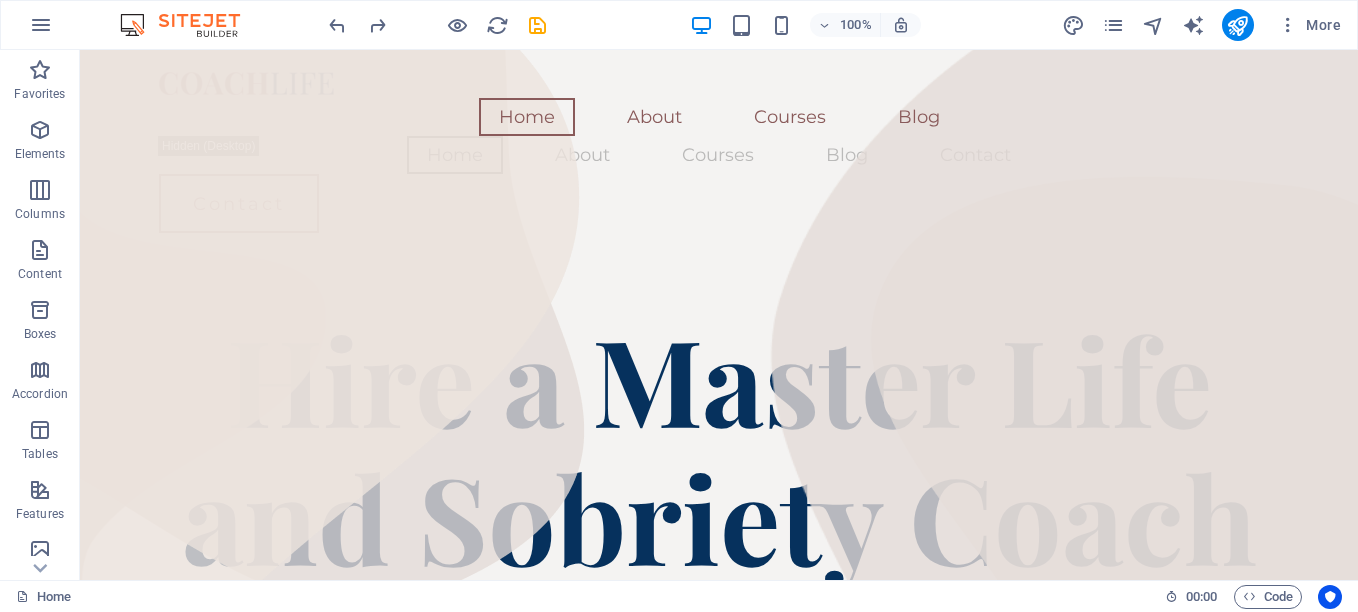 drag, startPoint x: 1353, startPoint y: 215, endPoint x: 1384, endPoint y: 80, distance: 138.51353 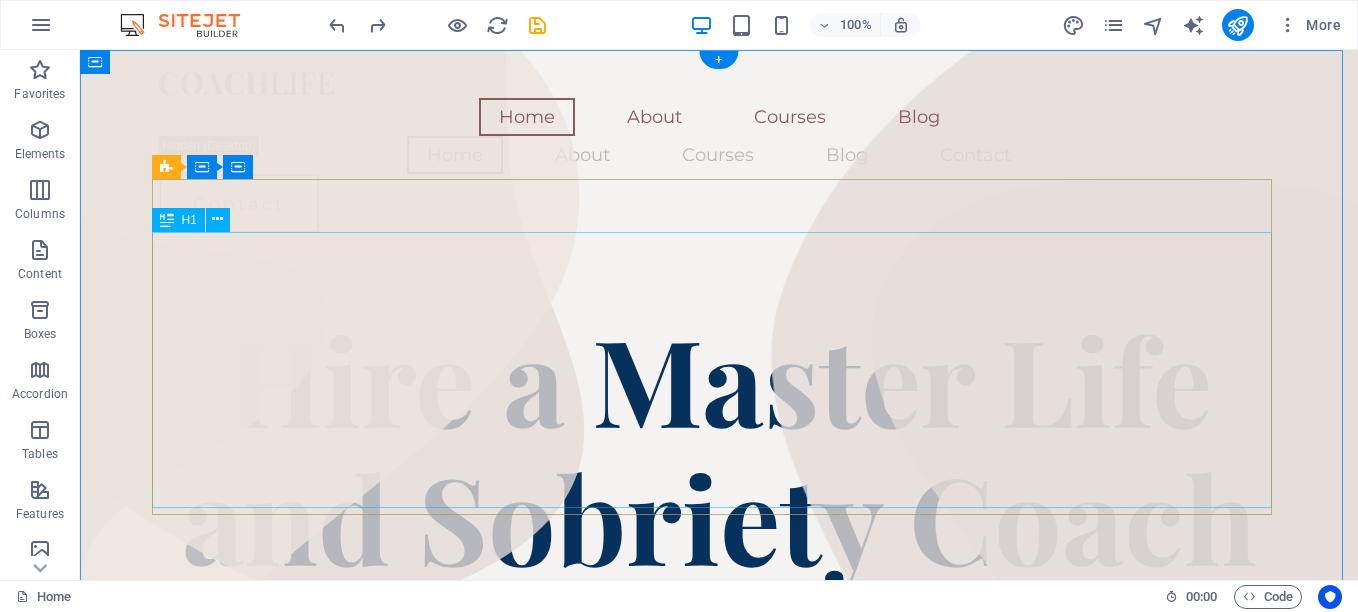 click on "Hire a Master Life and Sobriety Coach" at bounding box center [719, 447] 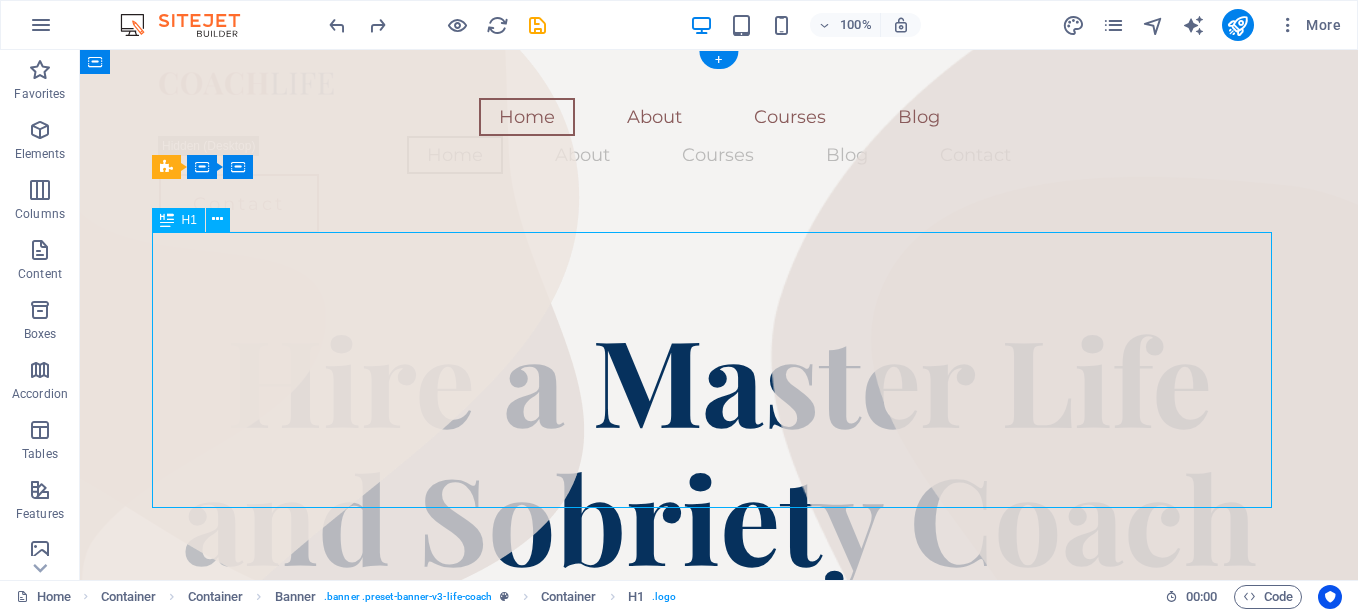 click on "Hire a Master Life and Sobriety Coach" at bounding box center (719, 447) 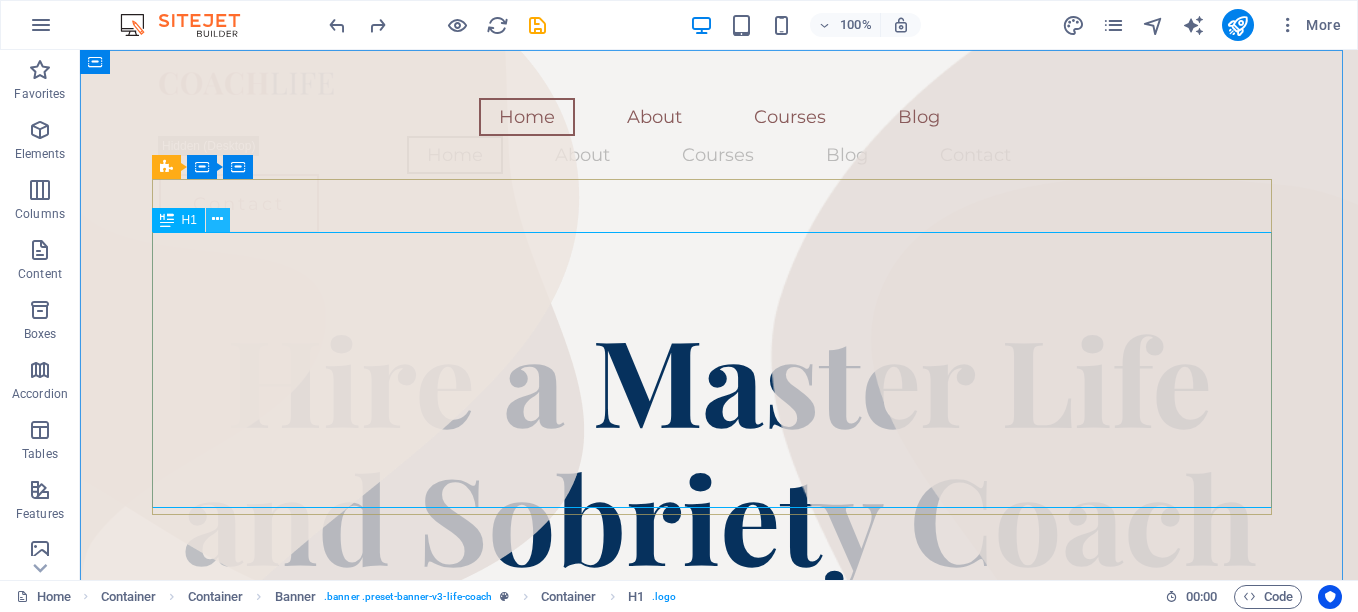click at bounding box center [217, 219] 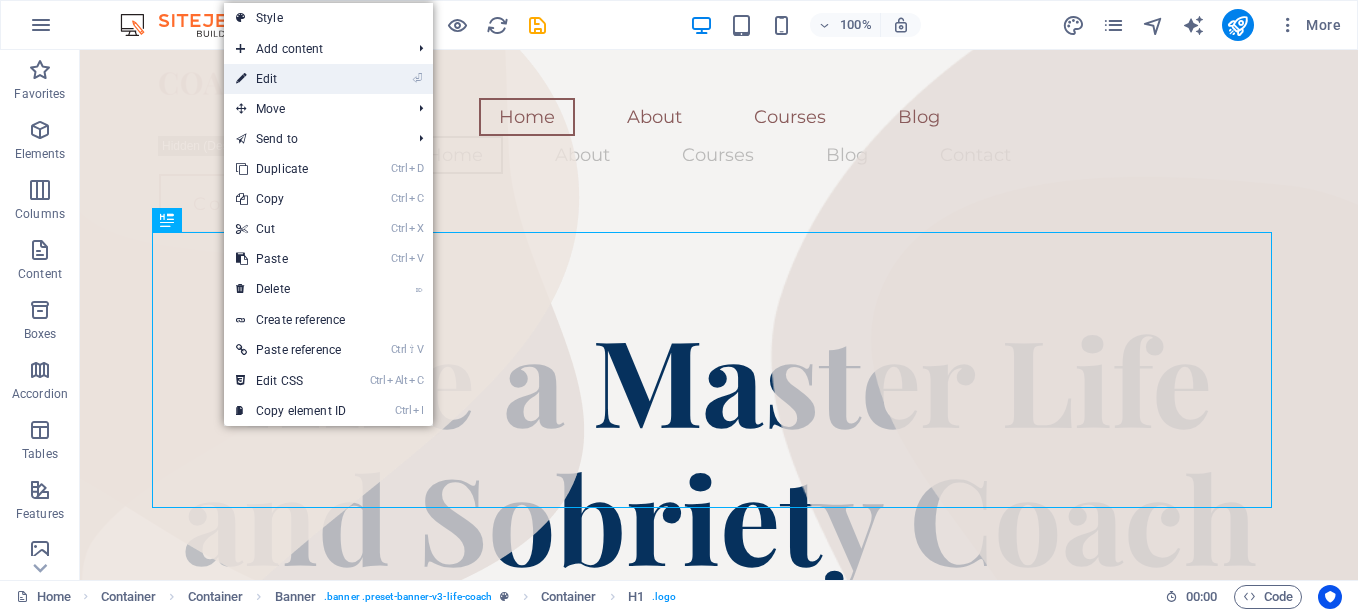 click on "⏎  Edit" at bounding box center [291, 79] 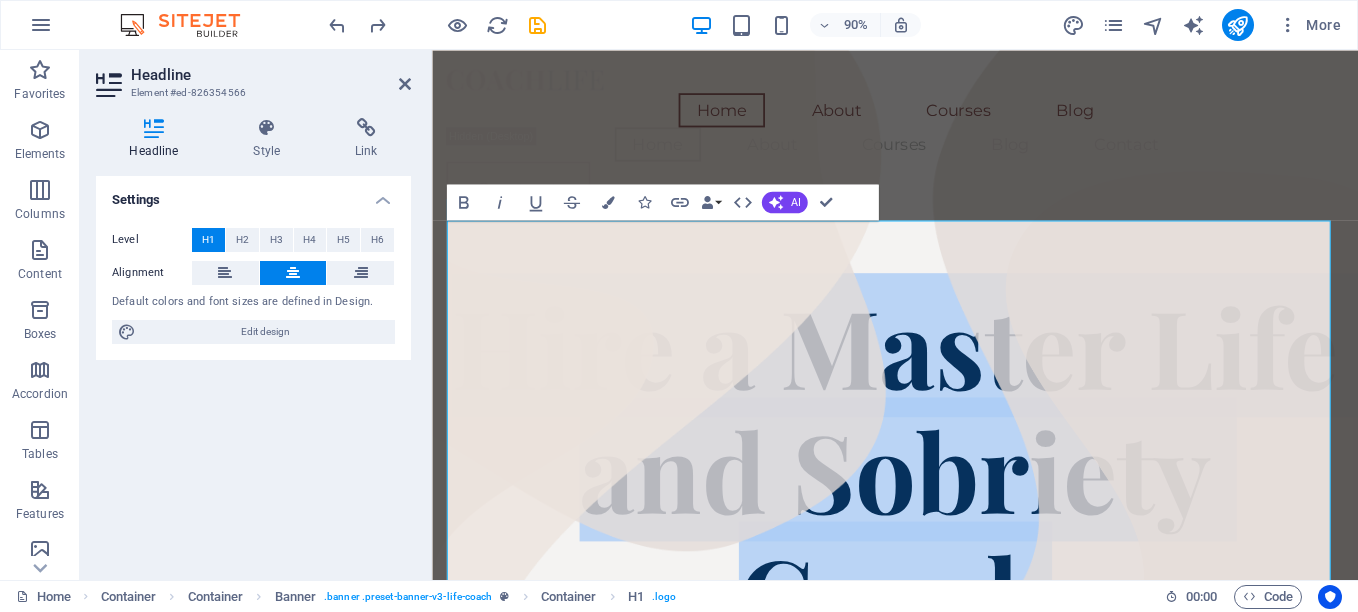 scroll, scrollTop: 0, scrollLeft: 0, axis: both 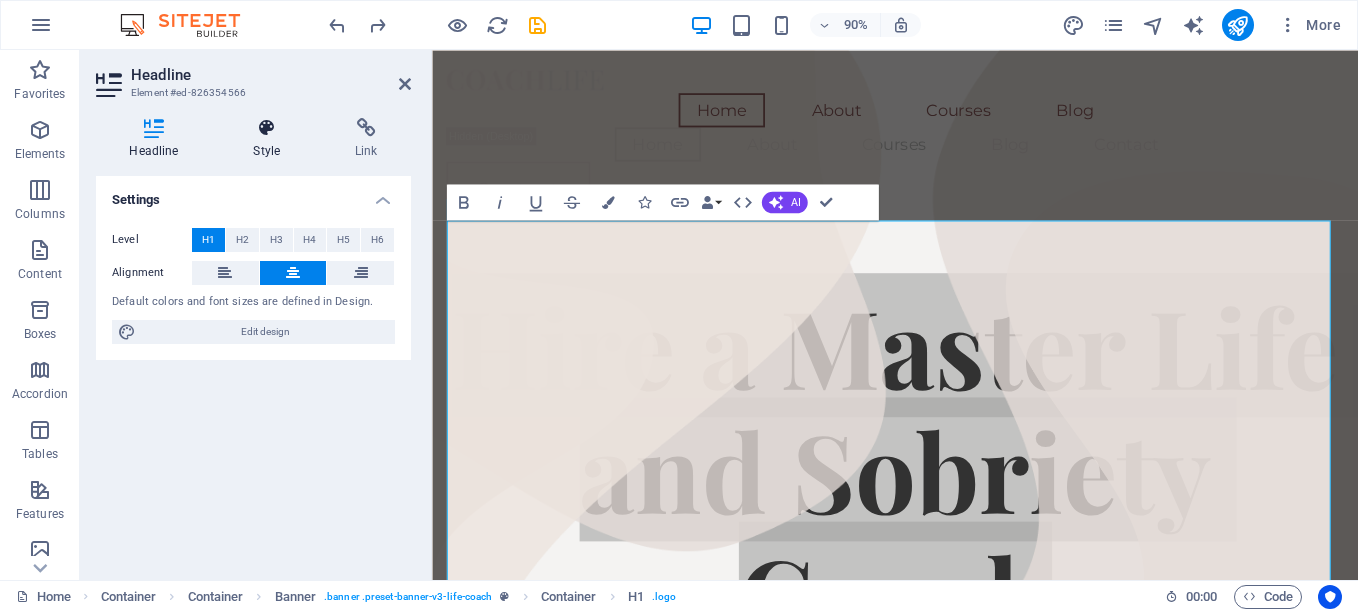 click at bounding box center (267, 128) 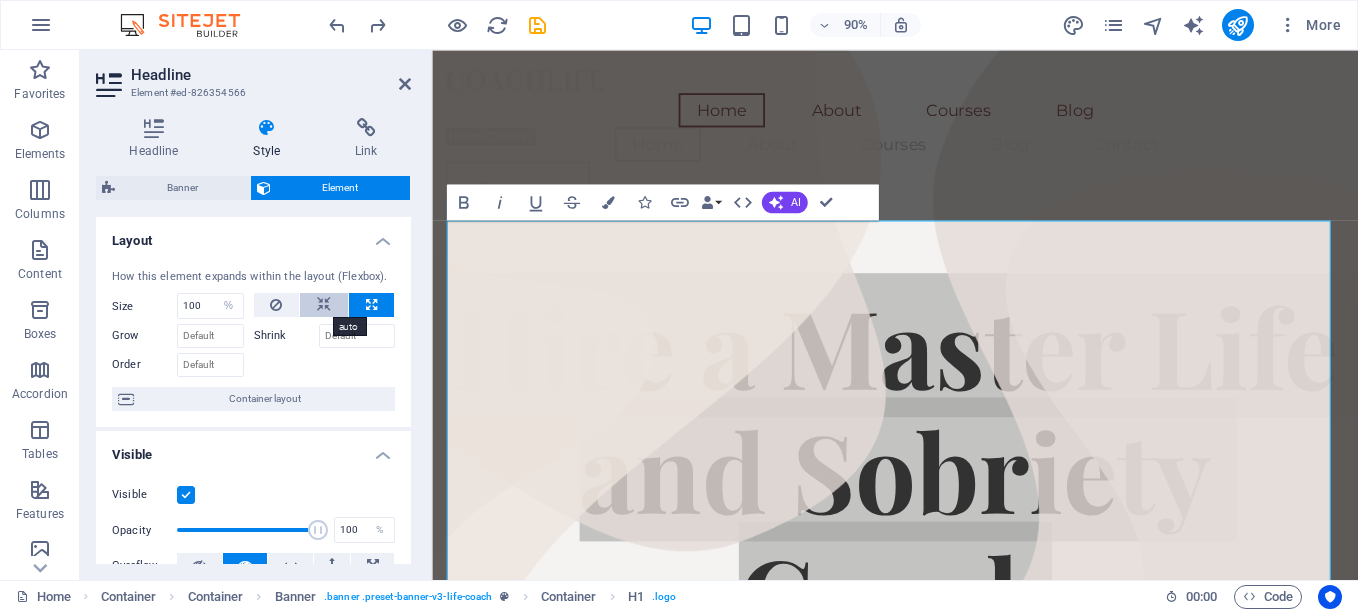 click at bounding box center [324, 305] 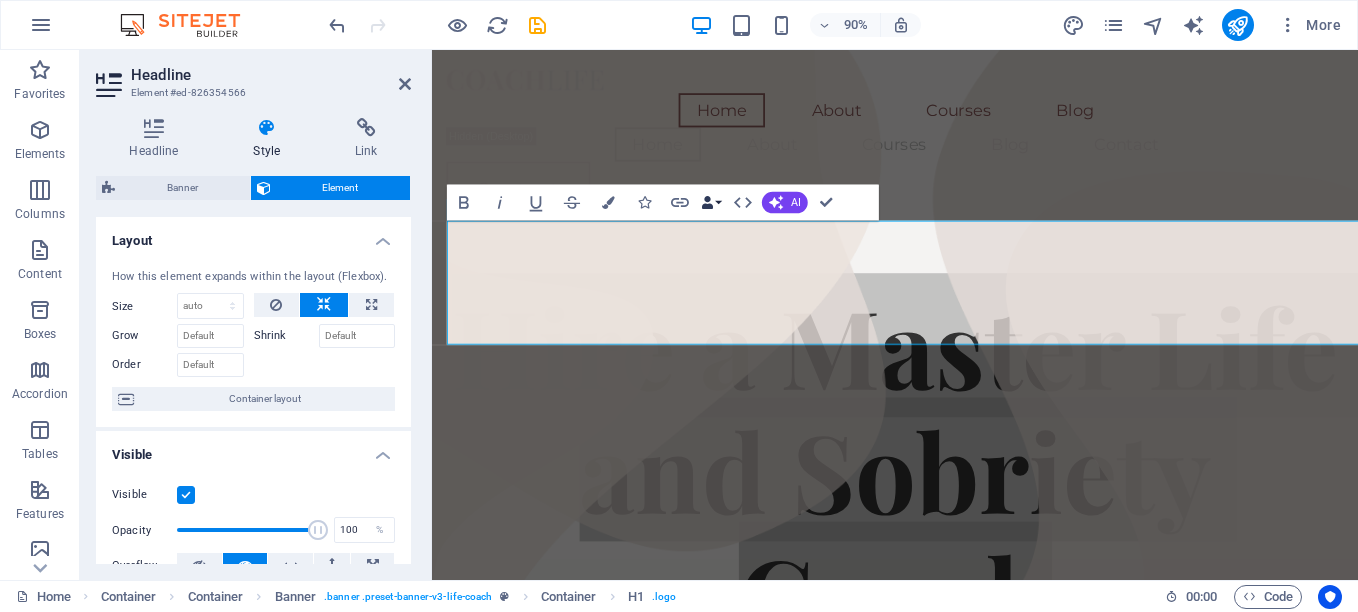 click on "Data Bindings" at bounding box center (710, 202) 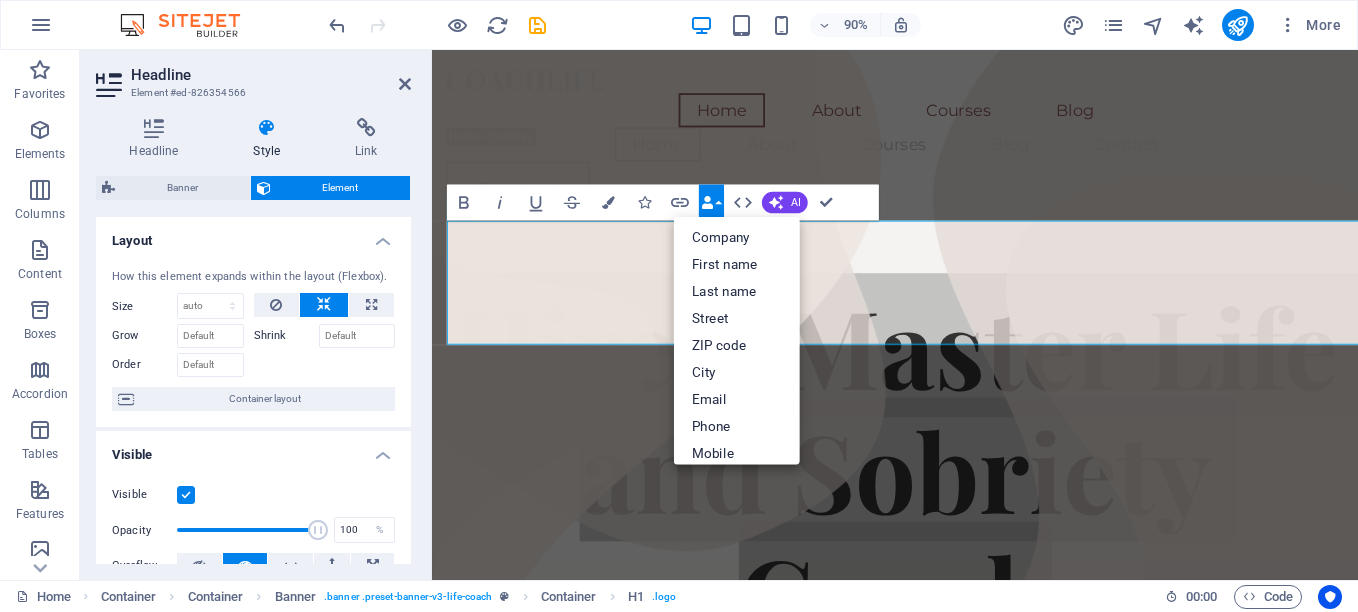 click on "Data Bindings" at bounding box center [710, 202] 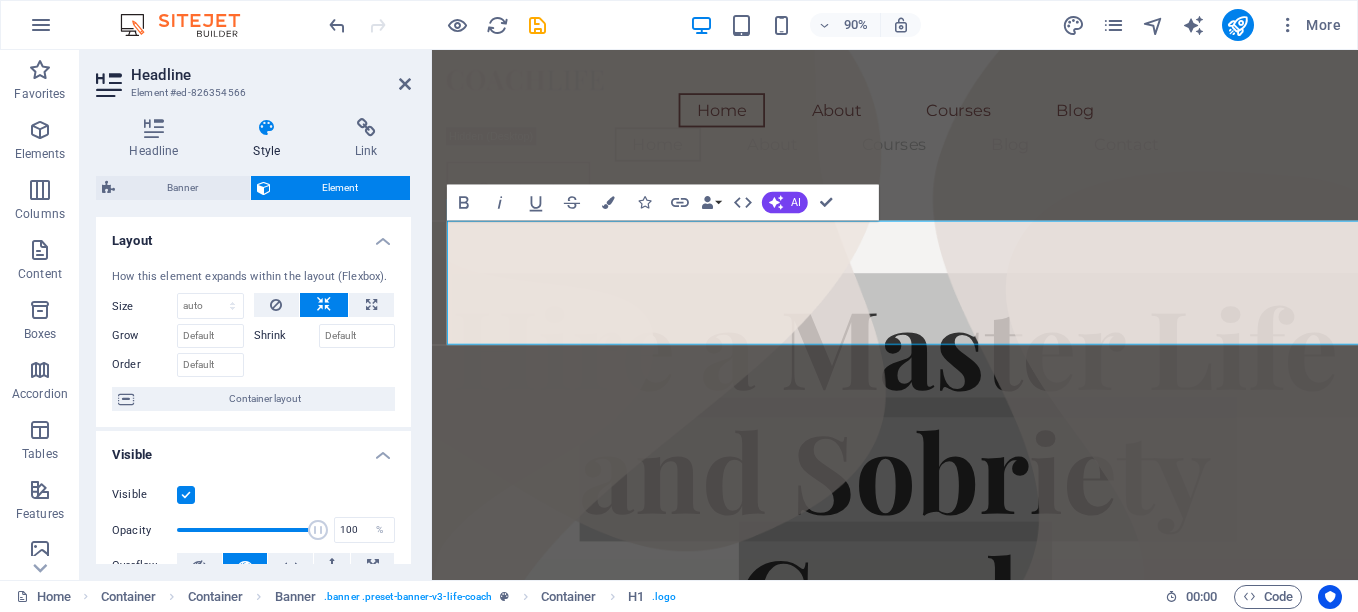 click on "Shrink" at bounding box center [286, 336] 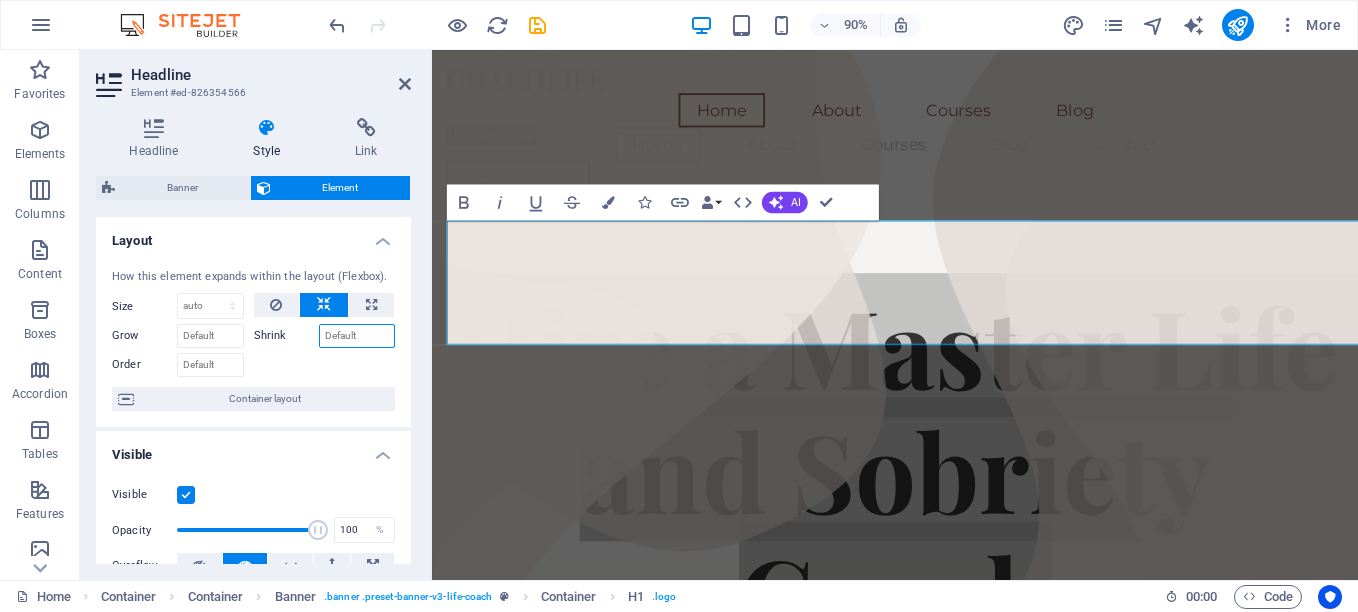 click on "Shrink" at bounding box center (357, 336) 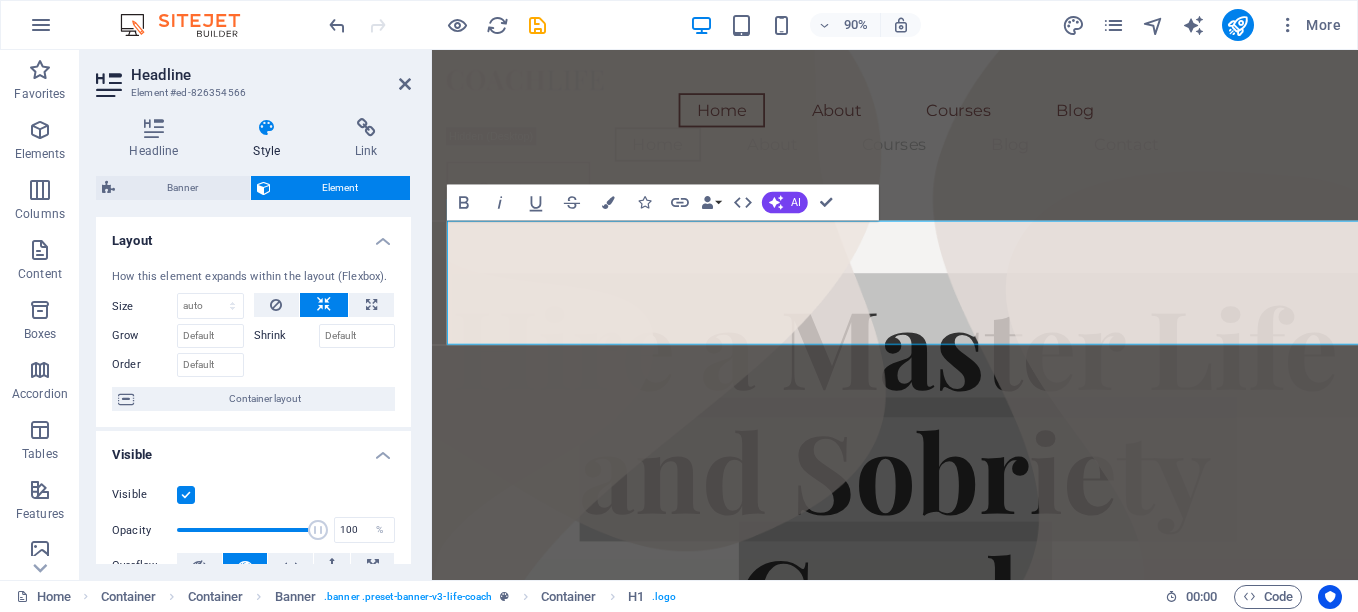 click on "Shrink" at bounding box center [286, 336] 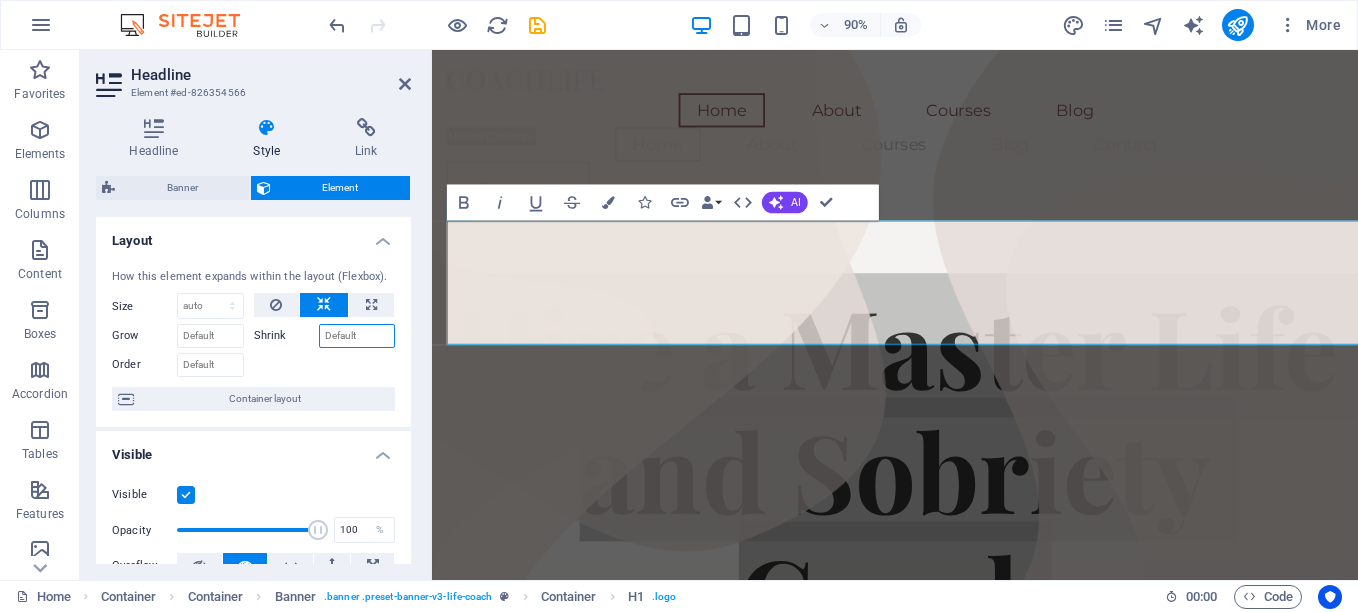 click on "Shrink" at bounding box center [357, 336] 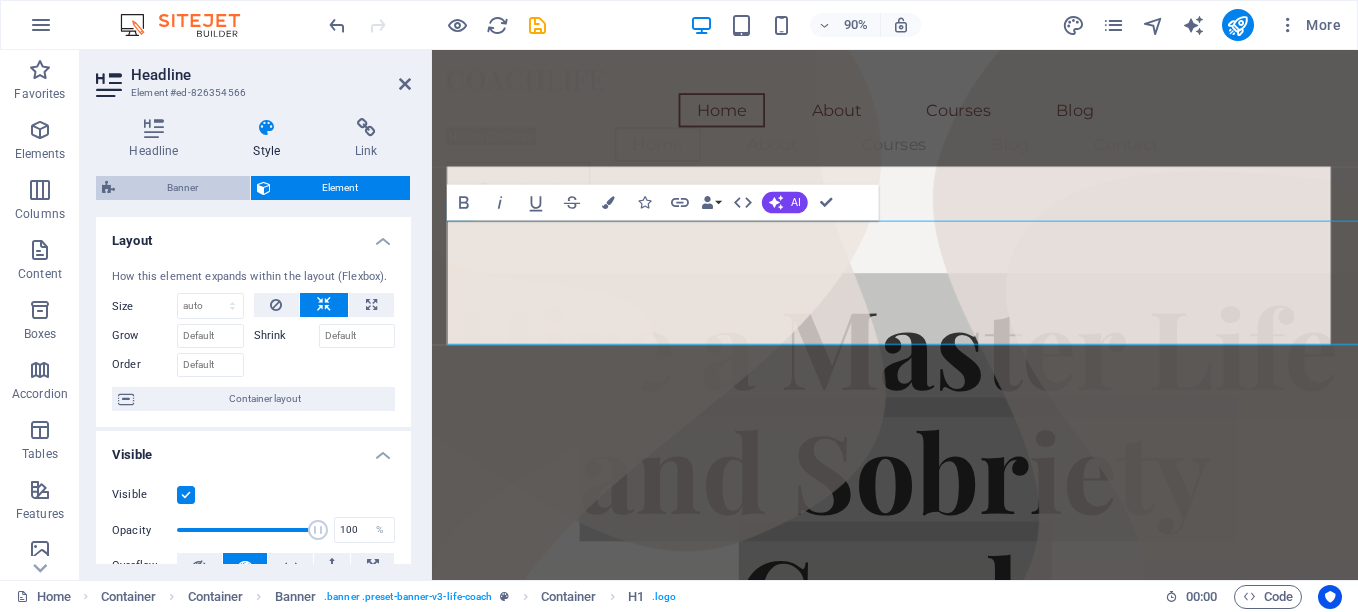 click on "Banner" at bounding box center (182, 188) 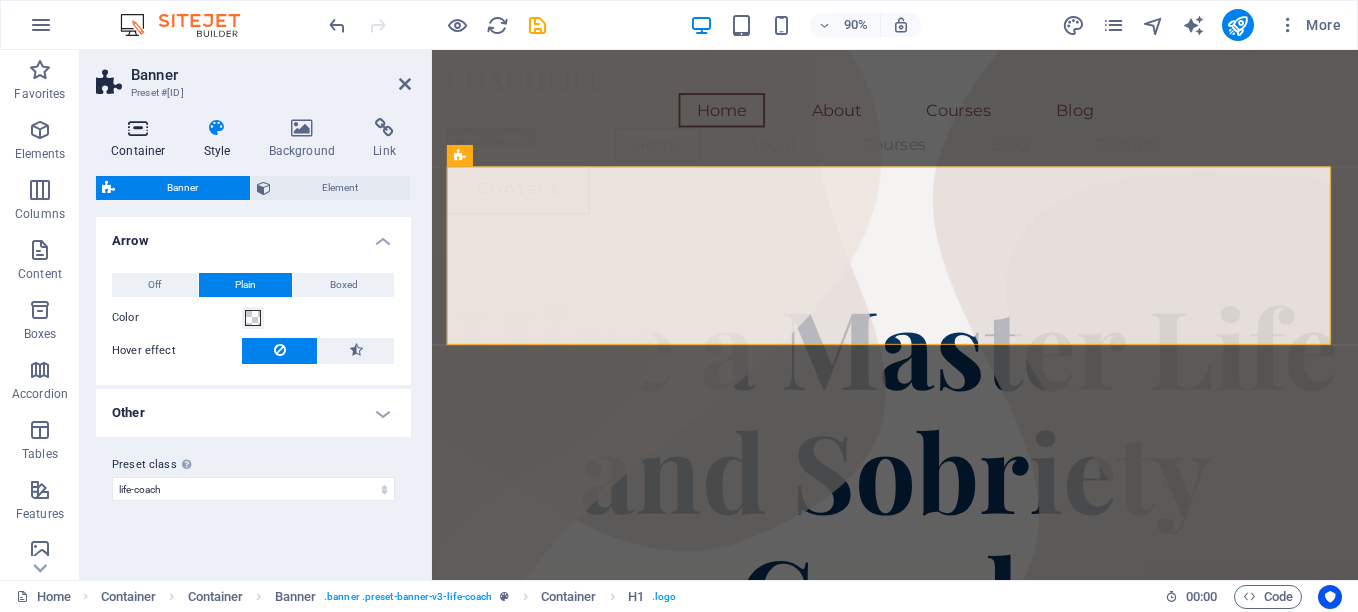 click on "Container" at bounding box center [142, 139] 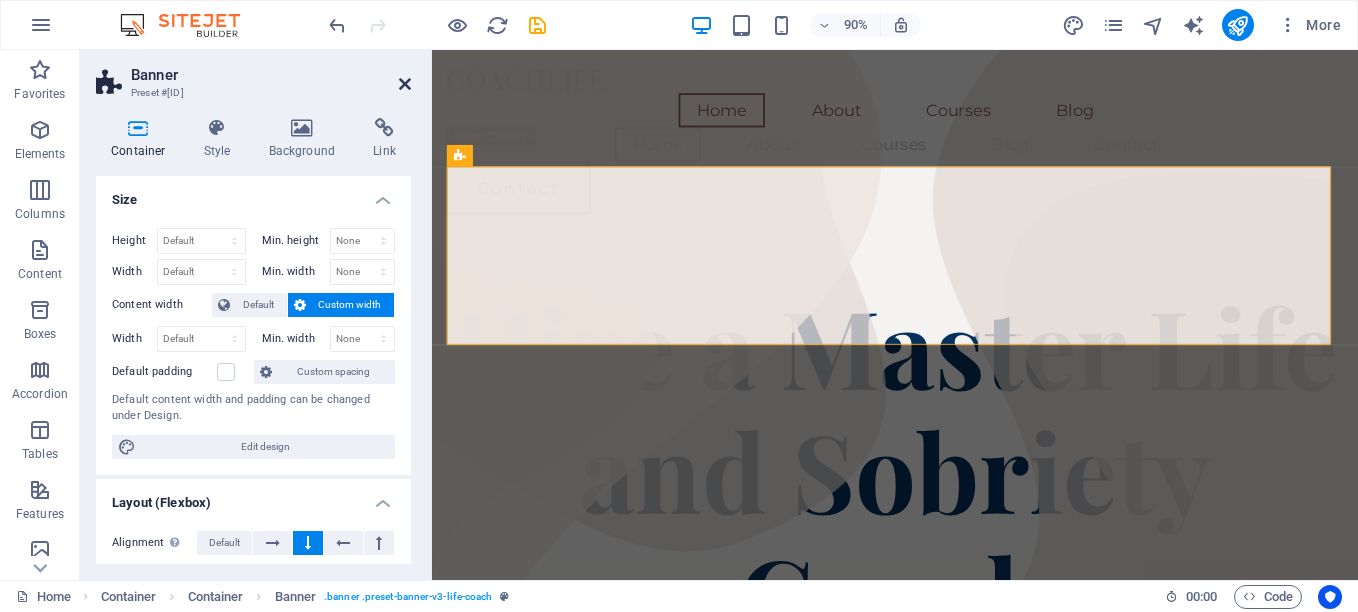 click on "Edit design" at bounding box center (265, 447) 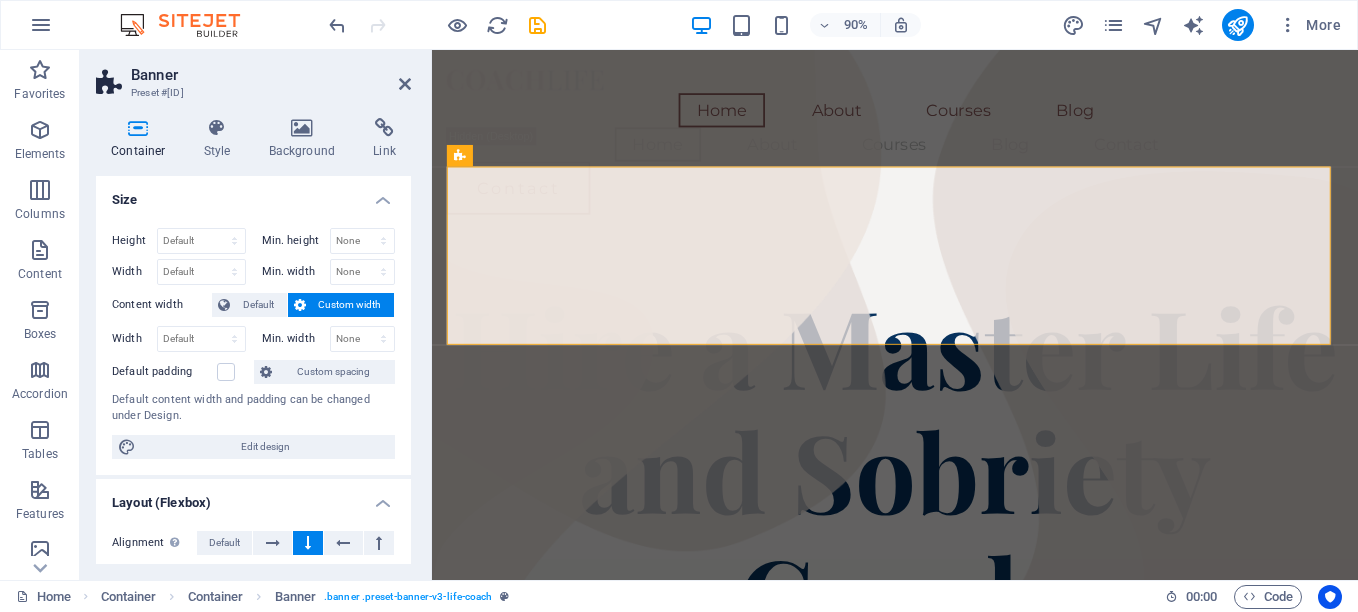 click on "Home About Courses Blog Home About Courses Blog Contact Contact Hire a Master Life and Sobriety Coach" at bounding box center [946, 581] 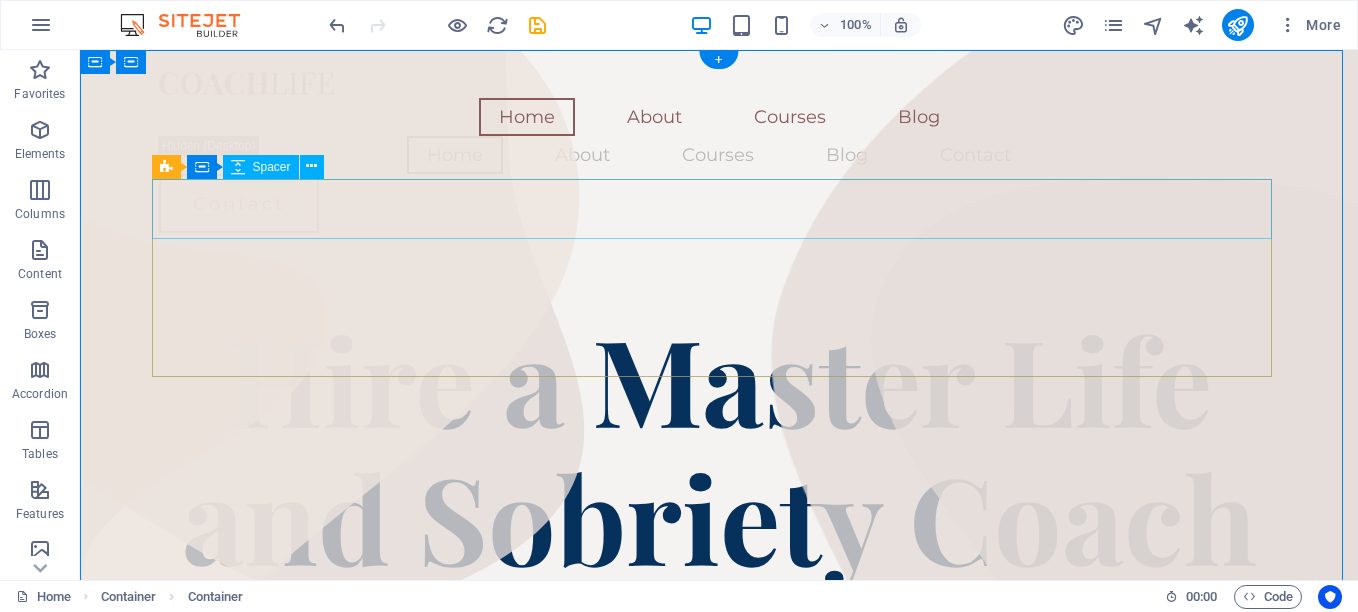 click on "Hire a Master Life and Sobriety Coach" at bounding box center (719, 447) 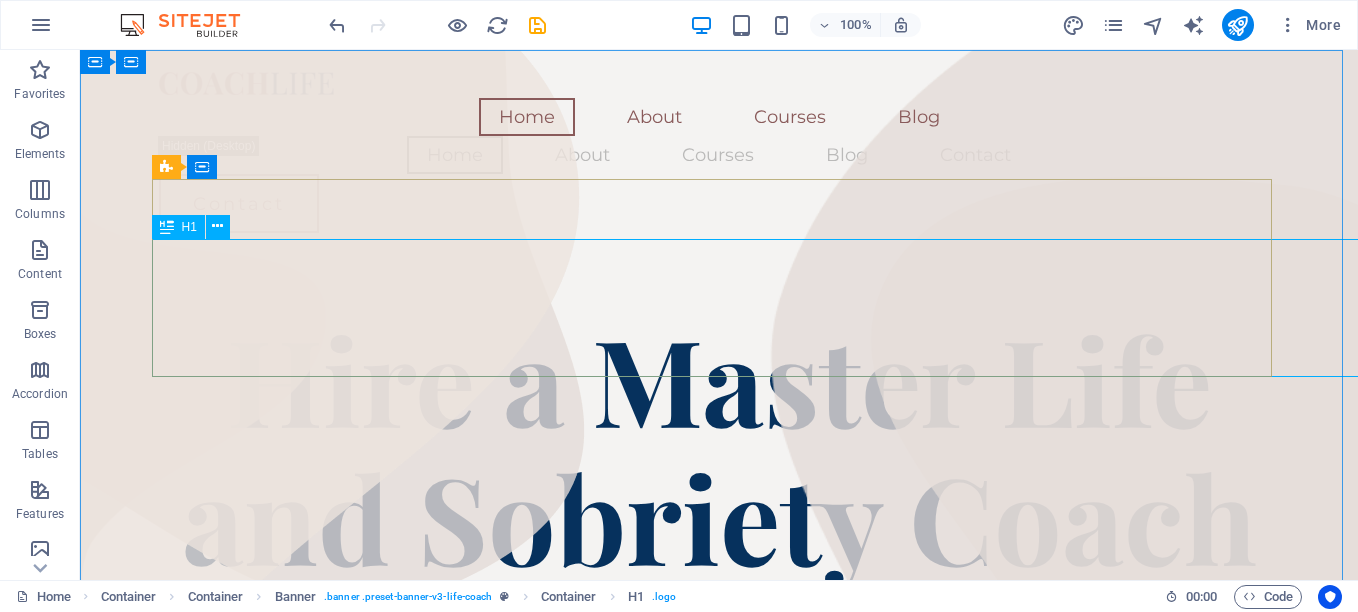 click at bounding box center (167, 227) 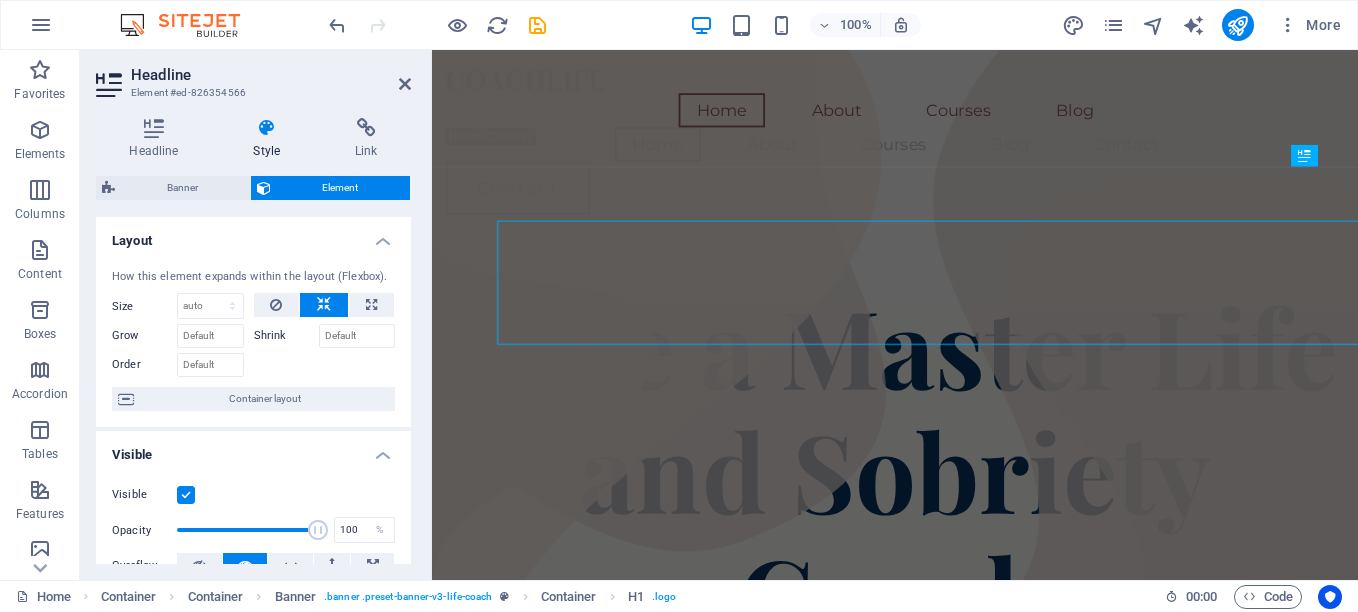 click on "Layout" at bounding box center (253, 235) 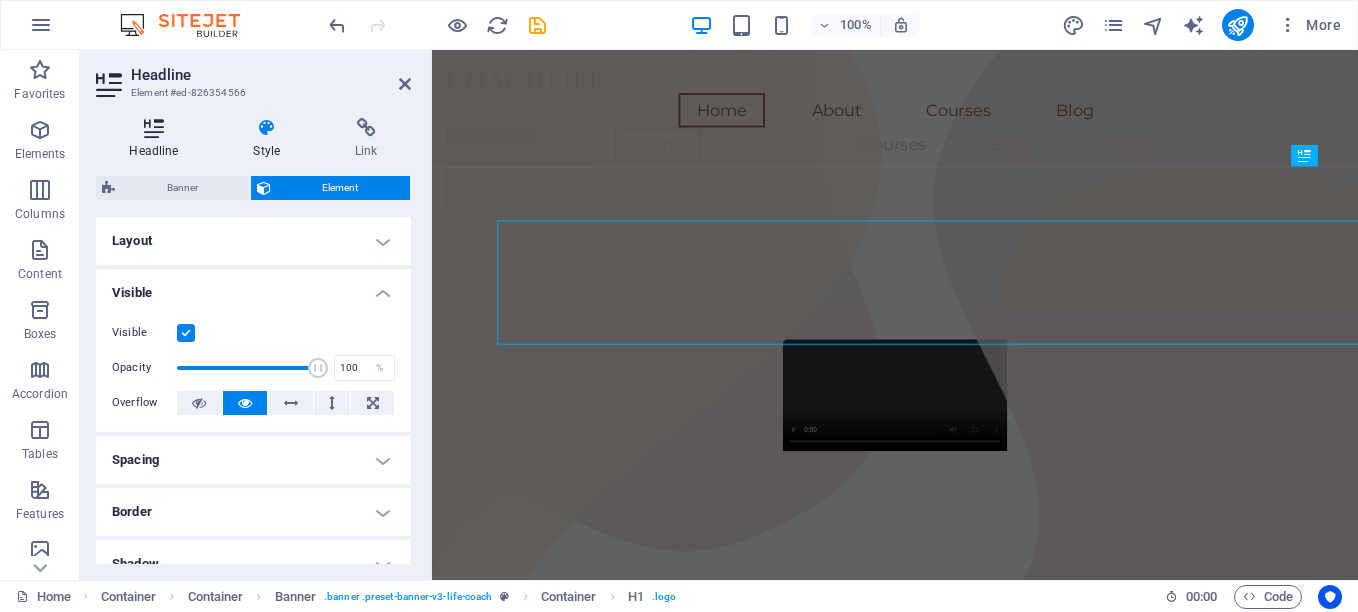 click on "Headline" at bounding box center [158, 139] 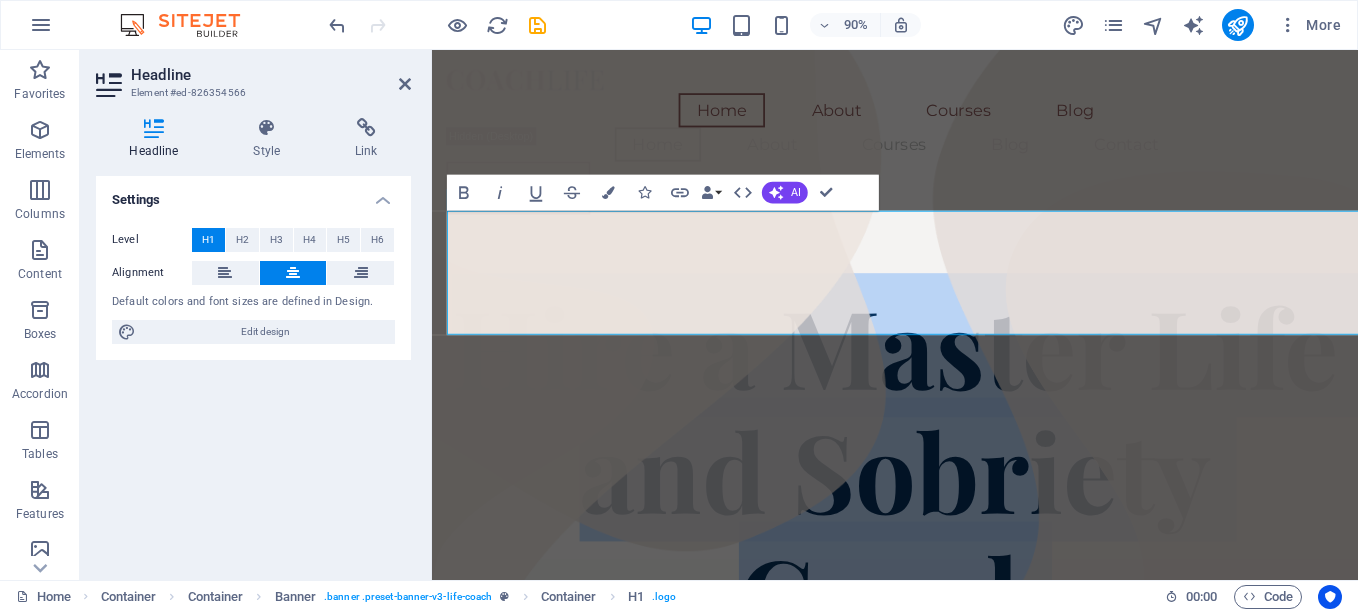 scroll, scrollTop: 11, scrollLeft: 0, axis: vertical 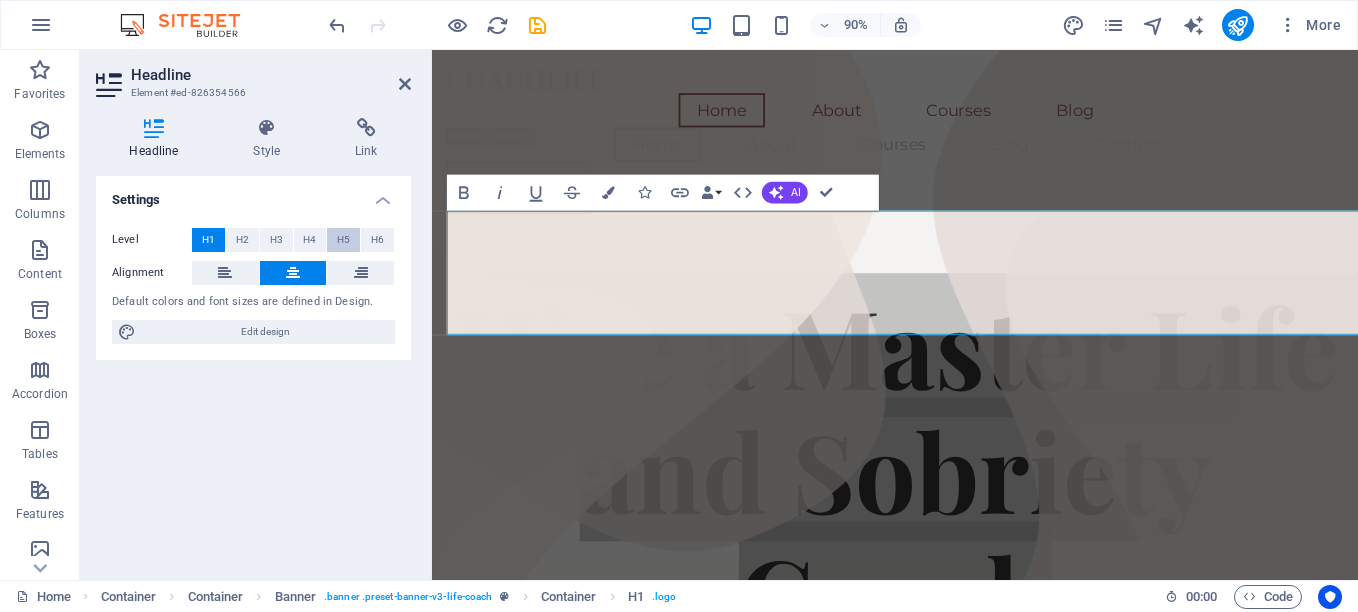 click on "H5" at bounding box center [343, 240] 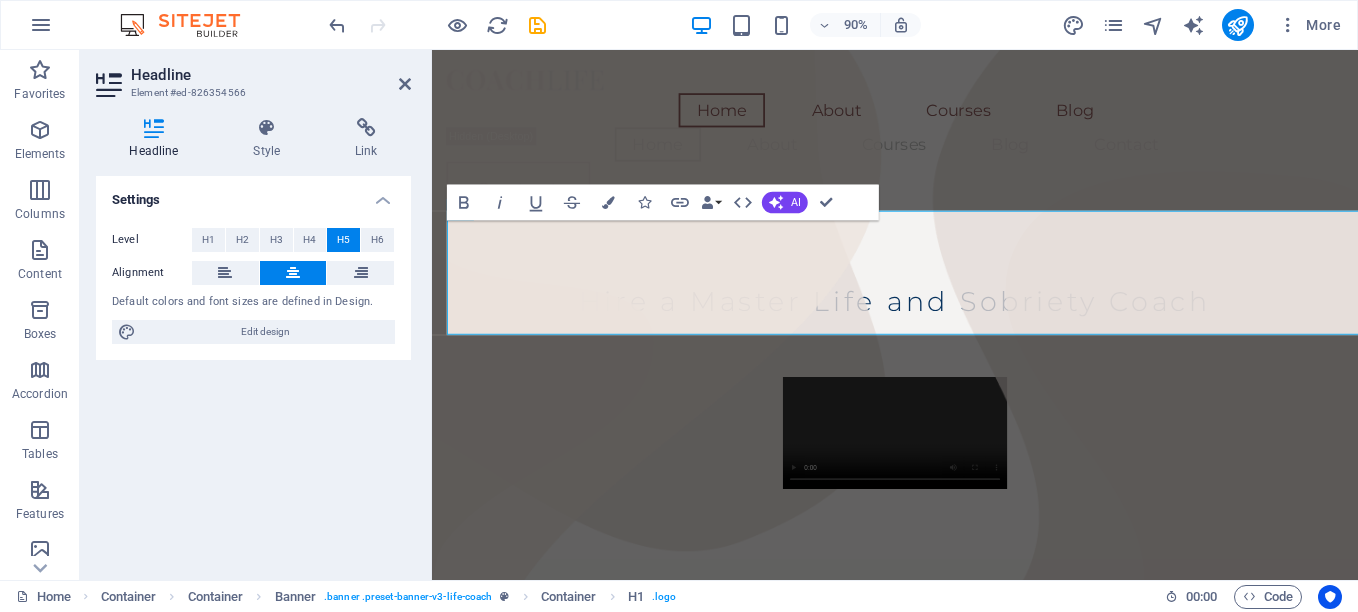 scroll, scrollTop: 0, scrollLeft: 0, axis: both 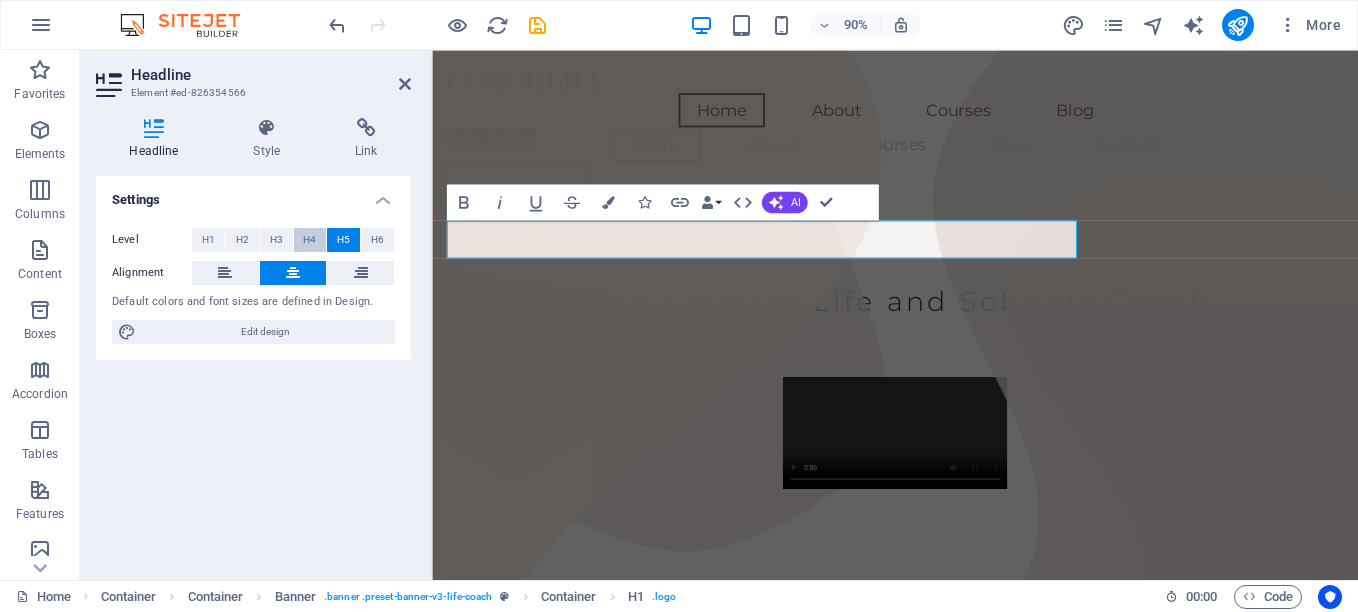 click on "H4" at bounding box center [310, 240] 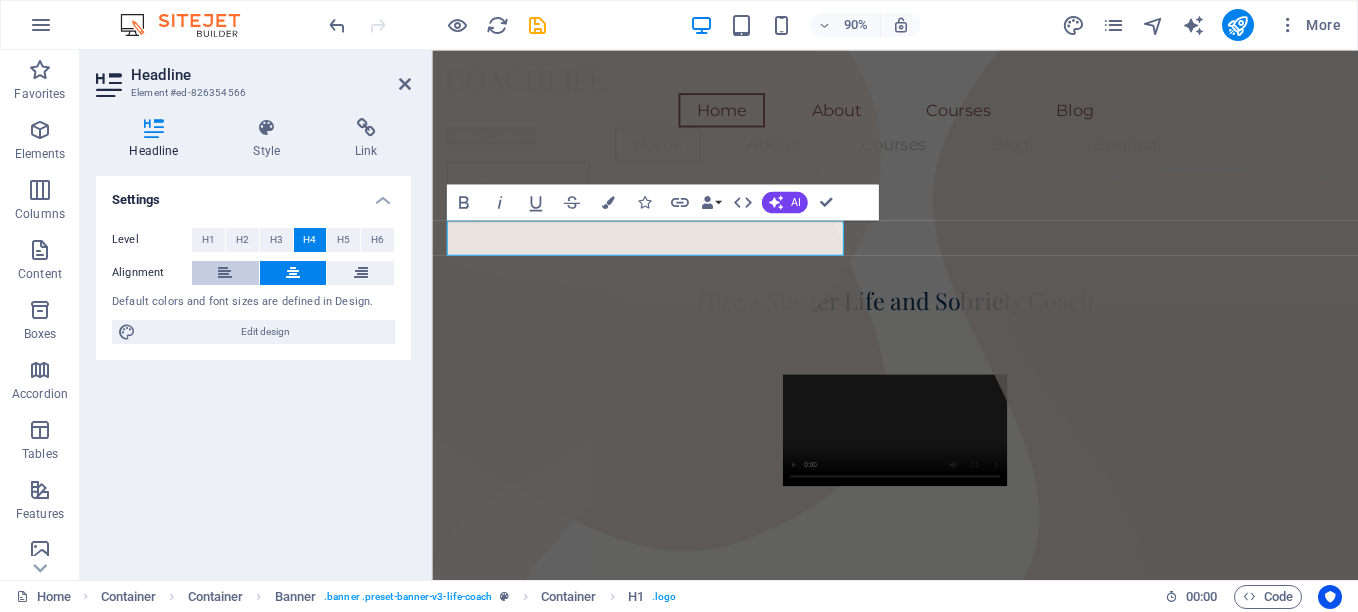 click at bounding box center (225, 273) 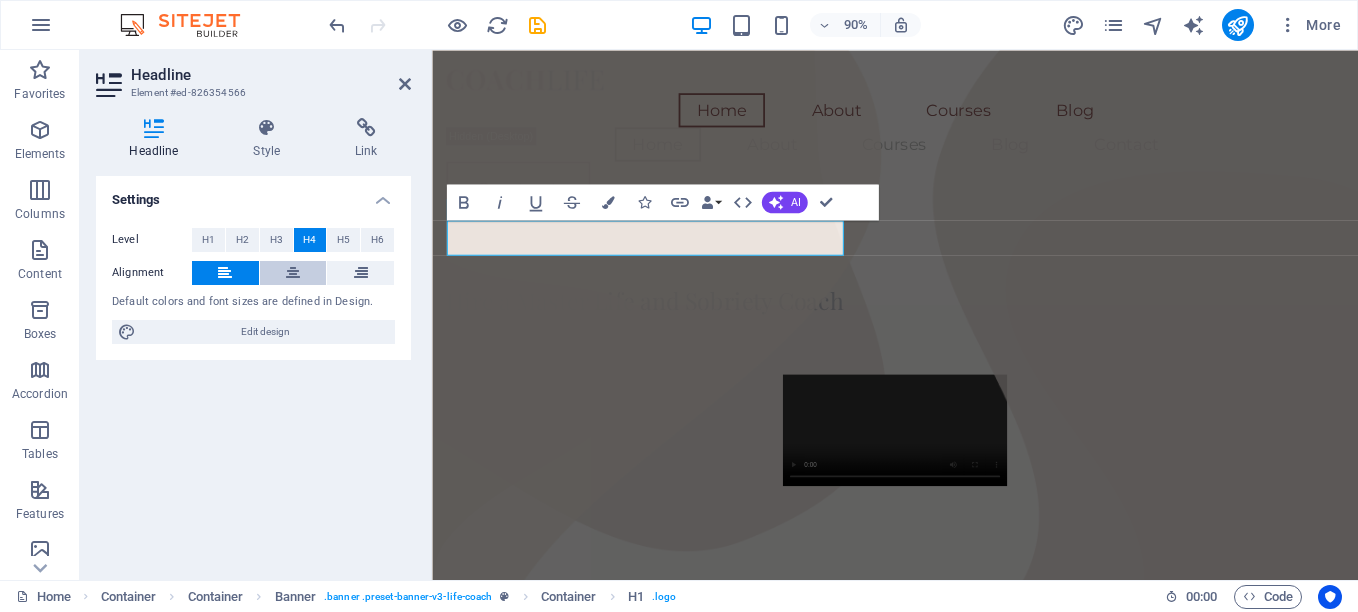 click at bounding box center (293, 273) 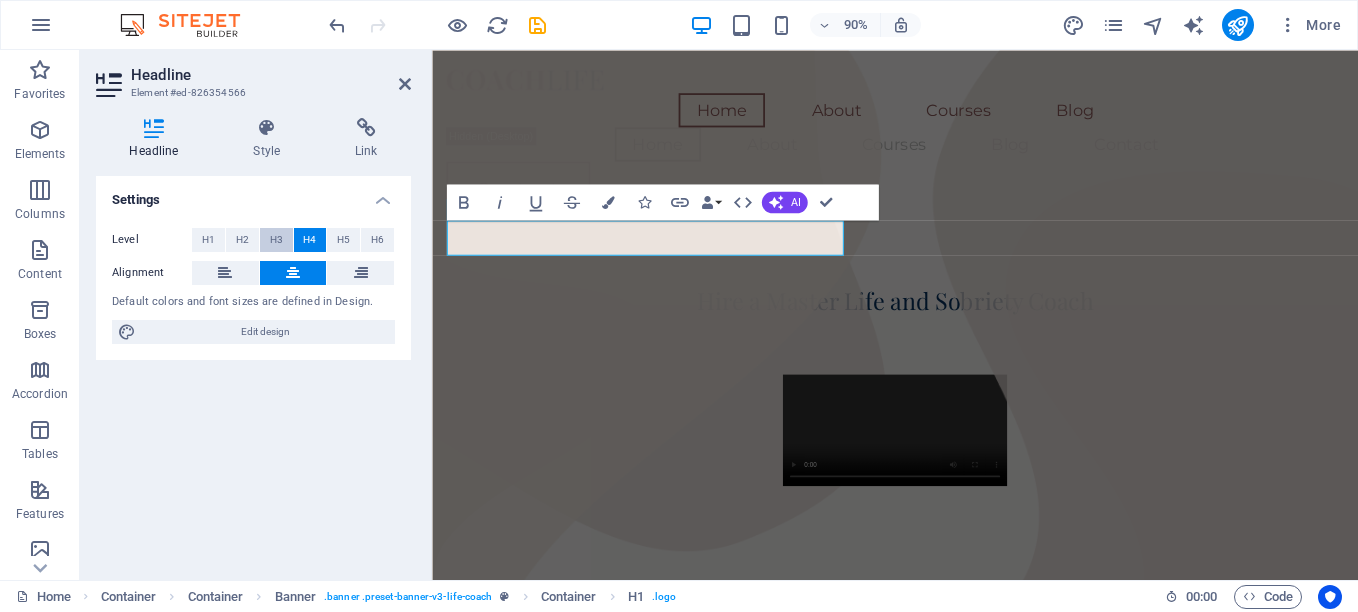 click on "H3" at bounding box center (276, 240) 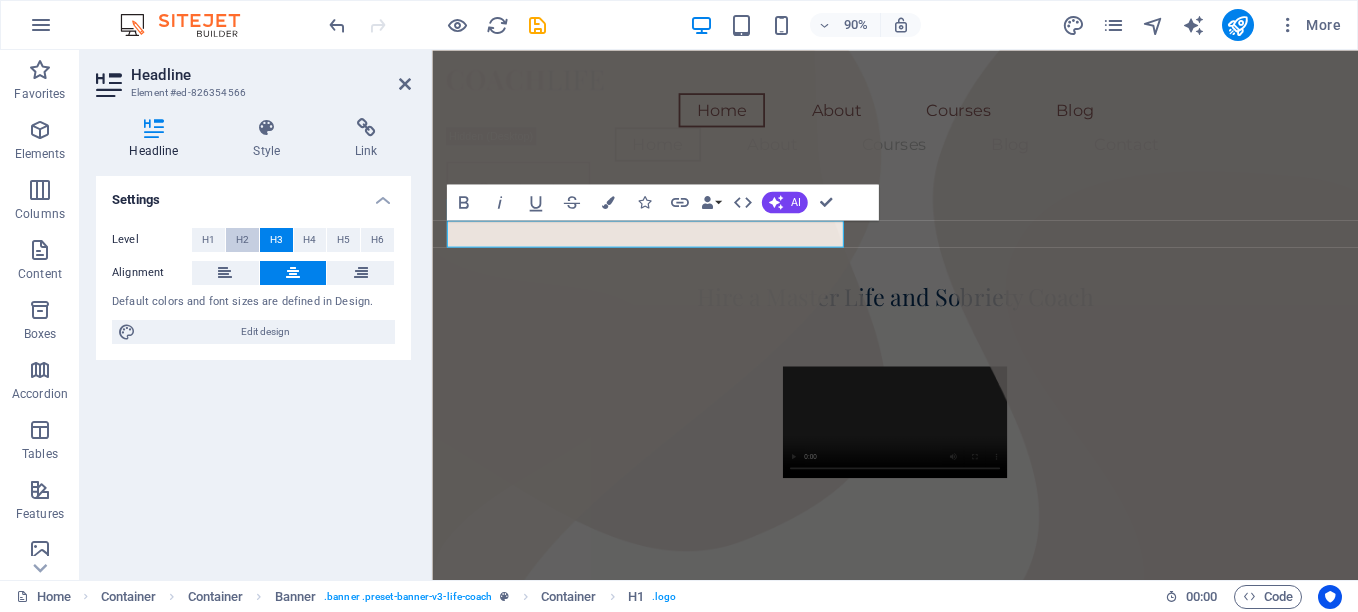 click on "H2" at bounding box center [242, 240] 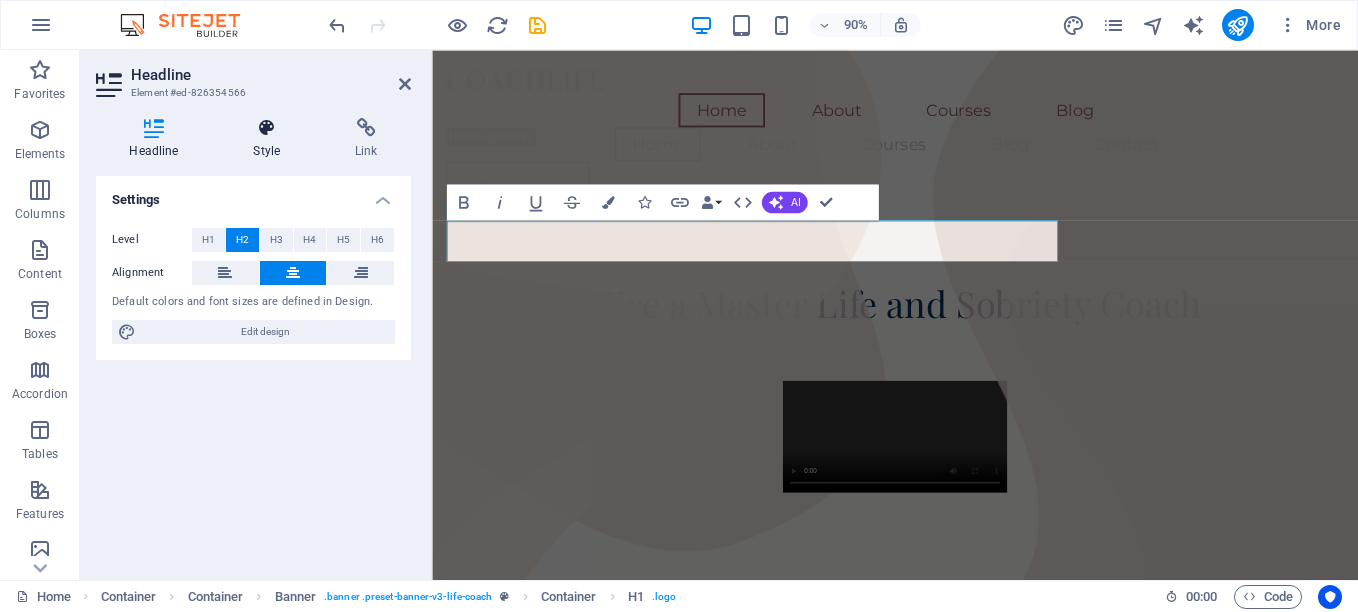 click at bounding box center [267, 128] 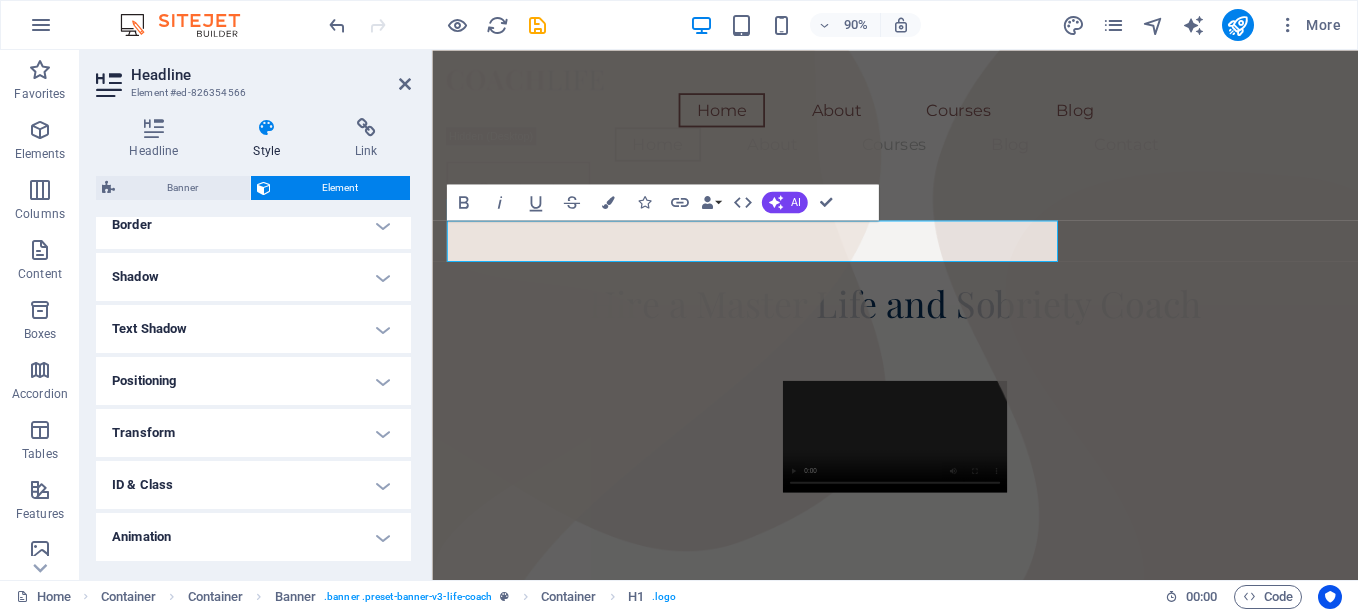 scroll, scrollTop: 336, scrollLeft: 0, axis: vertical 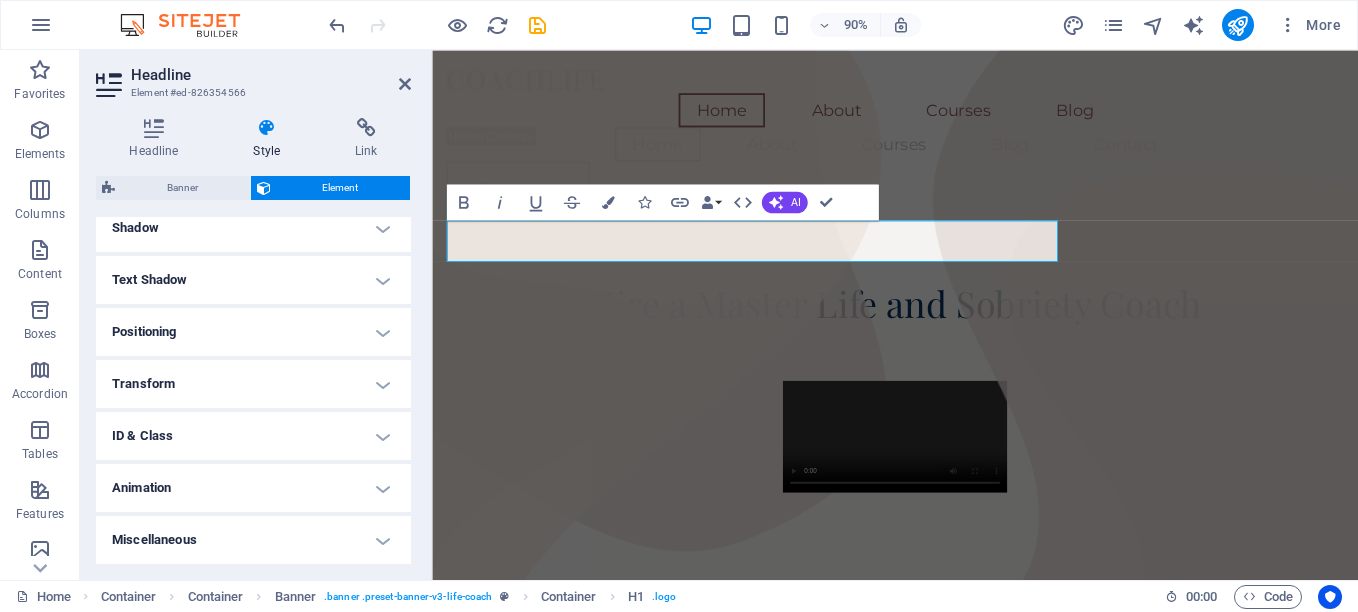 drag, startPoint x: 407, startPoint y: 366, endPoint x: 8, endPoint y: 587, distance: 456.1162 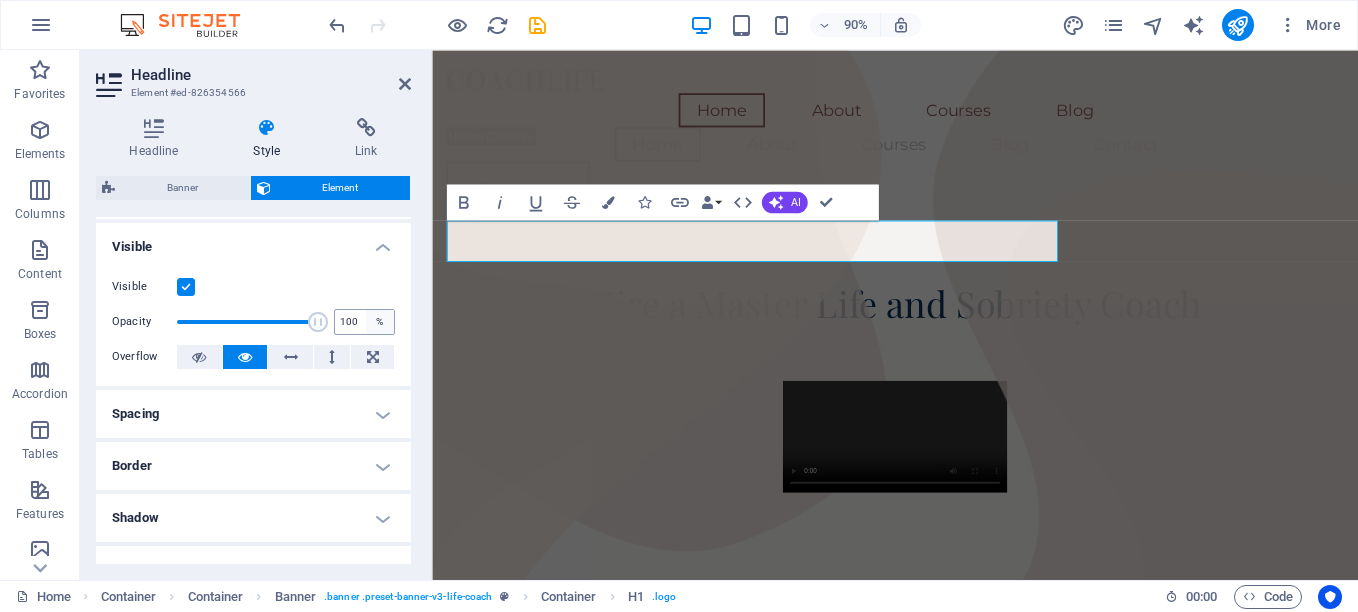 scroll, scrollTop: 47, scrollLeft: 0, axis: vertical 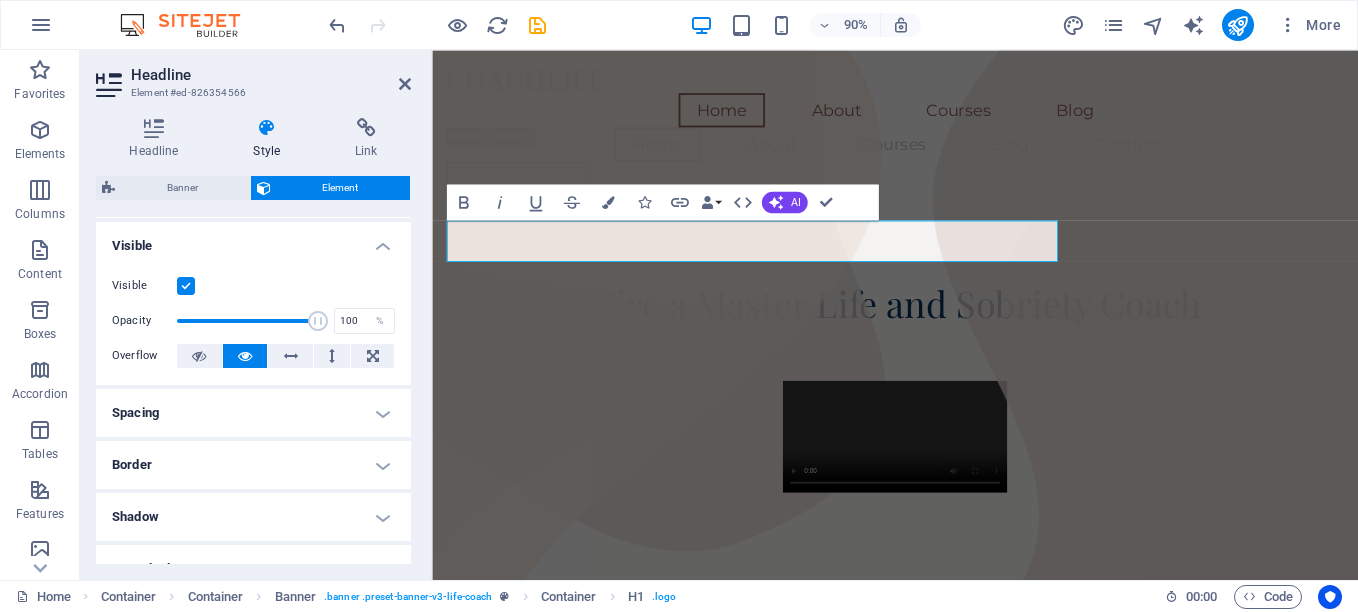 click on "Spacing" at bounding box center (253, 413) 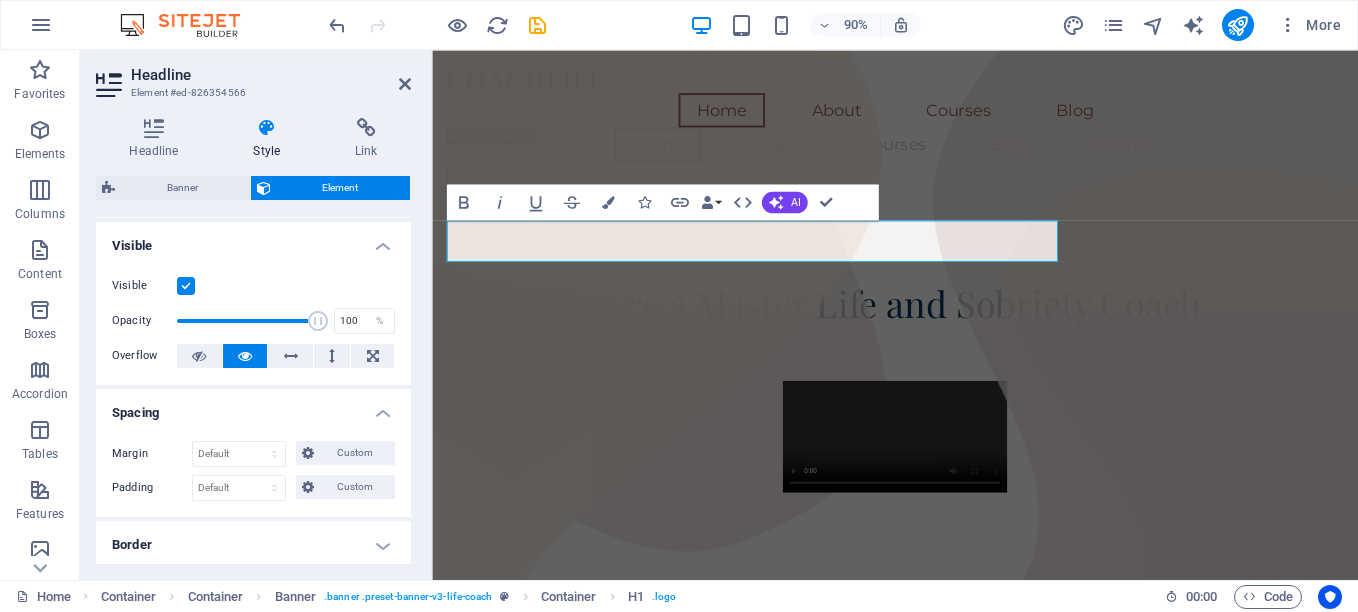 click on "Style" at bounding box center (271, 139) 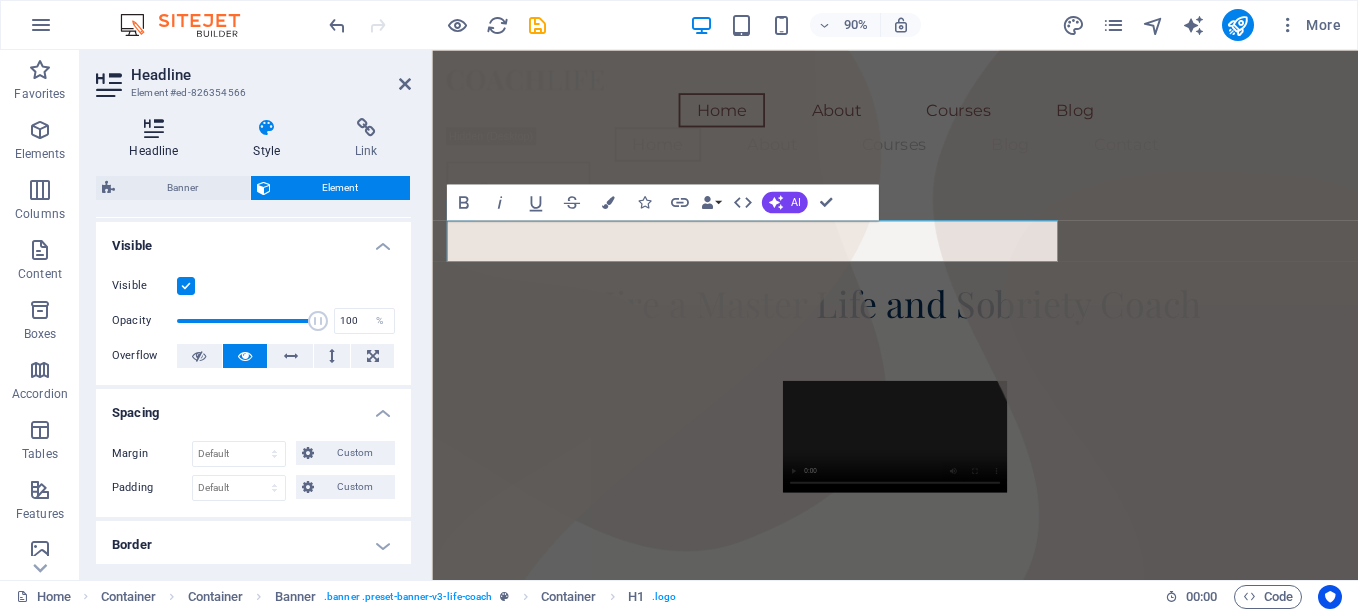 click at bounding box center (154, 128) 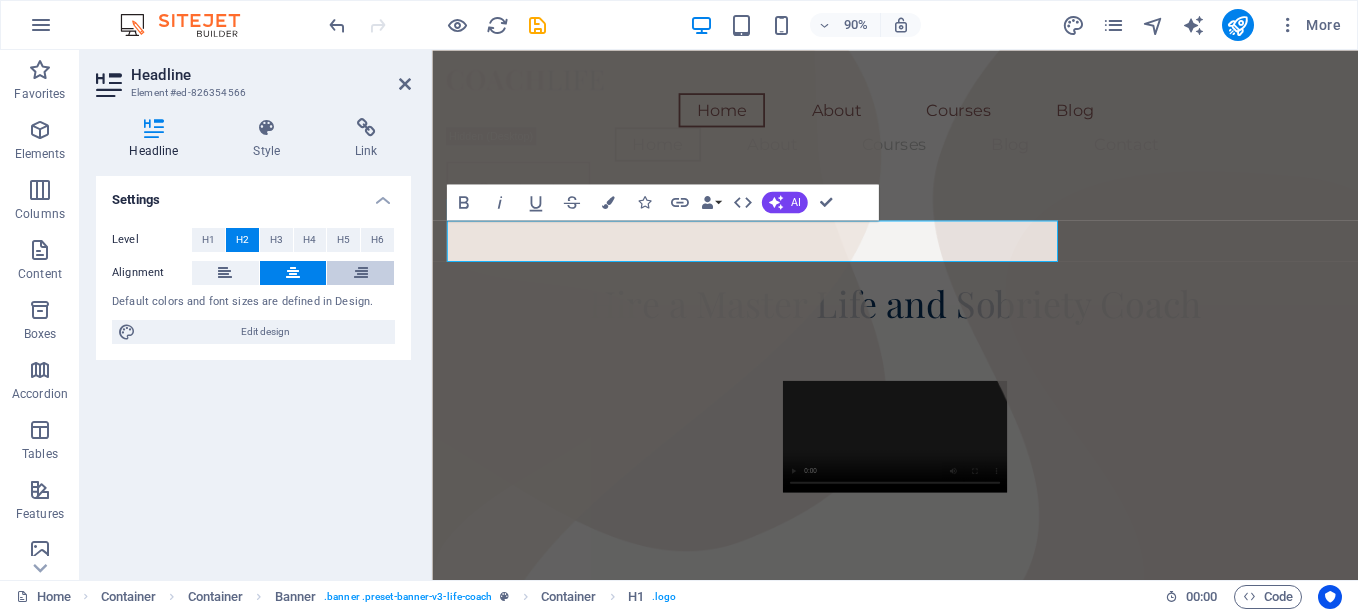 click at bounding box center (361, 273) 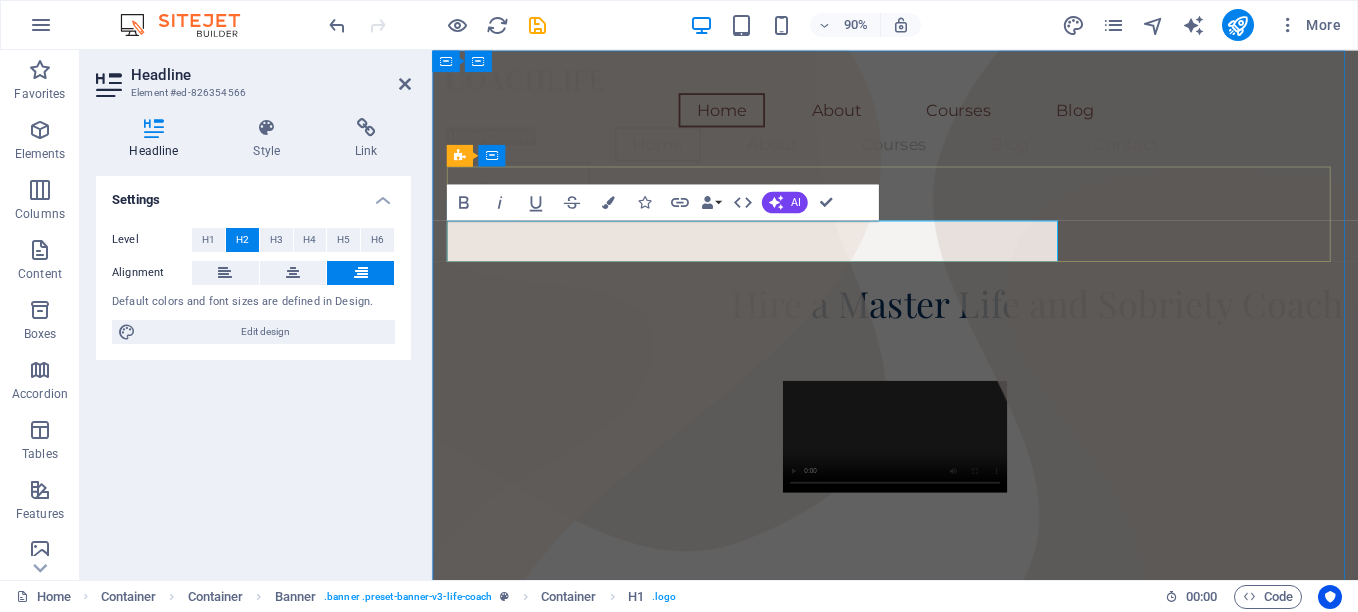 click on "Hire a Master Life and Sobriety Coach" at bounding box center (1104, 331) 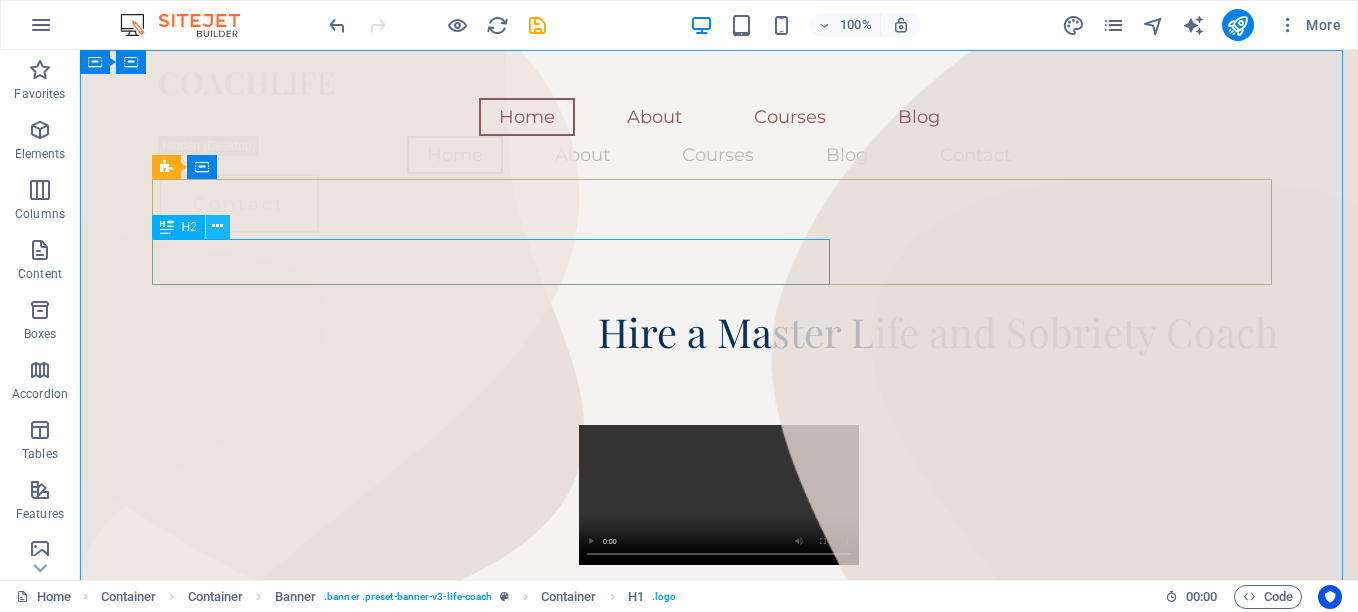 click at bounding box center [217, 226] 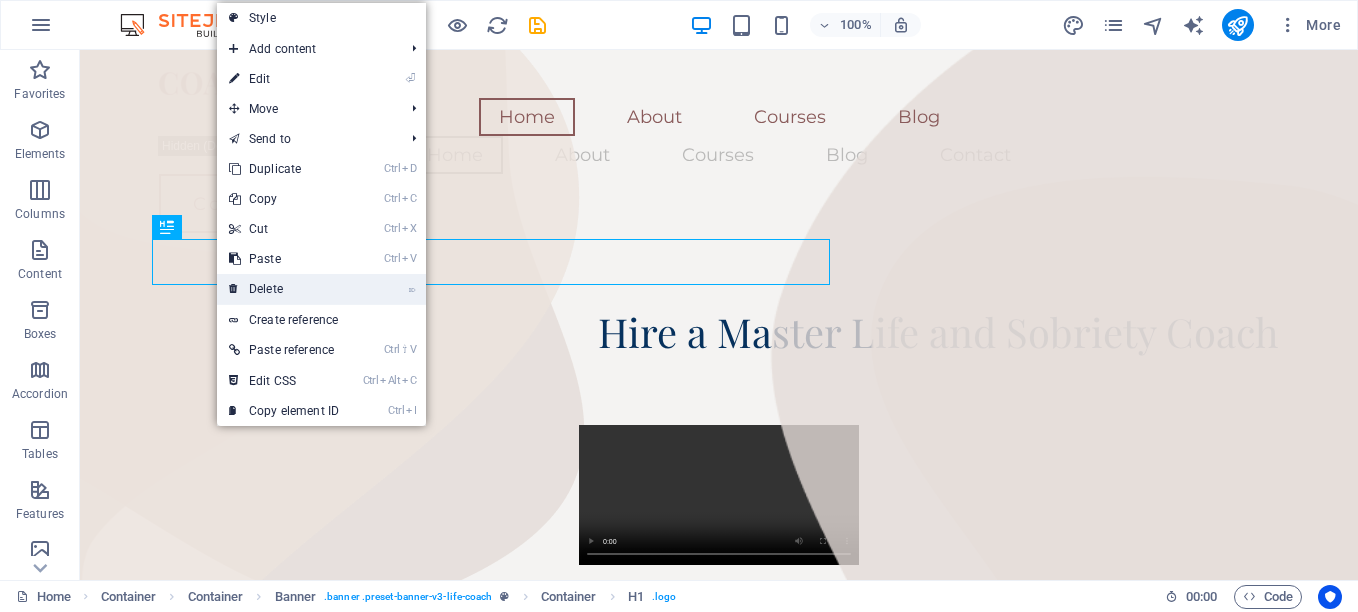 click on "⌦  Delete" at bounding box center [284, 289] 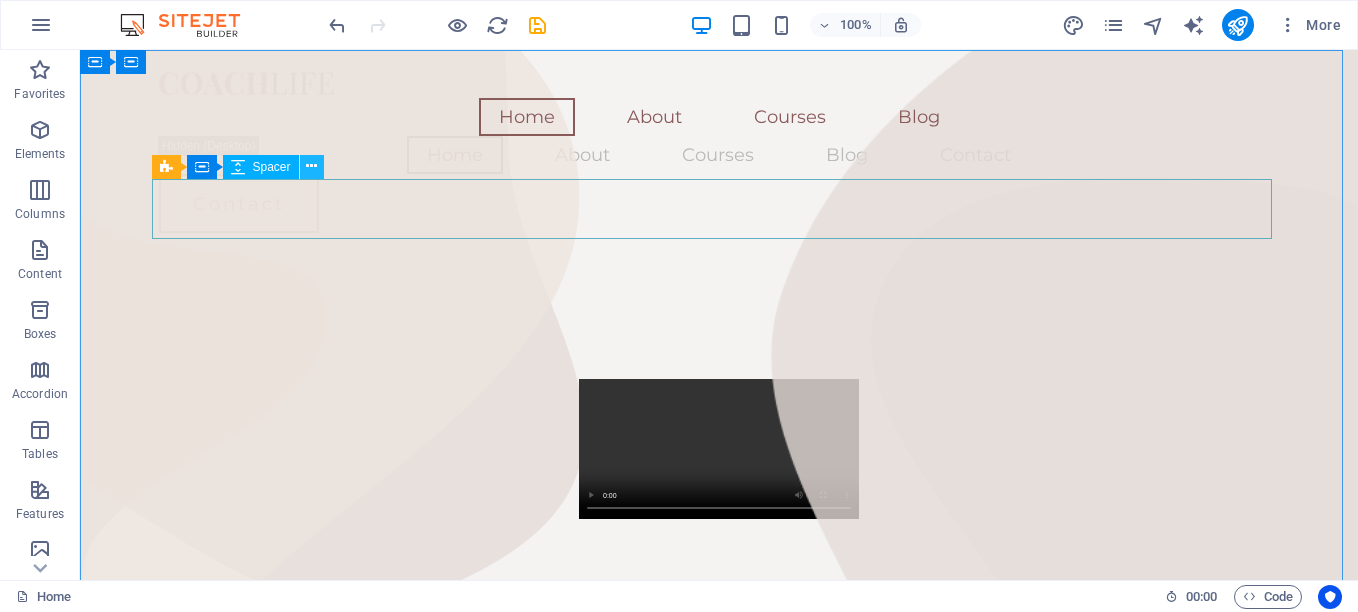 click at bounding box center (311, 166) 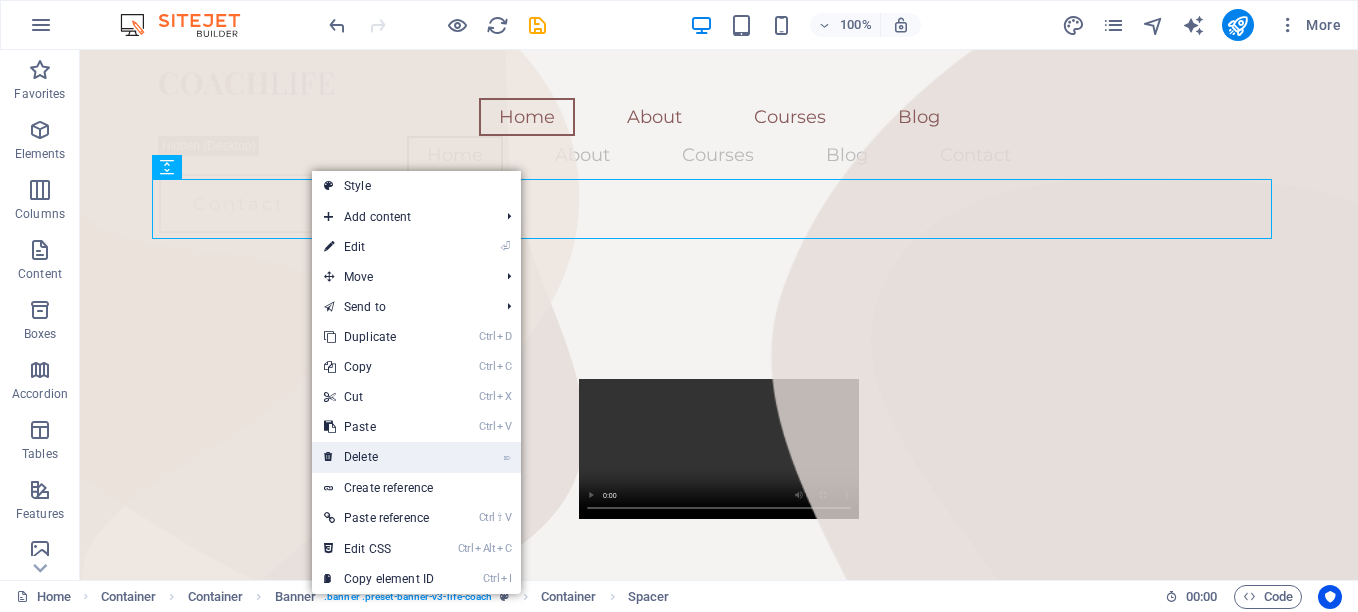click on "⌦  Delete" at bounding box center [379, 457] 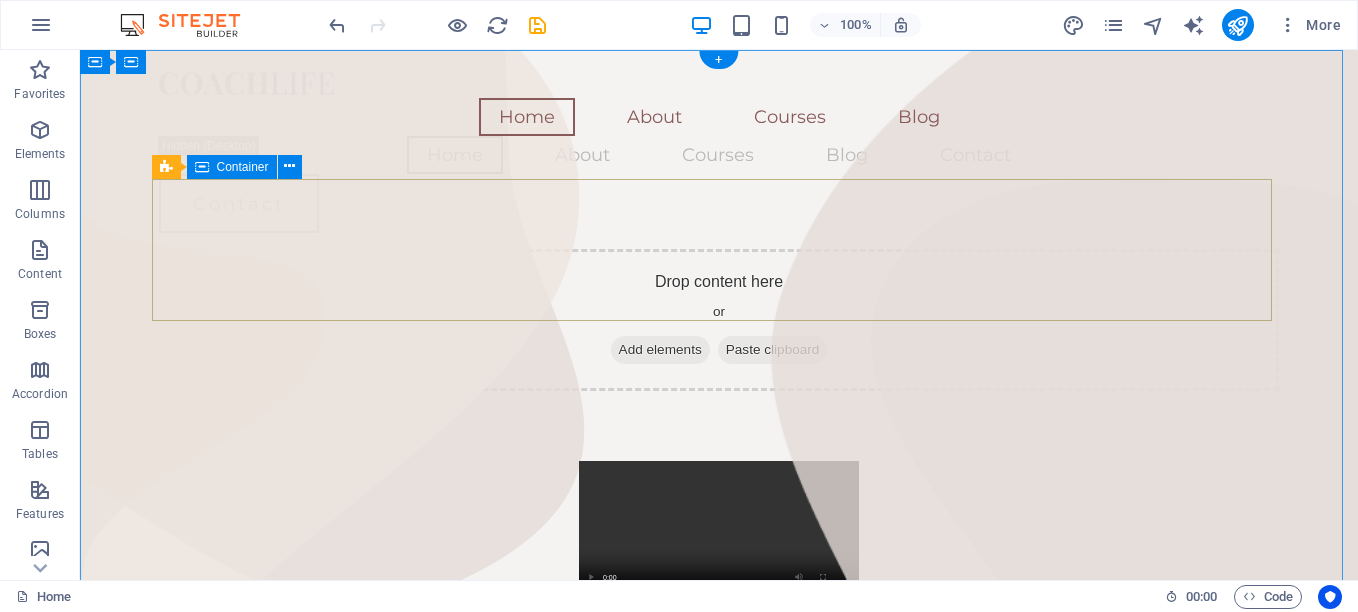 click on "Add elements" at bounding box center [660, 350] 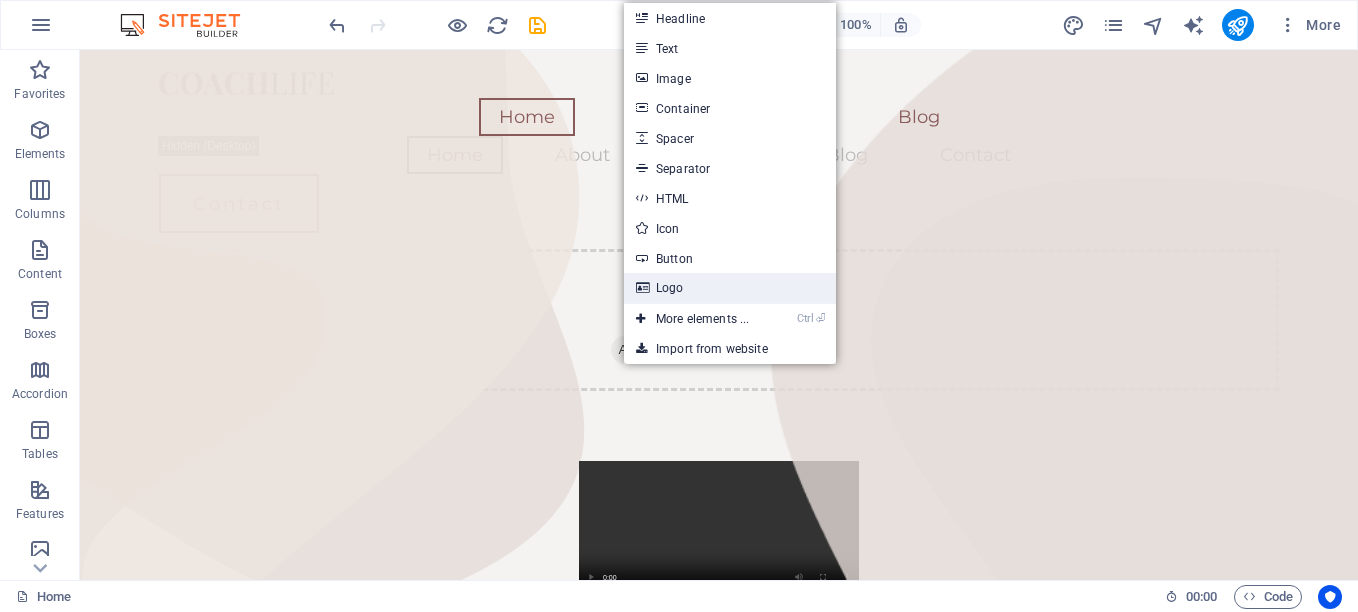 click on "Logo" at bounding box center [730, 288] 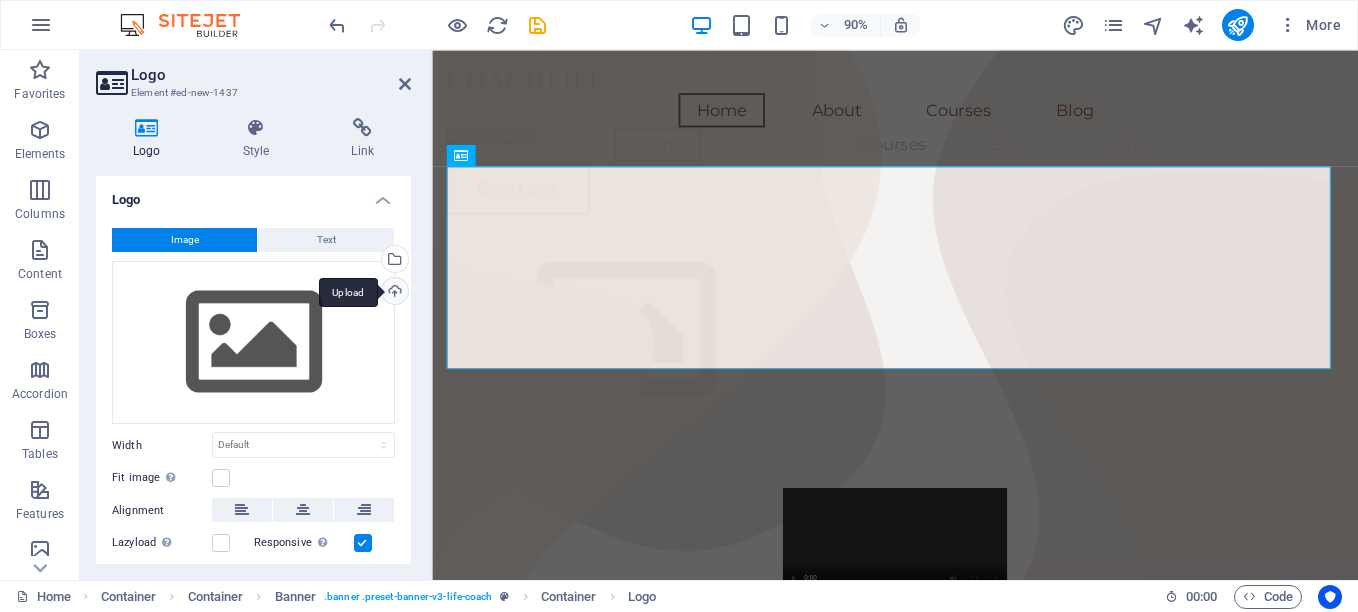 click on "Upload" at bounding box center (393, 293) 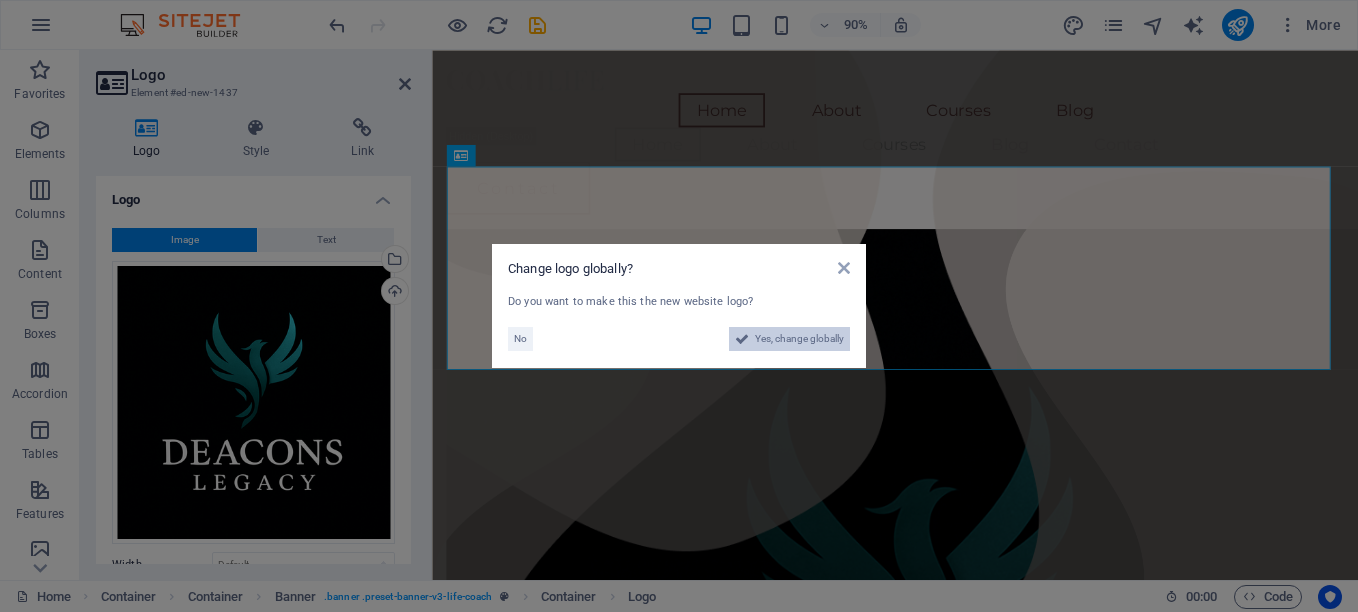 click on "Yes, change globally" at bounding box center (799, 339) 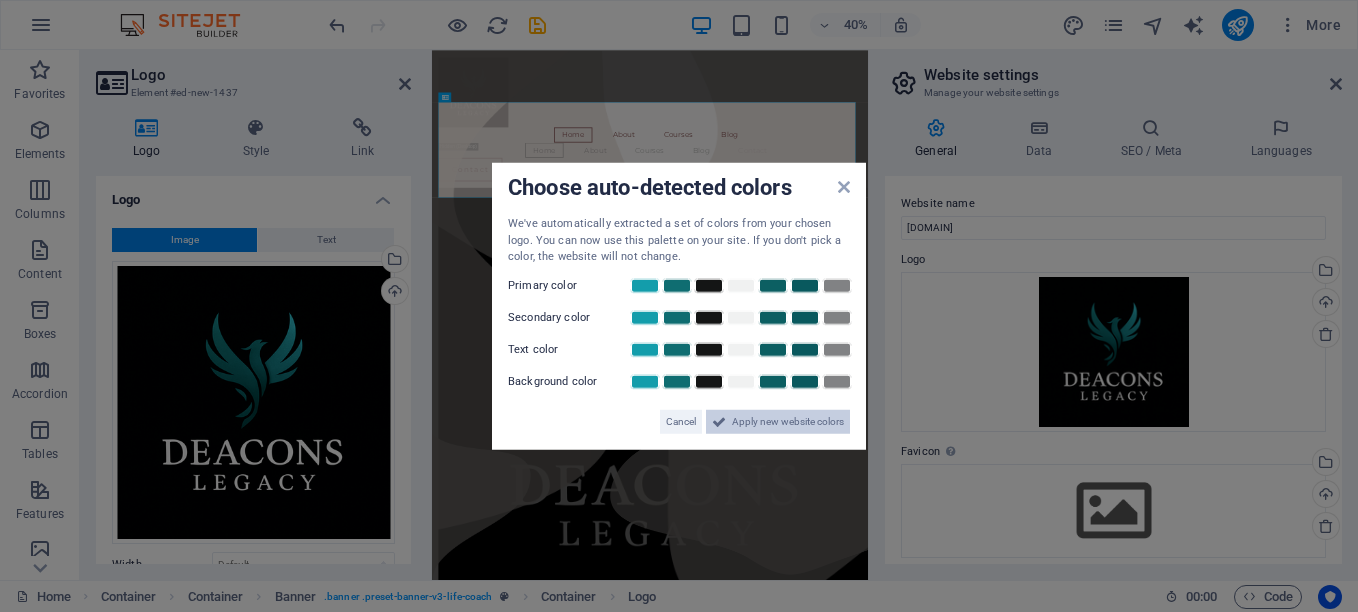 click on "Apply new website colors" at bounding box center (788, 421) 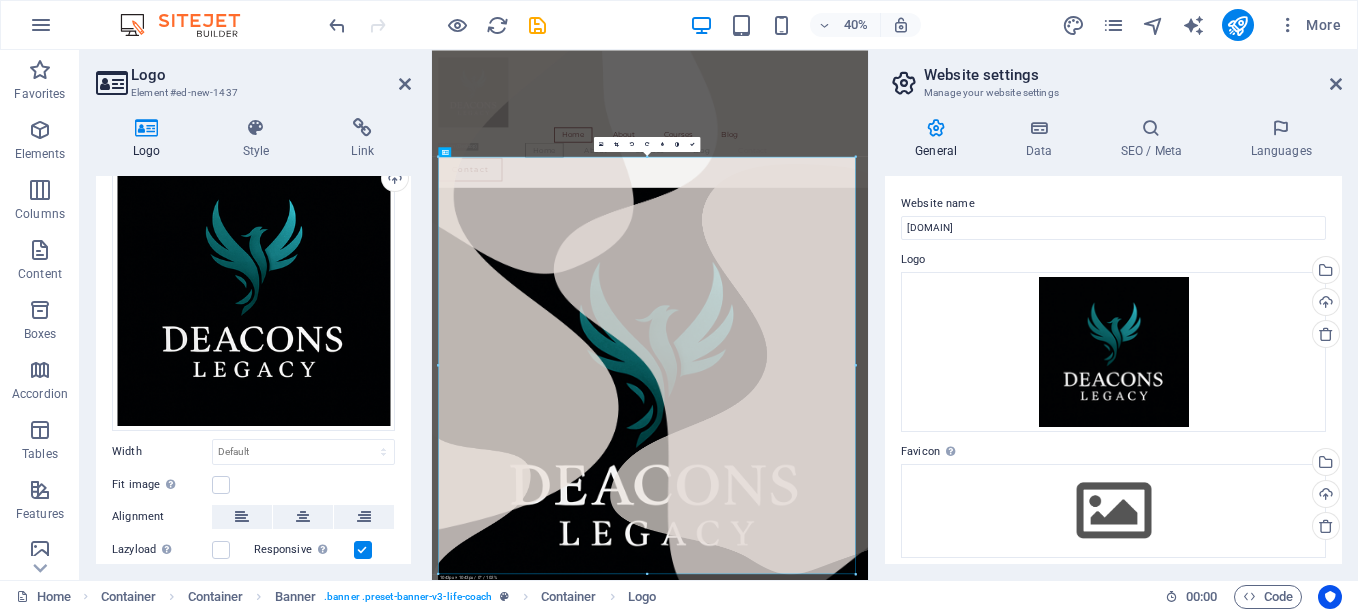 scroll, scrollTop: 119, scrollLeft: 0, axis: vertical 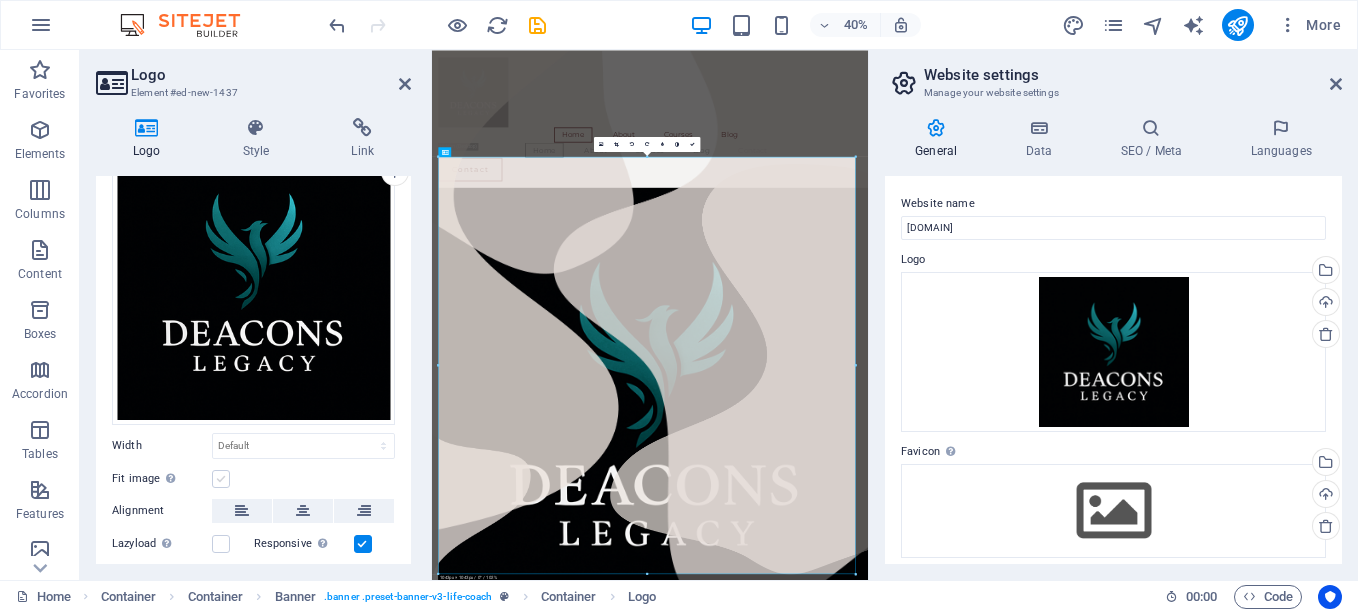 click at bounding box center (221, 479) 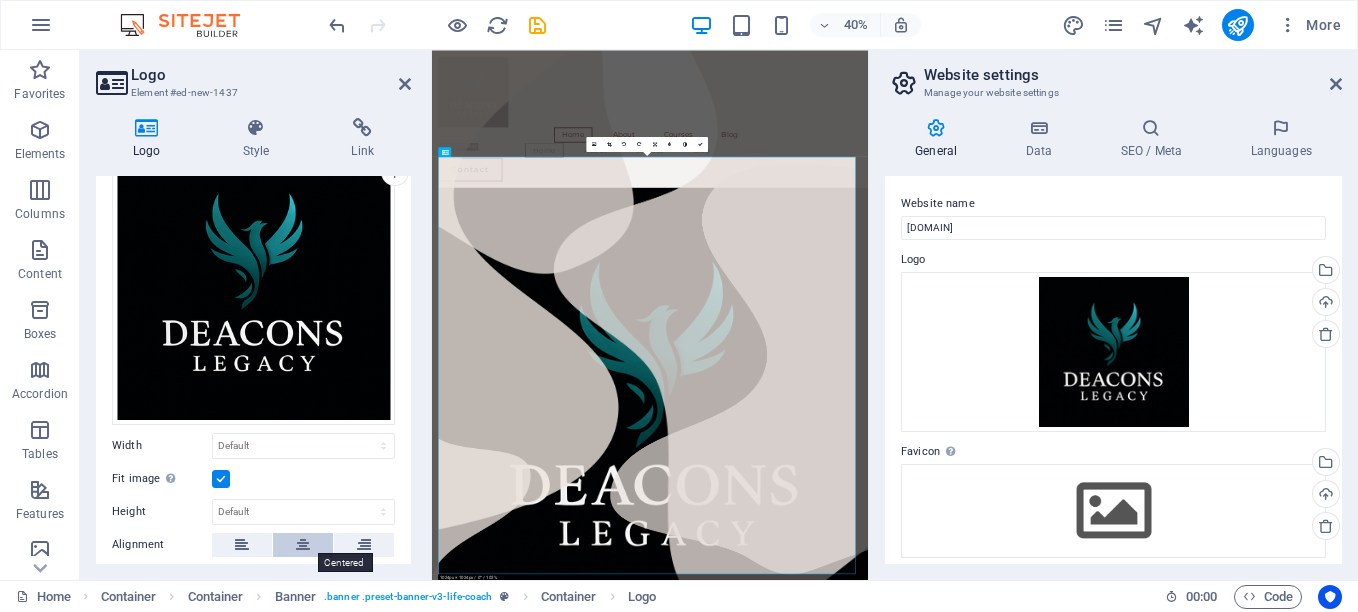 click at bounding box center (303, 545) 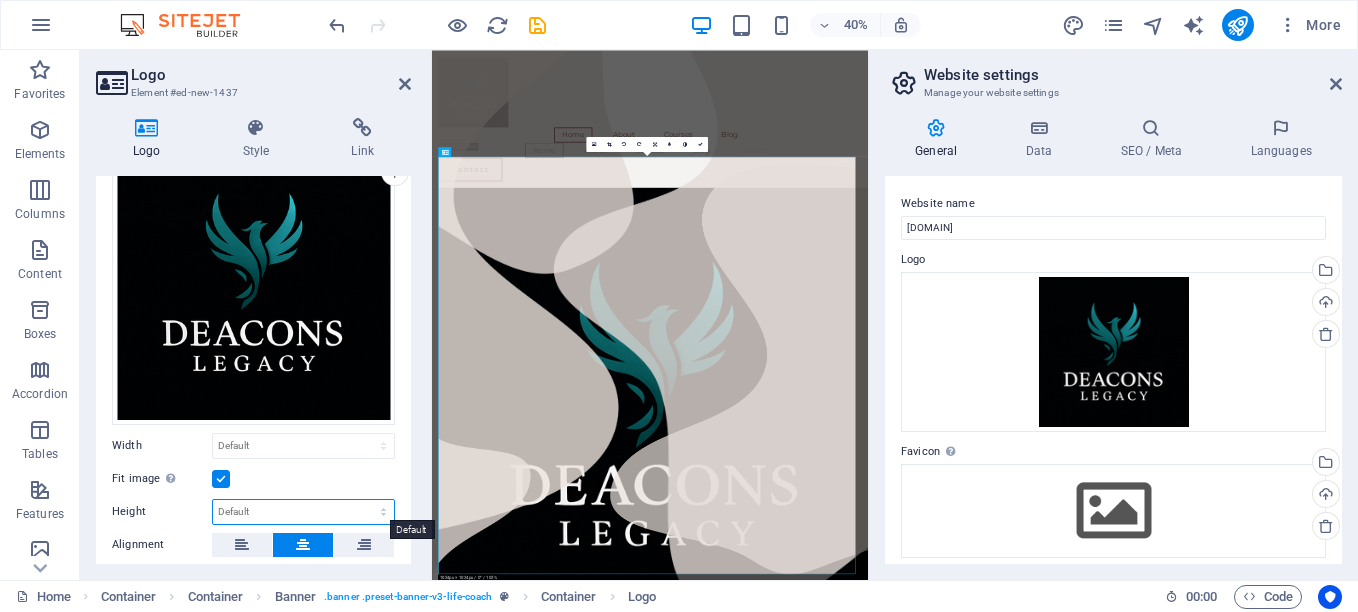 click on "Default auto px" at bounding box center (303, 512) 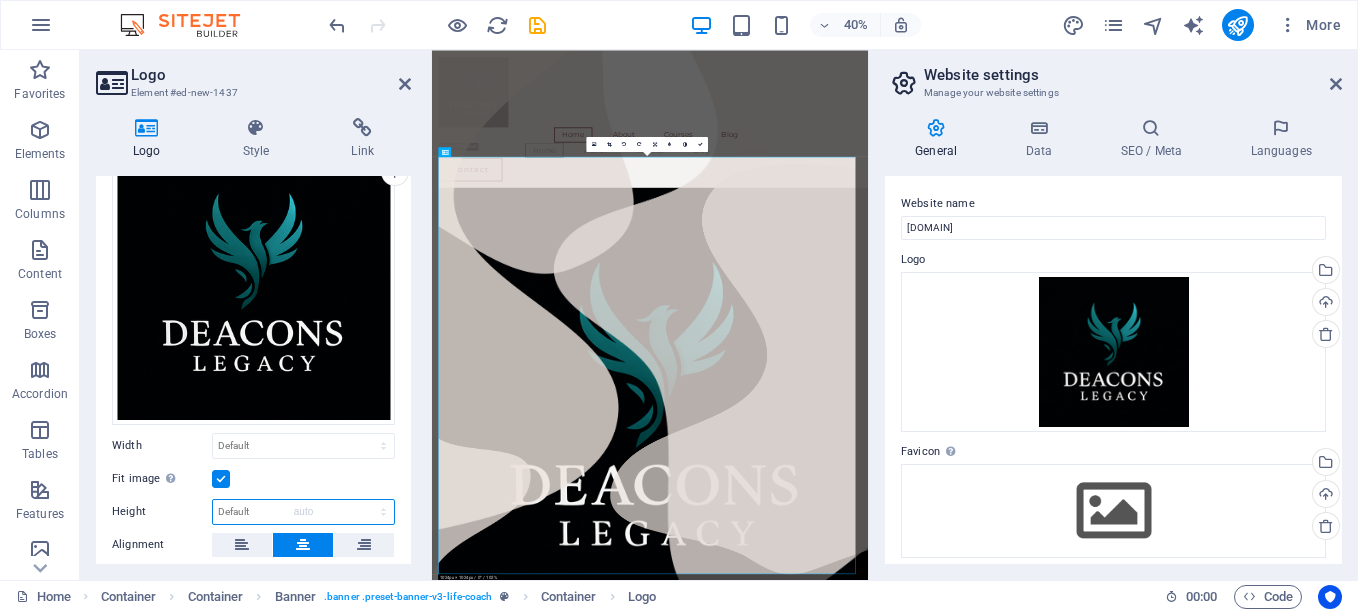 click on "Default auto px" at bounding box center (303, 512) 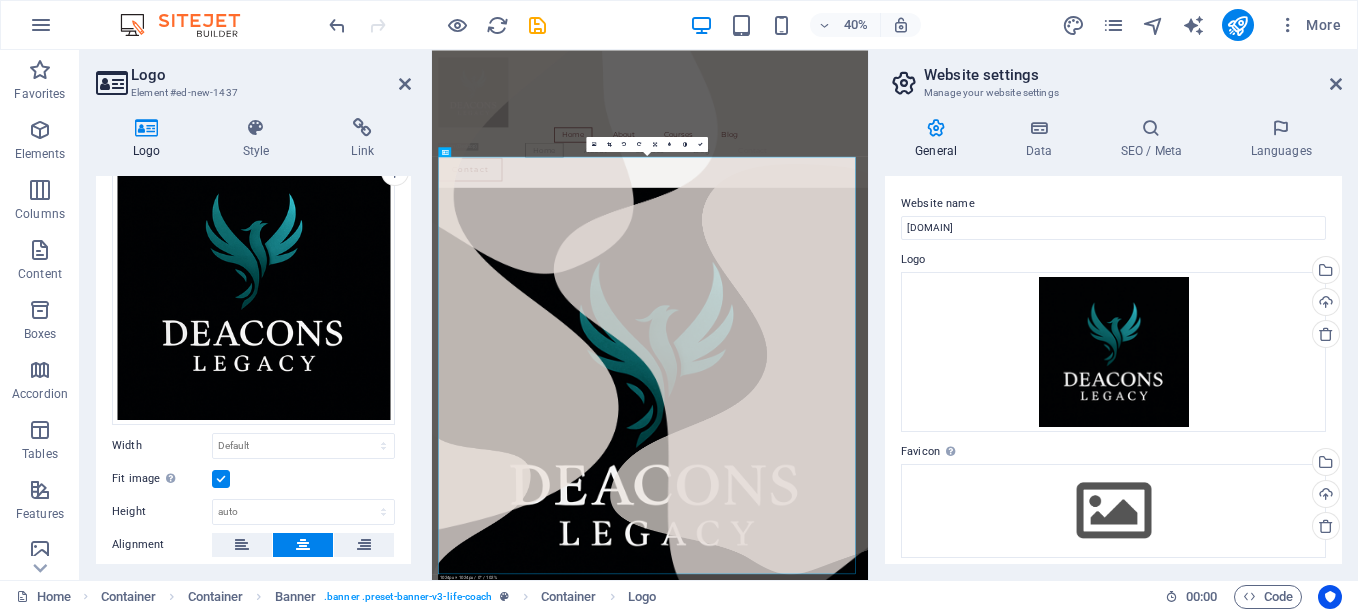 drag, startPoint x: 406, startPoint y: 407, endPoint x: 415, endPoint y: 455, distance: 48.83646 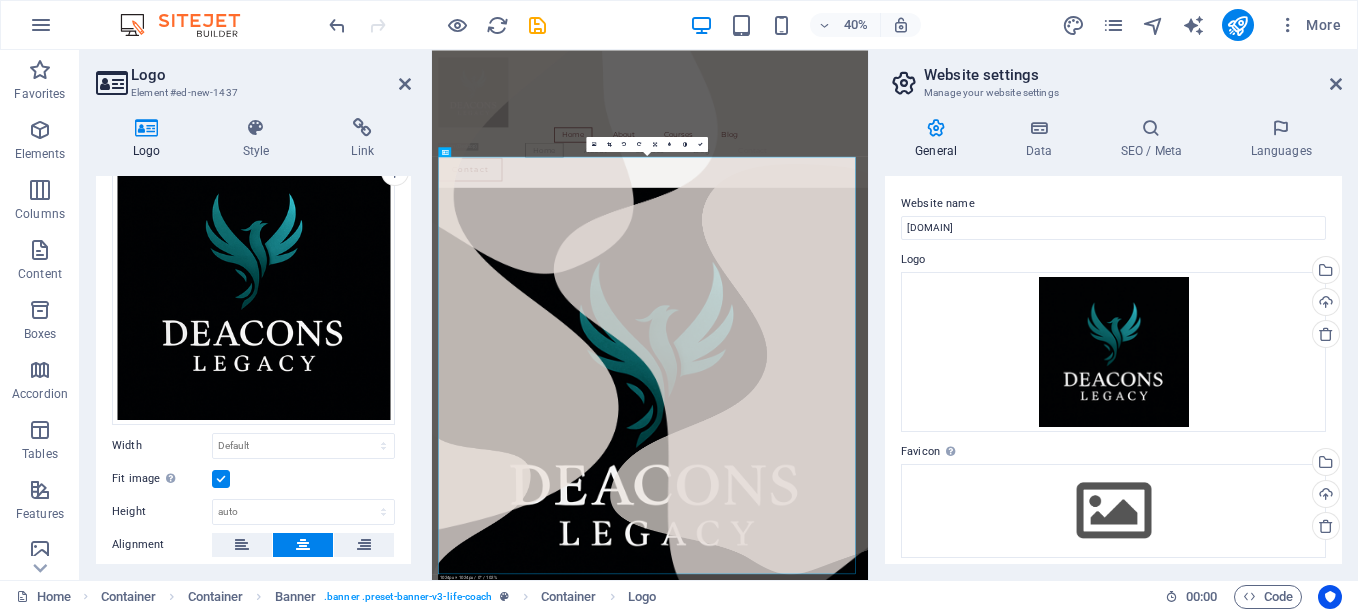click on "Logo Style Link Logo Image Text Drag files here, click to choose files or select files from Files or our free stock photos & videos Select files from the file manager, stock photos, or upload file(s) Upload Width Default auto px rem % em vh vw Fit image Automatically fit image to a fixed width and height Height Default auto px Alignment Lazyload Loading images after the page loads improves page speed. Responsive Automatically load retina image and smartphone optimized sizes. Lightbox Use as headline The image will be wrapped in an H1 headline tag. Useful for giving alternative text the weight of an H1 headline, e.g. for the logo. Leave unchecked if uncertain. Optimized Images are compressed to improve page speed. Position Direction Custom X offset 50 px rem % vh vw Y offset 50 px rem % vh vw Edit design Text Float No float Image left Image right Determine how text should behave around the image. Text Alternative text Image caption Paragraph Format Normal Heading 1 Heading 2 Heading 3 Heading 4 Heading 5 Code" at bounding box center [253, 341] 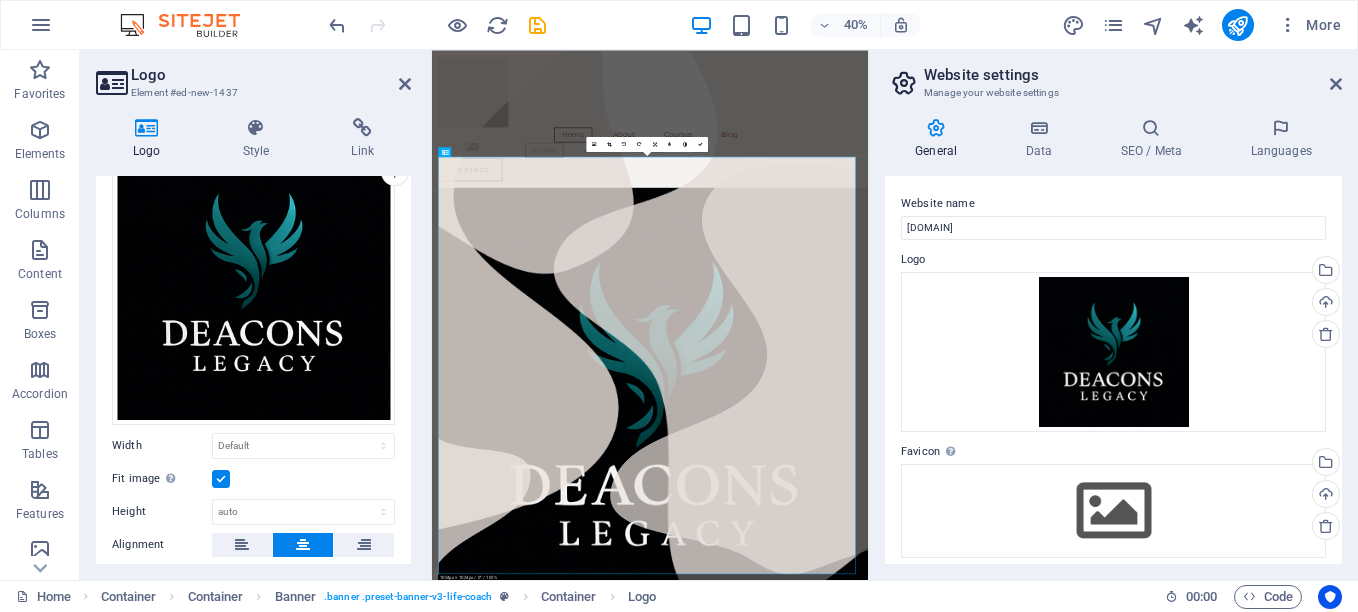 drag, startPoint x: 406, startPoint y: 408, endPoint x: 405, endPoint y: 441, distance: 33.01515 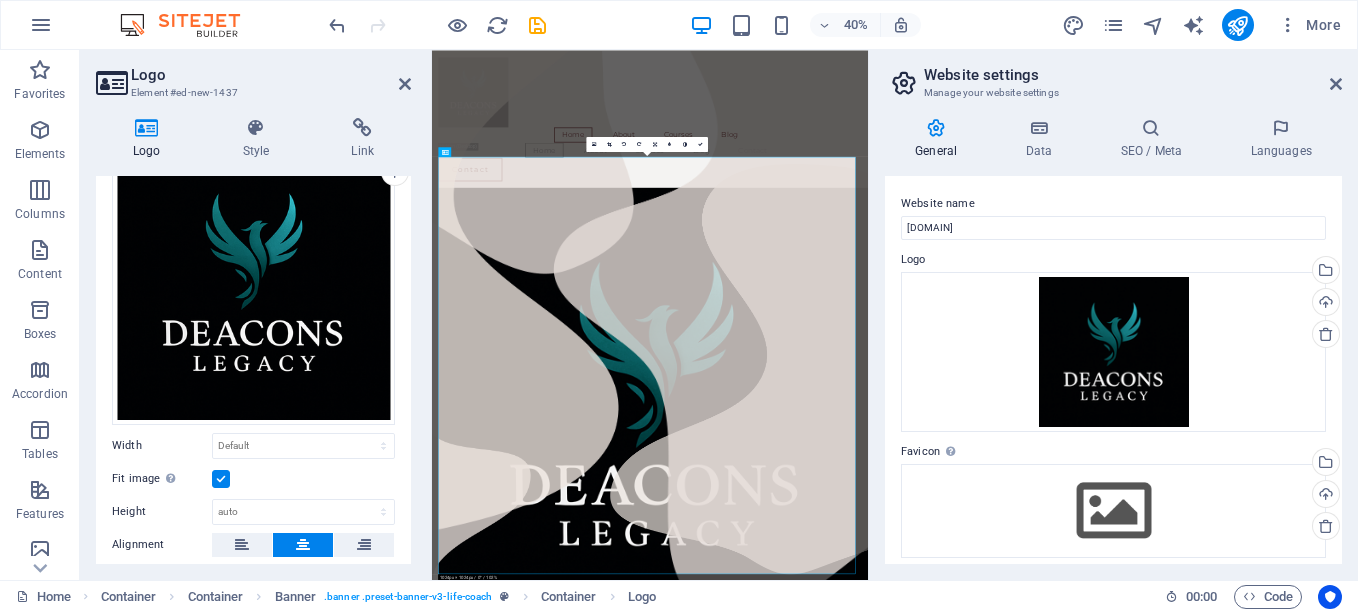 click on "Logo Style Link Logo Image Text Drag files here, click to choose files or select files from Files or our free stock photos & videos Select files from the file manager, stock photos, or upload file(s) Upload Width Default auto px rem % em vh vw Fit image Automatically fit image to a fixed width and height Height Default auto px Alignment Lazyload Loading images after the page loads improves page speed. Responsive Automatically load retina image and smartphone optimized sizes. Lightbox Use as headline The image will be wrapped in an H1 headline tag. Useful for giving alternative text the weight of an H1 headline, e.g. for the logo. Leave unchecked if uncertain. Optimized Images are compressed to improve page speed. Position Direction Custom X offset 50 px rem % vh vw Y offset 50 px rem % vh vw Edit design Text Float No float Image left Image right Determine how text should behave around the image. Text Alternative text Image caption Paragraph Format Normal Heading 1 Heading 2 Heading 3 Heading 4 Heading 5 Code" at bounding box center [253, 341] 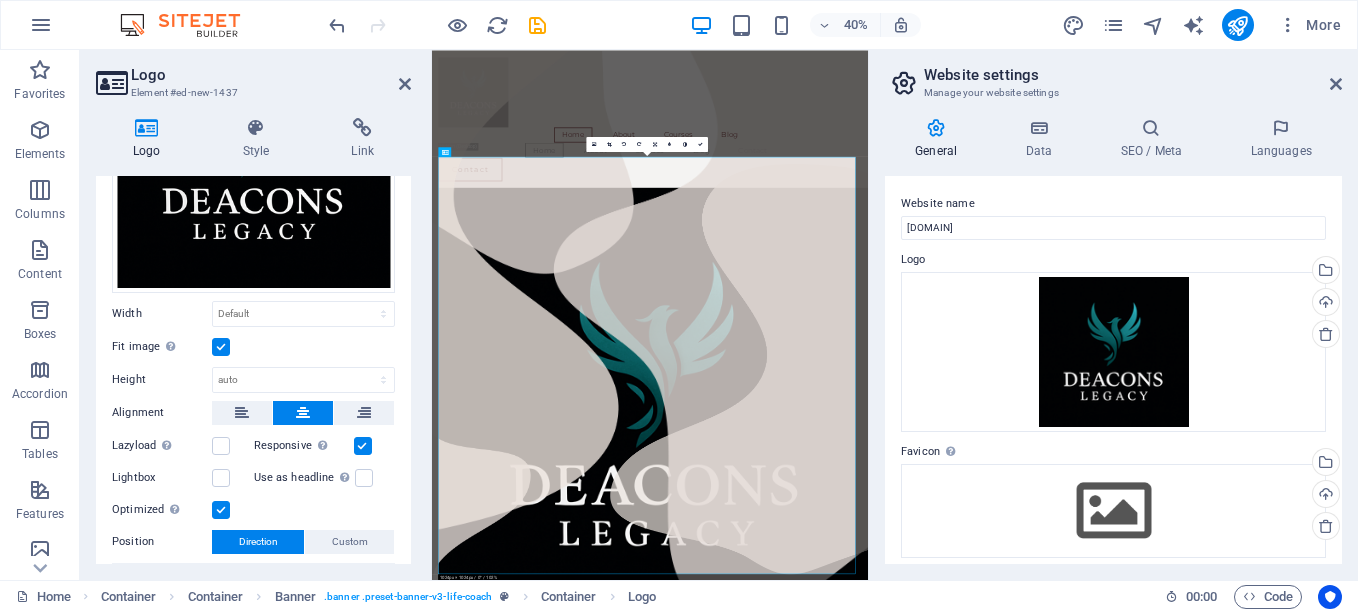 scroll, scrollTop: 305, scrollLeft: 0, axis: vertical 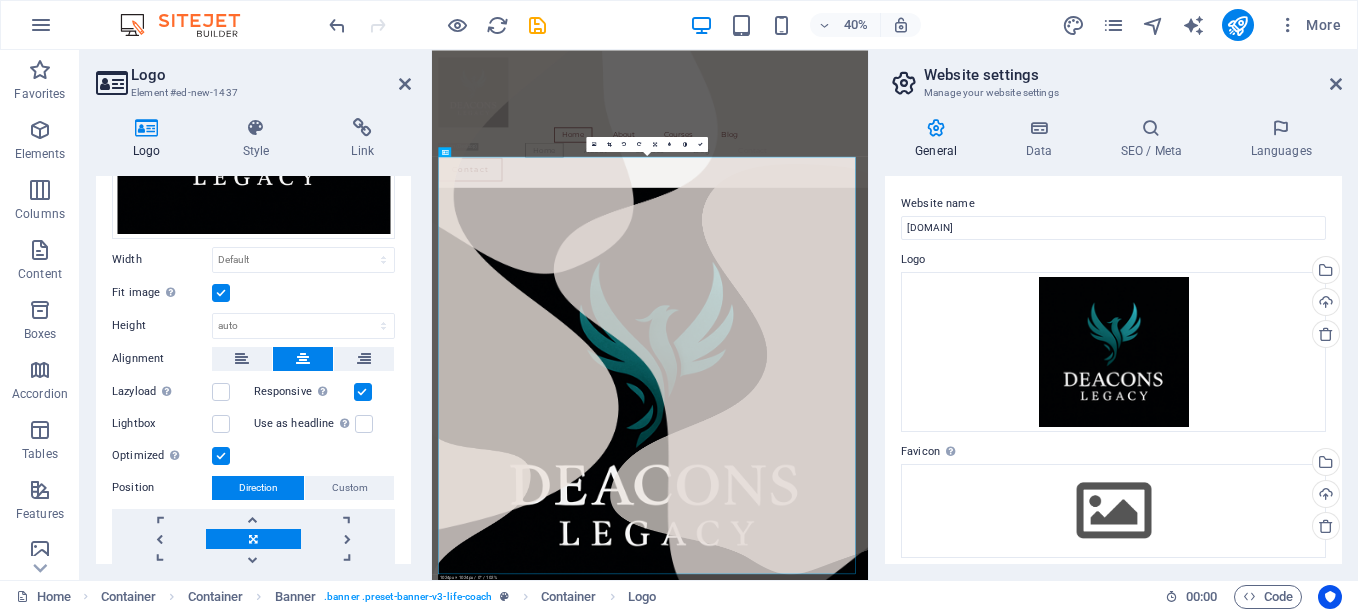 drag, startPoint x: 408, startPoint y: 433, endPoint x: 22, endPoint y: 1197, distance: 855.9743 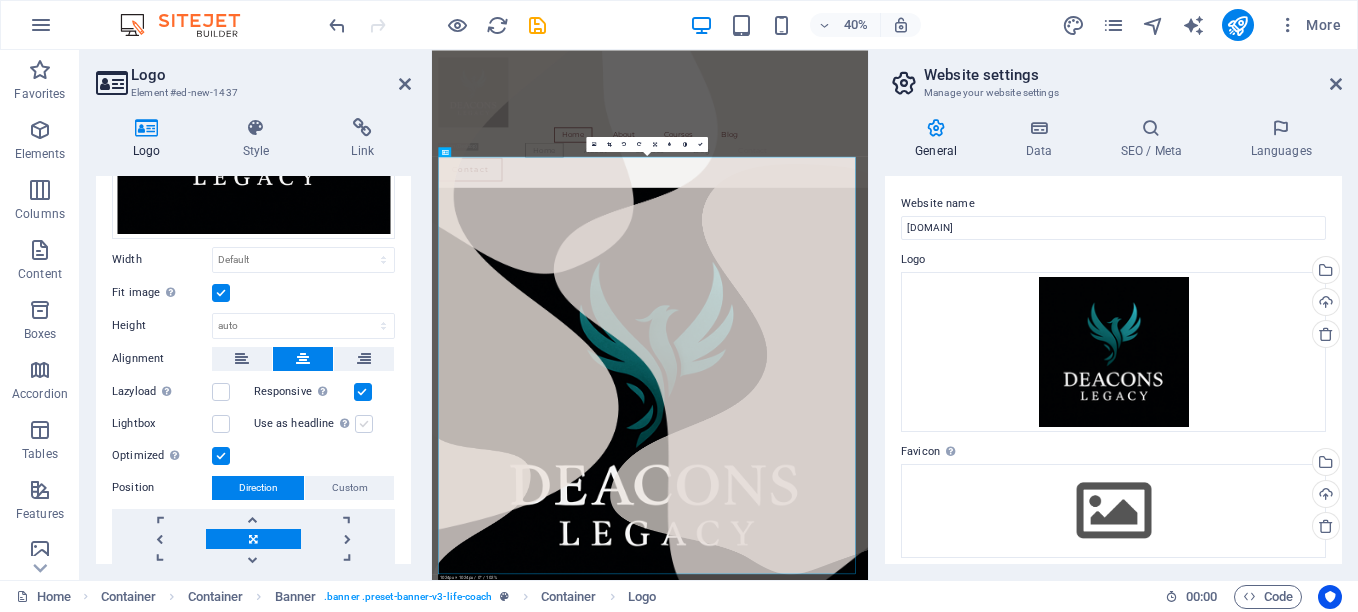 click at bounding box center (364, 424) 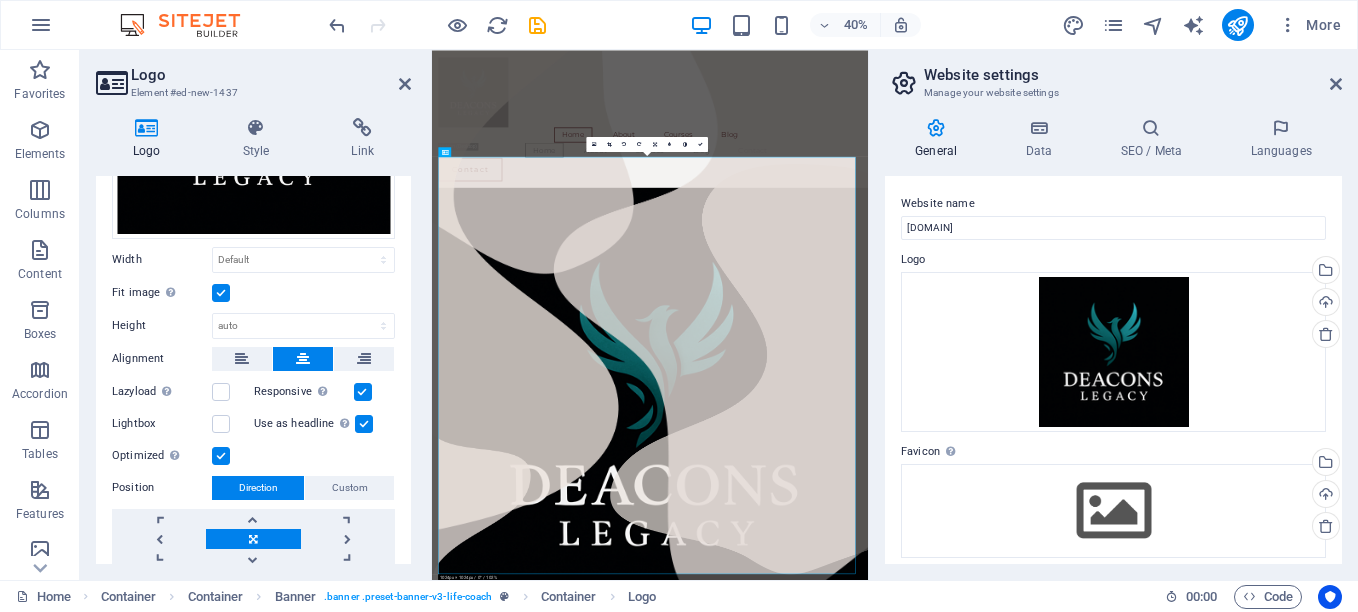 scroll, scrollTop: 370, scrollLeft: 0, axis: vertical 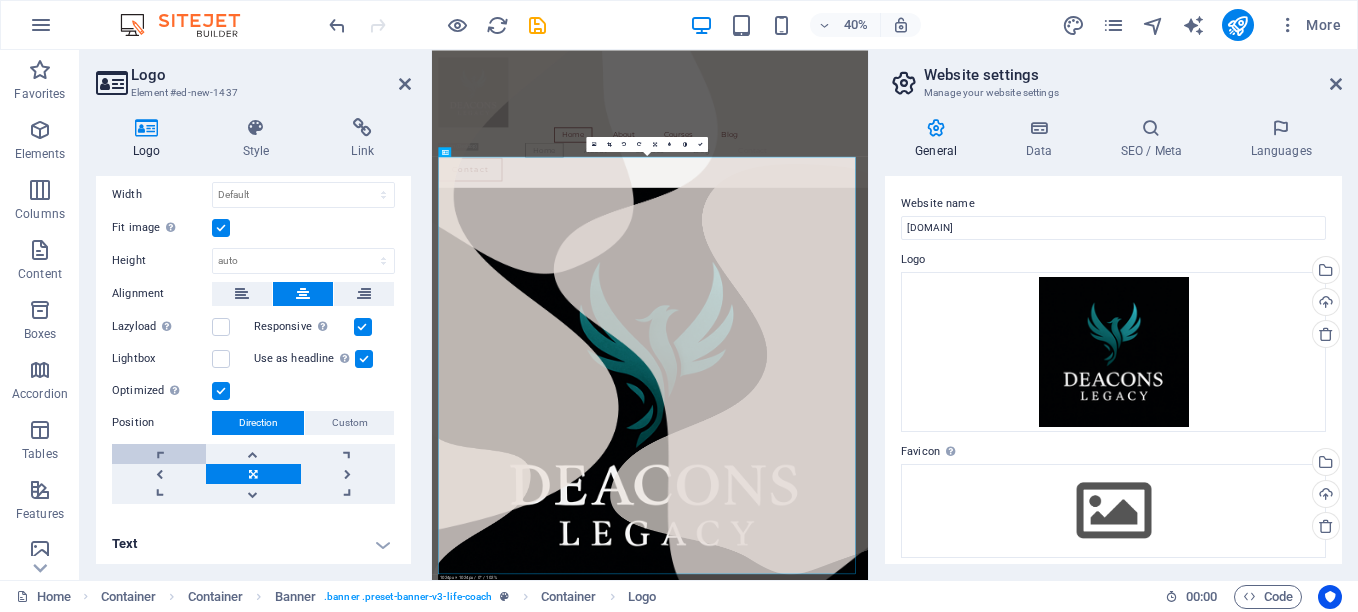 click at bounding box center (159, 454) 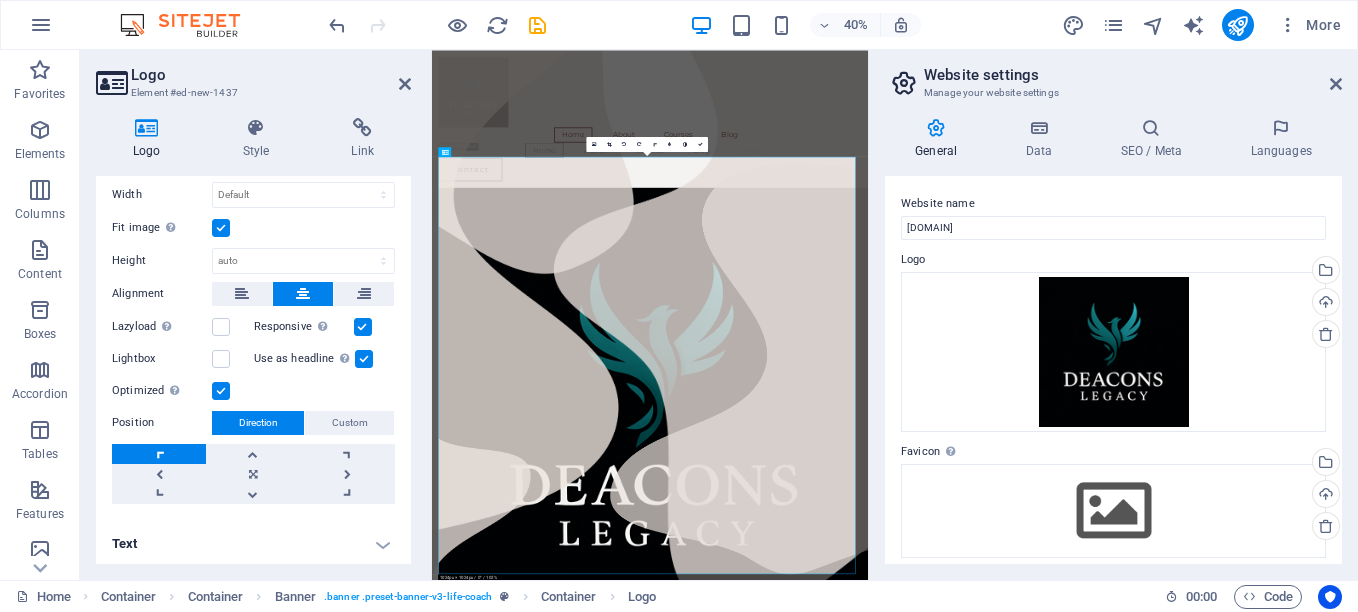 click at bounding box center (159, 454) 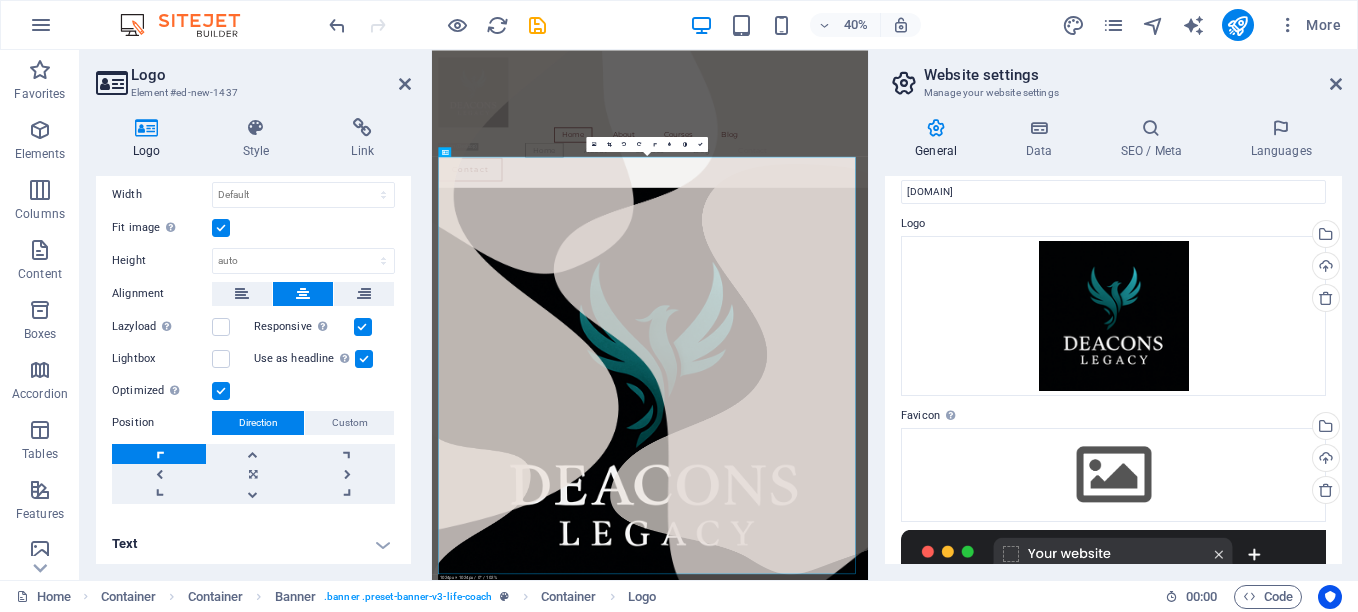 scroll, scrollTop: 0, scrollLeft: 0, axis: both 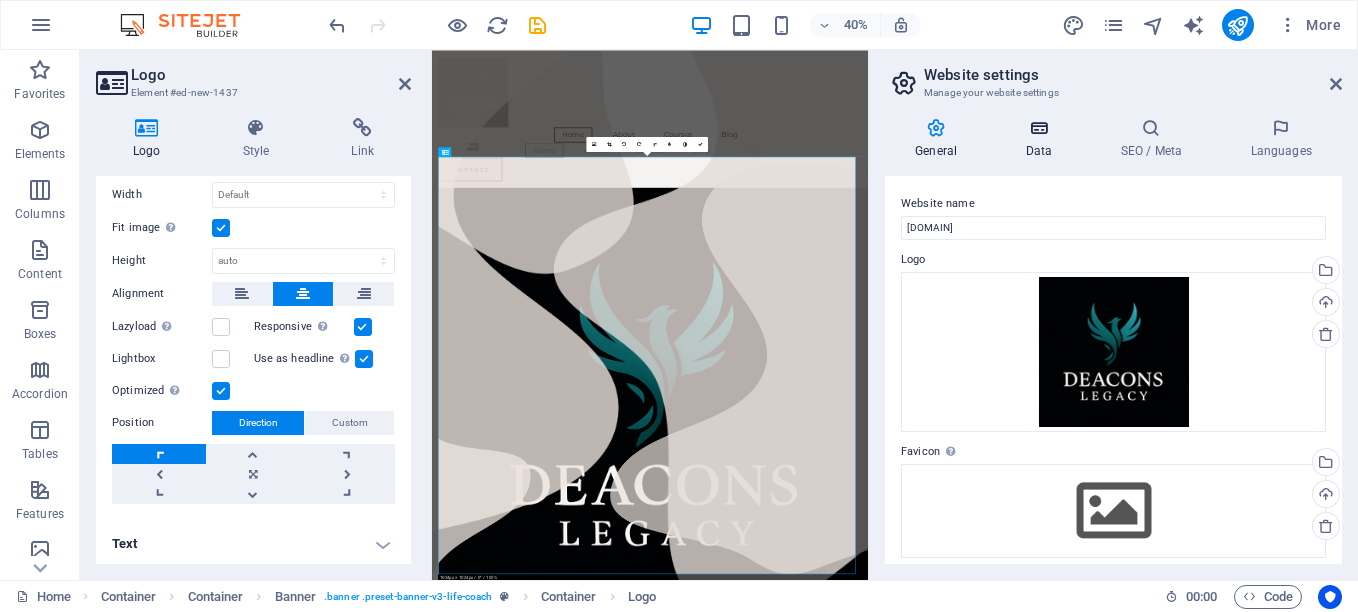 click at bounding box center [1038, 128] 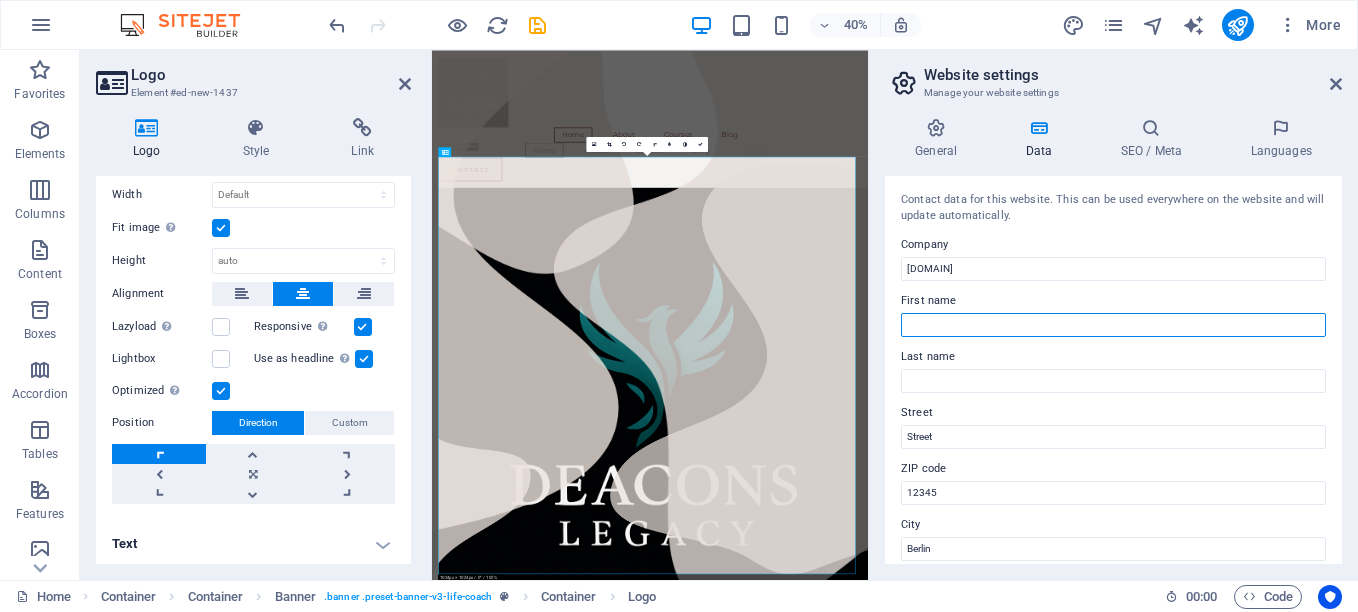 click on "First name" at bounding box center (1113, 325) 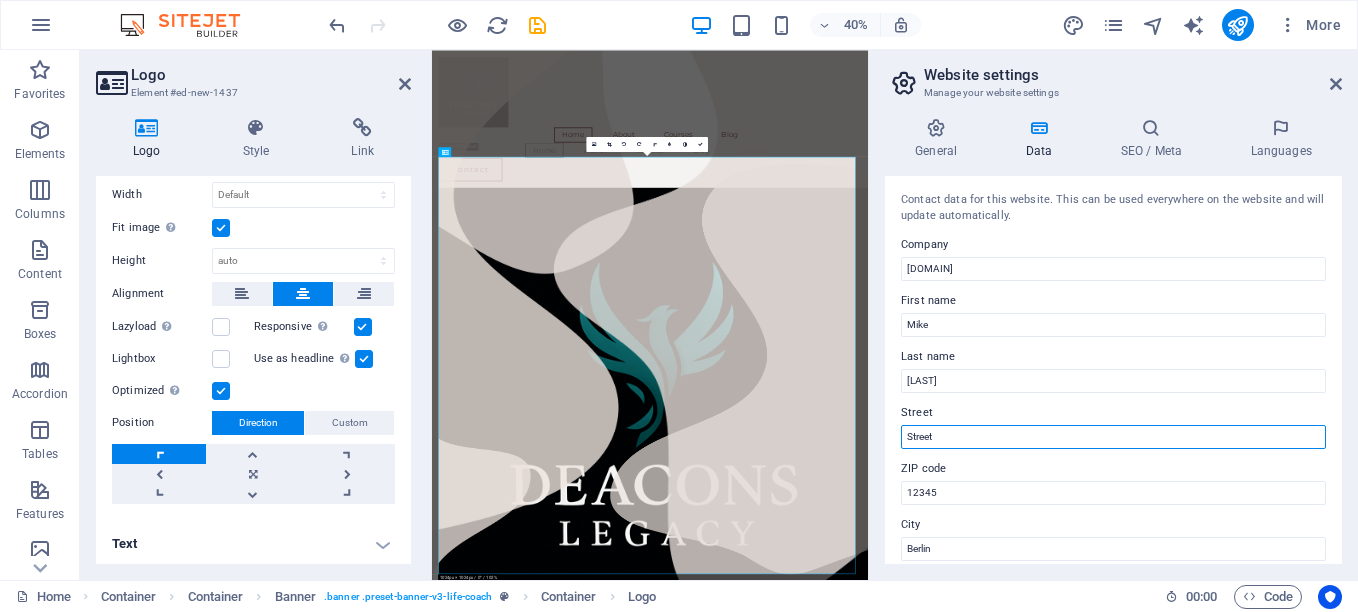 click on "Street" at bounding box center (1113, 437) 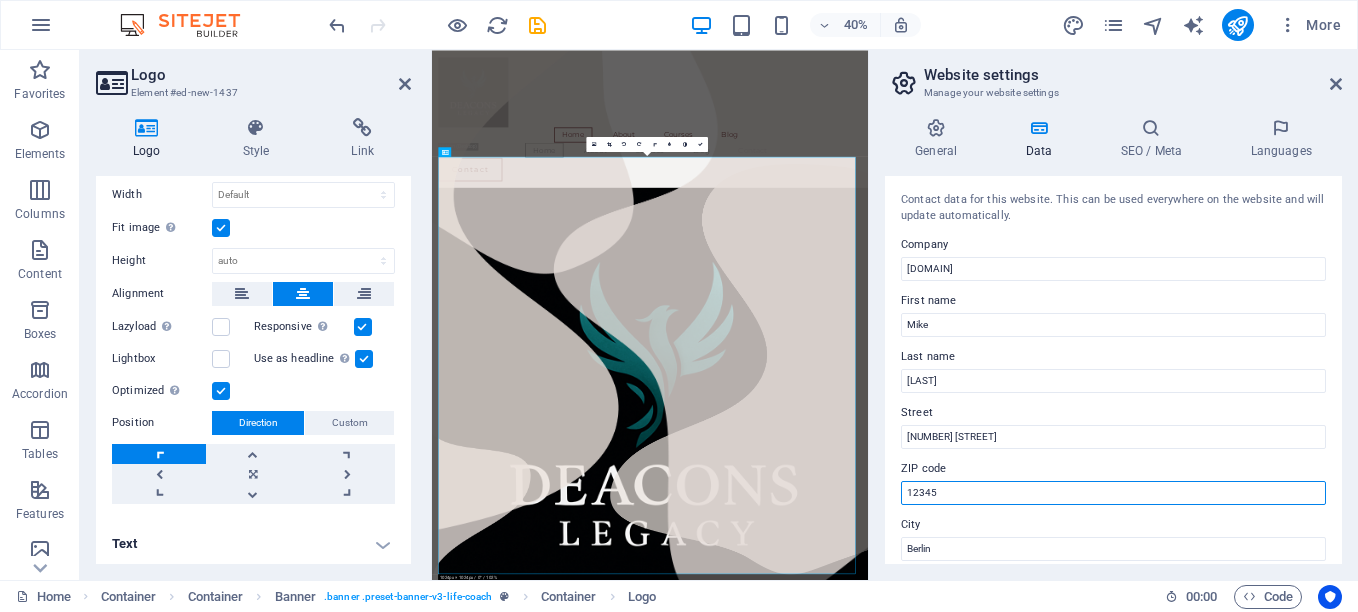 click on "12345" at bounding box center (1113, 493) 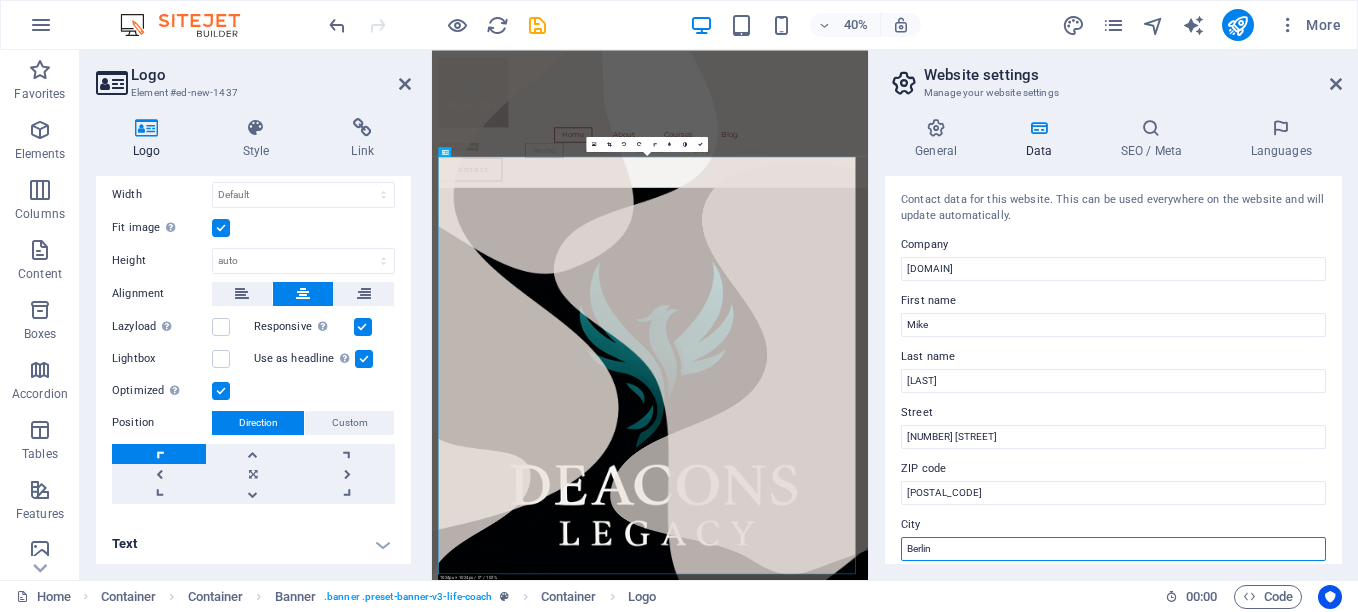 click on "Berlin" at bounding box center [1113, 549] 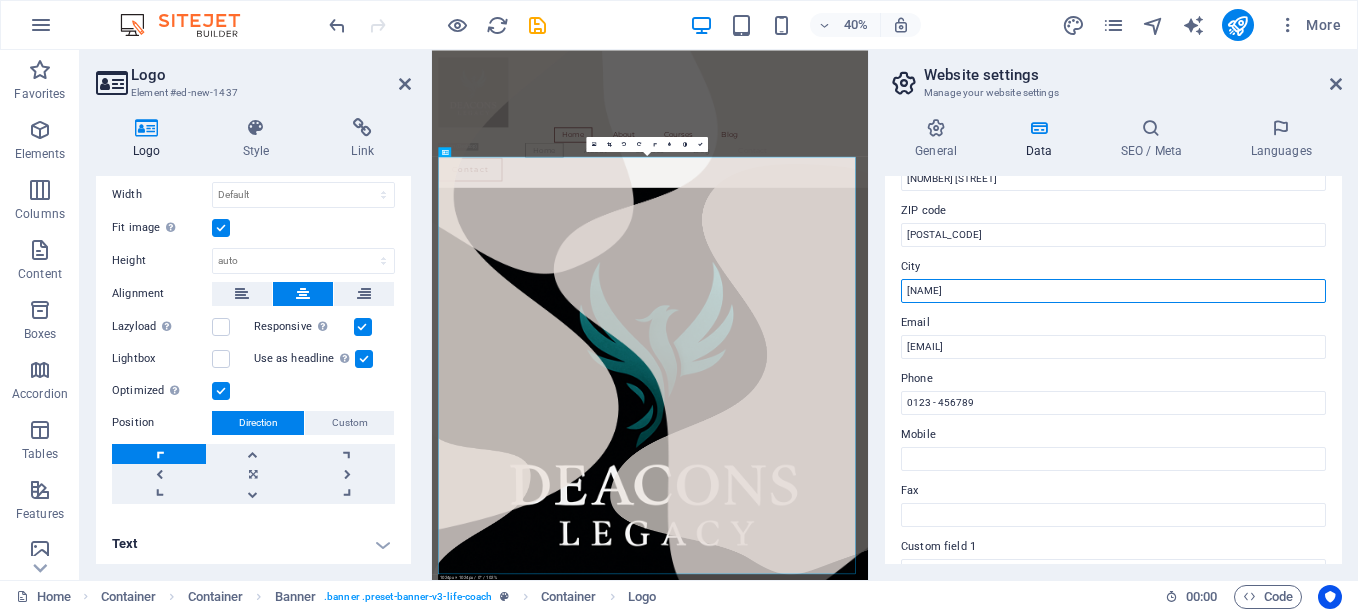 scroll, scrollTop: 260, scrollLeft: 0, axis: vertical 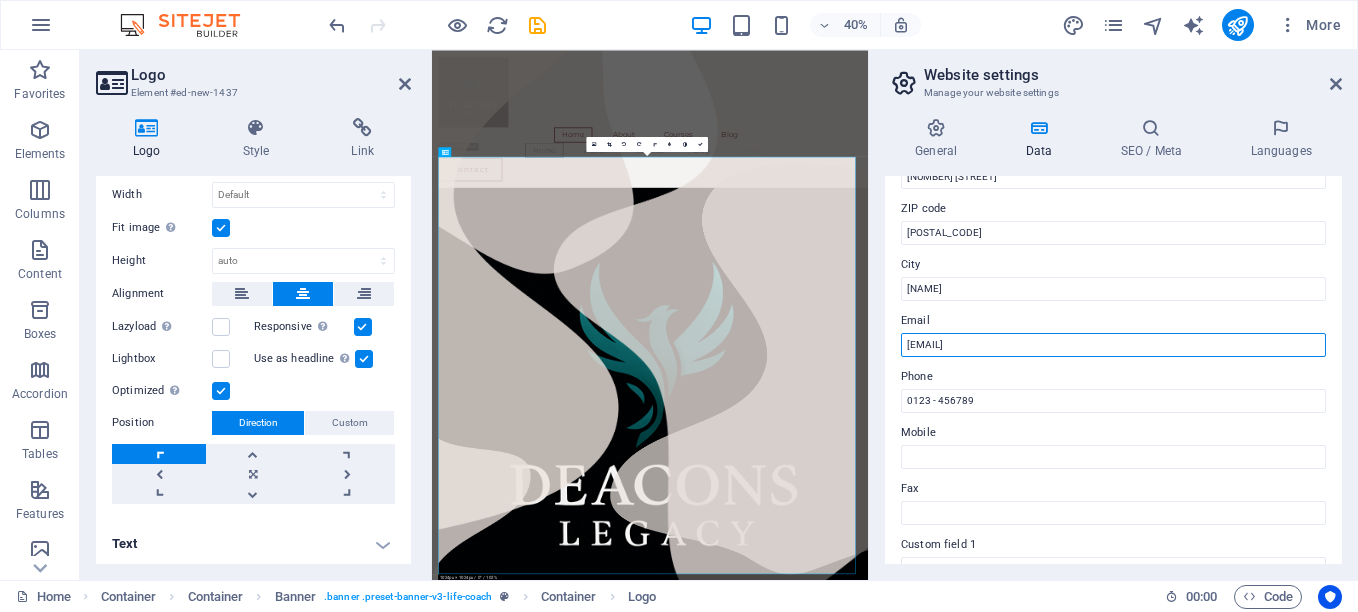 click on "[EMAIL]" at bounding box center (1113, 345) 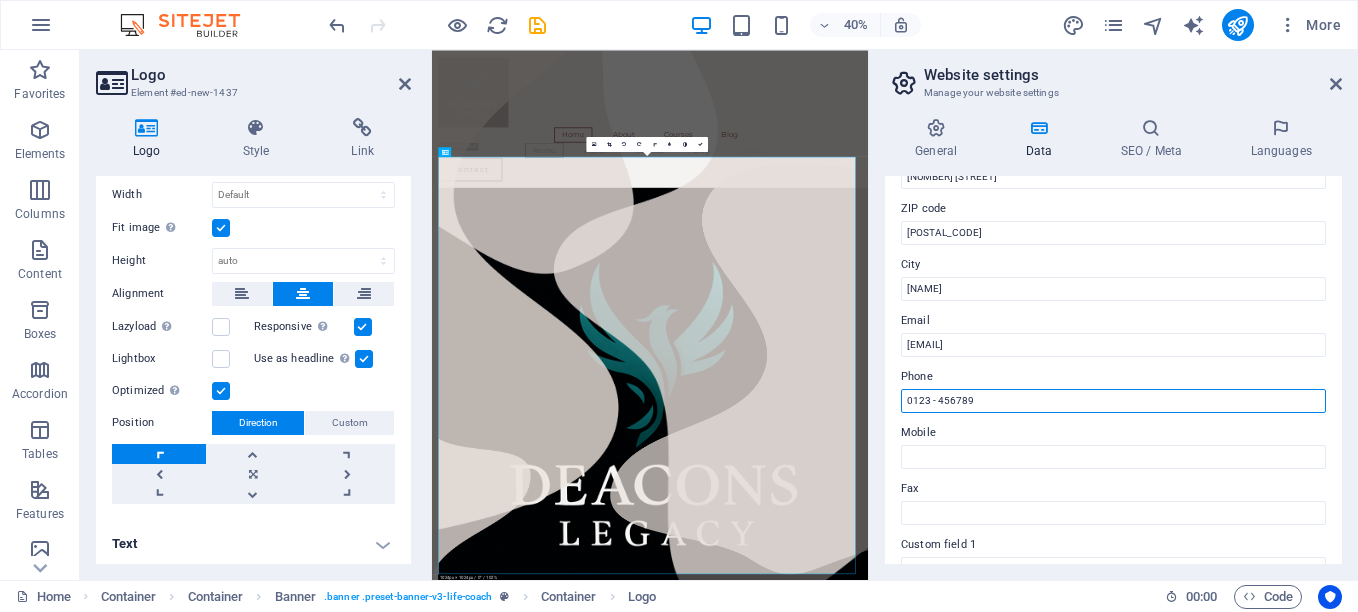 click on "0123 - 456789" at bounding box center (1113, 401) 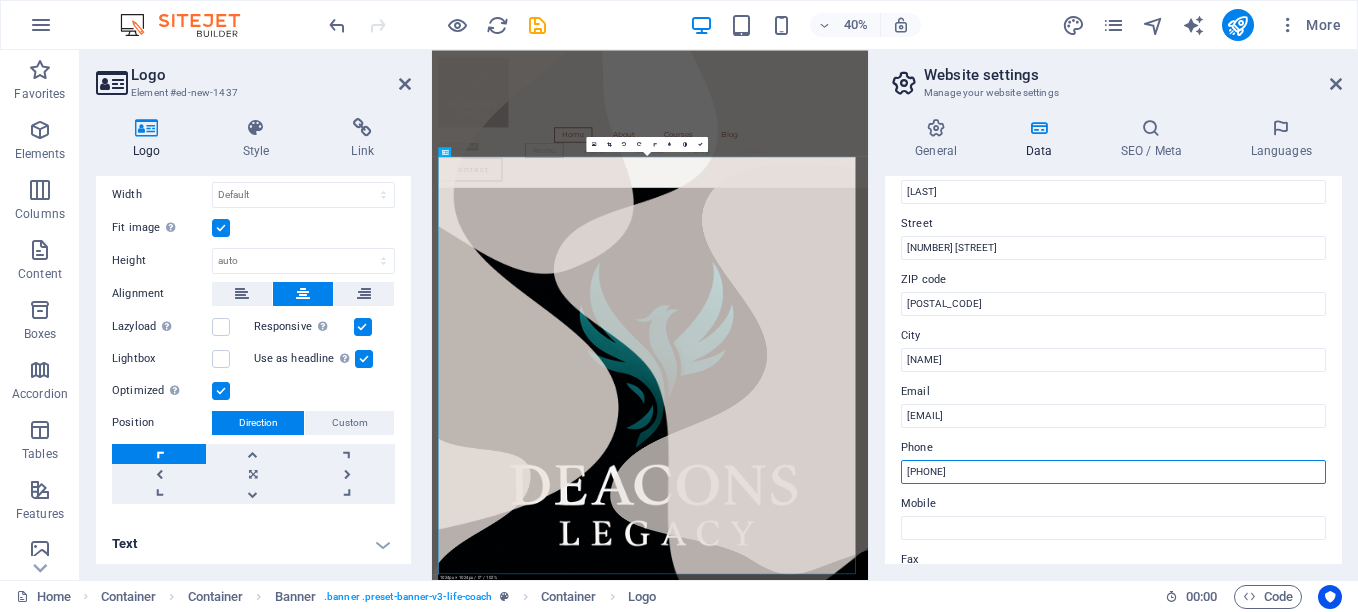 scroll, scrollTop: 0, scrollLeft: 0, axis: both 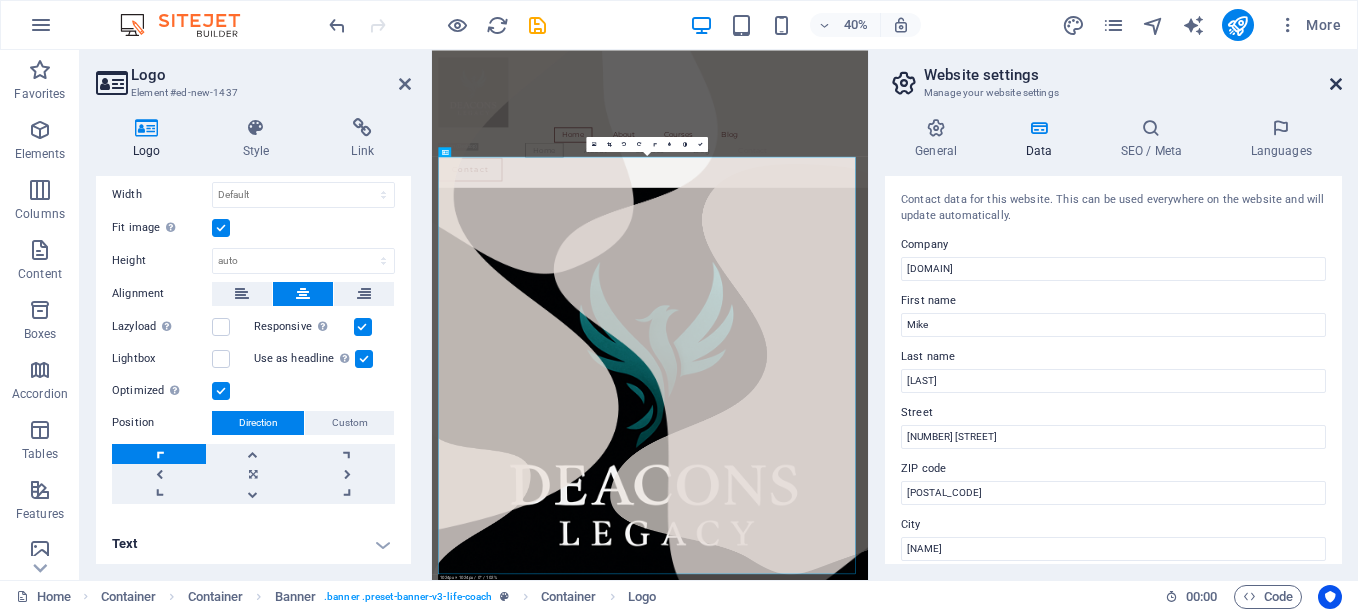 click at bounding box center [1336, 84] 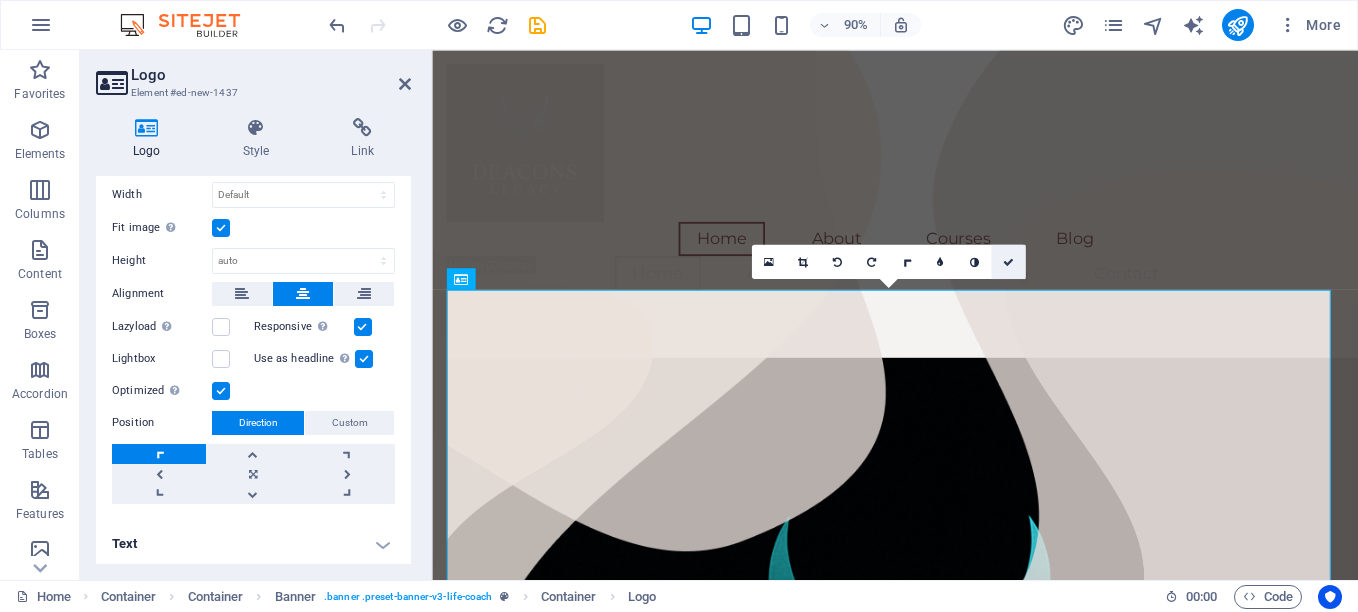 click at bounding box center (1008, 261) 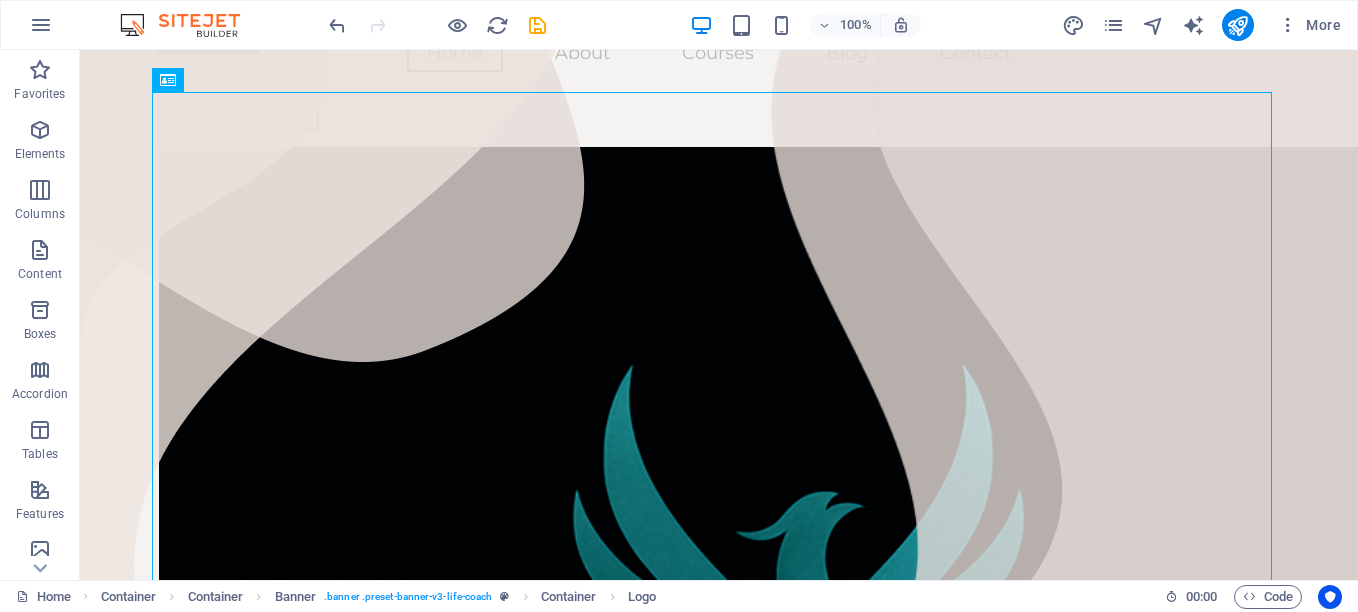 scroll, scrollTop: 0, scrollLeft: 0, axis: both 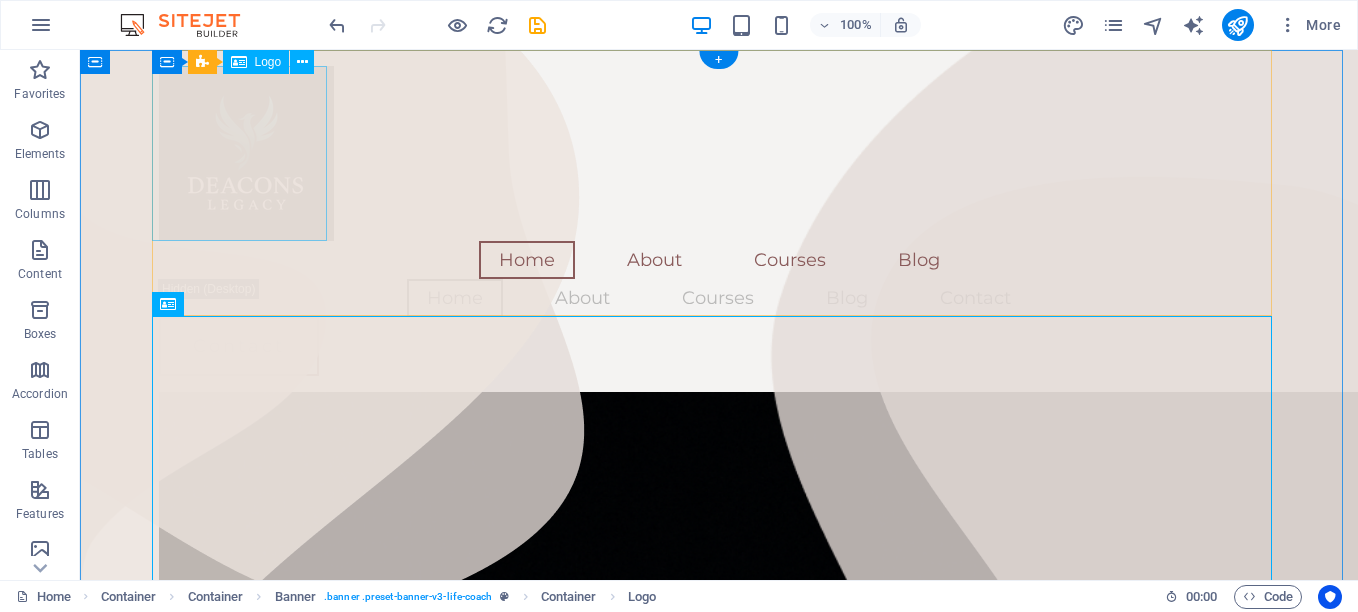 click at bounding box center [719, 153] 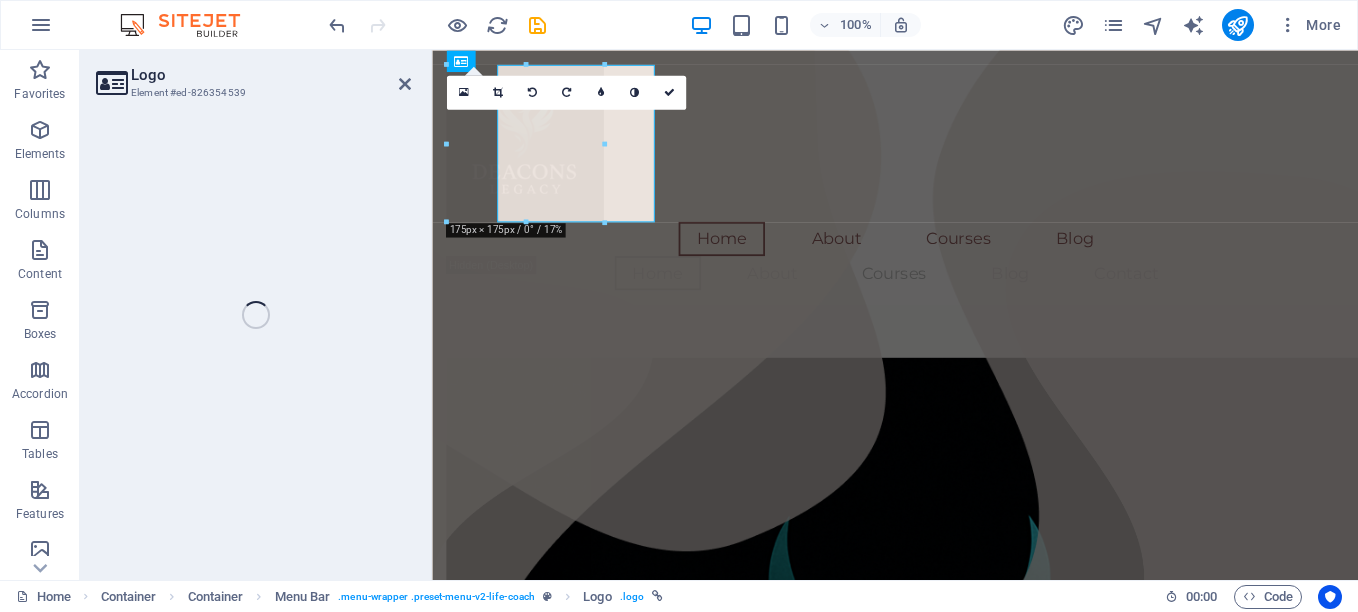 click at bounding box center (946, 906) 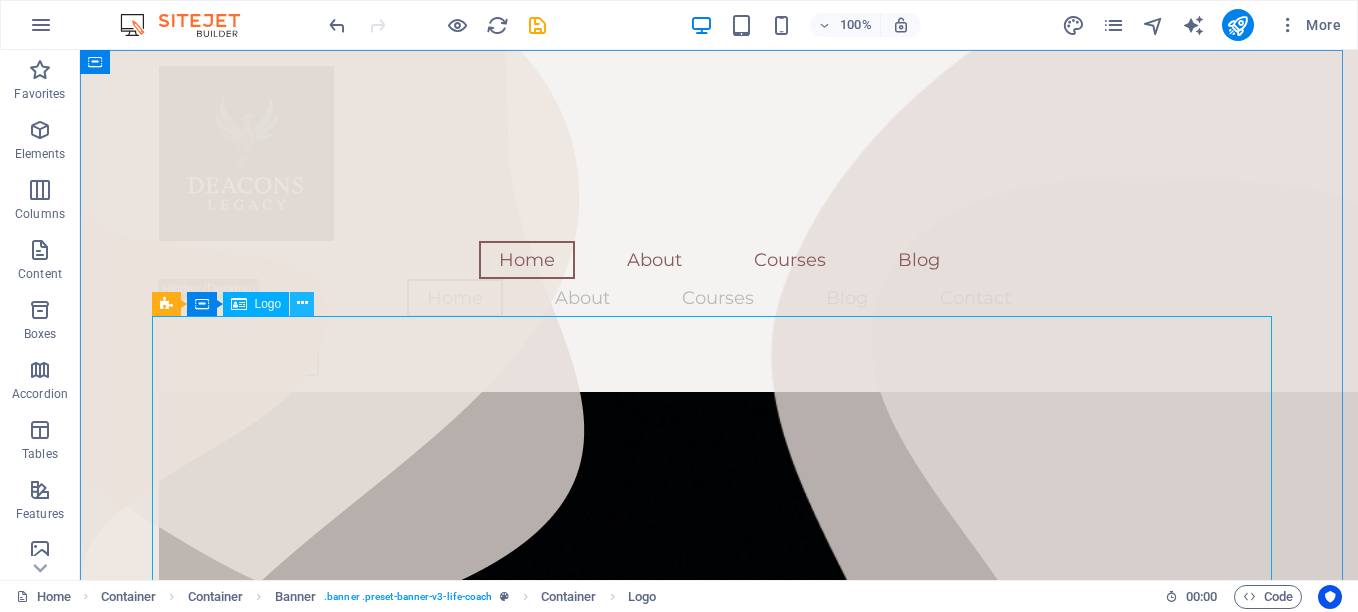 click at bounding box center [302, 303] 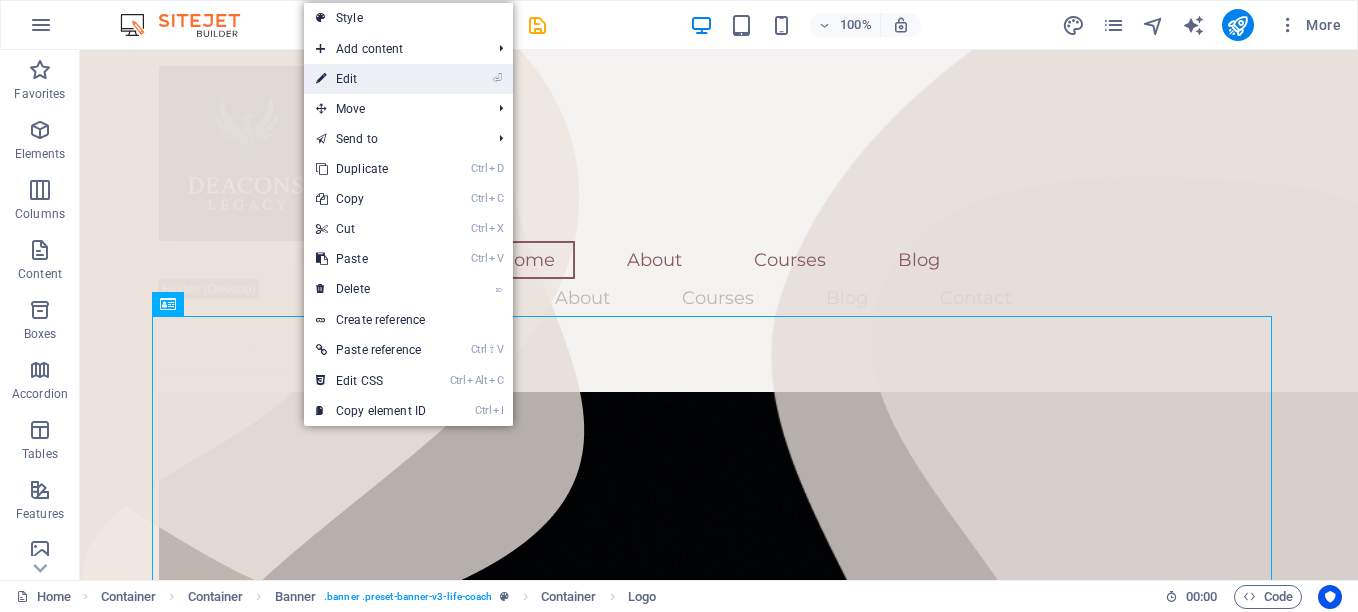 click on "⏎  Edit" at bounding box center (371, 79) 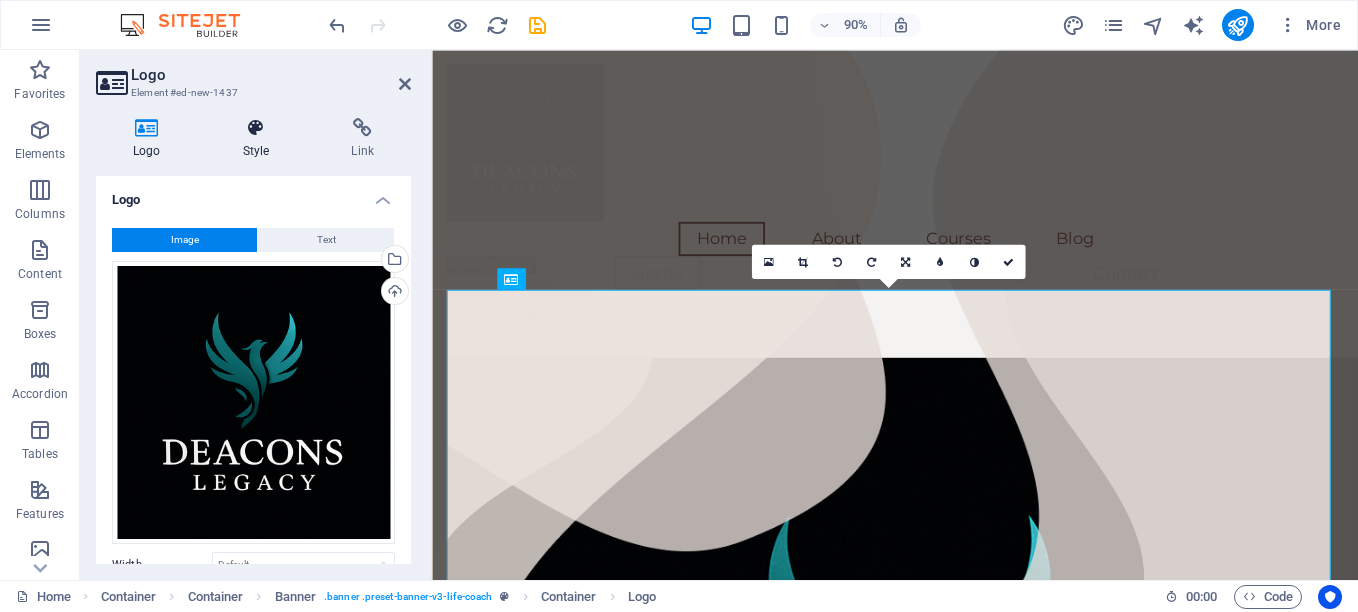 click at bounding box center (256, 128) 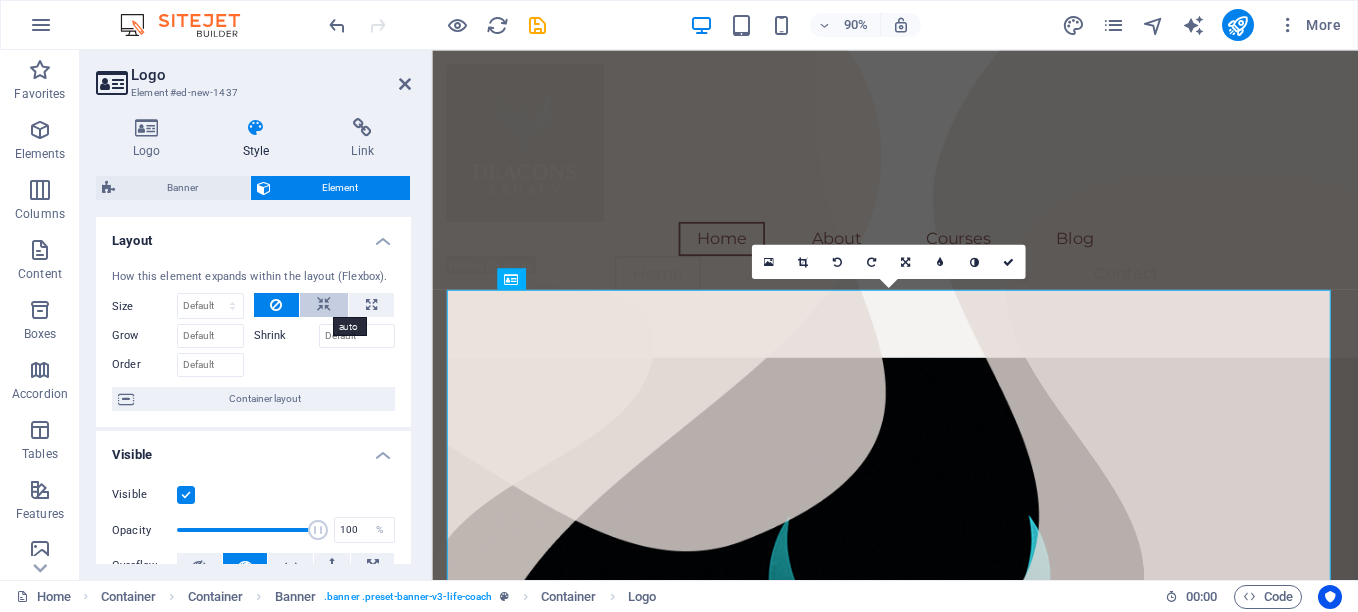 click at bounding box center [324, 305] 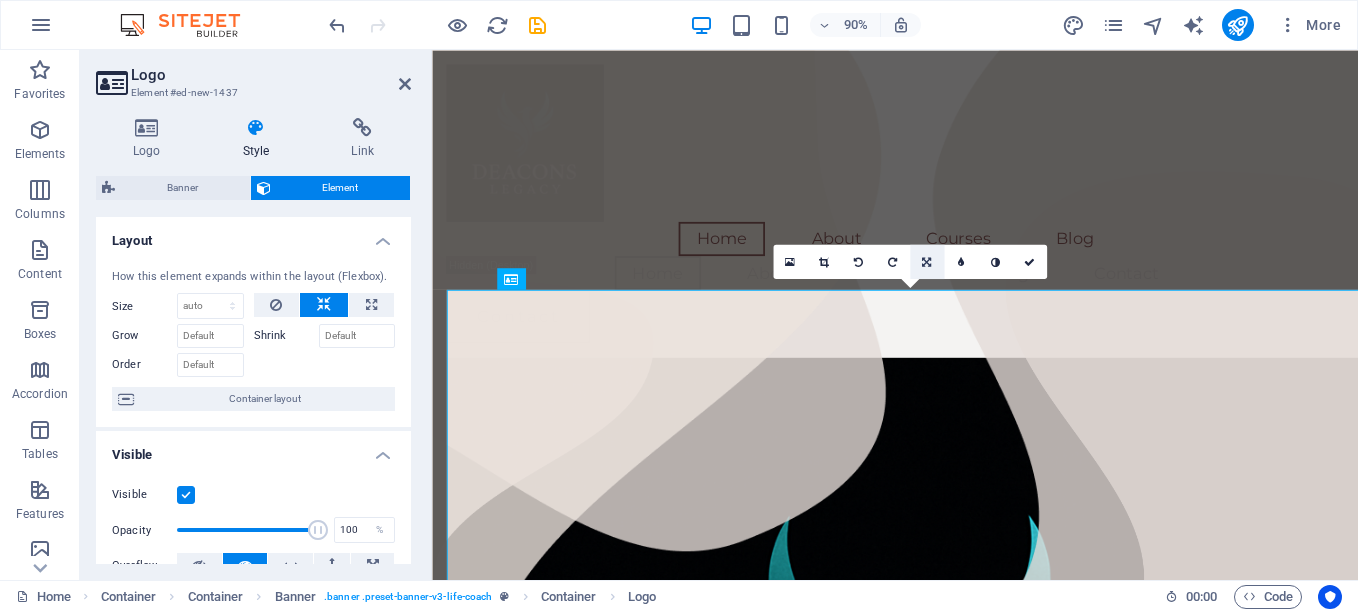 click at bounding box center [926, 261] 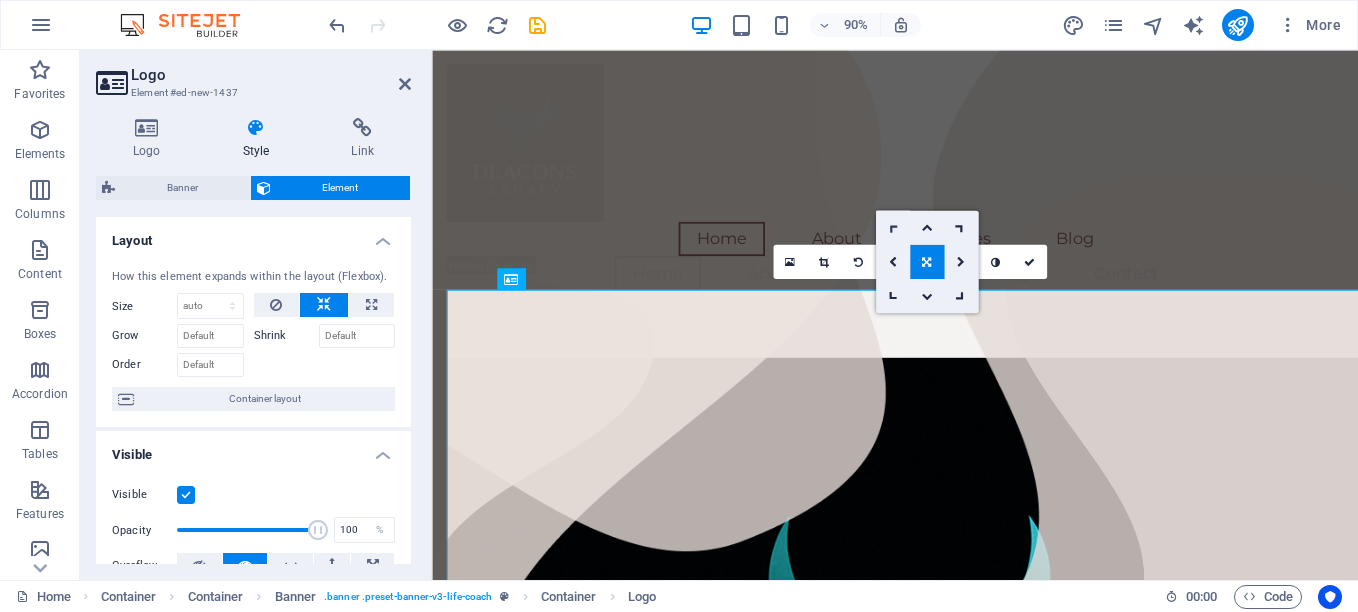click at bounding box center [892, 226] 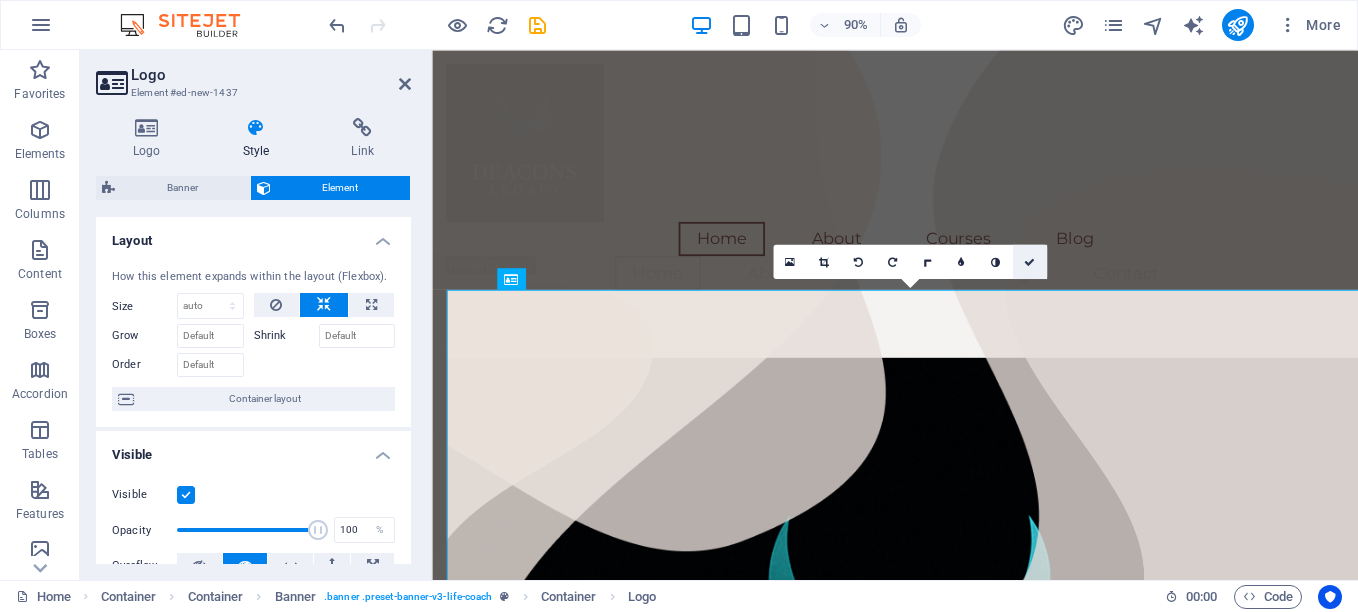 click at bounding box center [1029, 261] 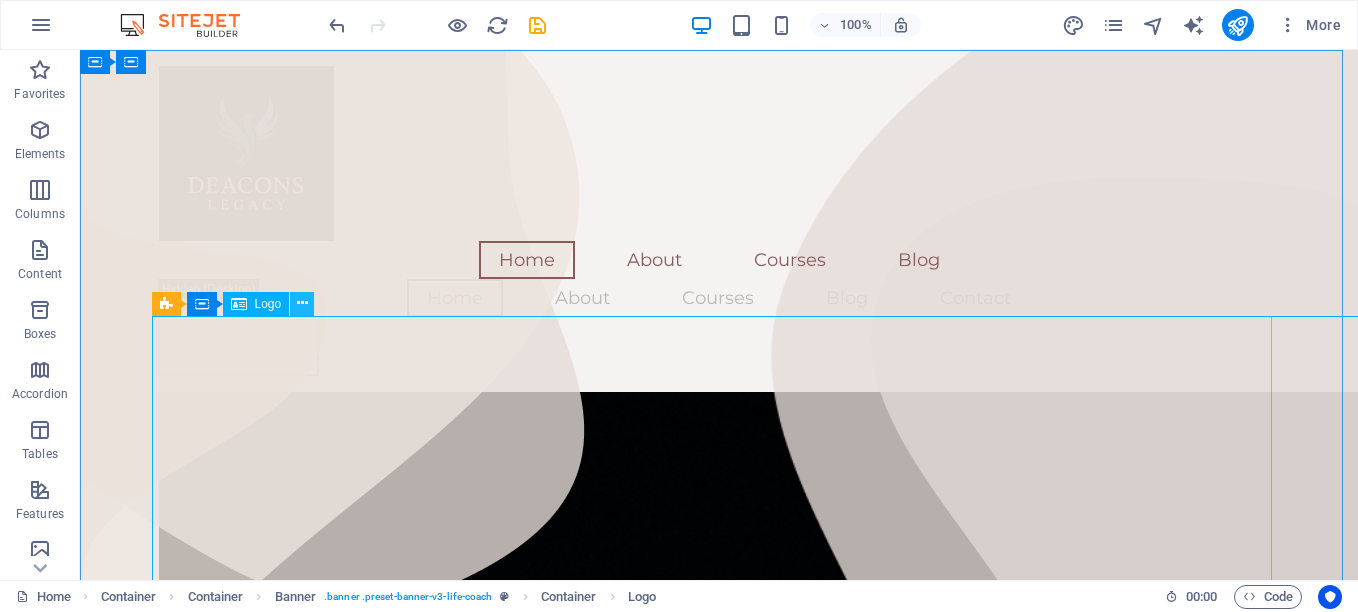 click at bounding box center (302, 303) 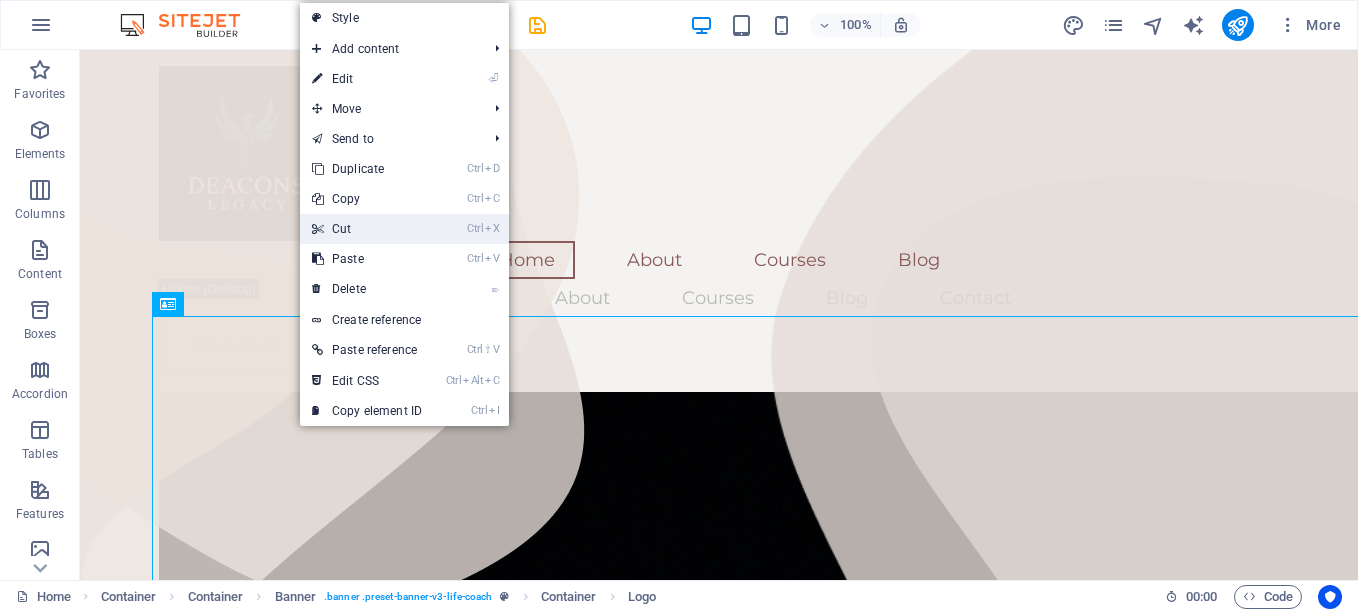 click on "Ctrl X  Cut" at bounding box center (367, 229) 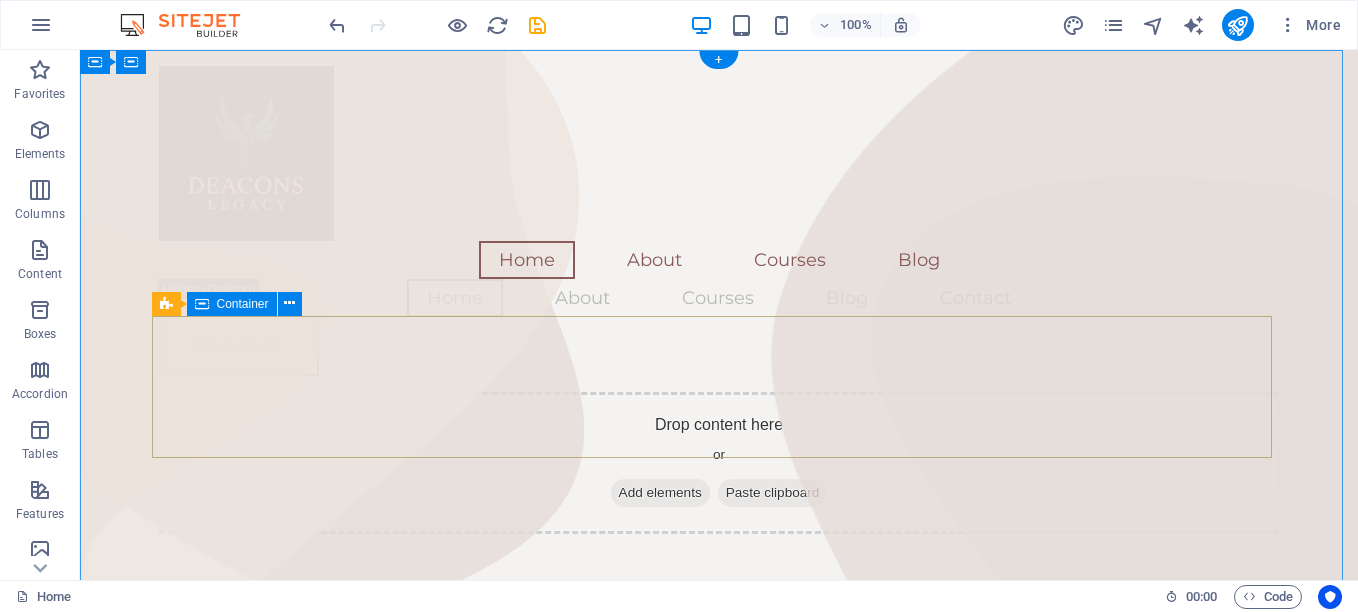 click on "Add elements" at bounding box center (660, 493) 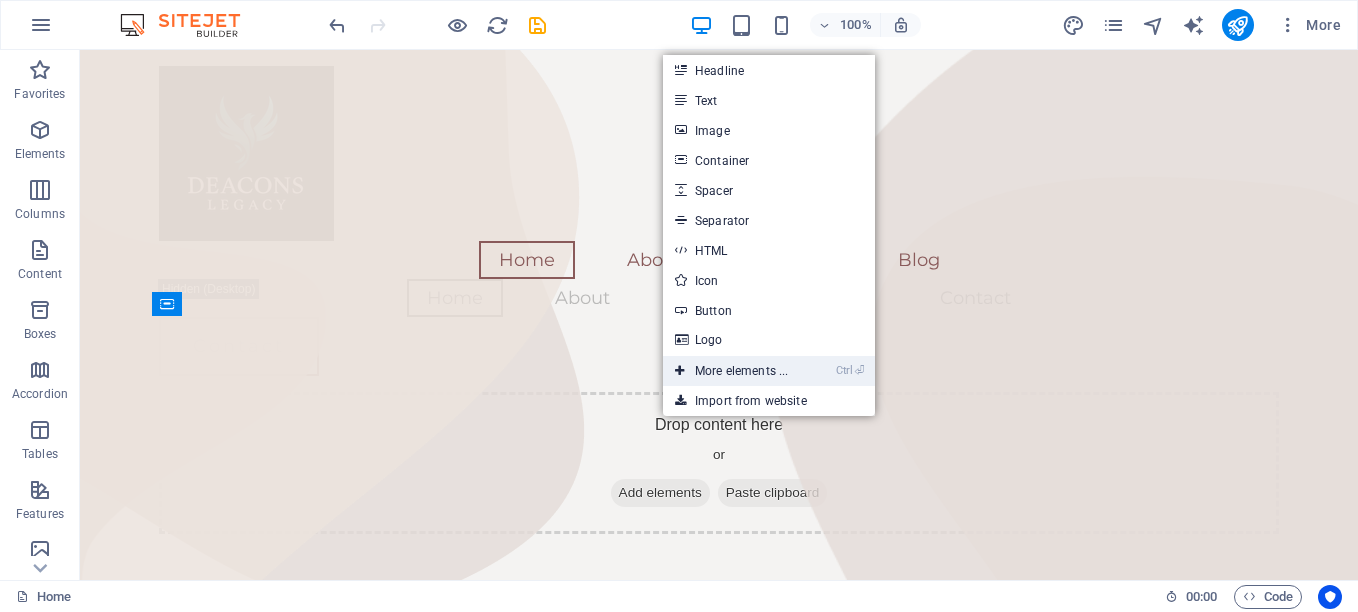 click on "Ctrl ⏎  More elements ..." at bounding box center [731, 371] 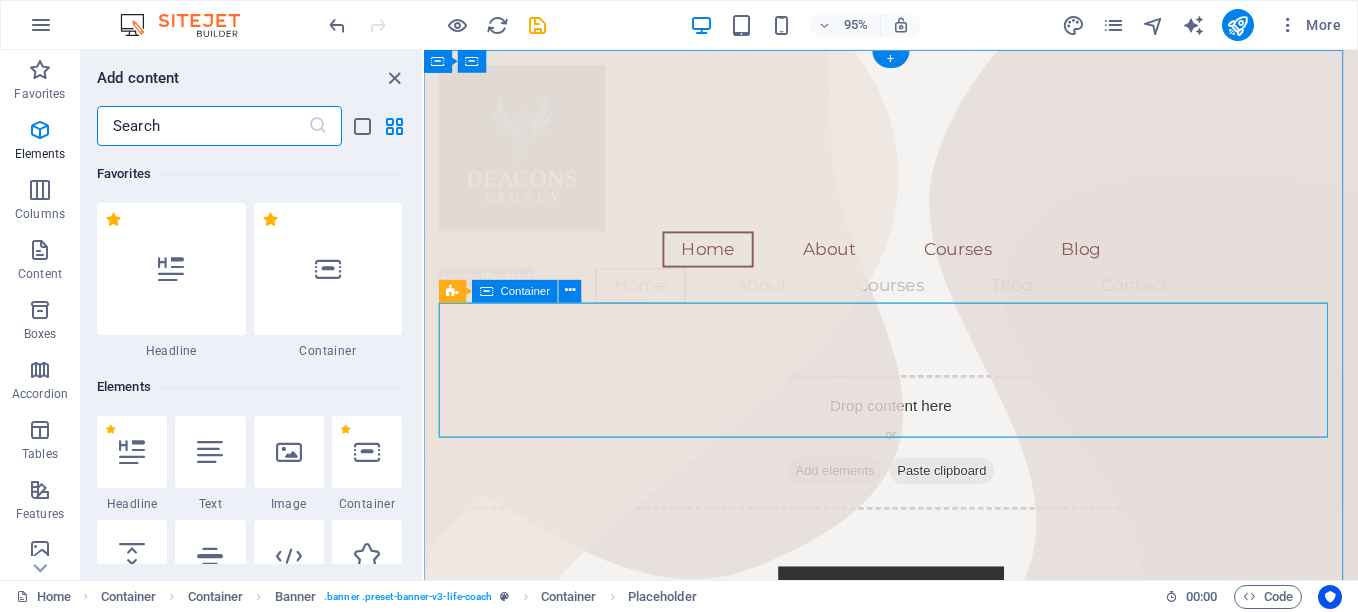 scroll, scrollTop: 213, scrollLeft: 0, axis: vertical 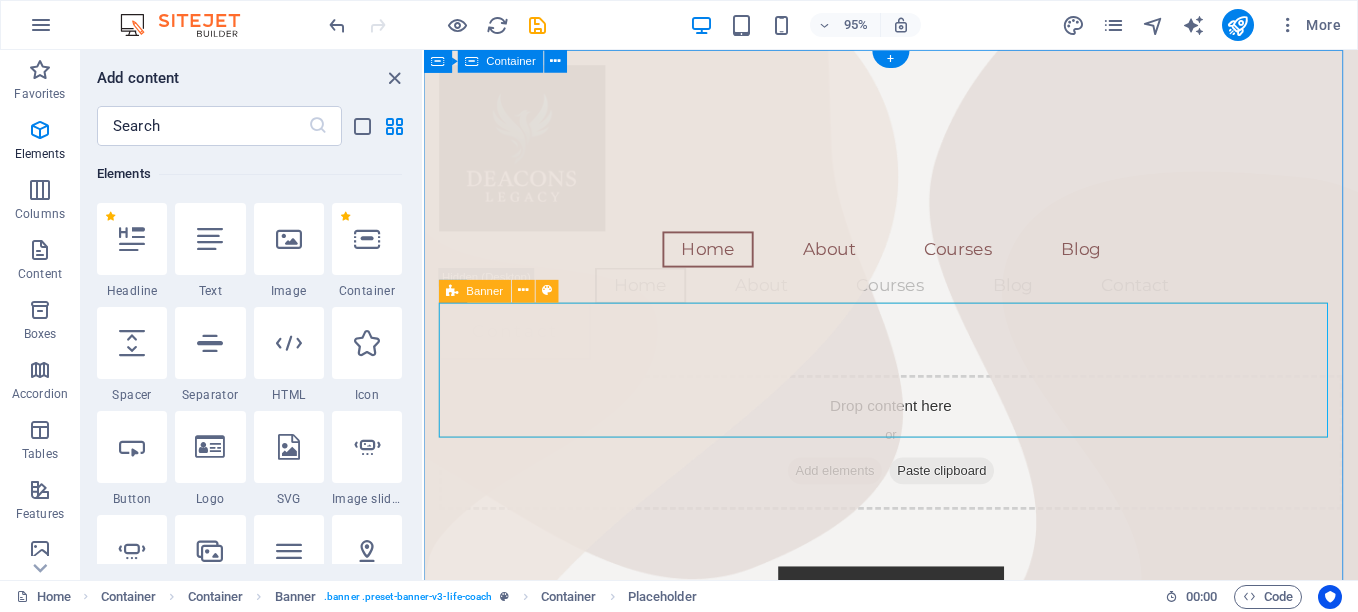 drag, startPoint x: 841, startPoint y: 204, endPoint x: 431, endPoint y: 196, distance: 410.07803 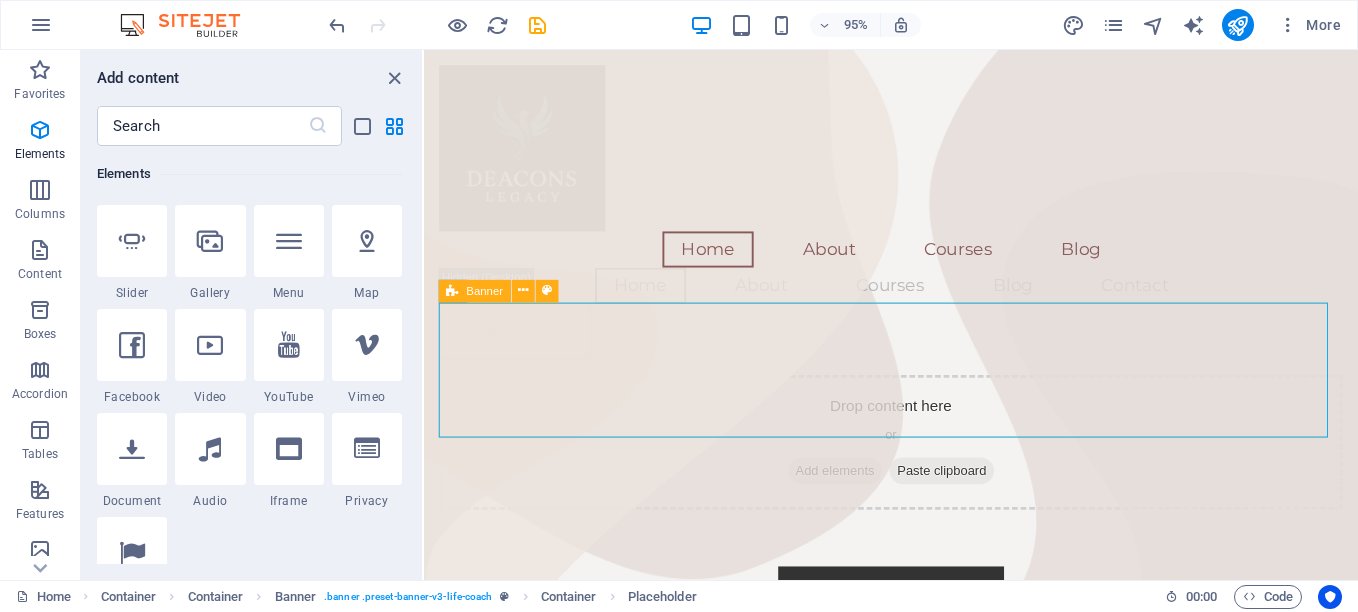 scroll, scrollTop: 428, scrollLeft: 0, axis: vertical 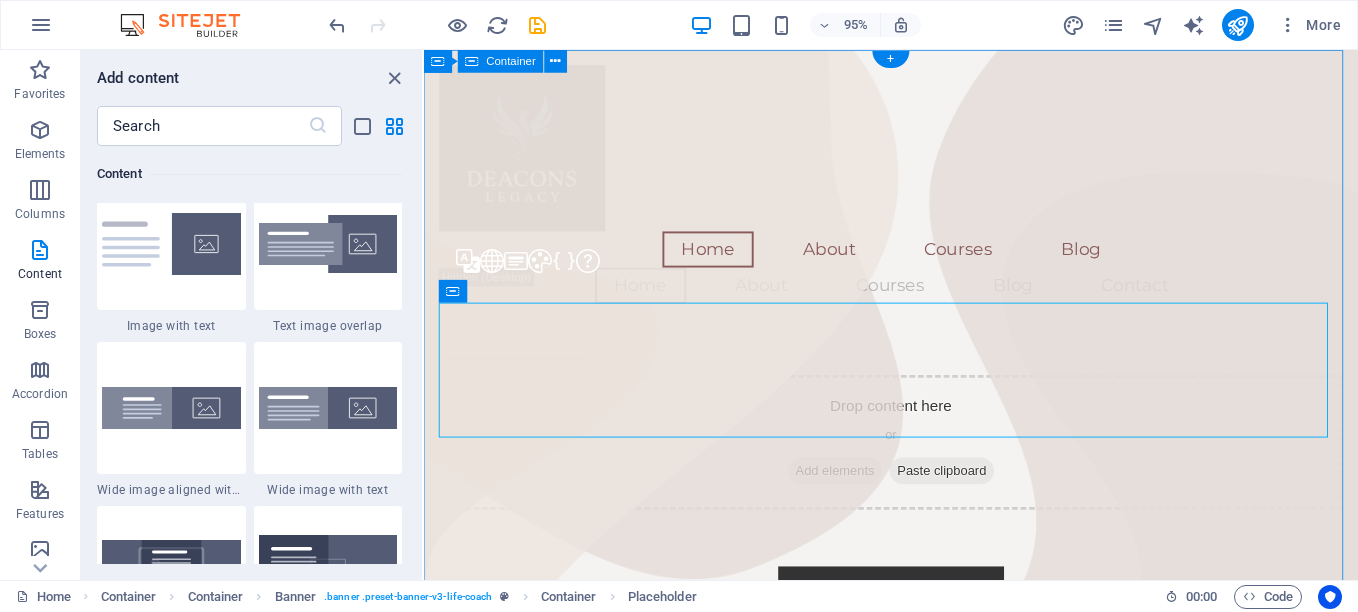 click on "Home About Courses Blog Home About Courses Blog Contact Contact Contact Drop content here or &nbsp;Add elements &nbsp;Paste clipboard" at bounding box center [915, 481] 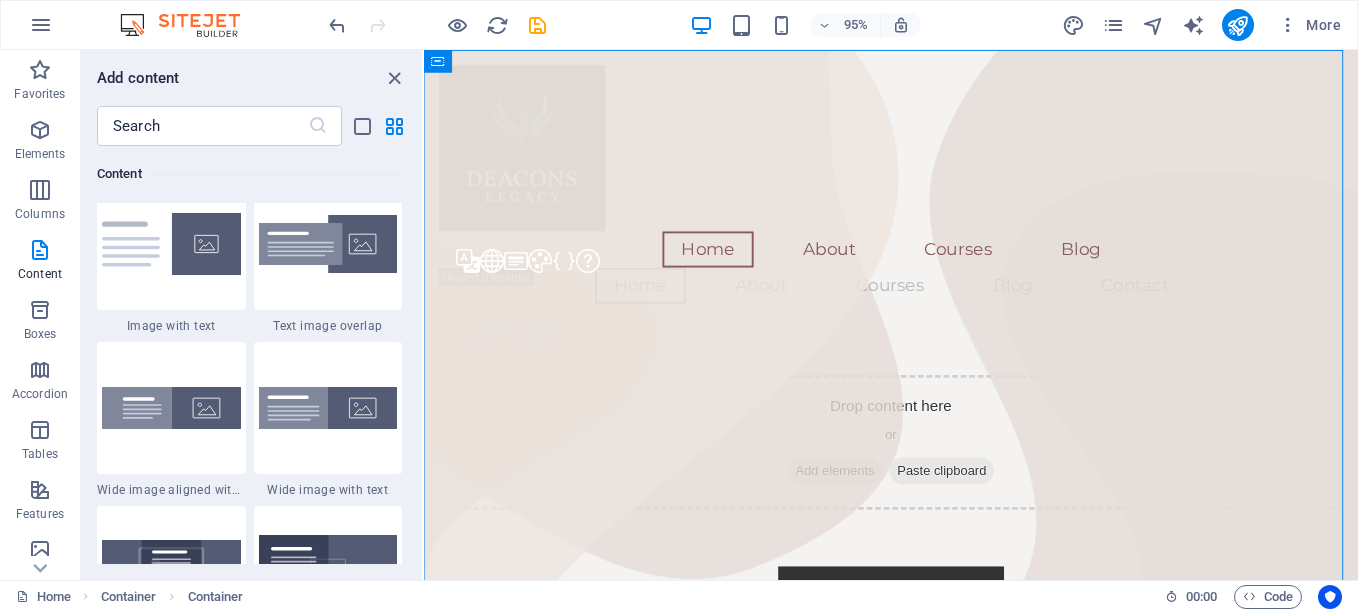 click on "Home About Courses Blog Home About Courses Blog Contact Contact Contact Drop content here or &nbsp;Add elements &nbsp;Paste clipboard" at bounding box center (915, 481) 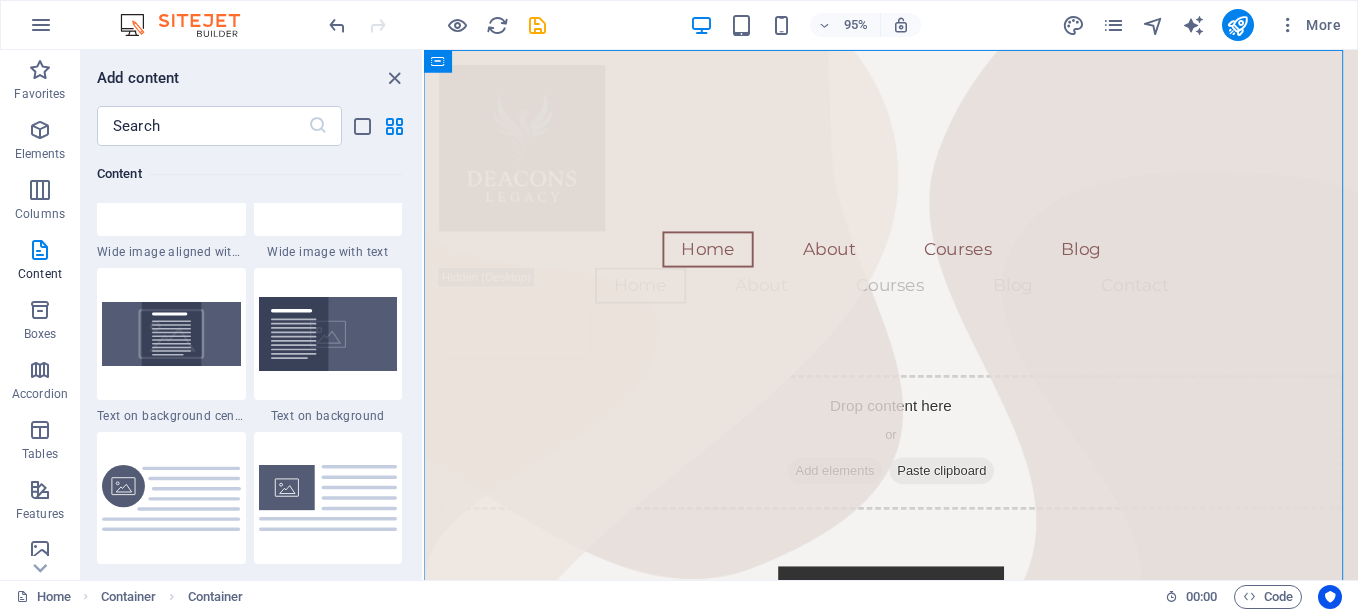scroll, scrollTop: 4184, scrollLeft: 0, axis: vertical 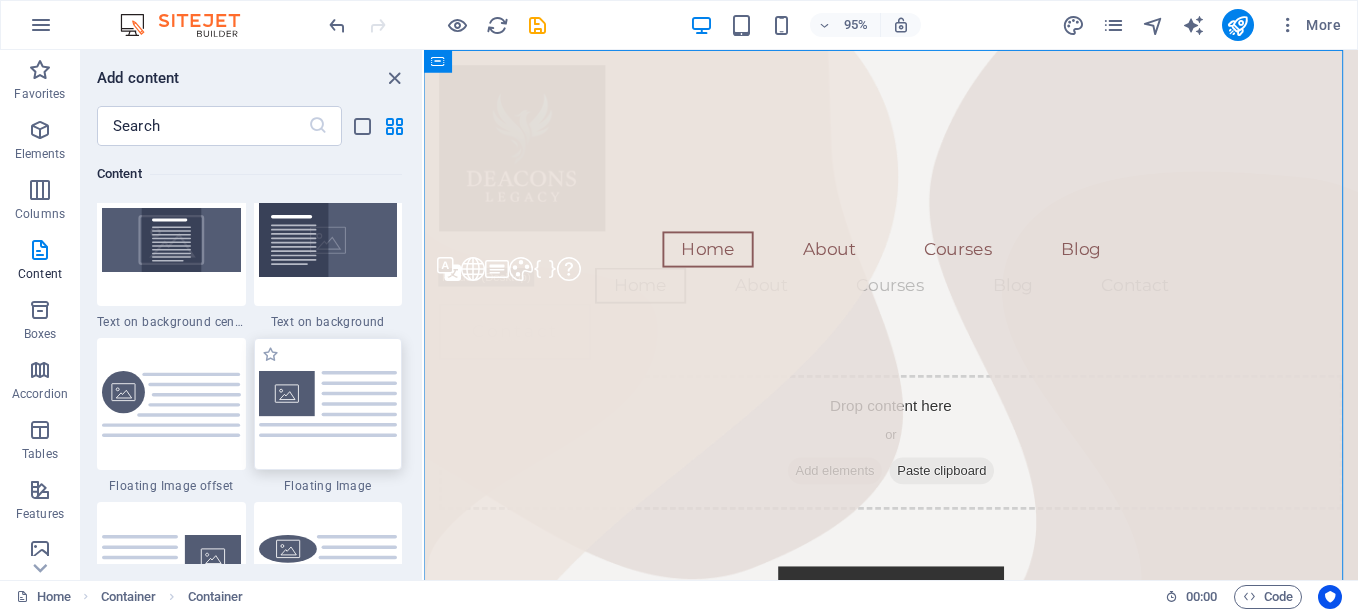 click at bounding box center (328, 403) 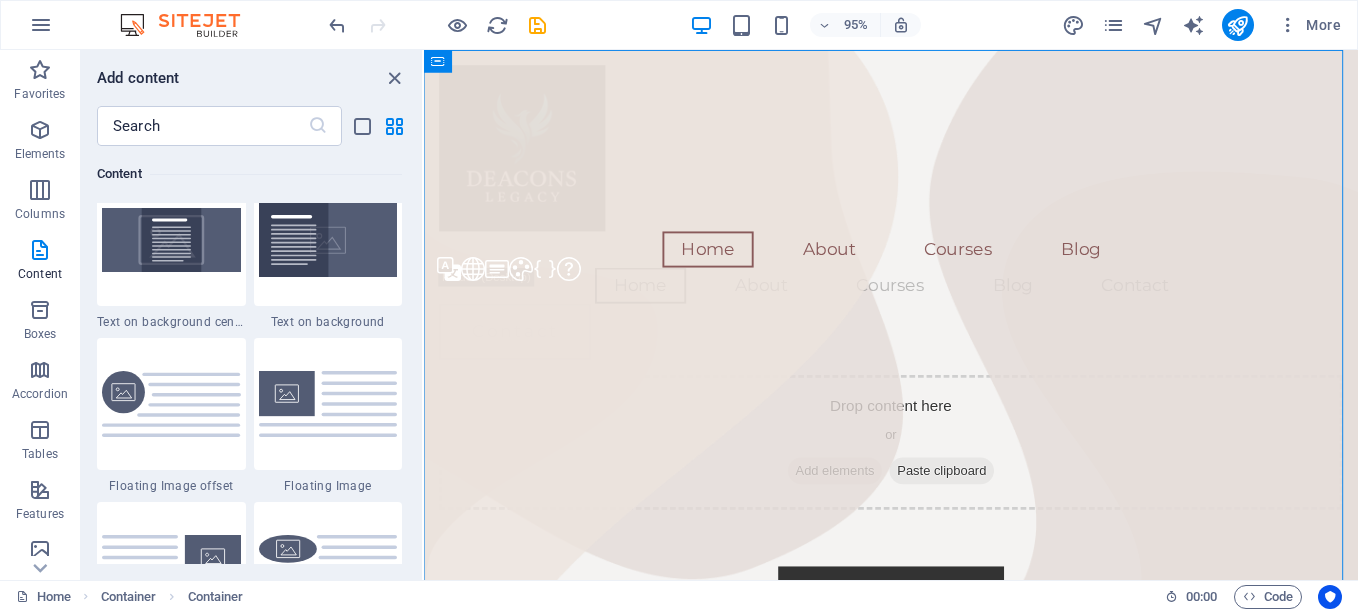 click on "Drag here to replace the existing content. Press “Ctrl” if you want to create a new element.
H2   Container   Container   Container   Banner   Container   Spacer   Banner   Container   Spacer   Container   Menu Bar   Unequal Columns   Container   Container   Image   Unequal Columns   Unequal Columns   Container   Unequal Columns   Container   Menu   Button   Container   H2   Text   Image   Spacer   Spacer   Unequal Columns   Container   Spacer   Container   Logo   Container   Container   Image   Spacer   Spacer   Container   Spacer   H3   3 columns   Container   Spacer   3 columns   Container   Image   H2   Video   Menu   Banner   Container   Placeholder   Banner   Logo" at bounding box center [891, 315] 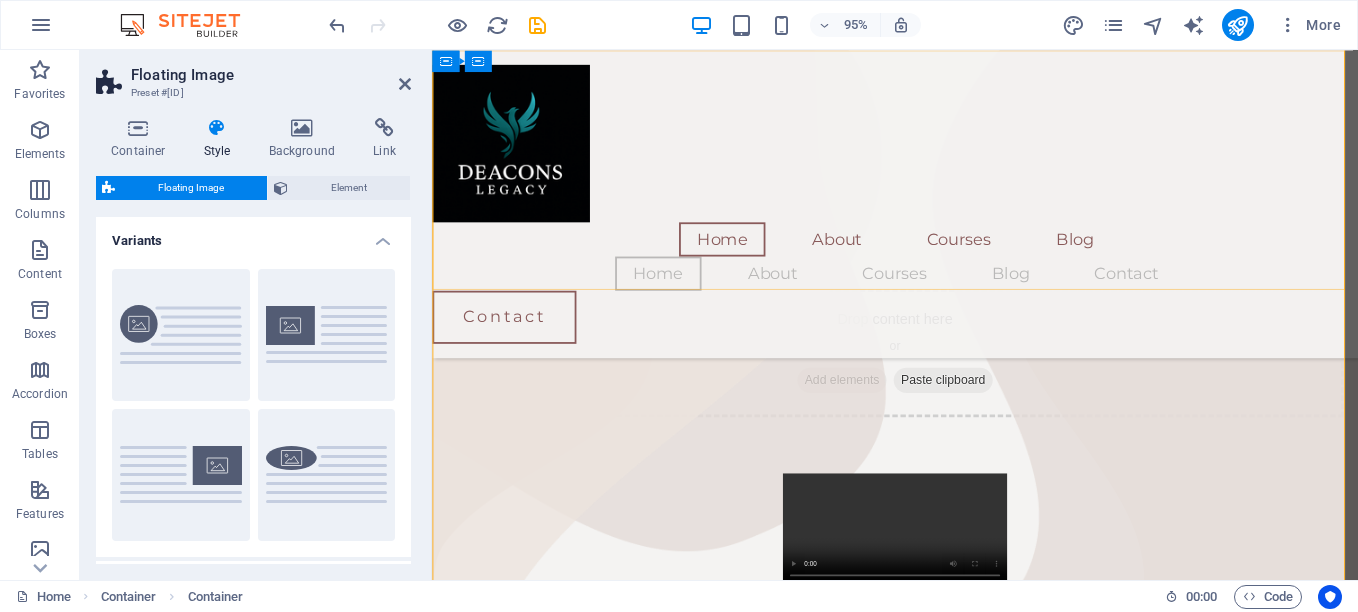 scroll, scrollTop: 1552, scrollLeft: 0, axis: vertical 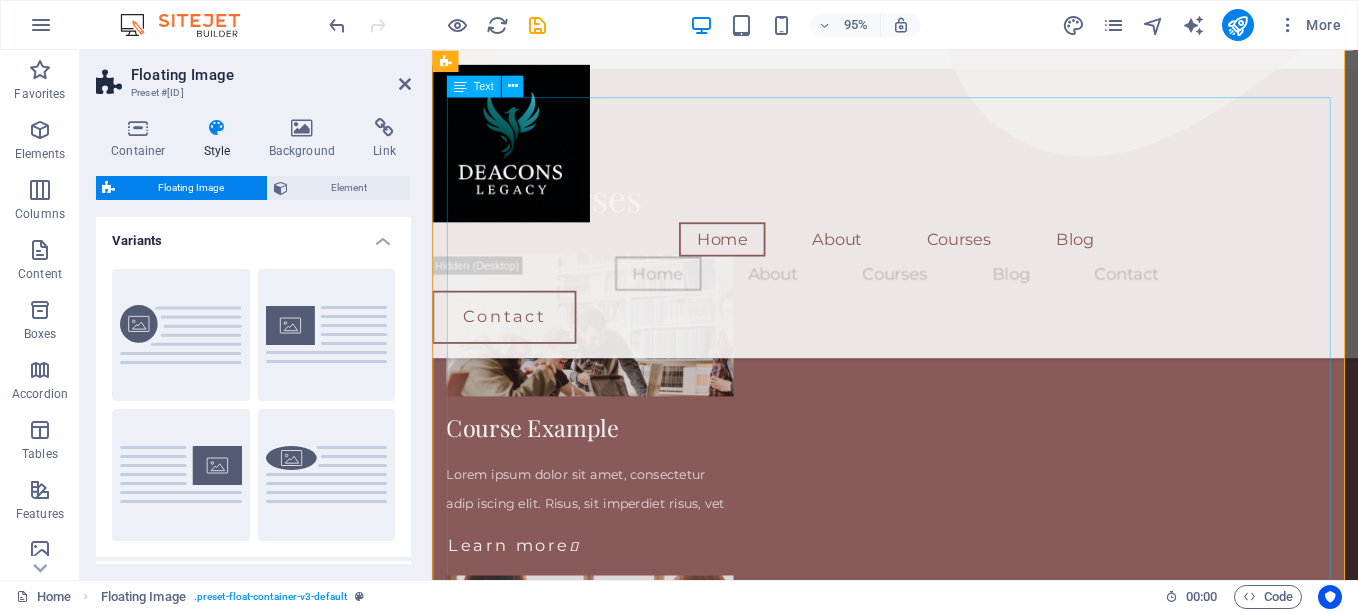click at bounding box center [946, -318] 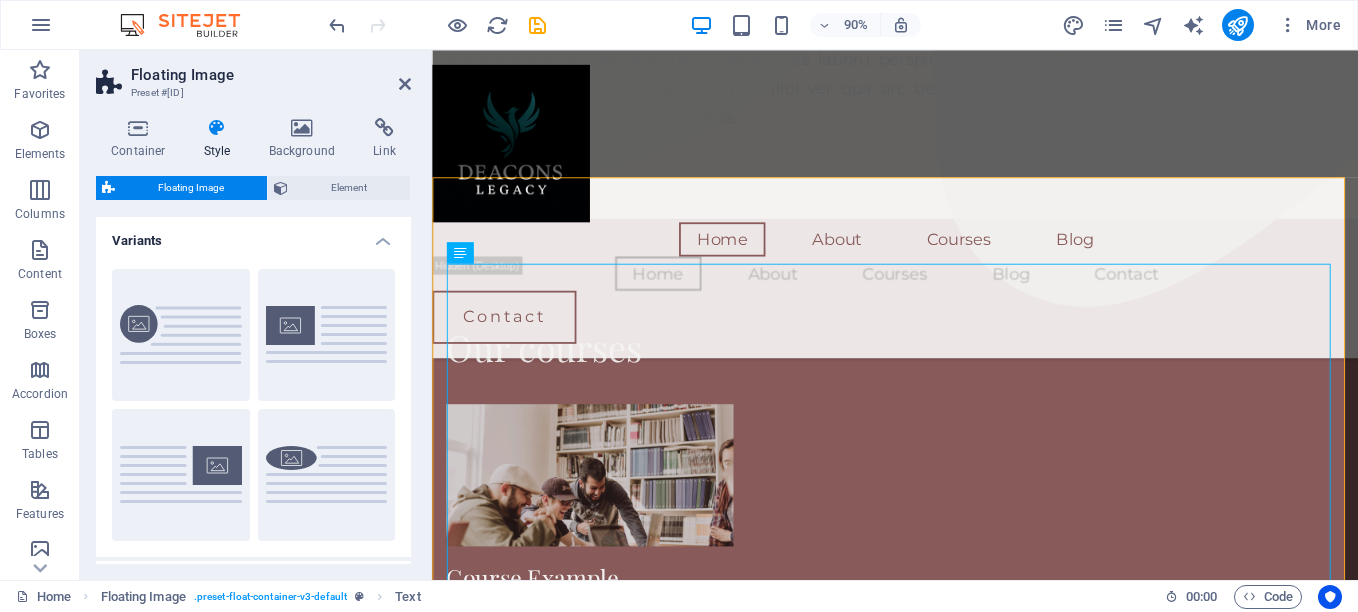 scroll, scrollTop: 1267, scrollLeft: 0, axis: vertical 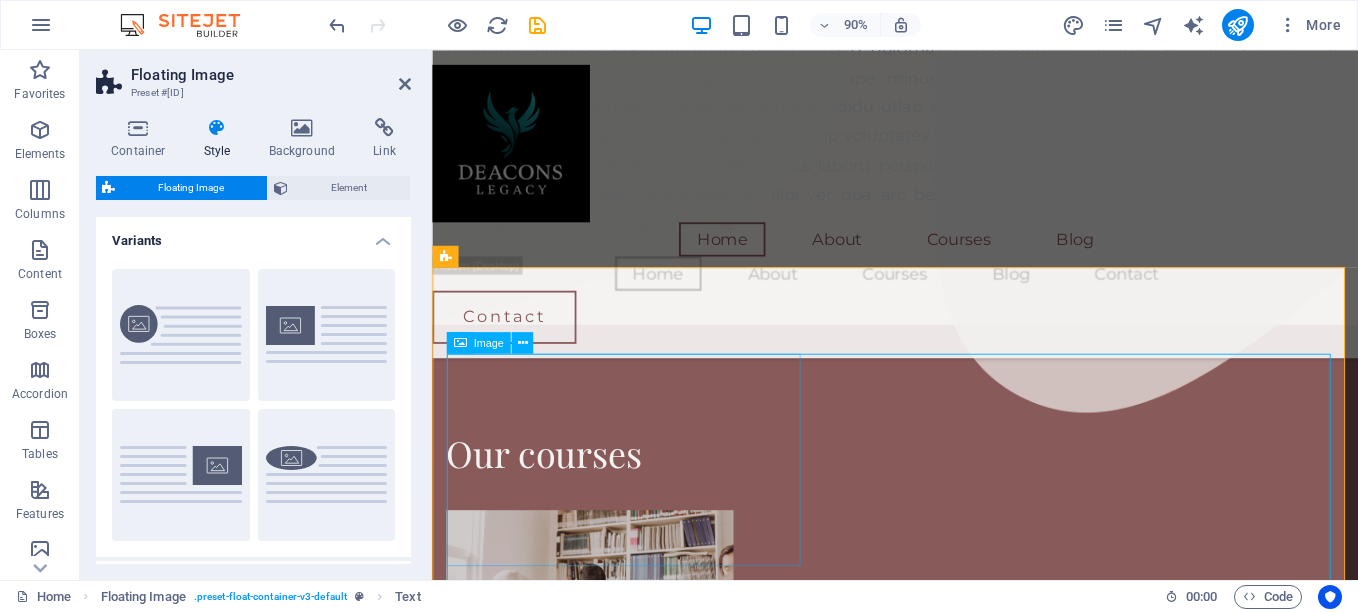 click at bounding box center (647, -205) 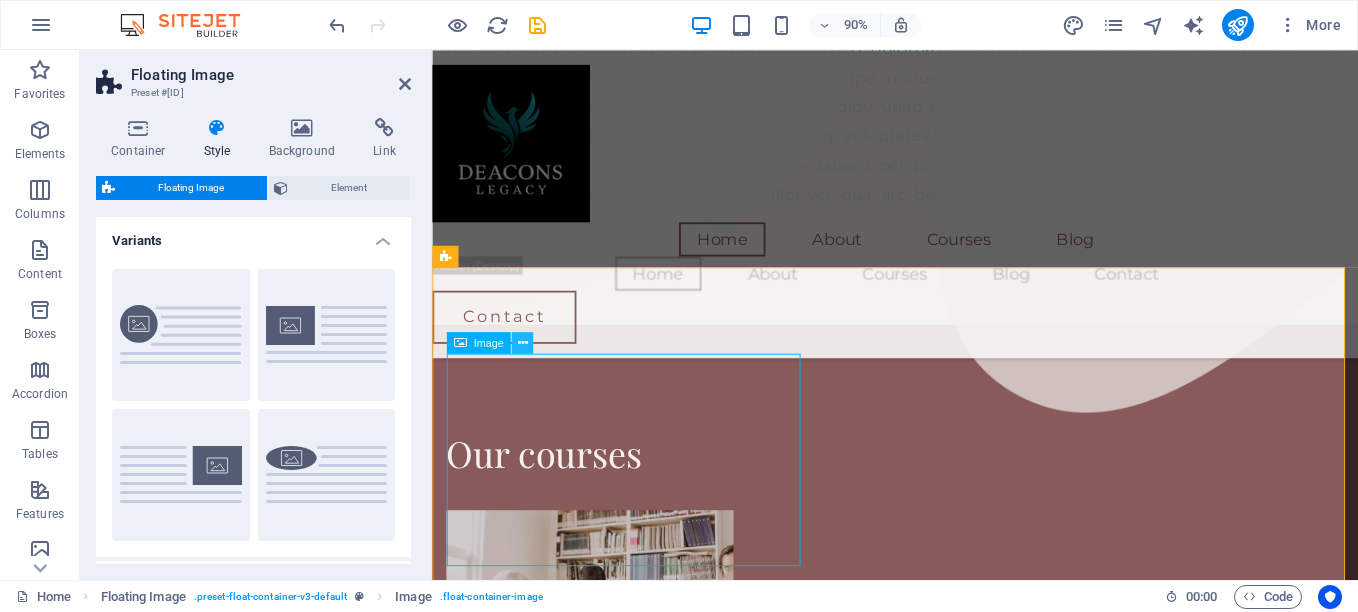 click at bounding box center (522, 342) 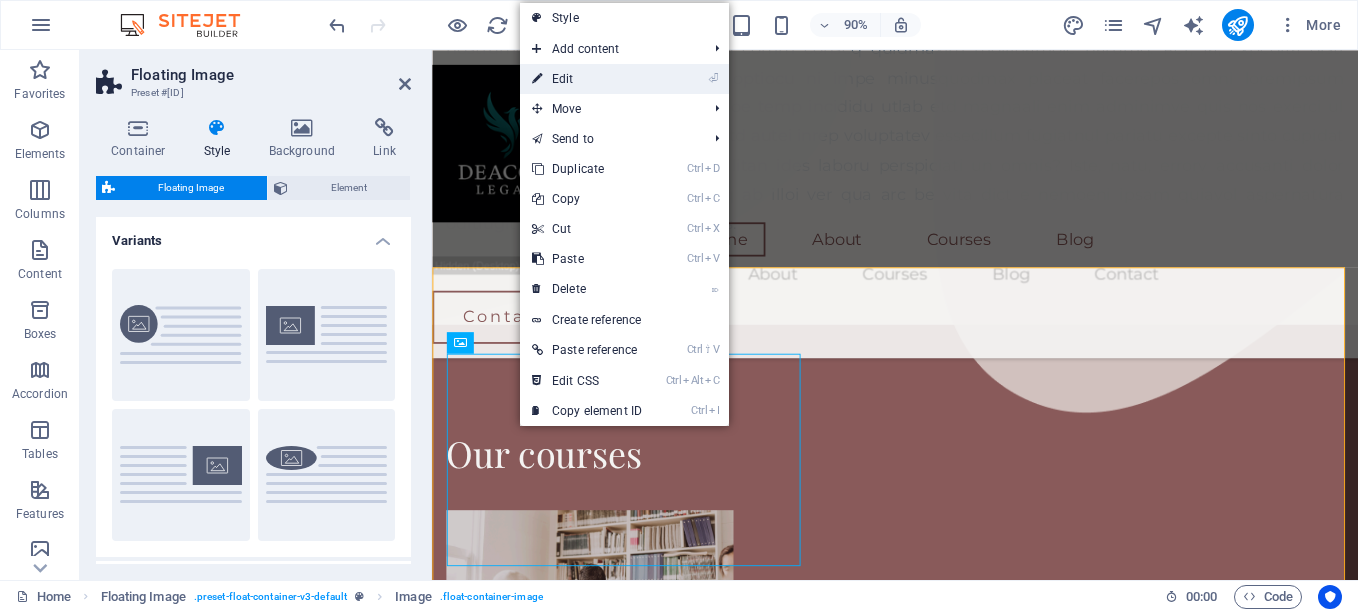click on "⏎  Edit" at bounding box center (587, 79) 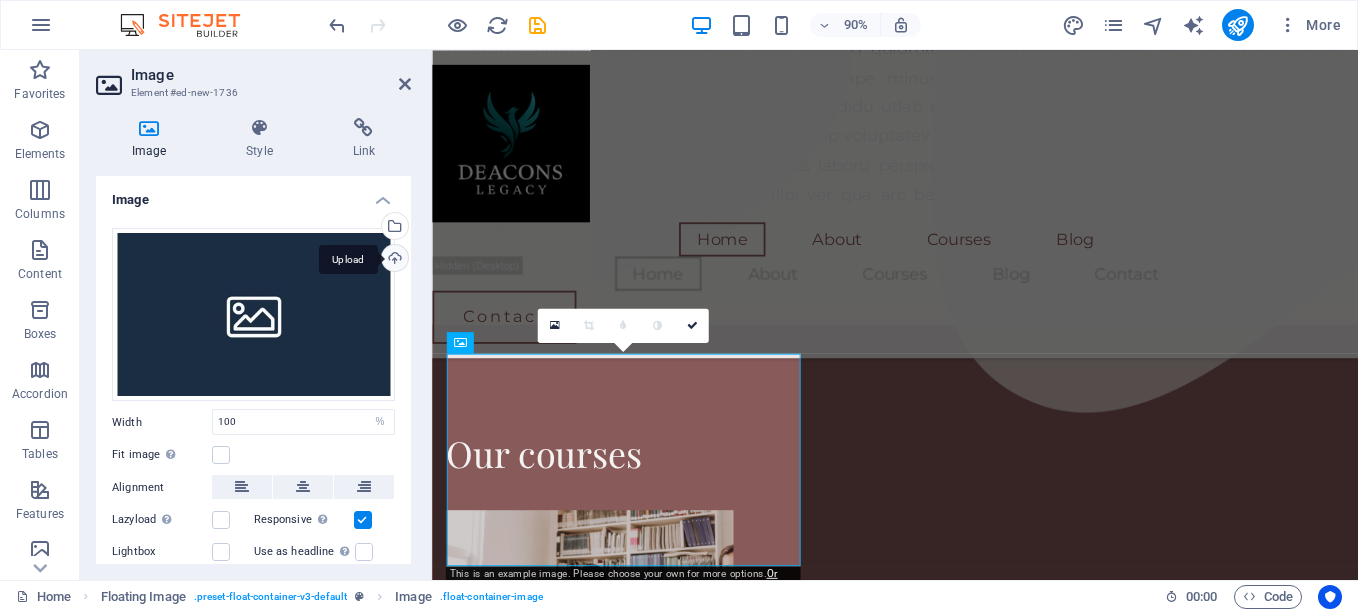click on "Upload" at bounding box center [393, 260] 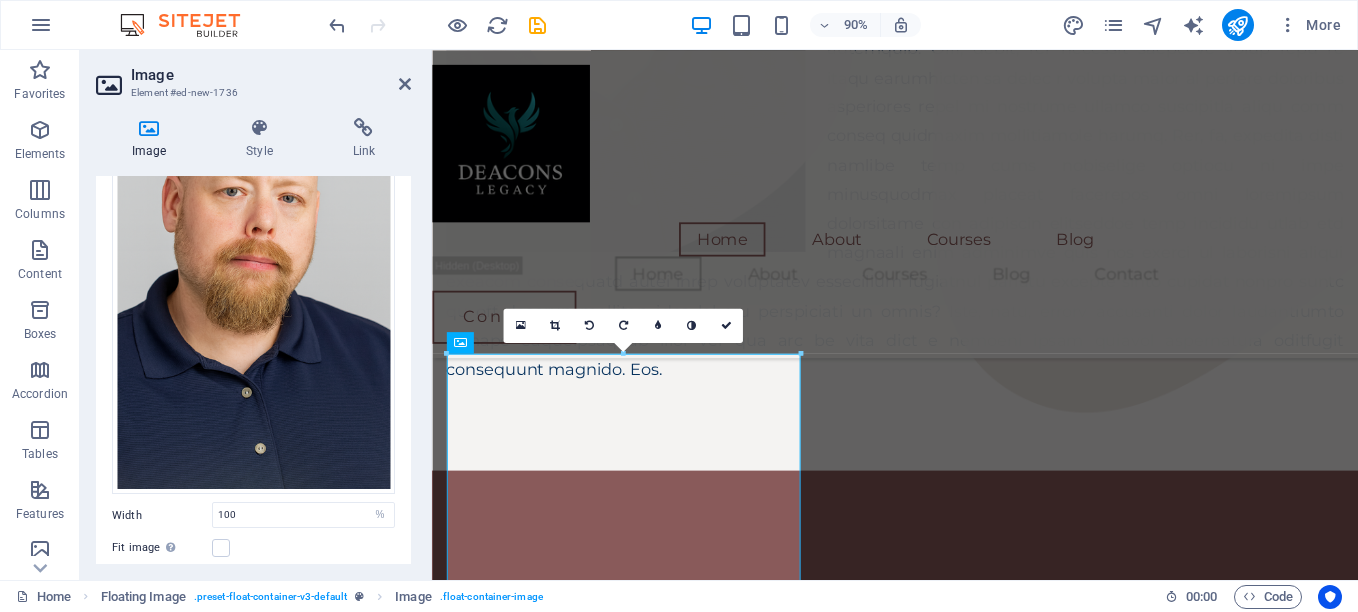 scroll, scrollTop: 290, scrollLeft: 0, axis: vertical 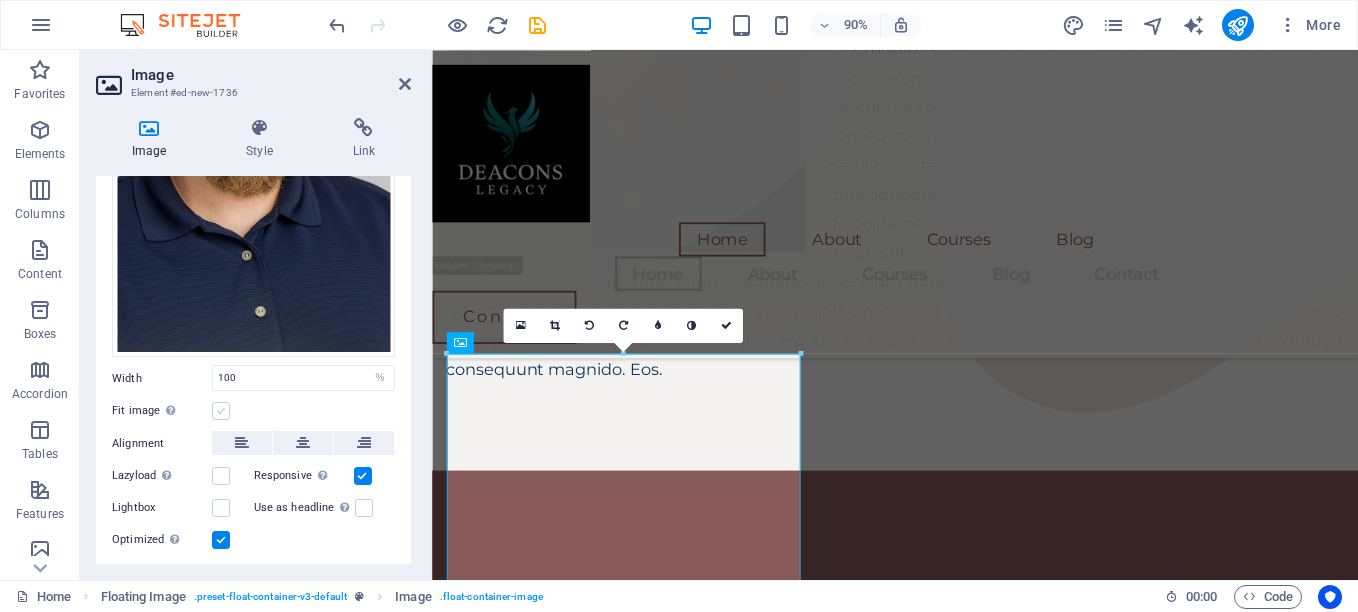 click at bounding box center [221, 411] 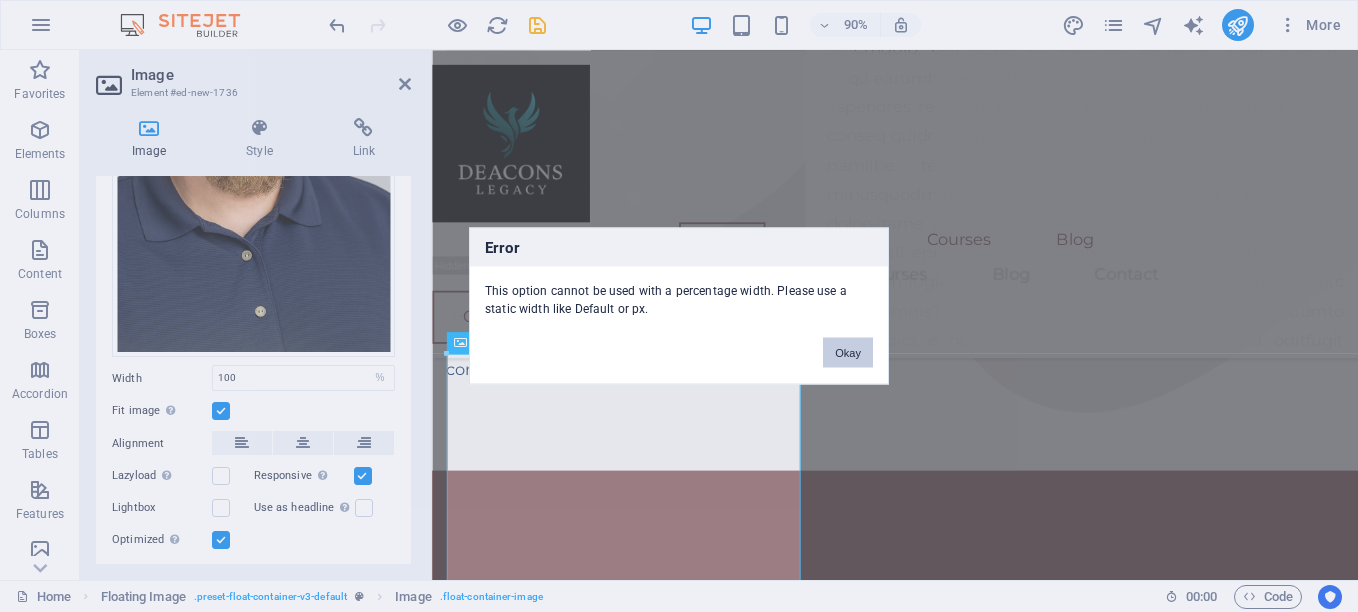 click on "Okay" at bounding box center [848, 353] 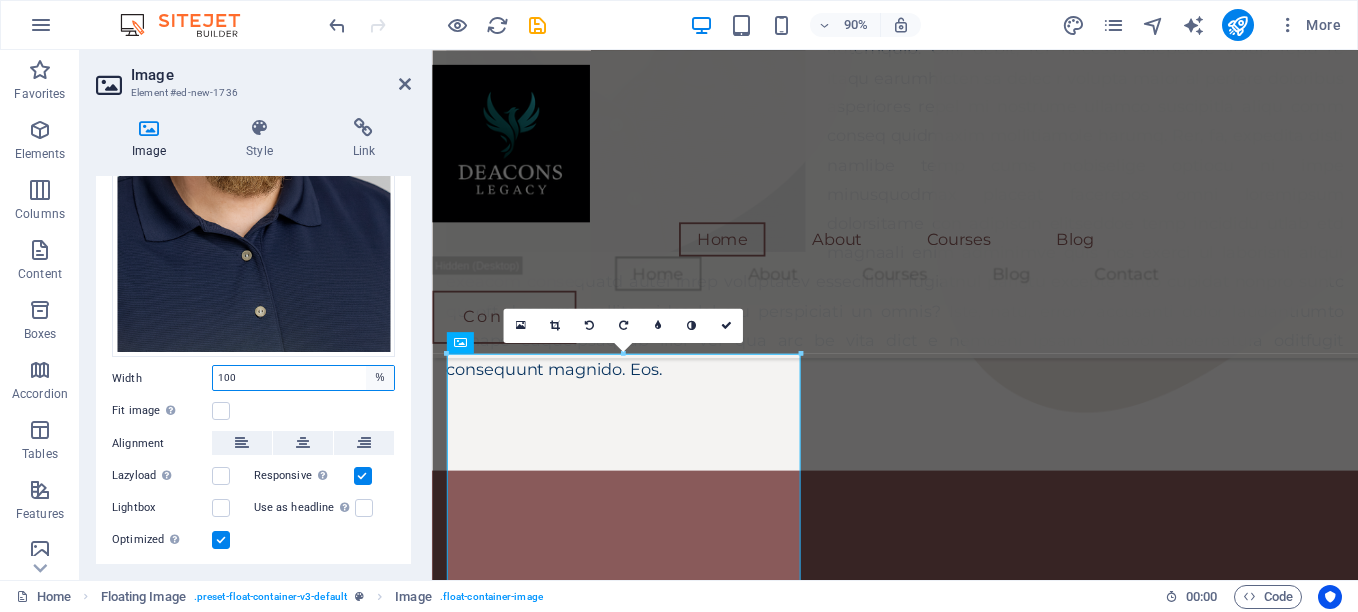 drag, startPoint x: 389, startPoint y: 365, endPoint x: 367, endPoint y: 370, distance: 22.561028 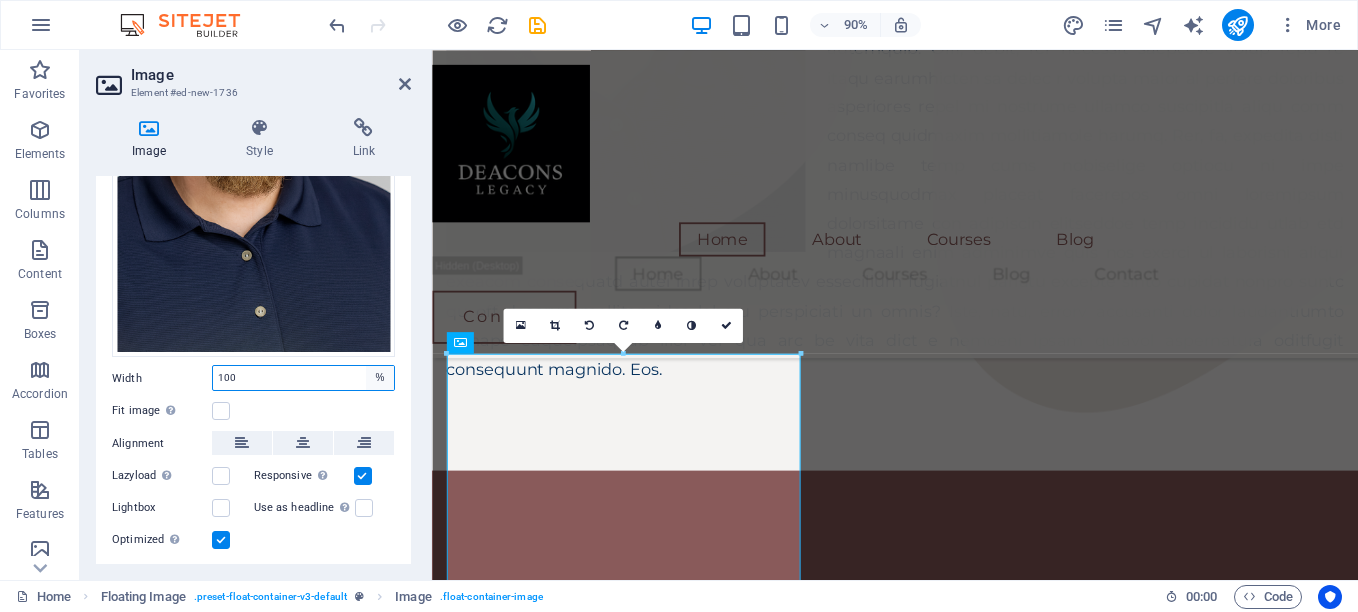click on "Default auto px rem % em vh vw" at bounding box center (380, 378) 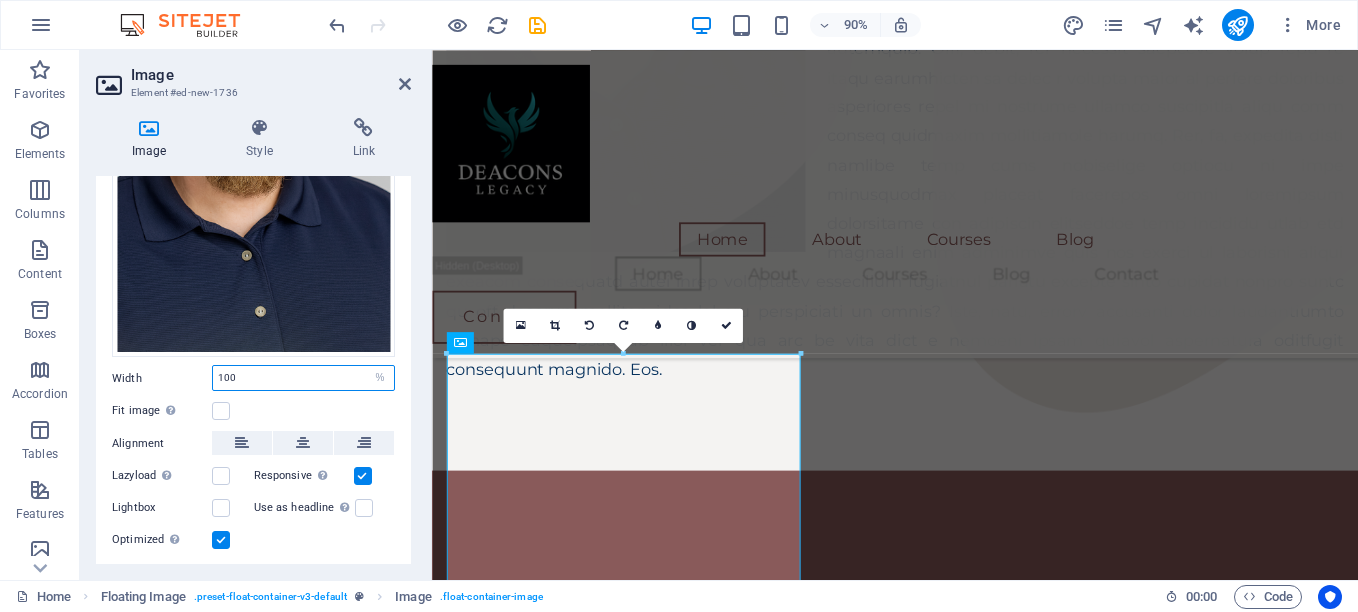 click on "100" at bounding box center [303, 378] 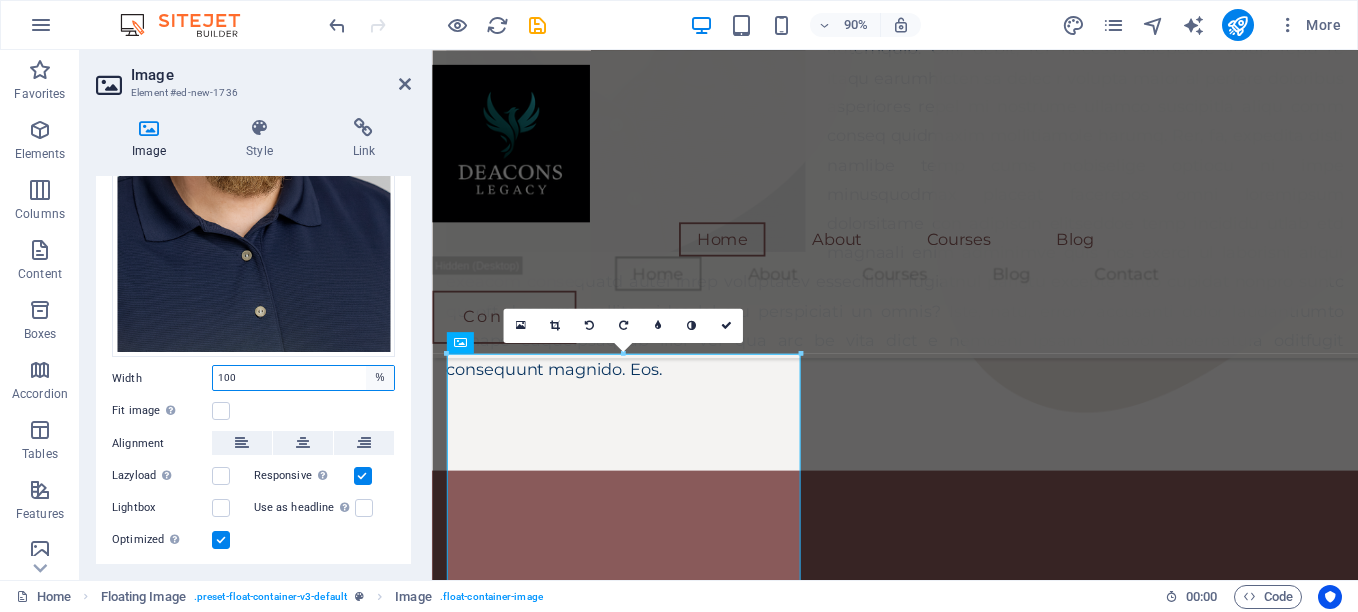 click on "Default auto px rem % em vh vw" at bounding box center (380, 378) 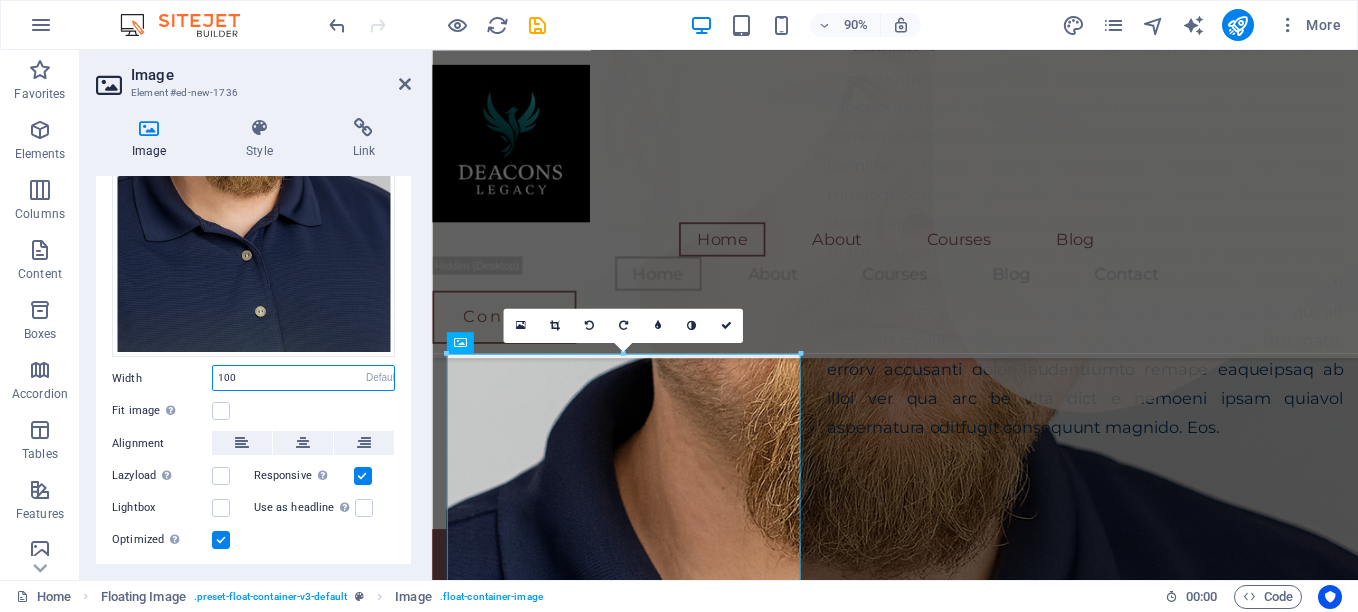 click on "Default auto px rem % em vh vw" at bounding box center [380, 378] 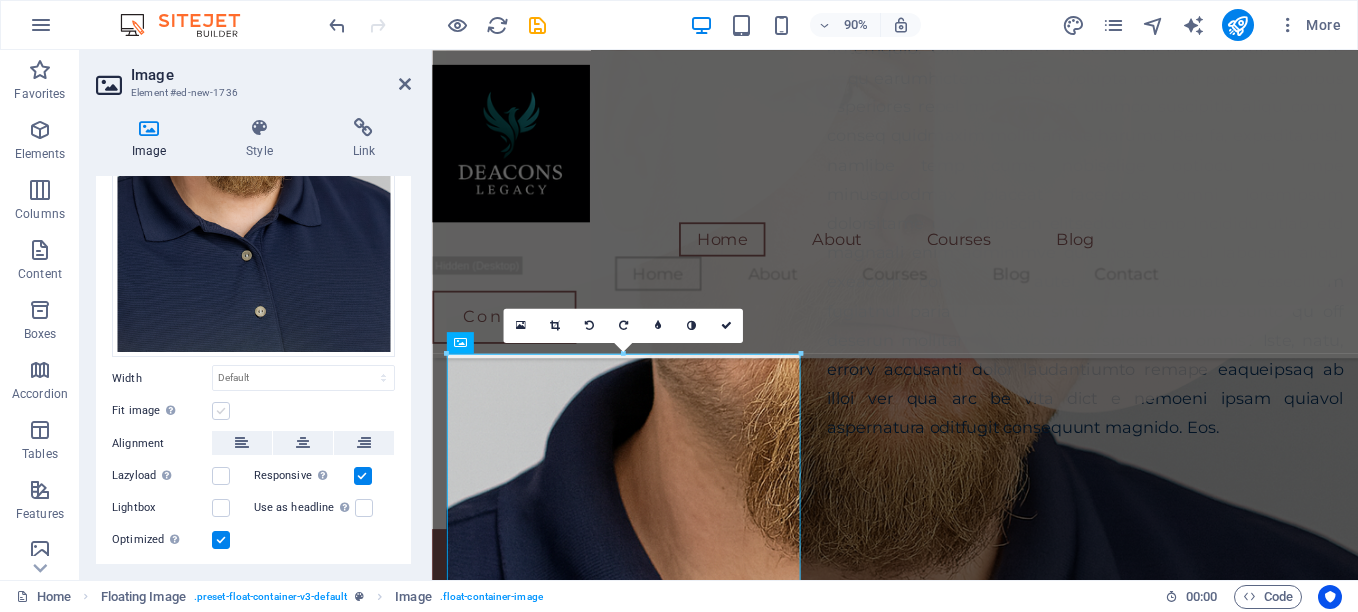 click at bounding box center (221, 411) 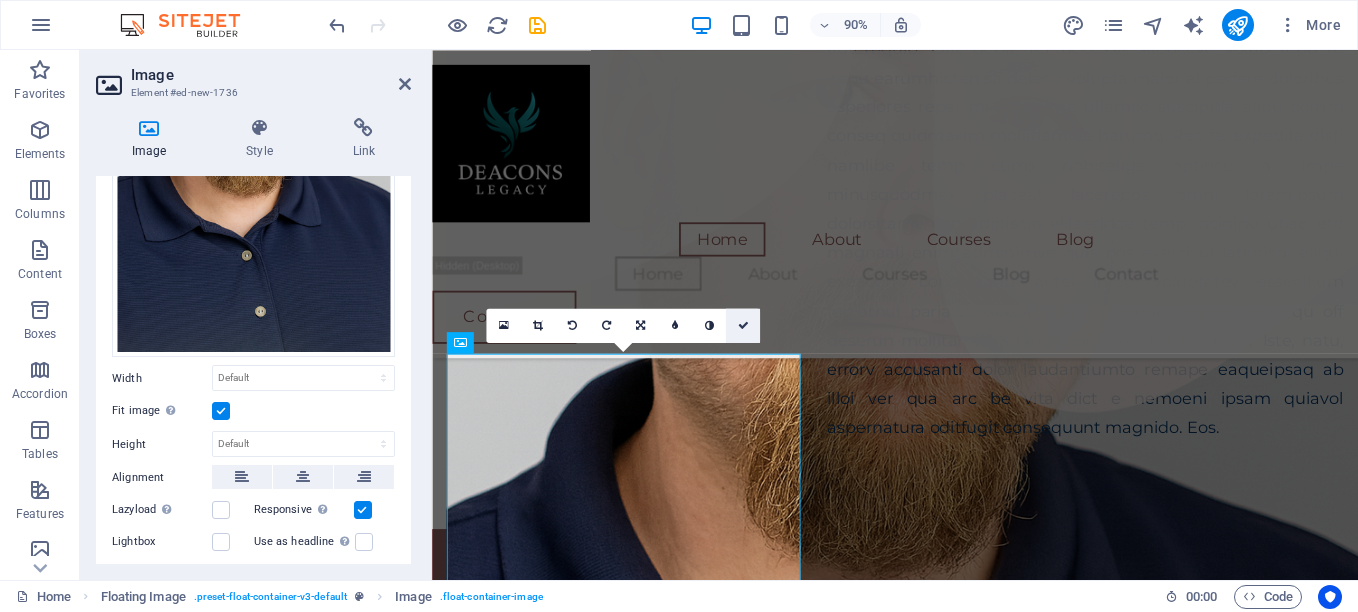 click at bounding box center (742, 325) 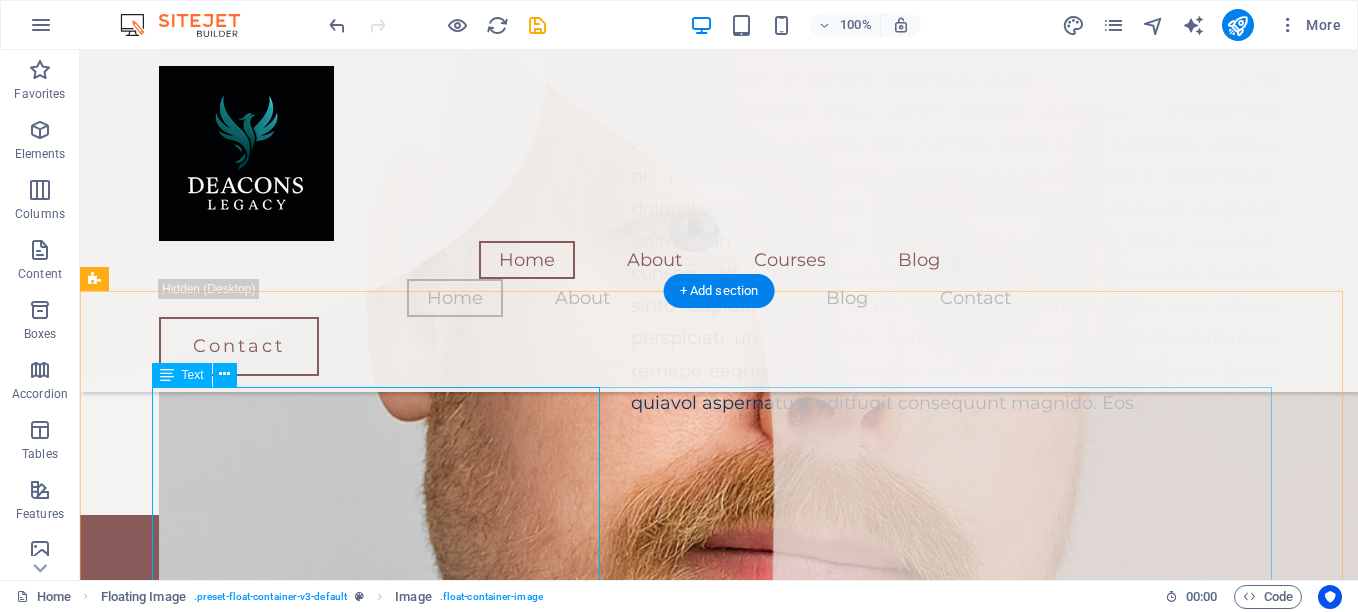 click at bounding box center (719, 63) 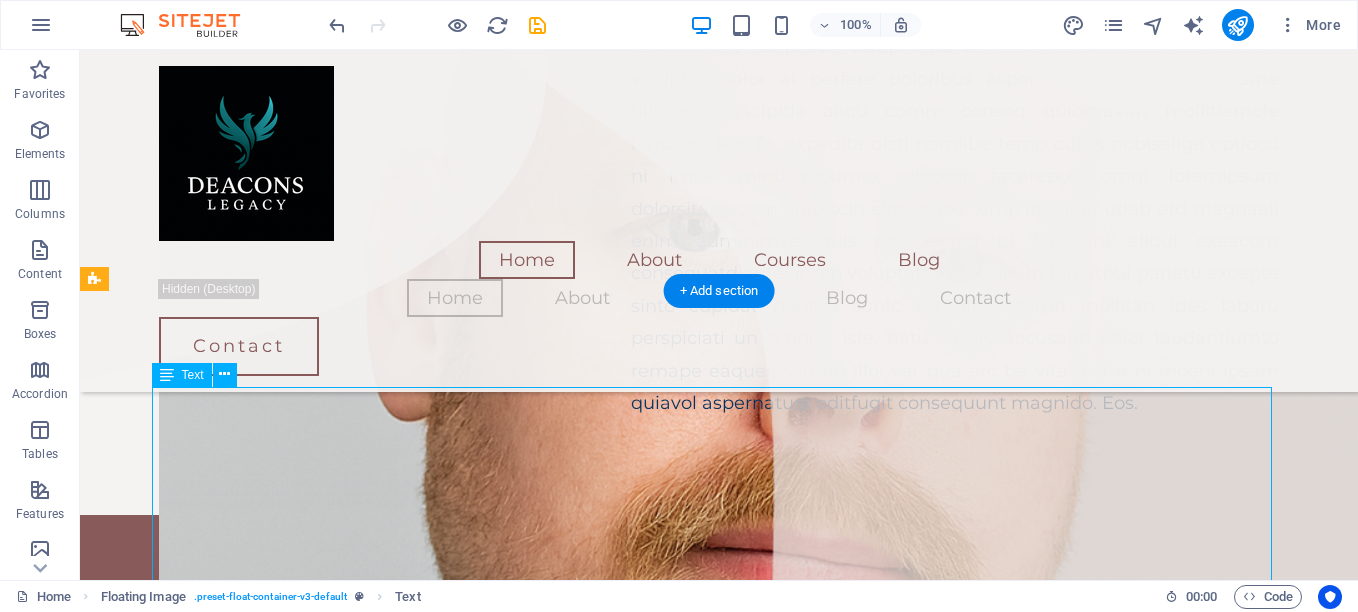 click at bounding box center (719, 63) 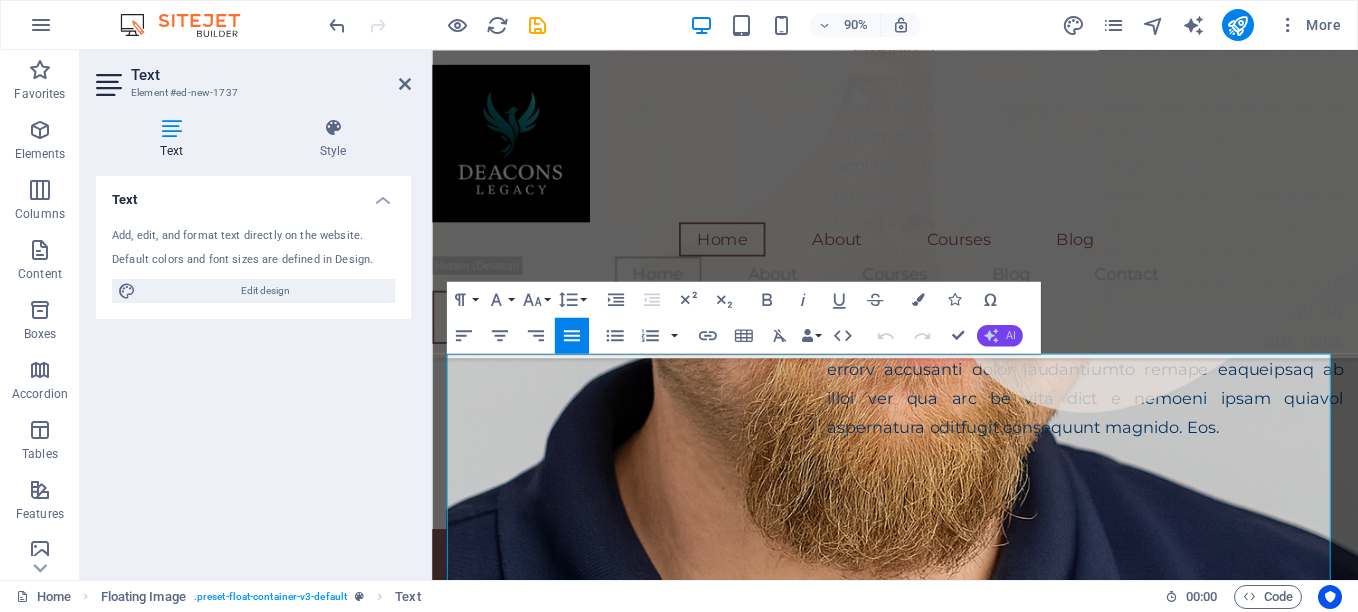 click on "AI" at bounding box center [1000, 335] 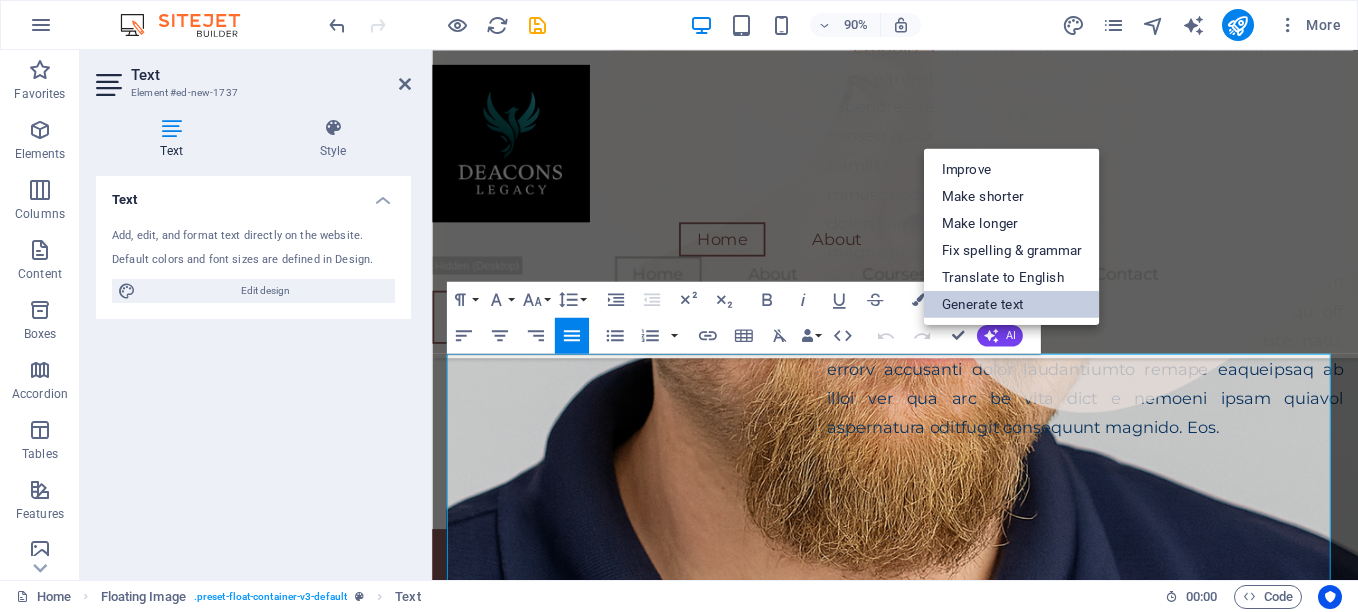 click on "Generate text" at bounding box center (1011, 303) 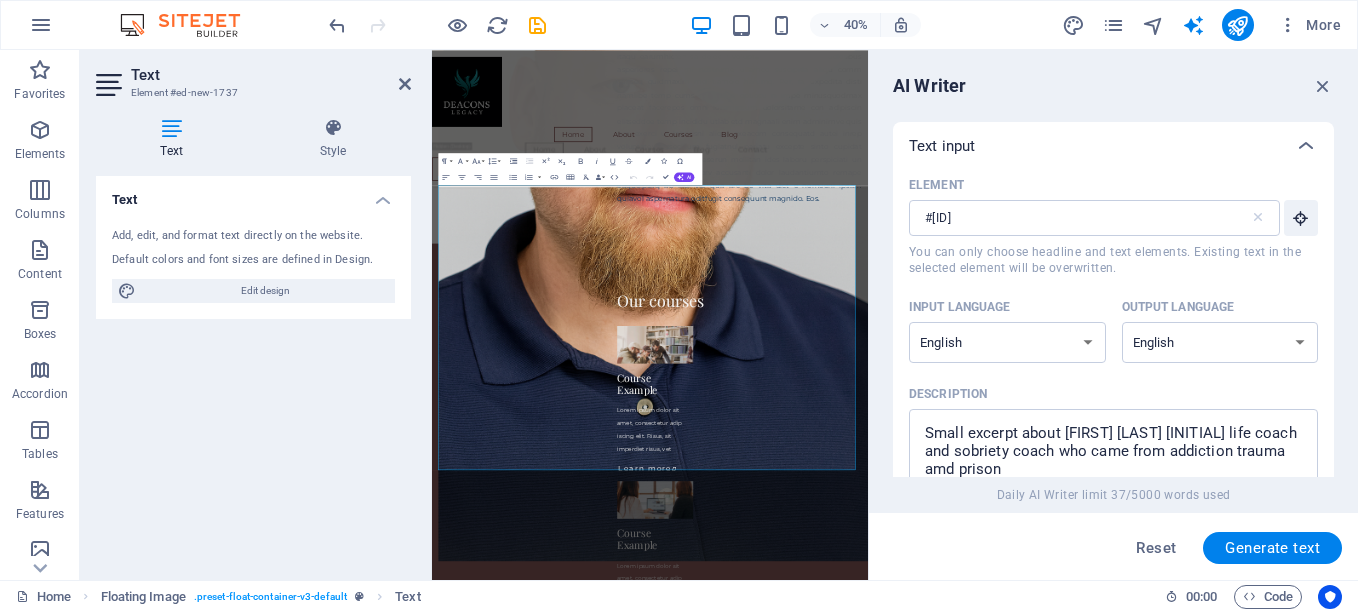 drag, startPoint x: 1329, startPoint y: 211, endPoint x: 1337, endPoint y: 243, distance: 32.984844 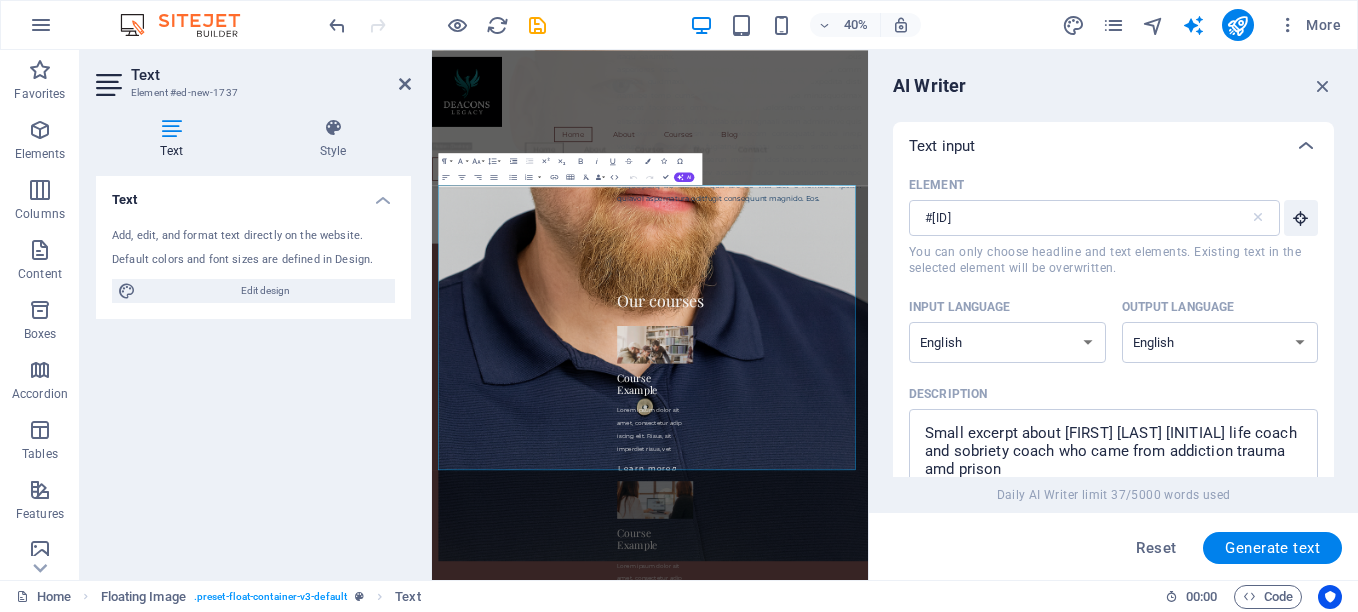 click on "AI Writer Text input Element #ed-new-1737 ​ You can only choose headline and text elements. Existing text in the selected element will be overwritten. Input language Albanian Arabic Armenian Awadhi Azerbaijani Bashkir Belarusian Bengali Bhojpuri Bosnian Brazilian Portuguese Bulgarian Cantonese (Yue) Catalan Chhattisgarhi Chinese Croatian Czech Danish Dogri Dutch English Estonian Faroese Finnish French Galician Georgian German Greek Gujarati Haryanvi Hindi Hungarian Indonesian Irish Italian Japanese Javanese Kannada Kashmiri Kazakh Konkani Korean Kyrgyz Latvian Lithuanian Macedonian Maithili Malay Maltese Mandarin Mandarin Chinese Marathi Marwari Min Nan Moldovan Mongolian Montenegrin Nepali Norwegian Oriya Pashto Persian (Farsi) Polish Portuguese Punjabi Rajasthani Romanian Russian Sanskrit Santali Serbian Sindhi Sinhala Slovak Slovene Slovenian Spanish Ukrainian Urdu Vietnamese Welsh Wu Output language Albanian Arabic Armenian Awadhi Azerbaijani Bashkir Belarusian Bengali Bhojpuri Czech" at bounding box center [1113, 315] 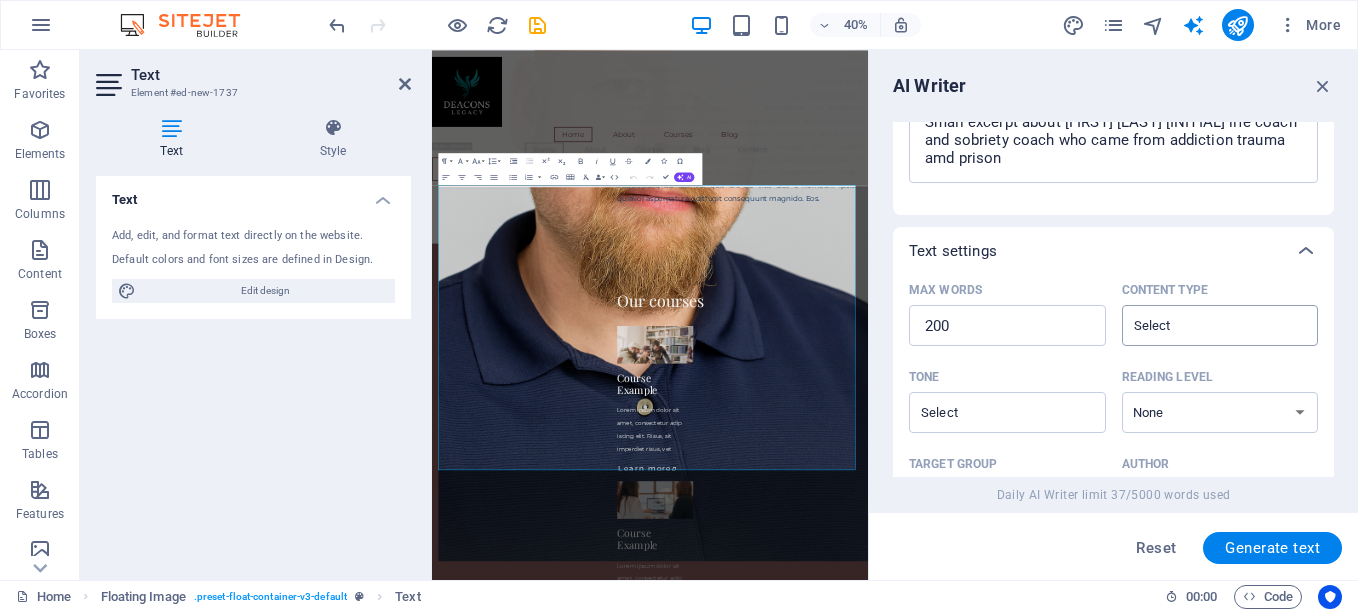click on "​" at bounding box center (1220, 325) 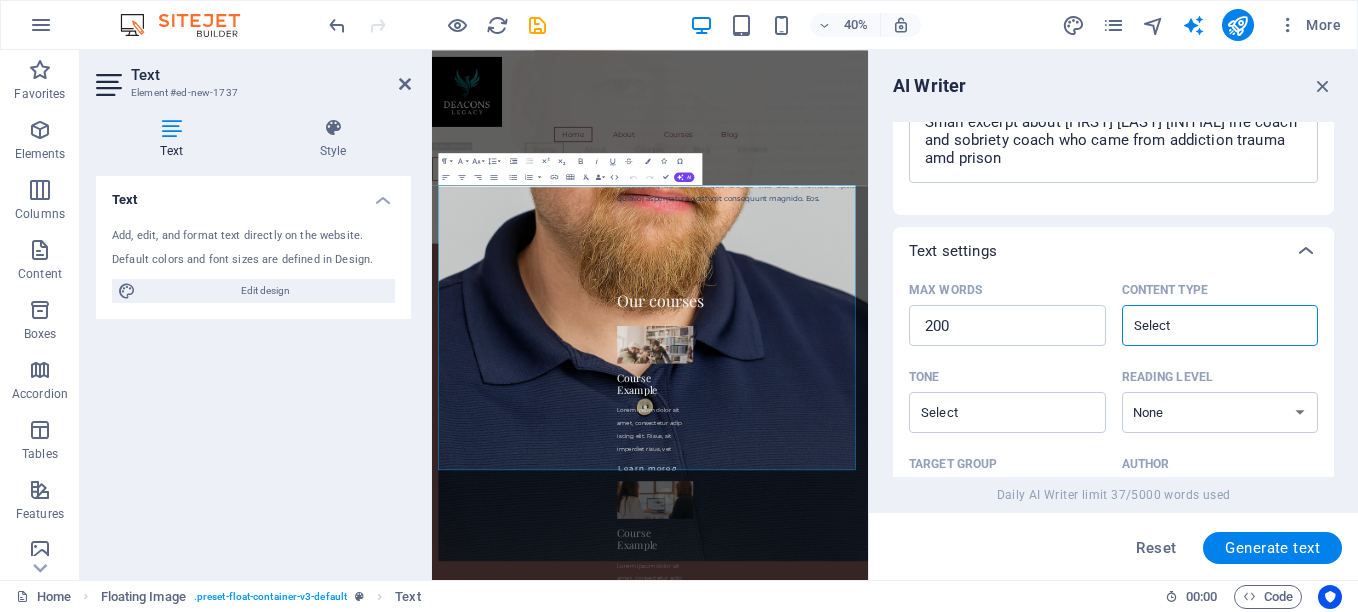 click on "Content type ​" at bounding box center (1204, 325) 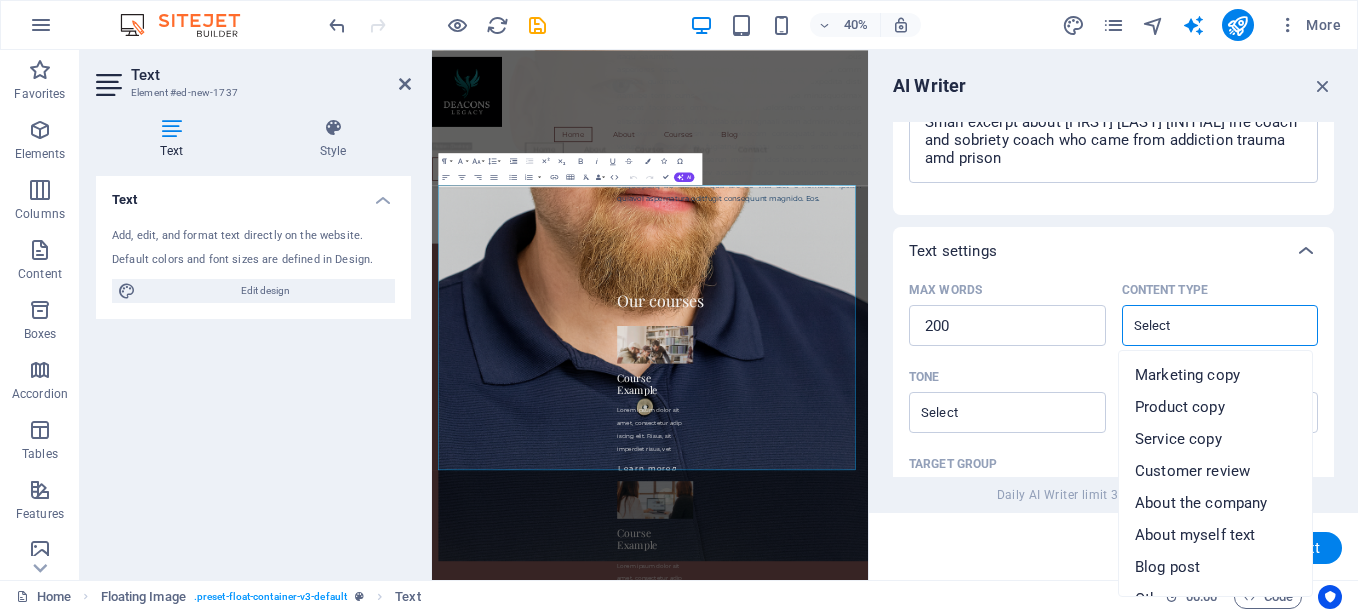click on "Content type ​" at bounding box center [1204, 325] 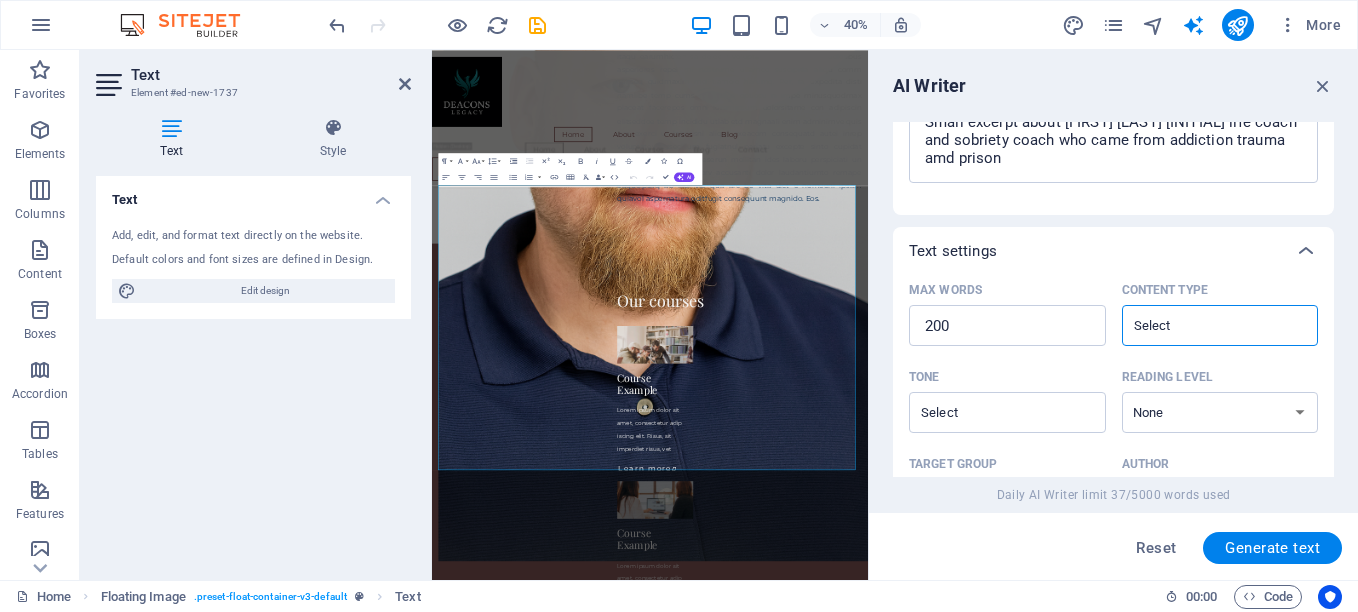 click on "Content type ​" at bounding box center (1204, 325) 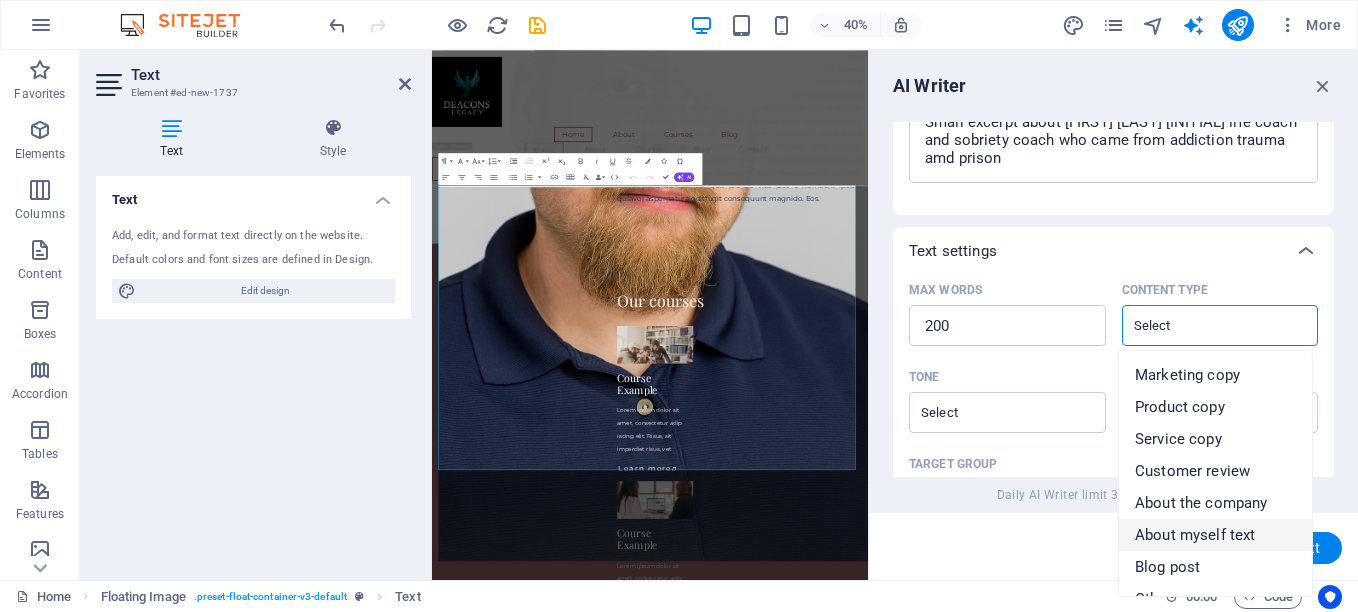 click on "About myself text" at bounding box center (1195, 535) 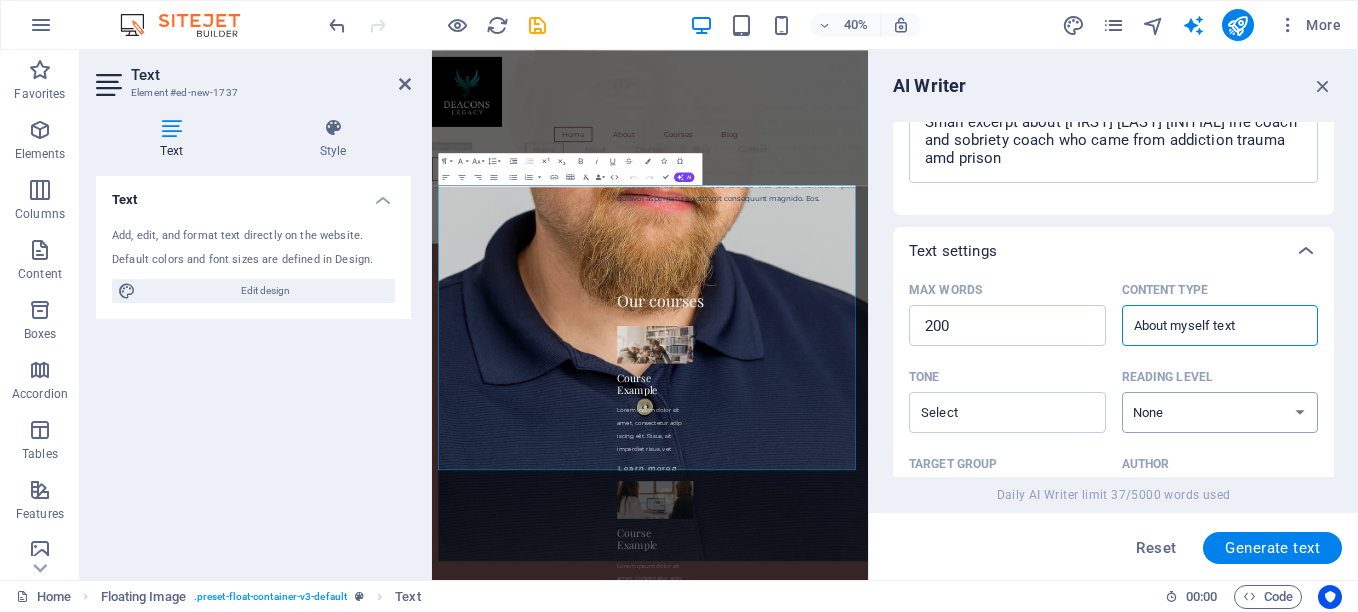 click on "None Academic Adult Teen Child" at bounding box center (1220, 412) 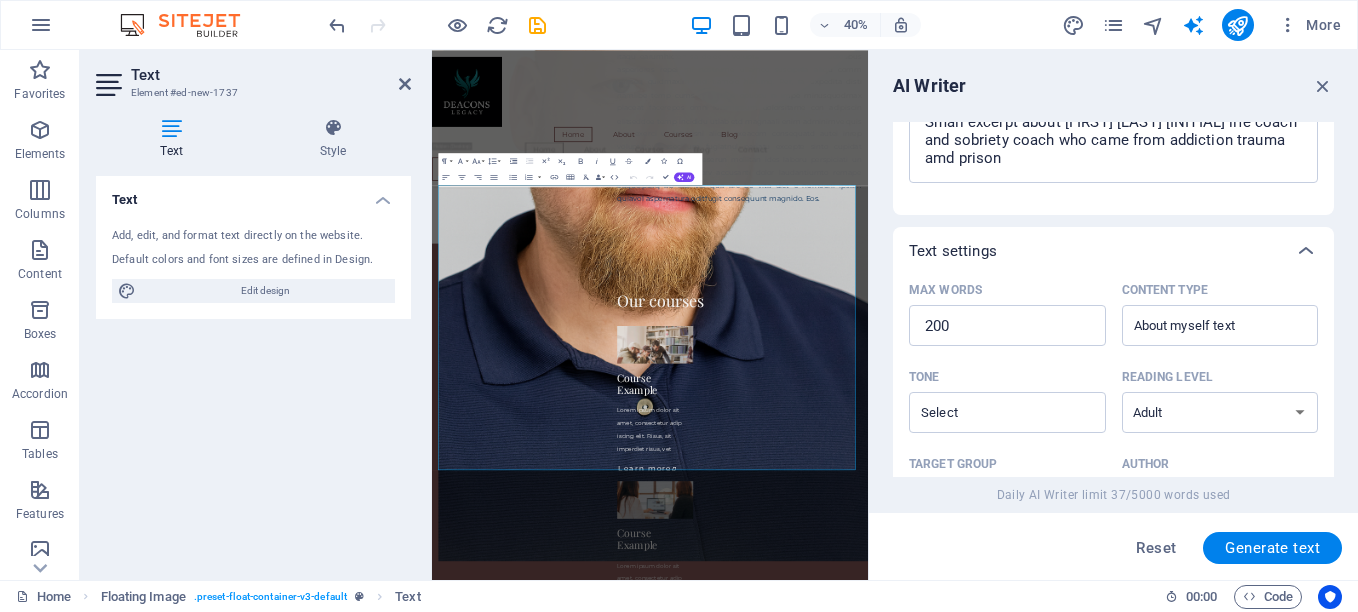 click on "None Academic Adult Teen Child" at bounding box center [1220, 412] 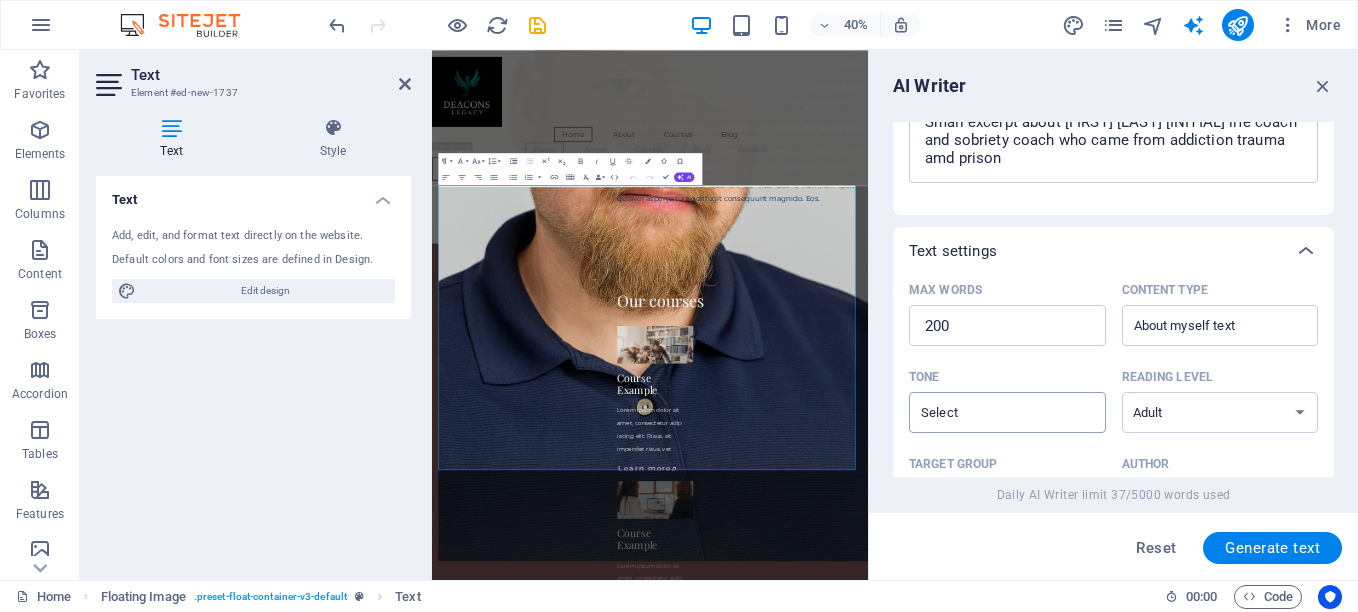 click on "Tone ​" at bounding box center (991, 412) 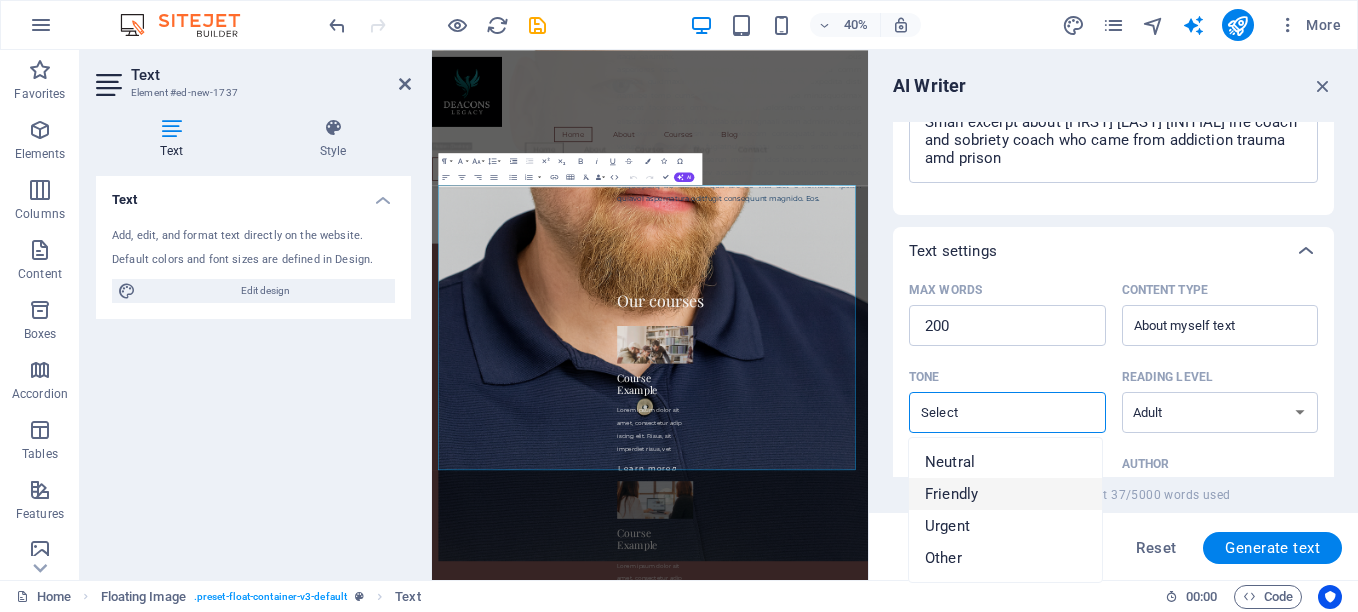 click on "Friendly" at bounding box center [1005, 494] 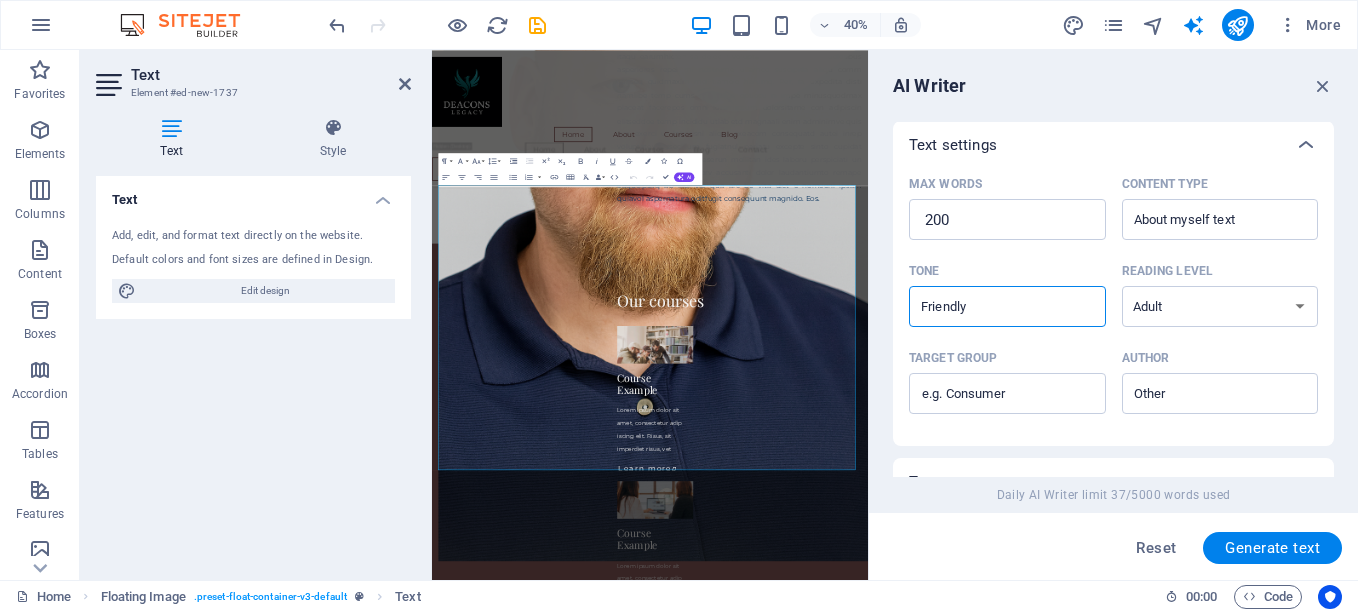 scroll, scrollTop: 420, scrollLeft: 0, axis: vertical 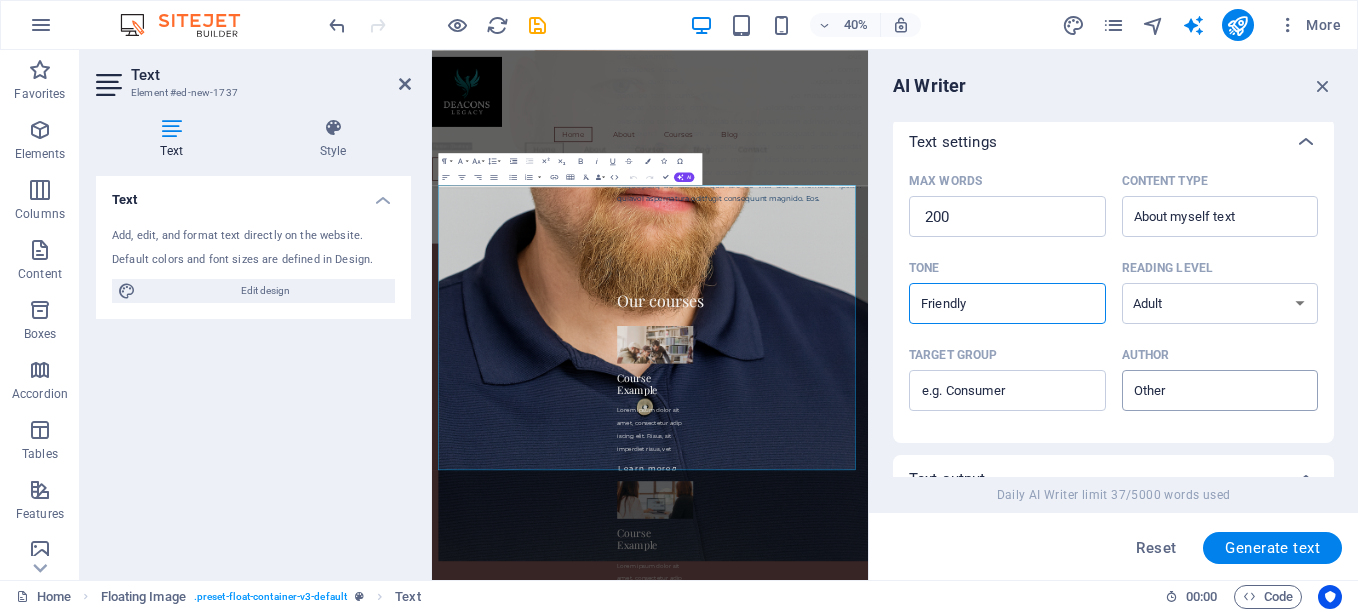 click on "Author ​" at bounding box center (1204, 390) 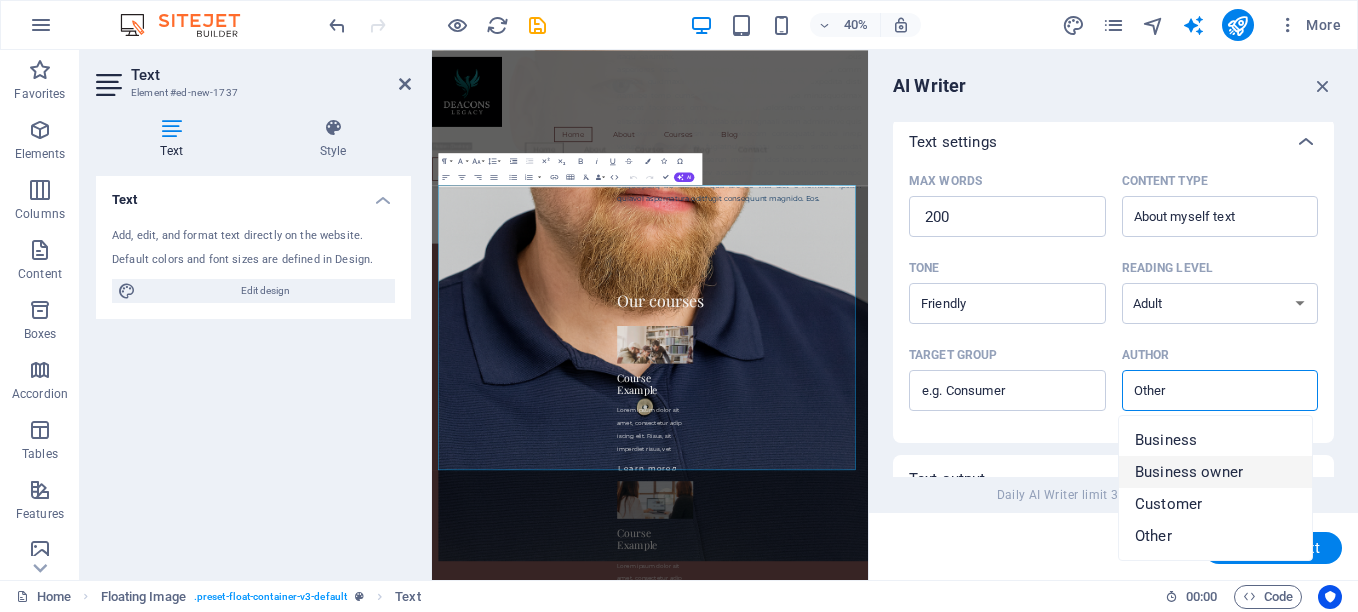 click on "Business owner" at bounding box center [1189, 472] 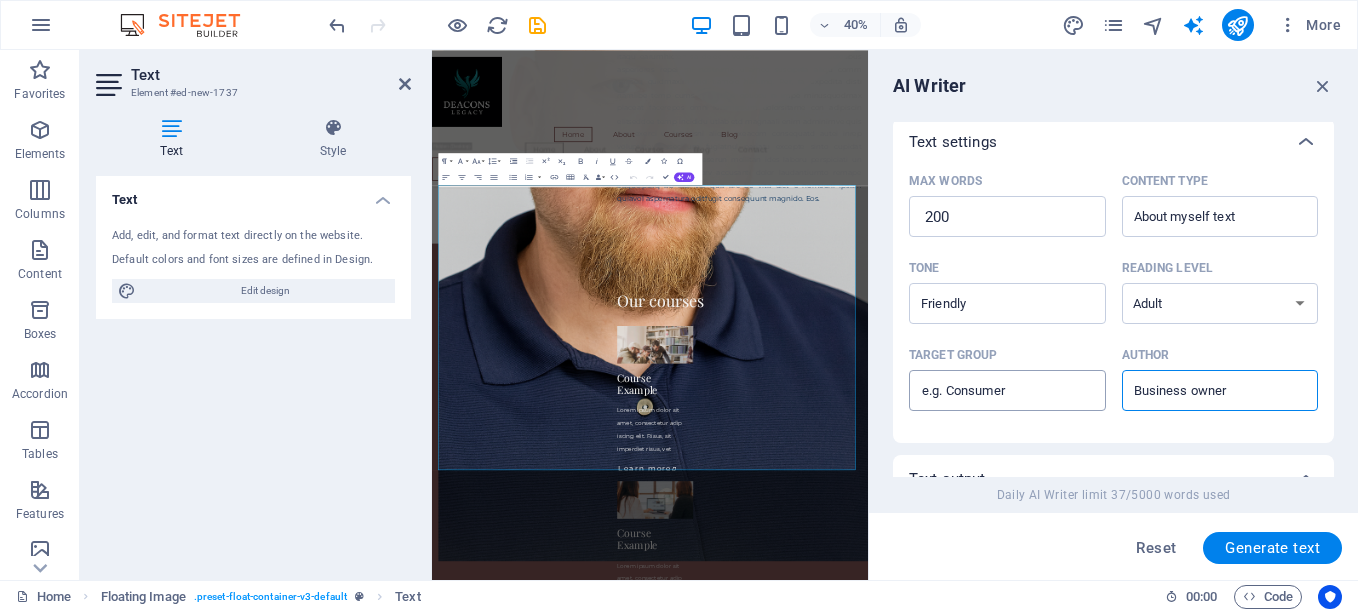 click on "Target group ​" at bounding box center (1007, 391) 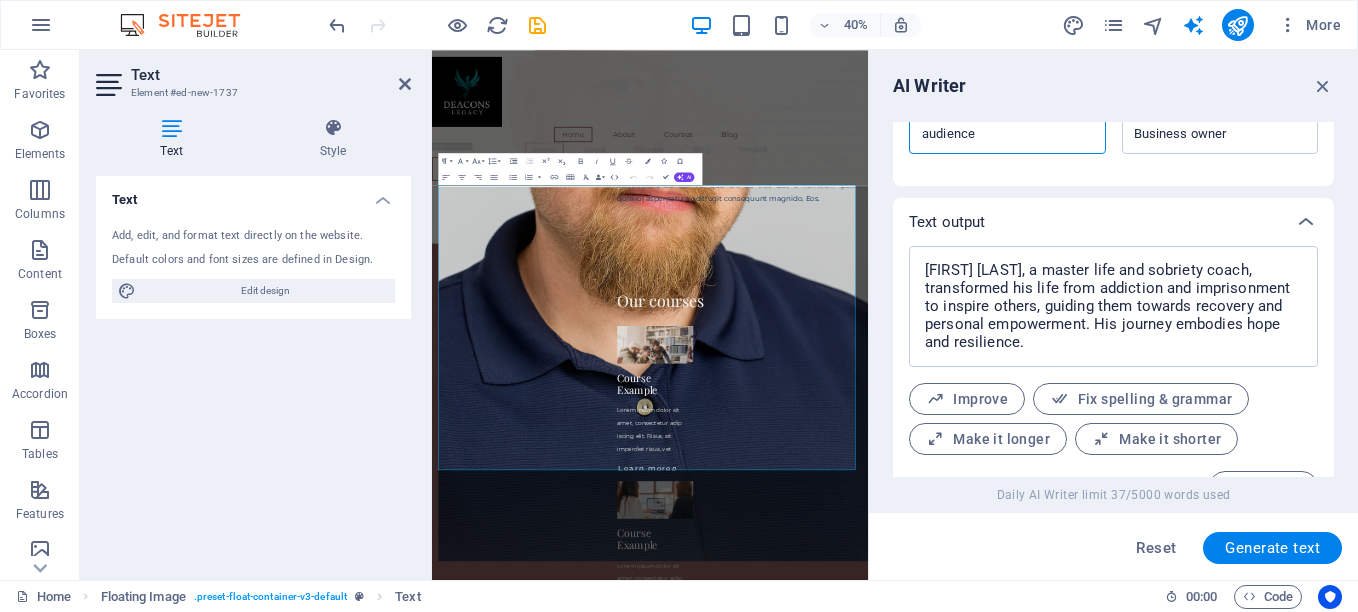 scroll, scrollTop: 692, scrollLeft: 0, axis: vertical 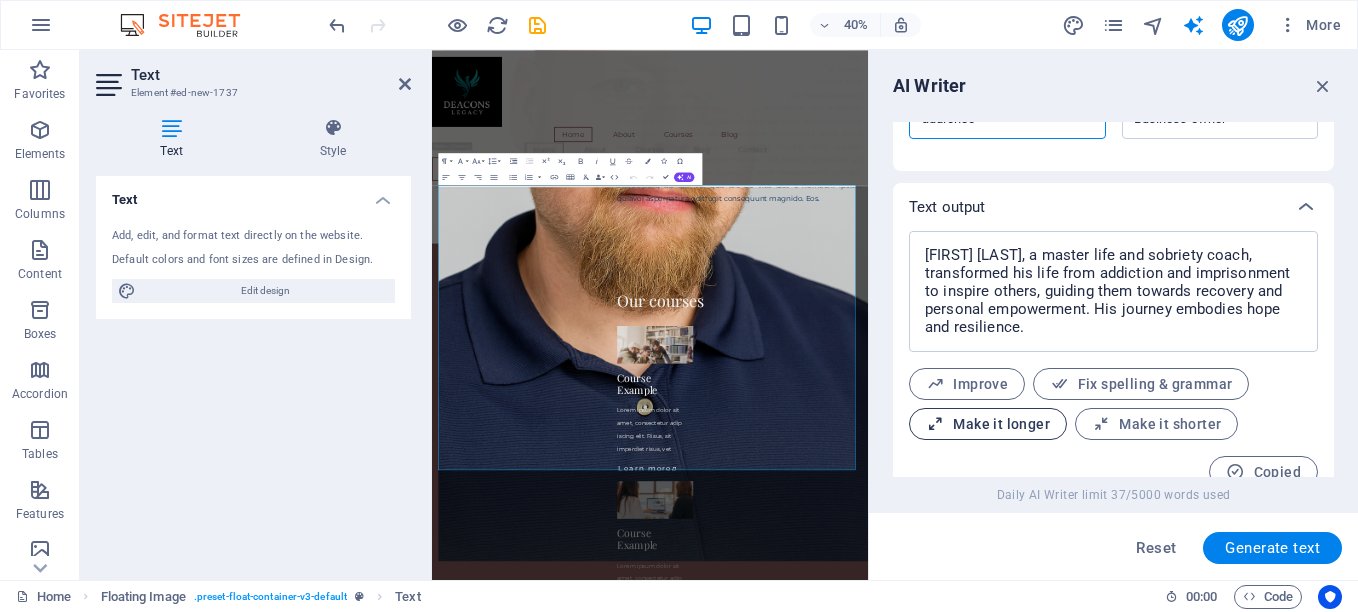 click on "Make it longer" at bounding box center (988, 424) 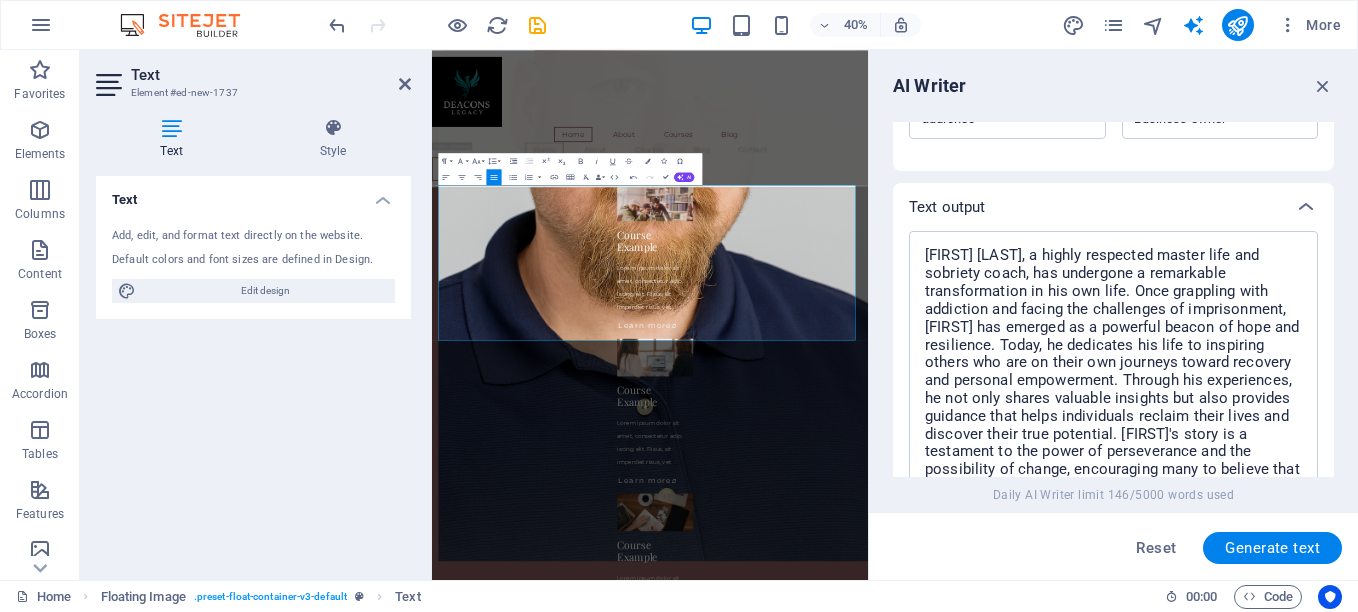 scroll, scrollTop: 879, scrollLeft: 0, axis: vertical 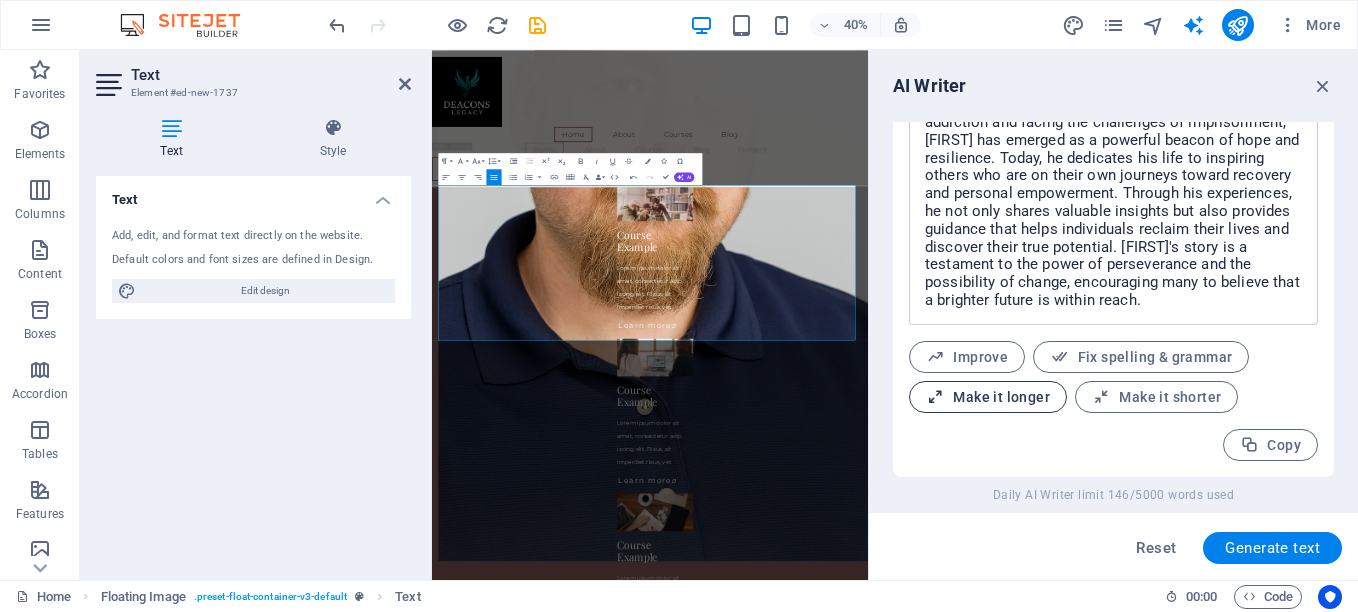 click on "[FIRST] [LAST], a highly respected master life and sobriety coach, has undergone a remarkable transformation in his own life. Once grappling with addiction and facing the challenges of imprisonment, [FIRST] has emerged as a powerful beacon of hope and resilience. Today, he dedicates his life to inspiring others who are on their own journeys toward recovery and personal empowerment. Through his experiences, he not only shares valuable insights but also provides guidance that helps individuals reclaim their lives and discover their true potential. [FIRST]'s story is a testament to the power of perseverance and the possibility of change, encouraging many to believe that a brighter future is within reach. x ​ Improve Fix spelling & grammar Make it longer Make it shorter Copy" at bounding box center [1113, 252] 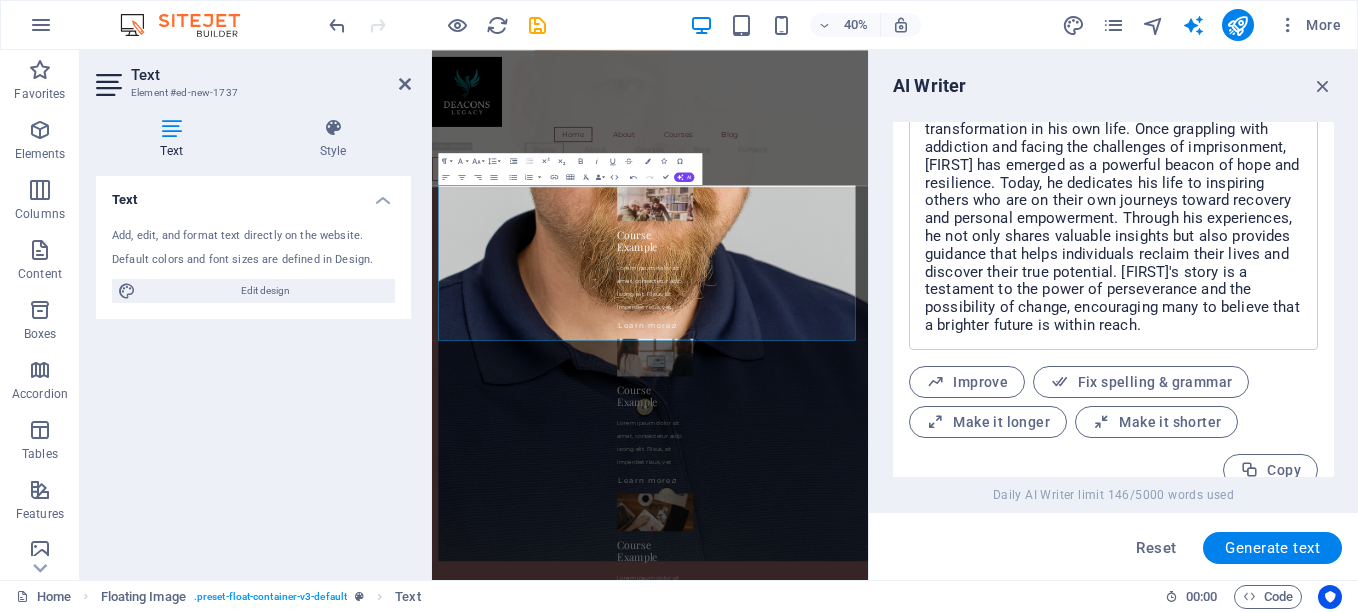 scroll, scrollTop: 879, scrollLeft: 0, axis: vertical 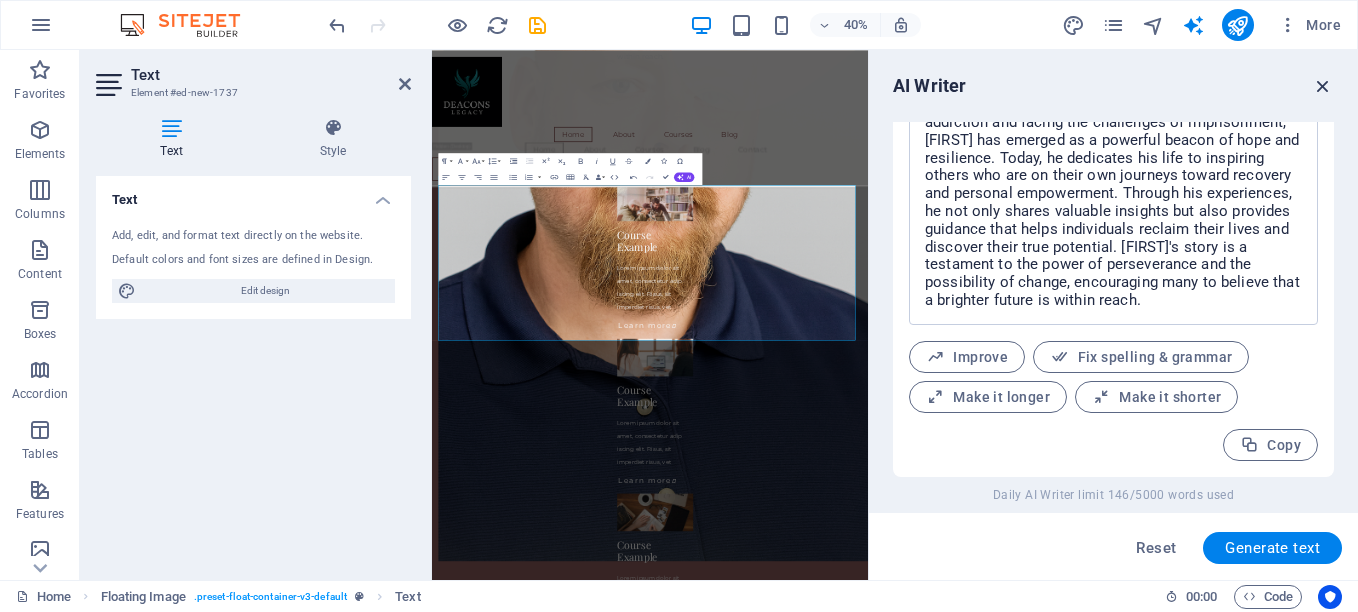 click at bounding box center [1323, 86] 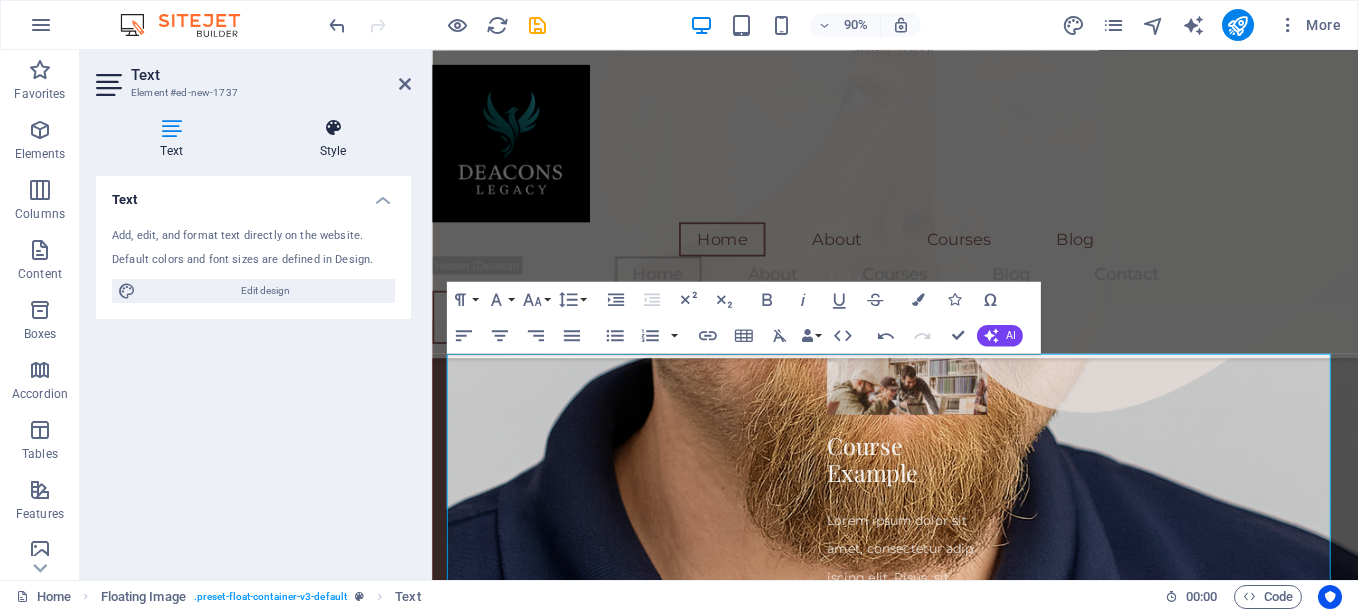 click at bounding box center [333, 128] 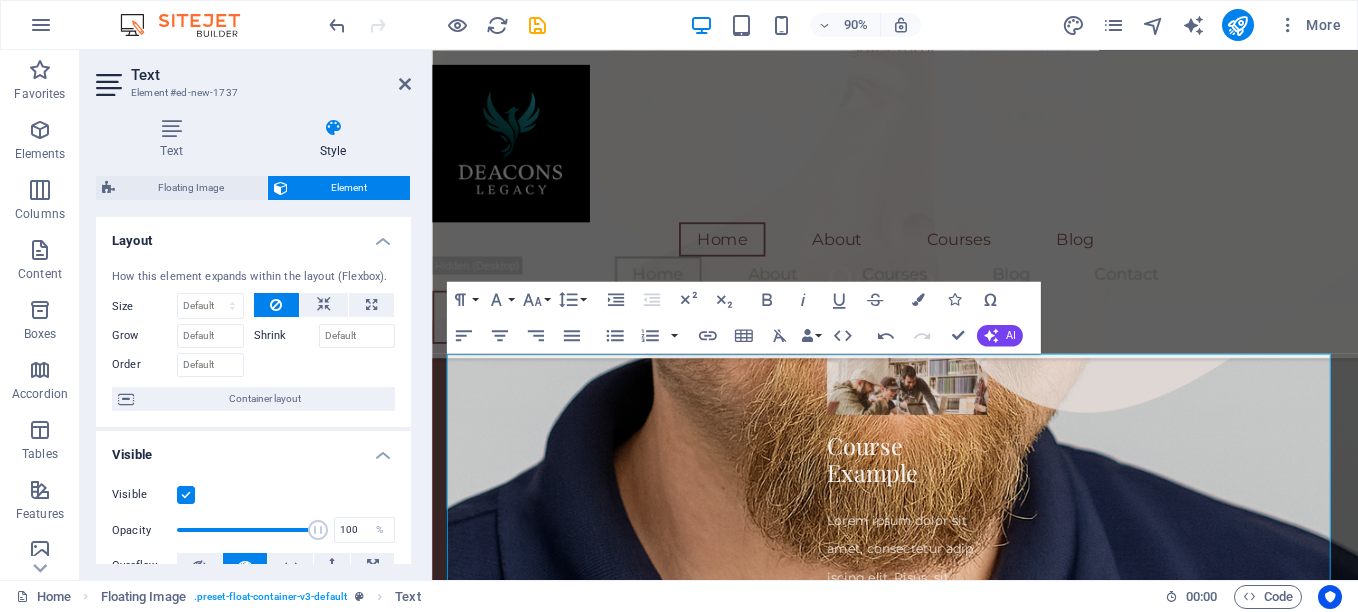 click at bounding box center [333, 128] 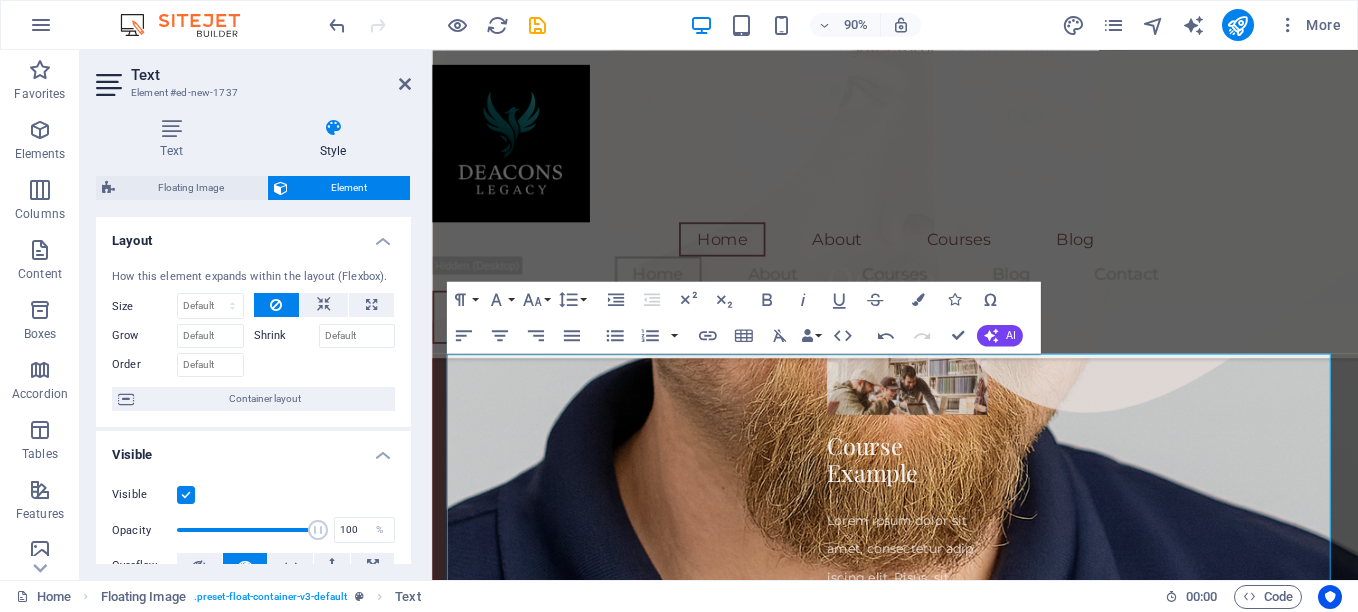 drag, startPoint x: 406, startPoint y: 249, endPoint x: 407, endPoint y: 276, distance: 27.018513 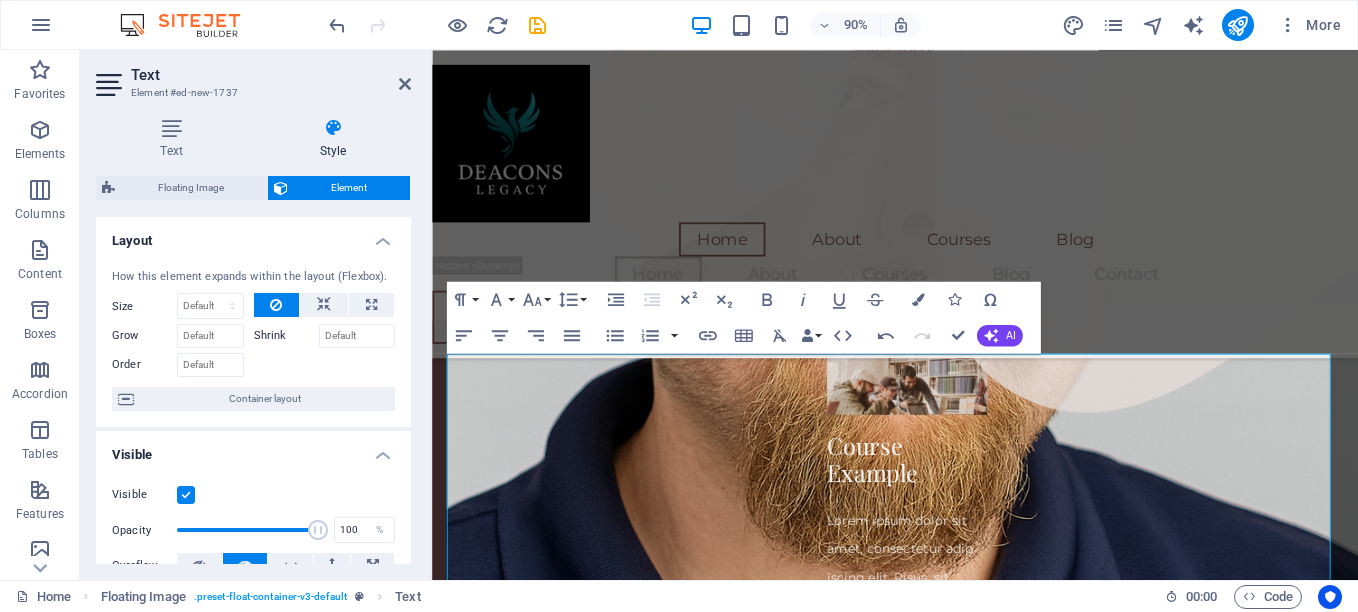 click on "Layout How this element expands within the layout (Flexbox). Size Default auto px % 1/1 1/2 1/3 1/4 1/5 1/6 1/7 1/8 1/9 1/10 Grow Shrink Order Container layout Visible Visible Opacity 100 % Overflow Spacing Margin Default auto px % rem vw vh Custom Custom auto px % rem vw vh auto px % rem vw vh auto px % rem vw vh auto px % rem vw vh Padding Default px rem % vh vw Custom Custom px rem % vh vw px rem % vh vw px rem % vh vw px rem % vh vw Border Style              - Width 1 auto px rem % vh vw Custom Custom 1 auto px rem % vh vw 1 auto px rem % vh vw 1 auto px rem % vh vw 1 auto px rem % vh vw  - Color Round corners Default px rem % vh vw Custom Custom px rem % vh vw px rem % vh vw px rem % vh vw px rem % vh vw Shadow Default None Outside Inside Color X offset 0 px rem vh vw Y offset 0 px rem vh vw Blur 0 px rem % vh vw Spread 0 px rem vh vw Text Shadow Default None Outside Color X offset 0 px rem vh vw Y offset 0 px rem vh vw Blur 0 px rem % vh vw Positioning Default Static Relative Absolute Fixed px" at bounding box center [253, 390] 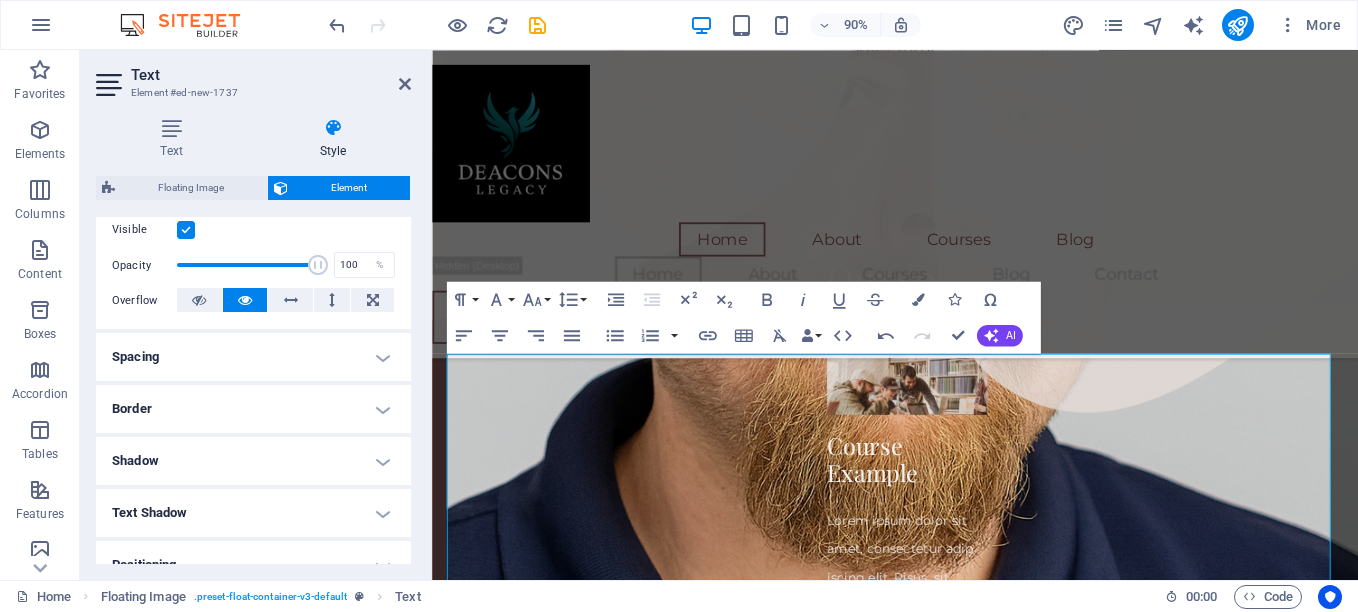 scroll, scrollTop: 275, scrollLeft: 0, axis: vertical 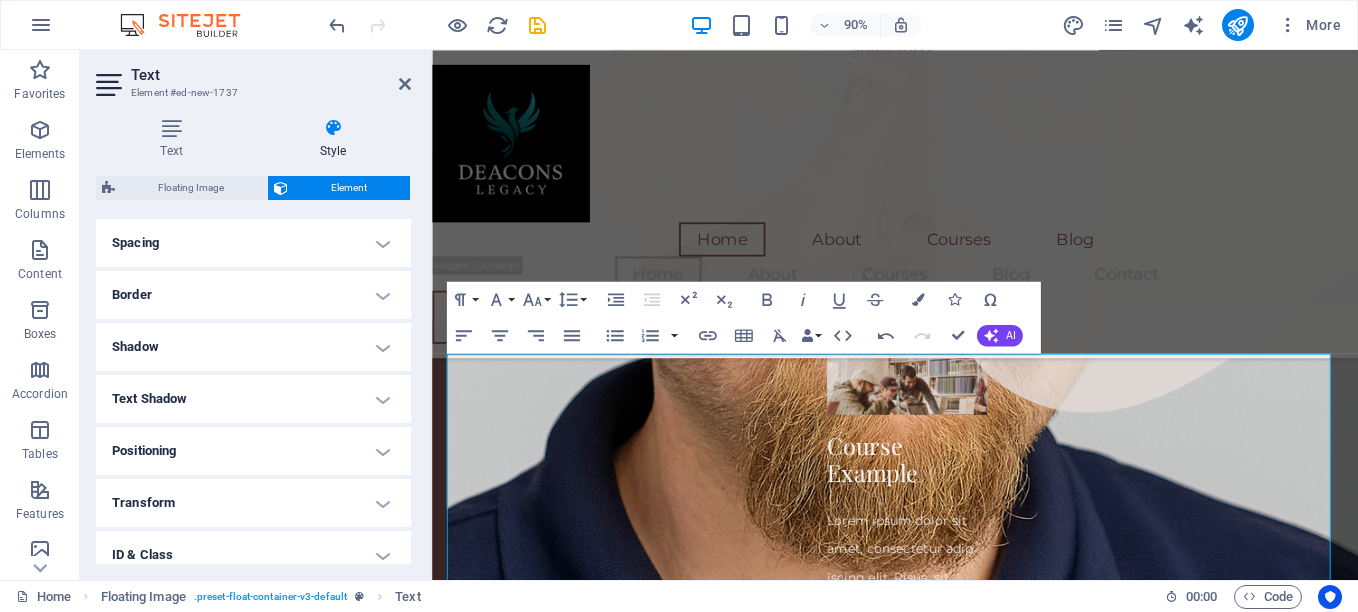 drag, startPoint x: 405, startPoint y: 419, endPoint x: 413, endPoint y: 477, distance: 58.549126 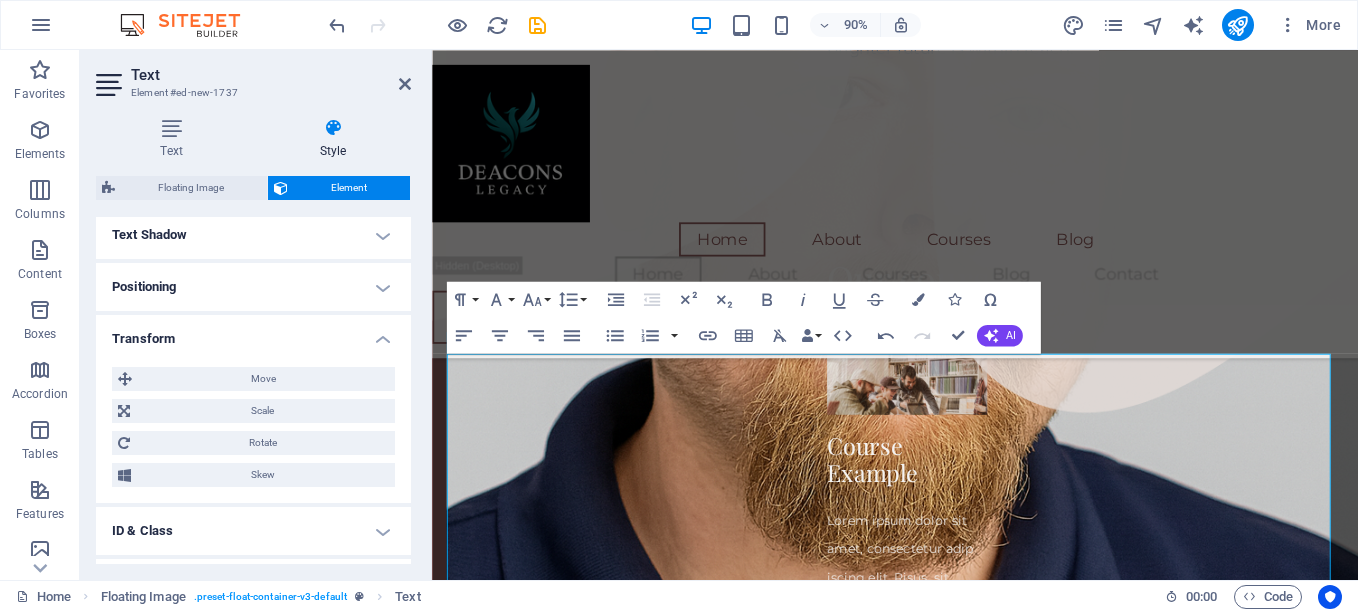 scroll, scrollTop: 638, scrollLeft: 0, axis: vertical 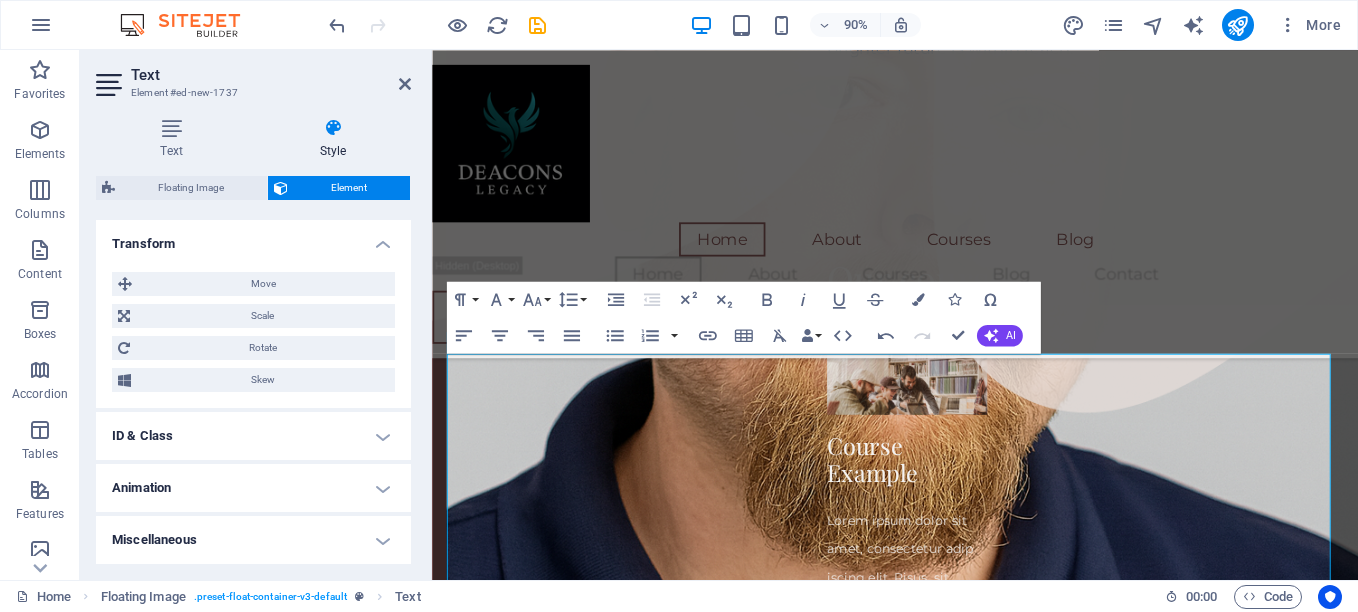 click on "Animation" at bounding box center (253, 488) 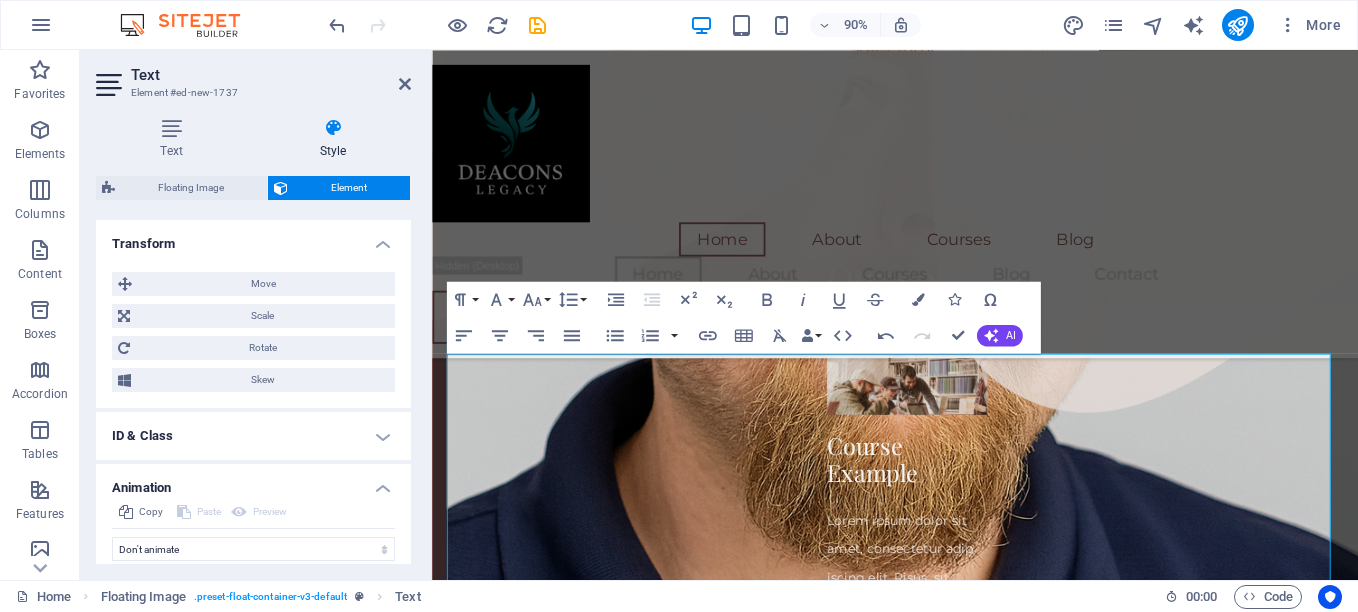 scroll, scrollTop: 703, scrollLeft: 0, axis: vertical 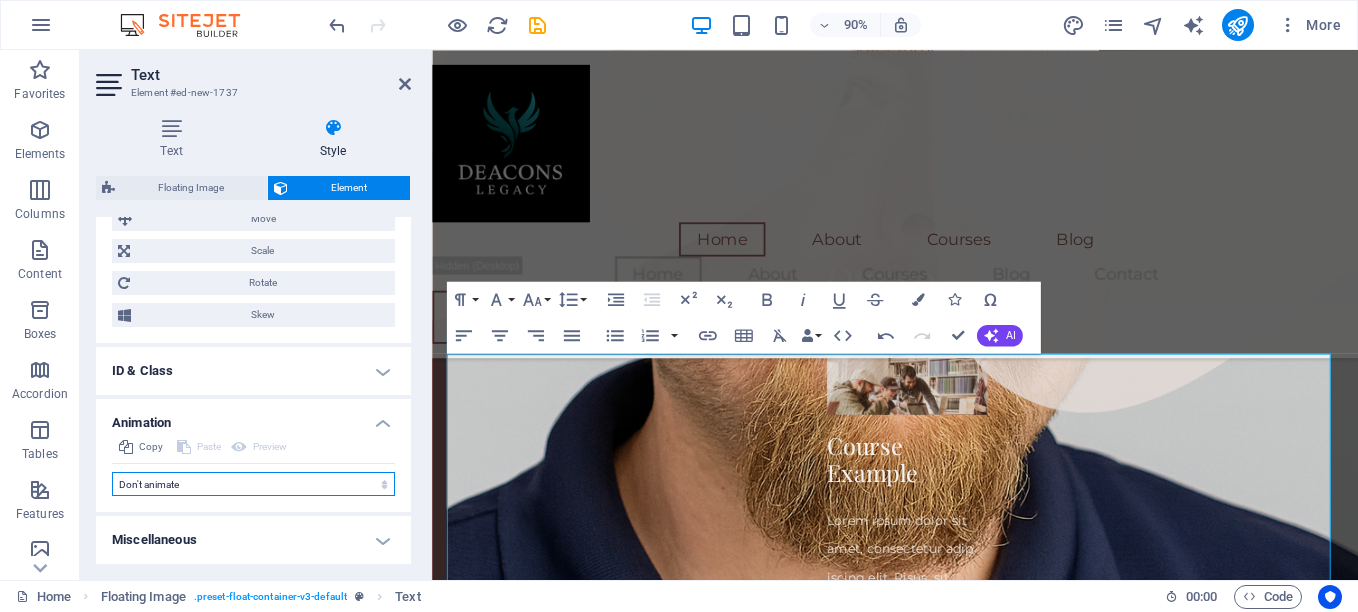 click on "Don't animate Show / Hide Slide up/down Zoom in/out Slide left to right Slide right to left Slide top to bottom Slide bottom to top Pulse Blink Open as overlay" at bounding box center [253, 484] 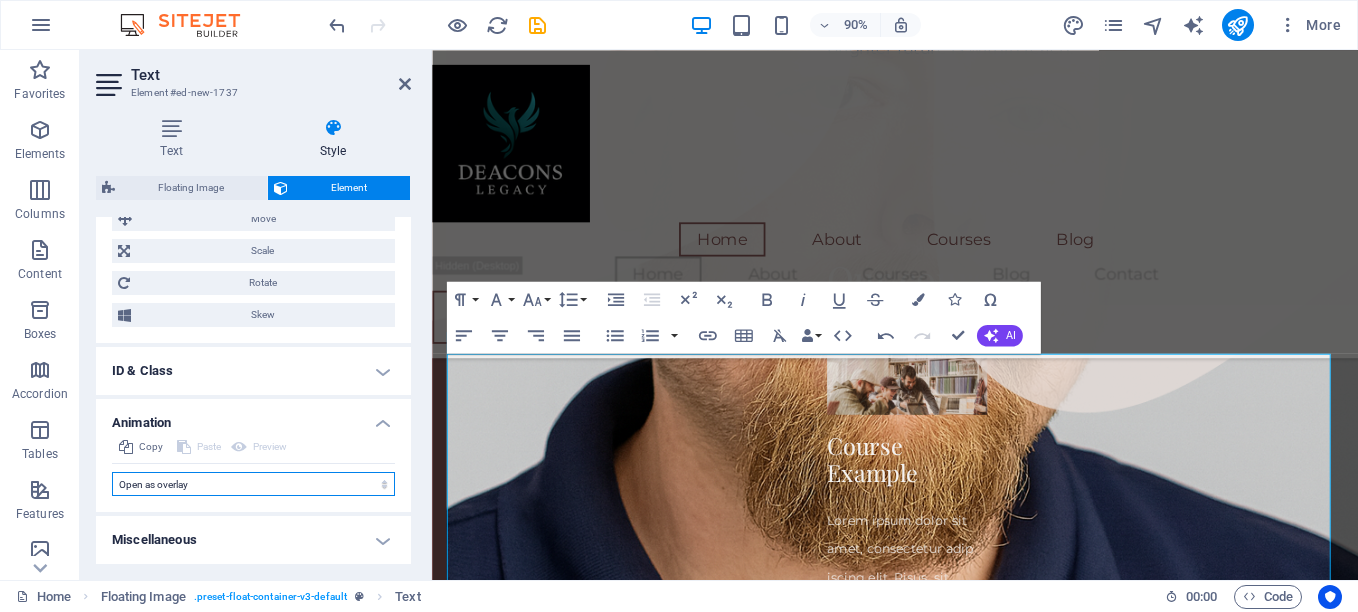 click on "Don't animate Show / Hide Slide up/down Zoom in/out Slide left to right Slide right to left Slide top to bottom Slide bottom to top Pulse Blink Open as overlay" at bounding box center (253, 484) 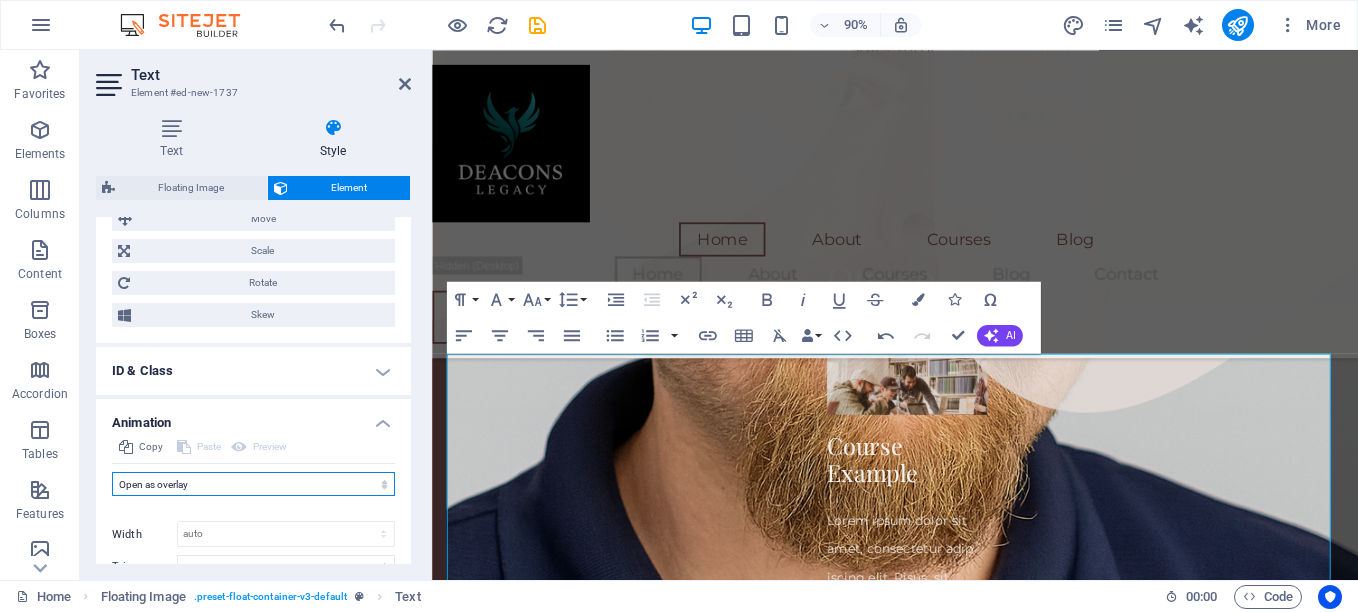 scroll, scrollTop: 829, scrollLeft: 0, axis: vertical 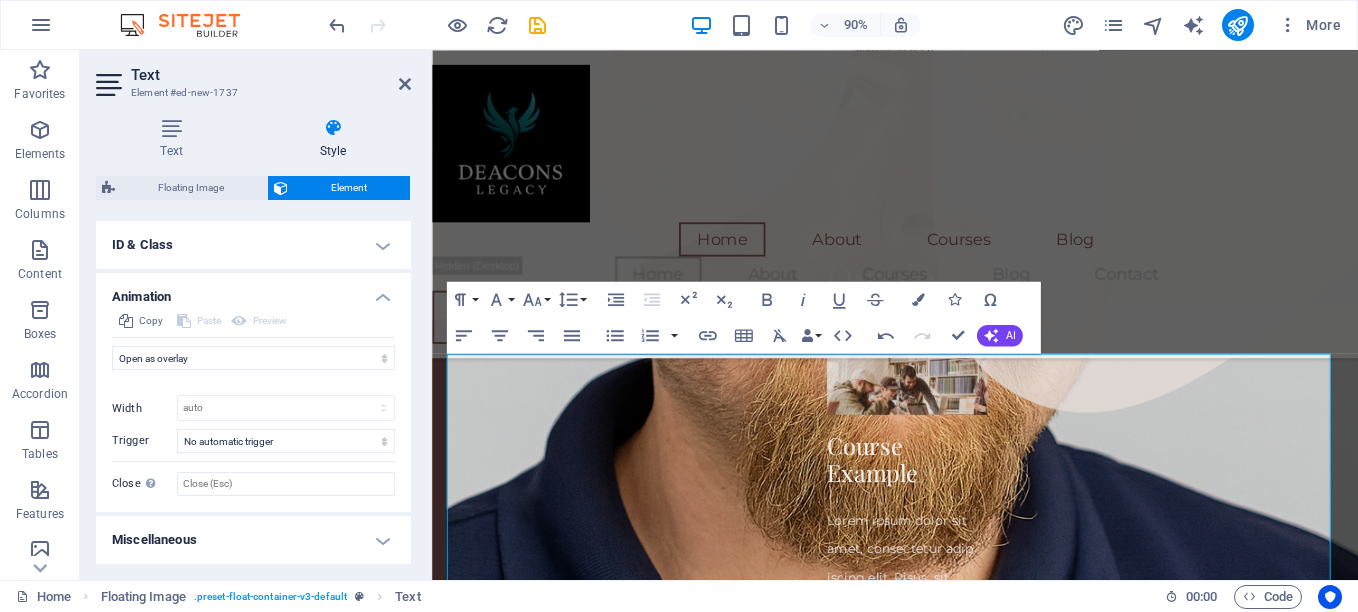 click on "Miscellaneous" at bounding box center (253, 540) 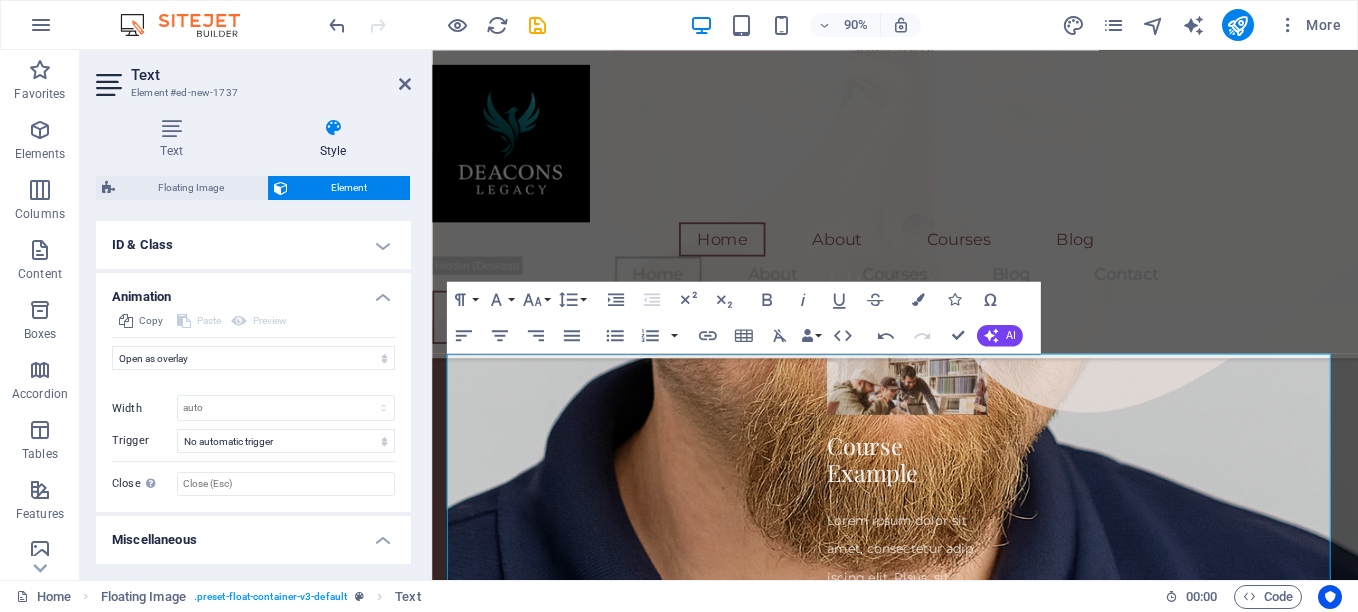 scroll, scrollTop: 953, scrollLeft: 0, axis: vertical 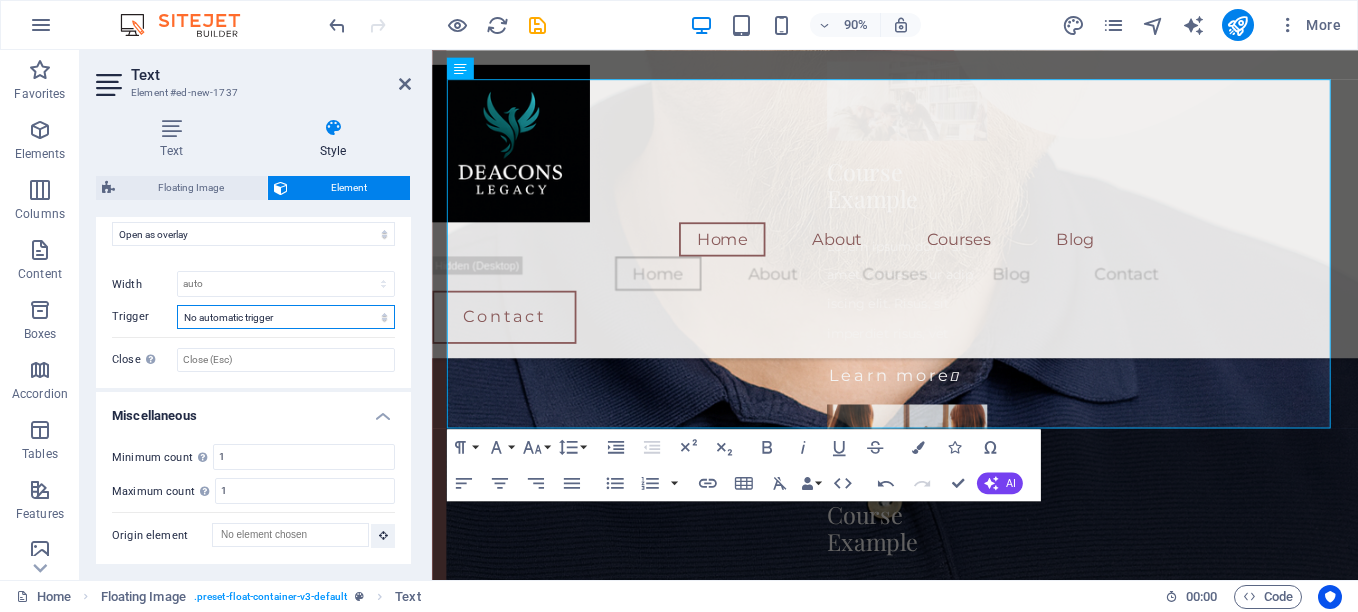 click on "No automatic trigger On page load Element scrolled into view" at bounding box center (286, 317) 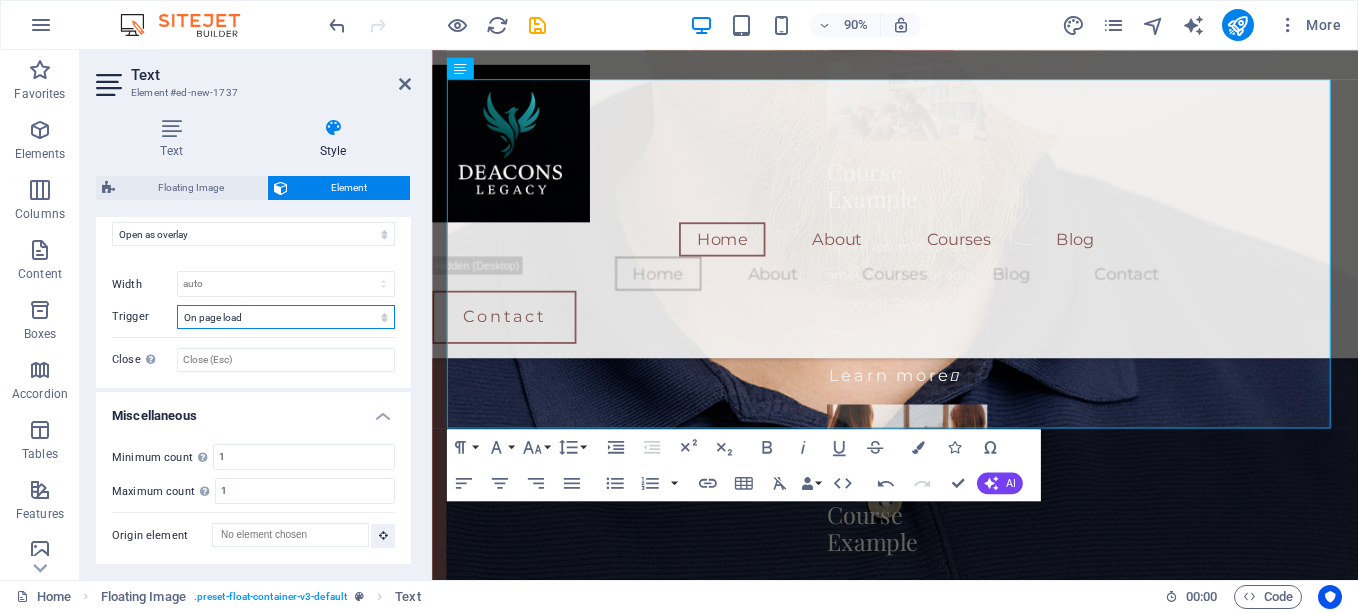 click on "No automatic trigger On page load Element scrolled into view" at bounding box center (286, 317) 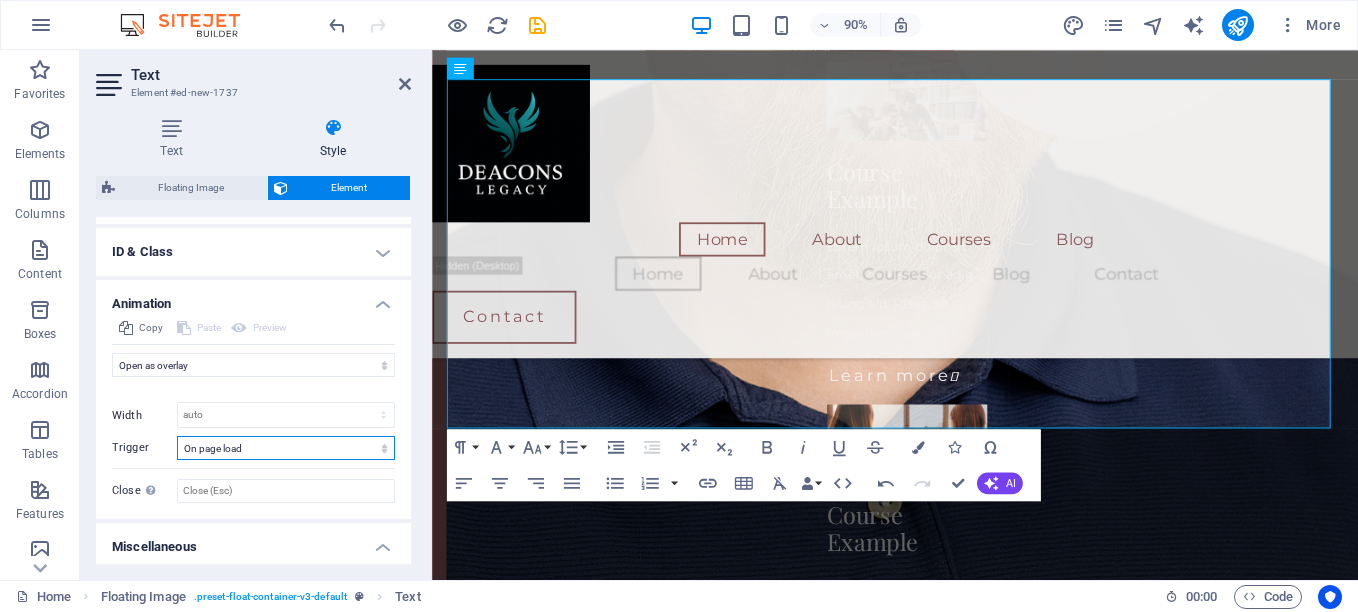 scroll, scrollTop: 827, scrollLeft: 0, axis: vertical 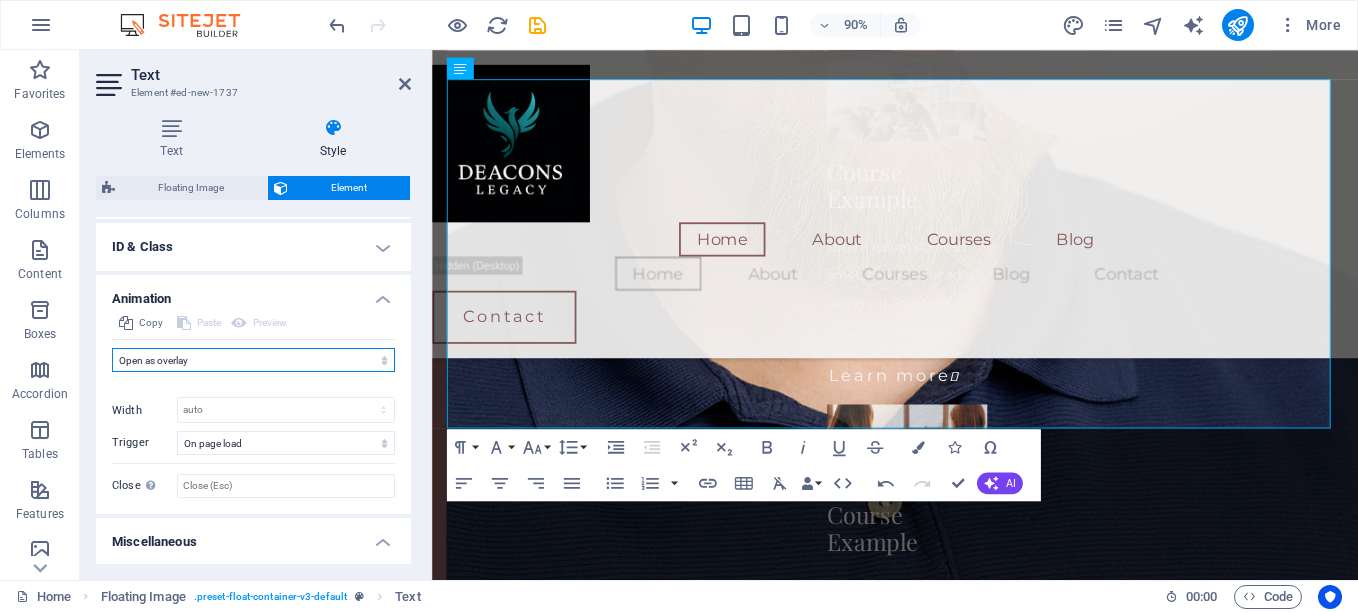 click on "Don't animate Show / Hide Slide up/down Zoom in/out Slide left to right Slide right to left Slide top to bottom Slide bottom to top Pulse Blink Open as overlay" at bounding box center [253, 360] 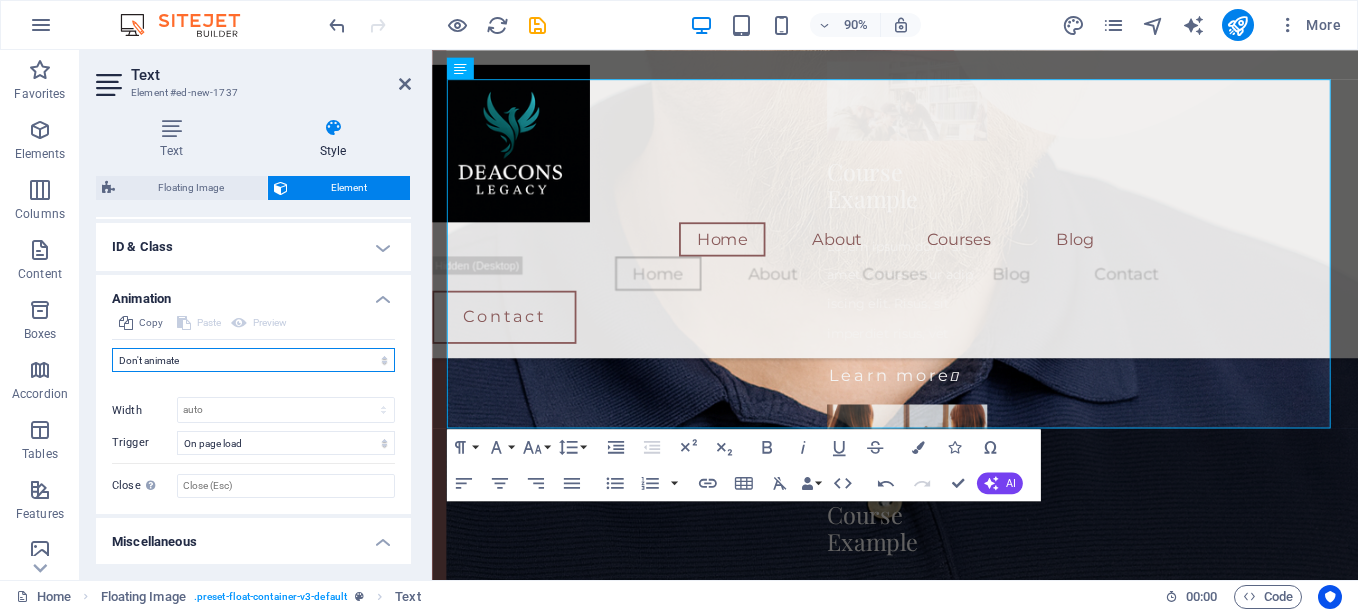 click on "Don't animate Show / Hide Slide up/down Zoom in/out Slide left to right Slide right to left Slide top to bottom Slide bottom to top Pulse Blink Open as overlay" at bounding box center [253, 360] 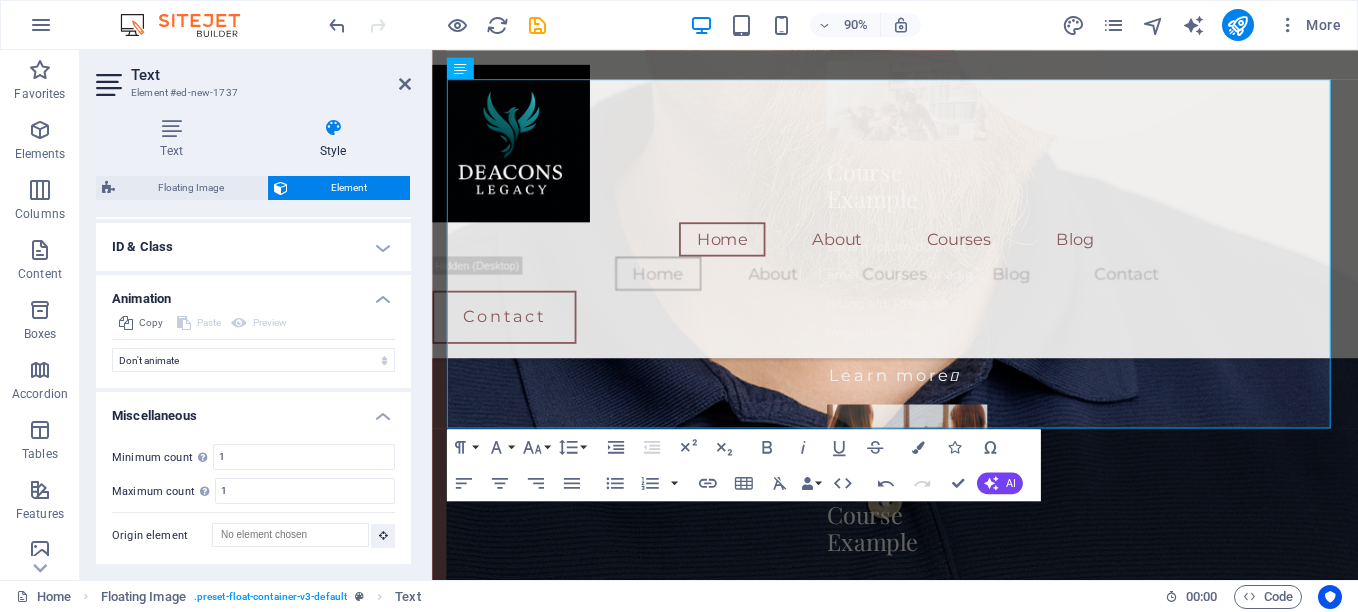 click on "Animation" at bounding box center (253, 293) 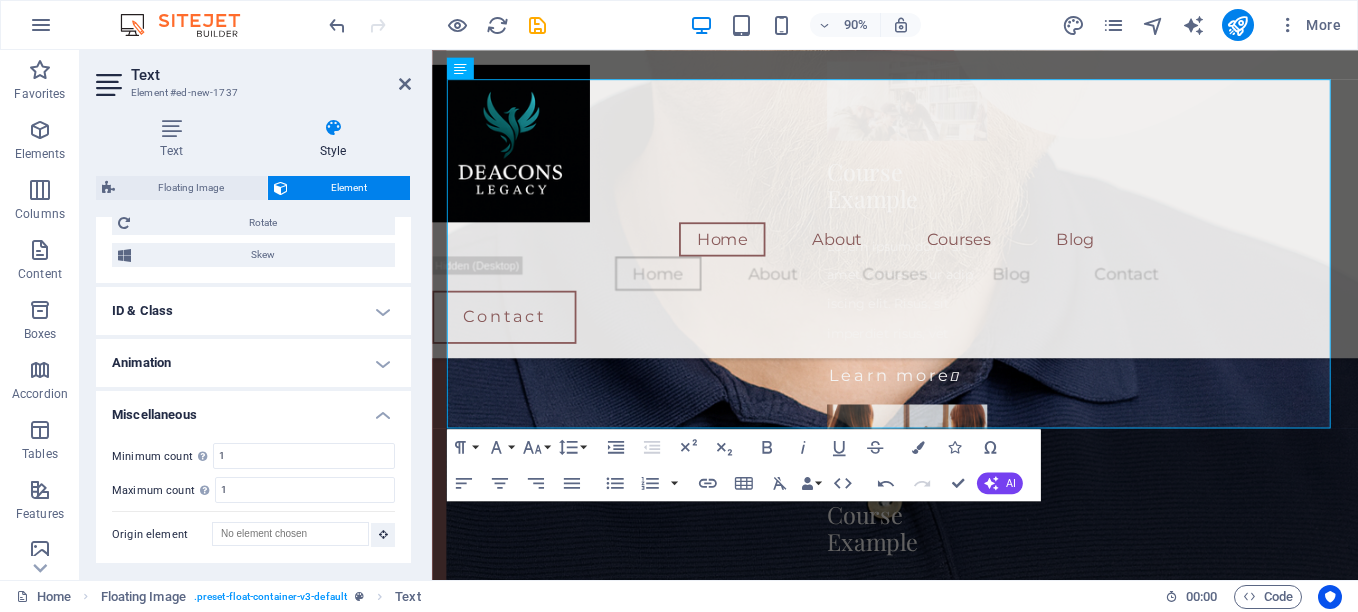 scroll, scrollTop: 763, scrollLeft: 0, axis: vertical 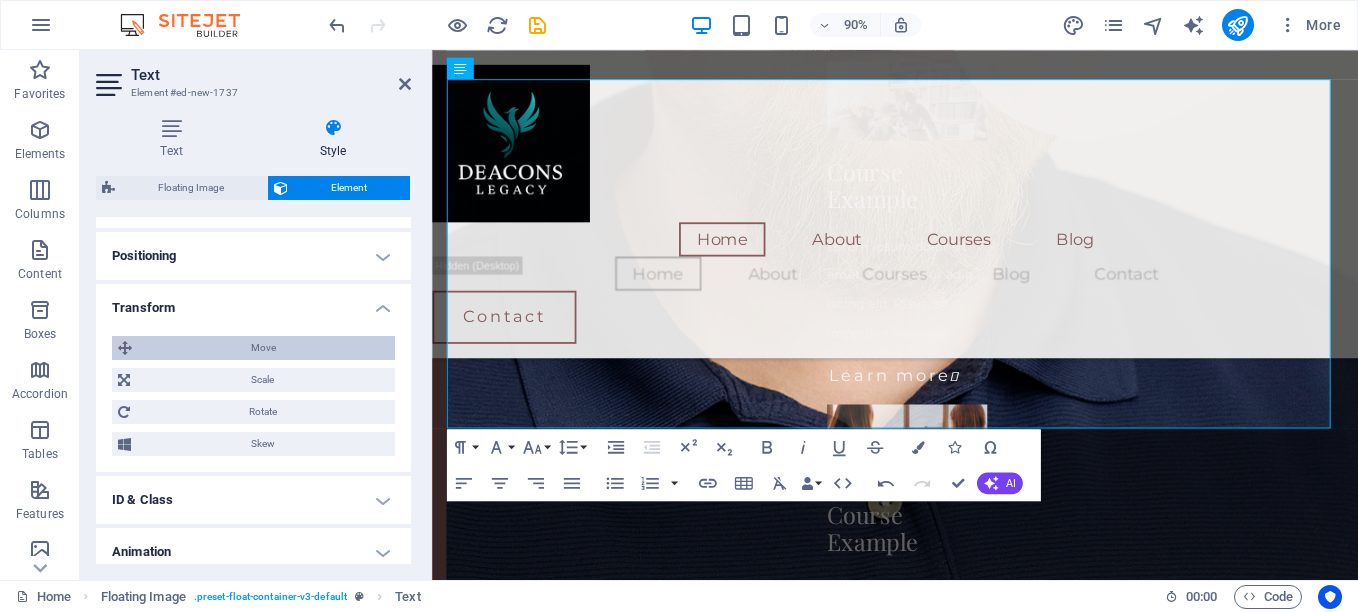 click on "Move" at bounding box center [263, 348] 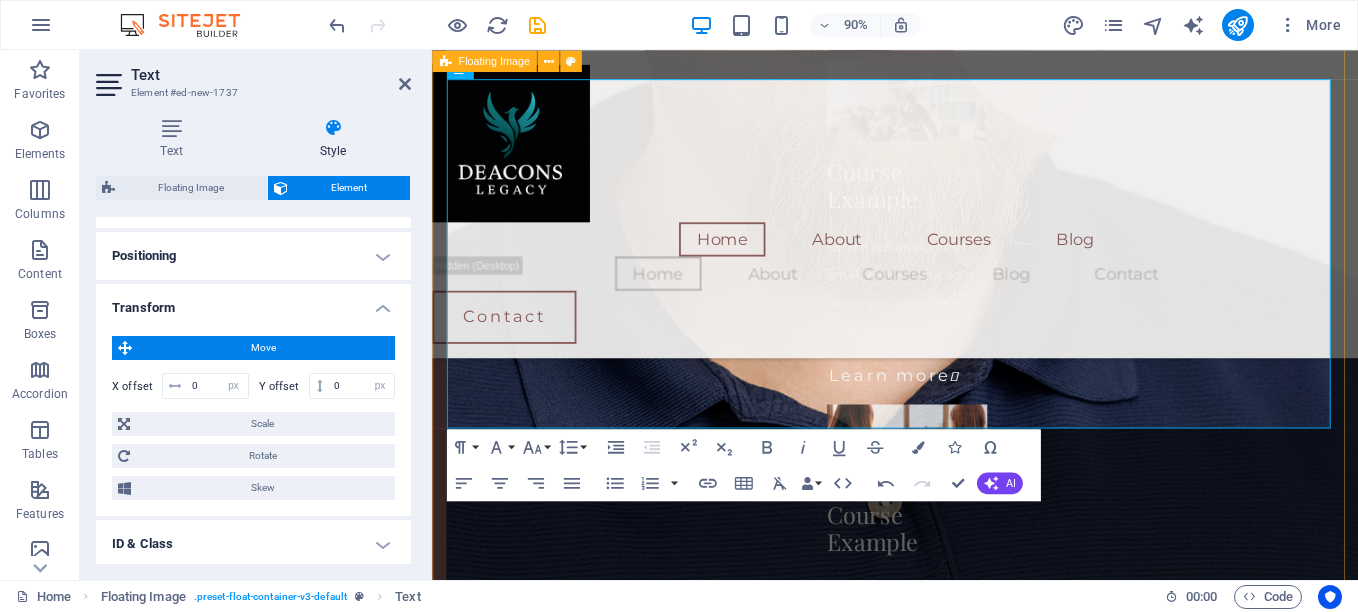 click on "[FIRST] [LAST], a highly respected master life and sobriety coach, has undergone a remarkable transformation in his own life. Once grappling with addiction and facing the challenges of imprisonment, [FIRST] has emerged as a powerful beacon of hope and resilience. Today, he dedicates his life to inspiring others who are on their own journeys toward recovery and personal empowerment. Through his experiences, he not only shares valuable insights but also provides guidance that helps individuals reclaim their lives and discover their true potential. [FIRST]'s story is a testament to the power of perseverance and the possibility of change, encouraging many to believe that a brighter future is within reach." at bounding box center [946, -435] 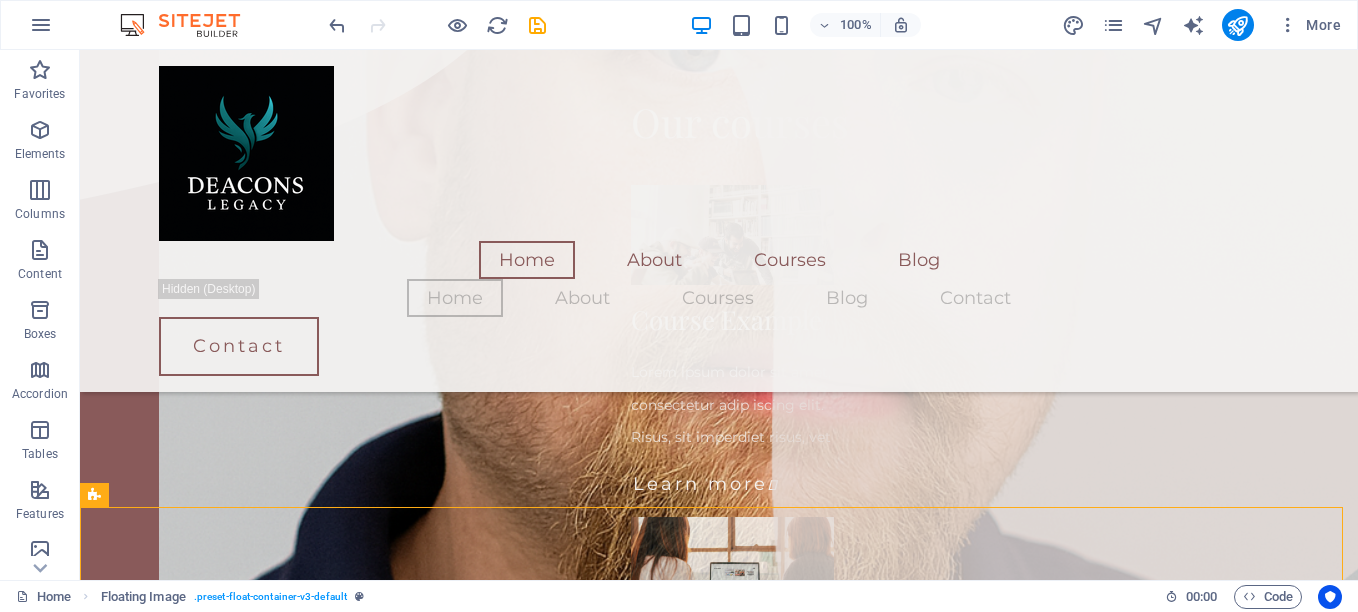 scroll, scrollTop: 1051, scrollLeft: 0, axis: vertical 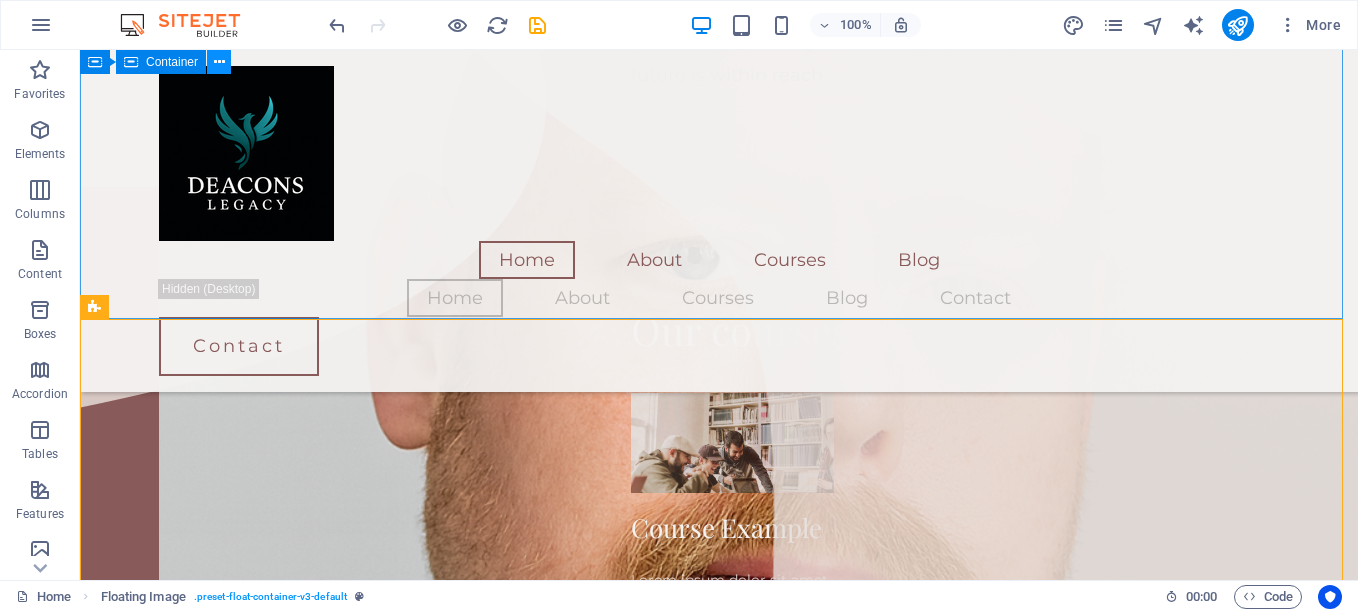 click at bounding box center [219, 62] 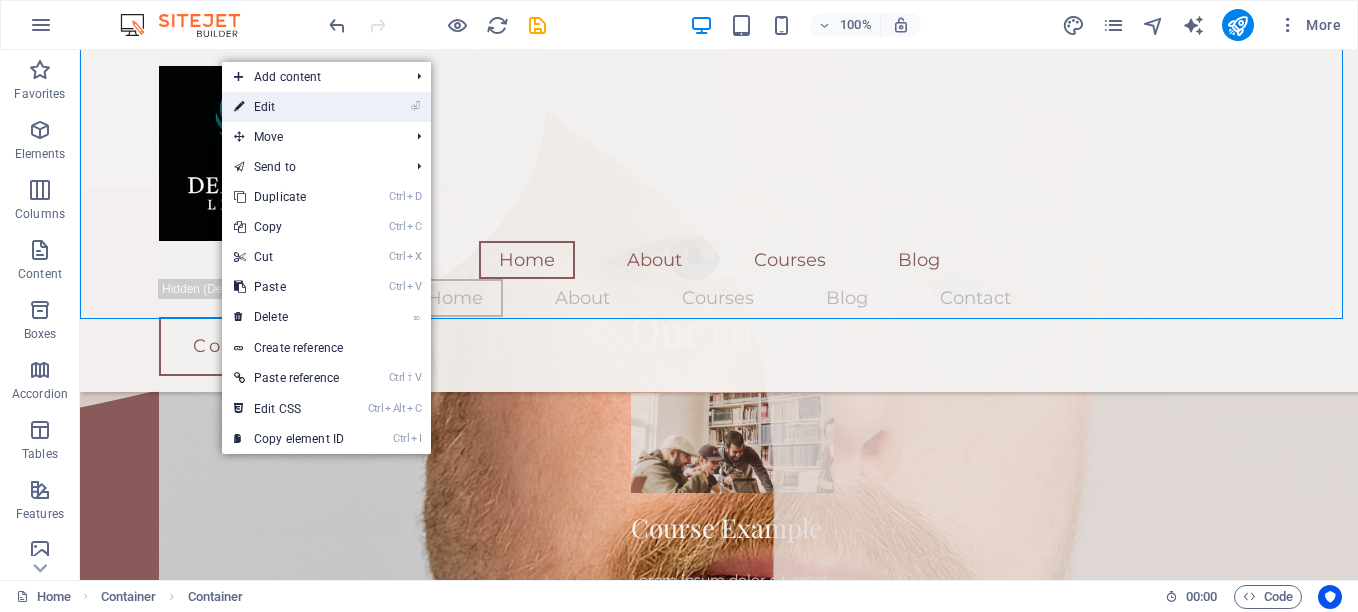 click on "⏎  Edit" at bounding box center [289, 107] 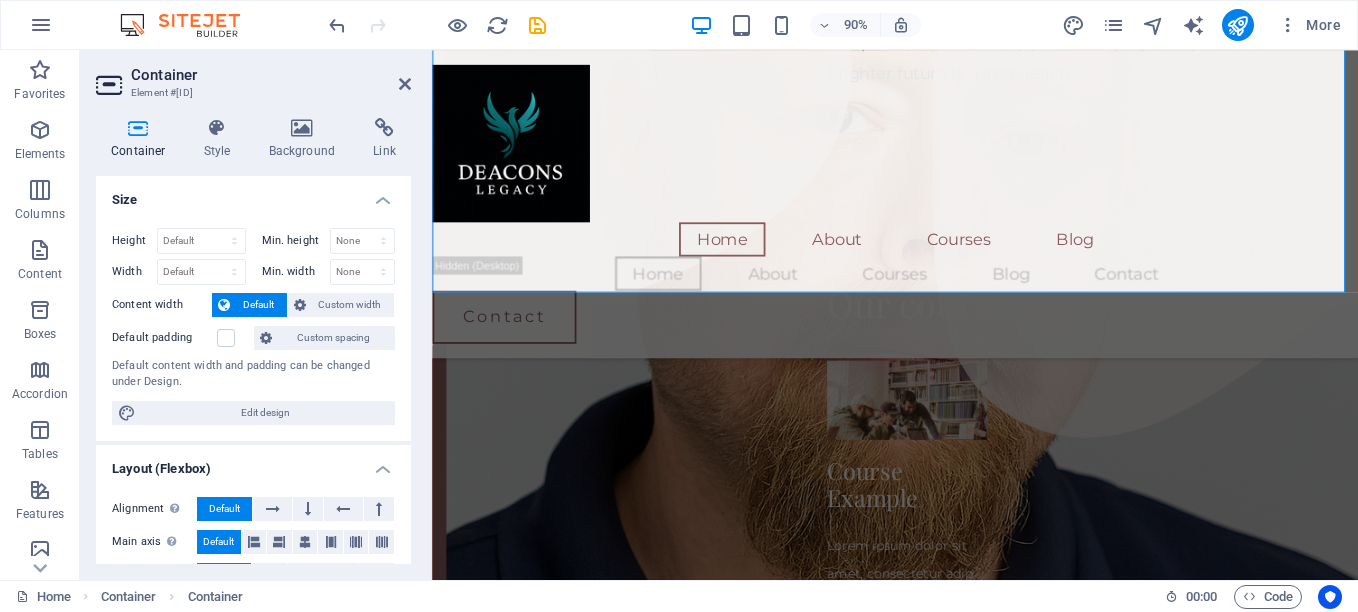 click at bounding box center [217, 128] 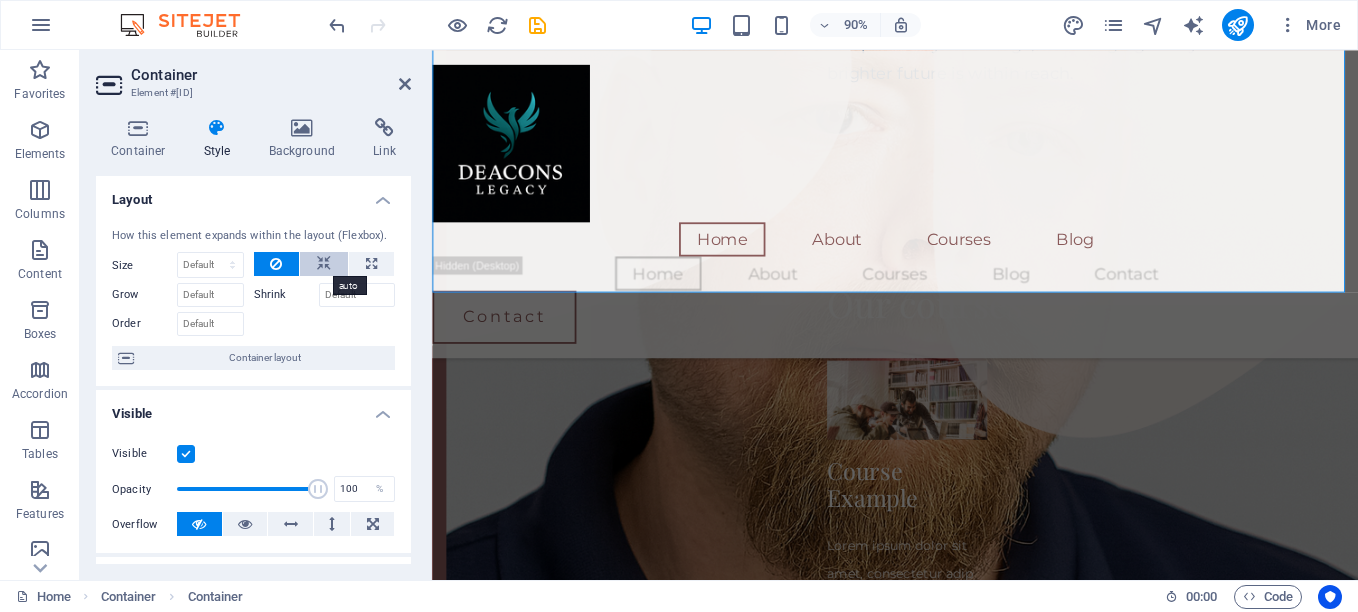 click at bounding box center (324, 264) 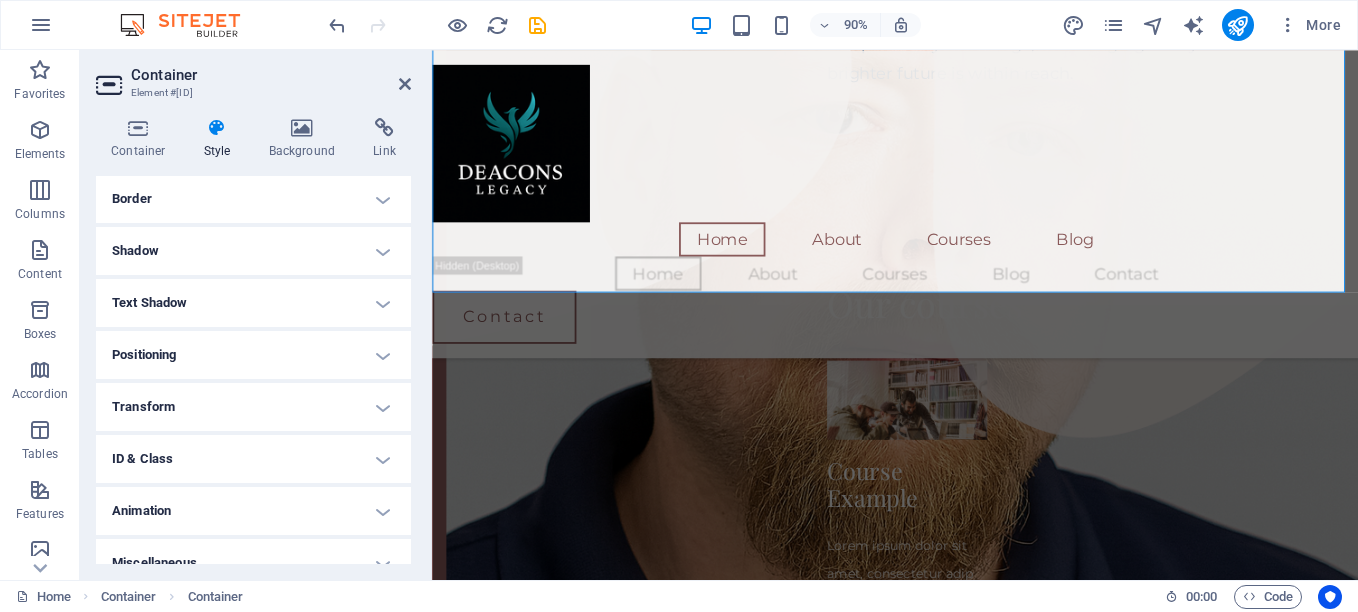 scroll, scrollTop: 457, scrollLeft: 0, axis: vertical 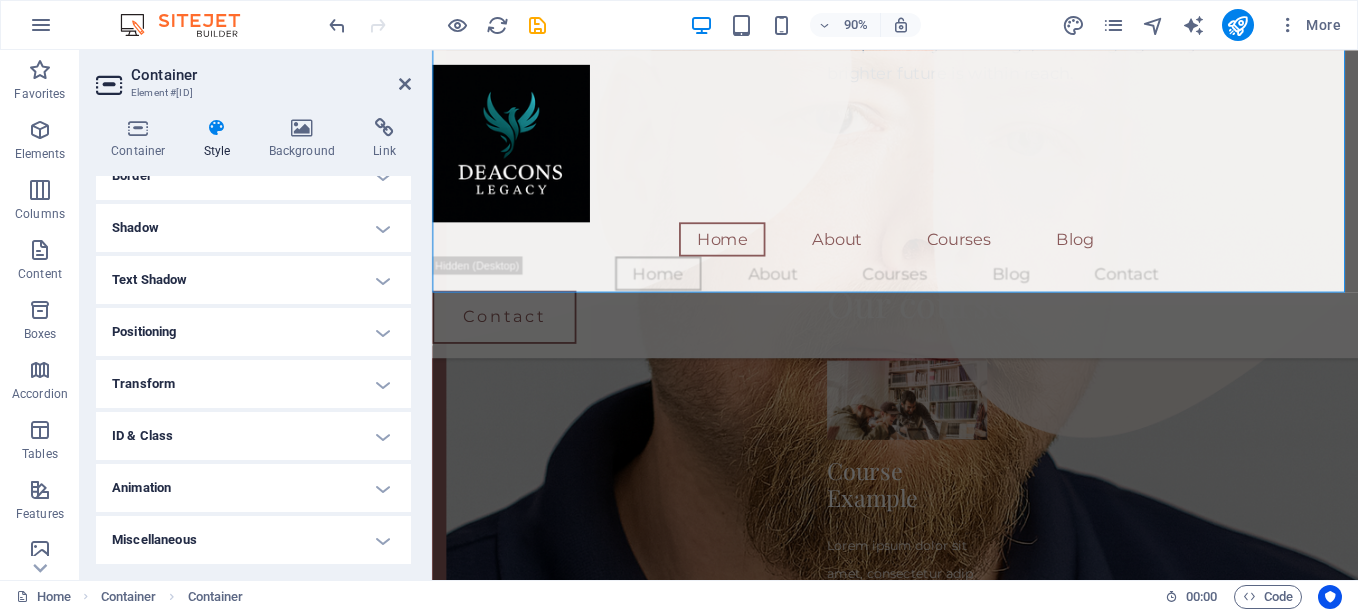 click on "Transform" at bounding box center (253, 384) 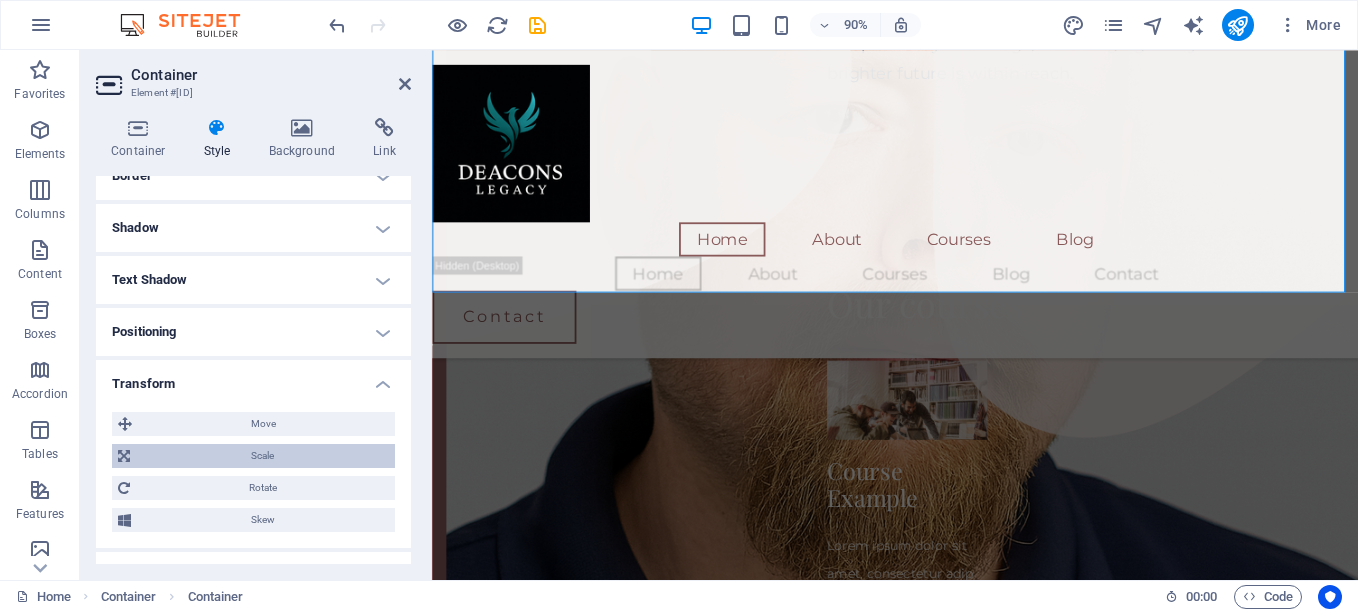click on "Scale" at bounding box center (262, 456) 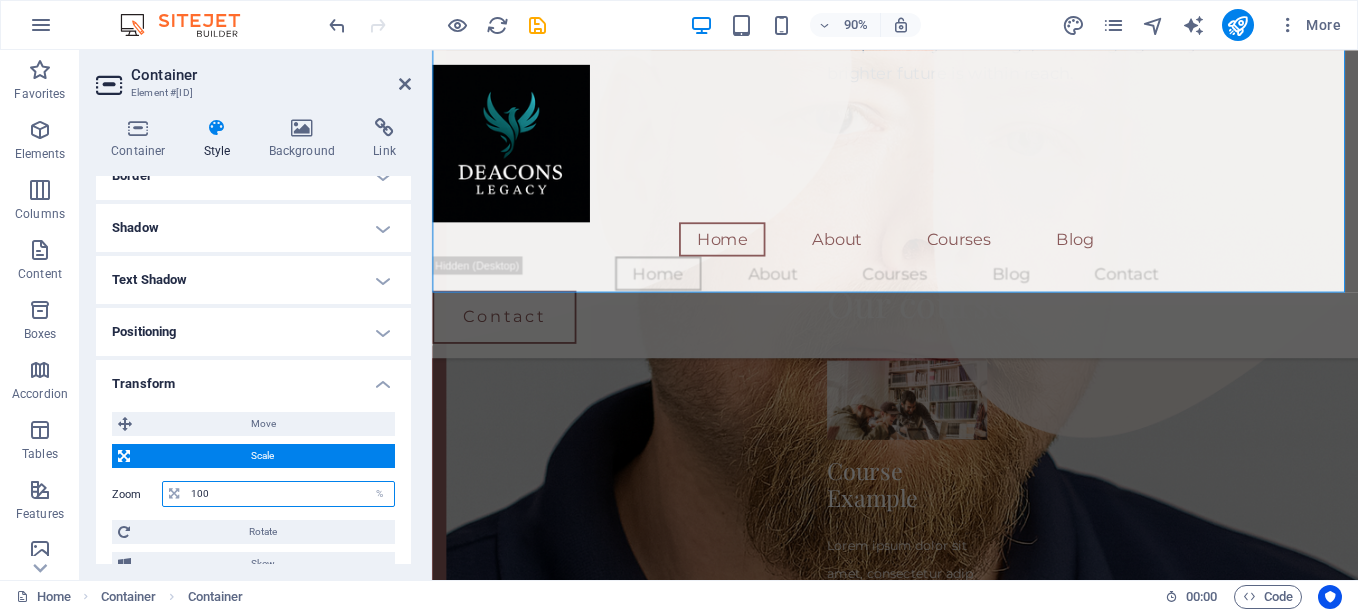 click on "100" at bounding box center (290, 494) 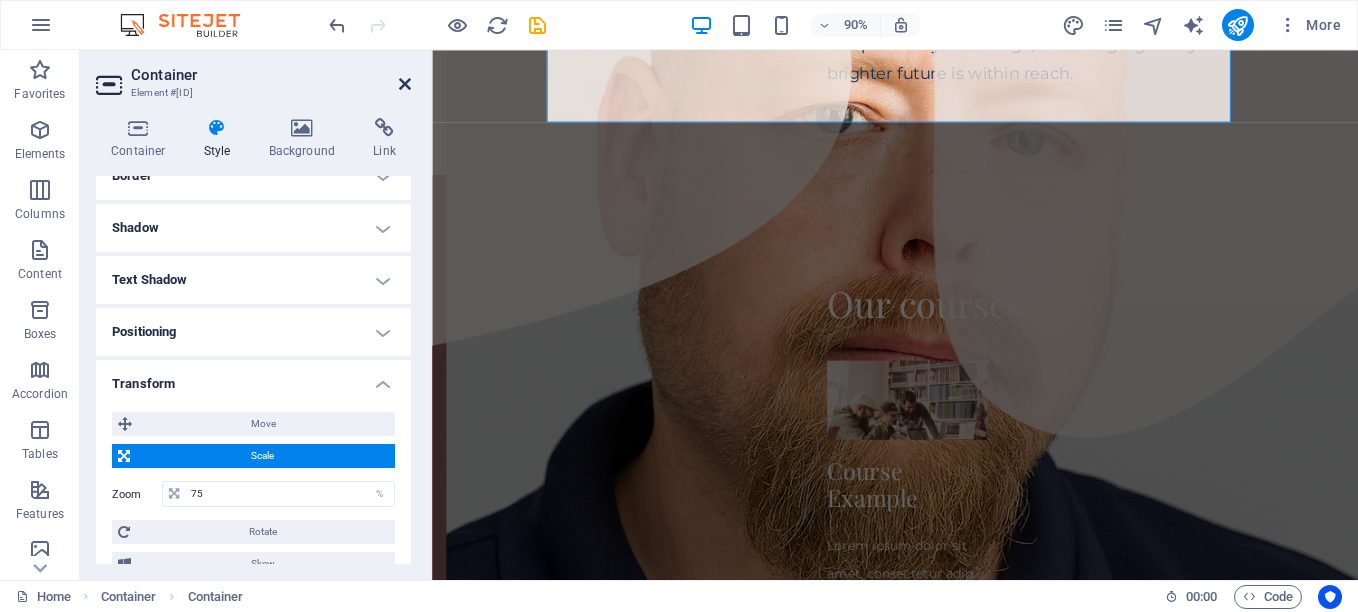 click at bounding box center (405, 84) 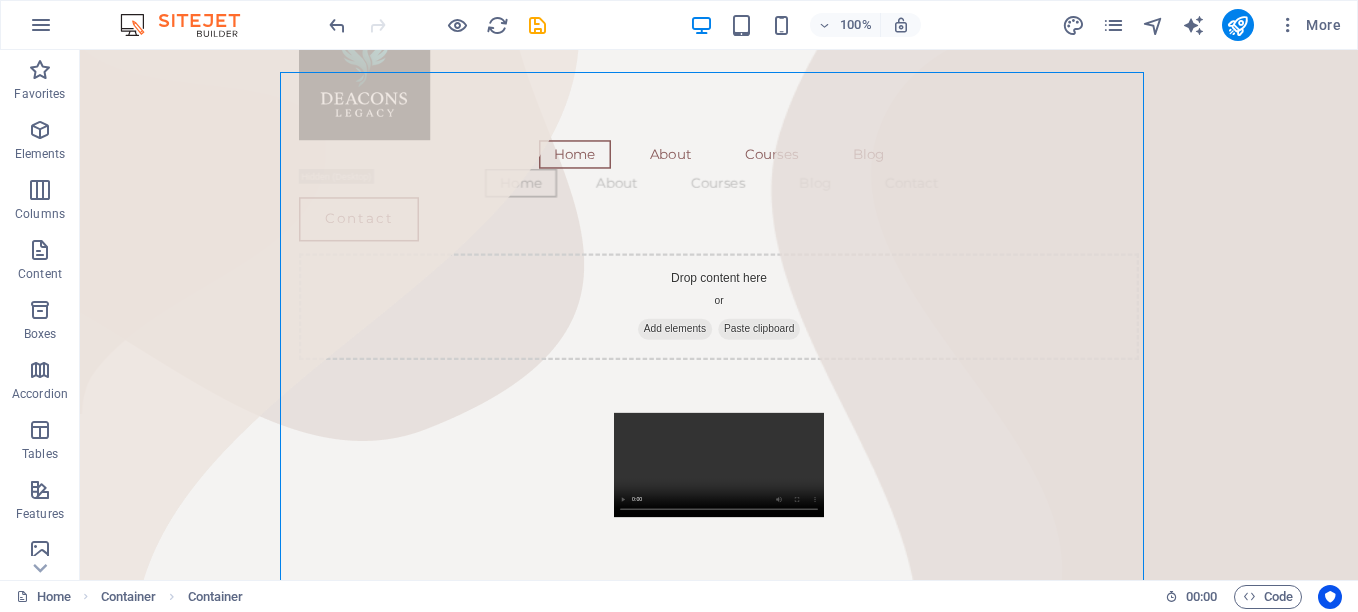 scroll, scrollTop: 114, scrollLeft: 0, axis: vertical 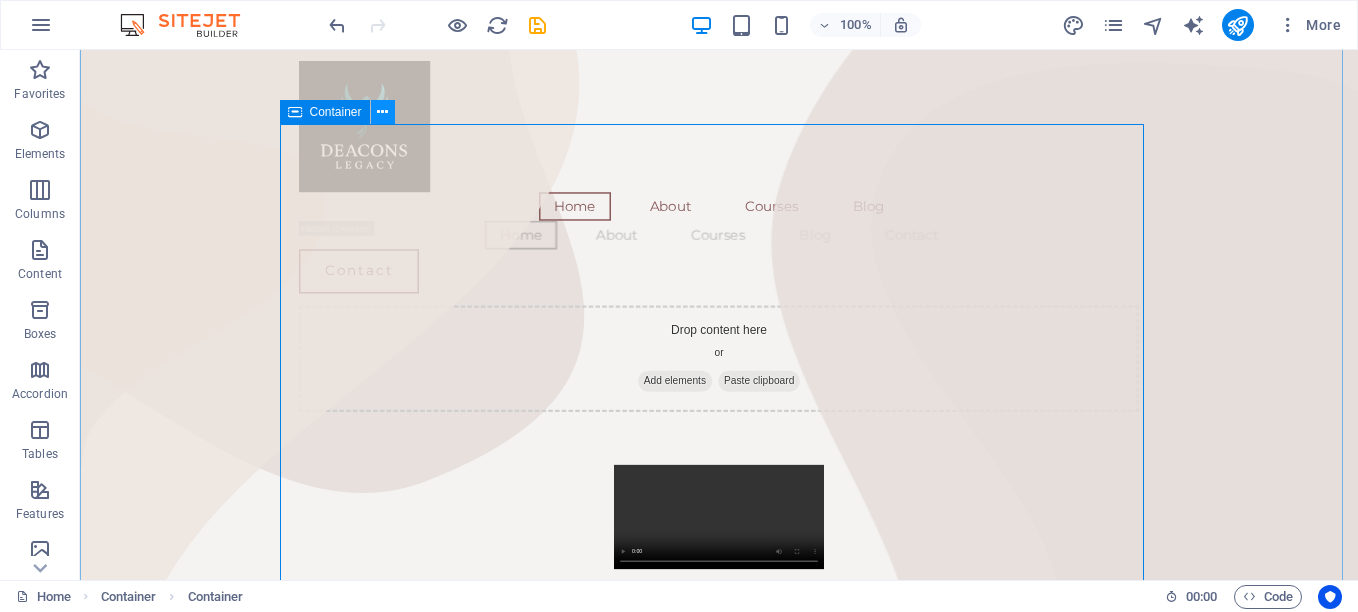 click at bounding box center [383, 112] 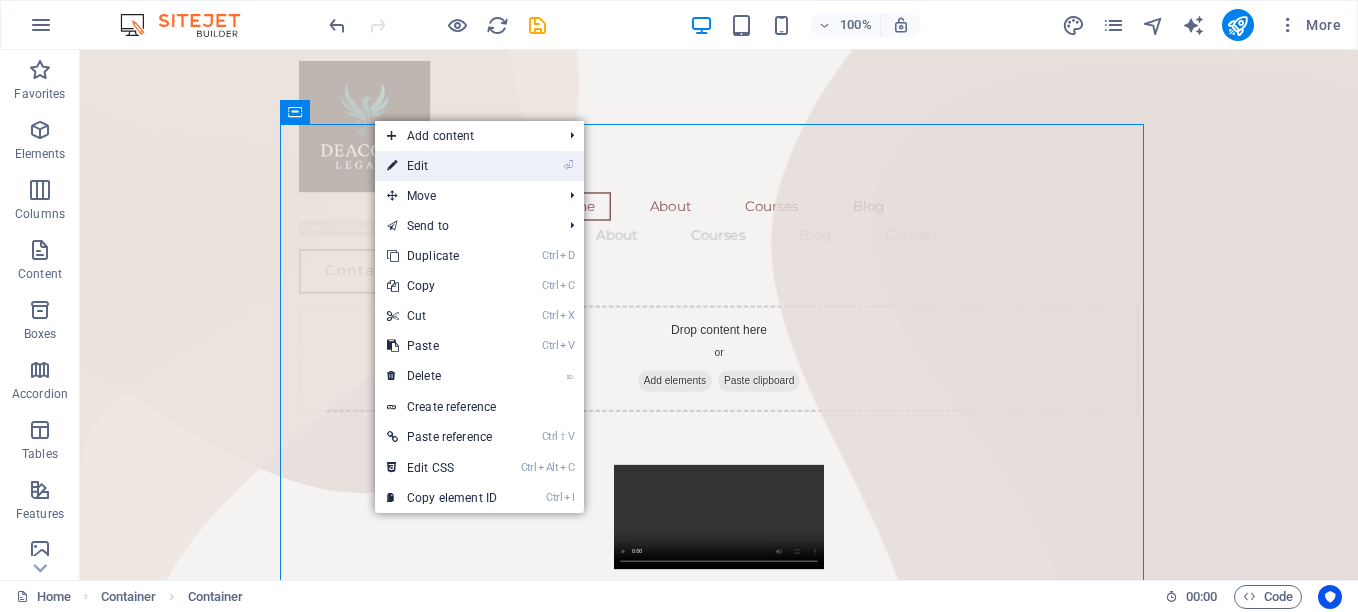 click on "⏎  Edit" at bounding box center (442, 166) 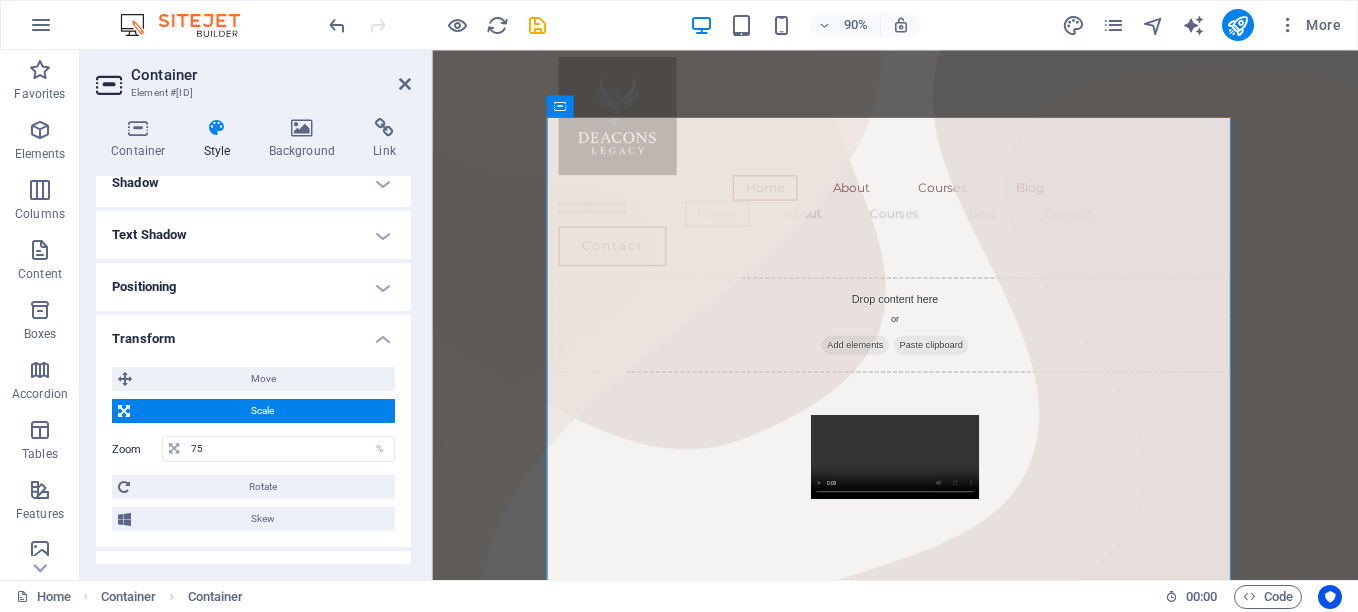 scroll, scrollTop: 541, scrollLeft: 0, axis: vertical 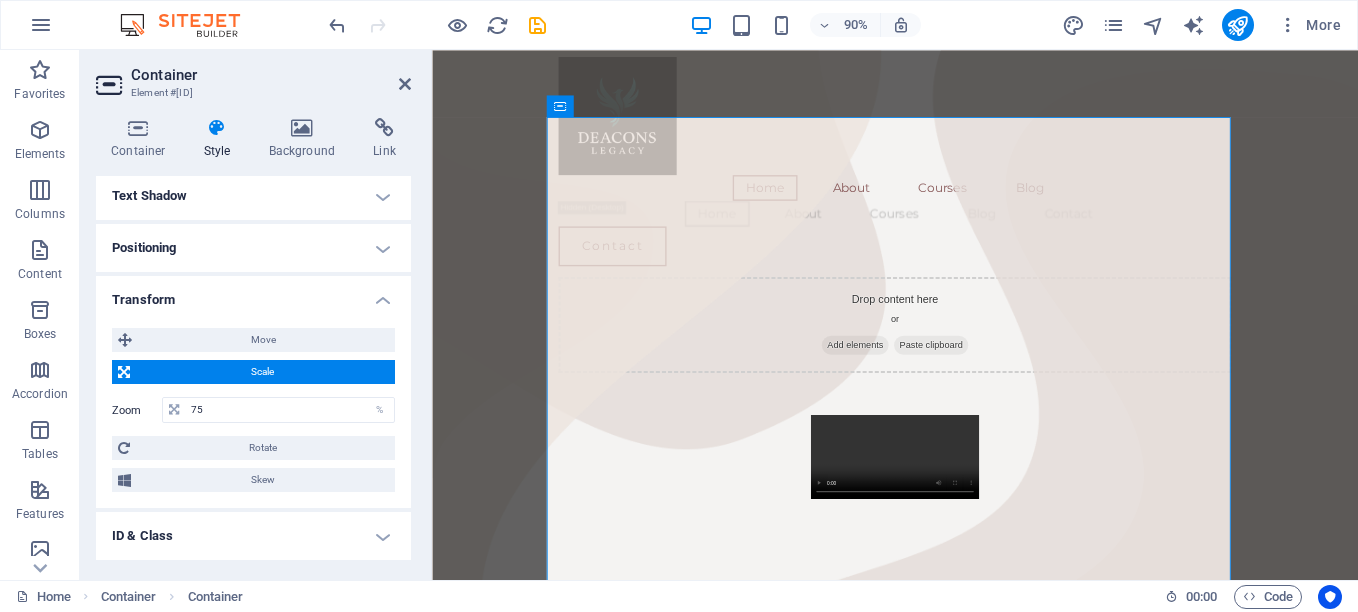 drag, startPoint x: 409, startPoint y: 220, endPoint x: 19, endPoint y: 415, distance: 436.03326 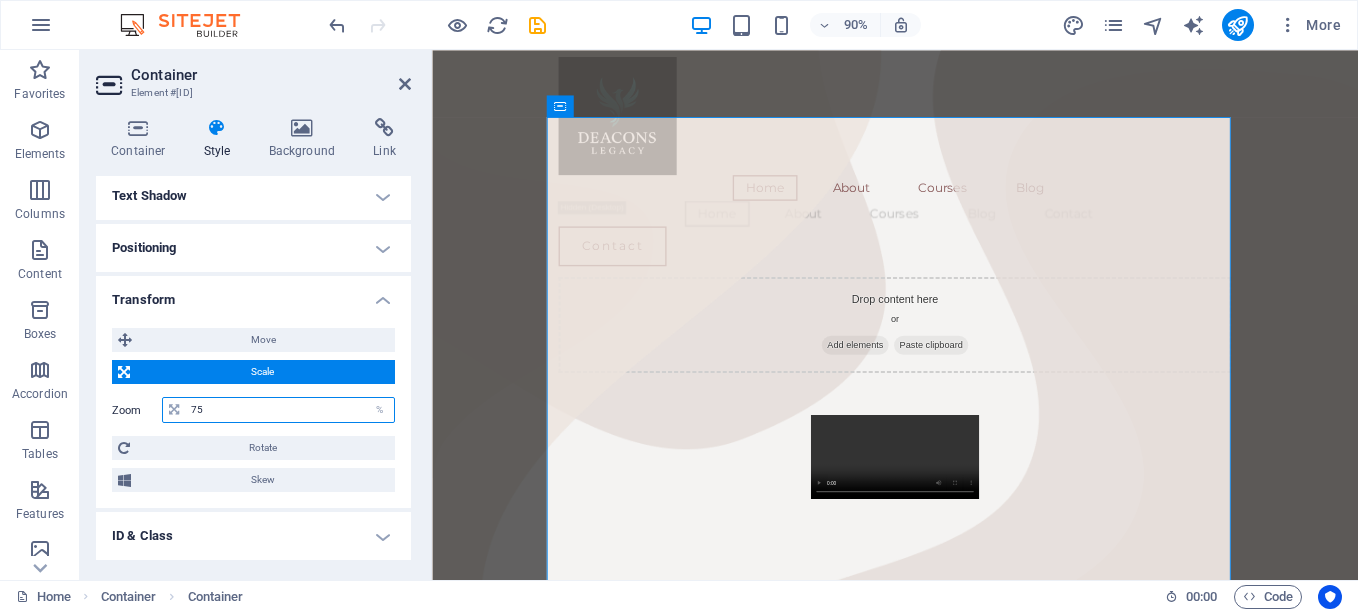 click on "75" at bounding box center (290, 410) 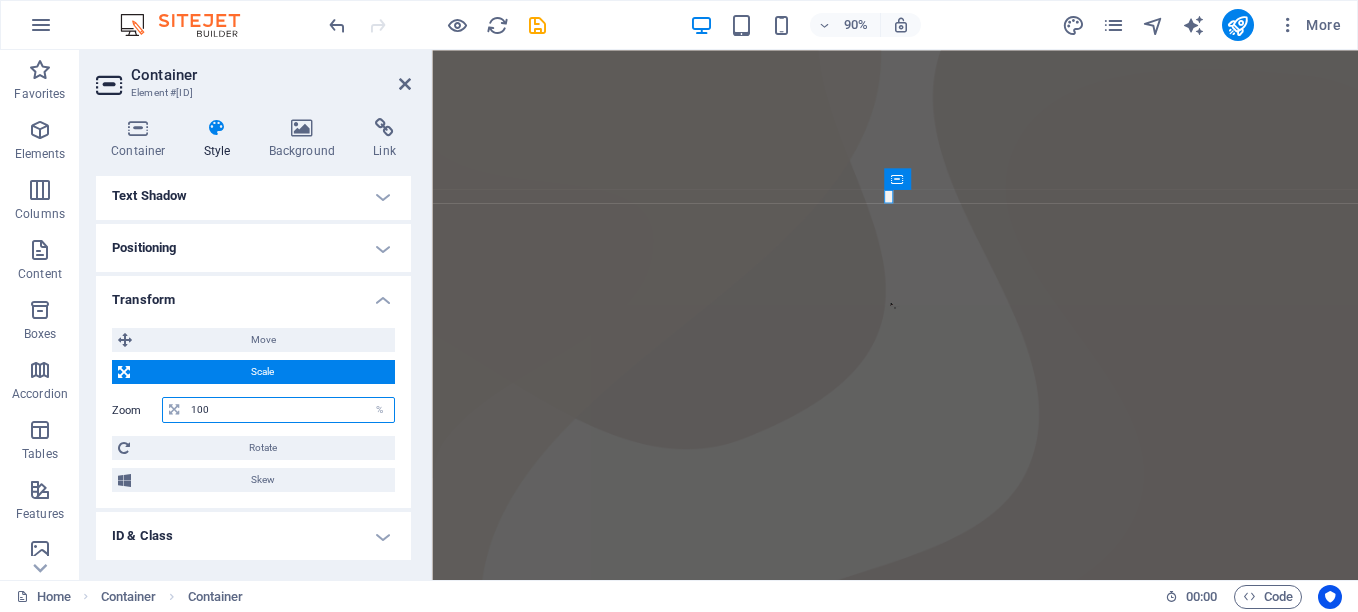 scroll, scrollTop: 1206, scrollLeft: 0, axis: vertical 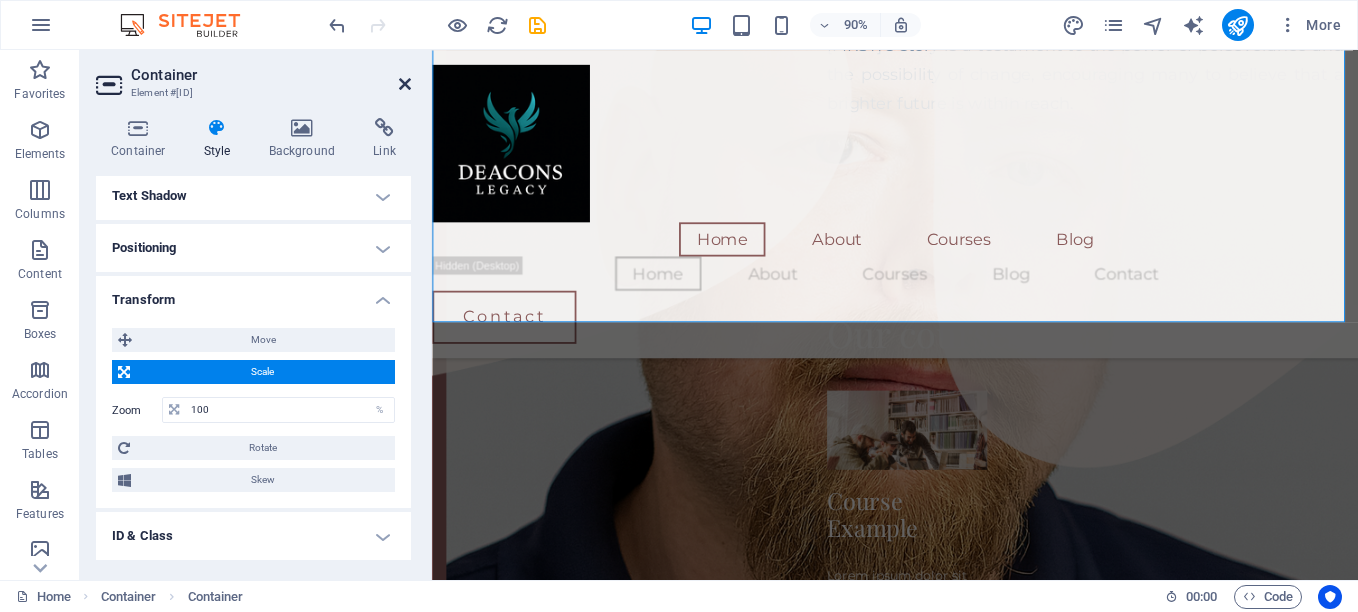 click at bounding box center [405, 84] 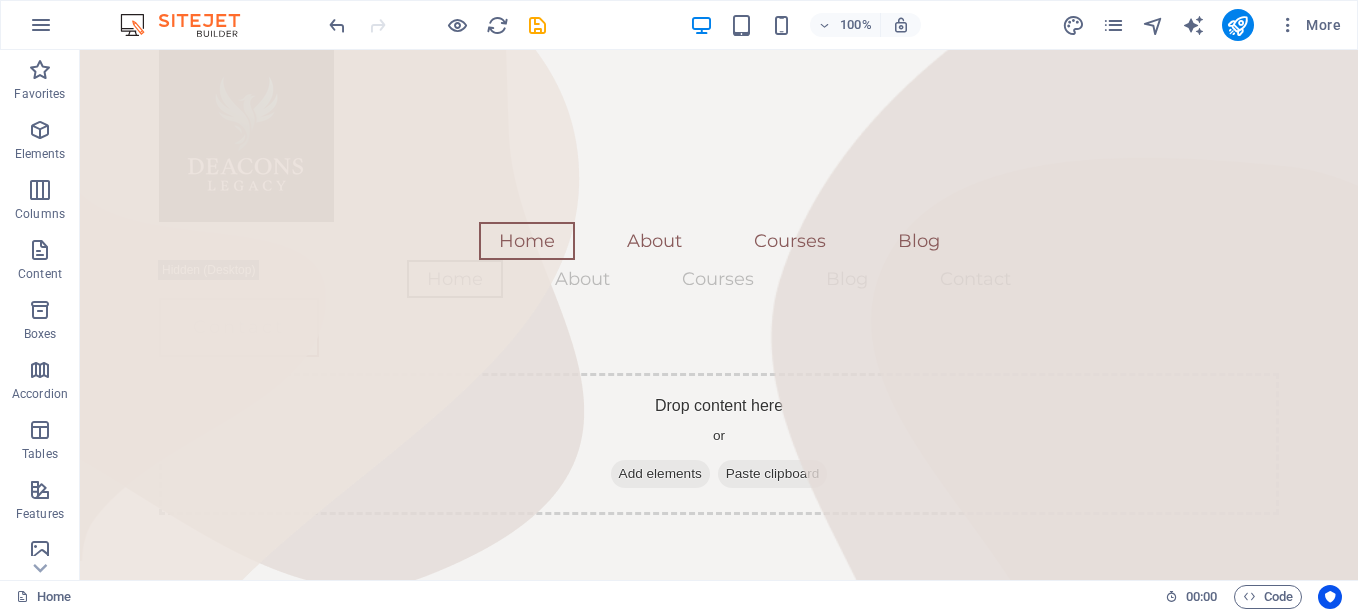 scroll, scrollTop: 0, scrollLeft: 0, axis: both 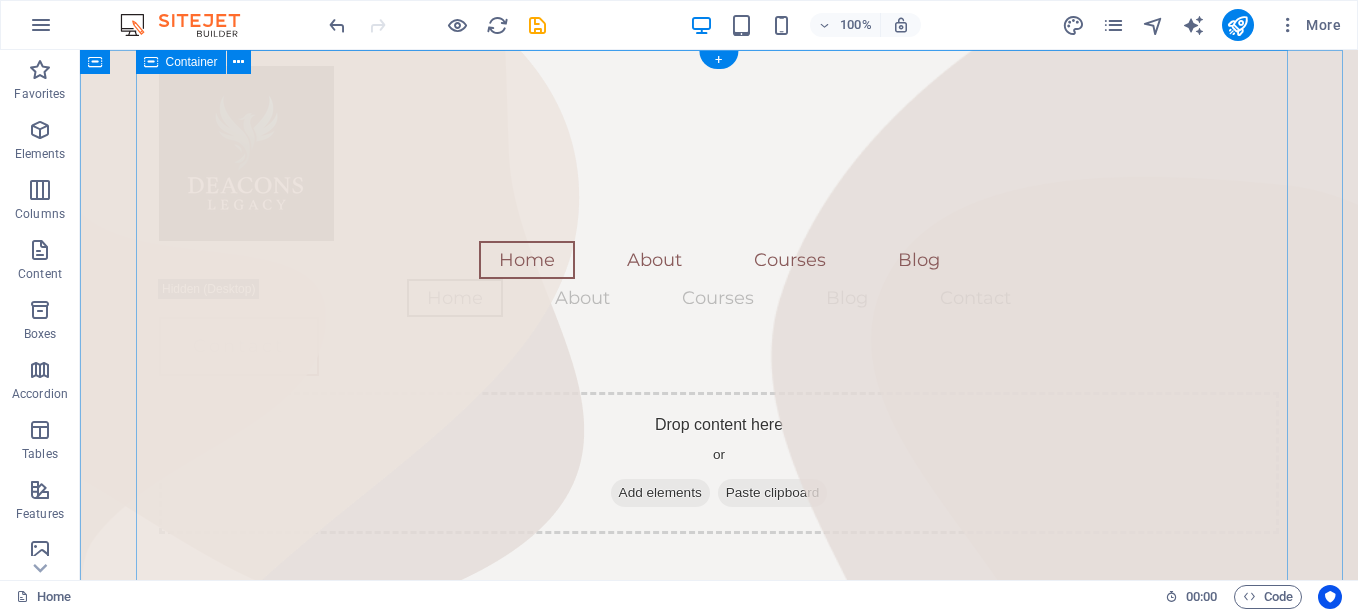 click on "Home About Courses Blog Home About Courses Blog Contact Contact Contact Drop content here or &nbsp;Add elements &nbsp;Paste clipboard" at bounding box center [719, 502] 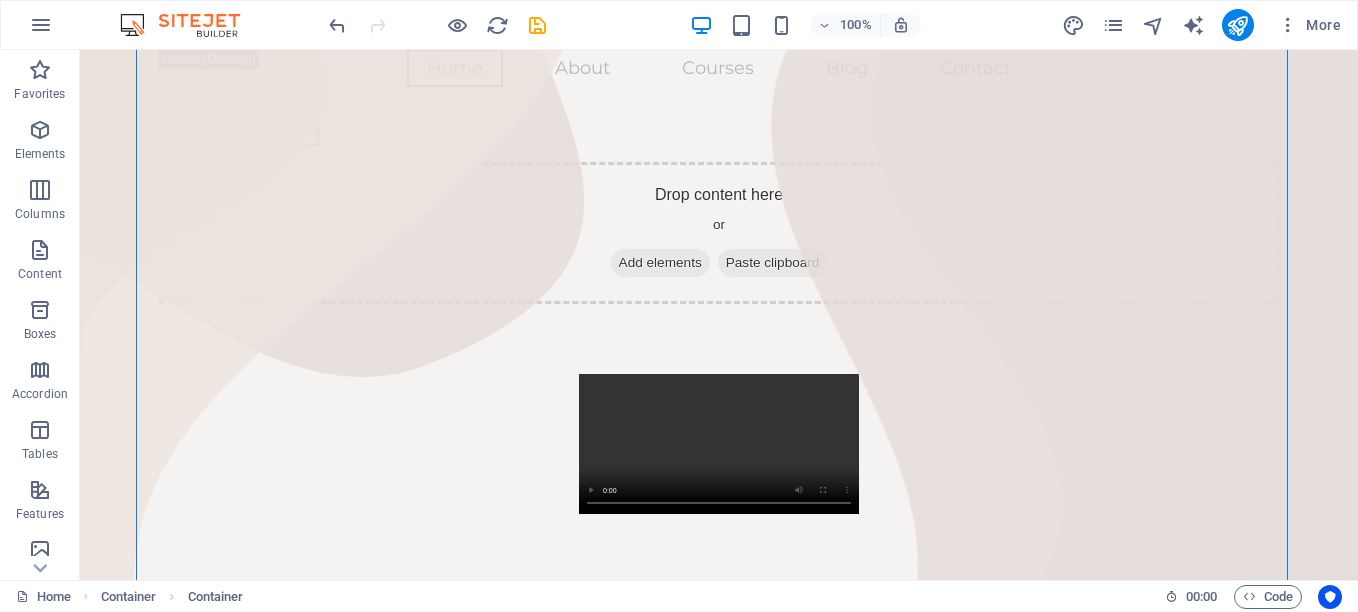 scroll, scrollTop: 240, scrollLeft: 0, axis: vertical 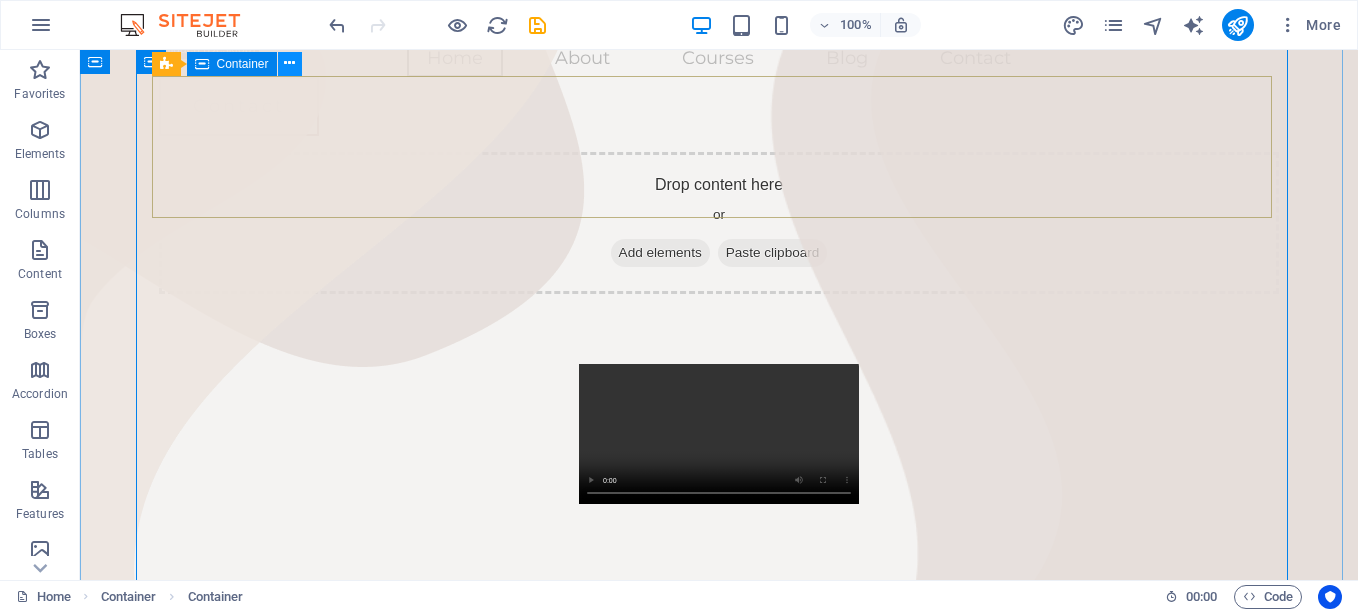 click at bounding box center (289, 63) 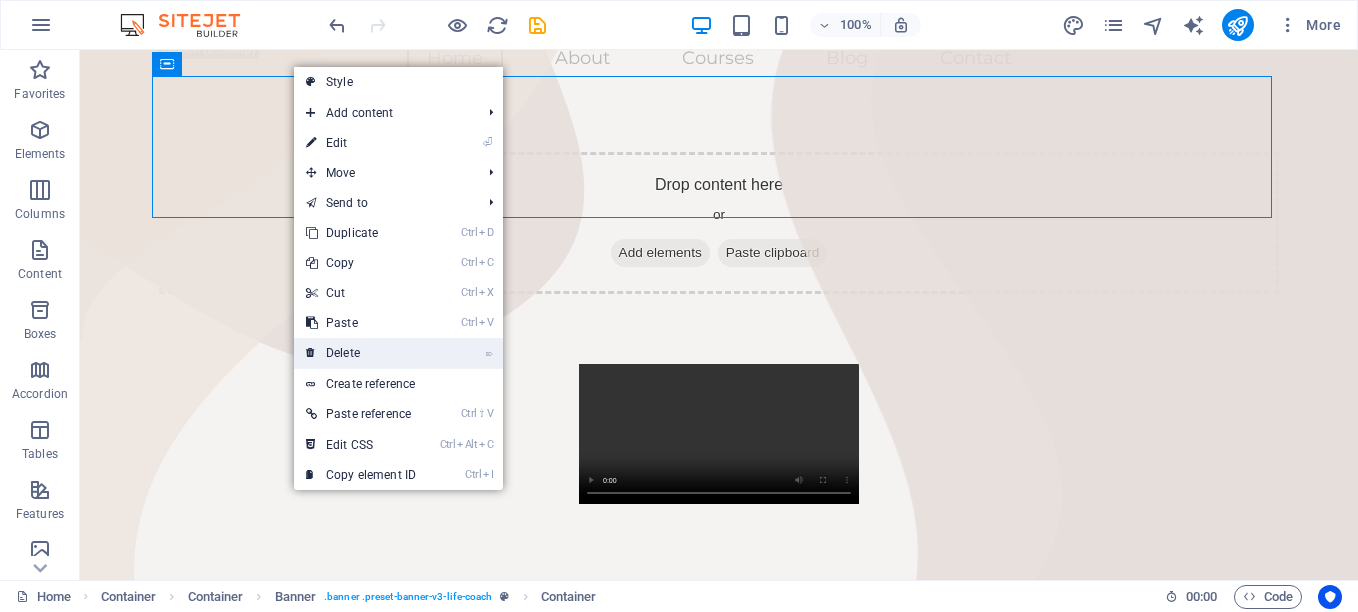 click on "⌦  Delete" at bounding box center (361, 353) 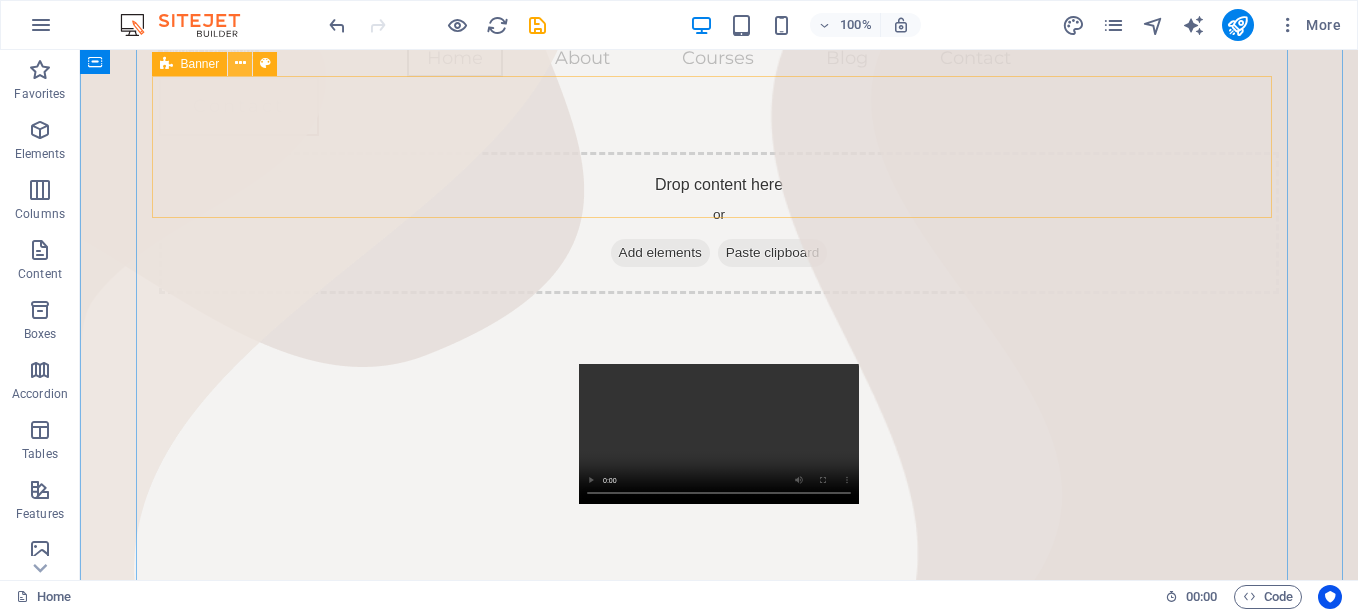 click at bounding box center [240, 63] 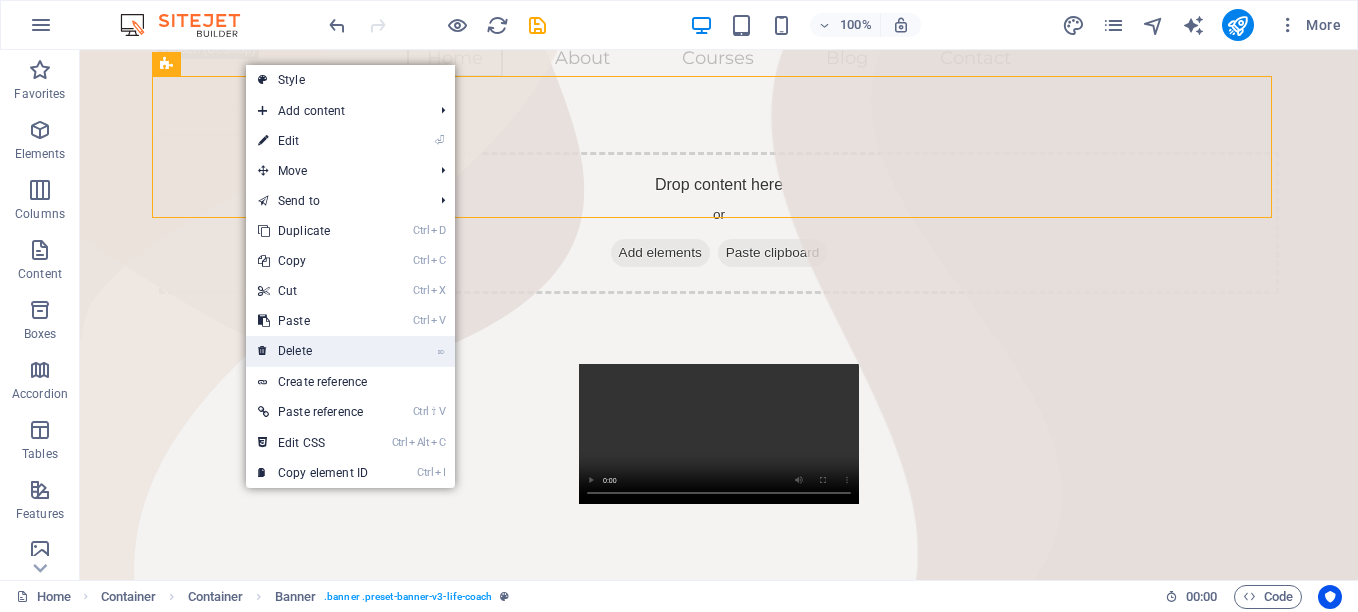 click on "⌦  Delete" at bounding box center [313, 351] 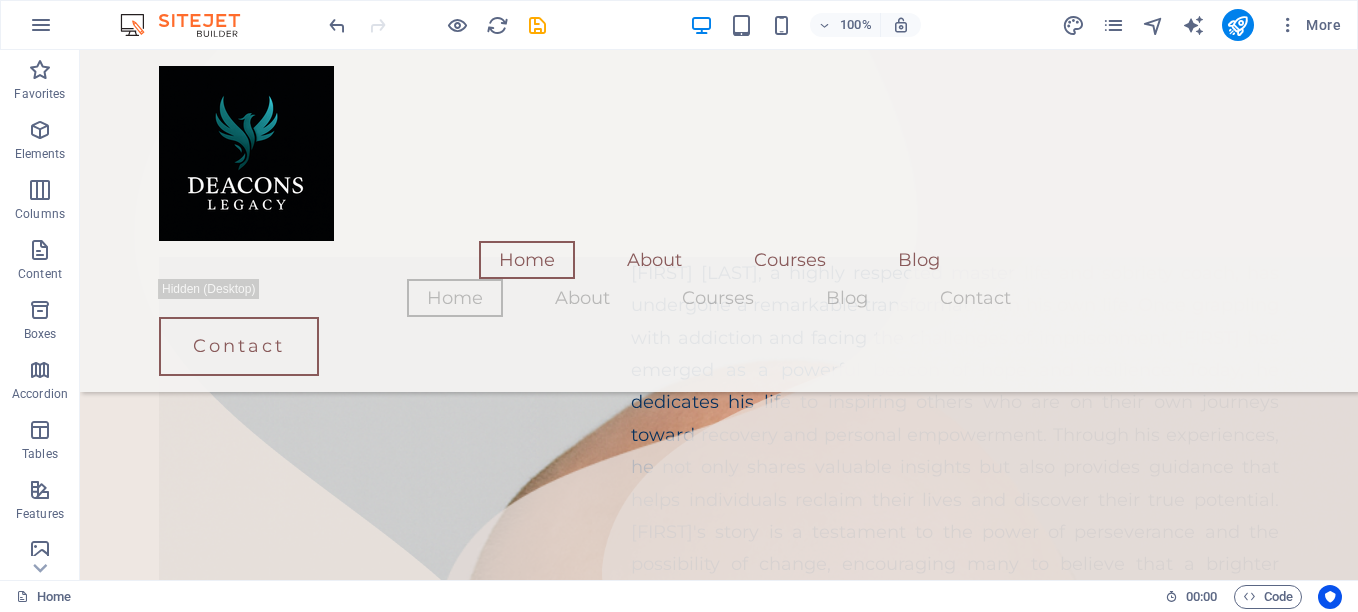 scroll, scrollTop: 0, scrollLeft: 0, axis: both 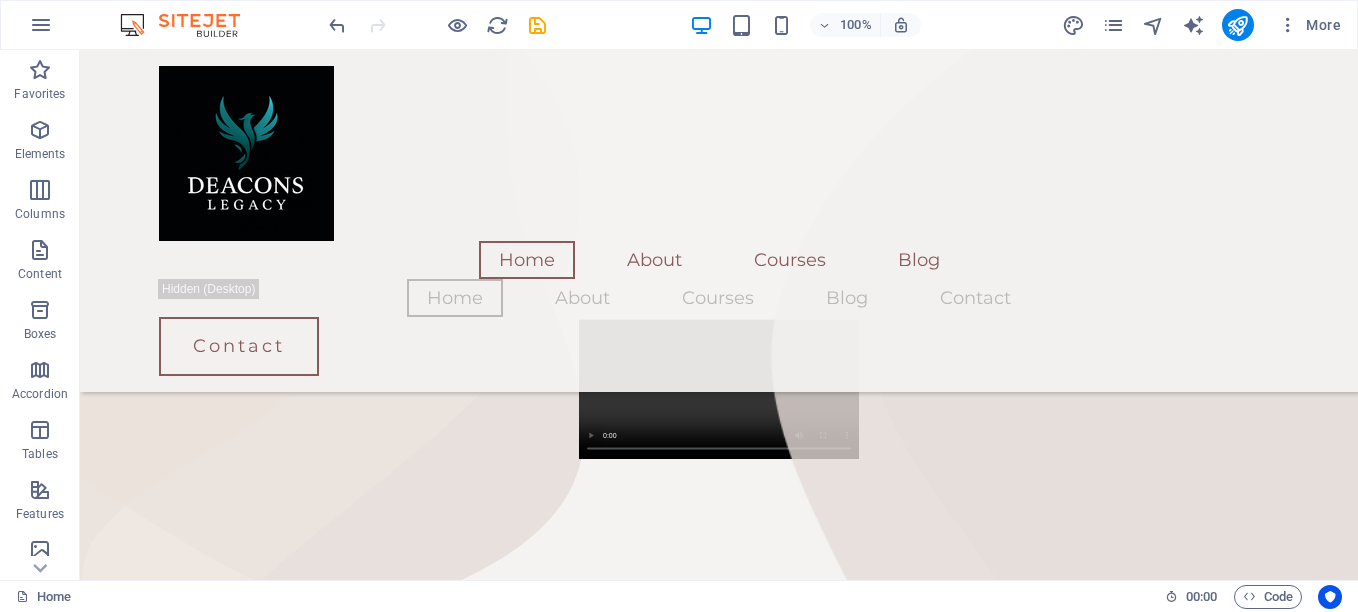 drag, startPoint x: 1349, startPoint y: 124, endPoint x: 1418, endPoint y: 79, distance: 82.37718 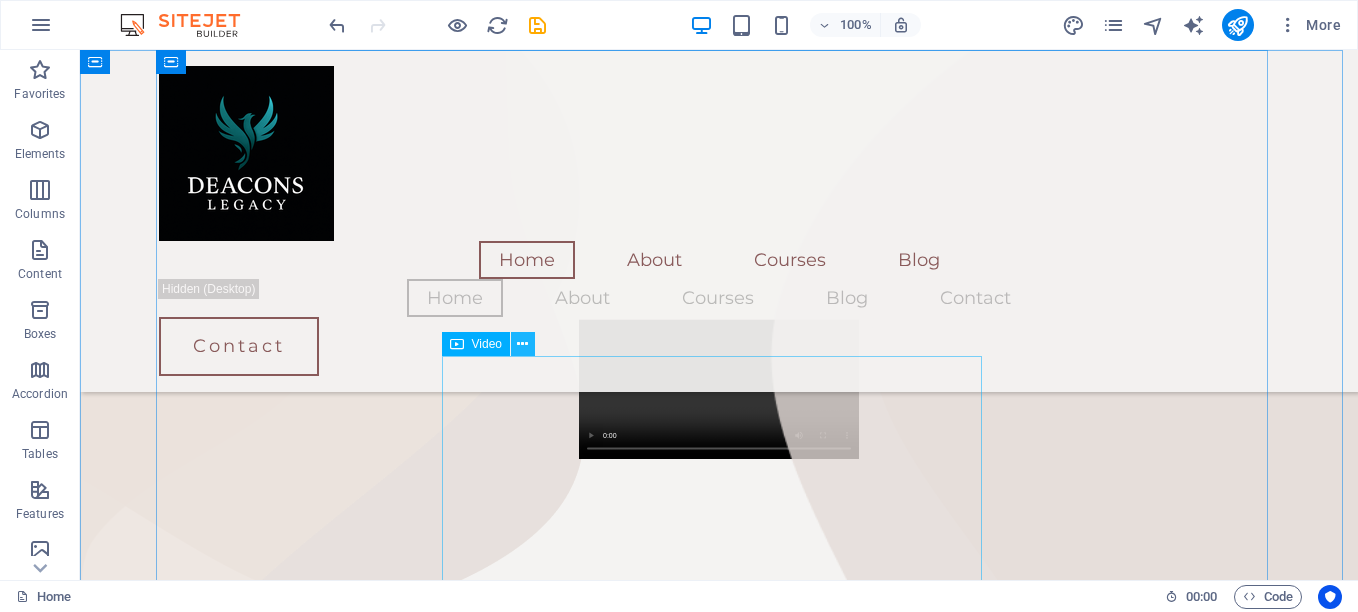 click at bounding box center (522, 344) 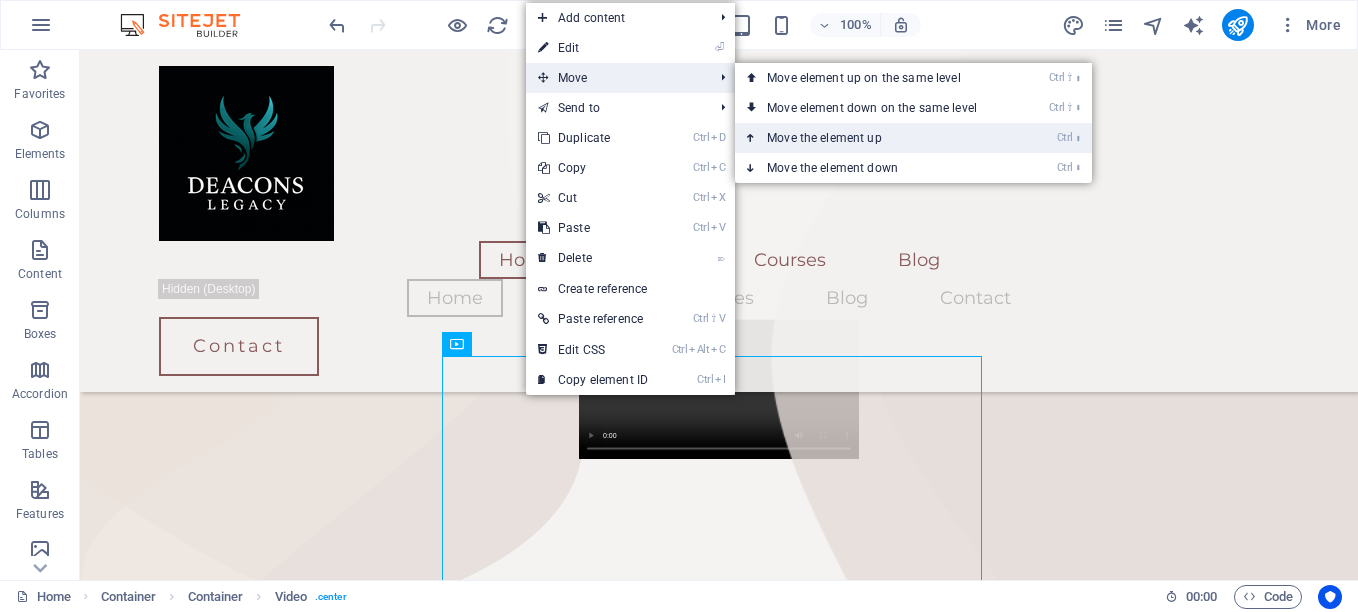 click on "Ctrl ⬆  Move the element up" at bounding box center (876, 138) 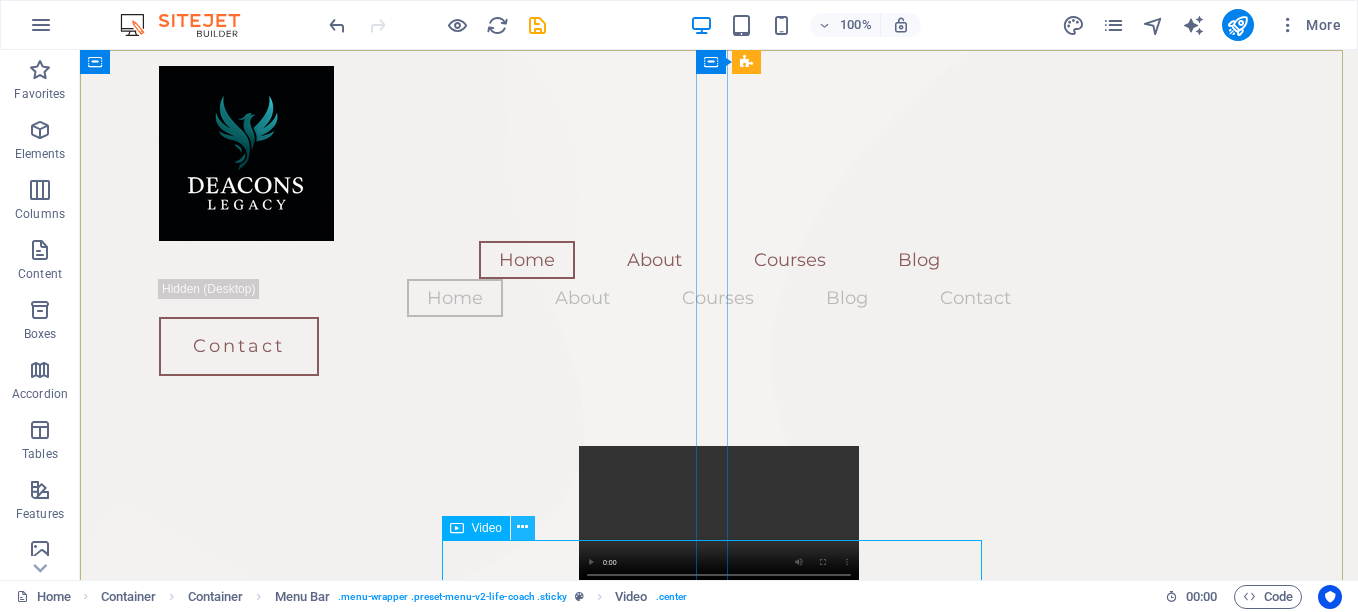 click at bounding box center [522, 527] 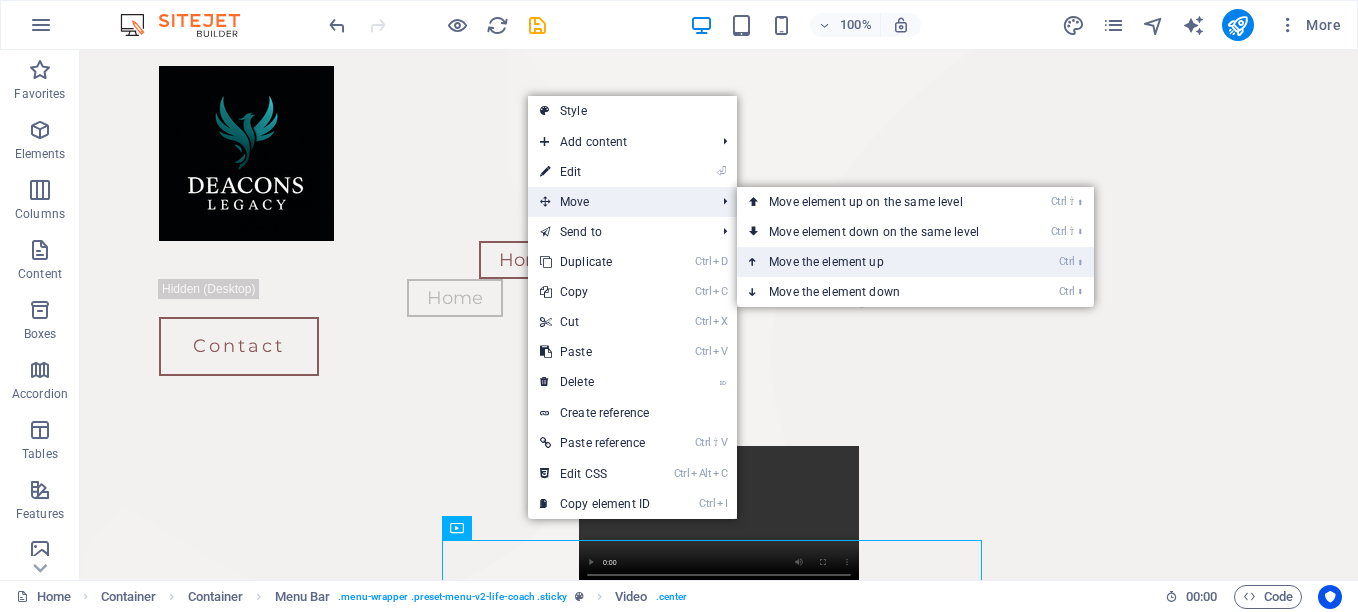click on "Ctrl ⬆  Move the element up" at bounding box center (878, 262) 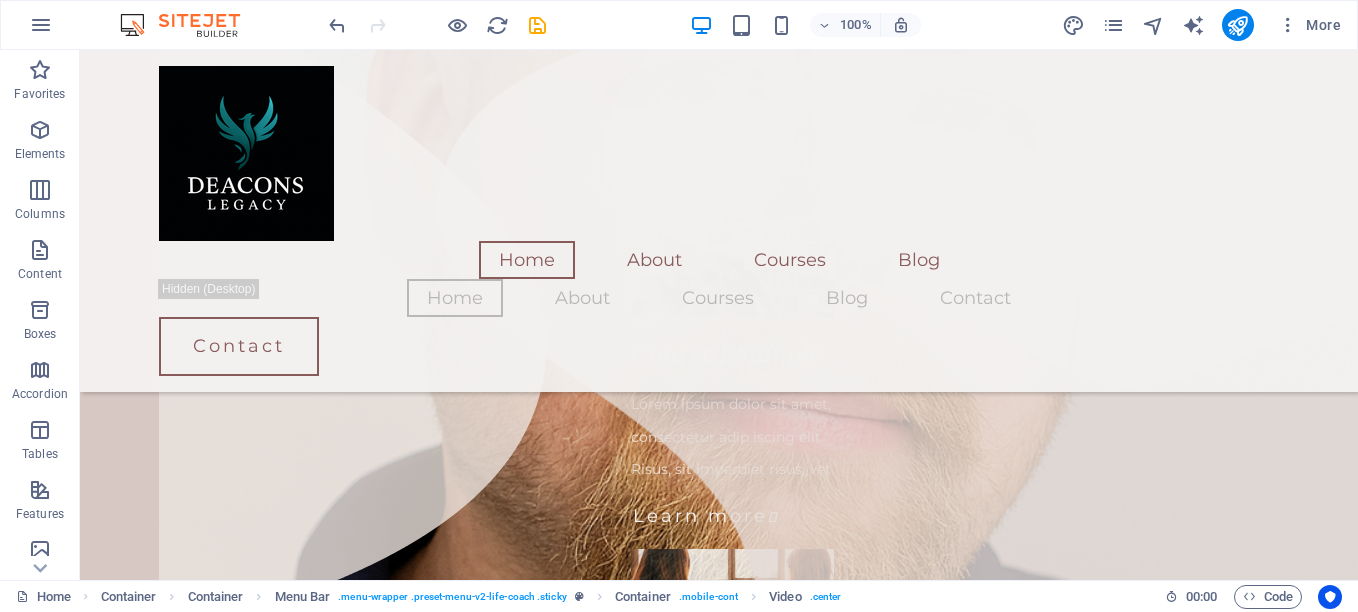 scroll, scrollTop: 0, scrollLeft: 0, axis: both 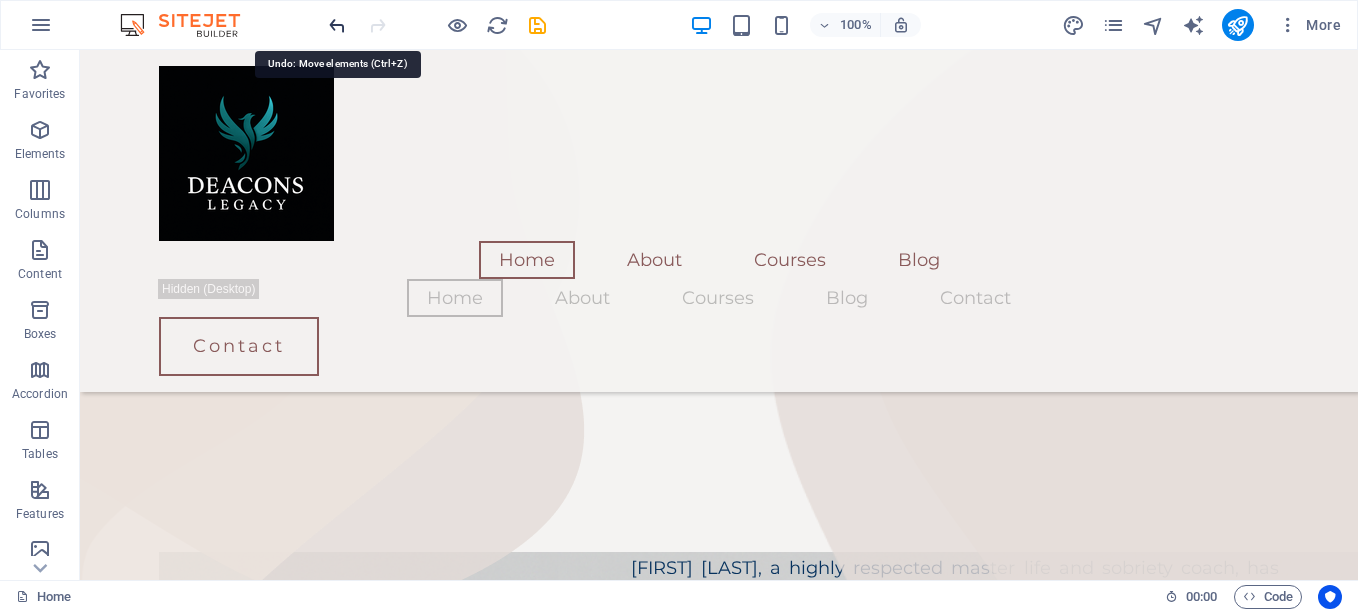 click at bounding box center [337, 25] 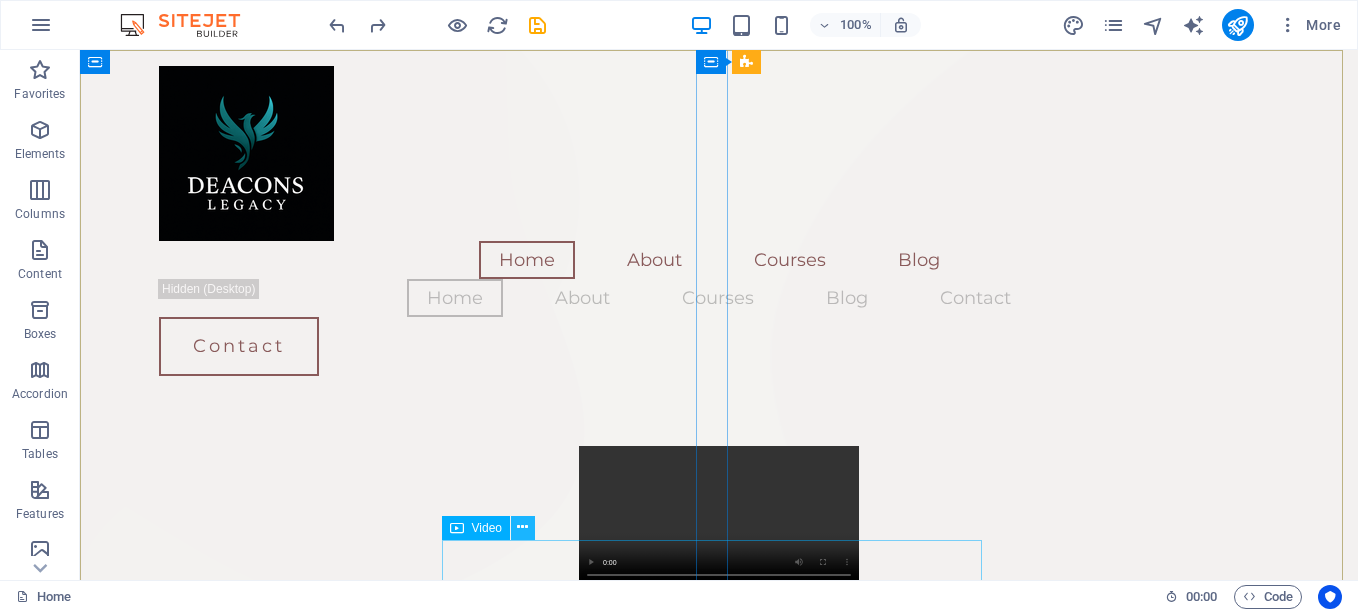 click at bounding box center (523, 528) 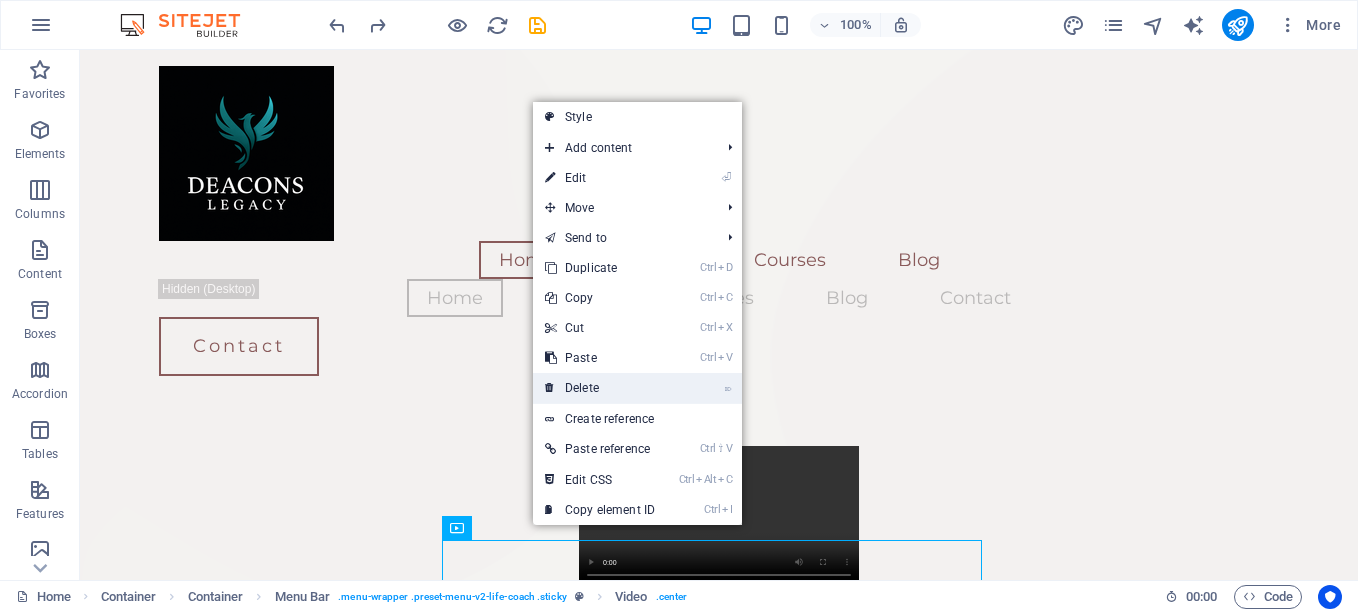 click on "⌦  Delete" at bounding box center [600, 388] 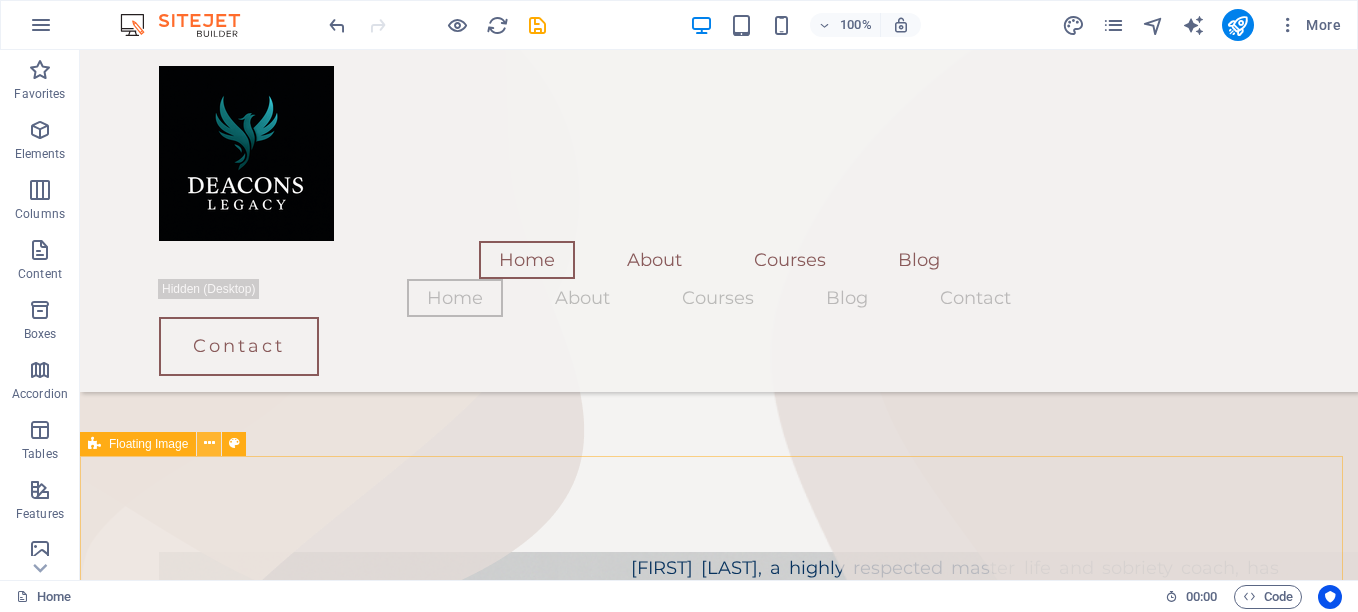 click at bounding box center (209, 443) 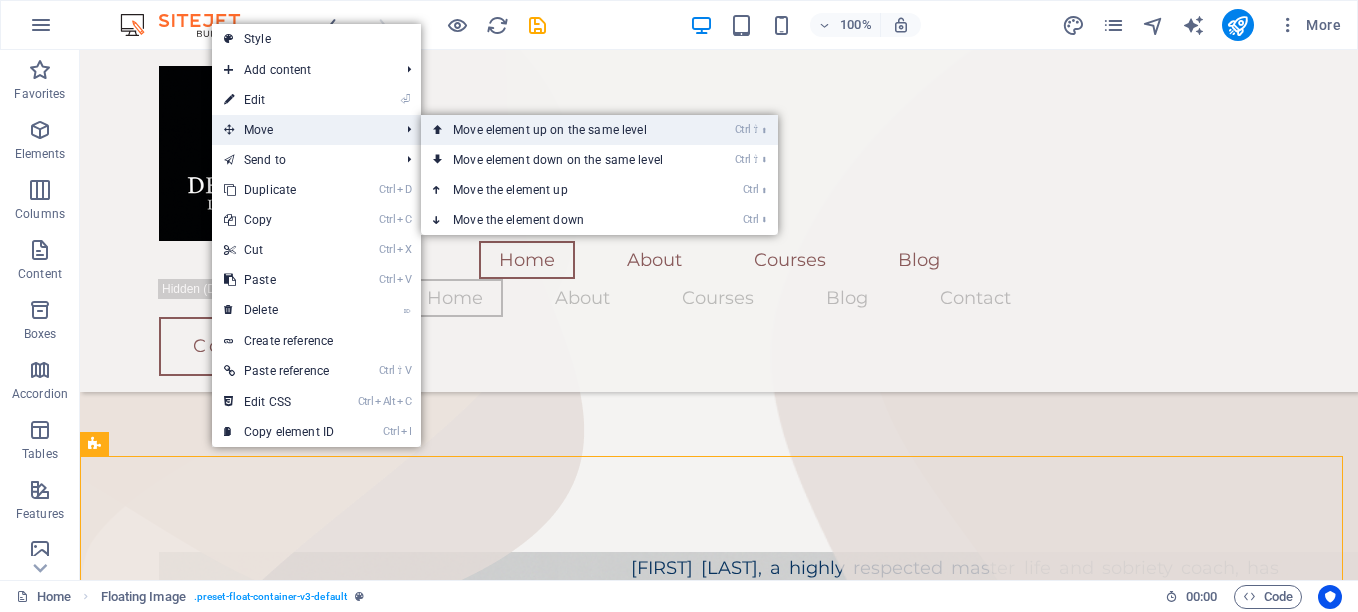 click on "Ctrl ⇧ ⬆  Move element up on the same level" at bounding box center [562, 130] 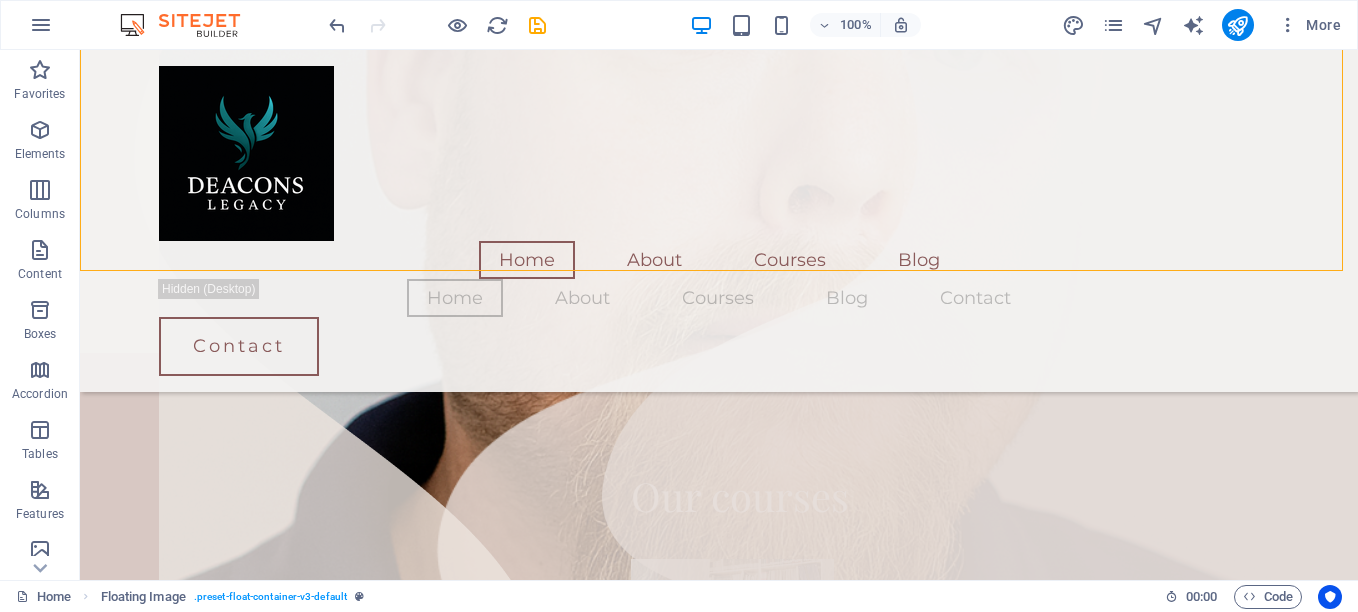 scroll, scrollTop: 0, scrollLeft: 0, axis: both 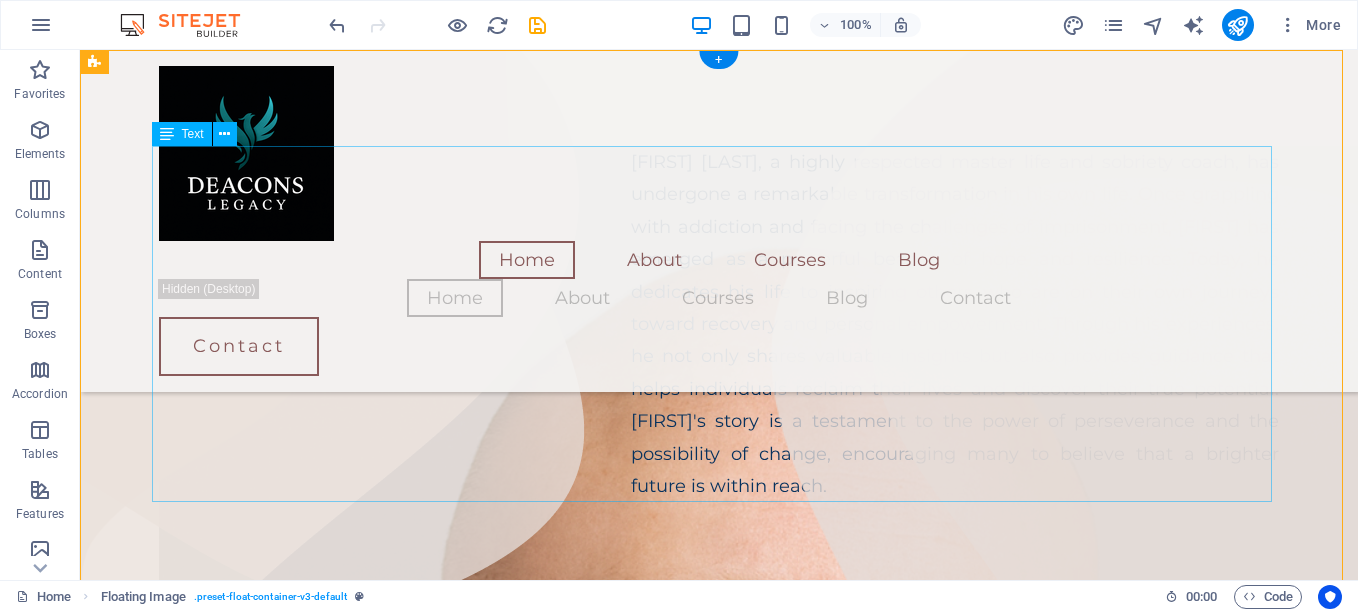 click on "[FIRST] [LAST], a highly respected master life and sobriety coach, has undergone a remarkable transformation in his own life. Once grappling with addiction and facing the challenges of imprisonment, [FIRST] has emerged as a powerful beacon of hope and resilience. Today, he dedicates his life to inspiring others who are on their own journeys toward recovery and personal empowerment. Through his experiences, he not only shares valuable insights but also provides guidance that helps individuals reclaim their lives and discover their true potential. [FIRST]'s story is a testament to the power of perseverance and the possibility of change, encouraging many to believe that a brighter future is within reach." at bounding box center (719, 324) 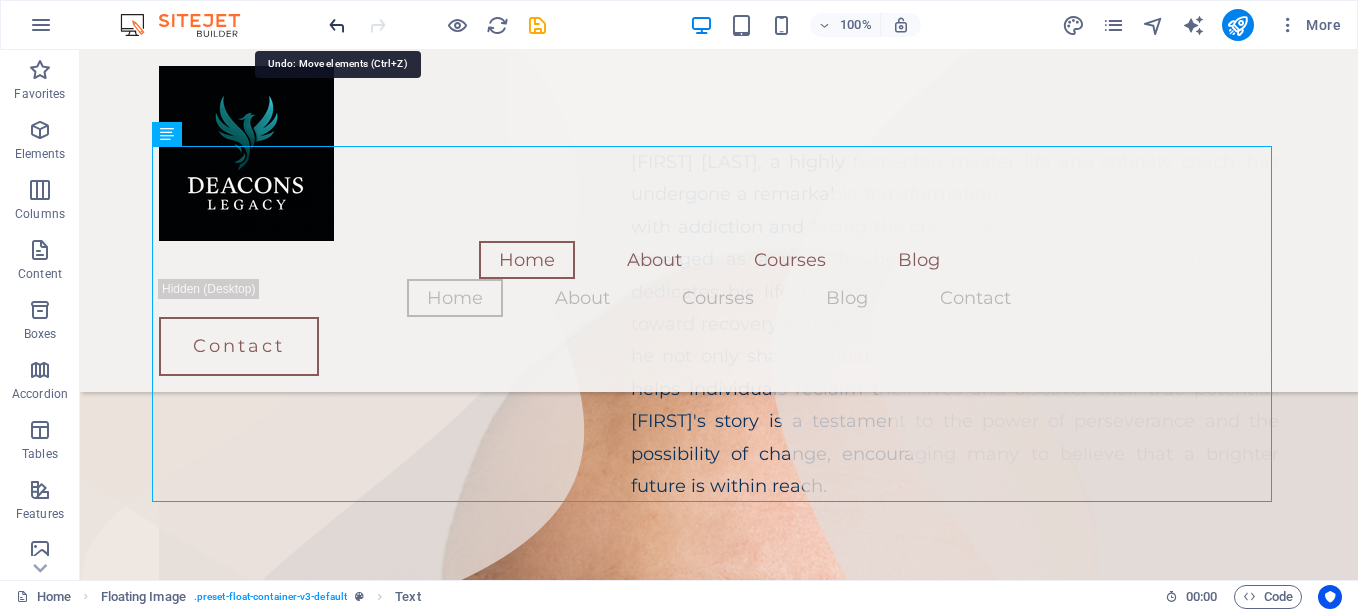 click at bounding box center (337, 25) 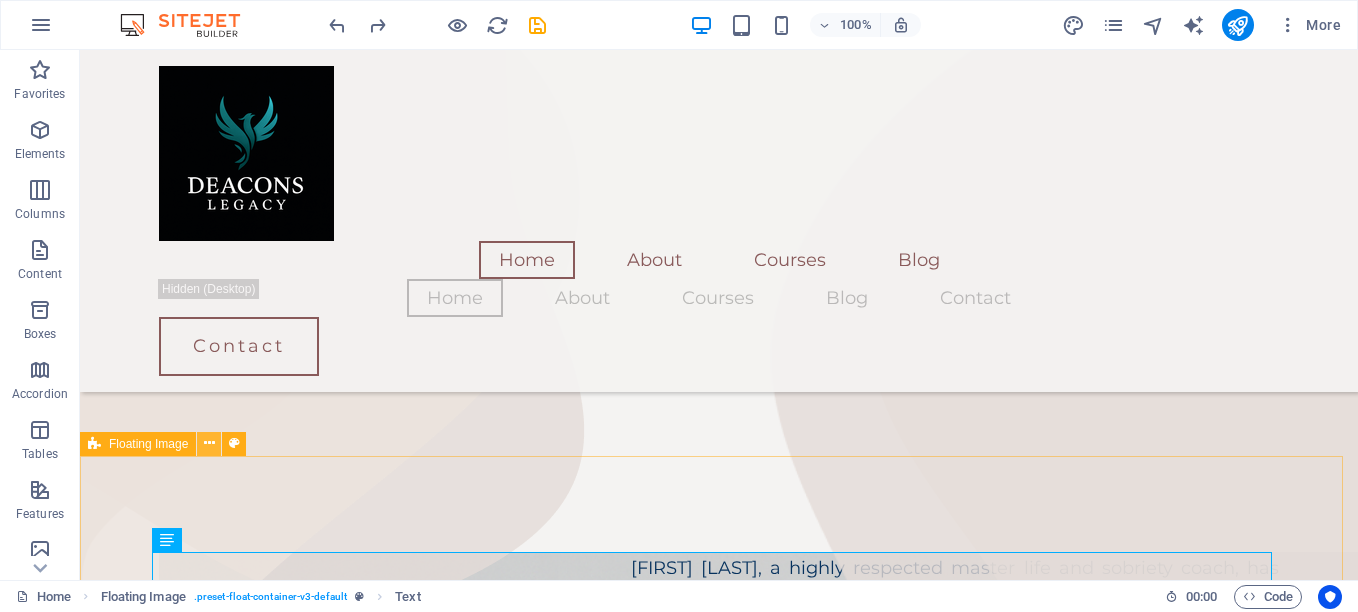 click at bounding box center (209, 443) 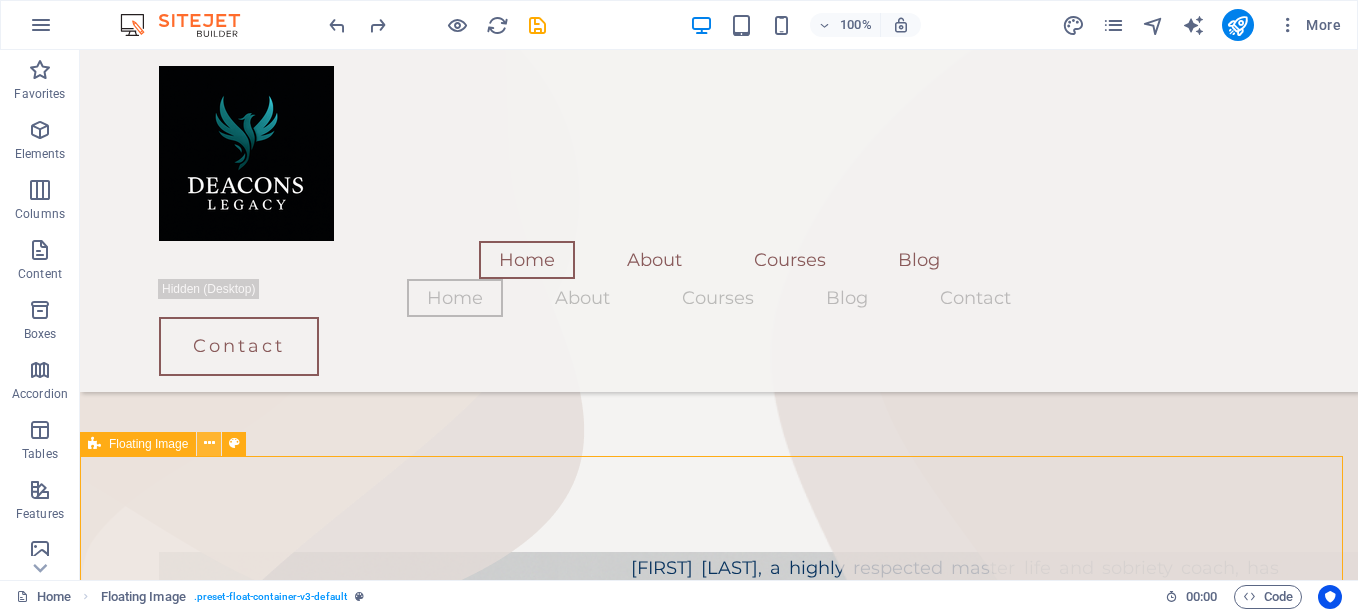 click at bounding box center (209, 443) 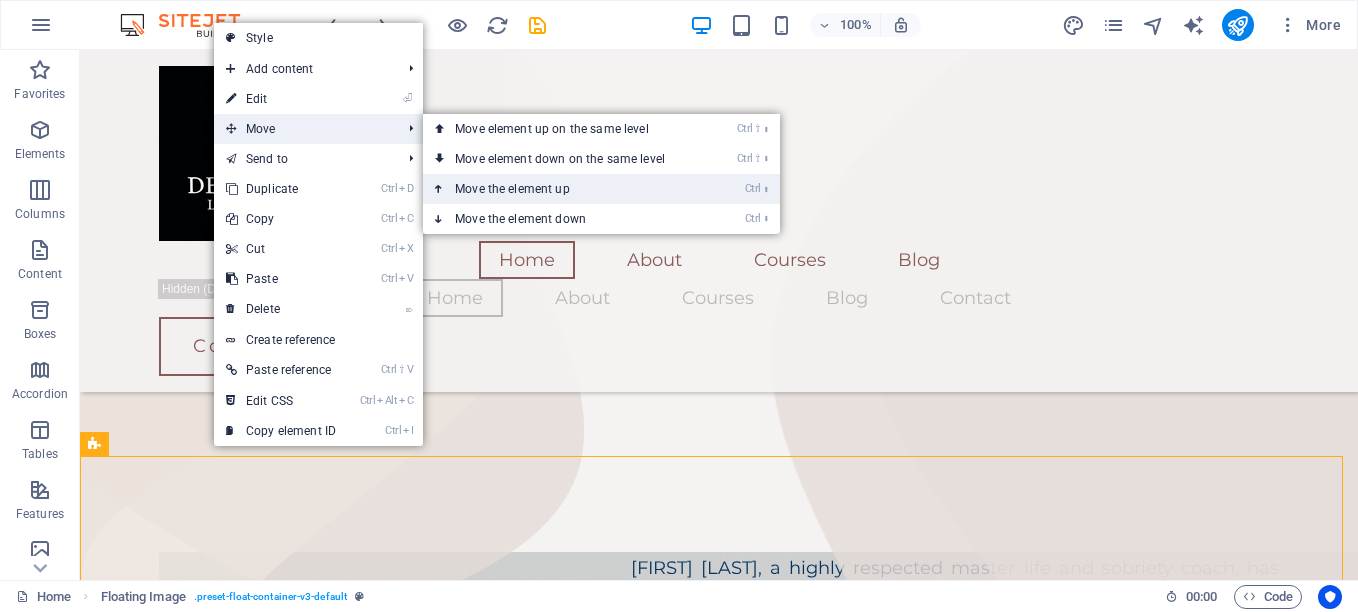 click on "Ctrl ⬆  Move the element up" at bounding box center [564, 189] 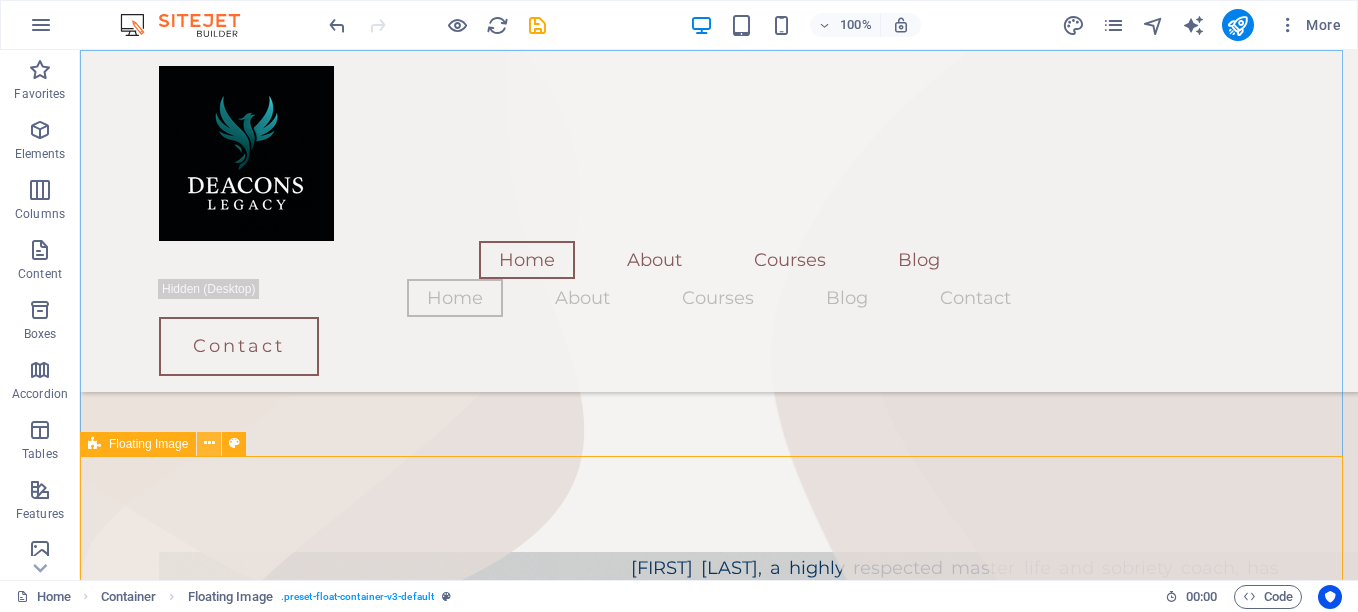 click at bounding box center (209, 443) 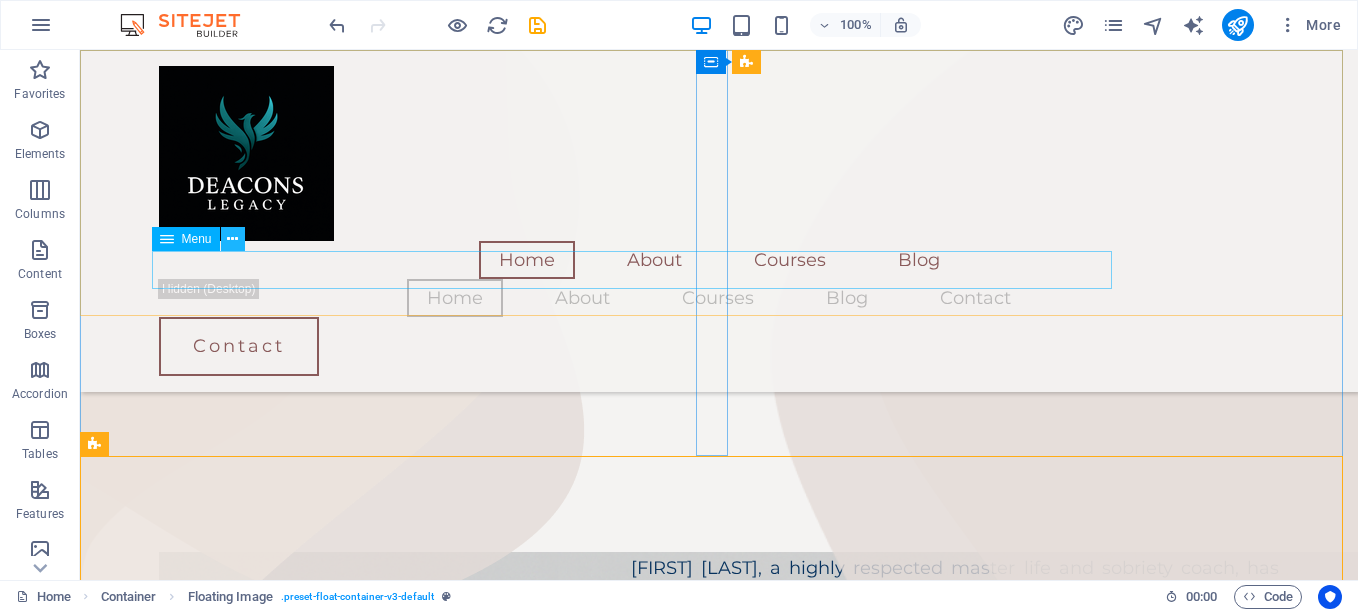 click at bounding box center (232, 239) 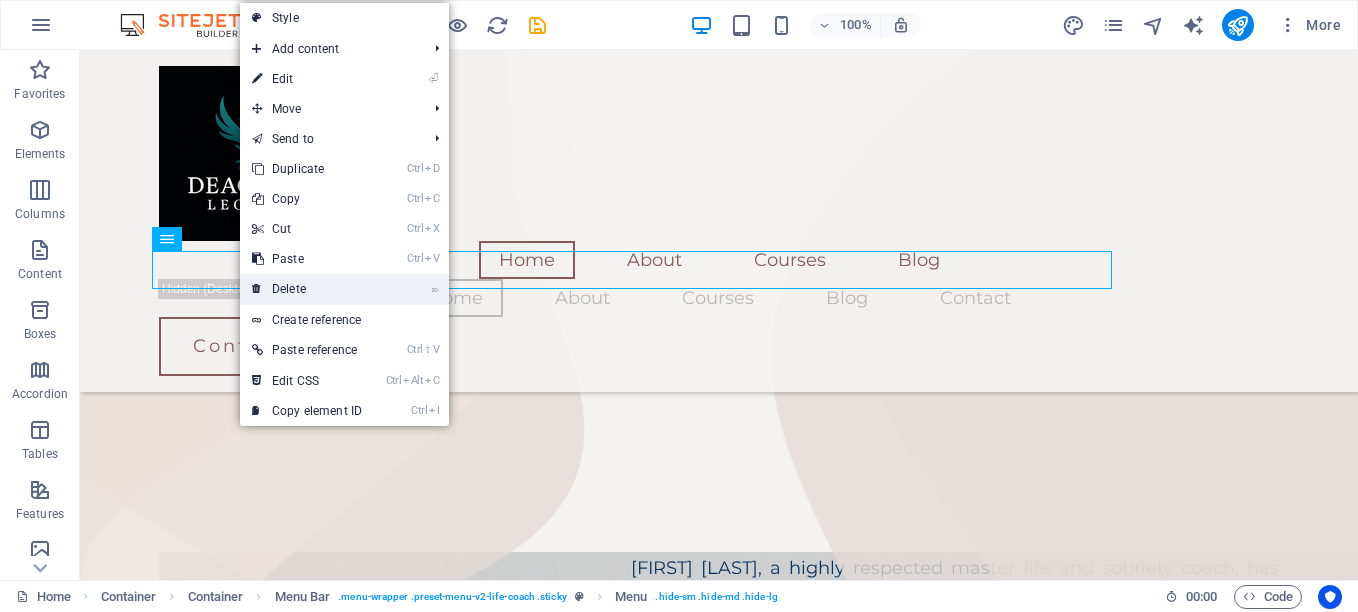 click on "⌦  Delete" at bounding box center [307, 289] 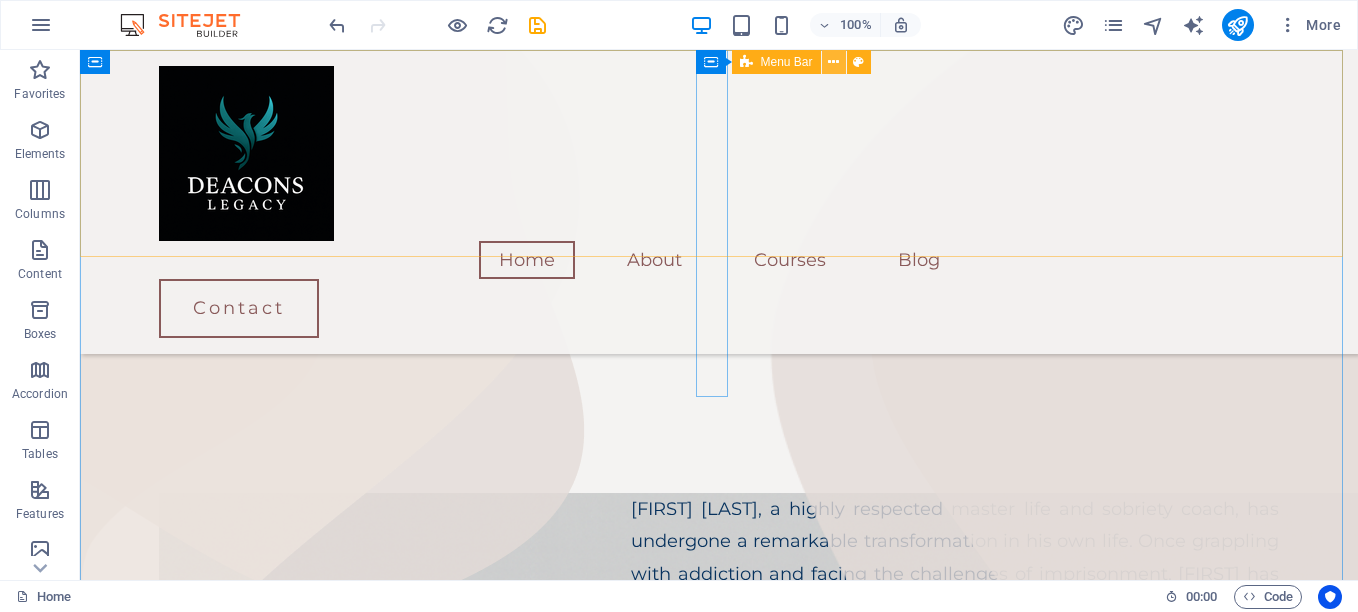 click at bounding box center (833, 62) 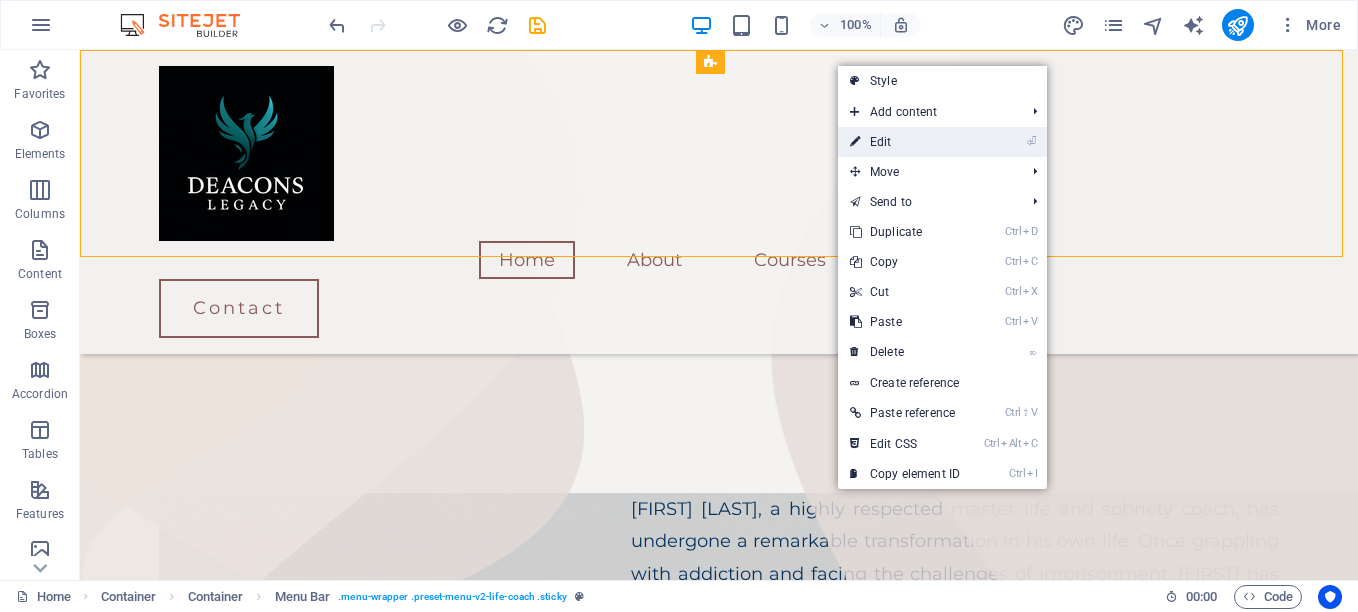 click on "⏎  Edit" at bounding box center (905, 142) 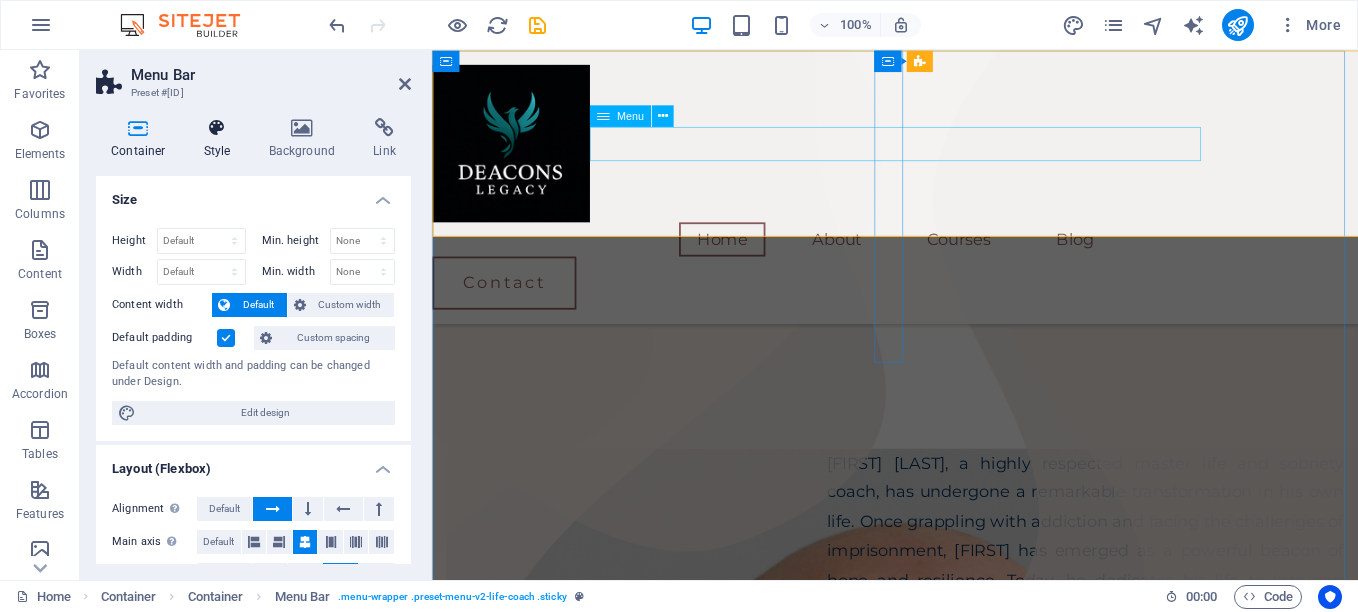 click at bounding box center (217, 128) 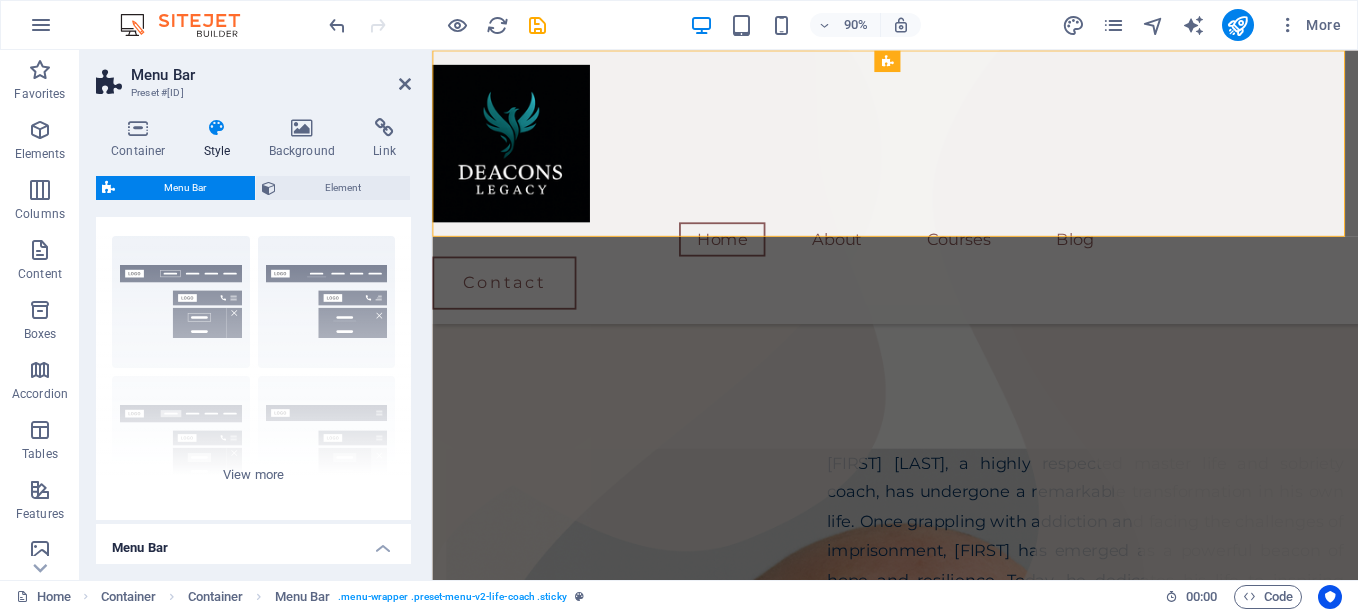 scroll, scrollTop: 0, scrollLeft: 0, axis: both 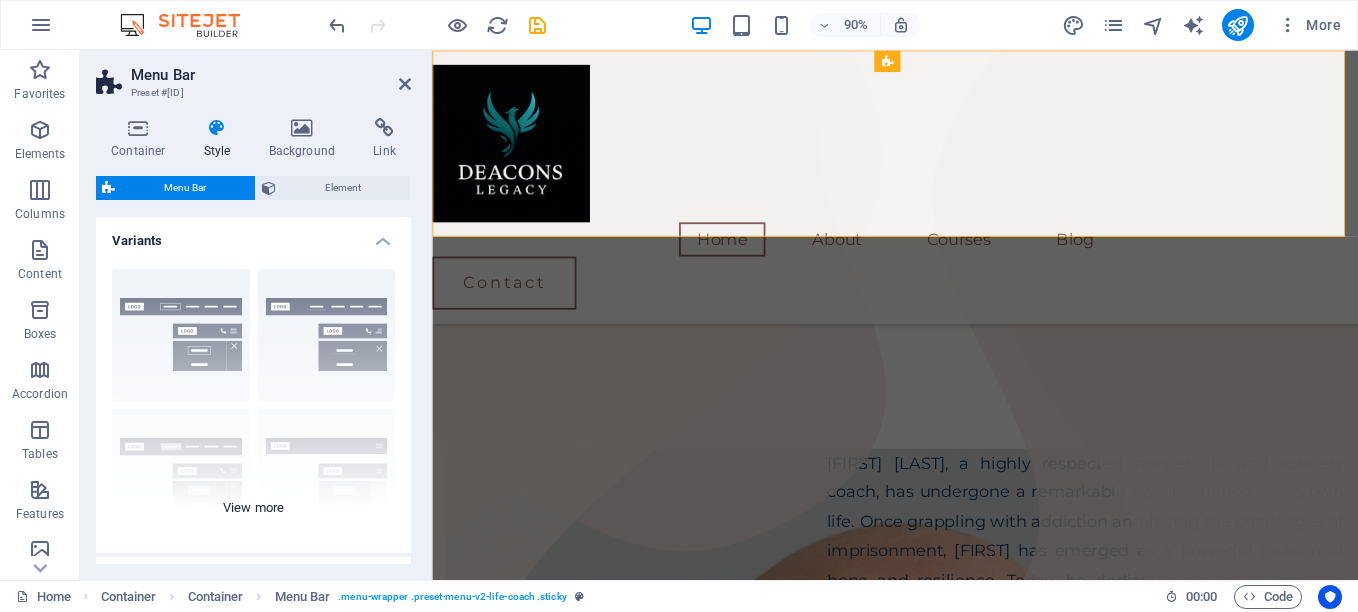click on "Border Centered Default Fixed Loki Trigger Wide XXL" at bounding box center [253, 403] 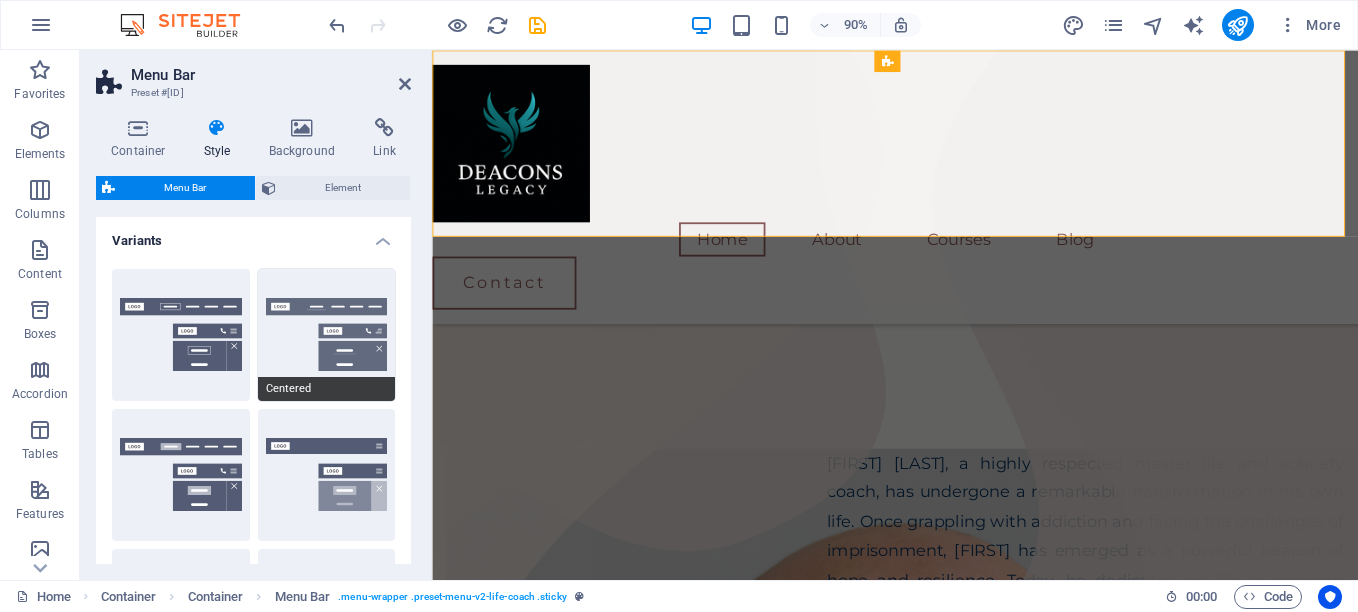 click on "Centered" at bounding box center (327, 335) 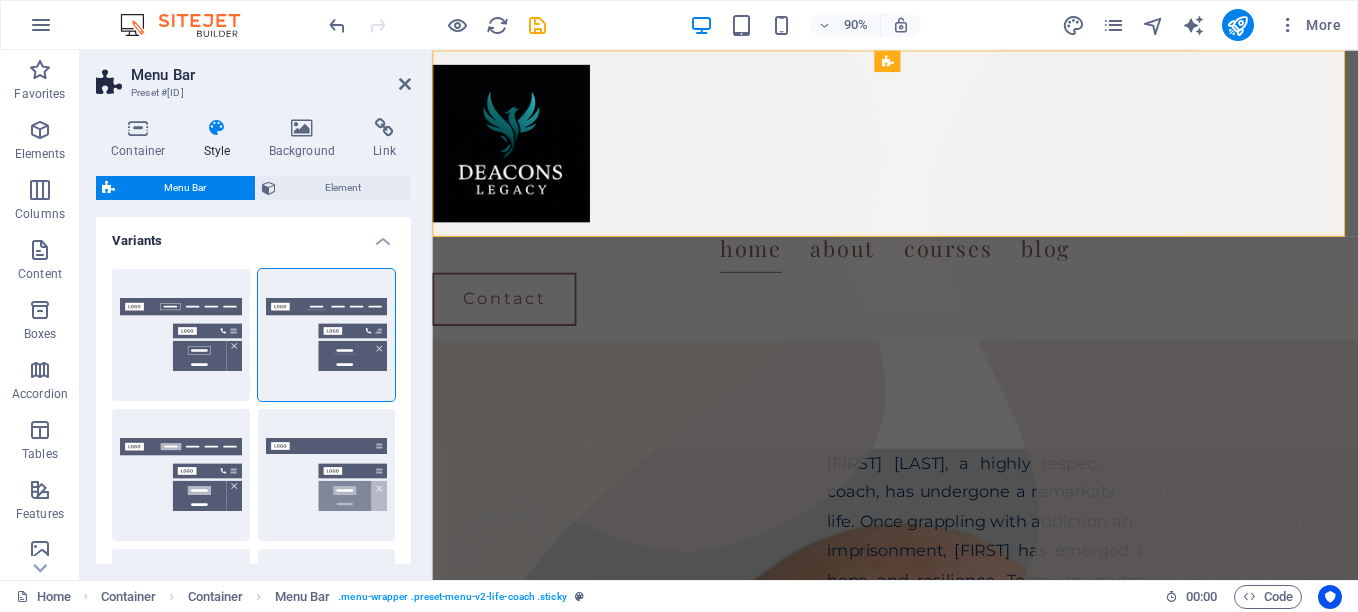 click on "Menu Bar Element" at bounding box center [253, 188] 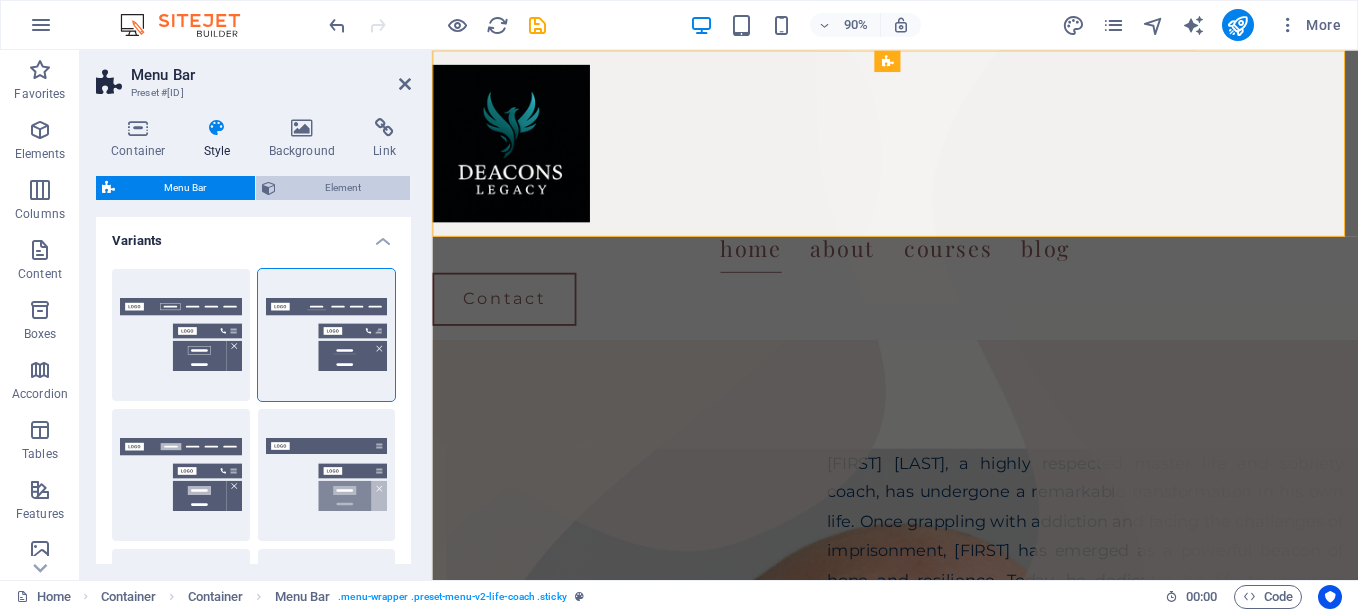 click on "Element" at bounding box center (343, 188) 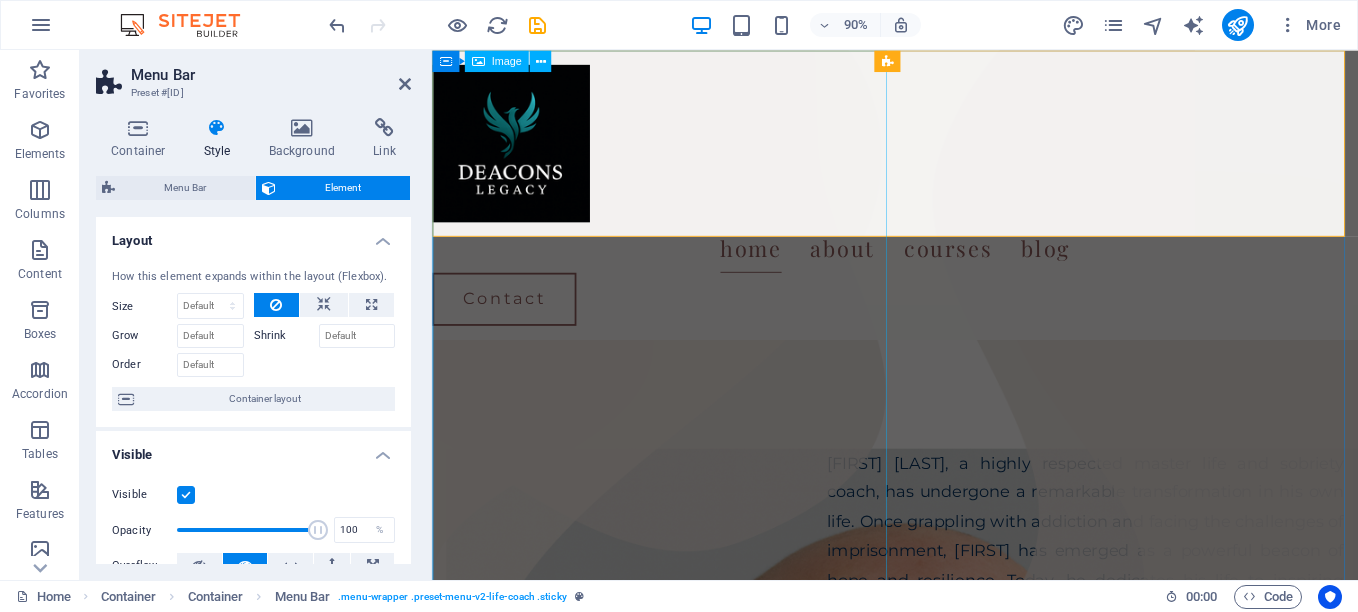 click at bounding box center [684, 461] 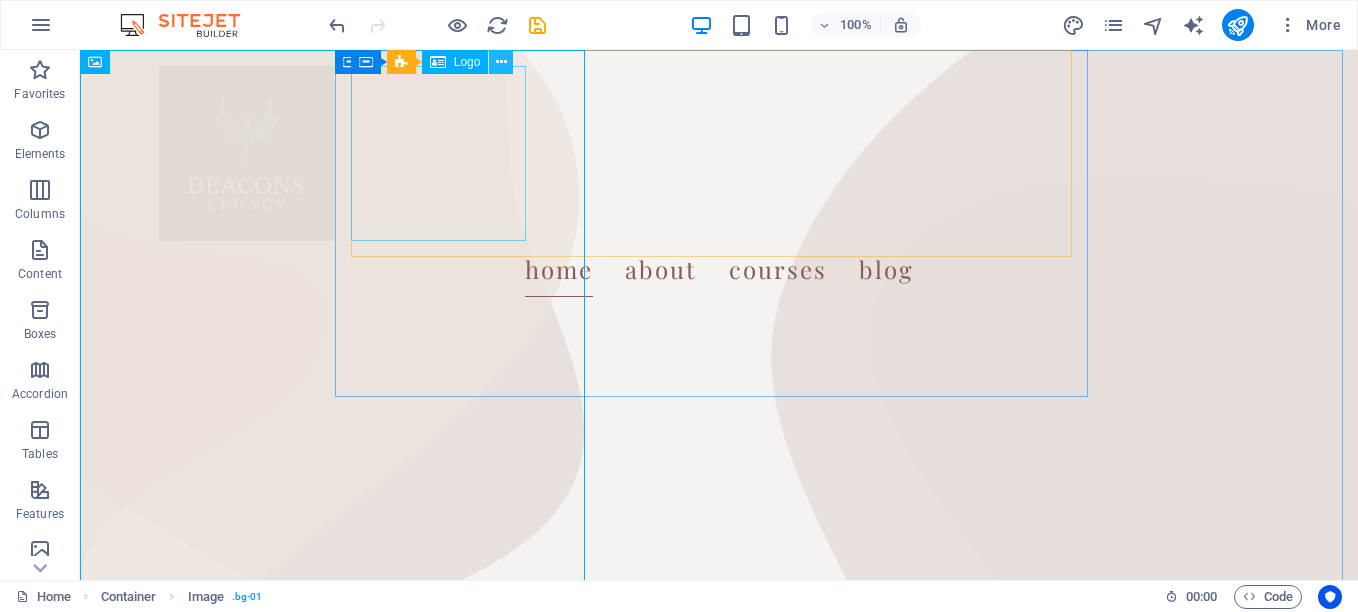 click at bounding box center (501, 62) 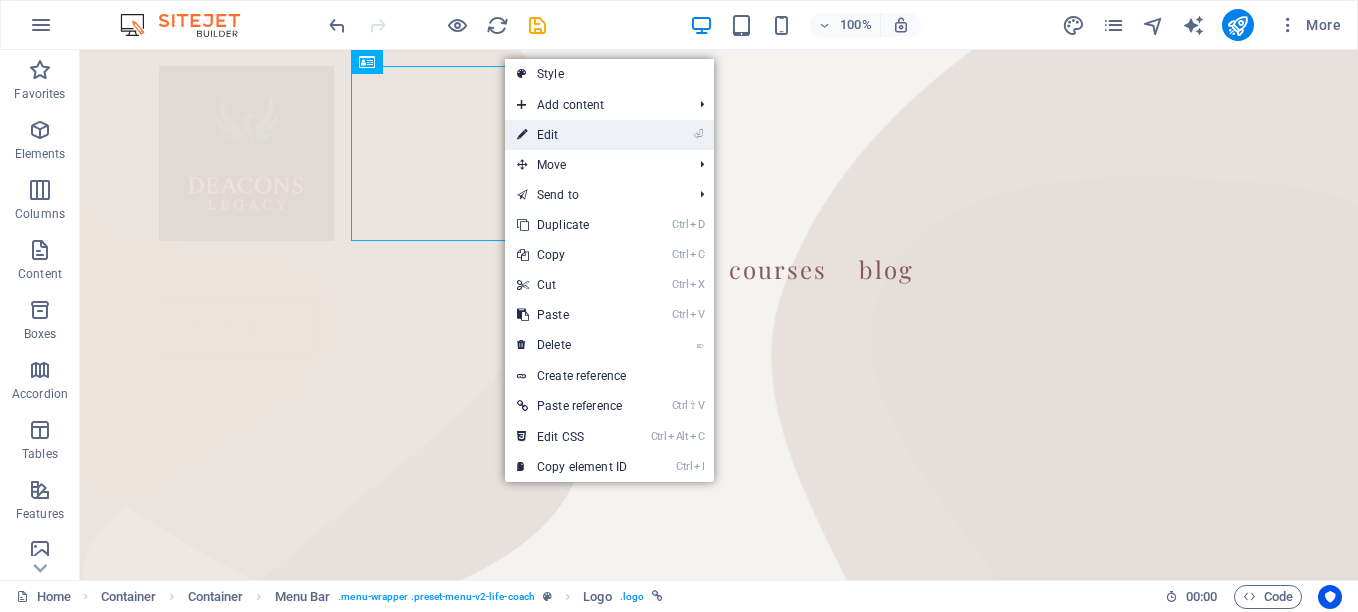 click on "⏎  Edit" at bounding box center [572, 135] 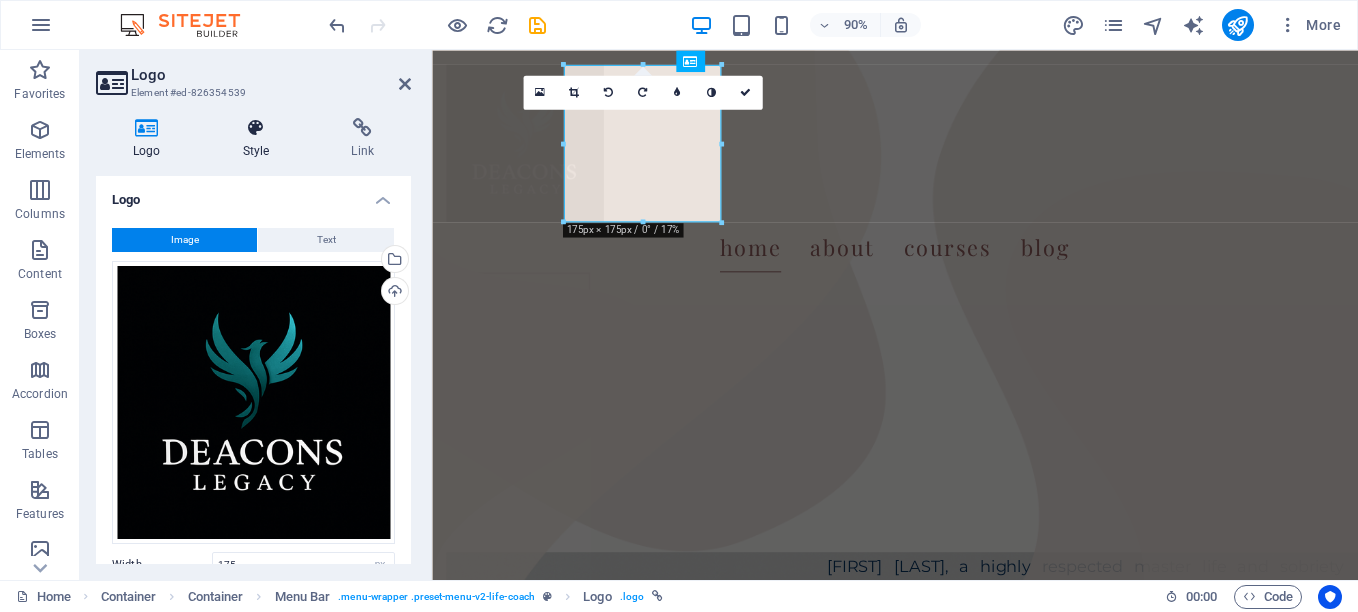 click at bounding box center [256, 128] 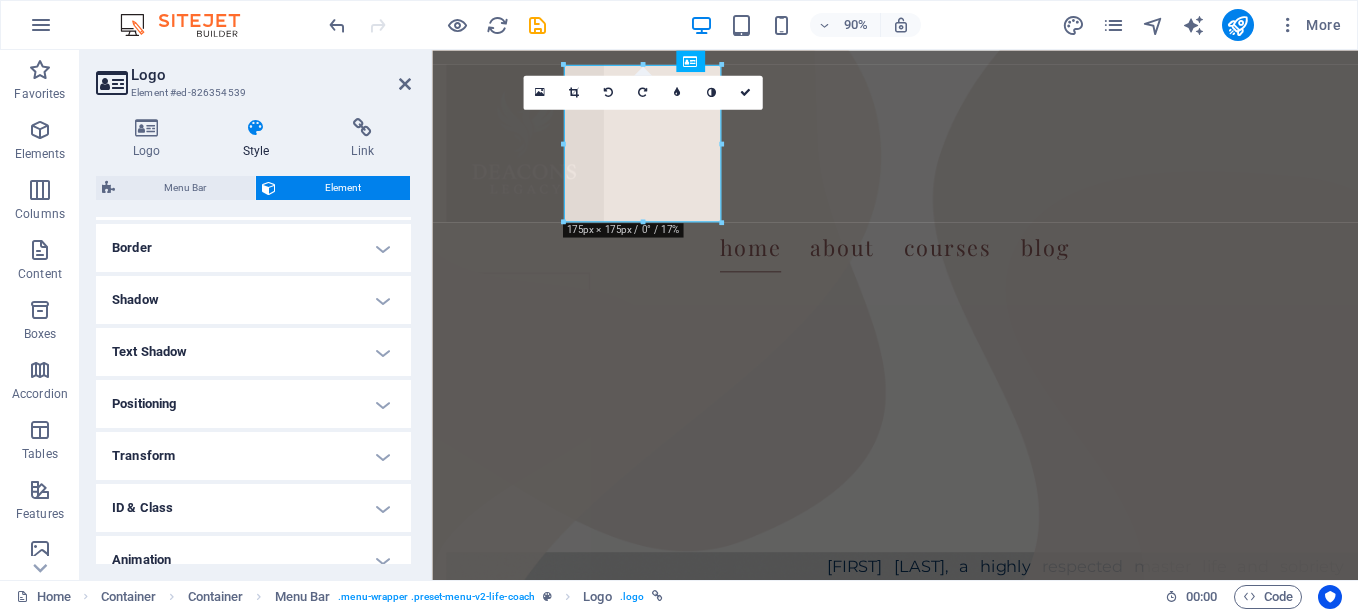 scroll, scrollTop: 498, scrollLeft: 0, axis: vertical 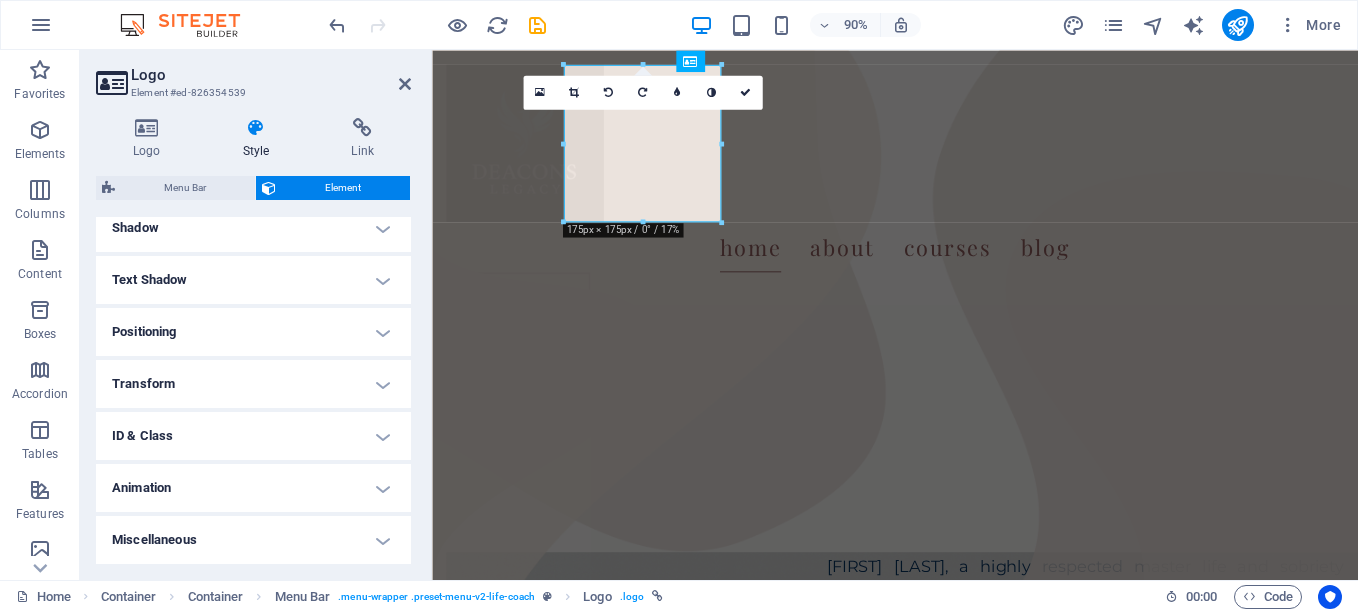 drag, startPoint x: 409, startPoint y: 290, endPoint x: 43, endPoint y: 495, distance: 419.5009 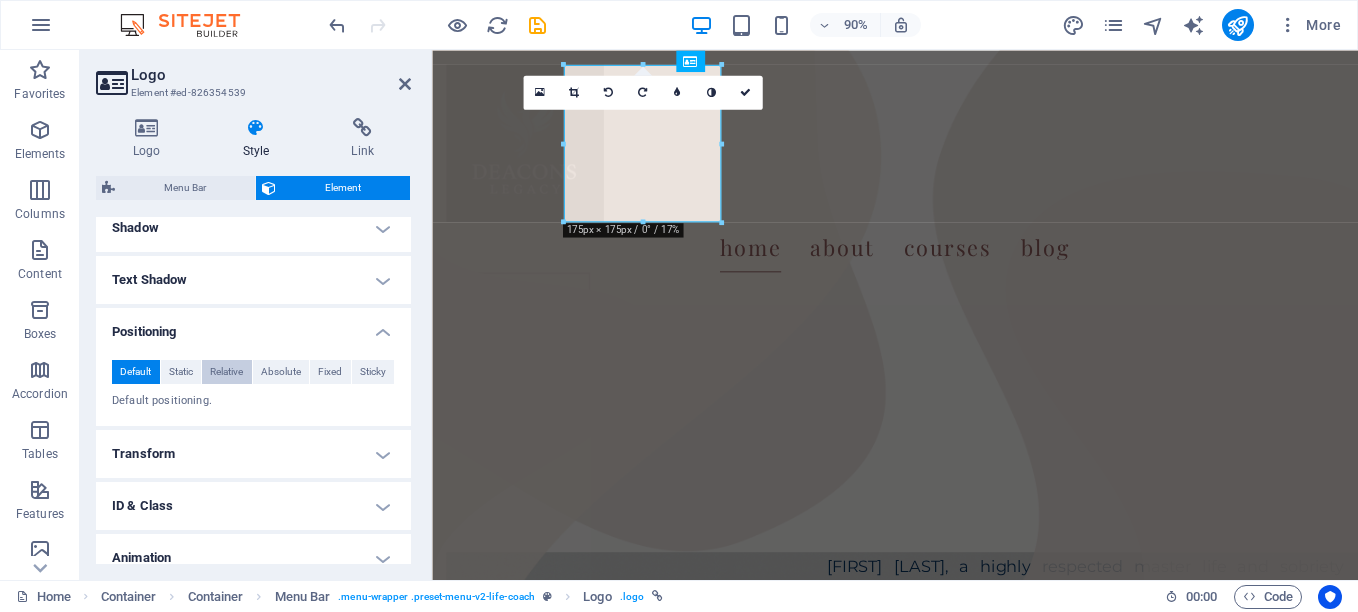 click on "Relative" at bounding box center (226, 372) 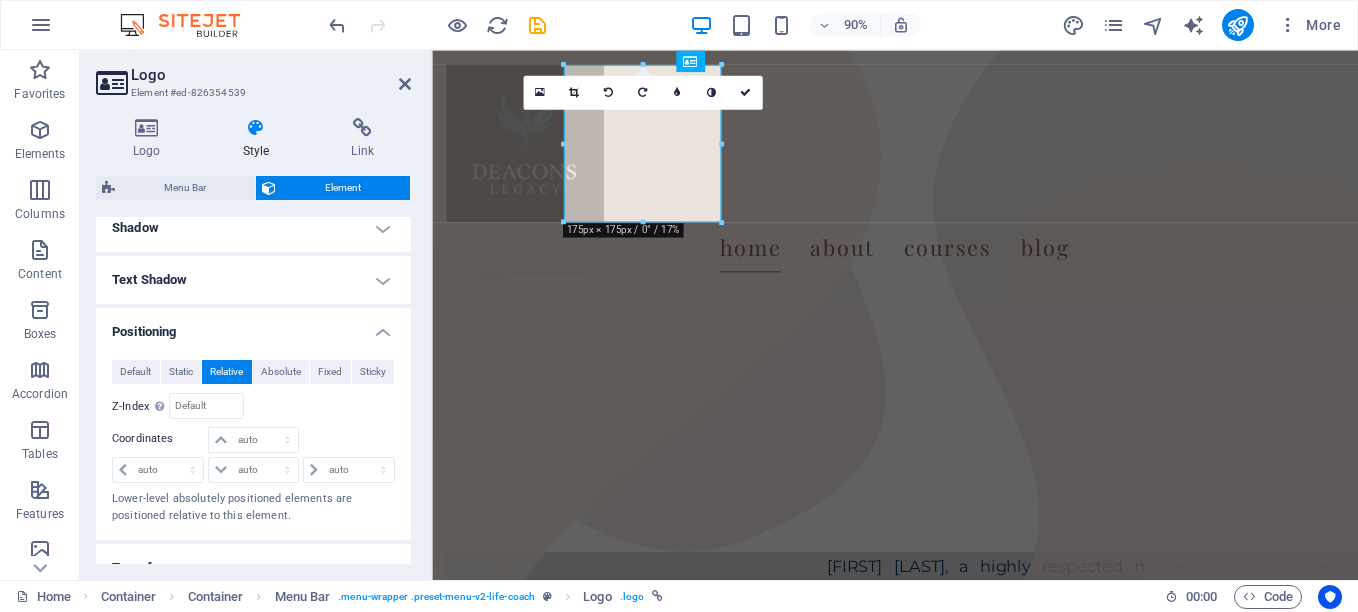 click on "auto px rem % em" at bounding box center [159, 469] 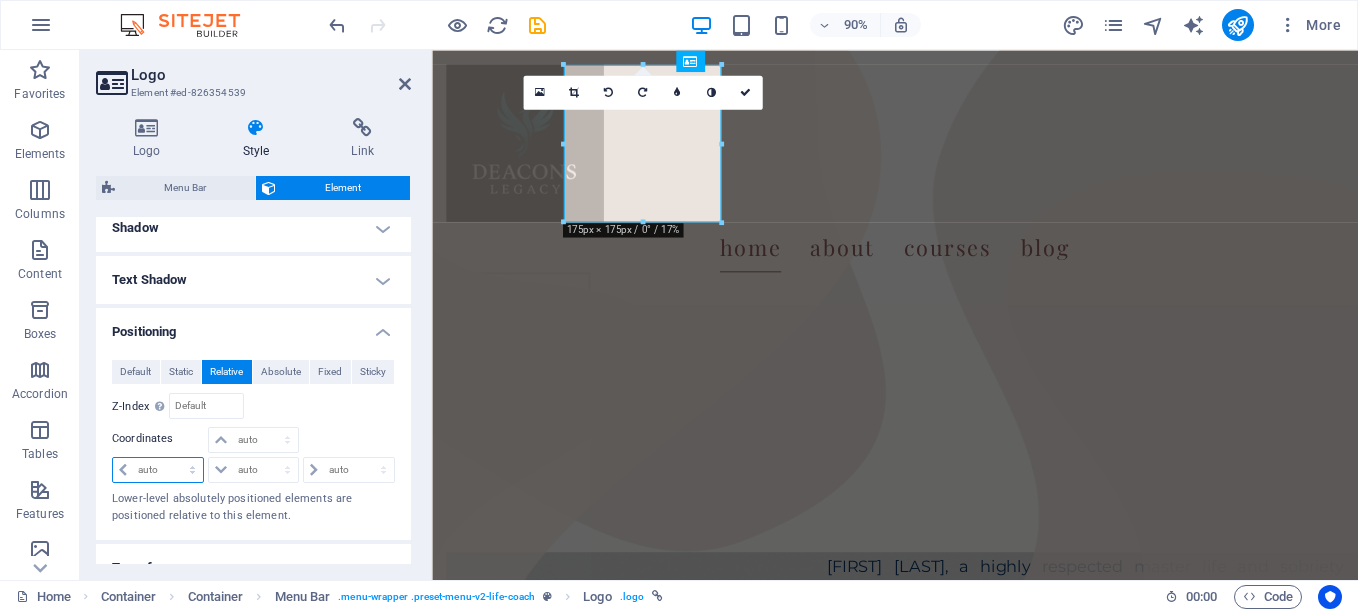 click on "auto px rem % em" at bounding box center [158, 470] 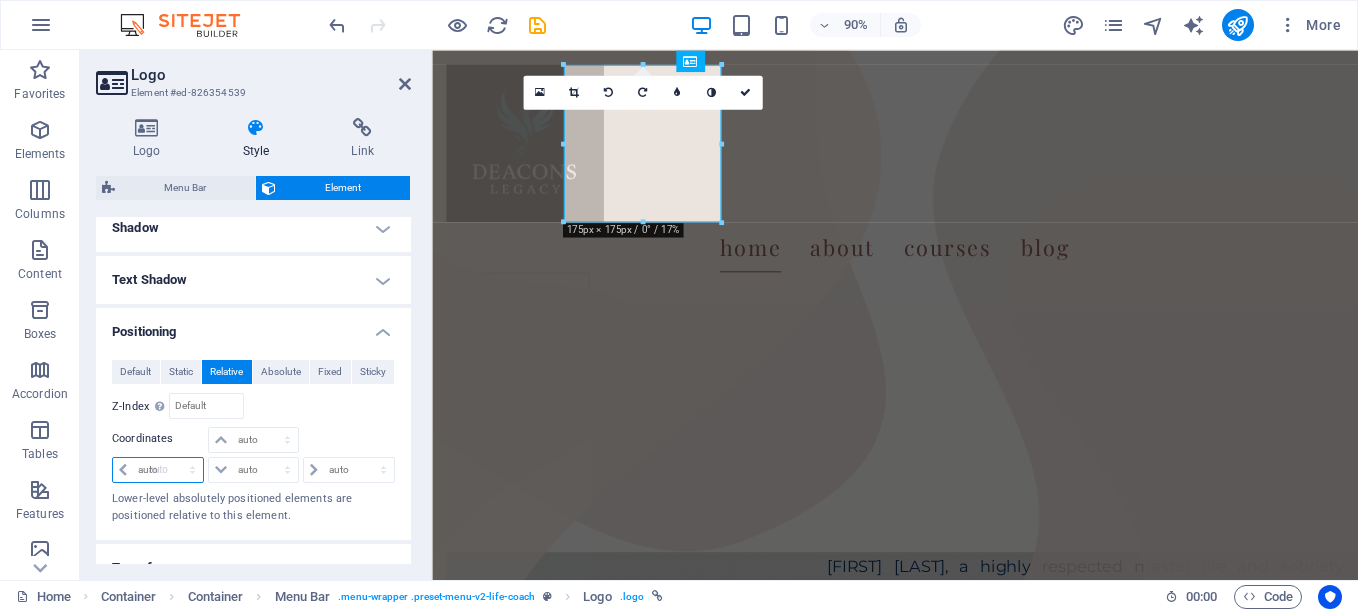 click on "auto px rem % em" at bounding box center (158, 470) 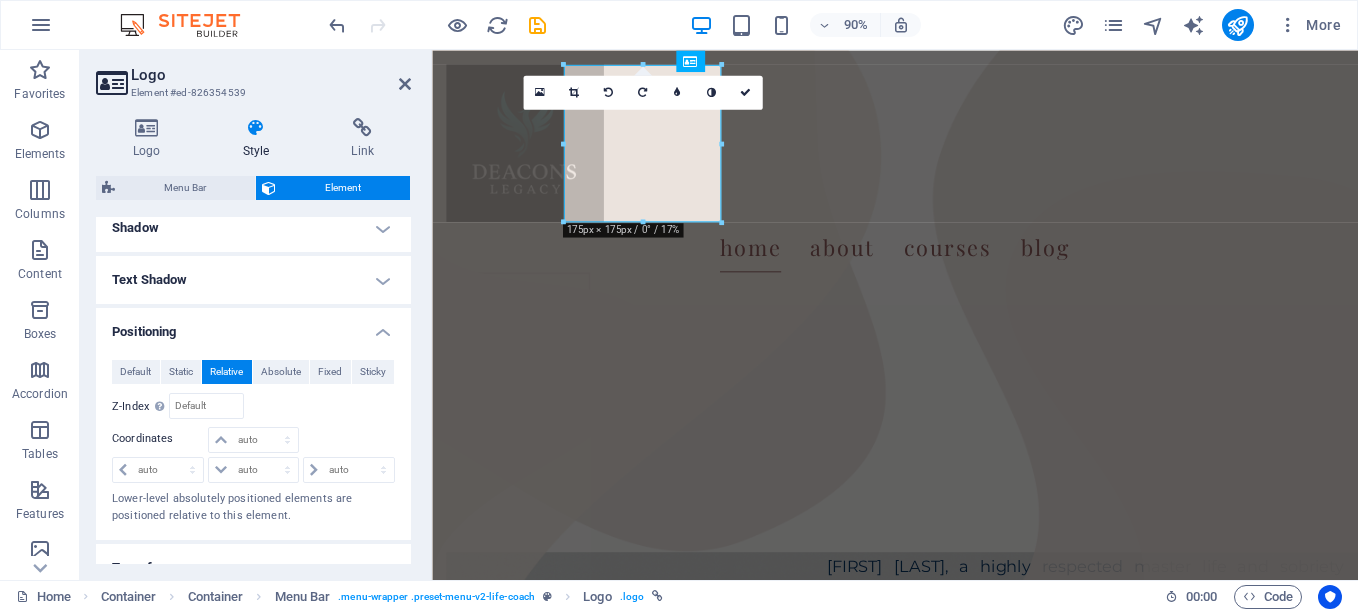 drag, startPoint x: 411, startPoint y: 438, endPoint x: 428, endPoint y: 525, distance: 88.64536 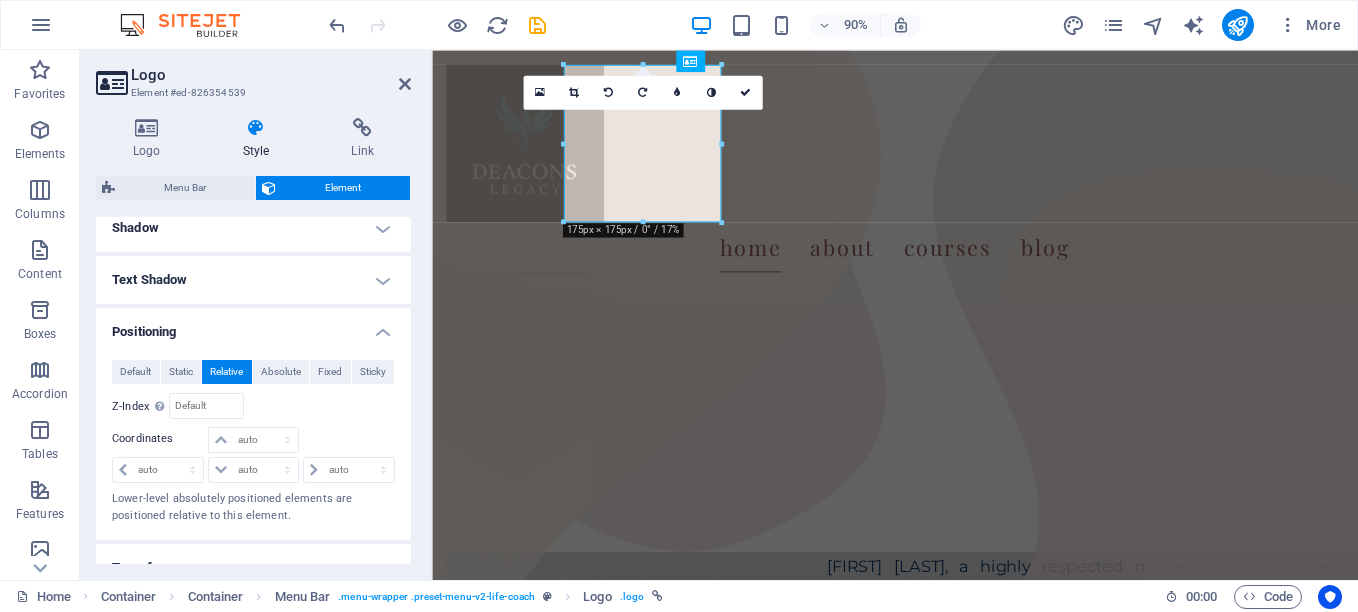 click on "Logo Element #ed-826354539 Logo Style Link Logo Image Text Drag files here, click to choose files or select files from Files or our free stock photos & videos Select files from the file manager, stock photos, or upload file(s) Upload Width 175 Default auto px rem % em vh vw Fit image Automatically fit image to a fixed width and height Height Default auto px Alignment Lazyload Loading images after the page loads improves page speed. Responsive Automatically load retina image and smartphone optimized sizes. Lightbox Use as headline The image will be wrapped in an H1 headline tag. Useful for giving alternative text the weight of an H1 headline, e.g. for the logo. Leave unchecked if uncertain. Optimized Images are compressed to improve page speed. Position Direction Custom X offset 50 px rem % vh vw Y offset 50 px rem % vh vw Edit design Text Float No float Image left Image right Determine how text should behave around the image. Text Alternative text Image caption Paragraph Format Normal Heading 1 Heading 2 Code" at bounding box center [256, 315] 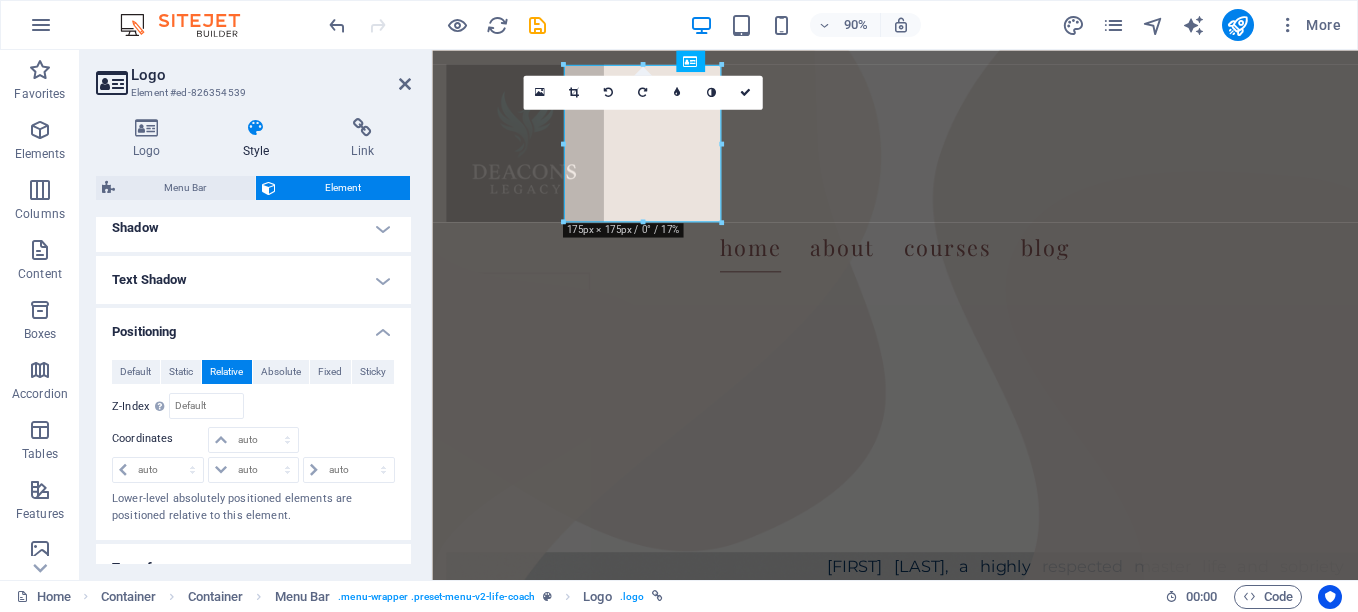 drag, startPoint x: 402, startPoint y: 469, endPoint x: 405, endPoint y: 498, distance: 29.15476 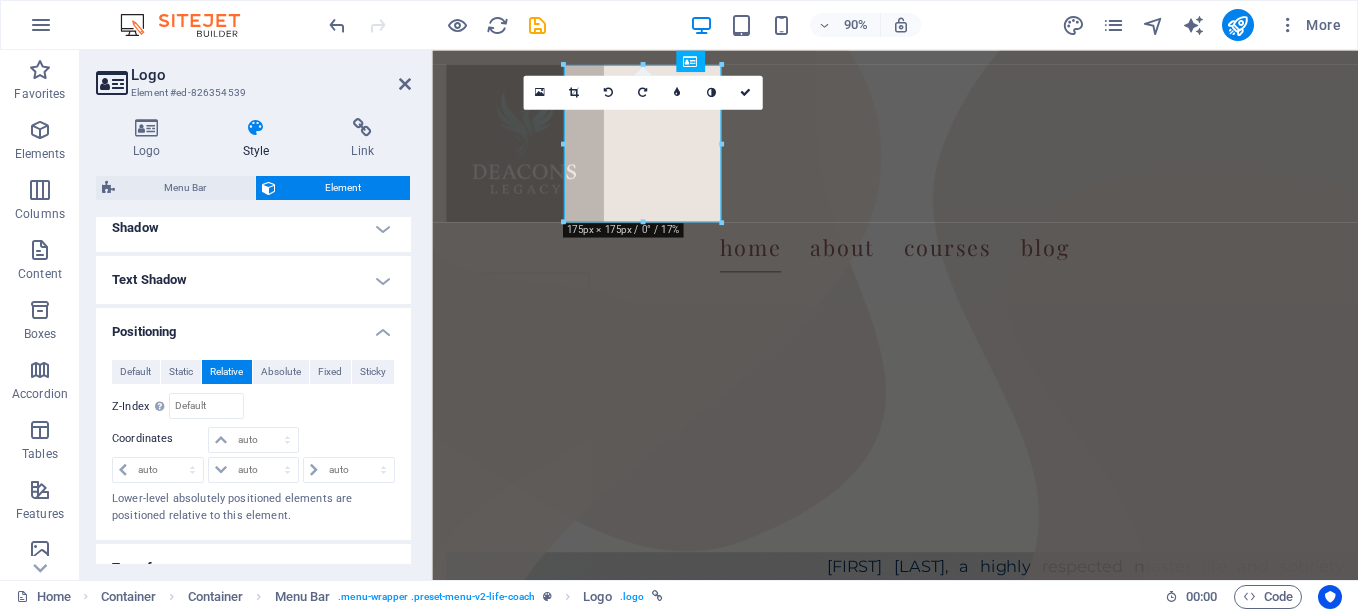 click on "Default Static Relative Absolute Fixed Sticky Z-Index Sets the order of the element from back to front. The higher the value, the higher is the element. Relative to #ed-826354536 Coordinates auto px rem % em auto px rem % em auto px rem % em auto px rem % em Lower-level absolutely positioned elements are positioned relative to this element." at bounding box center (253, 442) 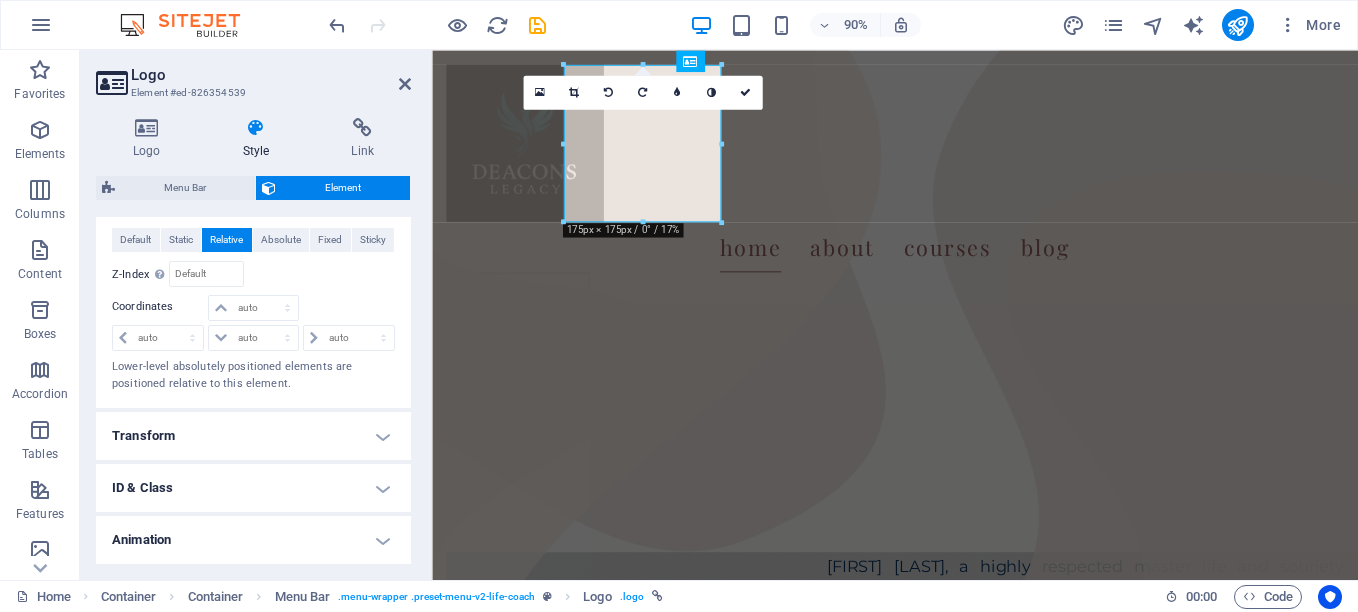 scroll, scrollTop: 682, scrollLeft: 0, axis: vertical 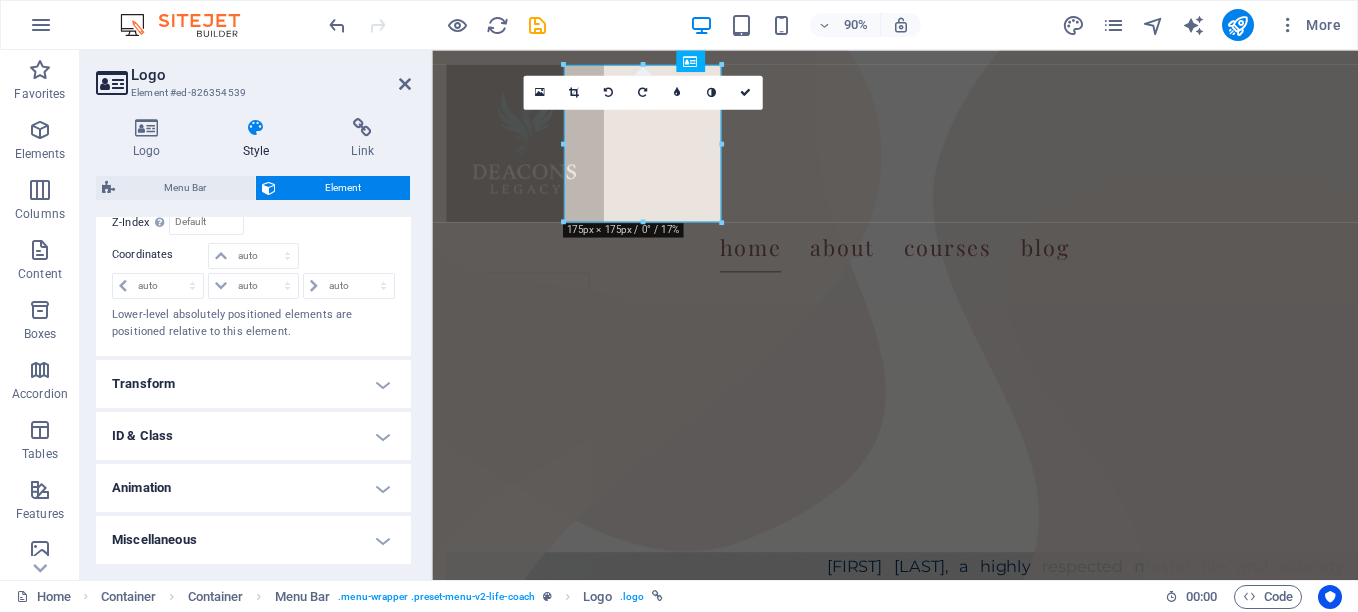 click on "Transform" at bounding box center (253, 384) 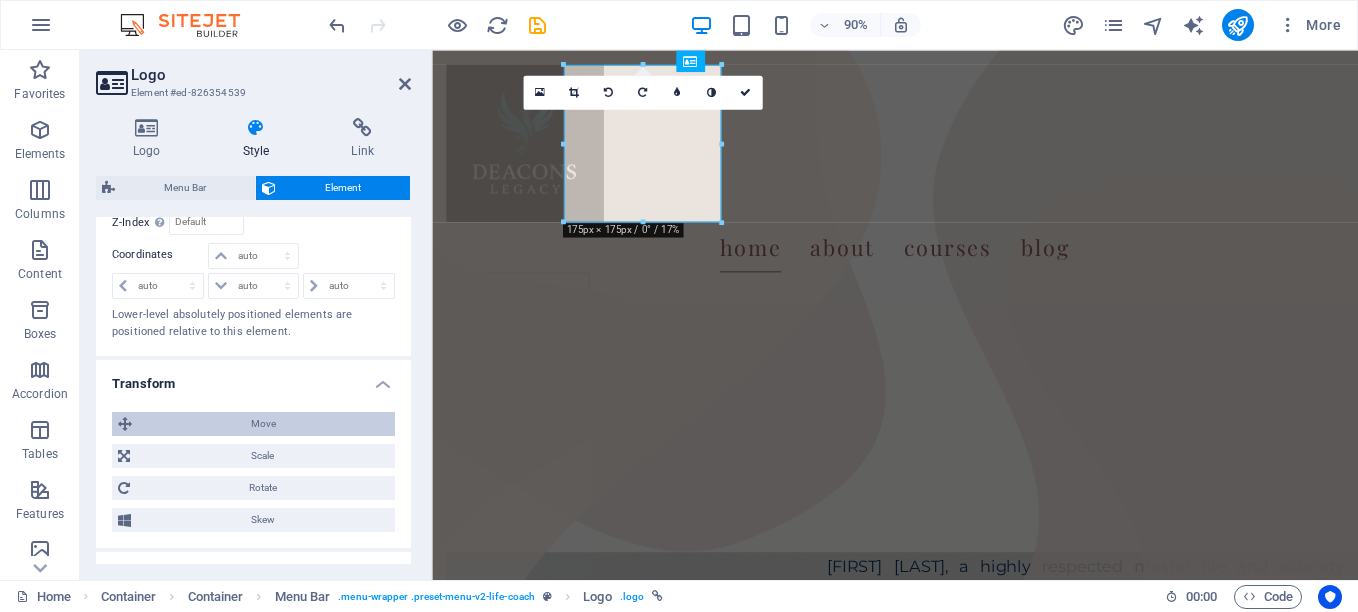 click on "Move" at bounding box center (263, 424) 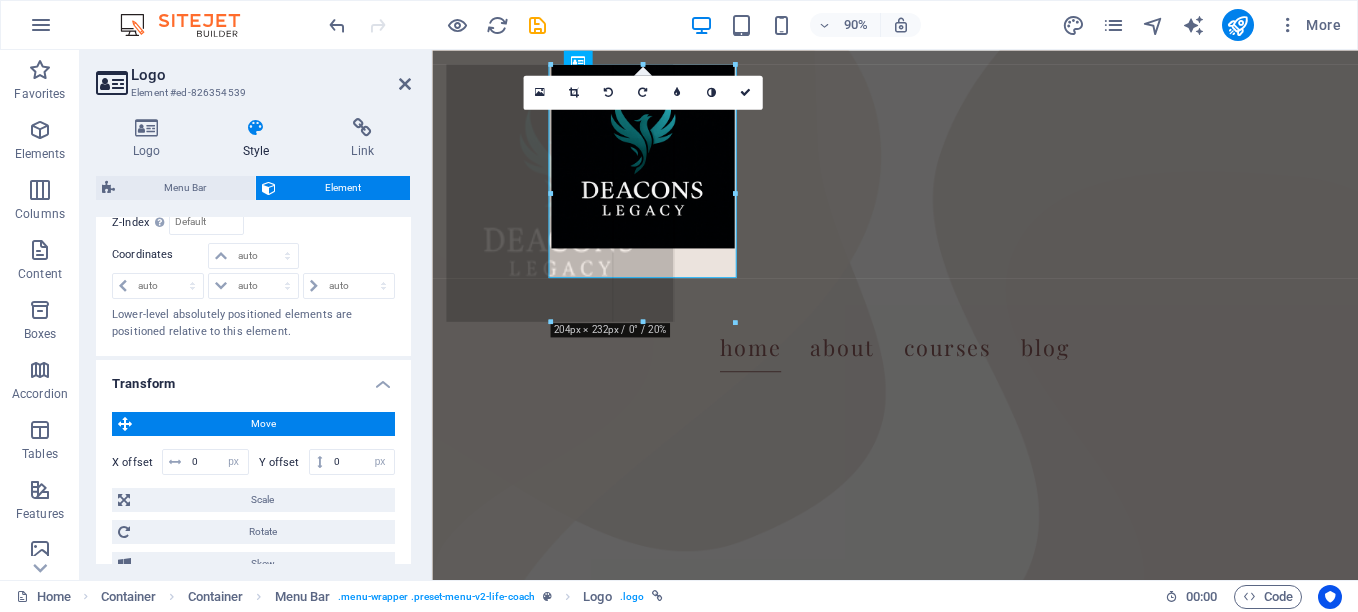 drag, startPoint x: 563, startPoint y: 142, endPoint x: 486, endPoint y: 137, distance: 77.16217 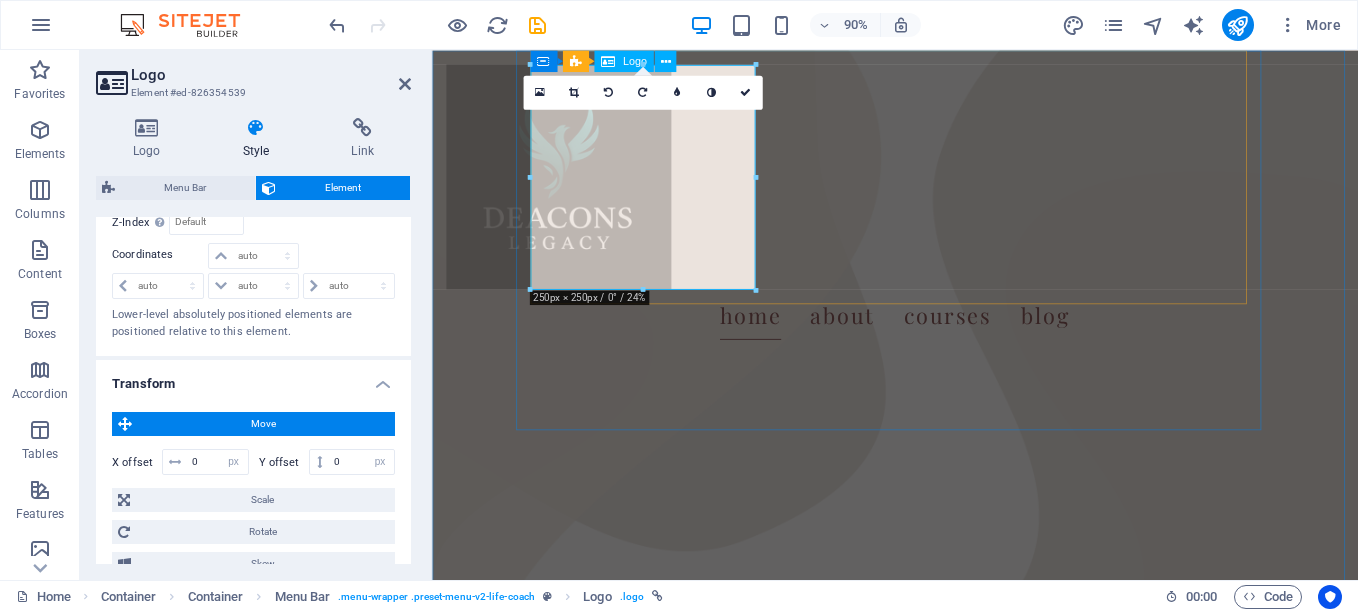 drag, startPoint x: 1185, startPoint y: 226, endPoint x: 594, endPoint y: 174, distance: 593.28326 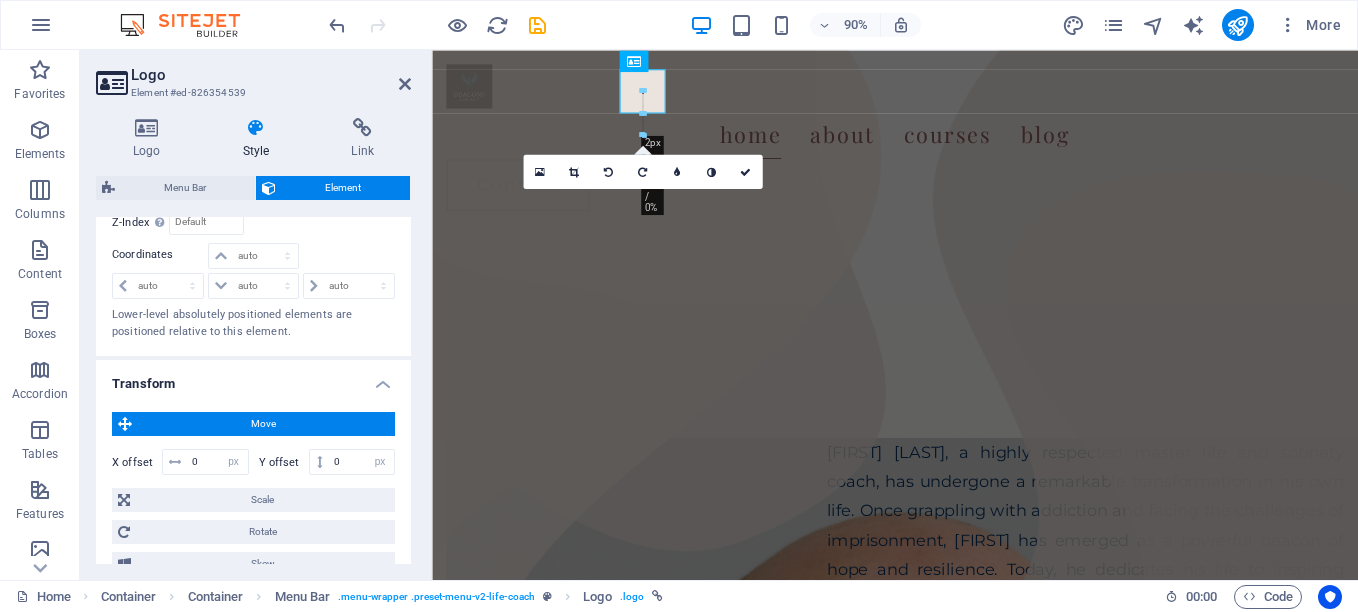 click at bounding box center [659, 420] 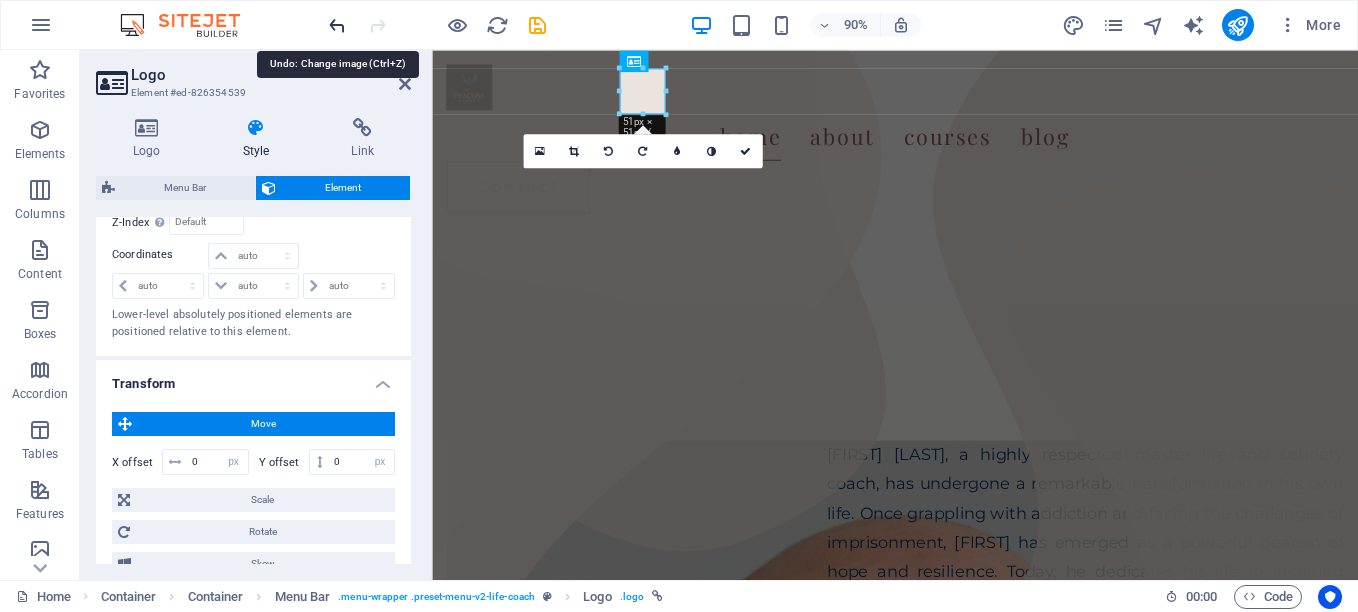 click at bounding box center [337, 25] 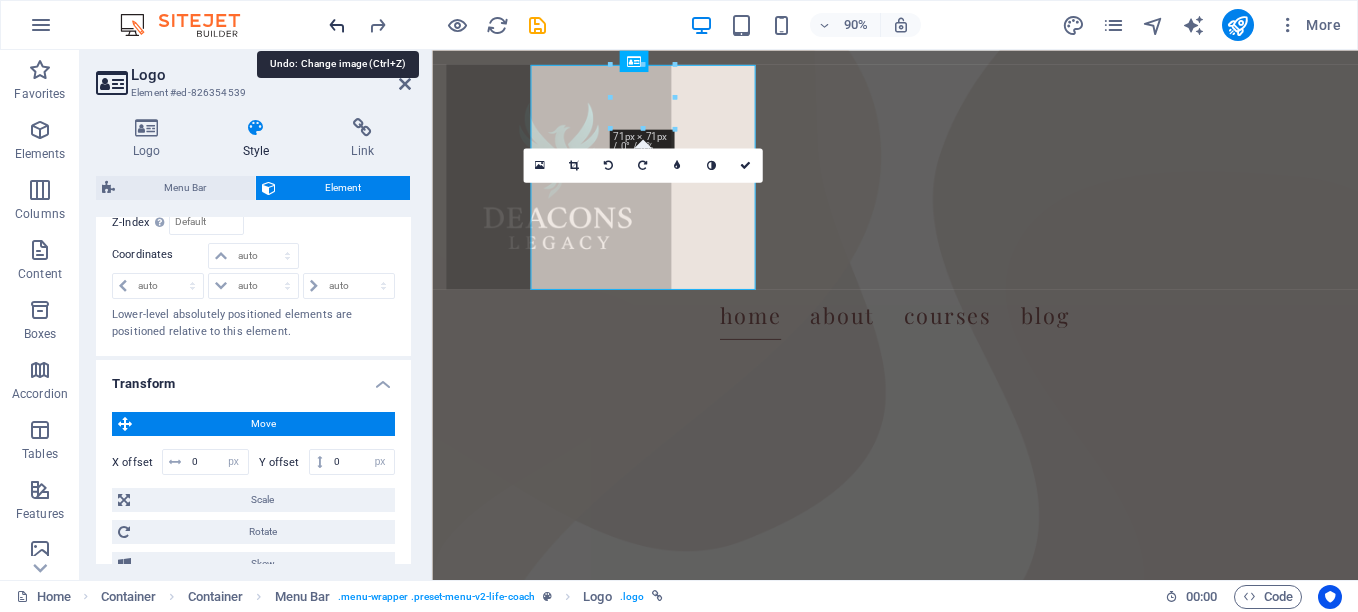 click at bounding box center (337, 25) 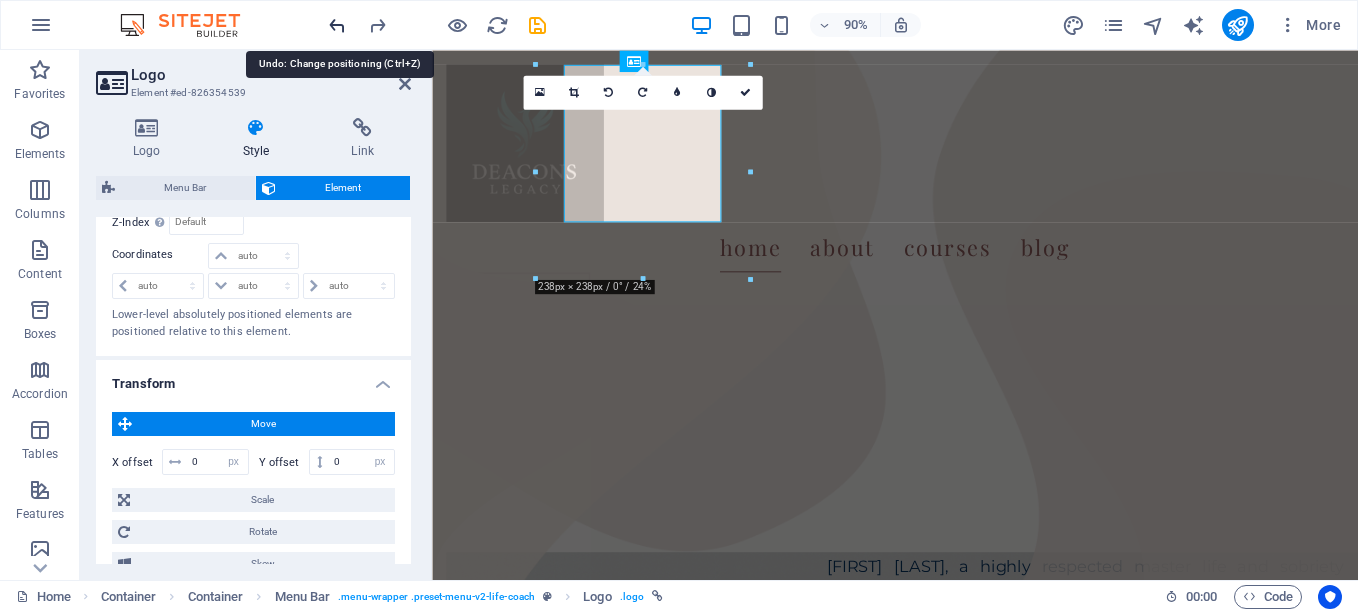 click at bounding box center (337, 25) 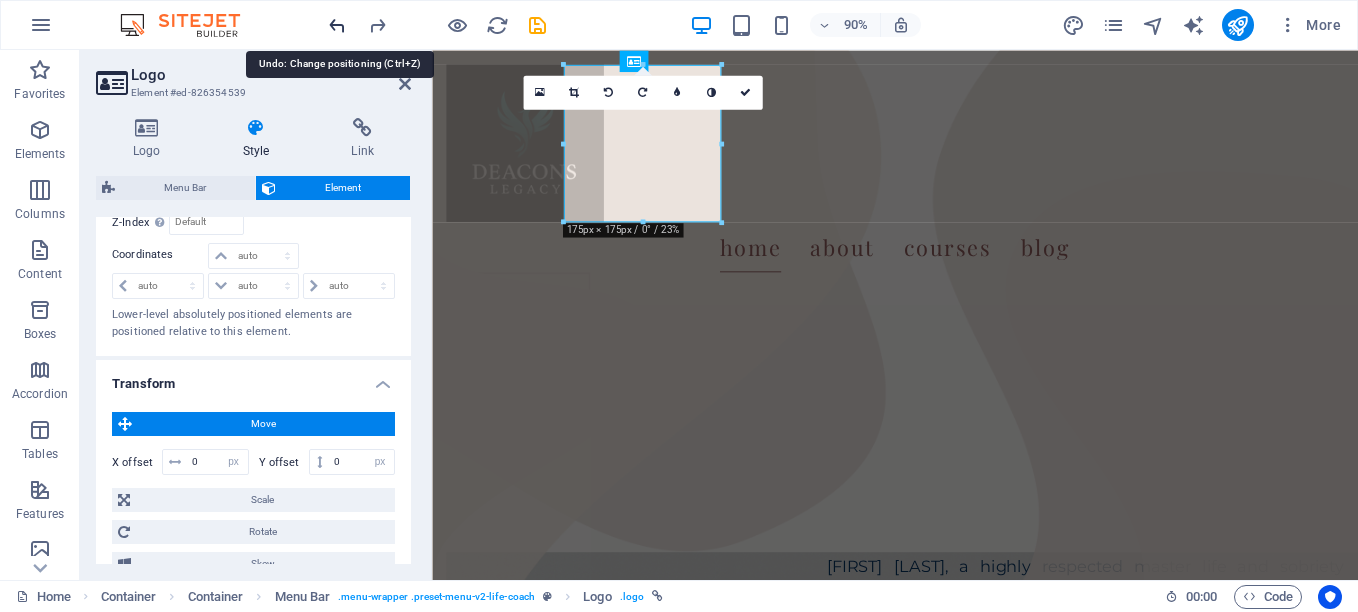 click at bounding box center [337, 25] 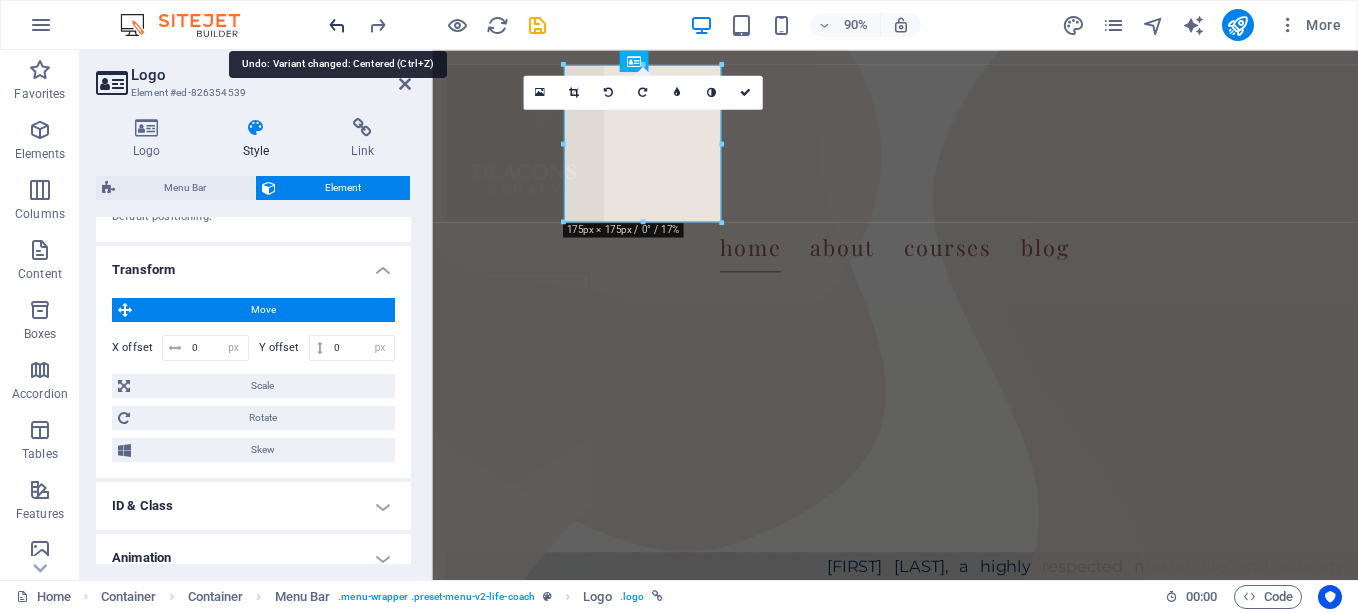scroll, scrollTop: 584, scrollLeft: 0, axis: vertical 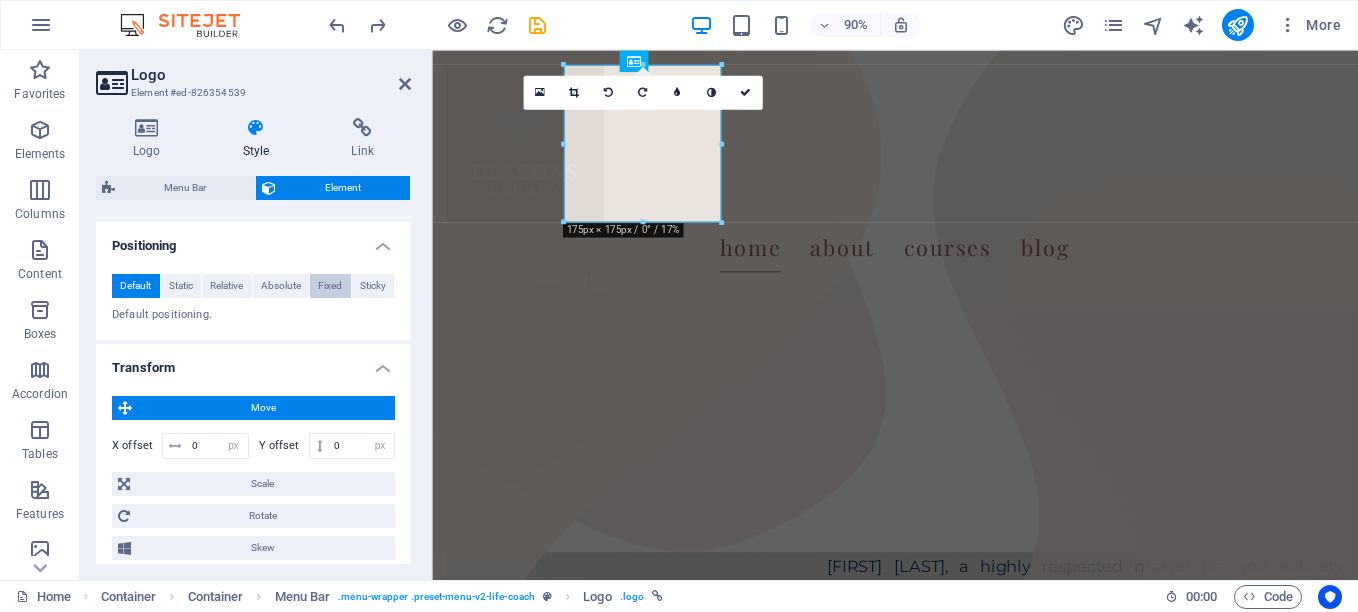 click on "Fixed" at bounding box center [330, 286] 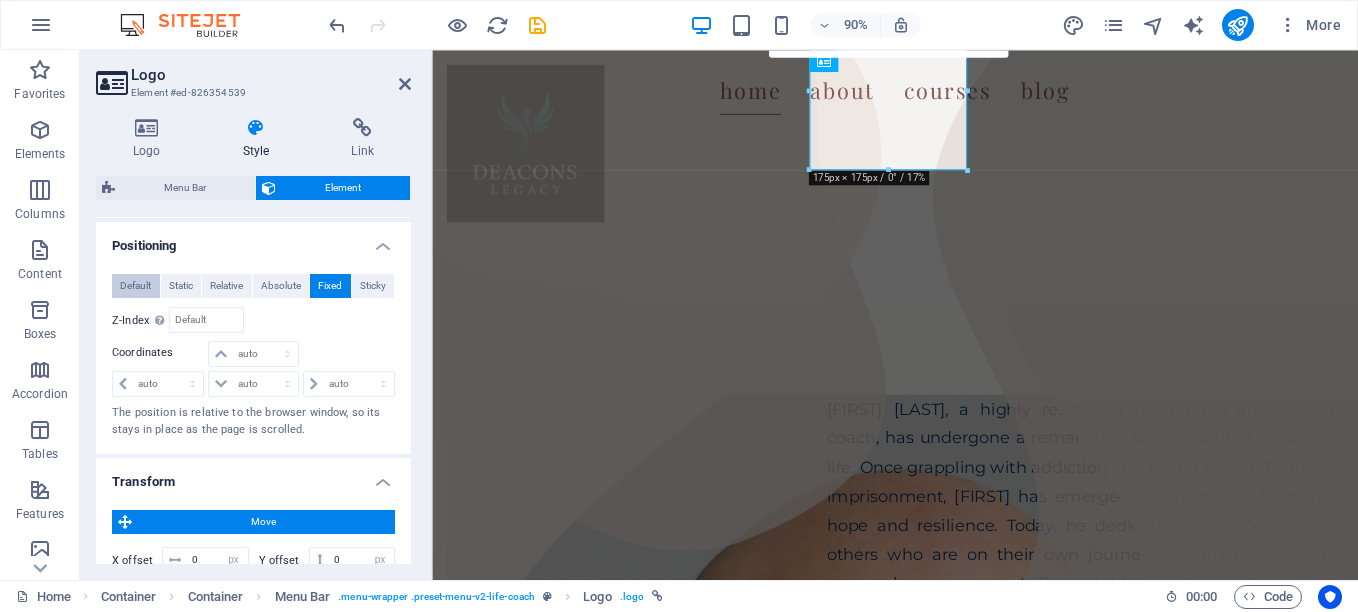 click on "Default" at bounding box center [135, 286] 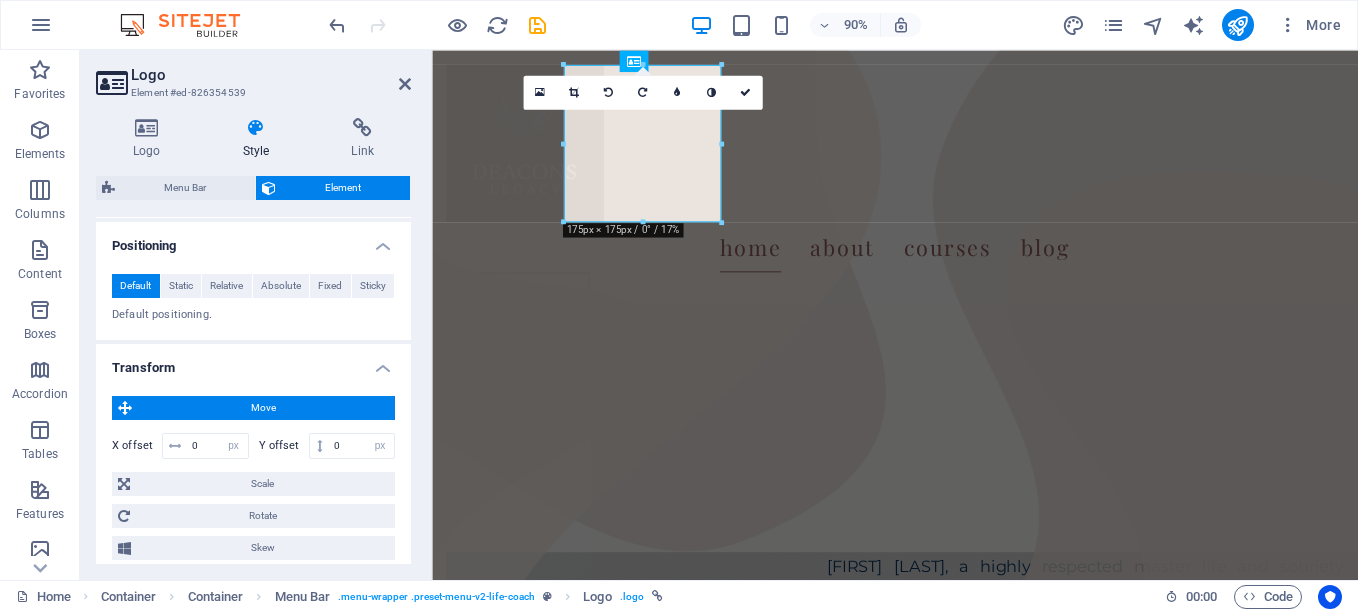 click on "Positioning" at bounding box center (253, 240) 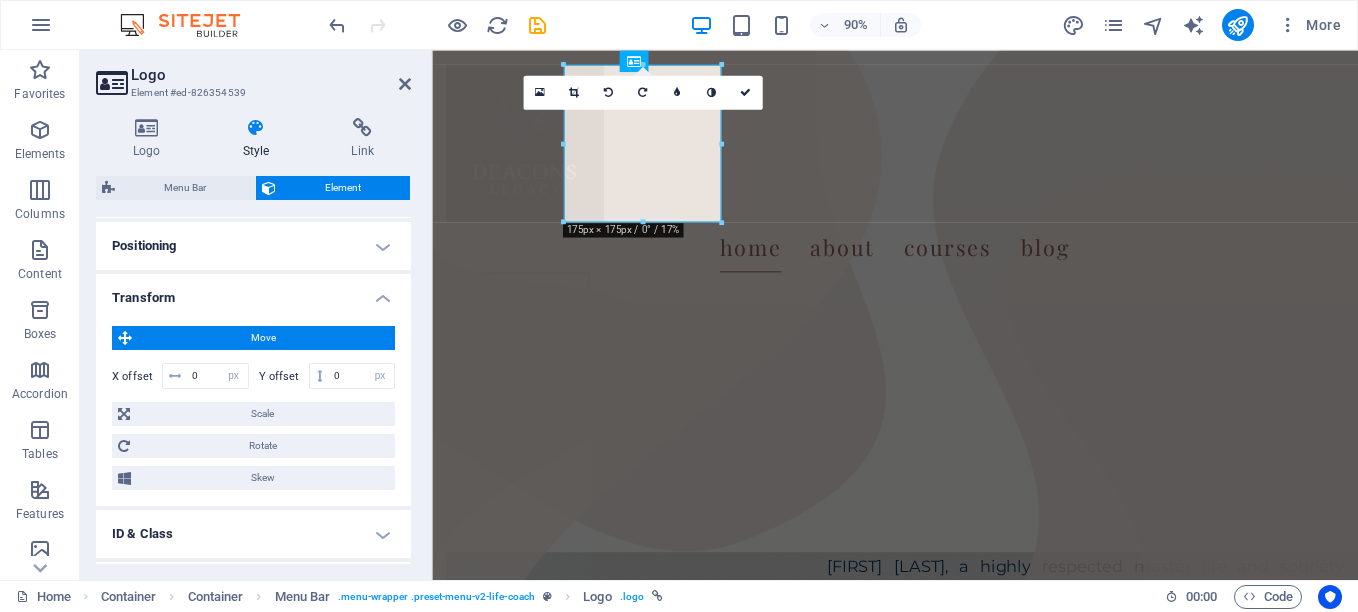 click on "Positioning" at bounding box center [253, 246] 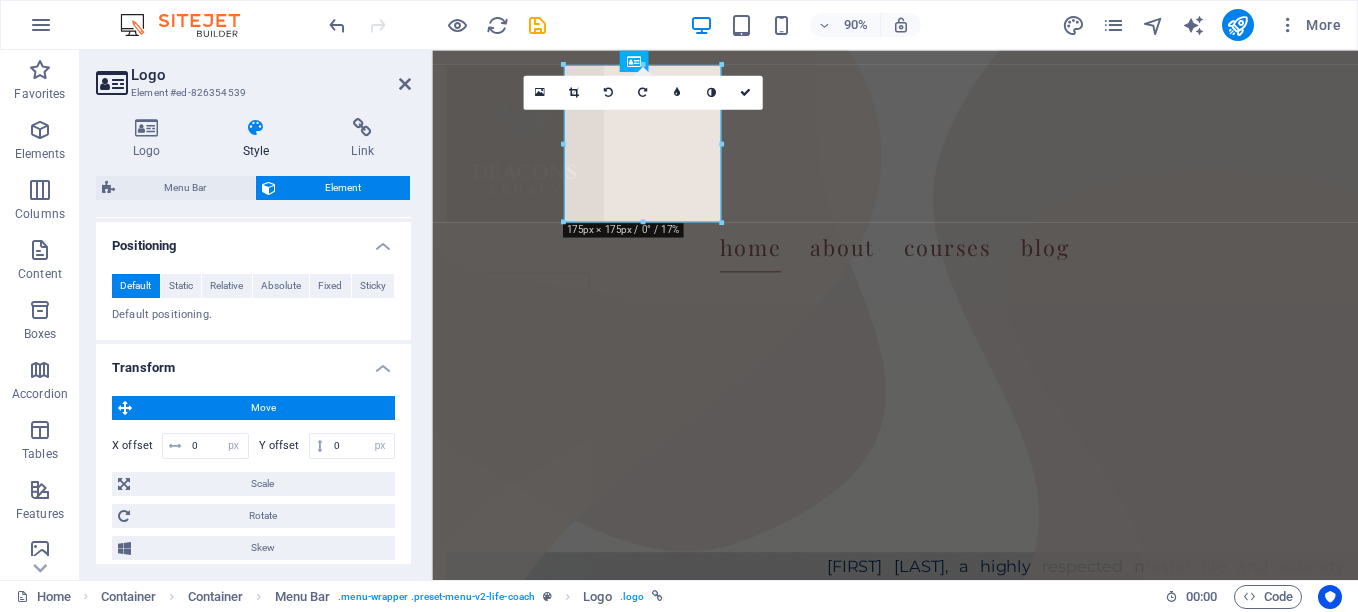 drag, startPoint x: 404, startPoint y: 414, endPoint x: 409, endPoint y: 387, distance: 27.45906 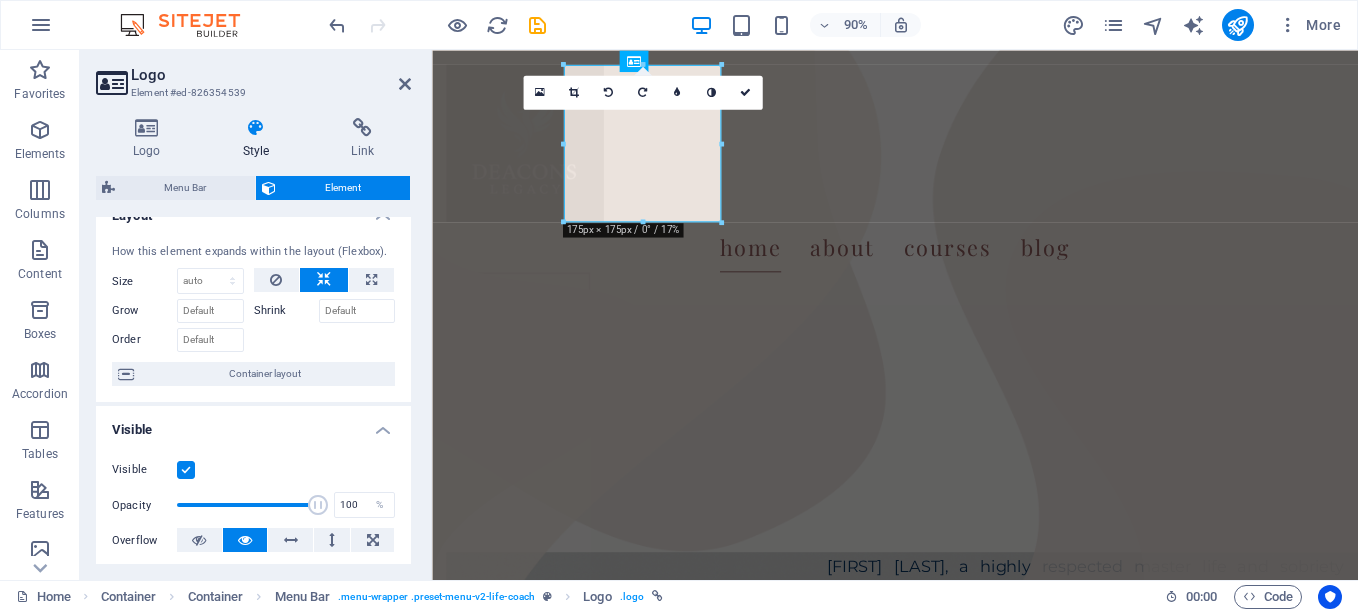 scroll, scrollTop: 0, scrollLeft: 0, axis: both 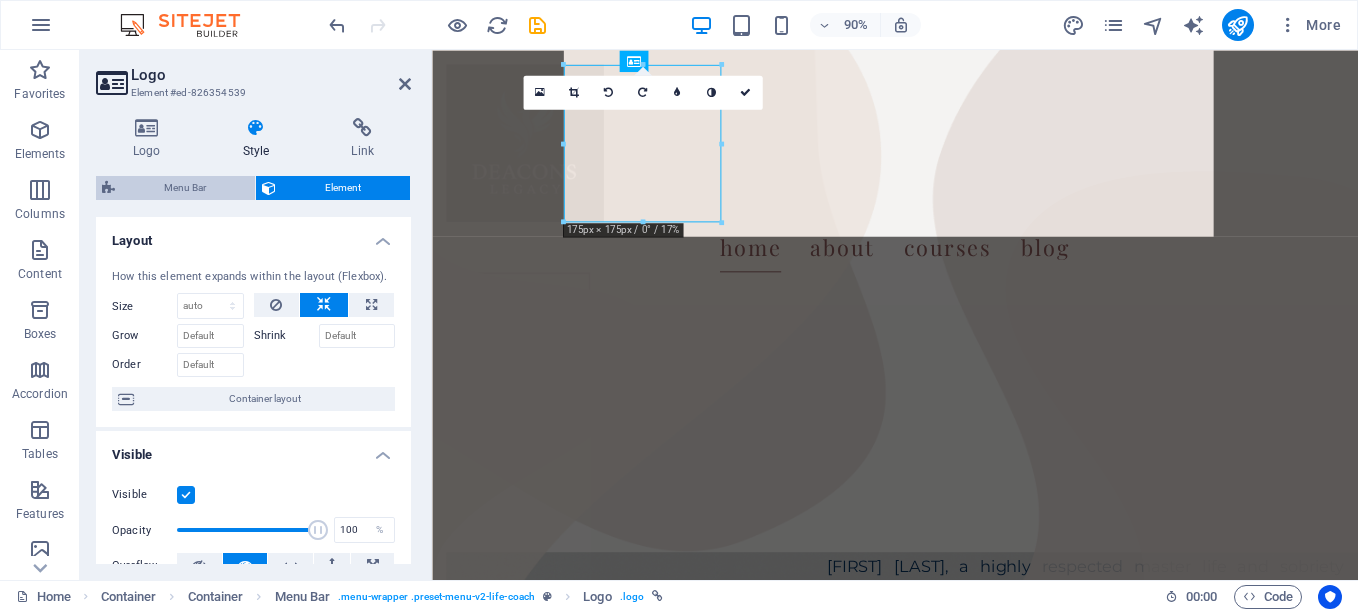 click on "Menu Bar" at bounding box center [185, 188] 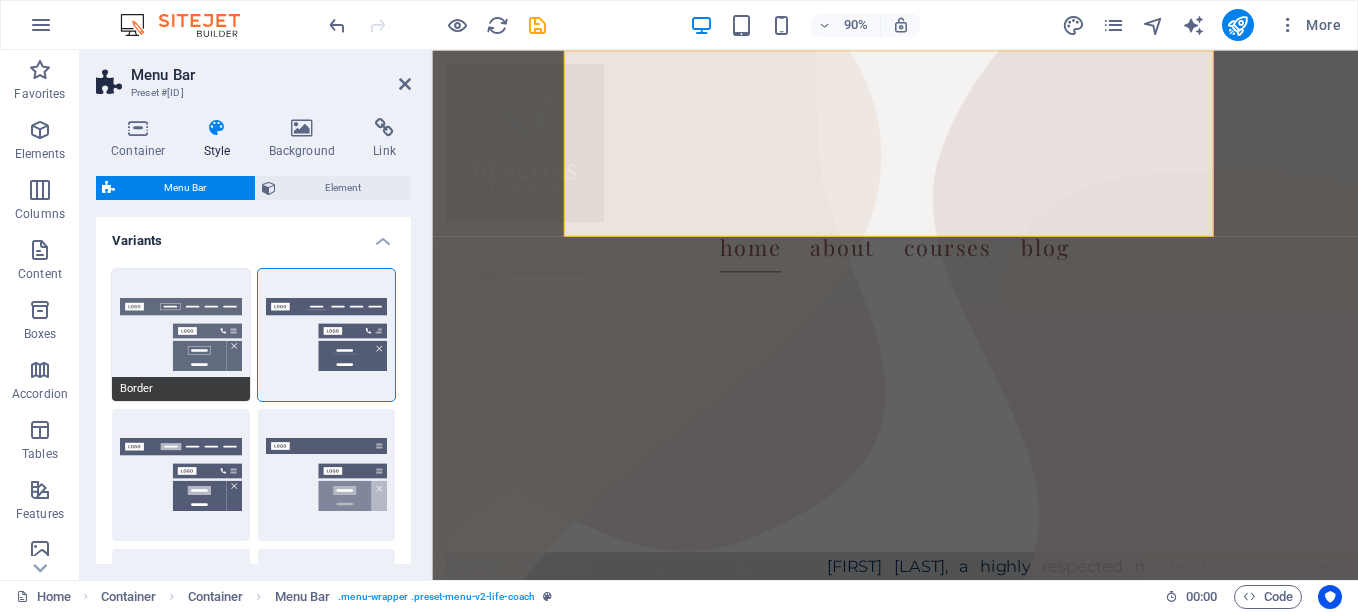 click on "Border" at bounding box center [181, 335] 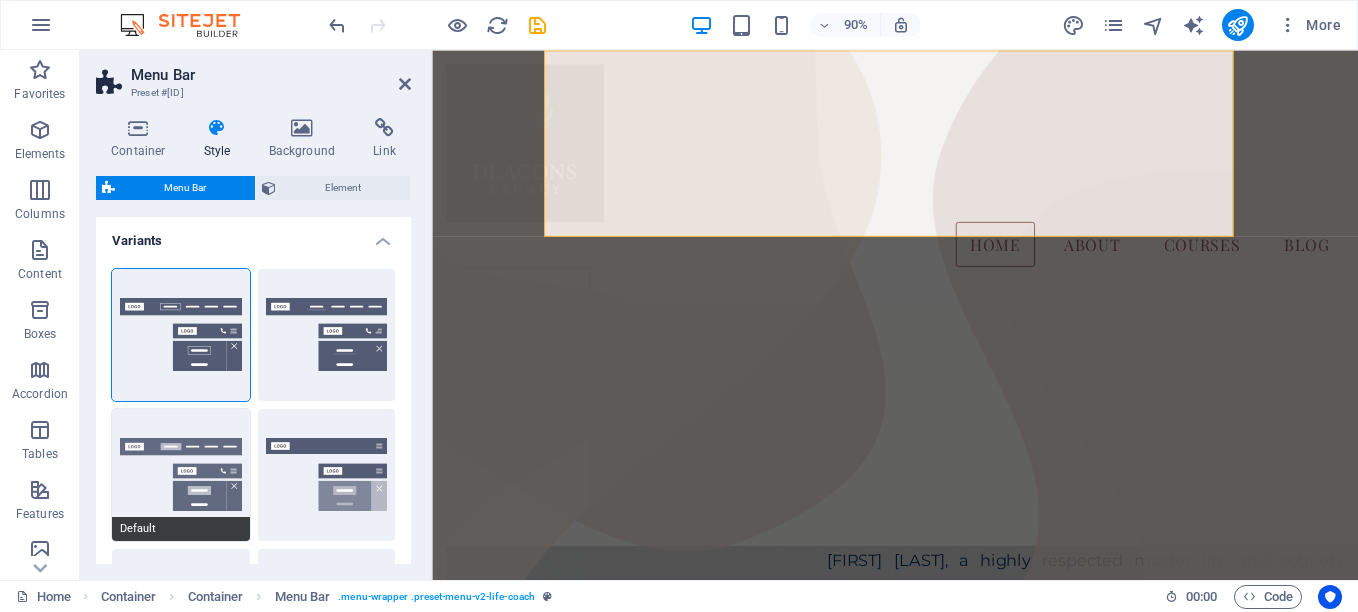 click on "Default" at bounding box center (181, 529) 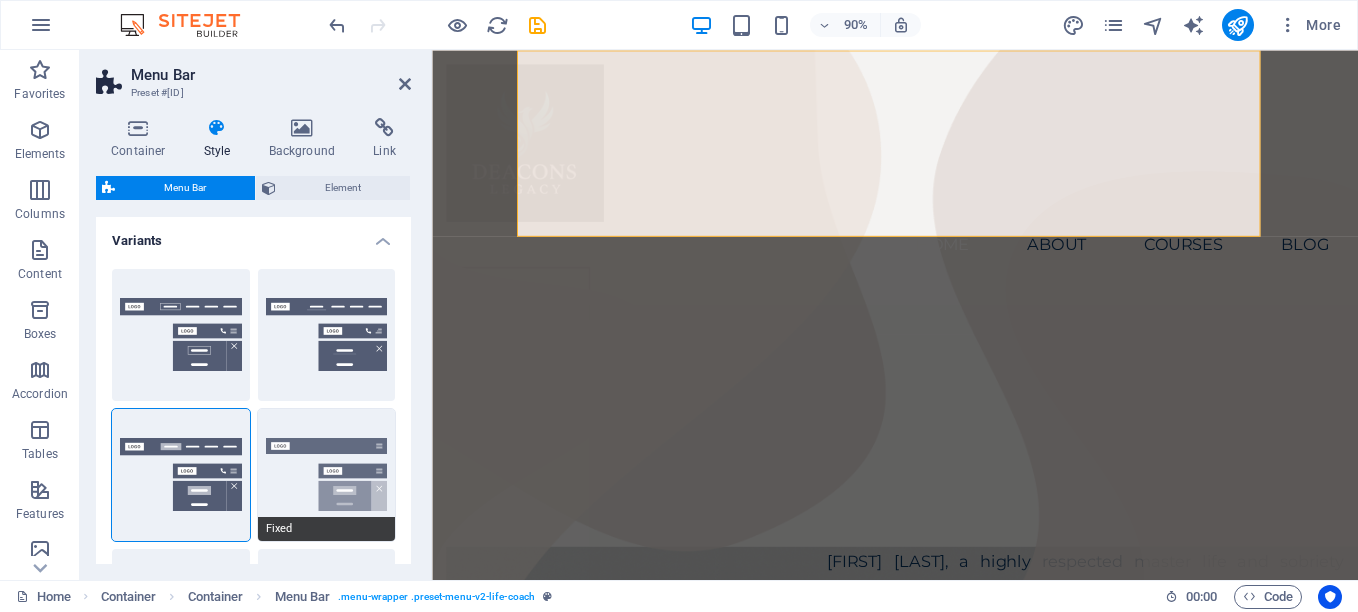 click on "Fixed" at bounding box center (327, 475) 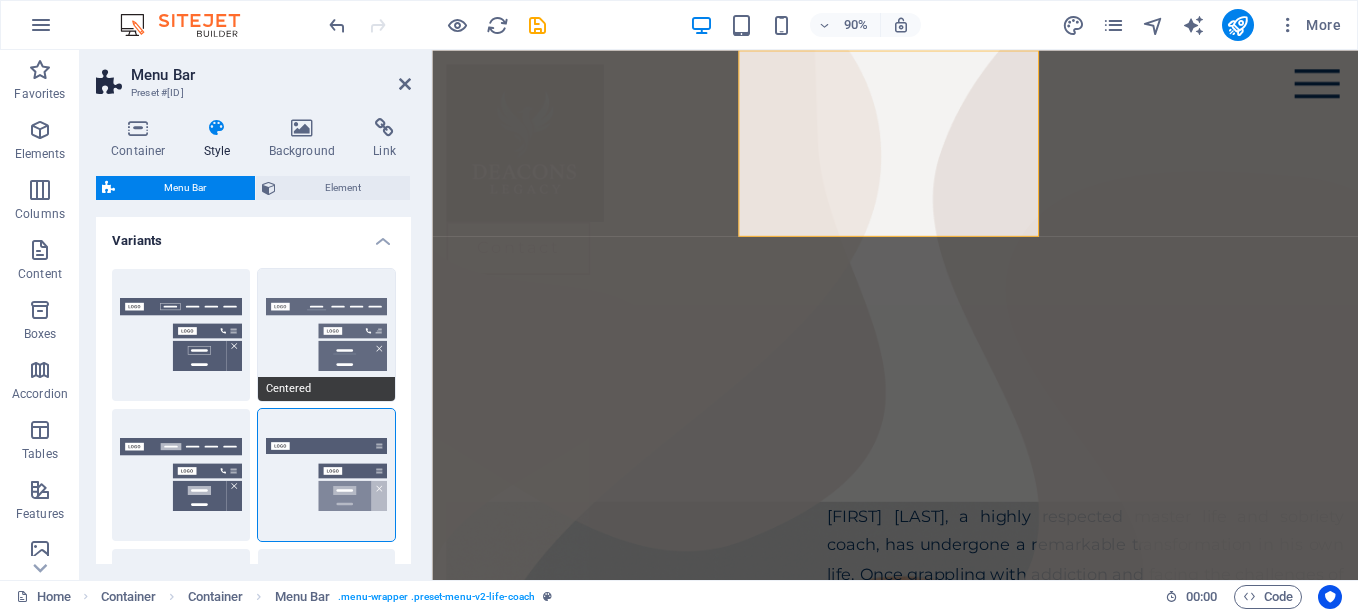 click on "Centered" at bounding box center [327, 335] 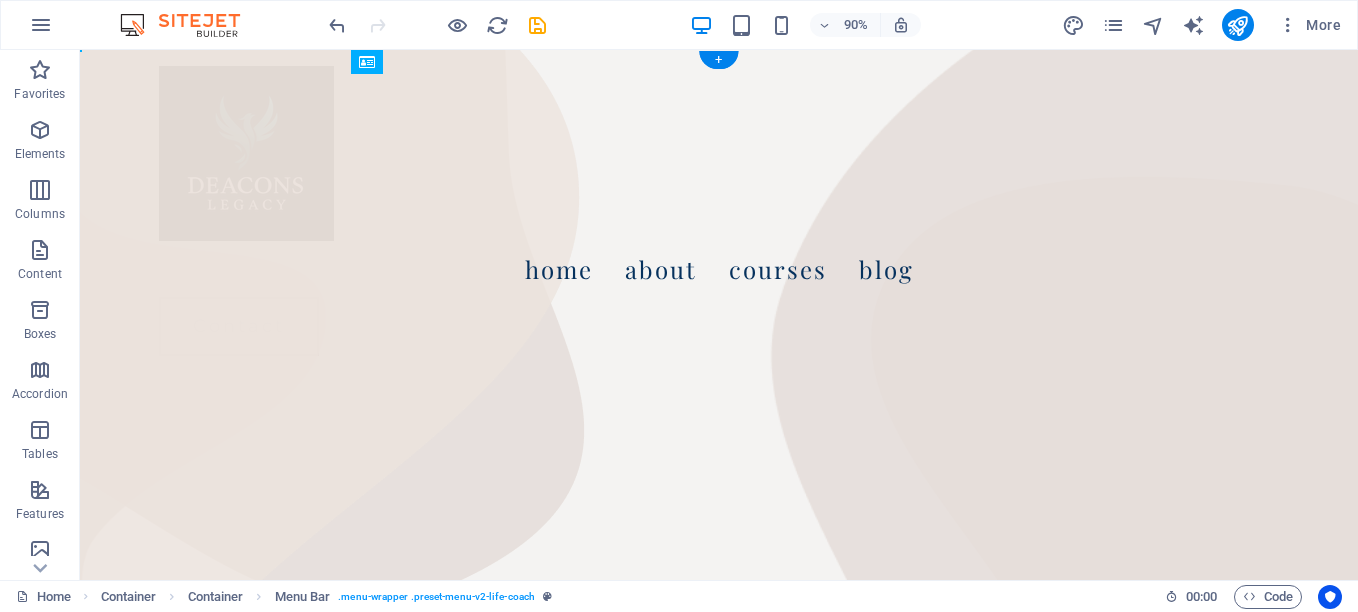 drag, startPoint x: 306, startPoint y: 184, endPoint x: 567, endPoint y: 160, distance: 262.10114 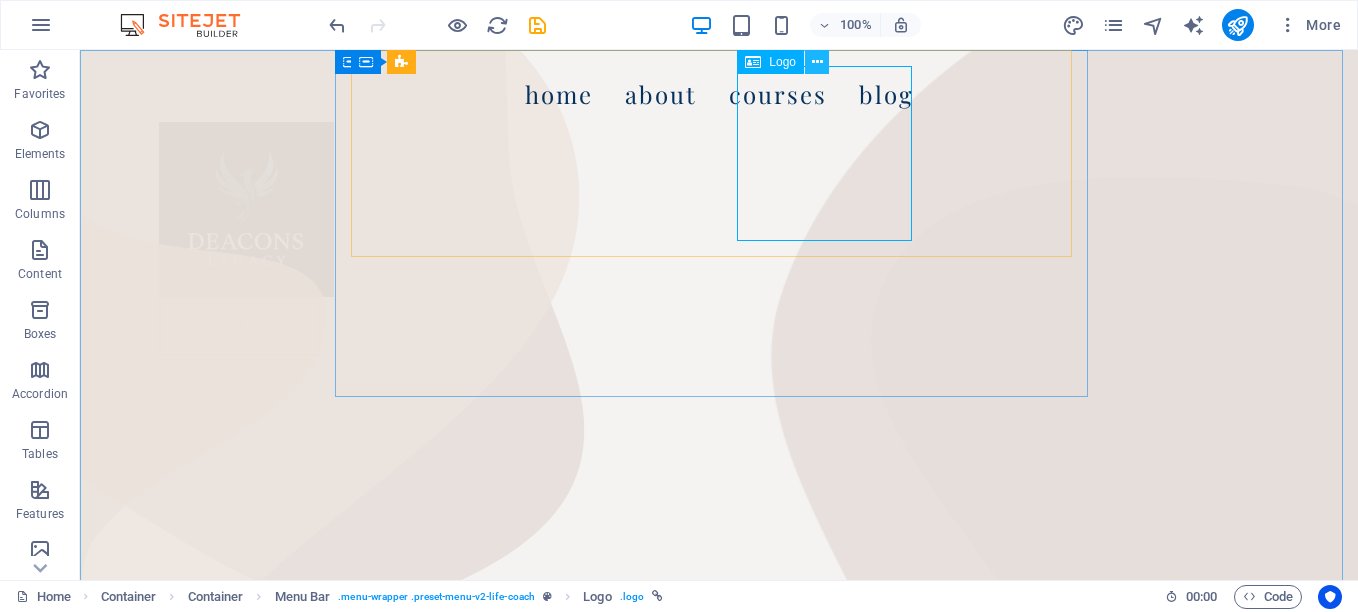 click at bounding box center [817, 62] 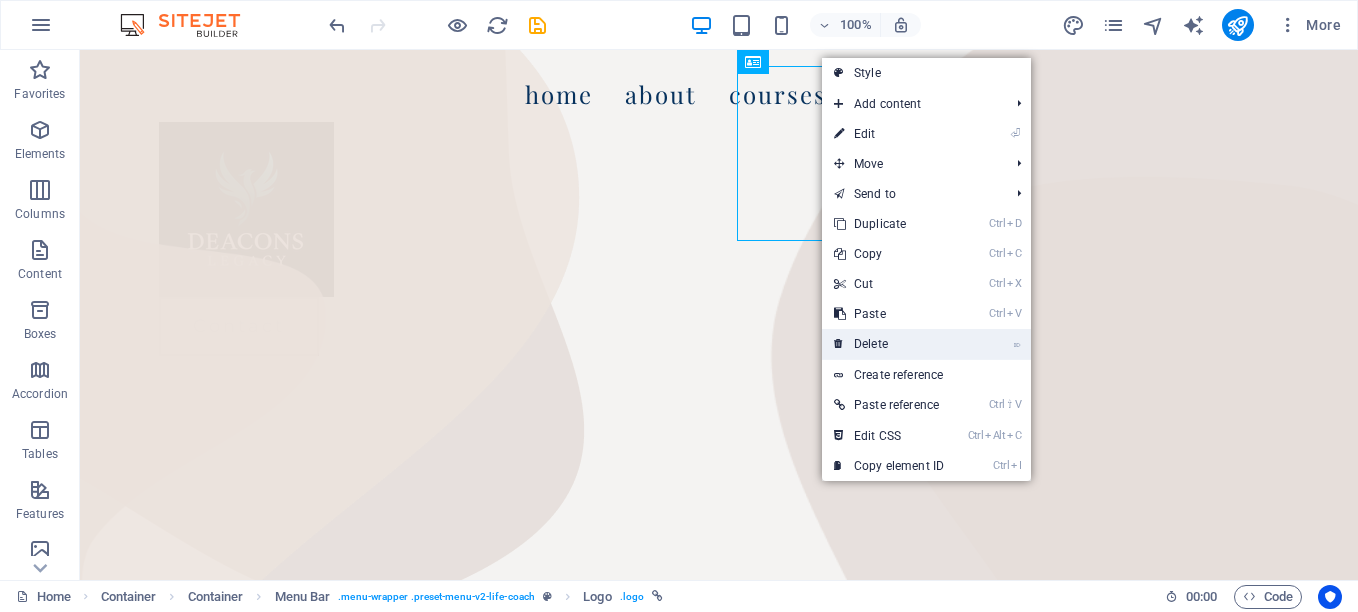 click on "⌦  Delete" at bounding box center (889, 344) 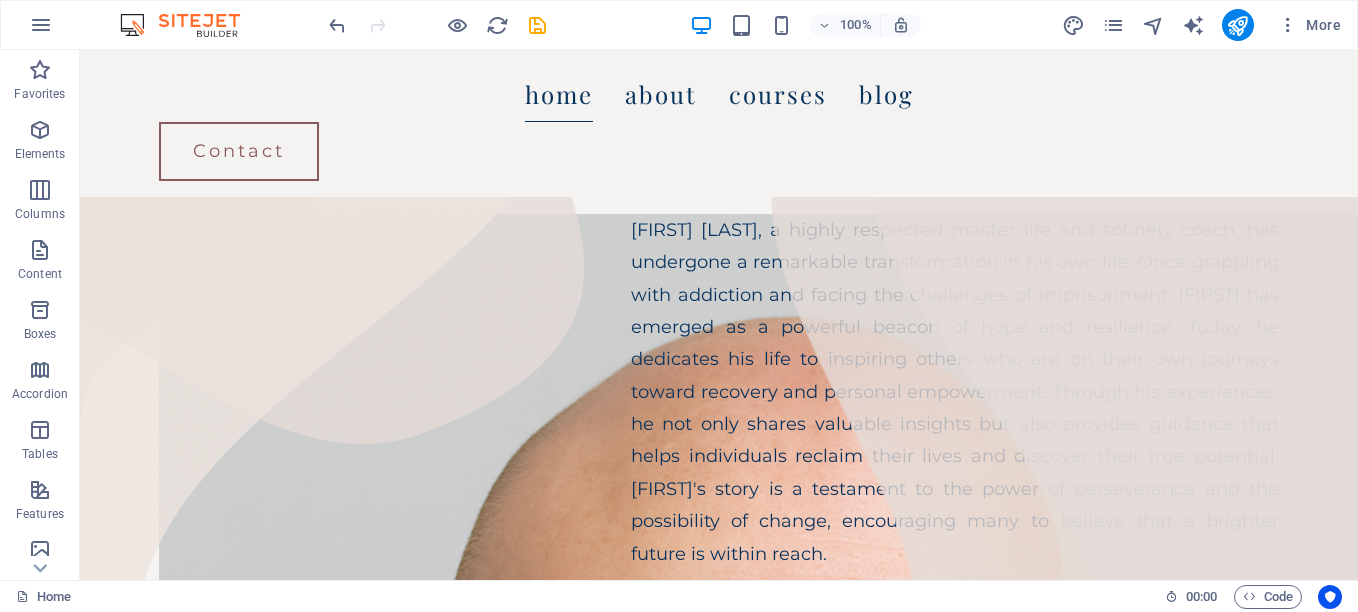 scroll, scrollTop: 0, scrollLeft: 0, axis: both 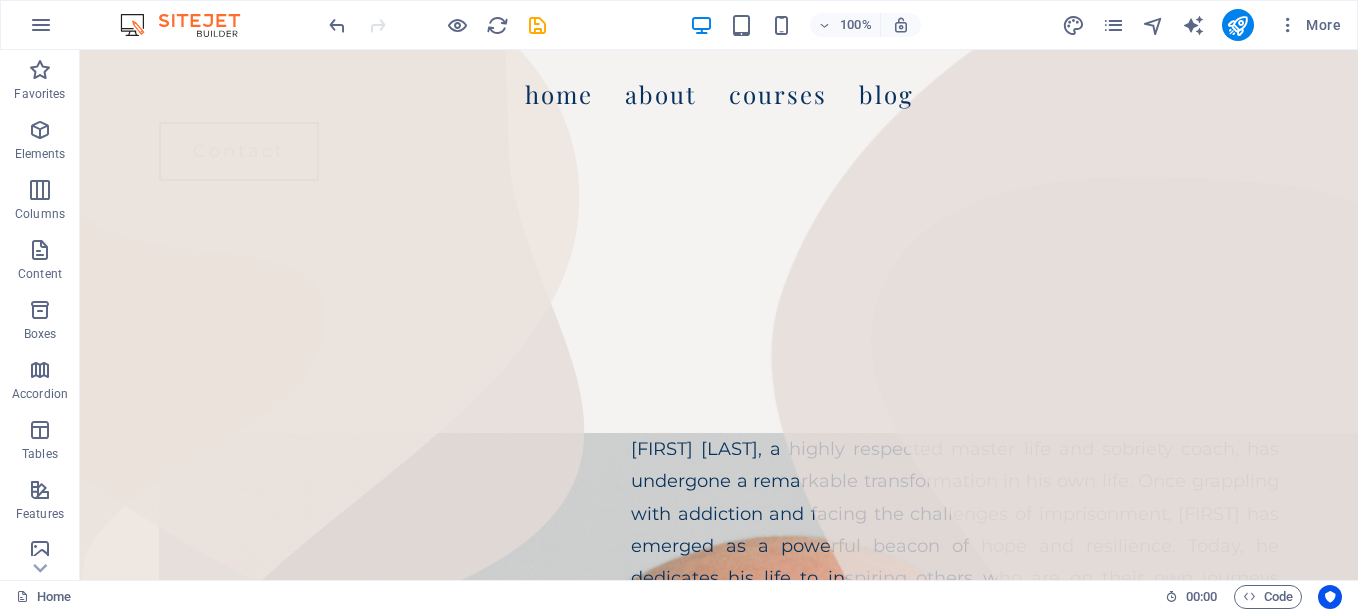 drag, startPoint x: 1352, startPoint y: 111, endPoint x: 1437, endPoint y: 84, distance: 89.1852 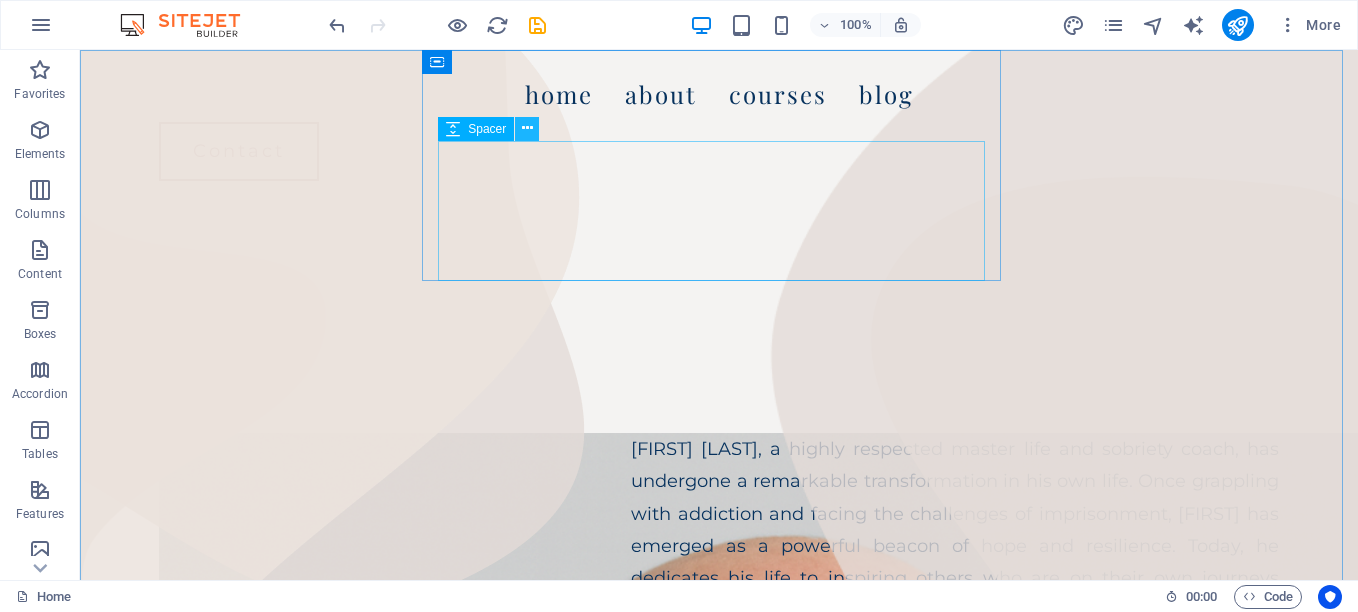 click at bounding box center (527, 129) 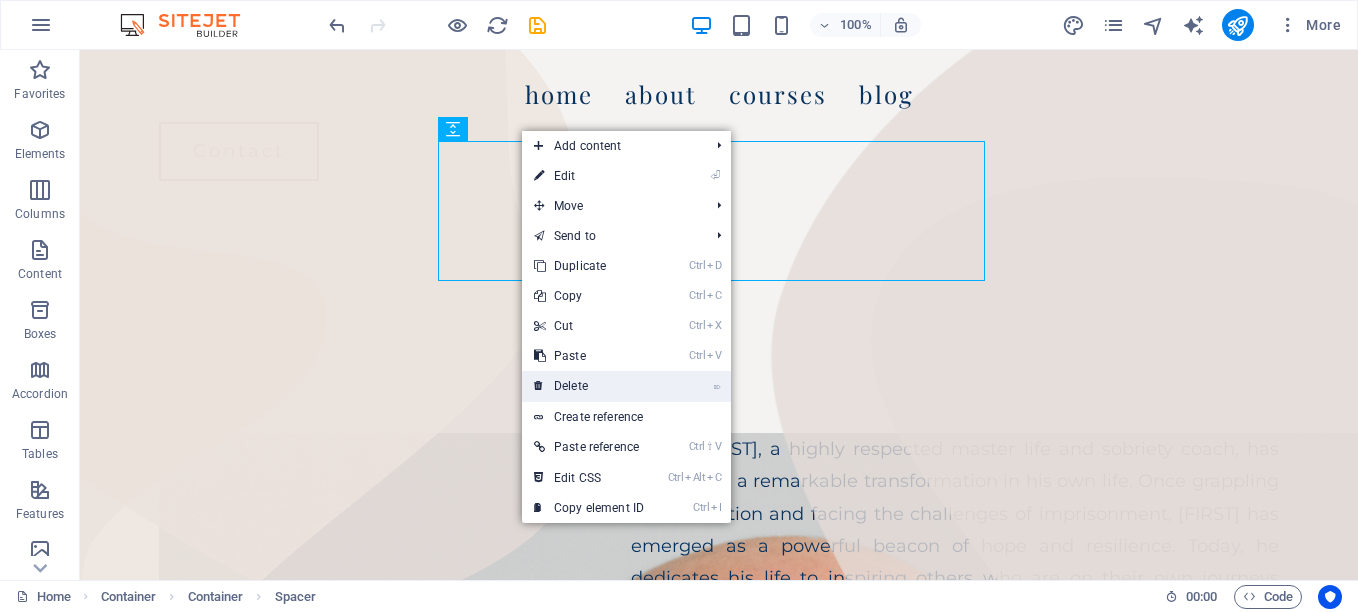 click on "⌦  Delete" at bounding box center [589, 386] 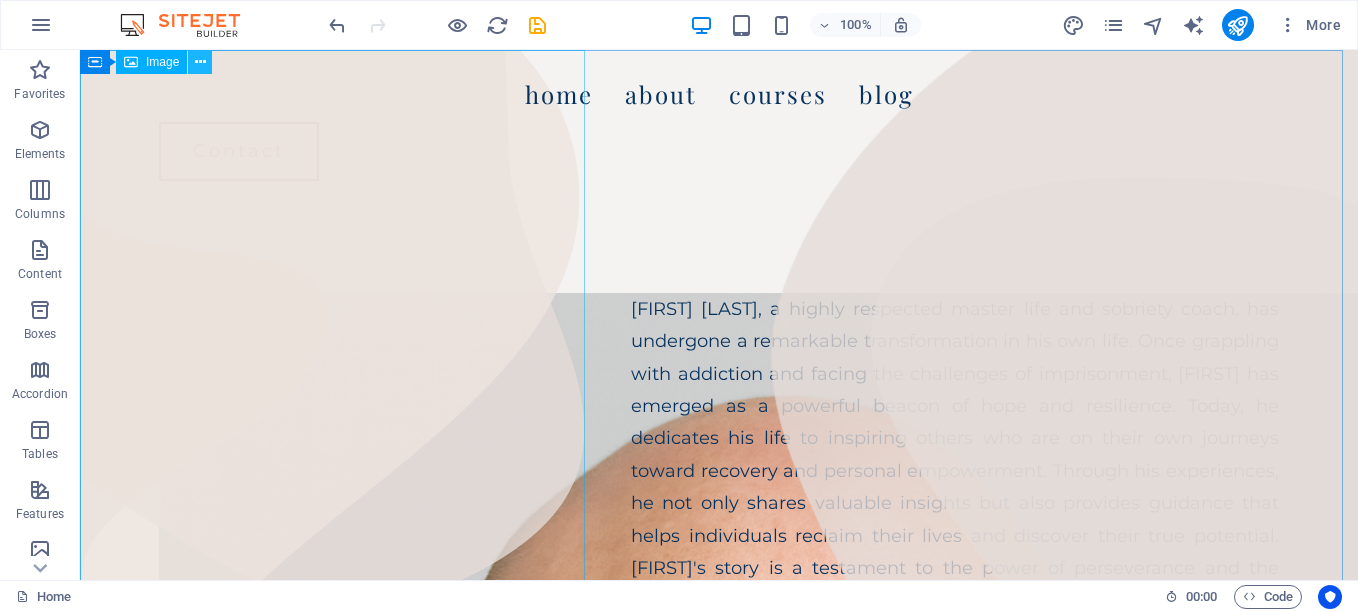 click at bounding box center (200, 62) 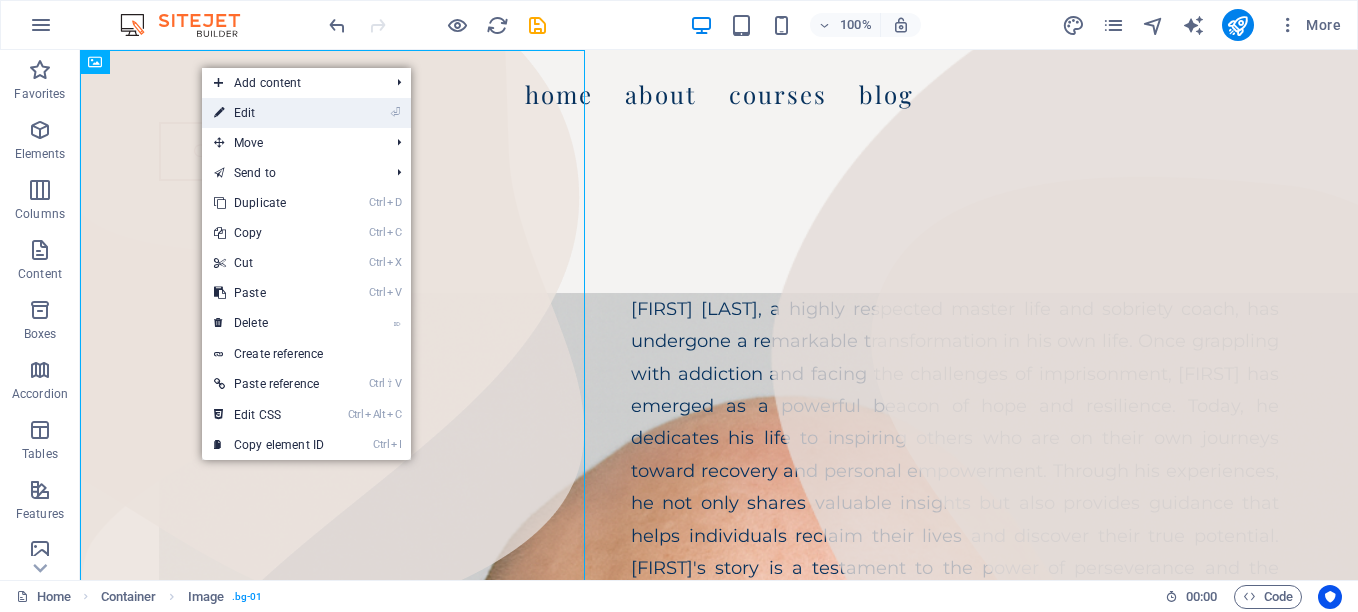 click at bounding box center [219, 113] 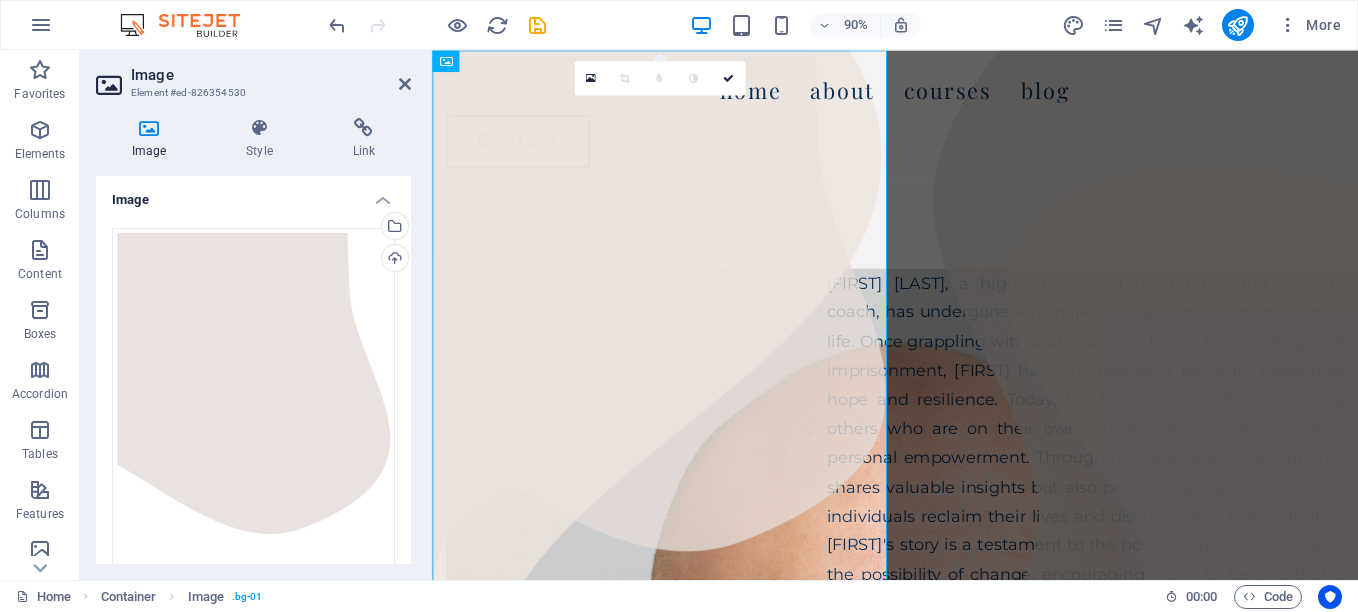 drag, startPoint x: 406, startPoint y: 199, endPoint x: 418, endPoint y: 263, distance: 65.11528 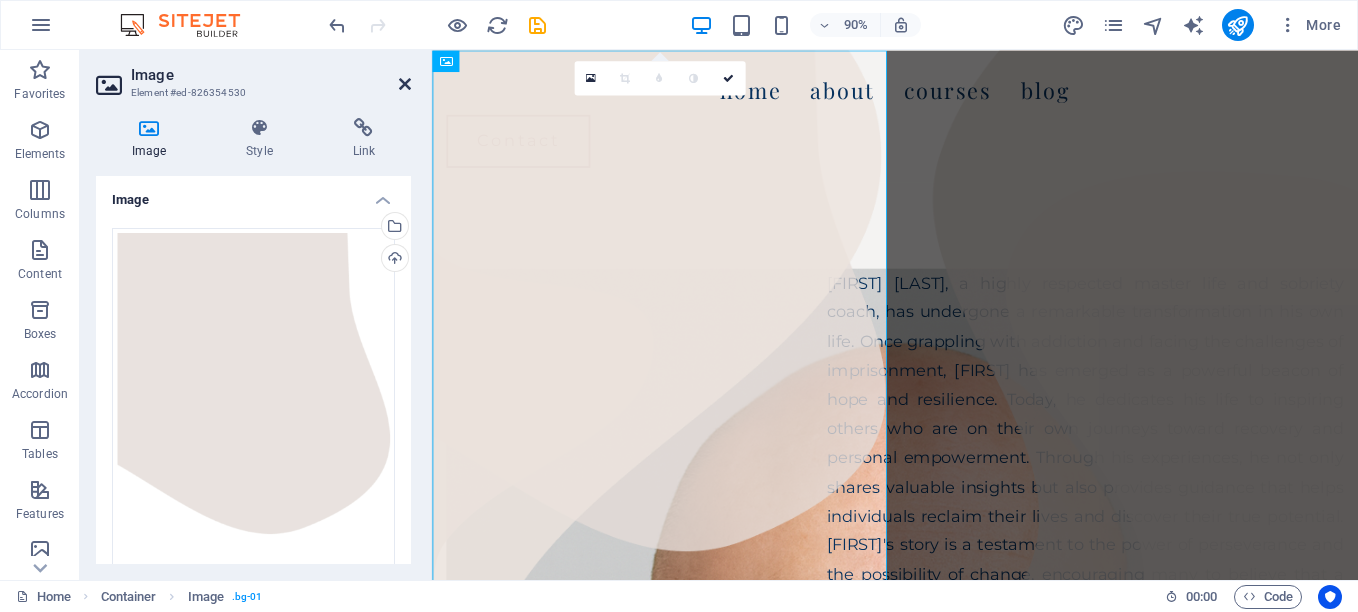 click at bounding box center (405, 84) 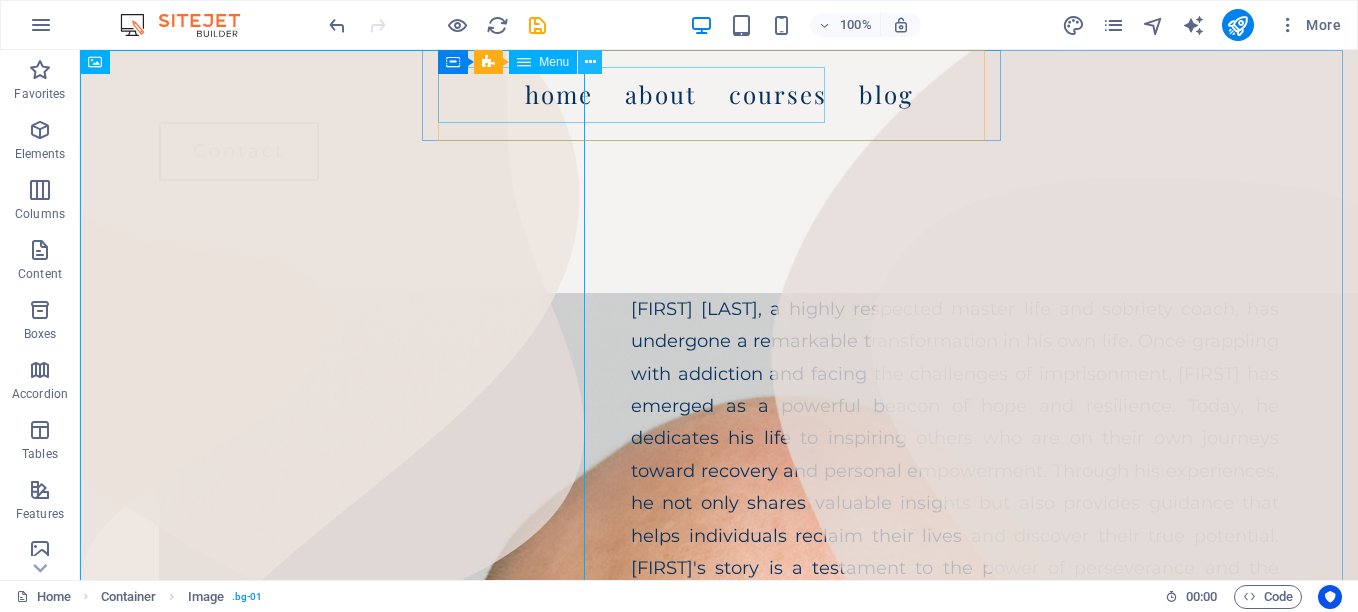 click at bounding box center [590, 62] 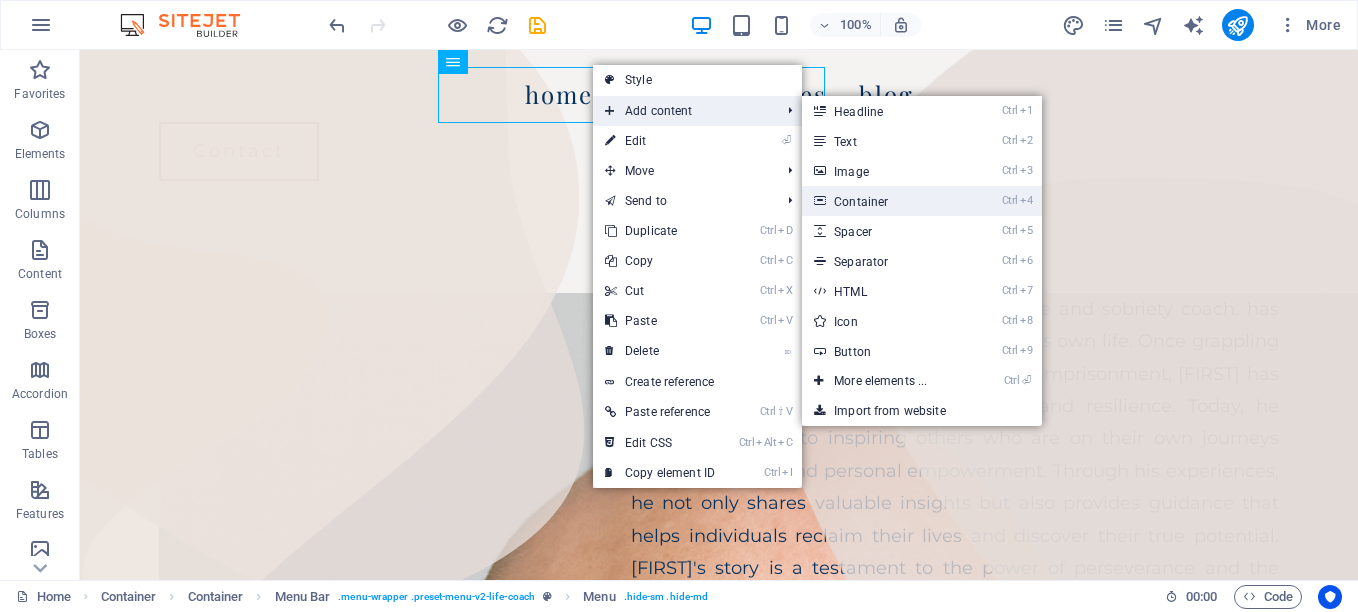 click on "Ctrl 4  Container" at bounding box center [884, 201] 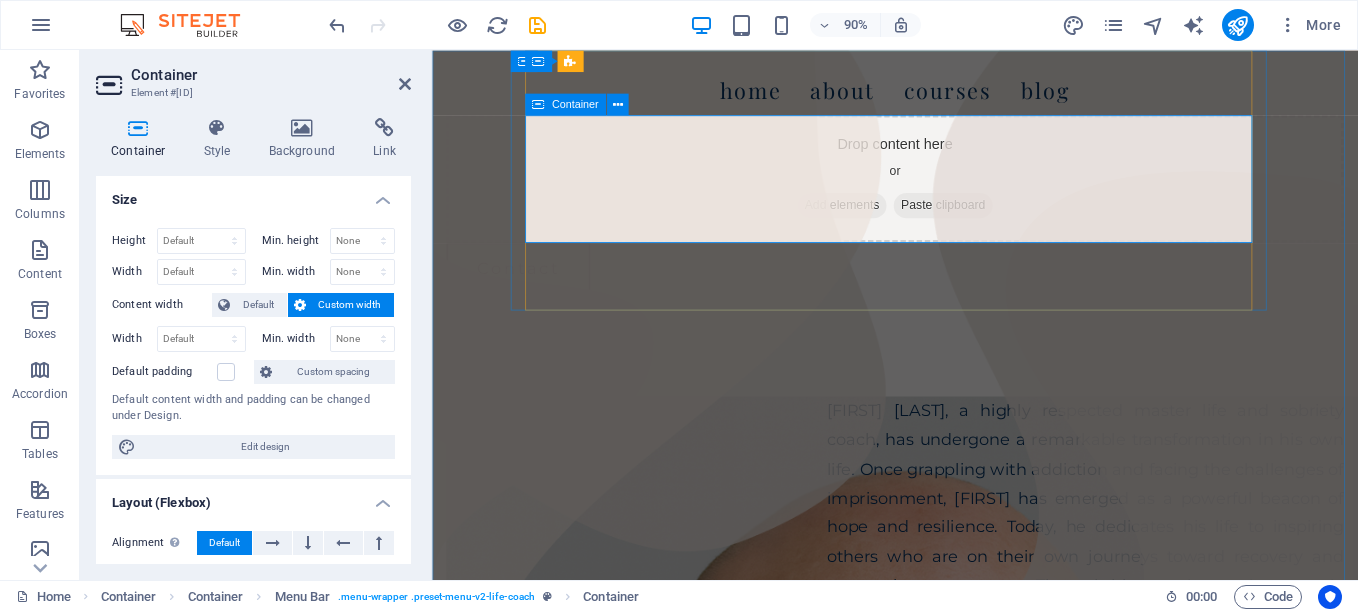 click on "Add elements" at bounding box center (887, 223) 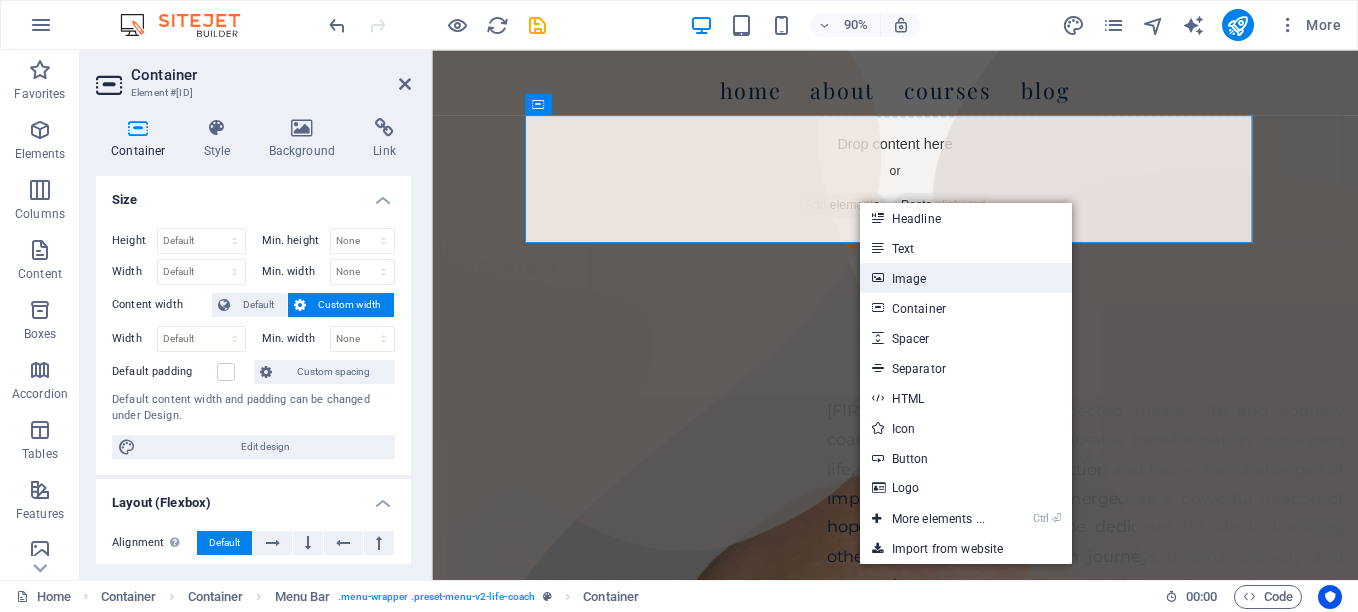 click on "Image" at bounding box center [966, 278] 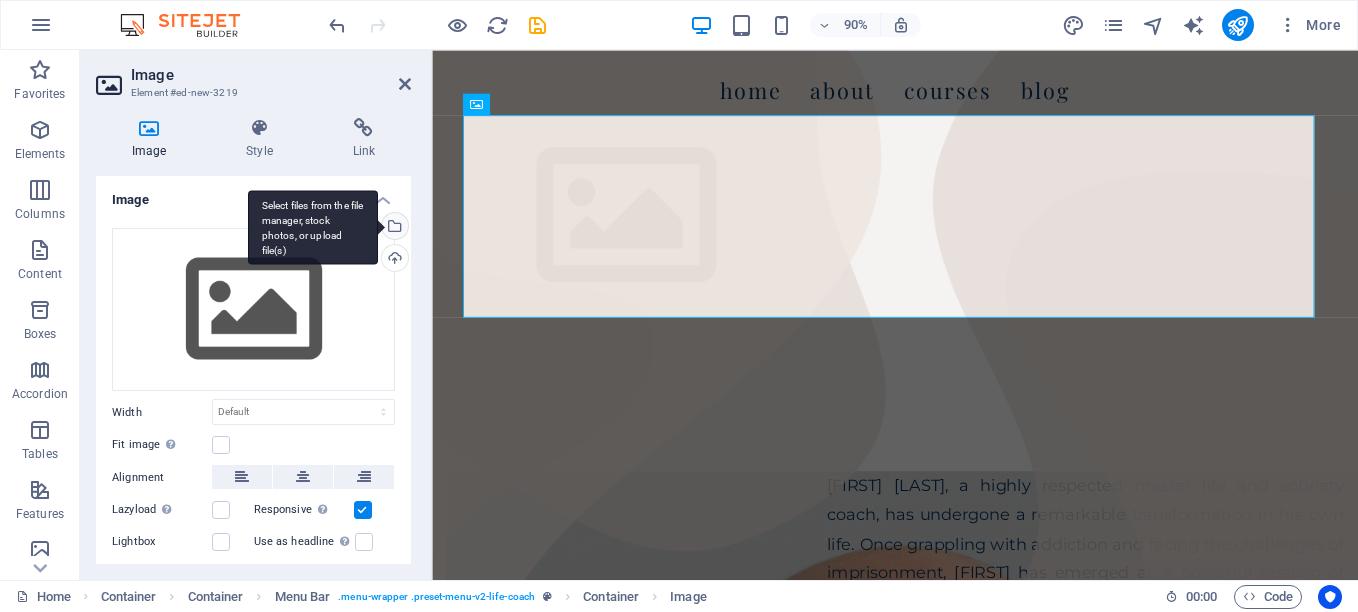 click on "Select files from the file manager, stock photos, or upload file(s)" at bounding box center [393, 228] 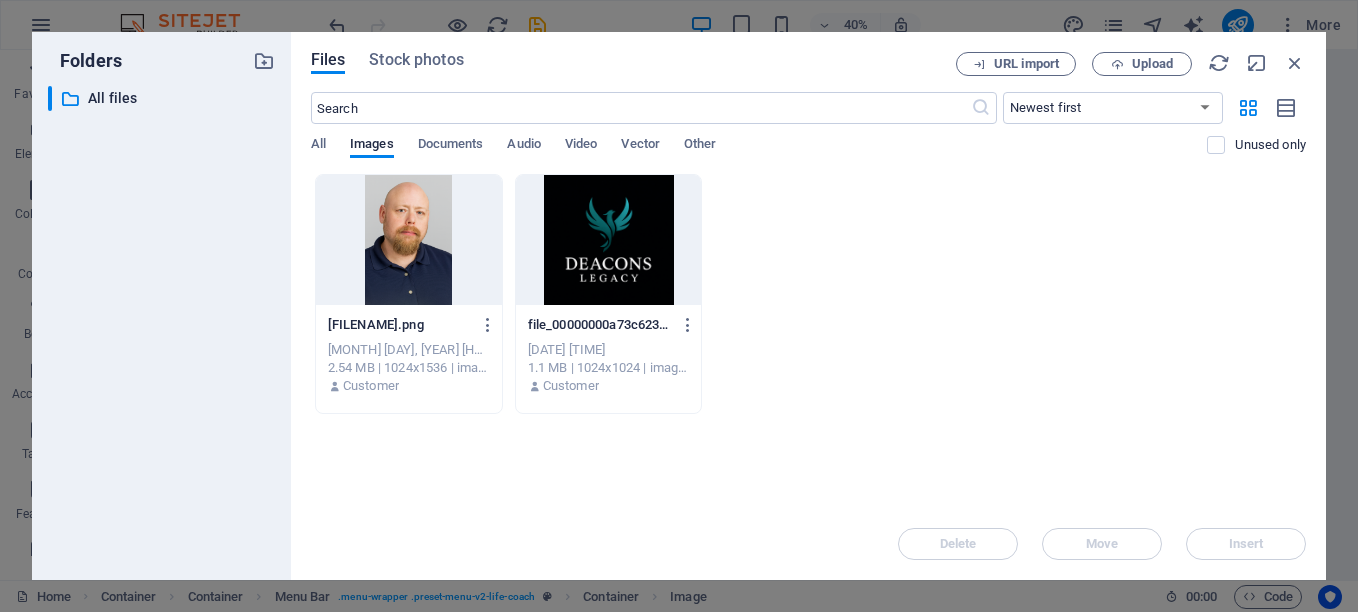 click at bounding box center [609, 240] 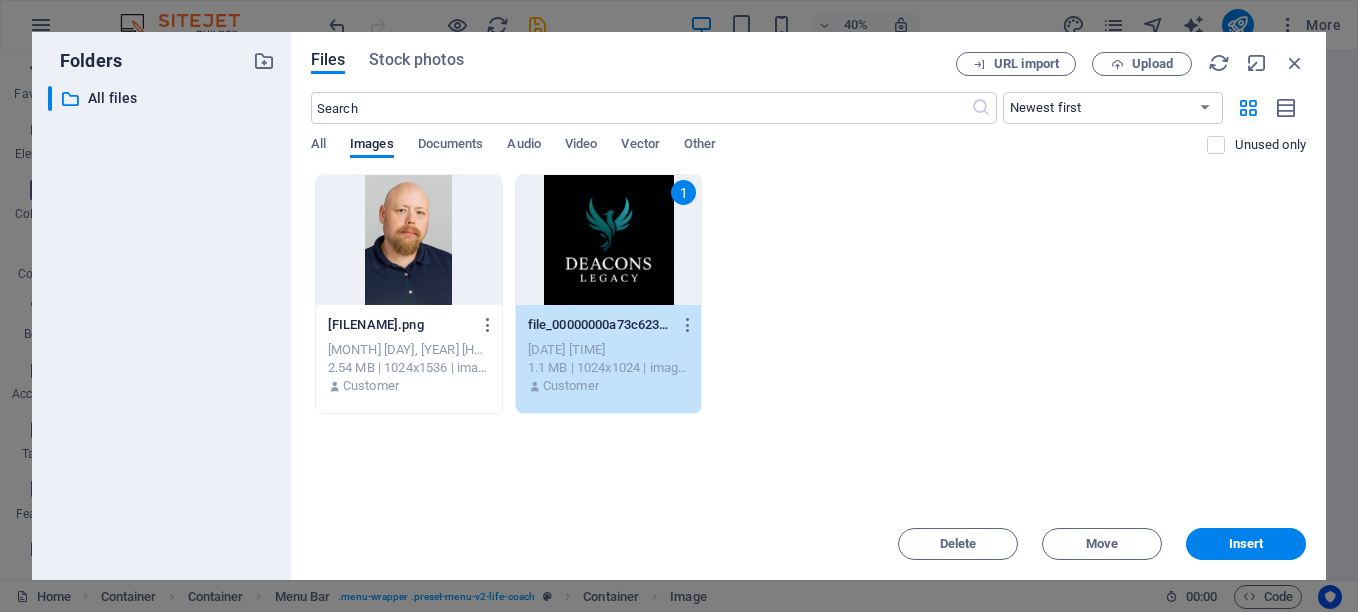 click on "1" at bounding box center (609, 240) 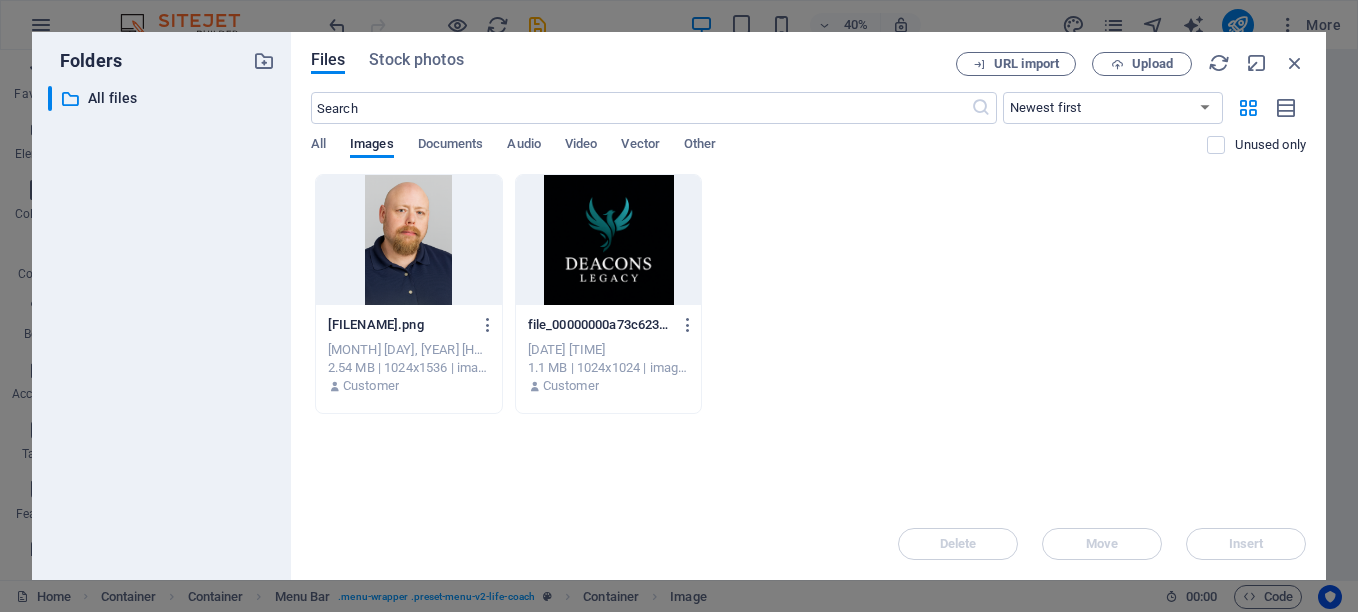 click at bounding box center (609, 240) 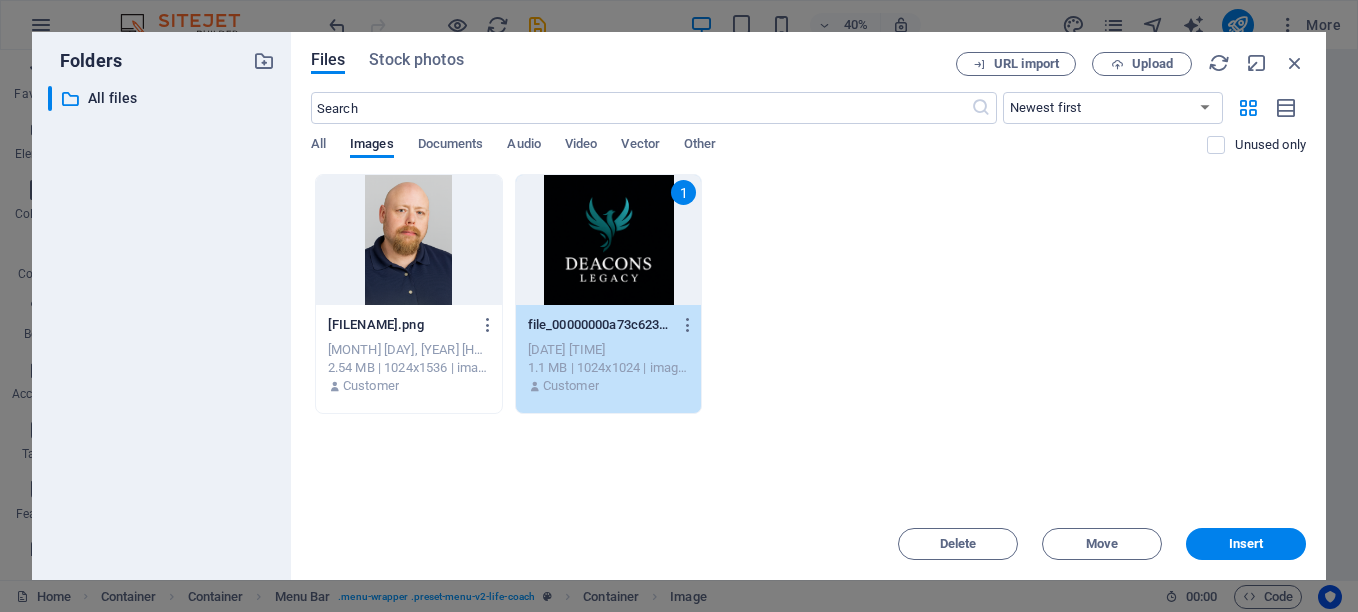 click on "Drop files here to upload them instantly [FILENAME] [FILENAME] [DATE] [TIME] [SIZE] | [DIMENSIONS] | [TYPE] Customer [FILENAME] [FILENAME] [DATE] [TIME] [SIZE] | [DIMENSIONS] | [TYPE] Customer" at bounding box center (808, 341) 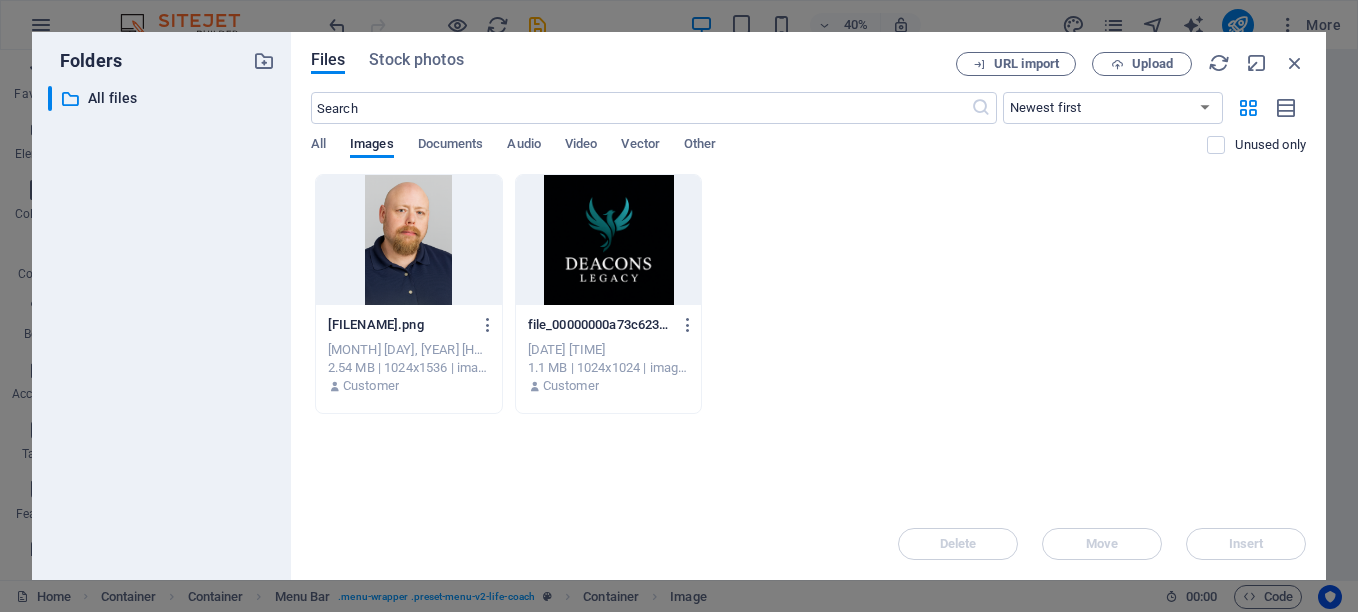click at bounding box center [609, 240] 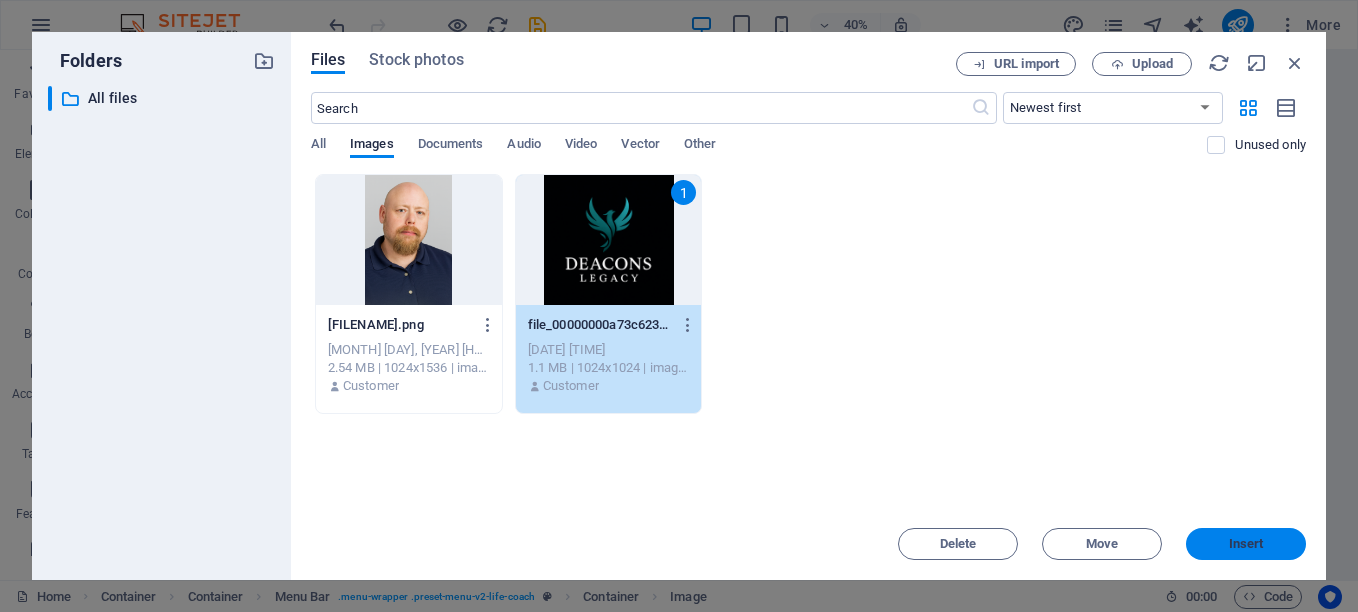 click on "Insert" at bounding box center [1246, 544] 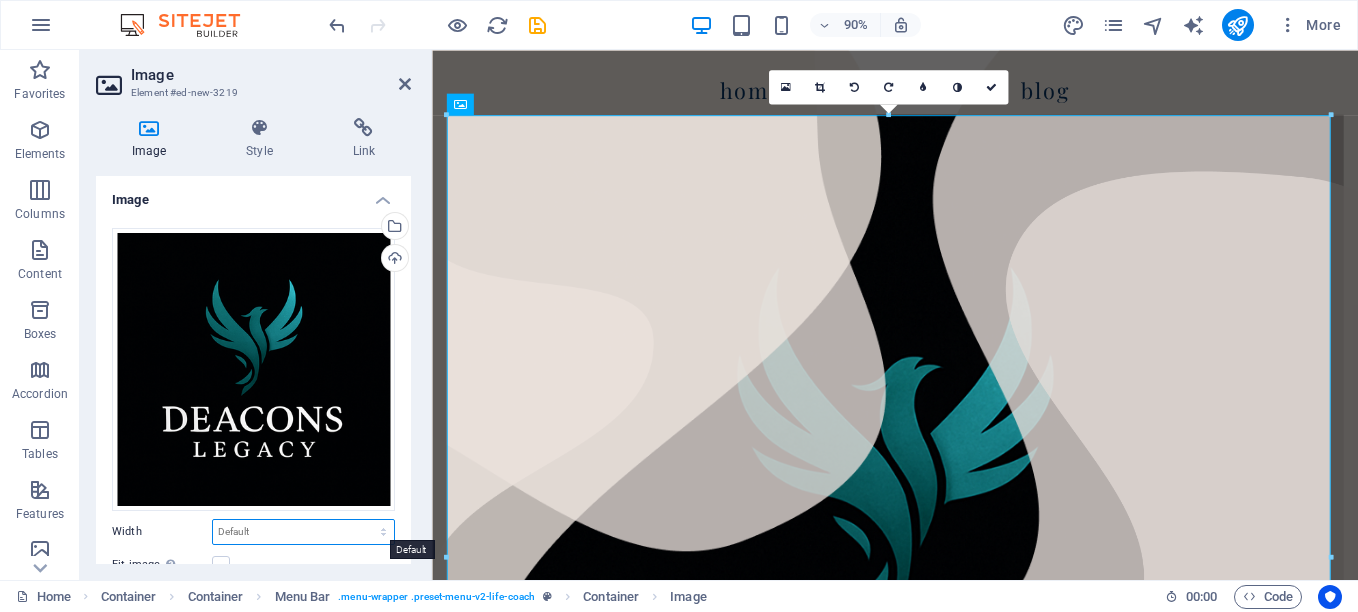 click on "Default auto px rem % em vh vw" at bounding box center [303, 532] 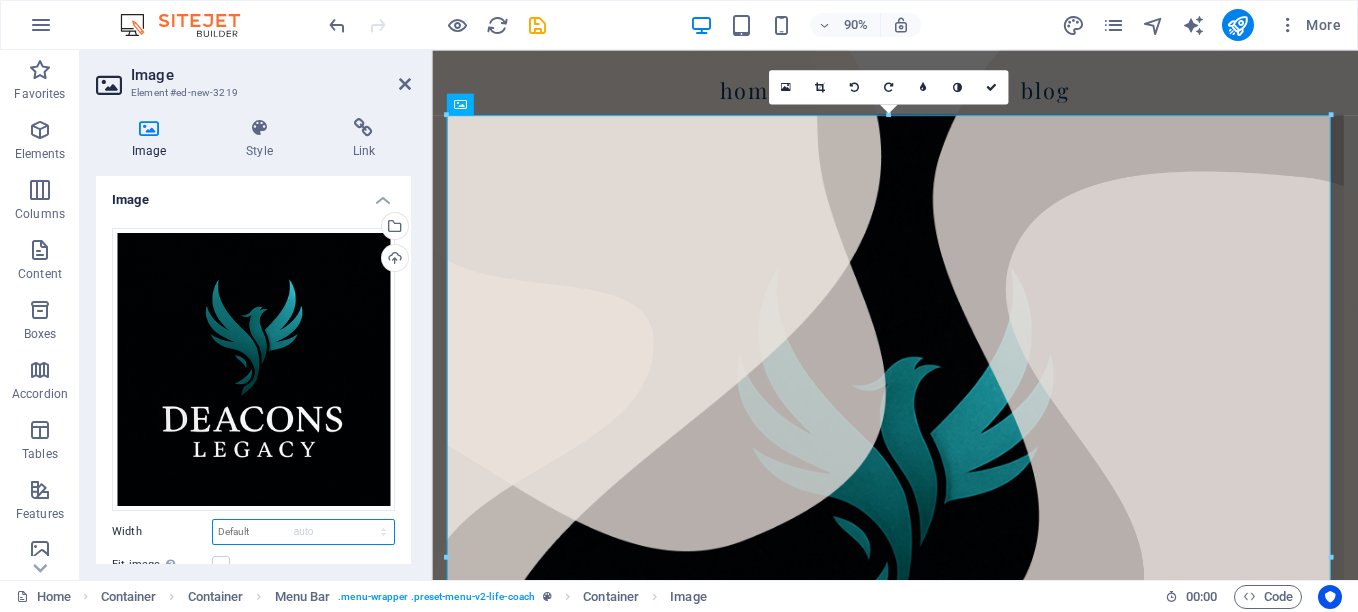 click on "Default auto px rem % em vh vw" at bounding box center (303, 532) 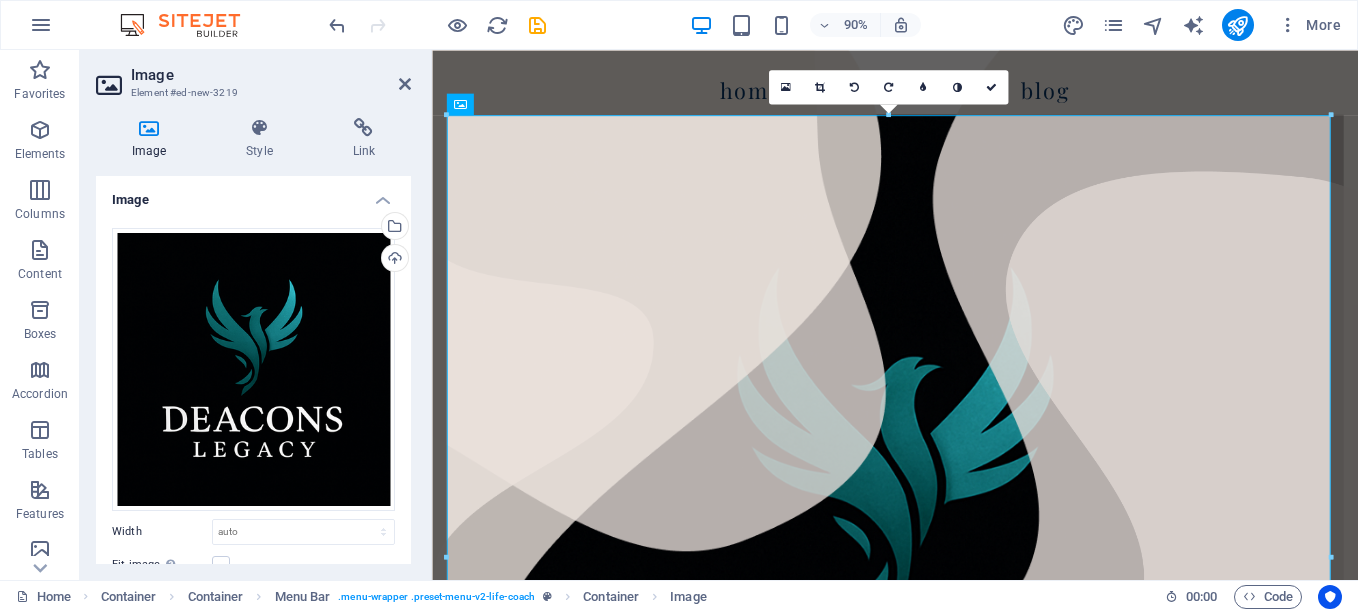 drag, startPoint x: 404, startPoint y: 353, endPoint x: 426, endPoint y: 445, distance: 94.59387 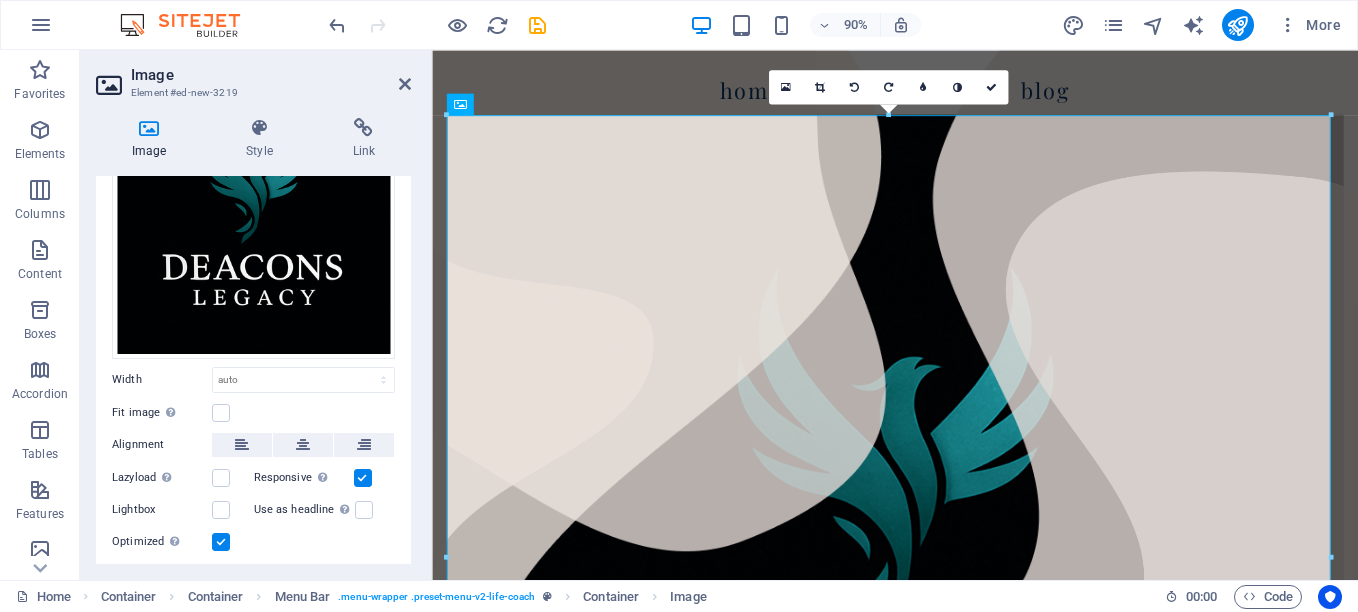 scroll, scrollTop: 149, scrollLeft: 0, axis: vertical 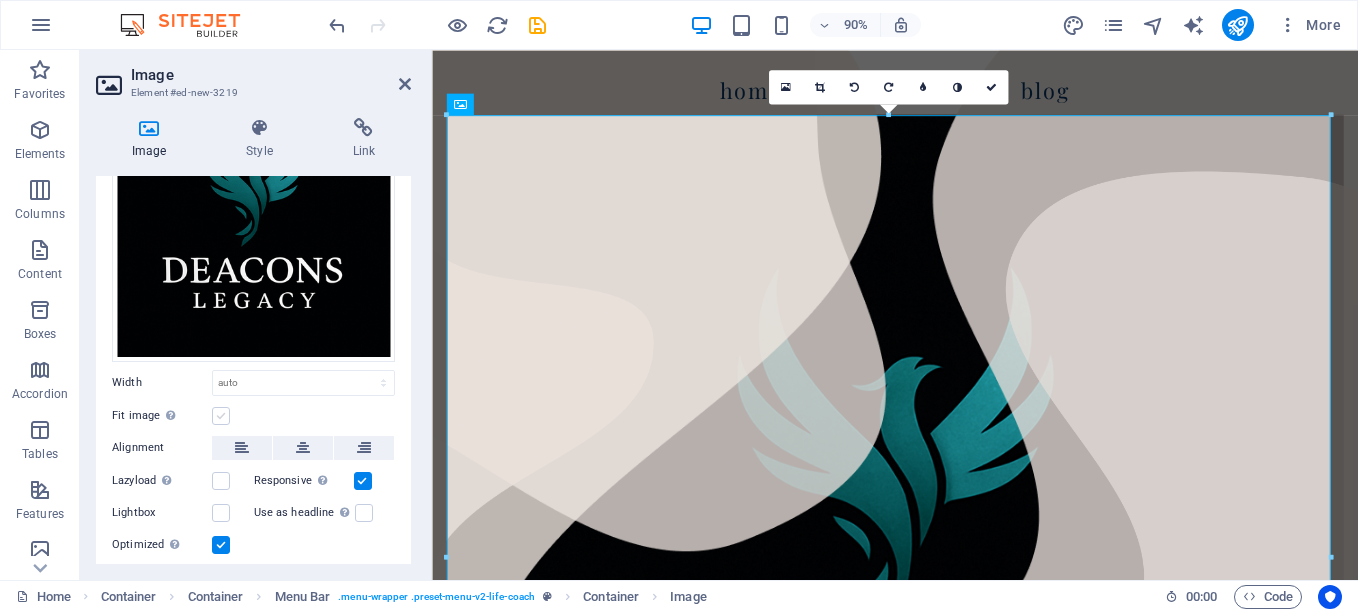 click at bounding box center [221, 416] 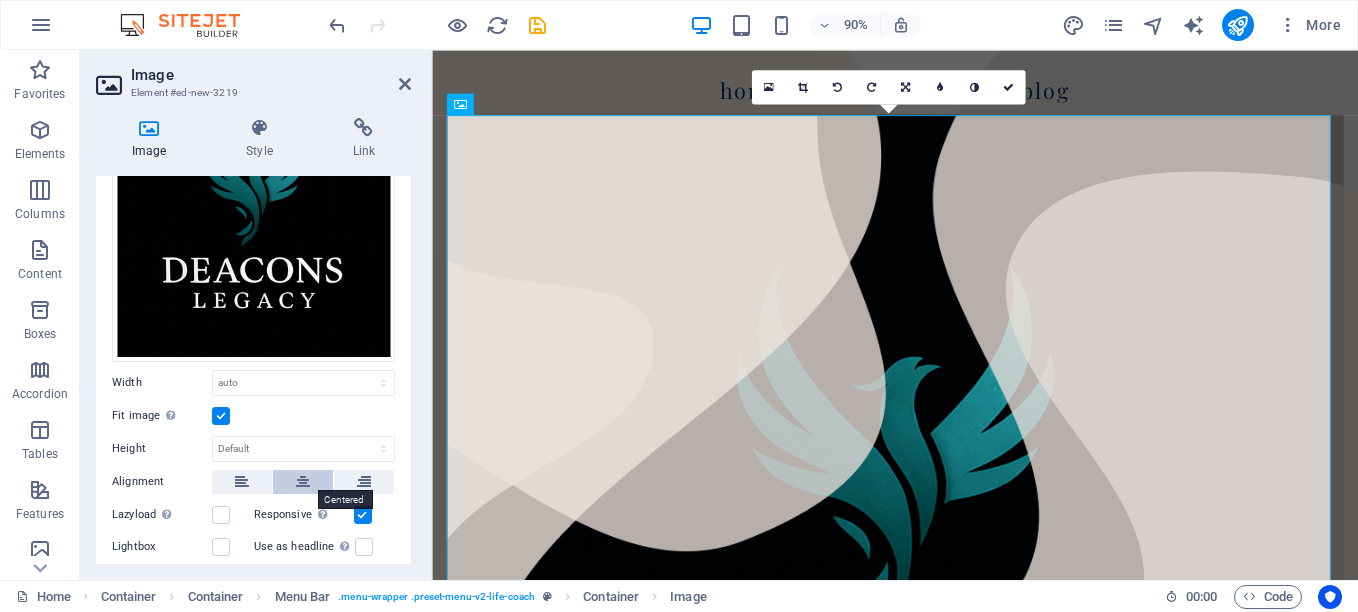 click at bounding box center [303, 482] 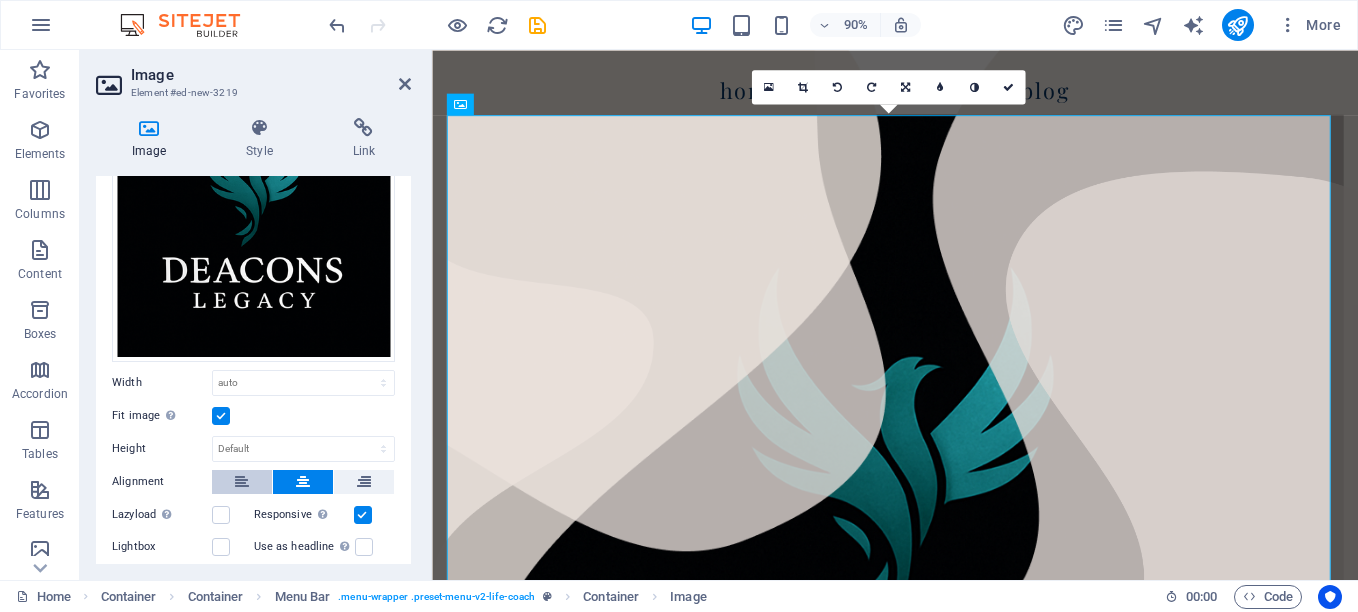 click at bounding box center [242, 482] 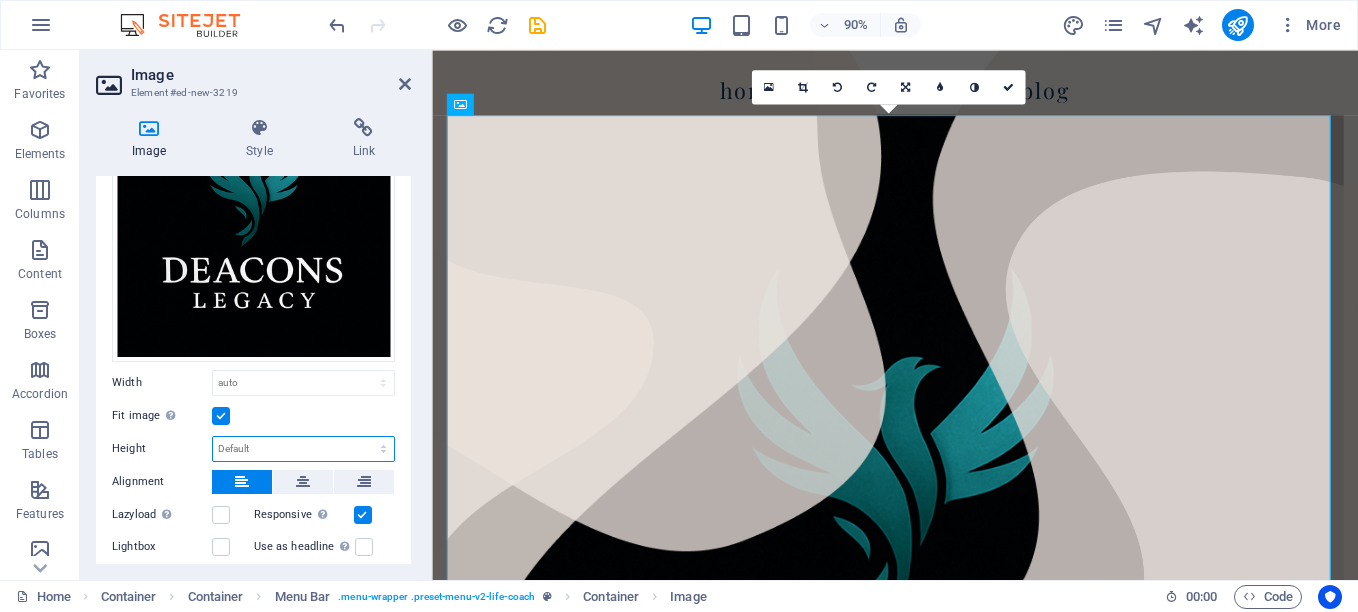 click on "Default auto px" at bounding box center (303, 449) 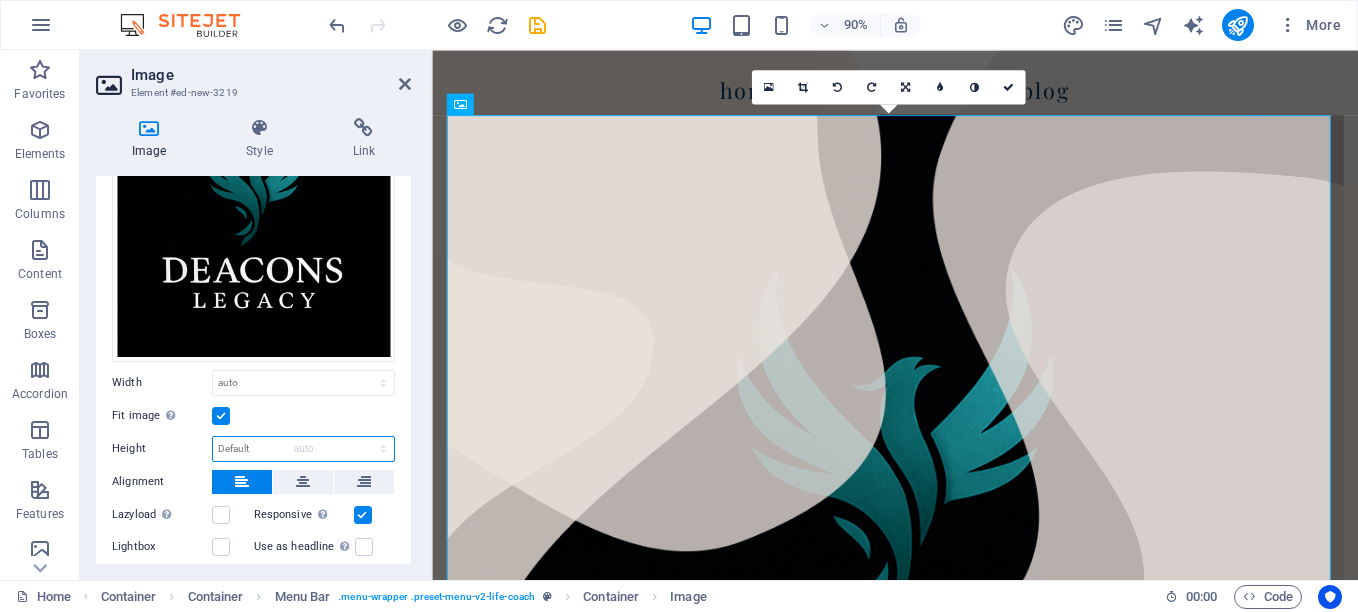 click on "Default auto px" at bounding box center [303, 449] 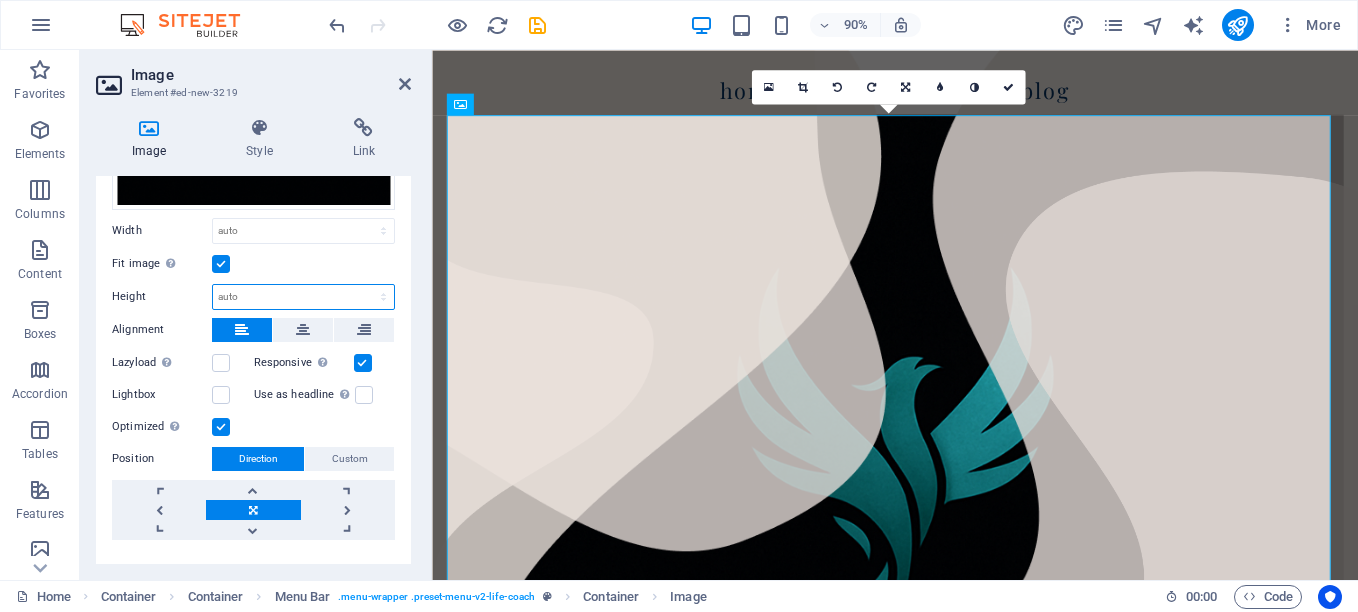 scroll, scrollTop: 337, scrollLeft: 0, axis: vertical 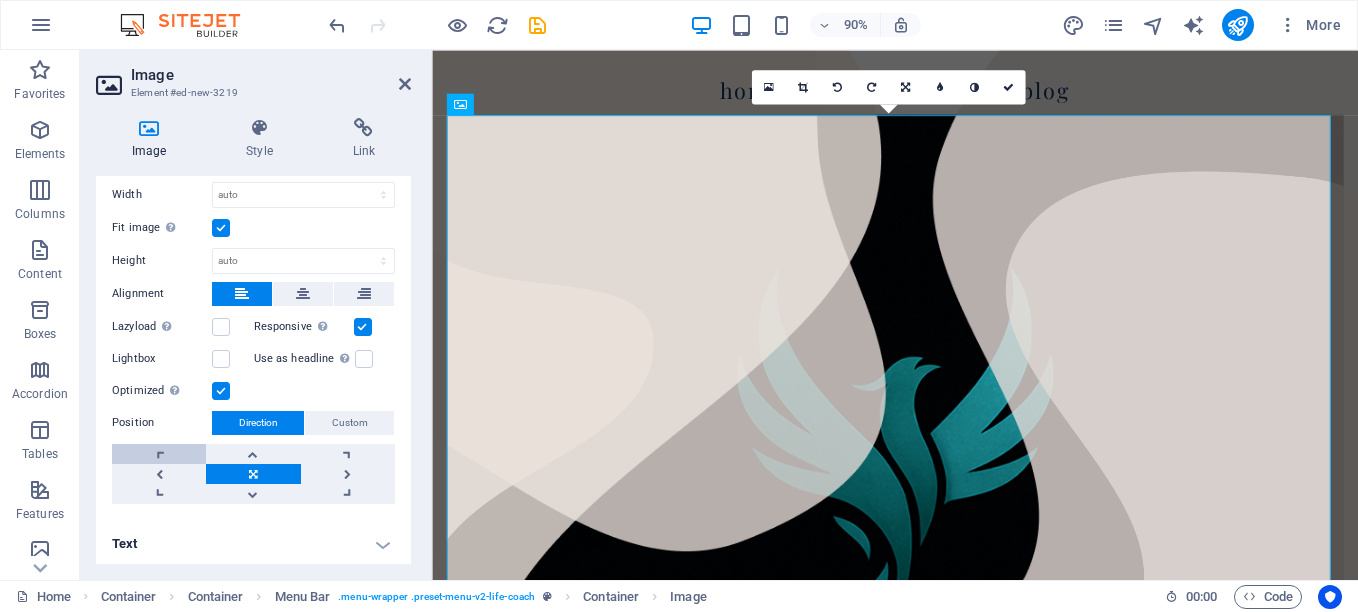 click at bounding box center [159, 454] 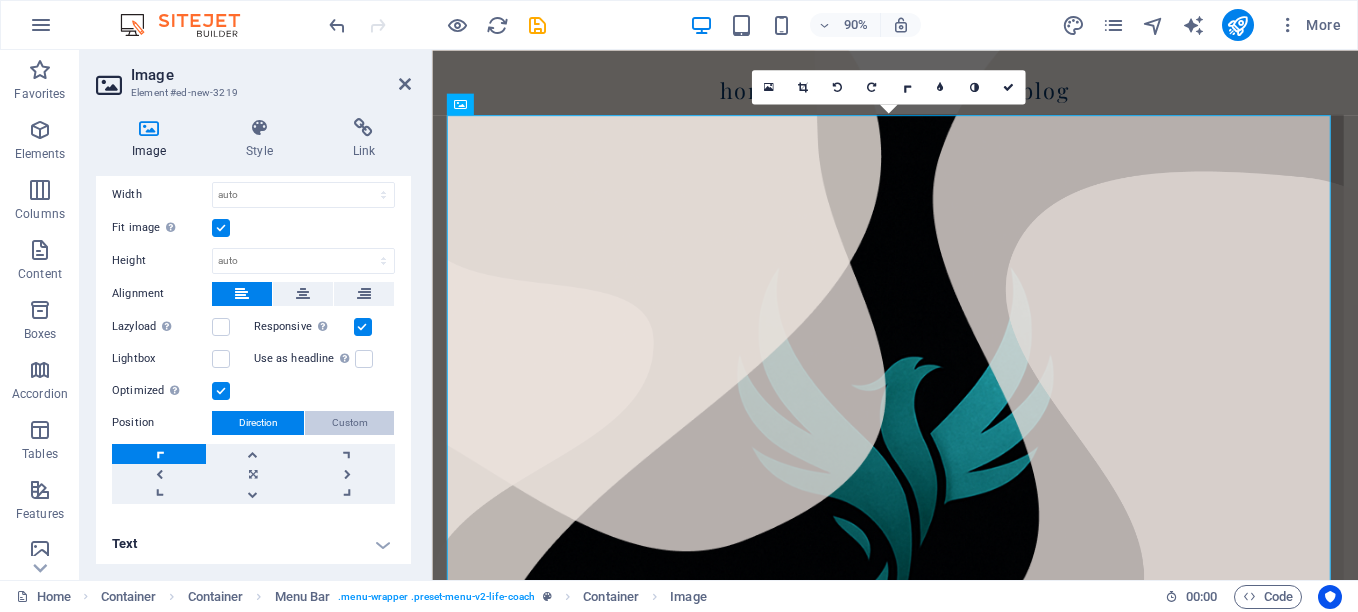 click on "Custom" at bounding box center (350, 423) 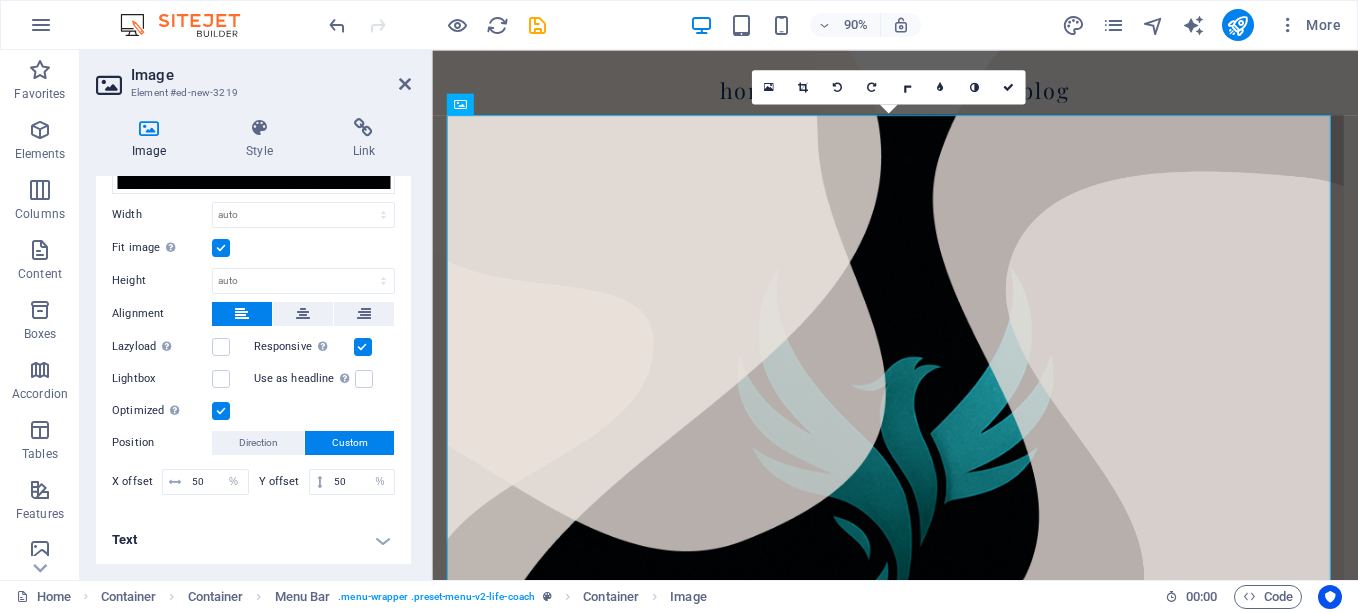 scroll, scrollTop: 313, scrollLeft: 0, axis: vertical 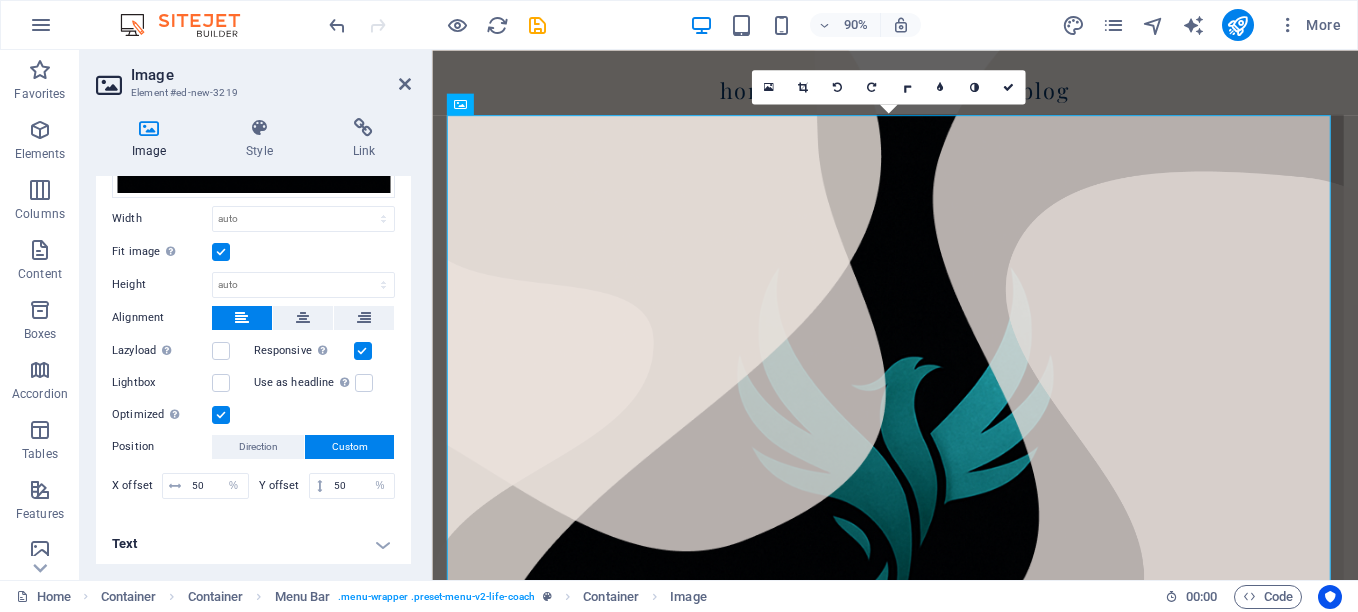 click on "Image Style Link Image Drag files here, click to choose files or select files from Files or our free stock photos & videos Select files from the file manager, stock photos, or upload file(s) Upload Width Default auto px rem % em vh vw Fit image Automatically fit image to a fixed width and height Height Default auto px Alignment Lazyload Loading images after the page loads improves page speed. Responsive Automatically load retina image and smartphone optimized sizes. Lightbox Use as headline The image will be wrapped in an H1 headline tag. Useful for giving alternative text the weight of an H1 headline, e.g. for the logo. Leave unchecked if uncertain. Optimized Images are compressed to improve page speed. Position Direction Custom X offset 50 px rem % vh vw Y offset 50 px rem % vh vw Text Float No float Image left Image right Determine how text should behave around the image. Text Alternative text Image caption Paragraph Format Normal Heading 1 Heading 2 Heading 3 Heading 4 Heading 5 Heading 6 Code Font Family" at bounding box center (253, 341) 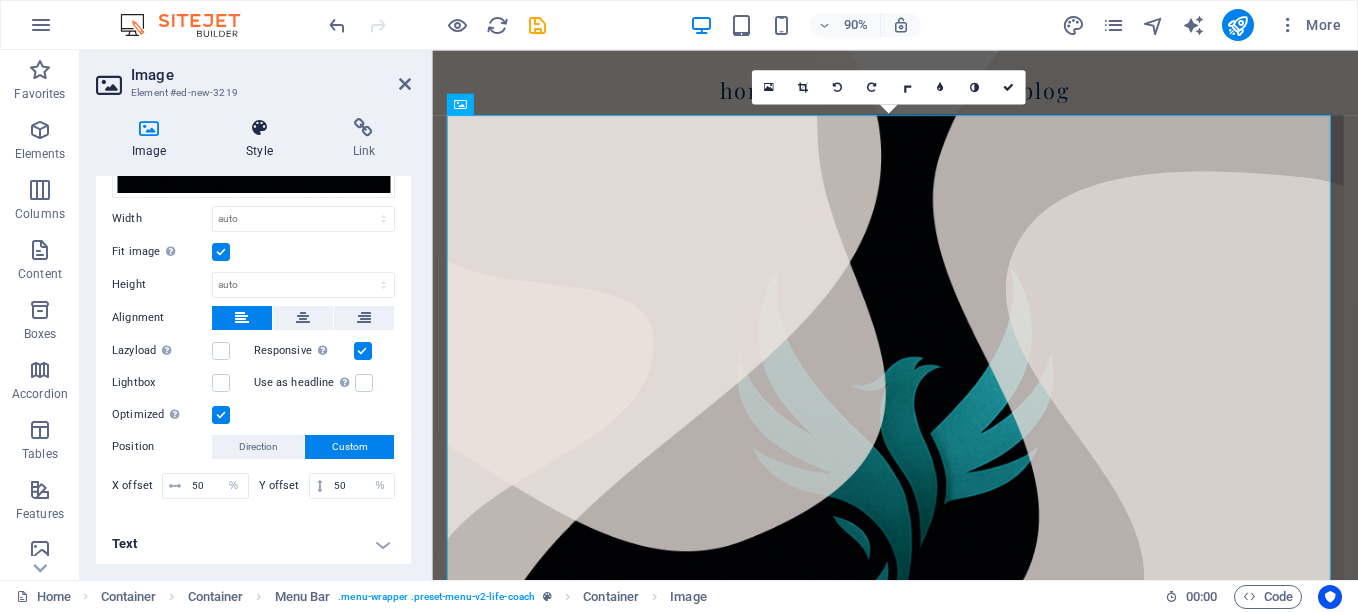 click at bounding box center (259, 128) 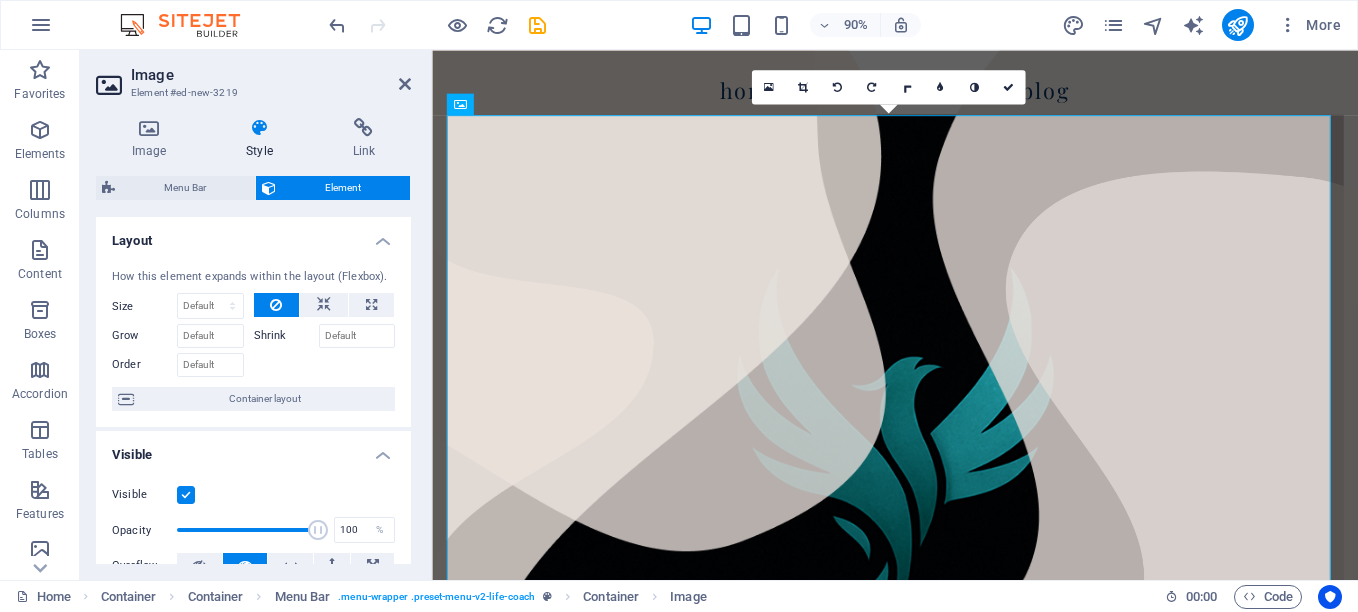 drag, startPoint x: 266, startPoint y: 118, endPoint x: 370, endPoint y: 258, distance: 174.40184 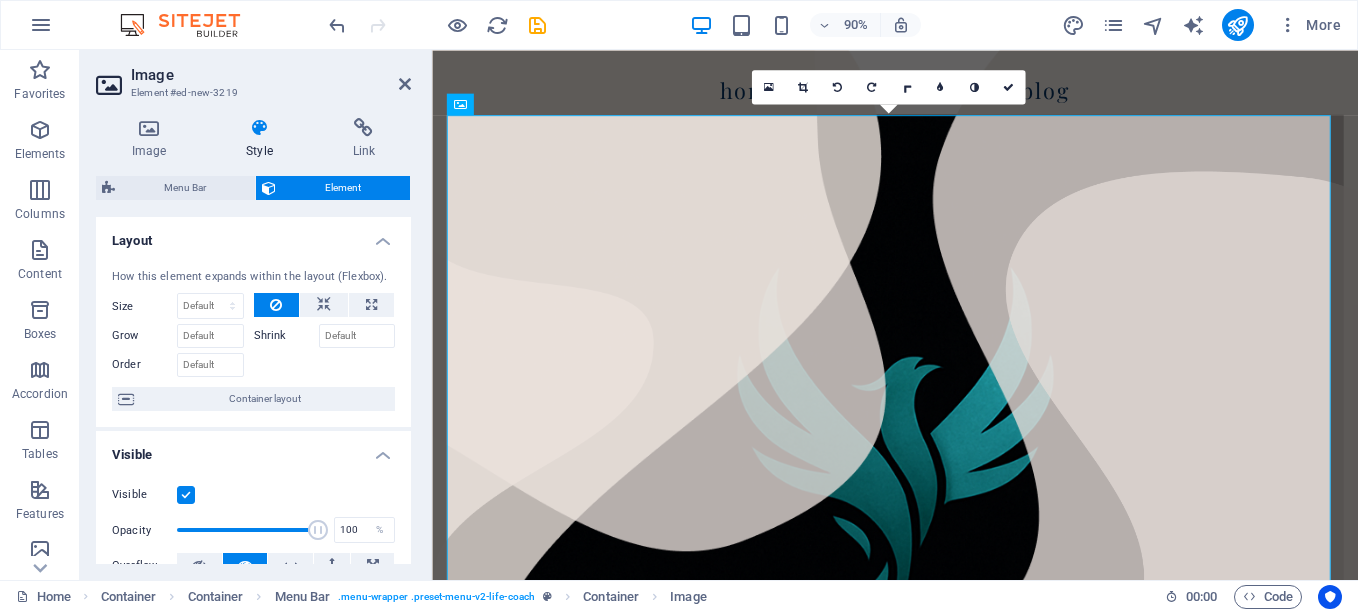 click on "Image Style Link Image Drag files here, click to choose files or select files from Files or our free stock photos & videos Select files from the file manager, stock photos, or upload file(s) Upload Width Default auto px rem % em vh vw Fit image Automatically fit image to a fixed width and height Height Default auto px Alignment Lazyload Loading images after the page loads improves page speed. Responsive Automatically load retina image and smartphone optimized sizes. Lightbox Use as headline The image will be wrapped in an H1 headline tag. Useful for giving alternative text the weight of an H1 headline, e.g. for the logo. Leave unchecked if uncertain. Optimized Images are compressed to improve page speed. Position Direction Custom X offset 50 px rem % vh vw Y offset 50 px rem % vh vw Text Float No float Image left Image right Determine how text should behave around the image. Text Alternative text Image caption Paragraph Format Normal Heading 1 Heading 2 Heading 3 Heading 4 Heading 5 Heading 6 Code Font Family" at bounding box center (253, 341) 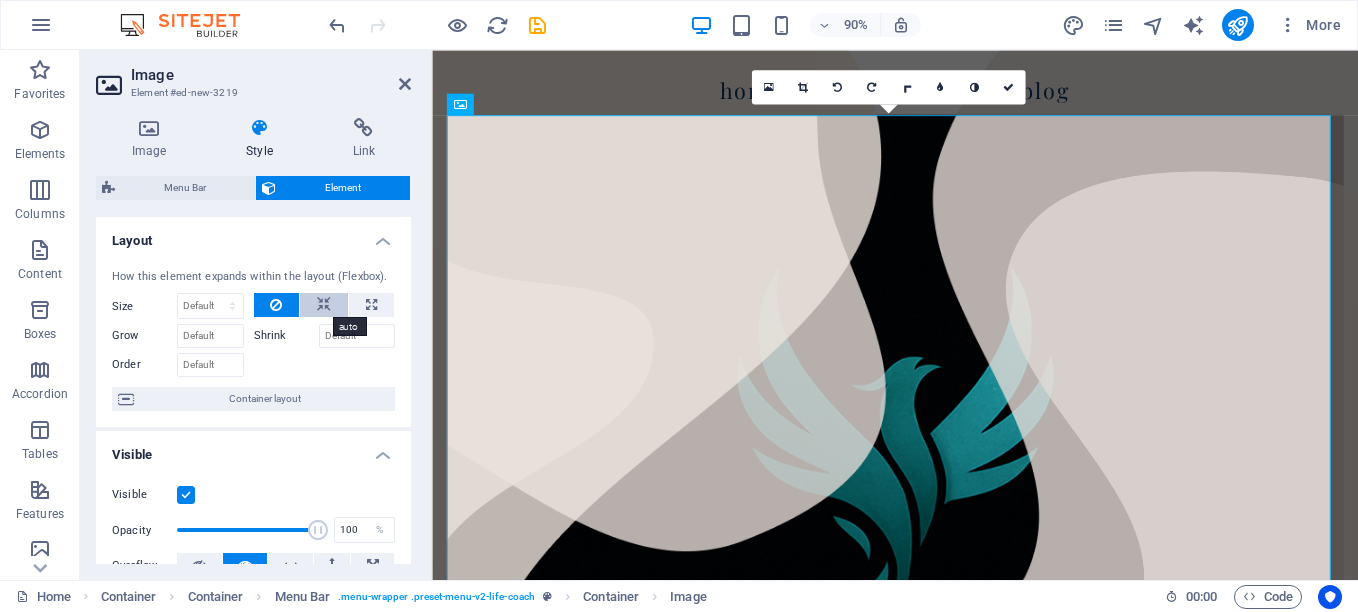 click at bounding box center (324, 305) 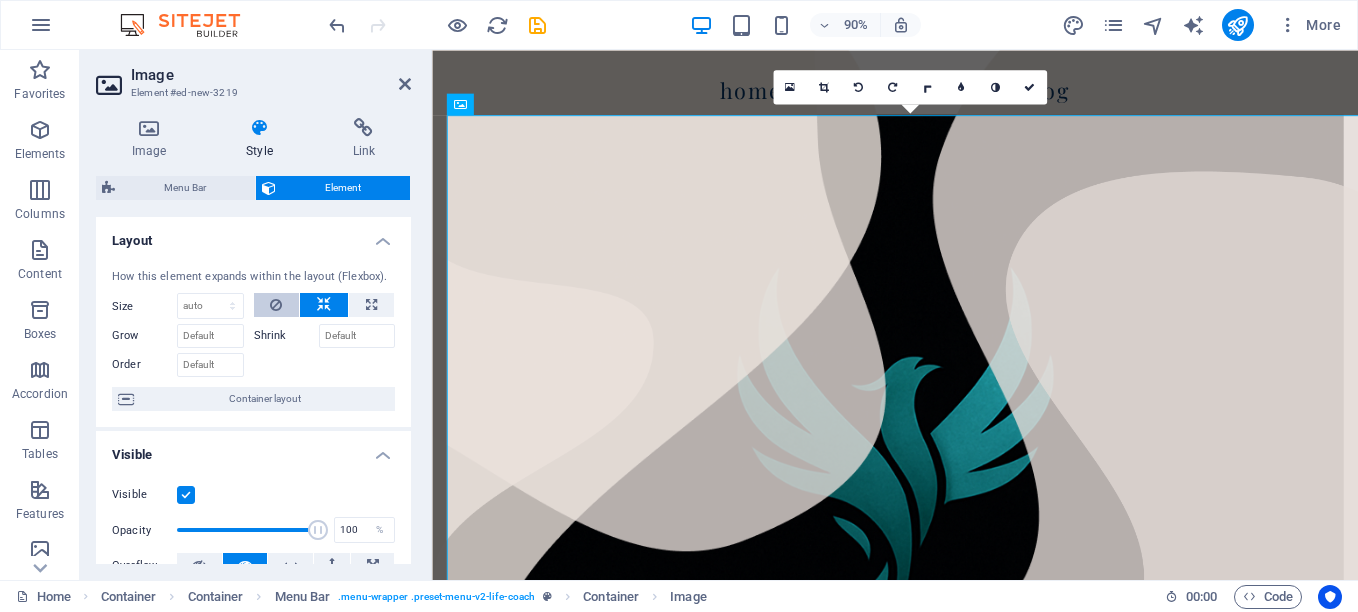 click at bounding box center [276, 305] 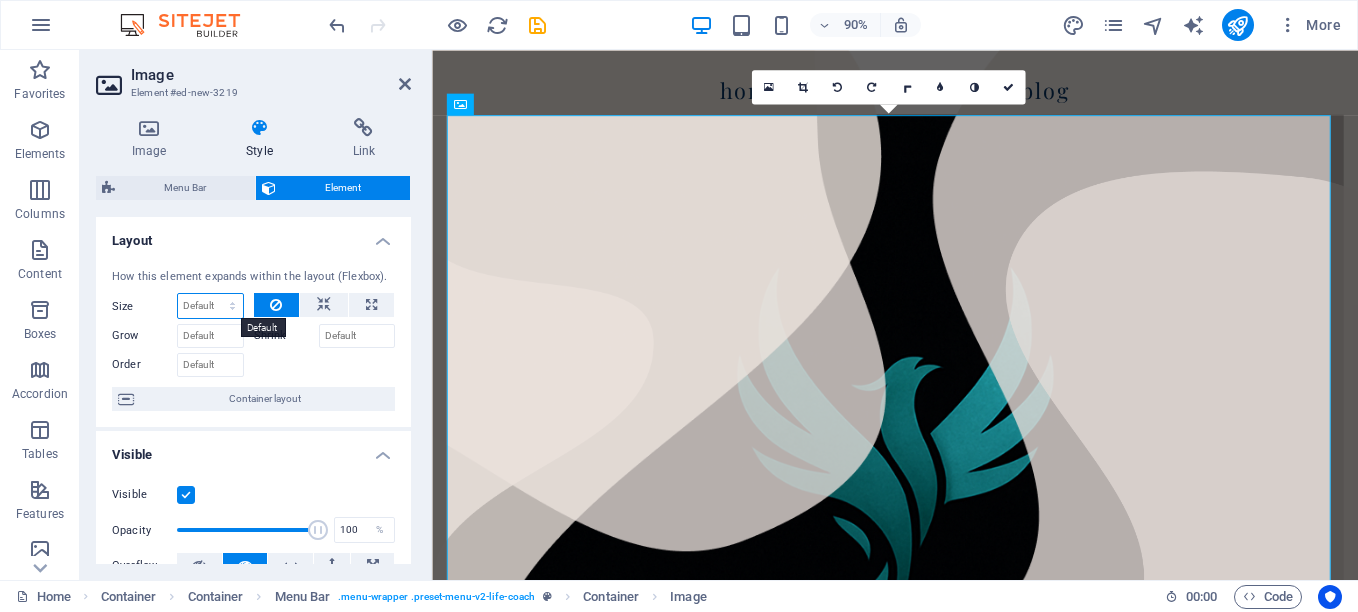 click on "Default auto px % 1/1 1/2 1/3 1/4 1/5 1/6 1/7 1/8 1/9 1/10" at bounding box center (210, 306) 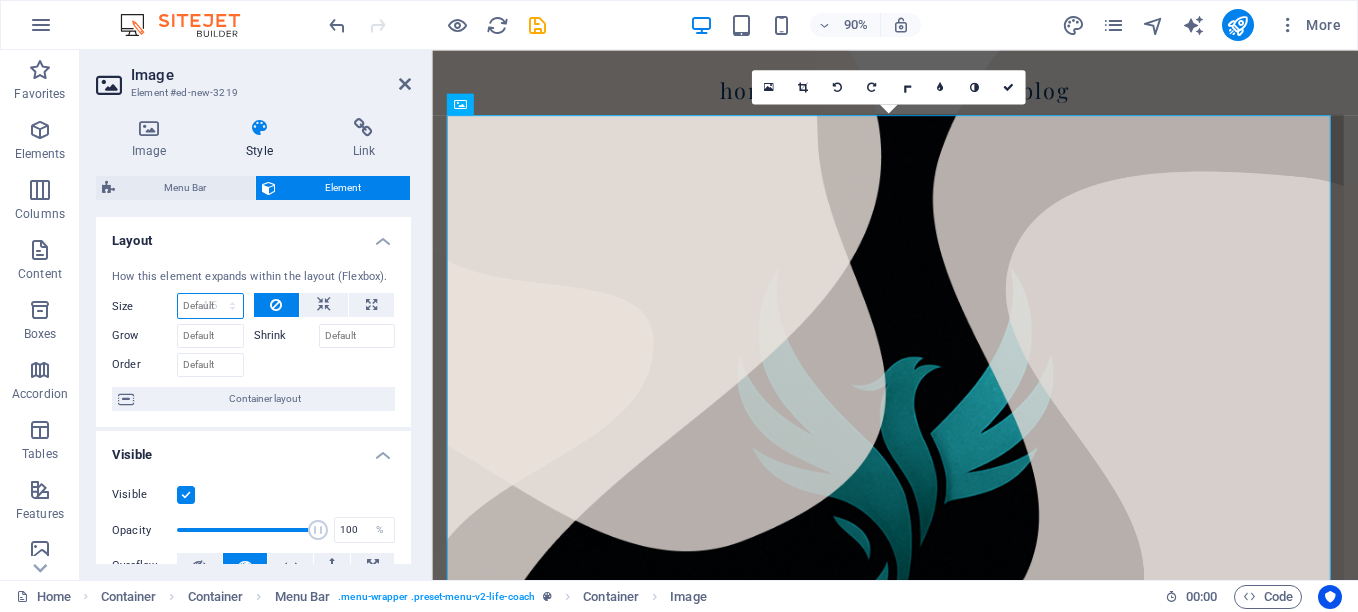 click on "Default auto px % 1/1 1/2 1/3 1/4 1/5 1/6 1/7 1/8 1/9 1/10" at bounding box center (210, 306) 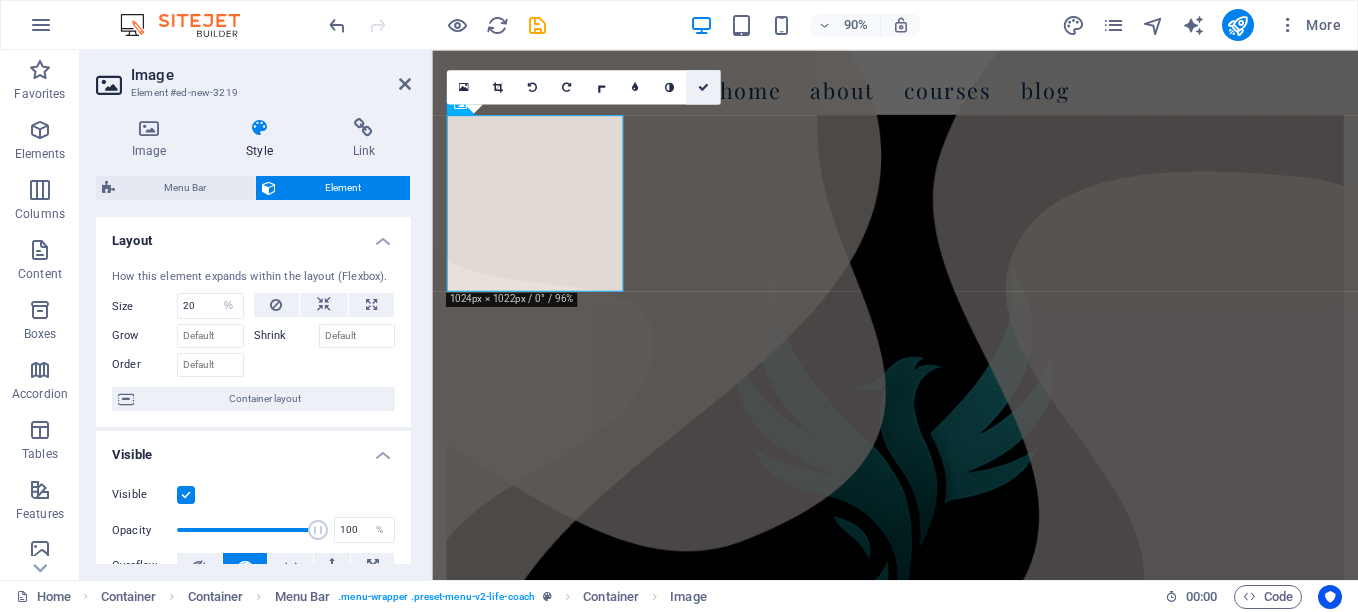 click at bounding box center (702, 87) 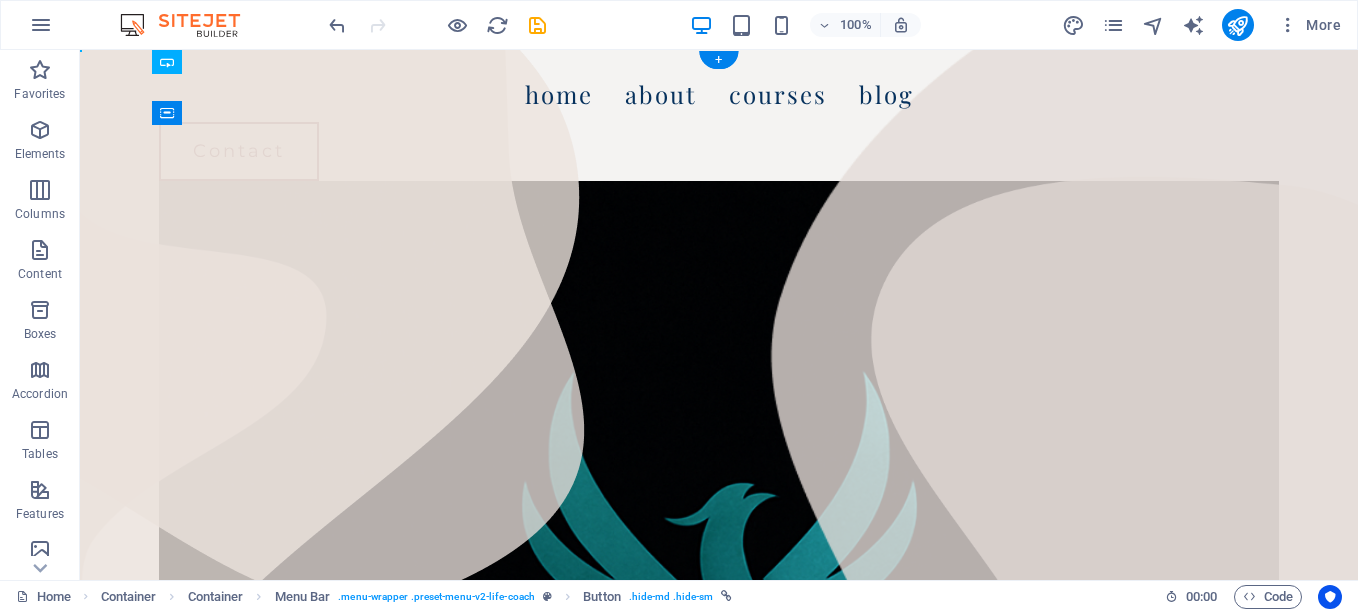 drag, startPoint x: 712, startPoint y: 370, endPoint x: 718, endPoint y: 253, distance: 117.15375 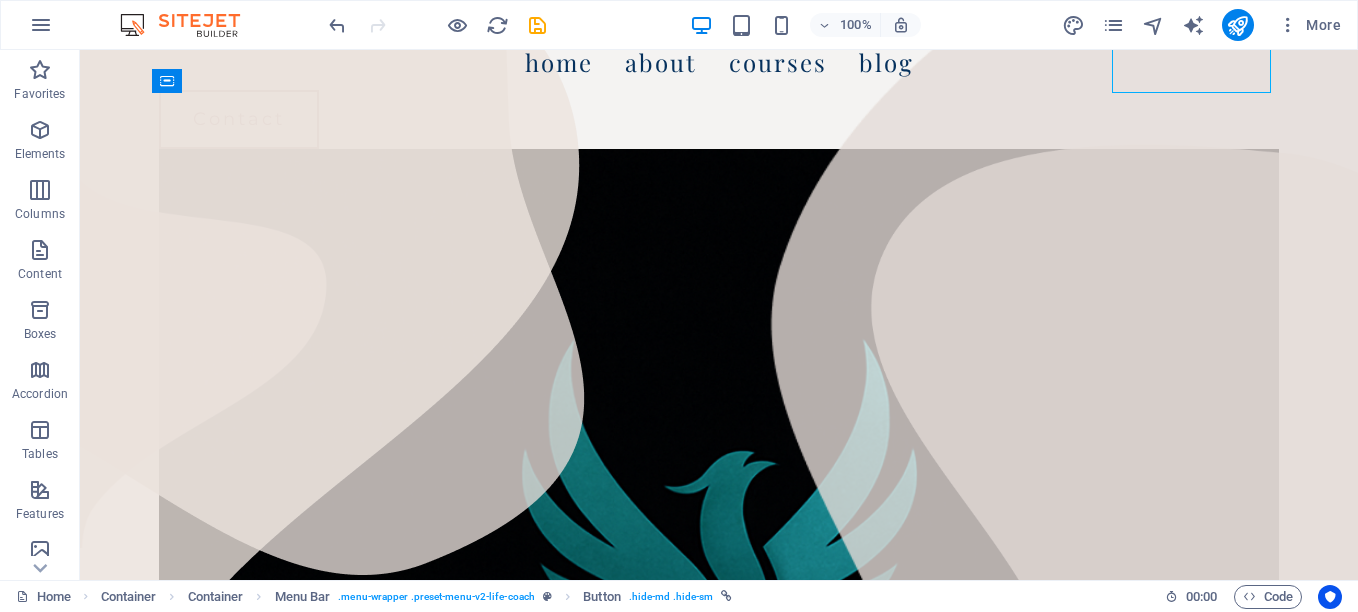 scroll, scrollTop: 0, scrollLeft: 0, axis: both 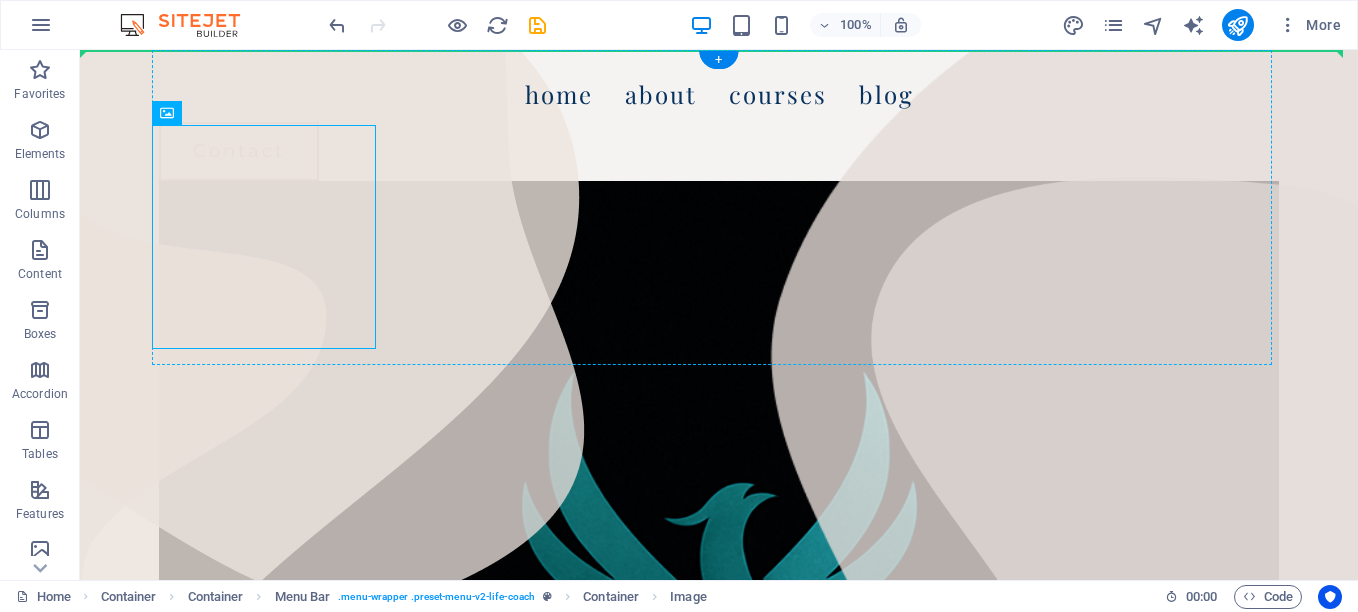 drag, startPoint x: 240, startPoint y: 185, endPoint x: 253, endPoint y: 80, distance: 105.801704 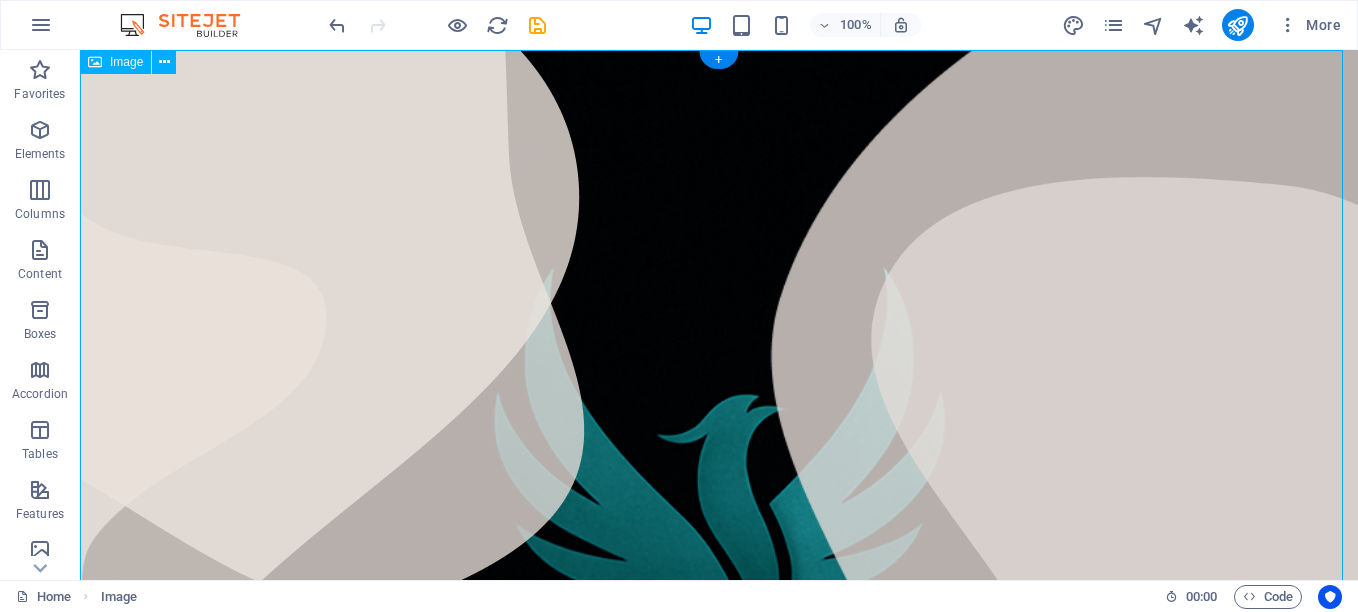 drag, startPoint x: 253, startPoint y: 80, endPoint x: 788, endPoint y: 109, distance: 535.7854 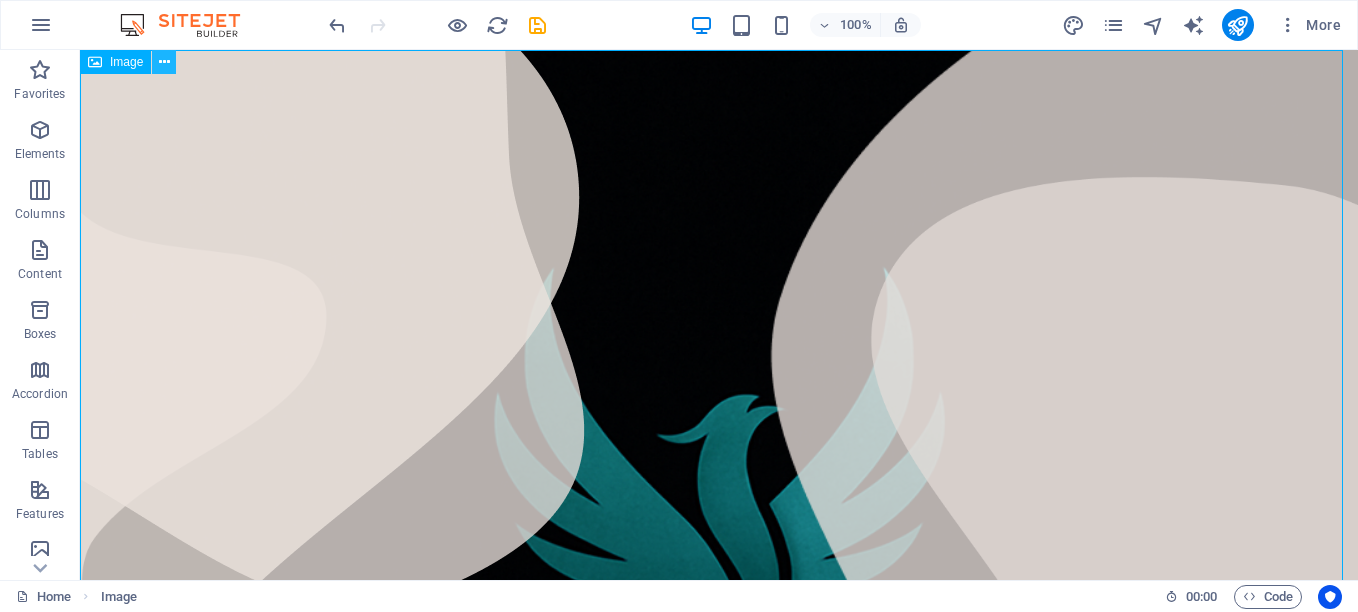 click at bounding box center [164, 62] 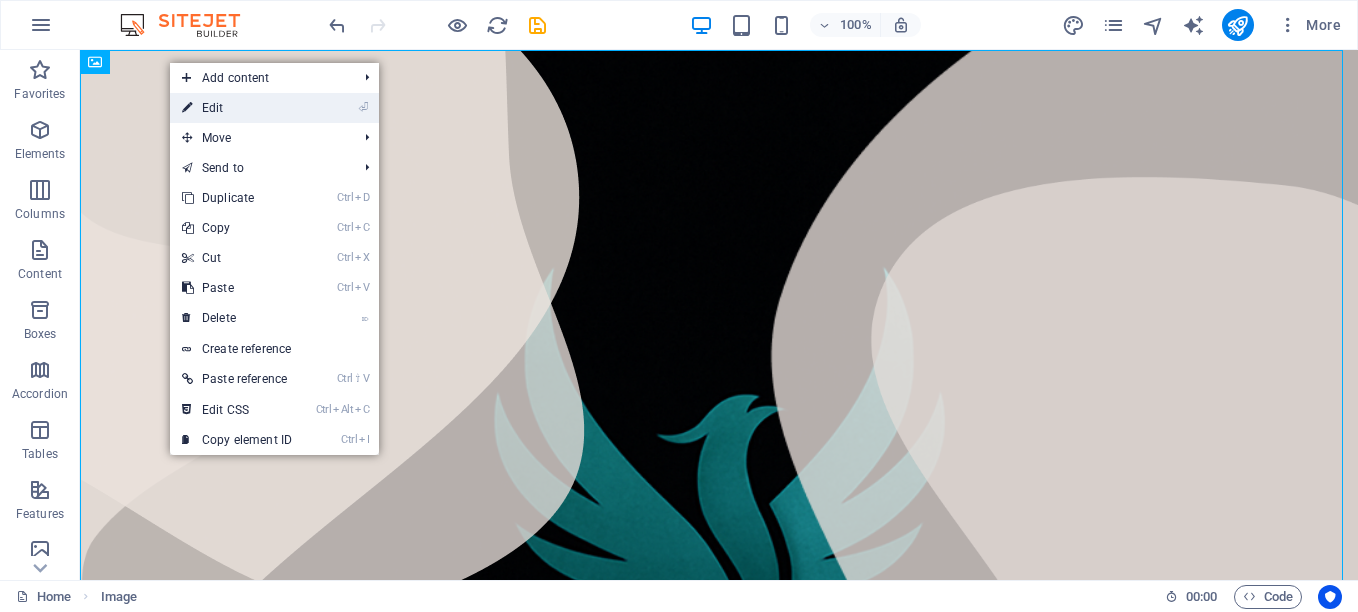 click on "⏎  Edit" at bounding box center [237, 108] 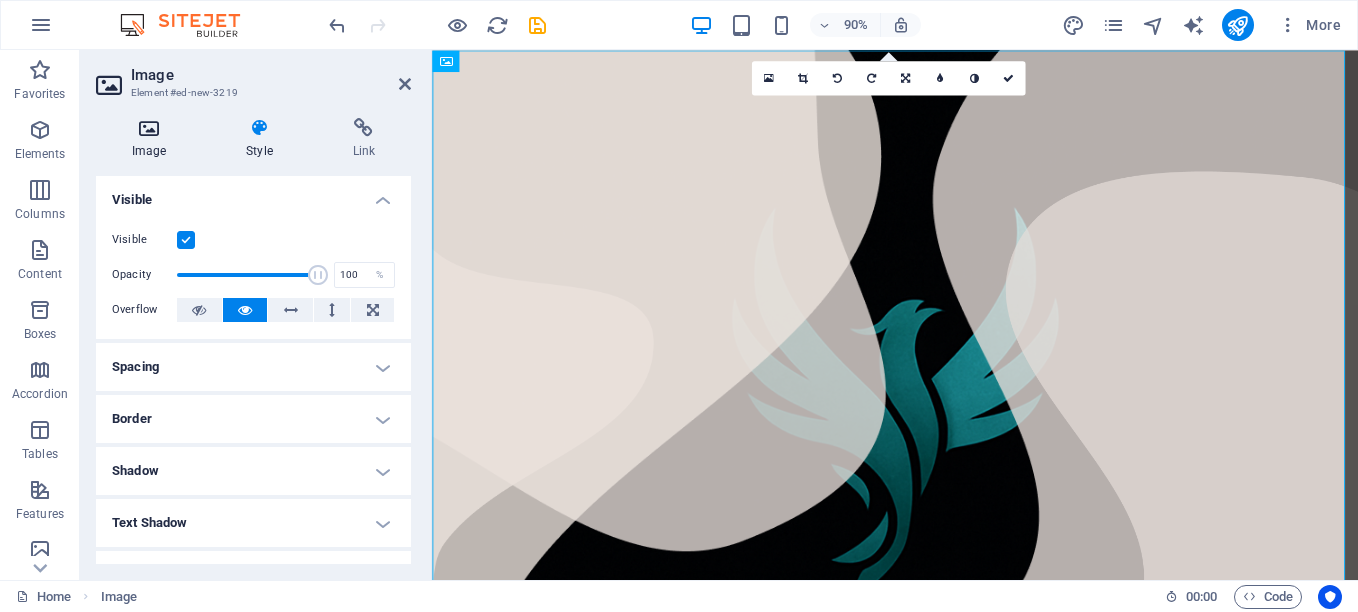 click on "Image" at bounding box center (153, 139) 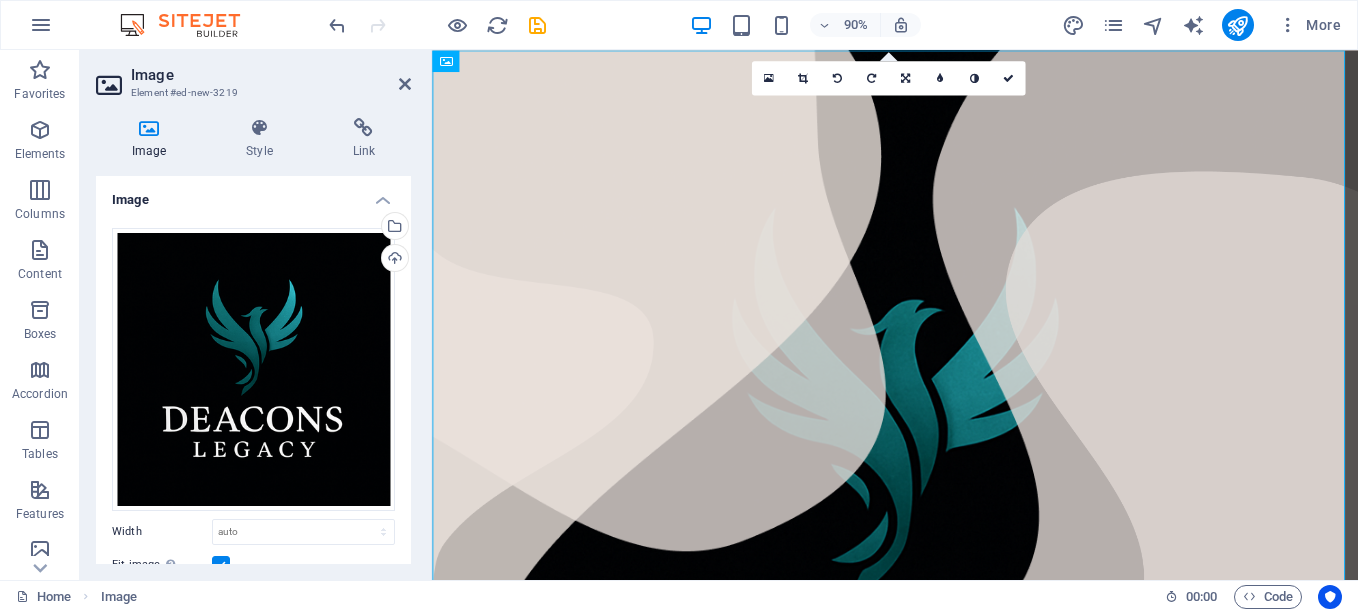 drag, startPoint x: 404, startPoint y: 244, endPoint x: 430, endPoint y: 346, distance: 105.26158 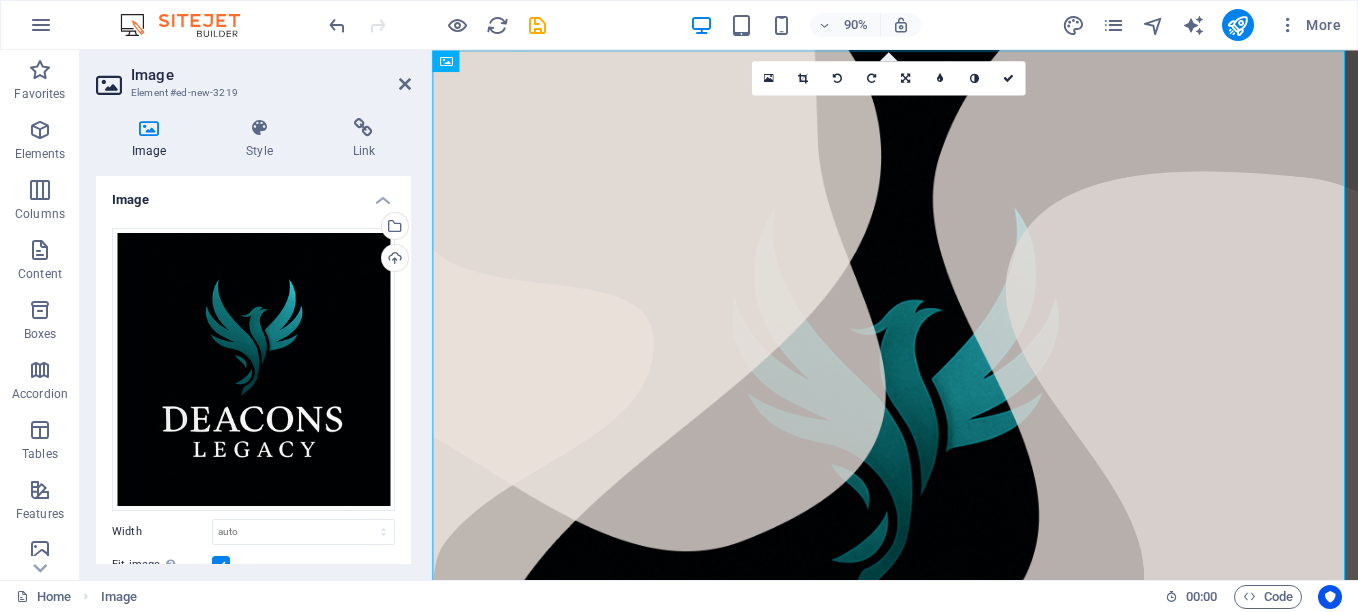click on "Image Element #ed-new-3219 Image Style Link Image Drag files here, click to choose files or select files from Files or our free stock photos & videos Select files from the file manager, stock photos, or upload file(s) Upload Width Default auto px rem % em vh vw Fit image Automatically fit image to a fixed width and height Height Default auto px Alignment Lazyload Loading images after the page loads improves page speed. Responsive Automatically load retina image and smartphone optimized sizes. Lightbox Use as headline The image will be wrapped in an H1 headline tag. Useful for giving alternative text the weight of an H1 headline, e.g. for the logo. Leave unchecked if uncertain. Optimized Images are compressed to improve page speed. Position Direction Custom X offset 50 px rem % vh vw Y offset 50 px rem % vh vw Text Float No float Image left Image right Determine how text should behave around the image. Text Alternative text Image caption Paragraph Format Normal Heading 1 Heading 2 Heading 3 Heading 4 Heading 5" at bounding box center (256, 315) 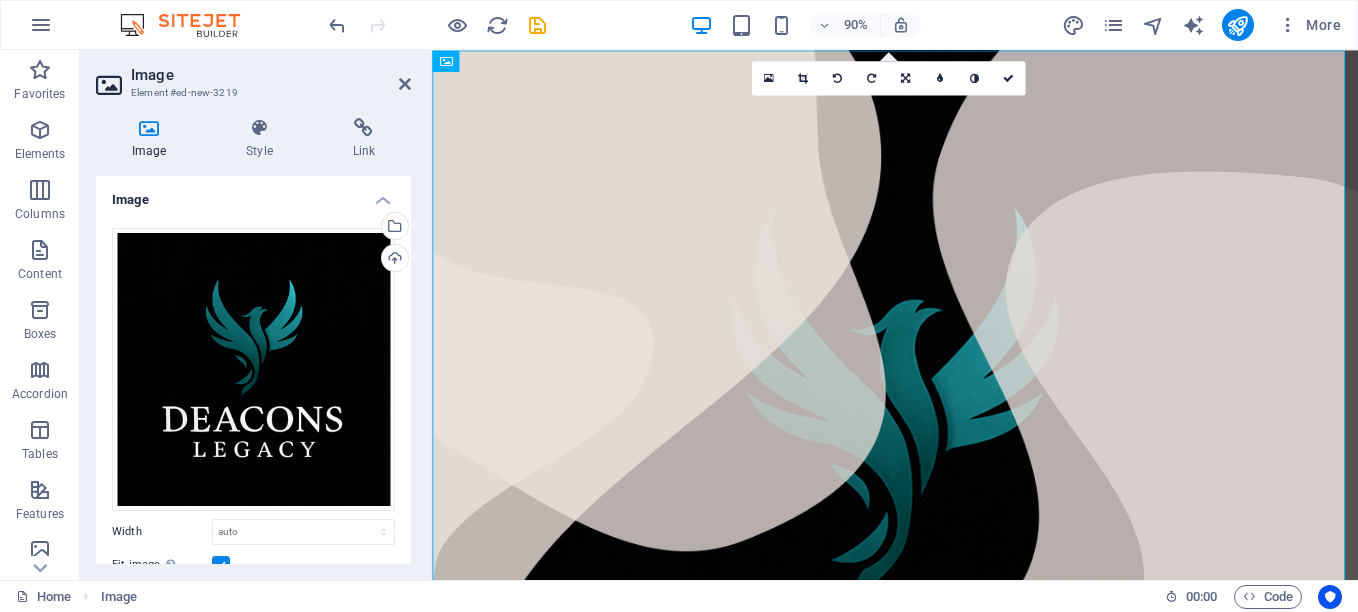 drag, startPoint x: 405, startPoint y: 333, endPoint x: 417, endPoint y: 384, distance: 52.392746 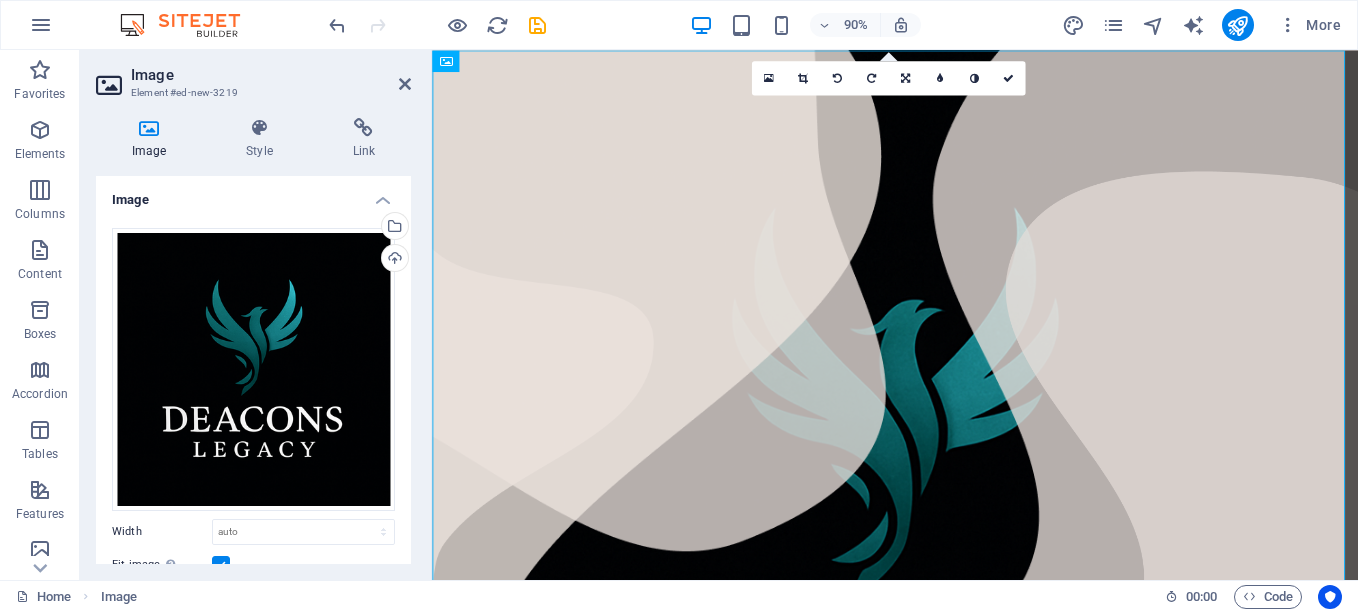 click on "Image Style Link Image Drag files here, click to choose files or select files from Files or our free stock photos & videos Select files from the file manager, stock photos, or upload file(s) Upload Width Default auto px rem % em vh vw Fit image Automatically fit image to a fixed width and height Height Default auto px Alignment Lazyload Loading images after the page loads improves page speed. Responsive Automatically load retina image and smartphone optimized sizes. Lightbox Use as headline The image will be wrapped in an H1 headline tag. Useful for giving alternative text the weight of an H1 headline, e.g. for the logo. Leave unchecked if uncertain. Optimized Images are compressed to improve page speed. Position Direction Custom X offset 50 px rem % vh vw Y offset 50 px rem % vh vw Text Float No float Image left Image right Determine how text should behave around the image. Text Alternative text Image caption Paragraph Format Normal Heading 1 Heading 2 Heading 3 Heading 4 Heading 5 Heading 6 Code Font Family" at bounding box center (253, 341) 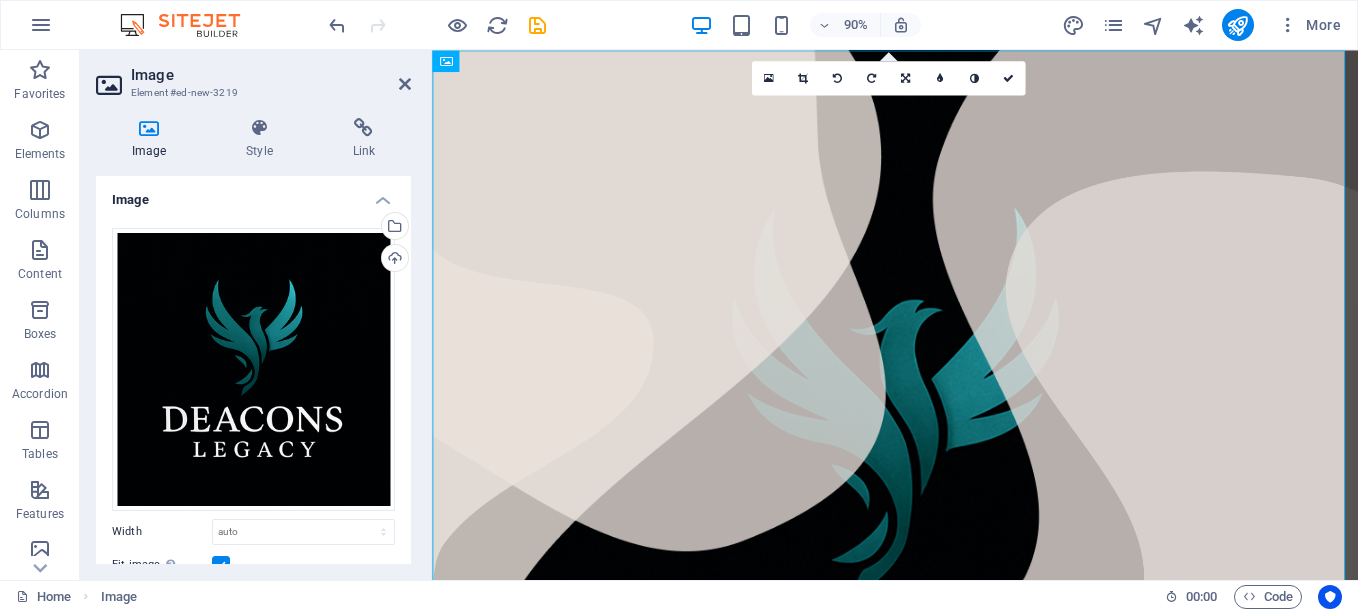 drag, startPoint x: 411, startPoint y: 370, endPoint x: 417, endPoint y: 404, distance: 34.525352 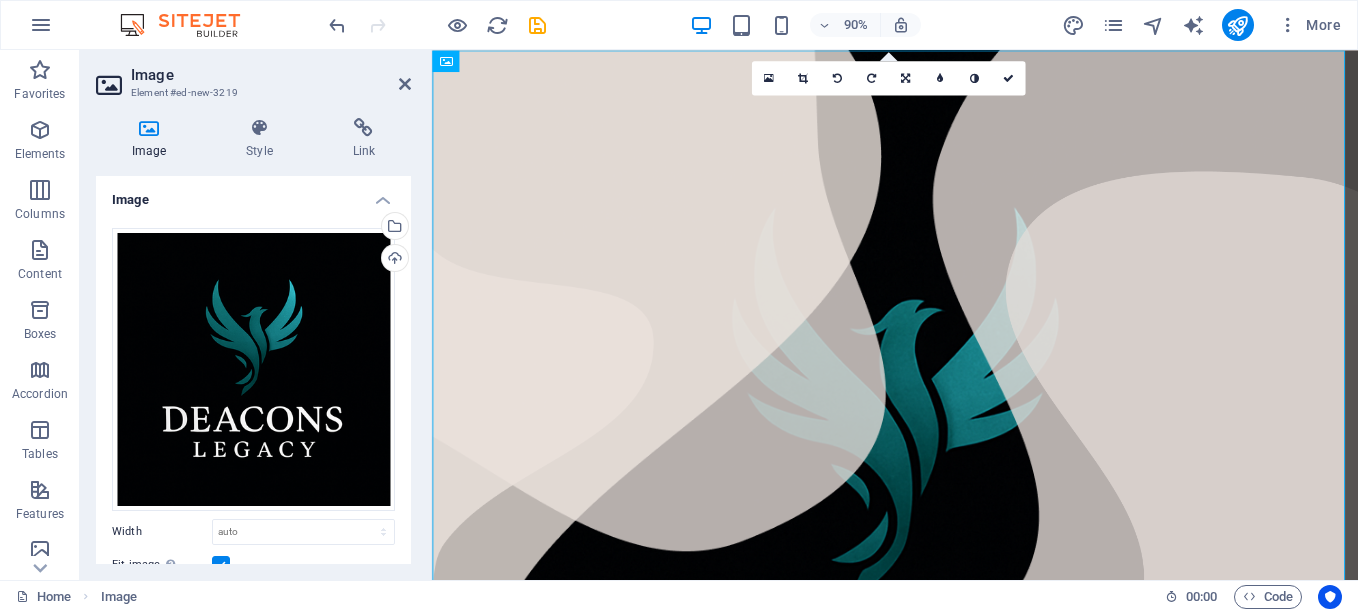 click on "Image Style Link Image Drag files here, click to choose files or select files from Files or our free stock photos & videos Select files from the file manager, stock photos, or upload file(s) Upload Width Default auto px rem % em vh vw Fit image Automatically fit image to a fixed width and height Height Default auto px Alignment Lazyload Loading images after the page loads improves page speed. Responsive Automatically load retina image and smartphone optimized sizes. Lightbox Use as headline The image will be wrapped in an H1 headline tag. Useful for giving alternative text the weight of an H1 headline, e.g. for the logo. Leave unchecked if uncertain. Optimized Images are compressed to improve page speed. Position Direction Custom X offset 50 px rem % vh vw Y offset 50 px rem % vh vw Text Float No float Image left Image right Determine how text should behave around the image. Text Alternative text Image caption Paragraph Format Normal Heading 1 Heading 2 Heading 3 Heading 4 Heading 5 Heading 6 Code Font Family" at bounding box center [253, 341] 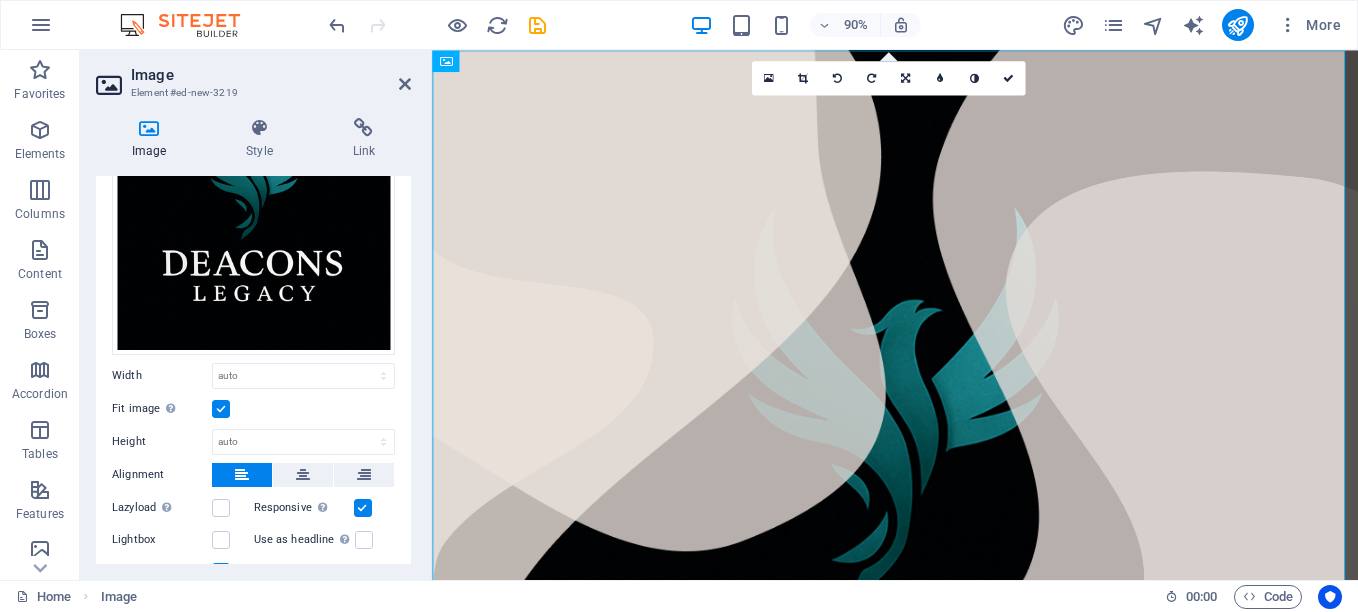 scroll, scrollTop: 193, scrollLeft: 0, axis: vertical 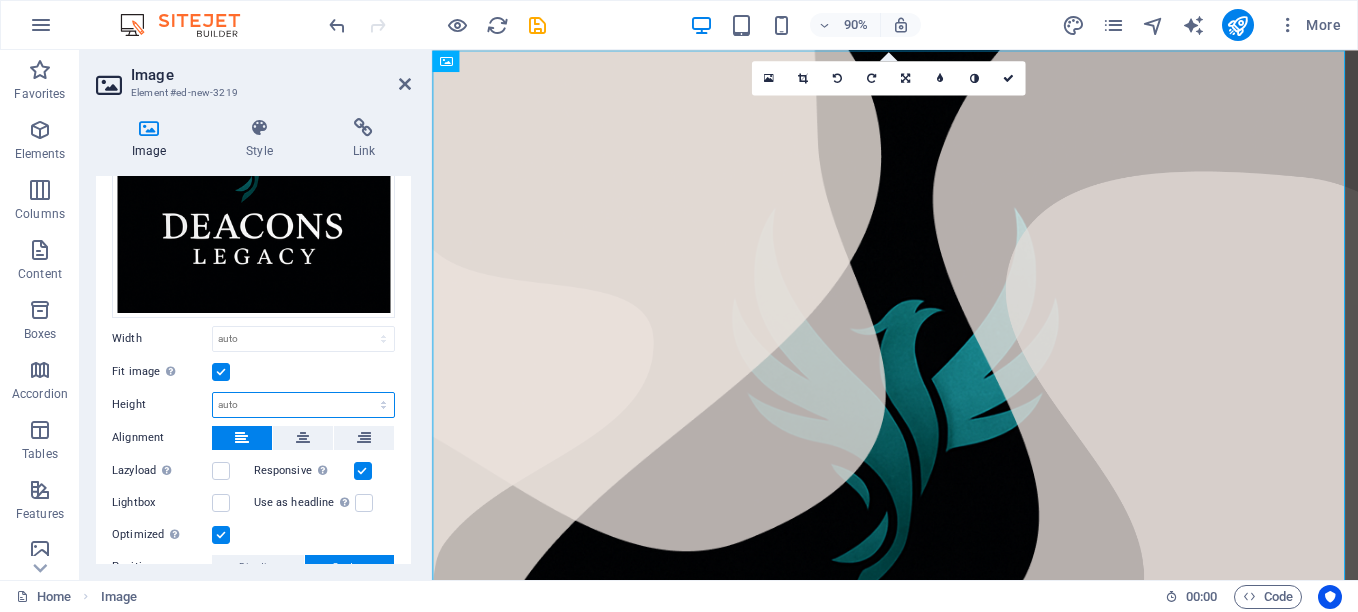 click on "Default auto px" at bounding box center [303, 405] 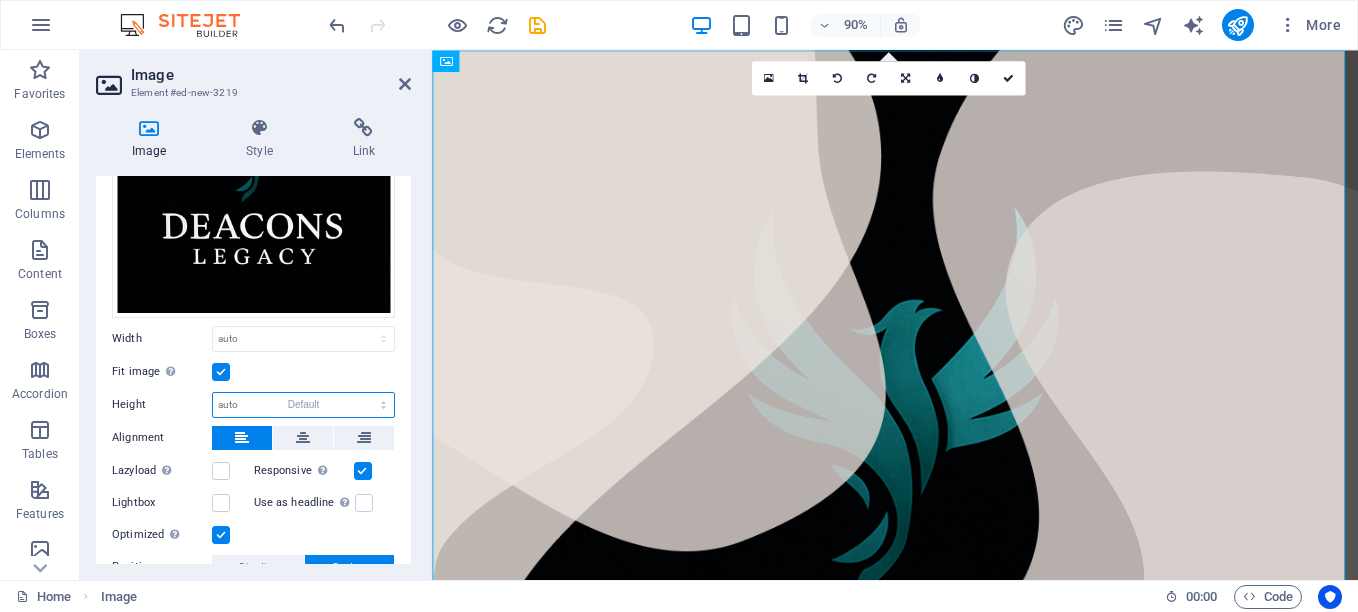 click on "Default auto px" at bounding box center [303, 405] 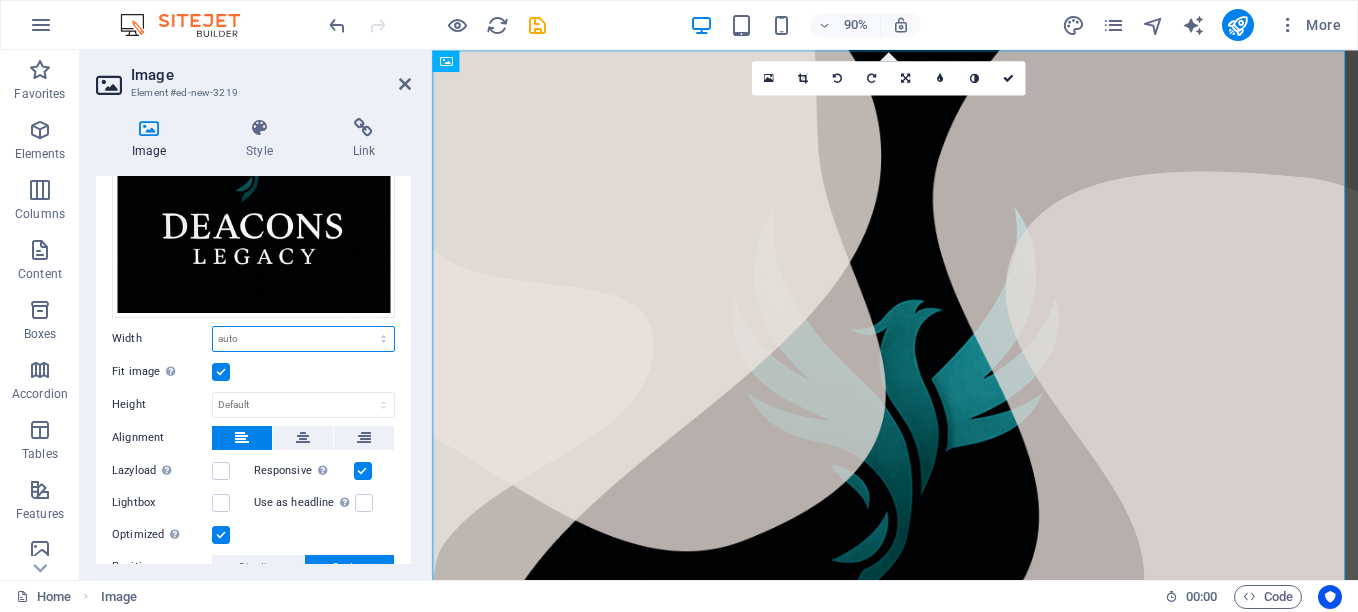 click on "Default auto px rem % em vh vw" at bounding box center (303, 339) 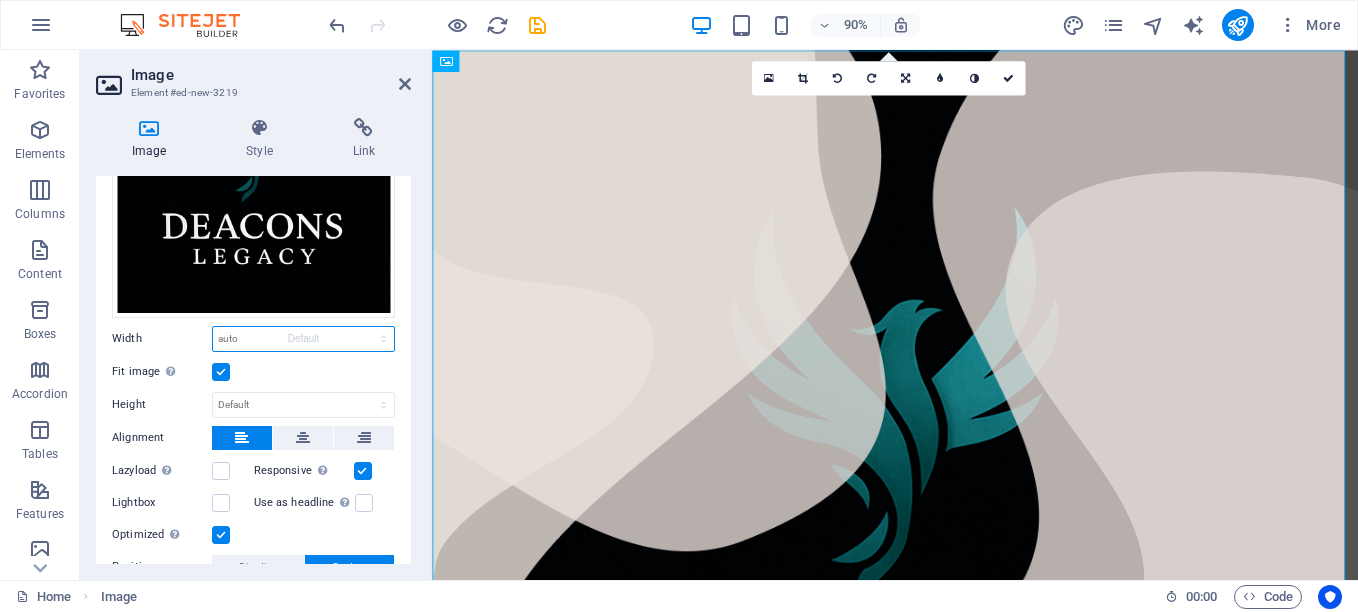 click on "Default auto px rem % em vh vw" at bounding box center [303, 339] 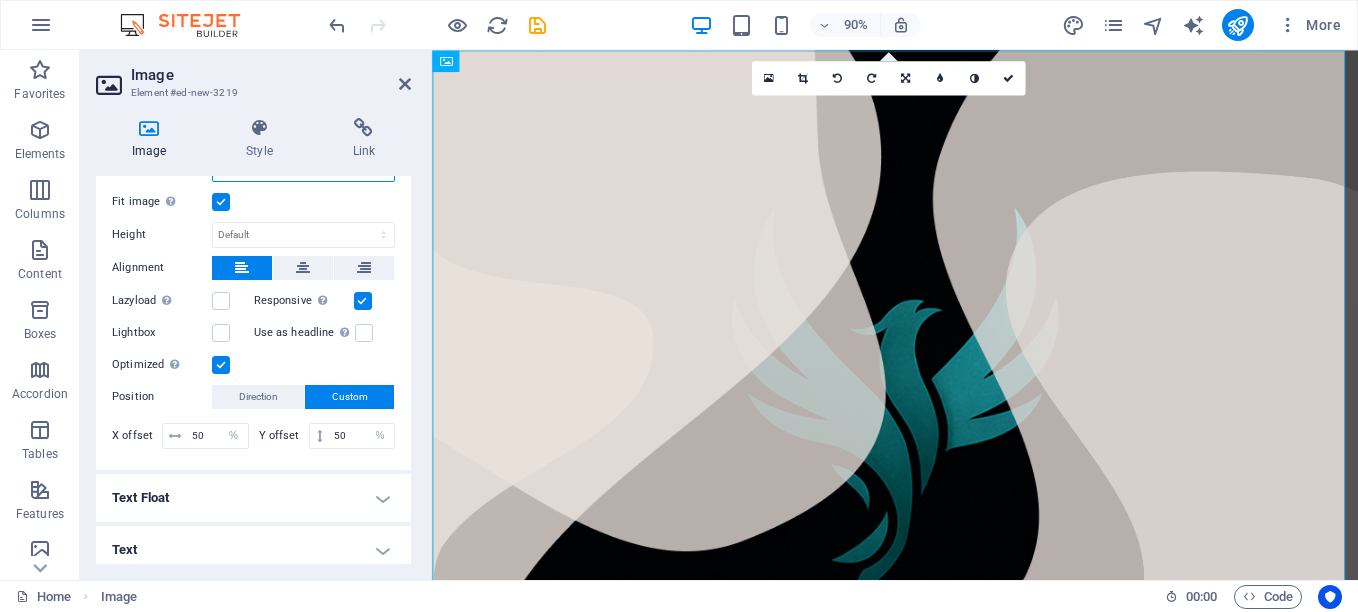 scroll, scrollTop: 369, scrollLeft: 0, axis: vertical 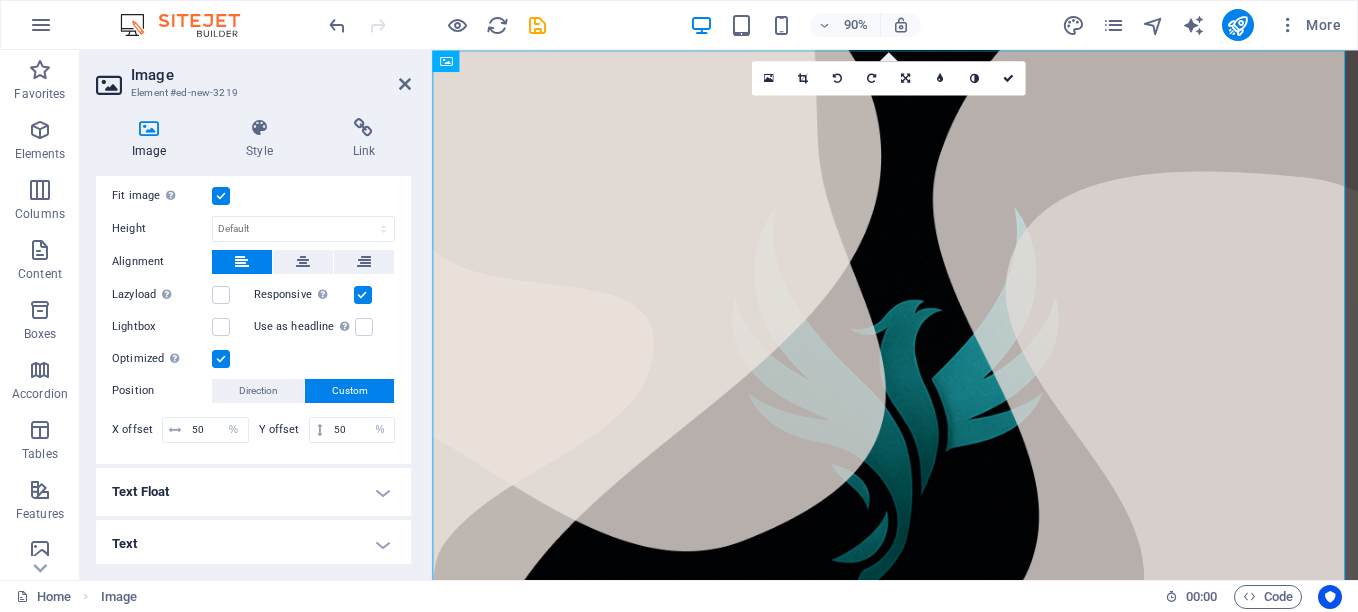 drag, startPoint x: 410, startPoint y: 387, endPoint x: 3, endPoint y: 507, distance: 424.3218 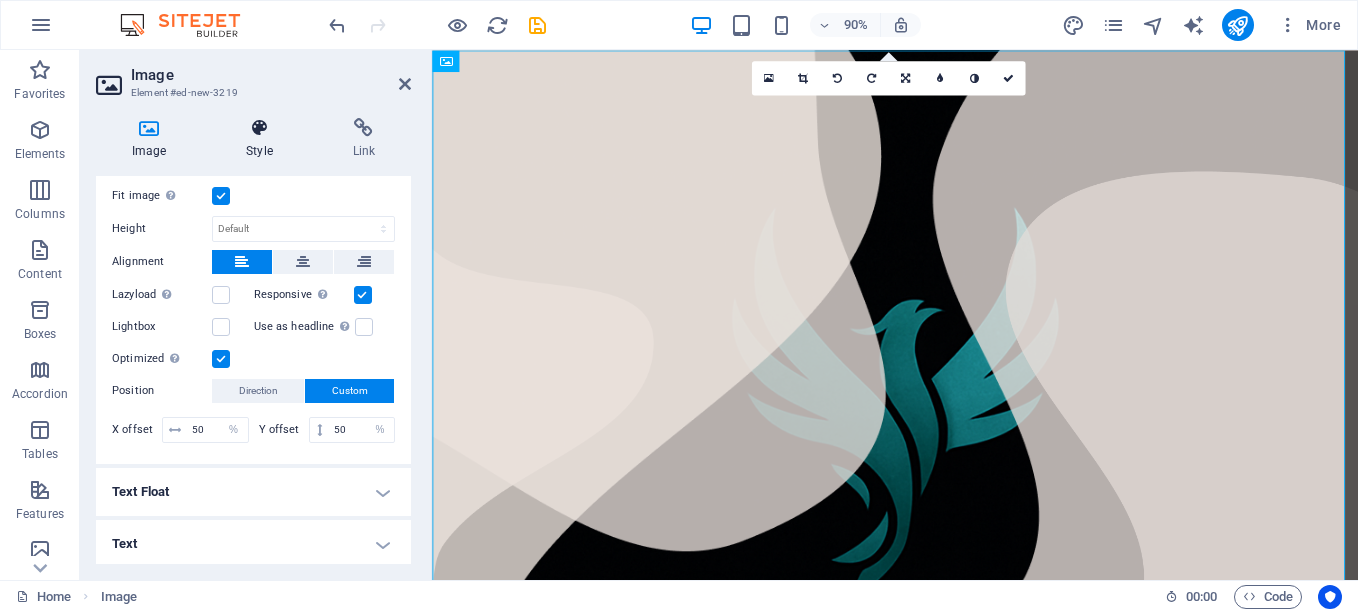 click on "Style" at bounding box center [263, 139] 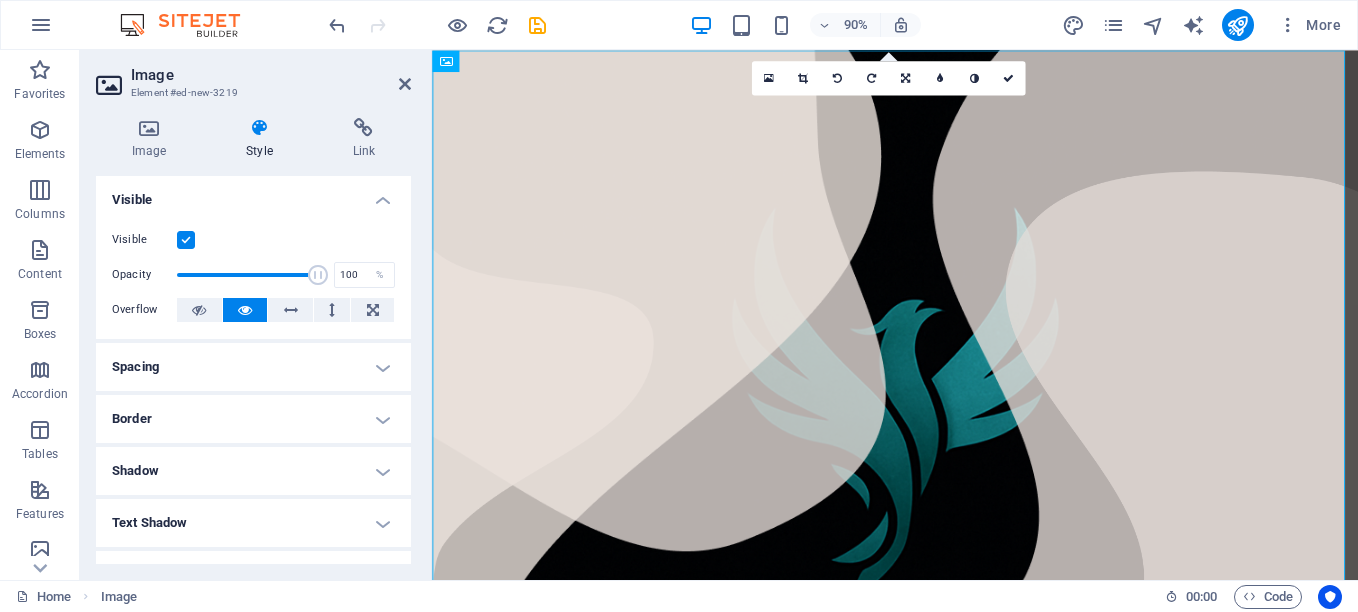 click on "Spacing" at bounding box center (253, 367) 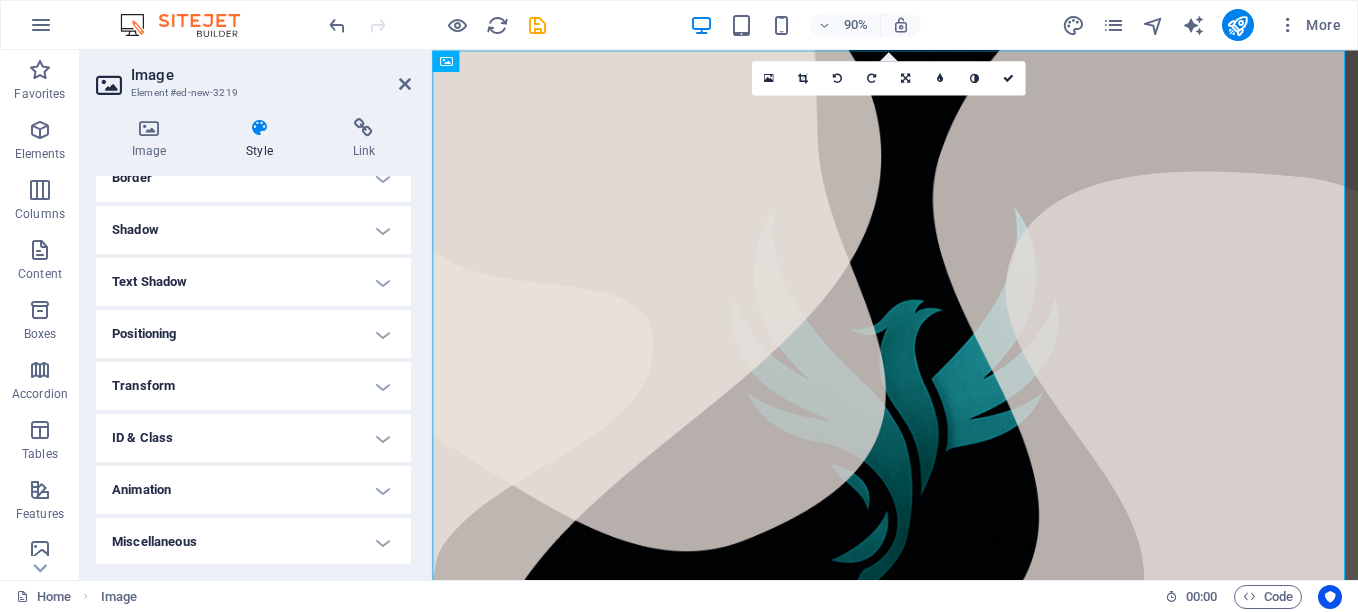 scroll, scrollTop: 323, scrollLeft: 0, axis: vertical 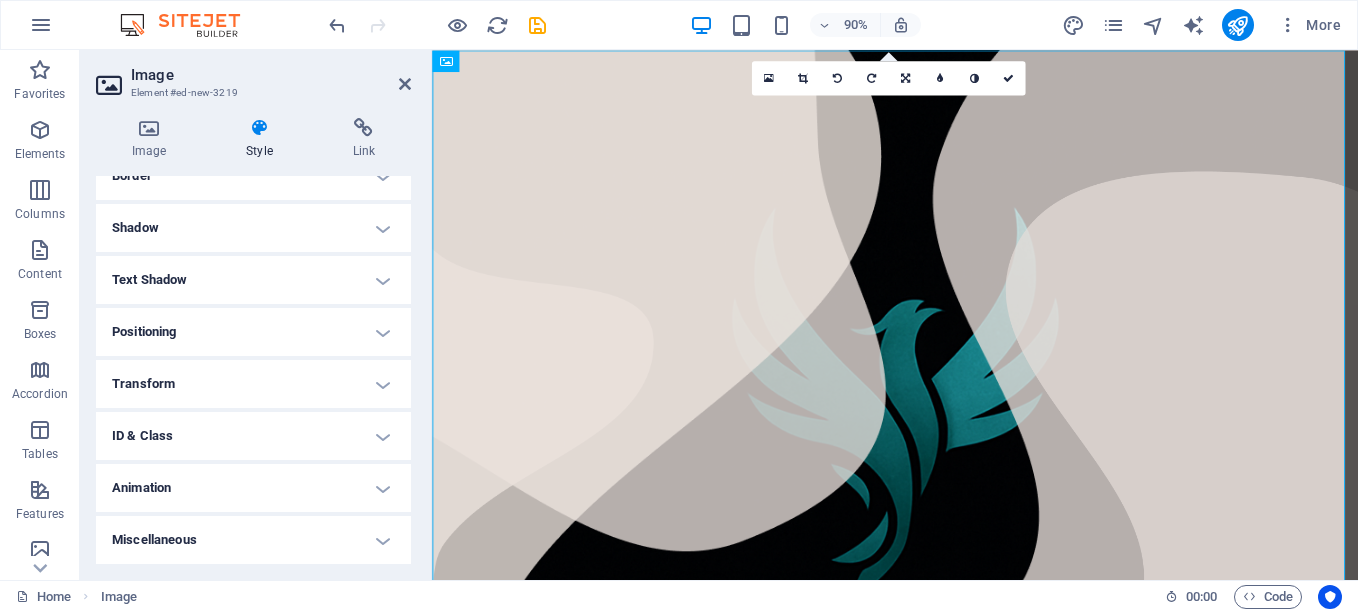 click on "Positioning" at bounding box center (253, 332) 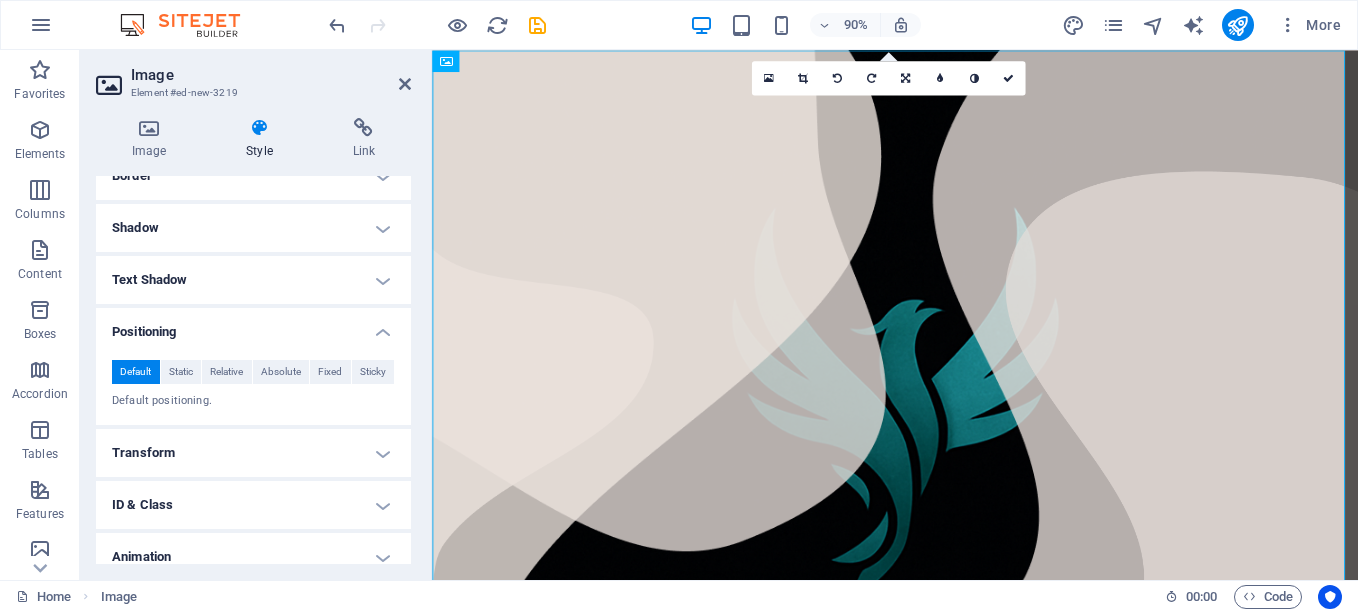 click on "Transform" at bounding box center (253, 453) 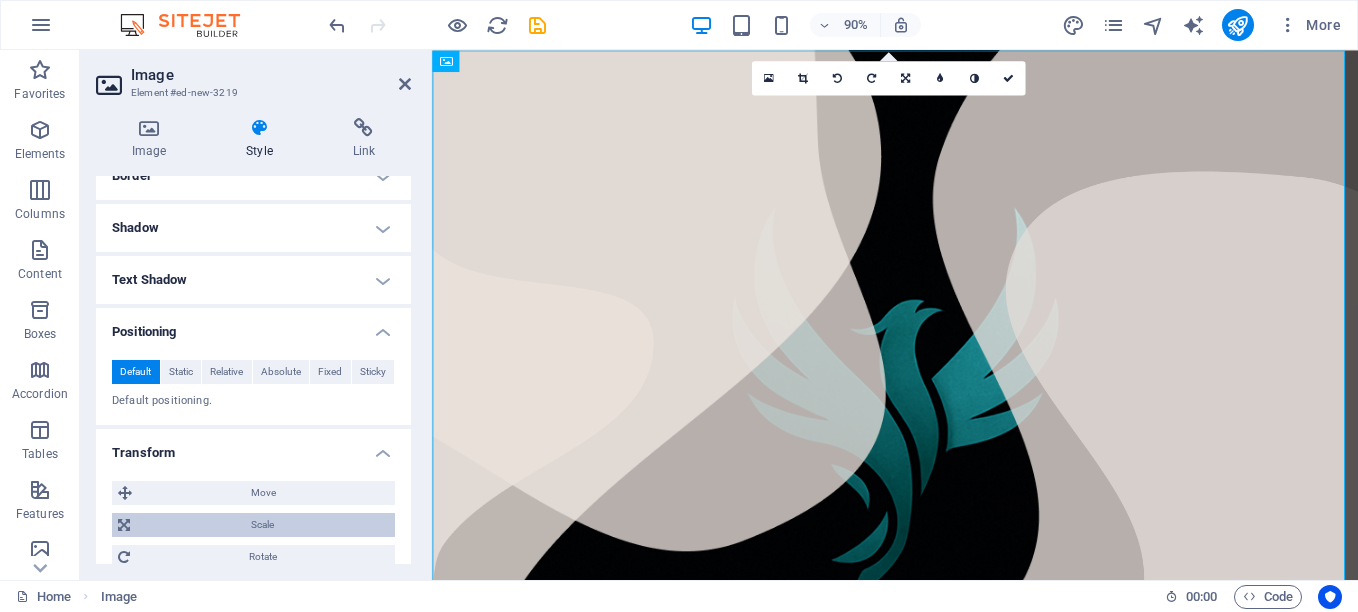 click on "Scale" at bounding box center (262, 525) 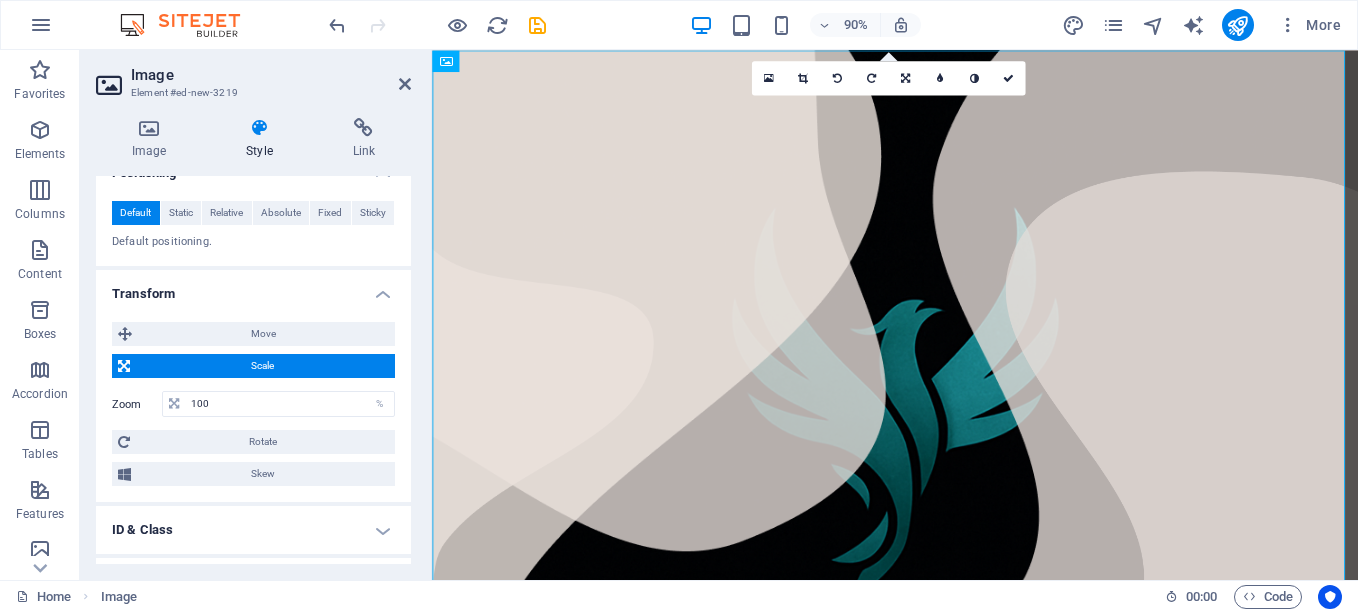 scroll, scrollTop: 540, scrollLeft: 0, axis: vertical 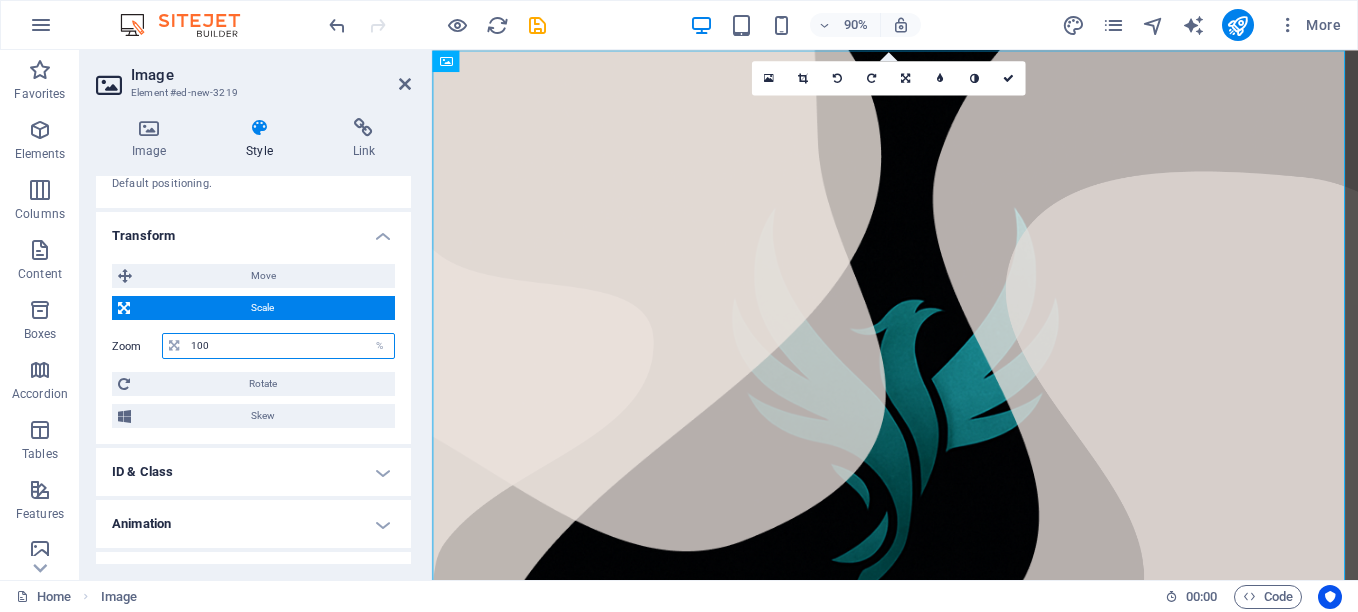 click on "100" at bounding box center (290, 346) 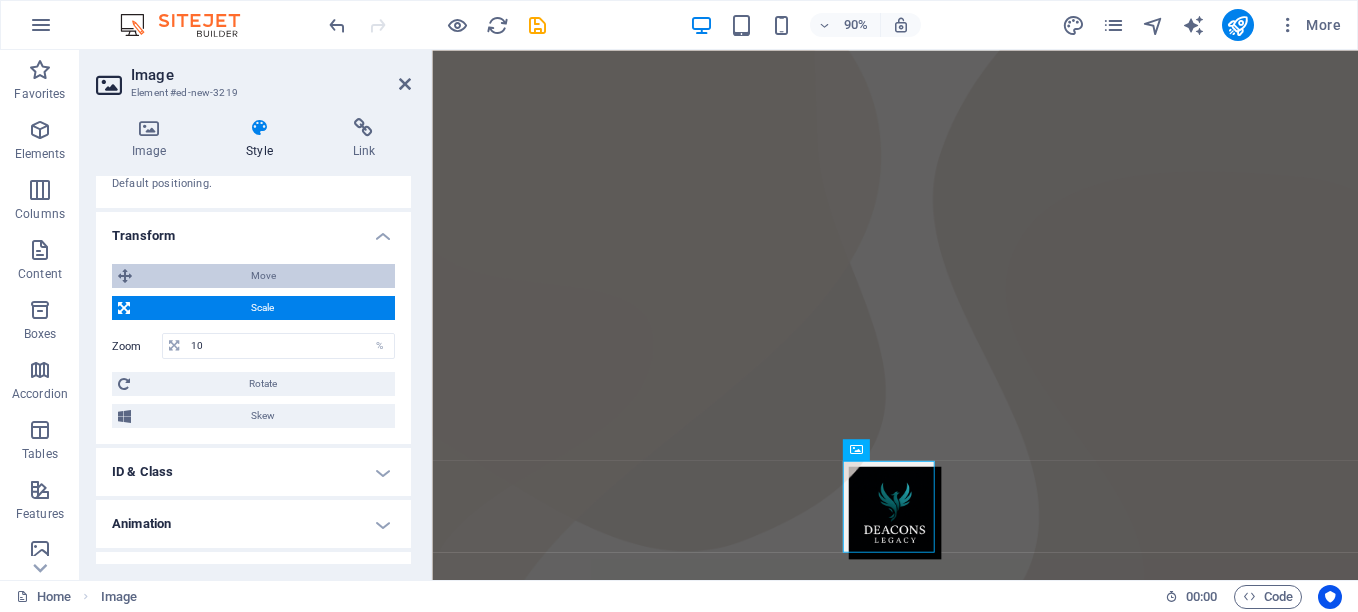 click on "Move" at bounding box center (263, 276) 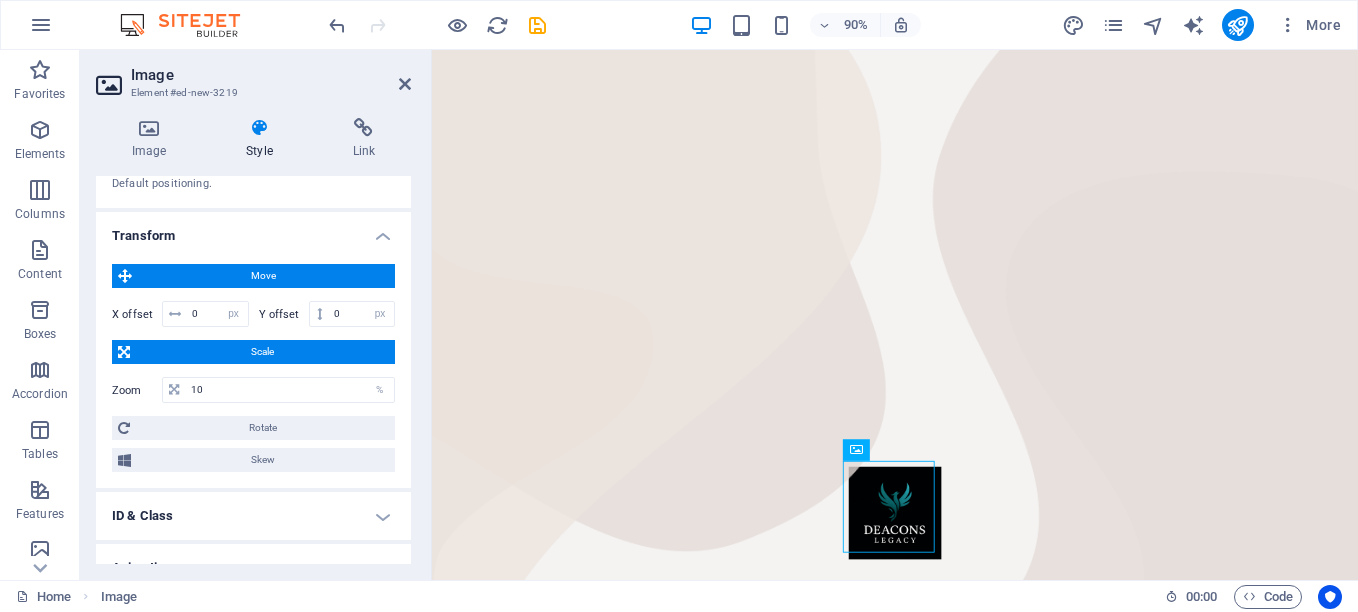 drag, startPoint x: 919, startPoint y: 529, endPoint x: 605, endPoint y: 191, distance: 461.34586 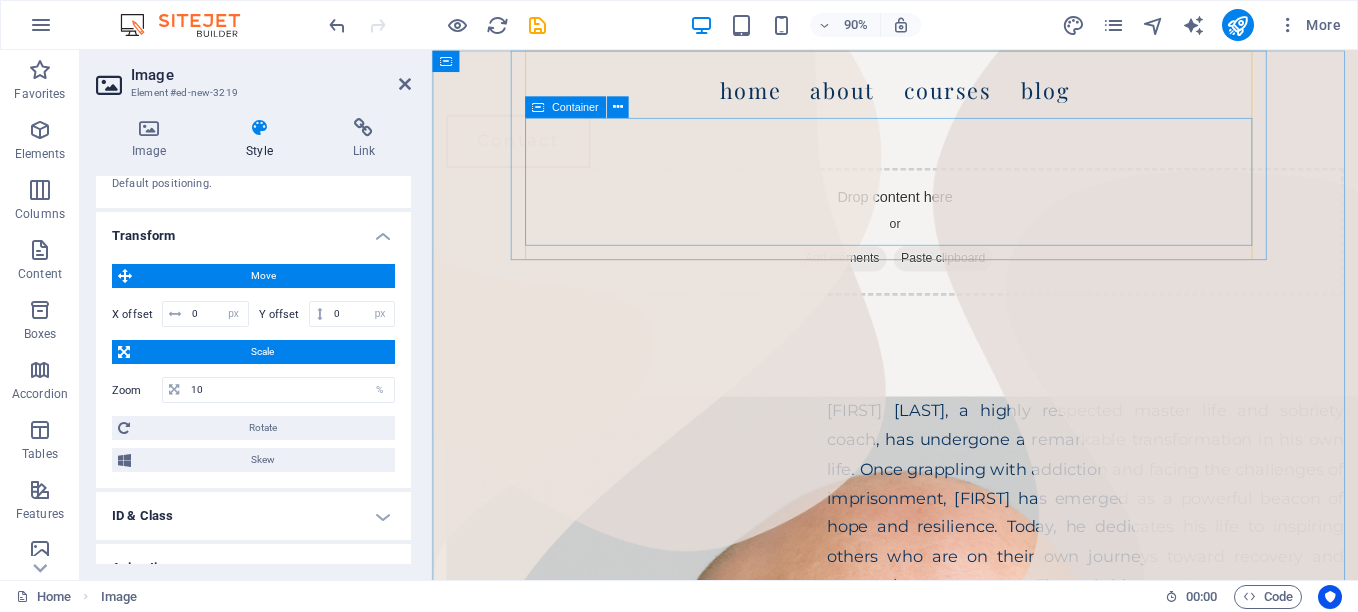 scroll, scrollTop: 3875, scrollLeft: 0, axis: vertical 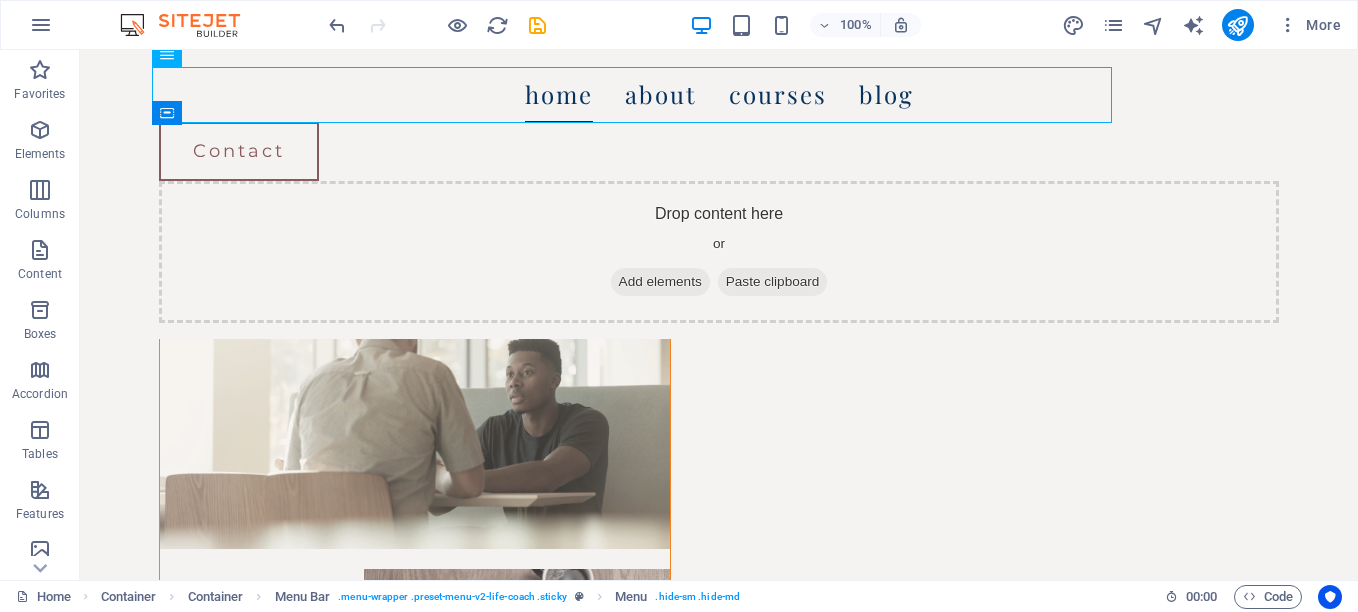 drag, startPoint x: 596, startPoint y: 118, endPoint x: 491, endPoint y: 280, distance: 193.0518 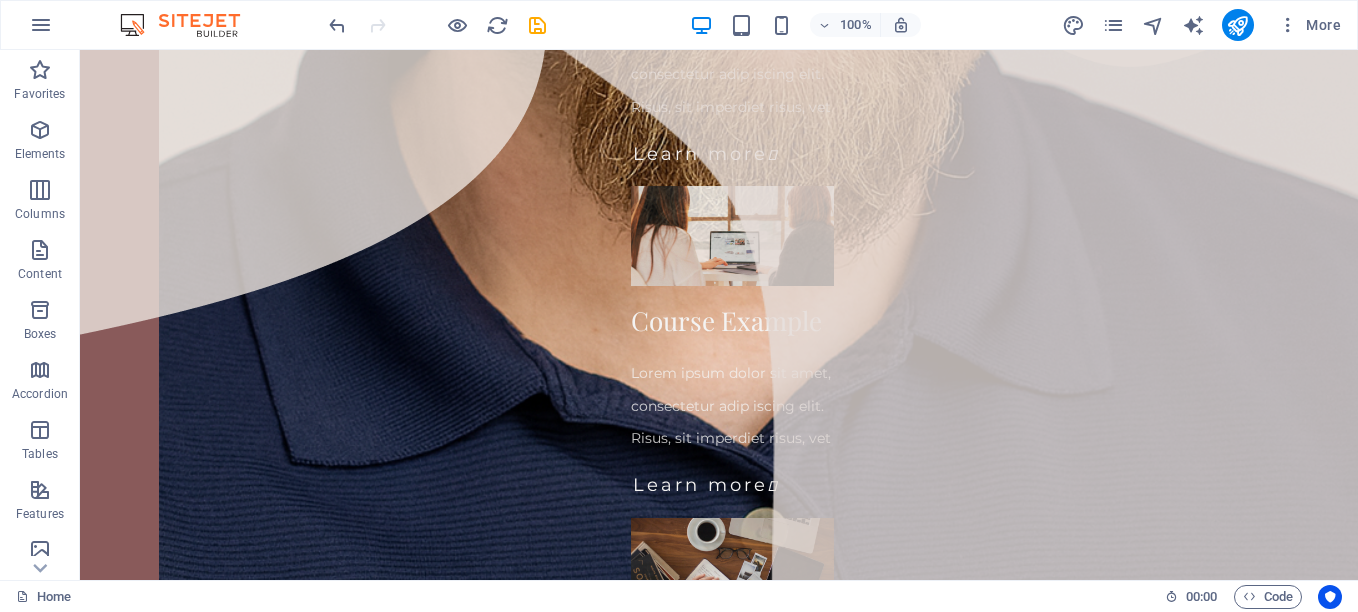 scroll, scrollTop: 0, scrollLeft: 0, axis: both 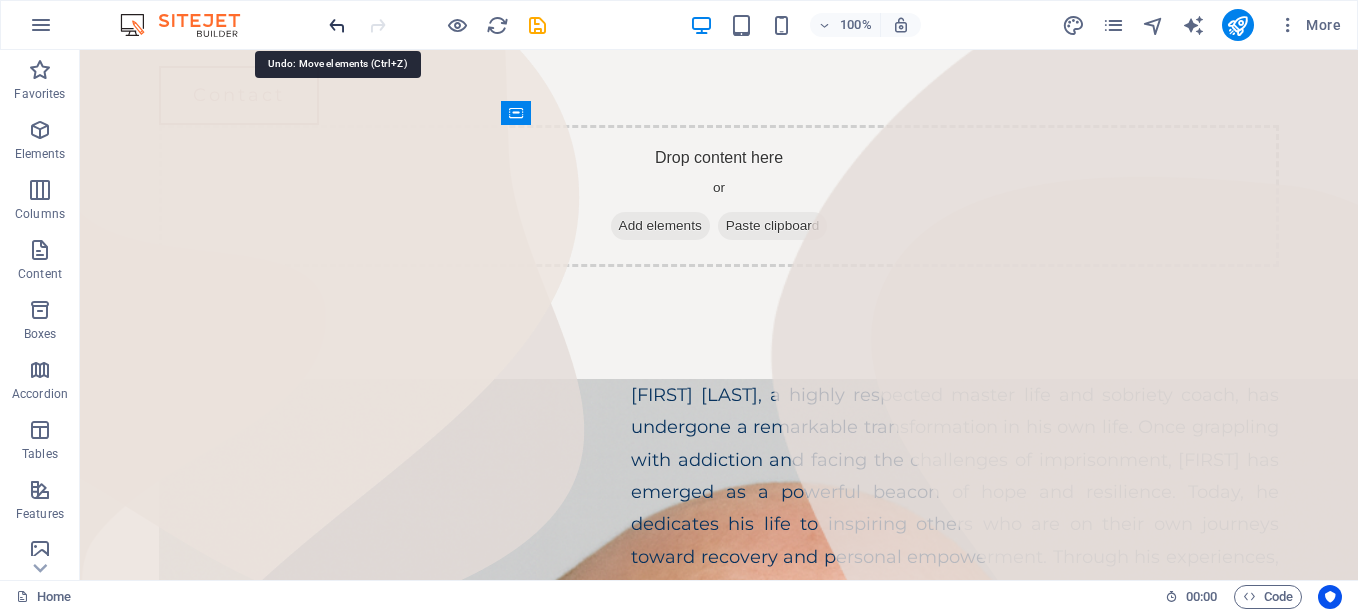 click at bounding box center (337, 25) 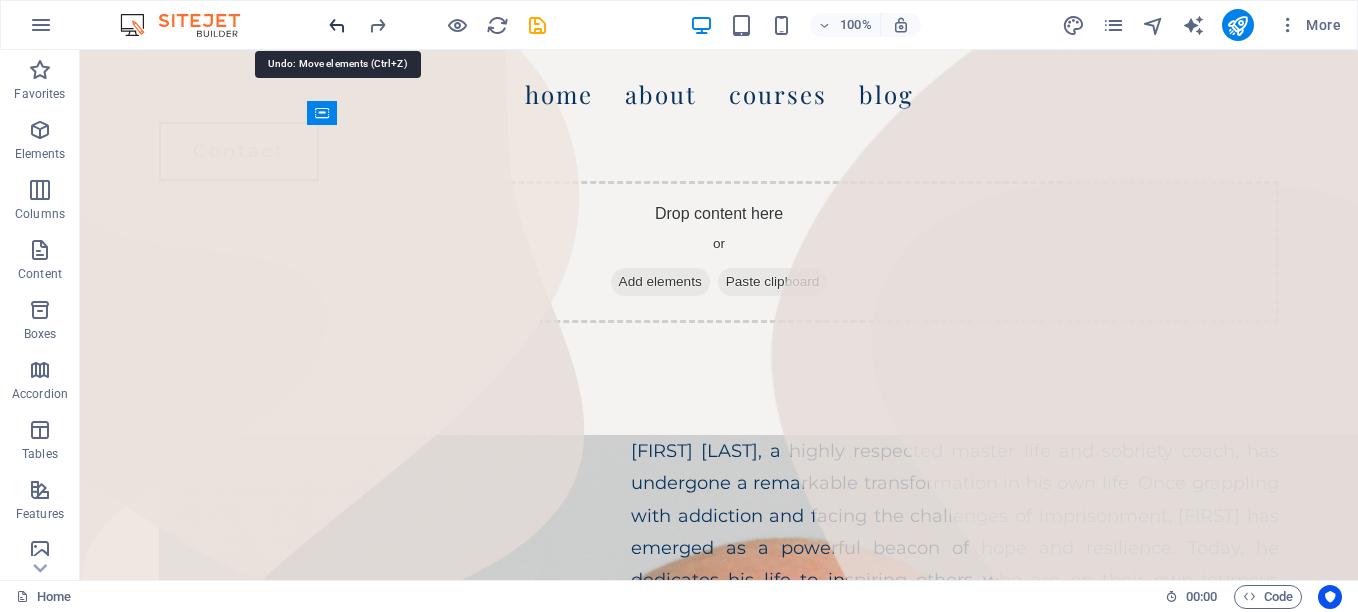 click at bounding box center (337, 25) 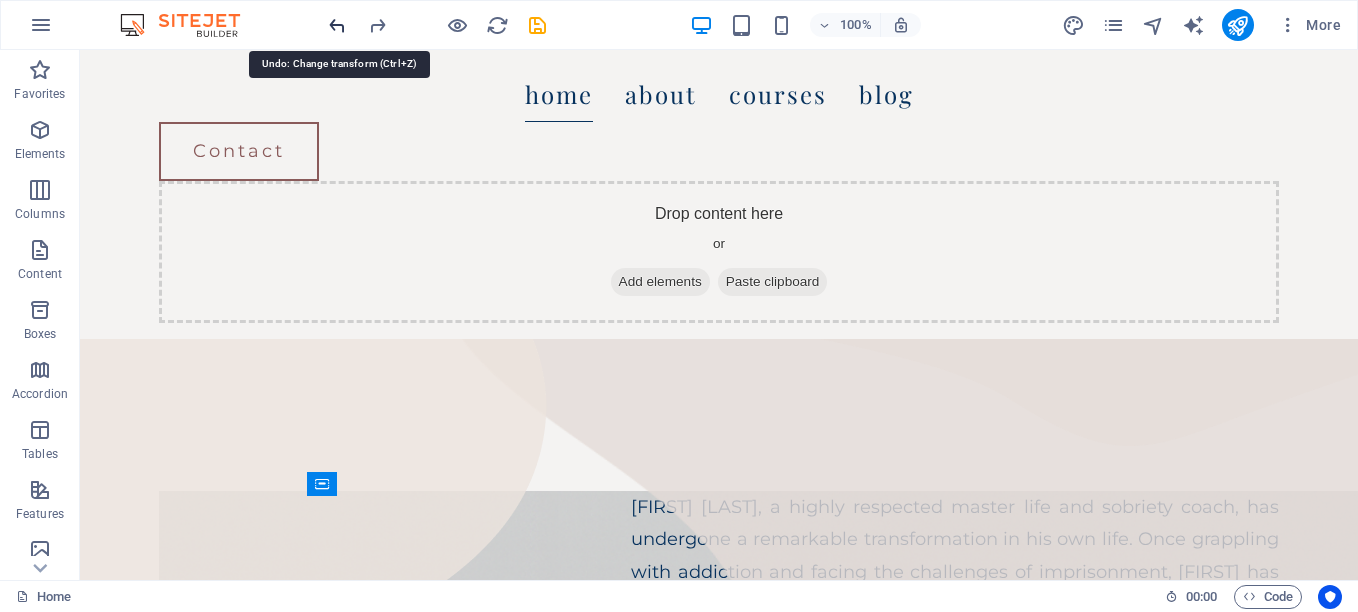 scroll, scrollTop: 935, scrollLeft: 0, axis: vertical 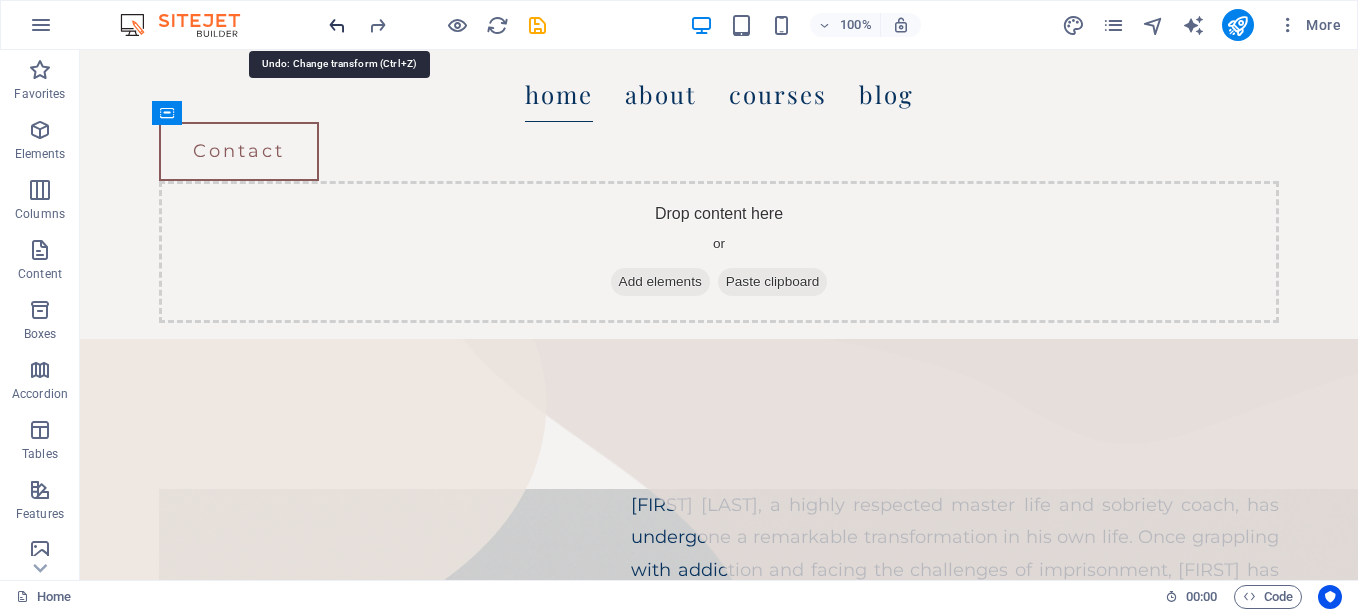 click at bounding box center (337, 25) 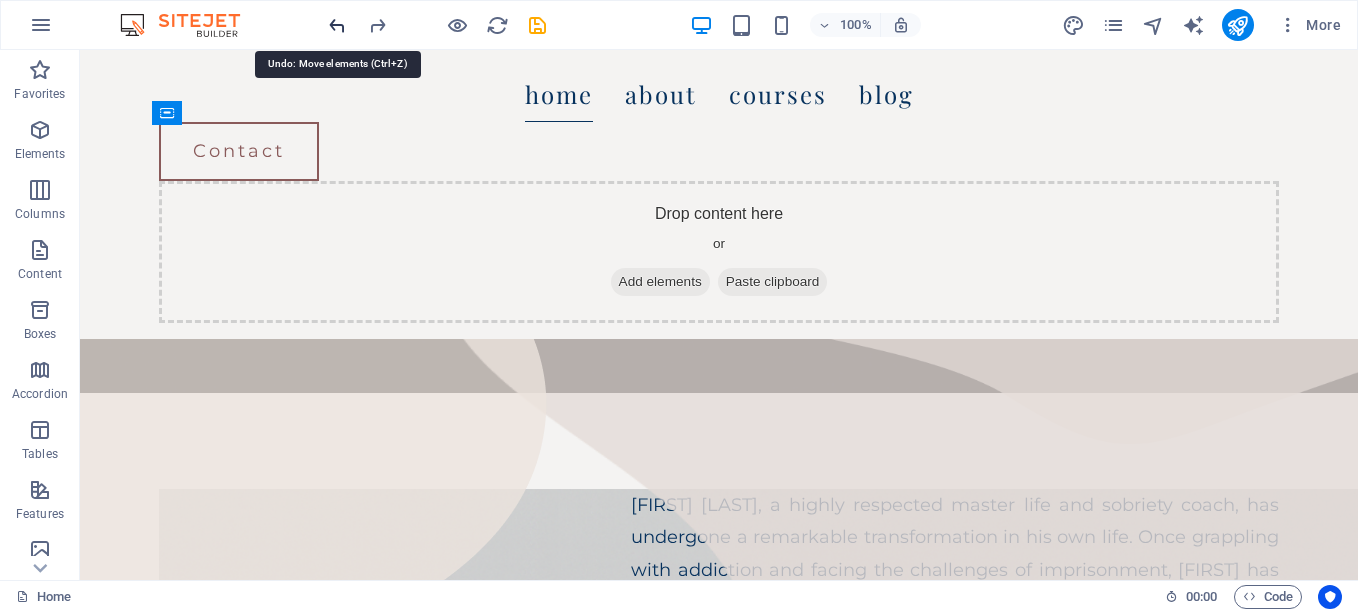 click at bounding box center [337, 25] 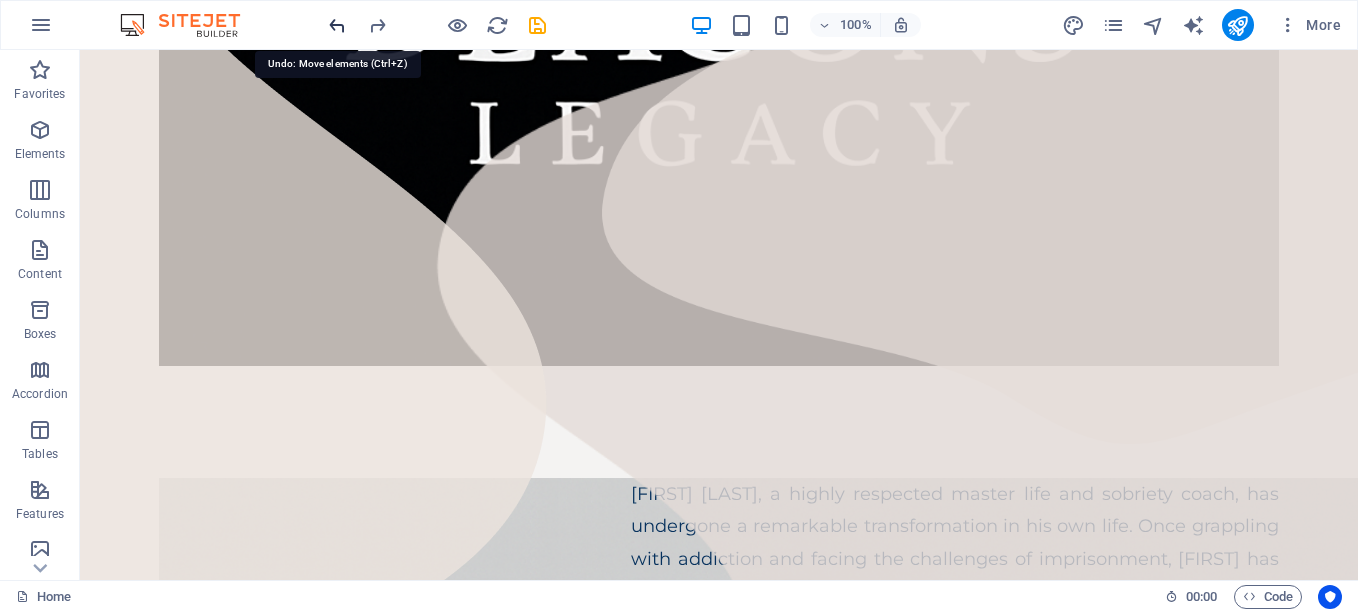 scroll, scrollTop: 0, scrollLeft: 0, axis: both 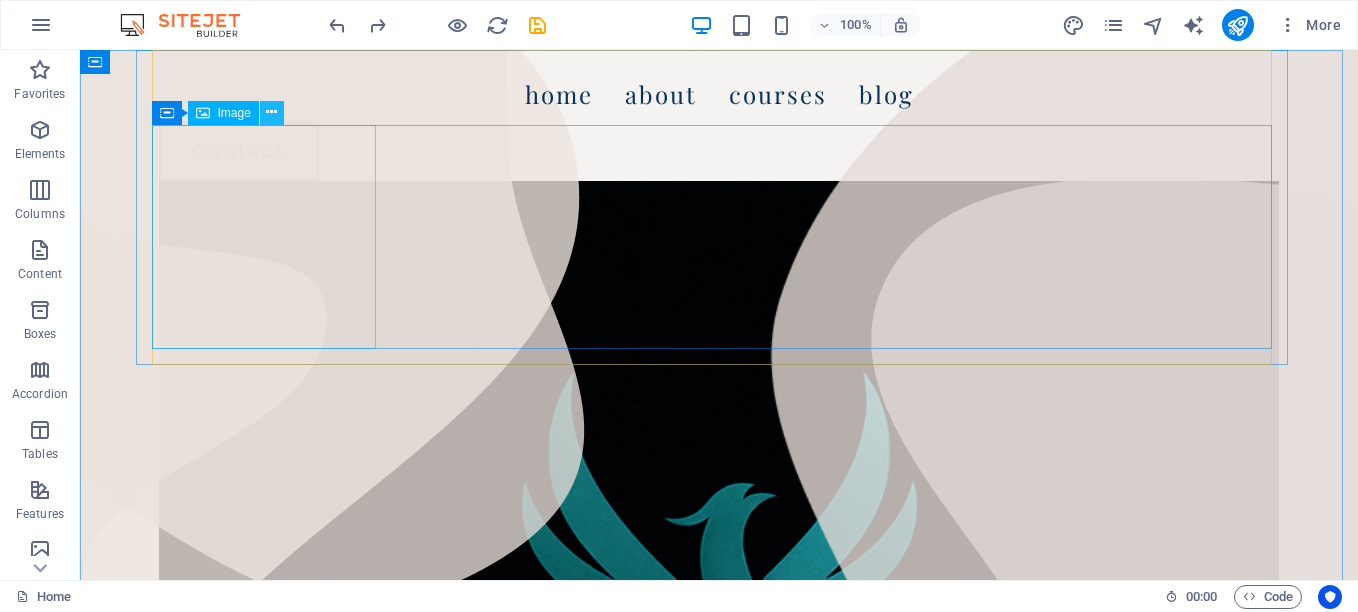 click at bounding box center [271, 112] 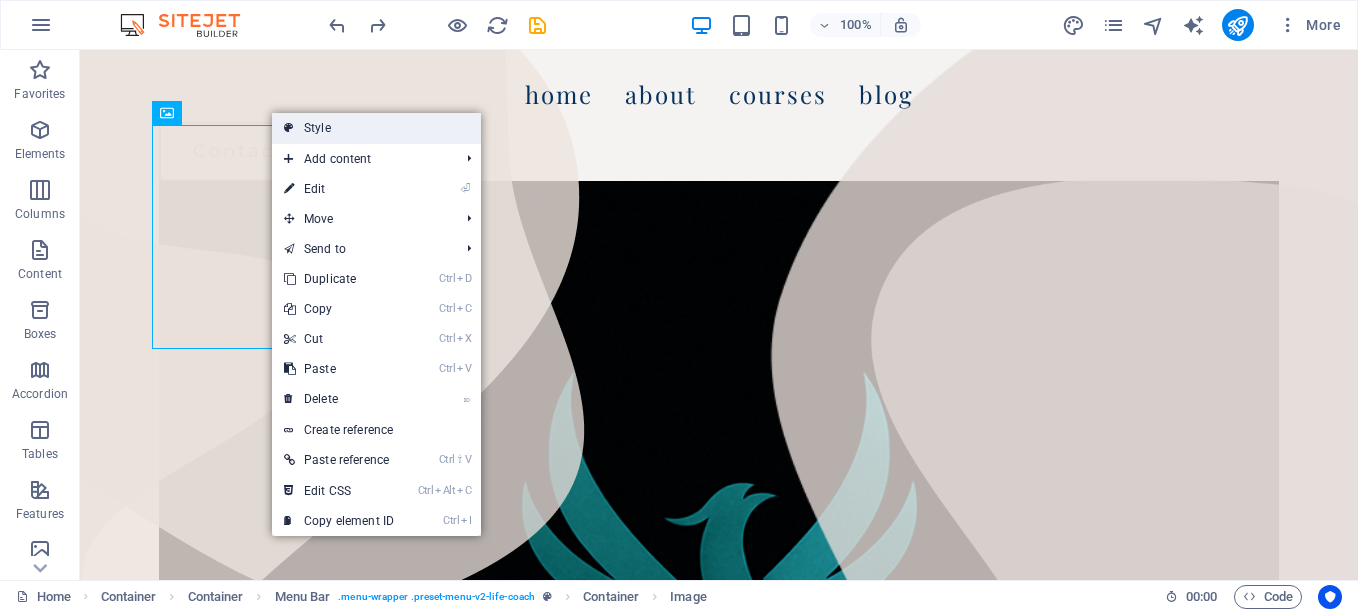 click on "Style" at bounding box center [376, 128] 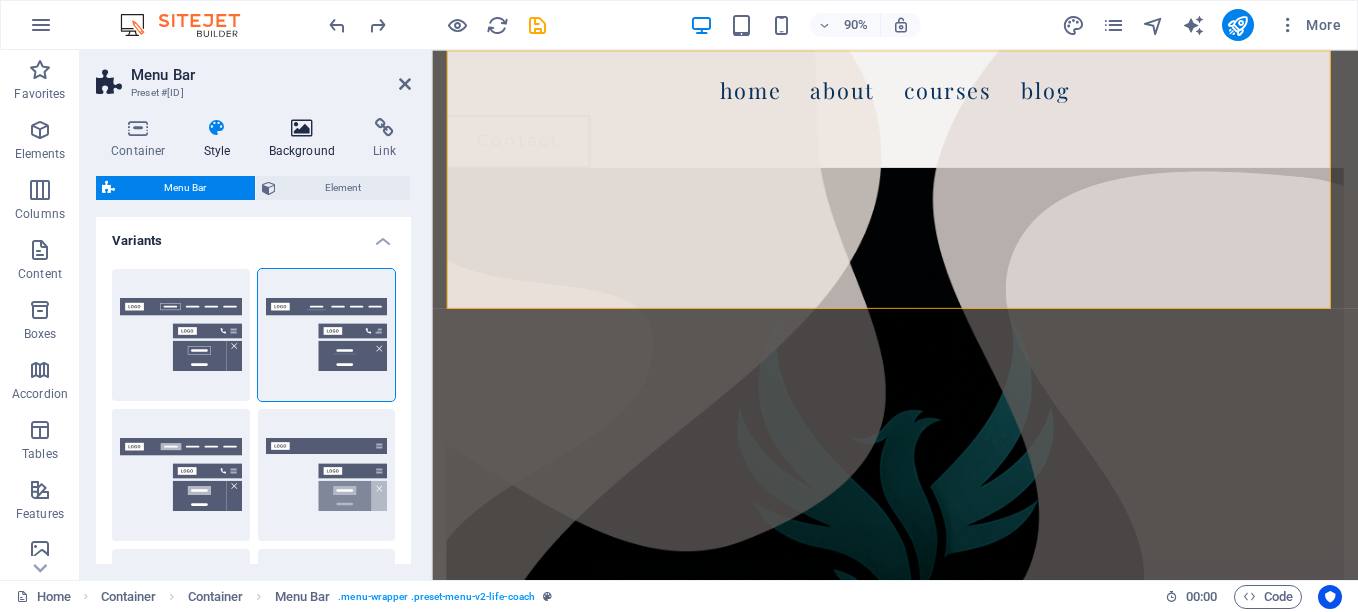 click at bounding box center (302, 128) 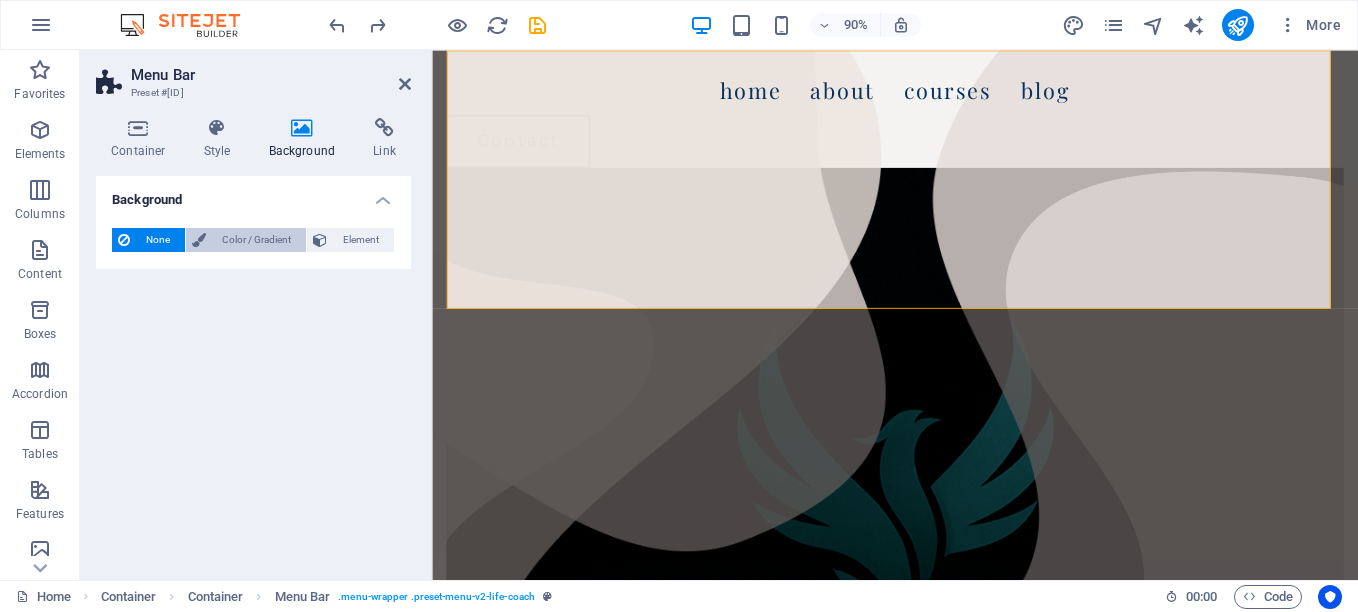 click on "Color / Gradient" at bounding box center [256, 240] 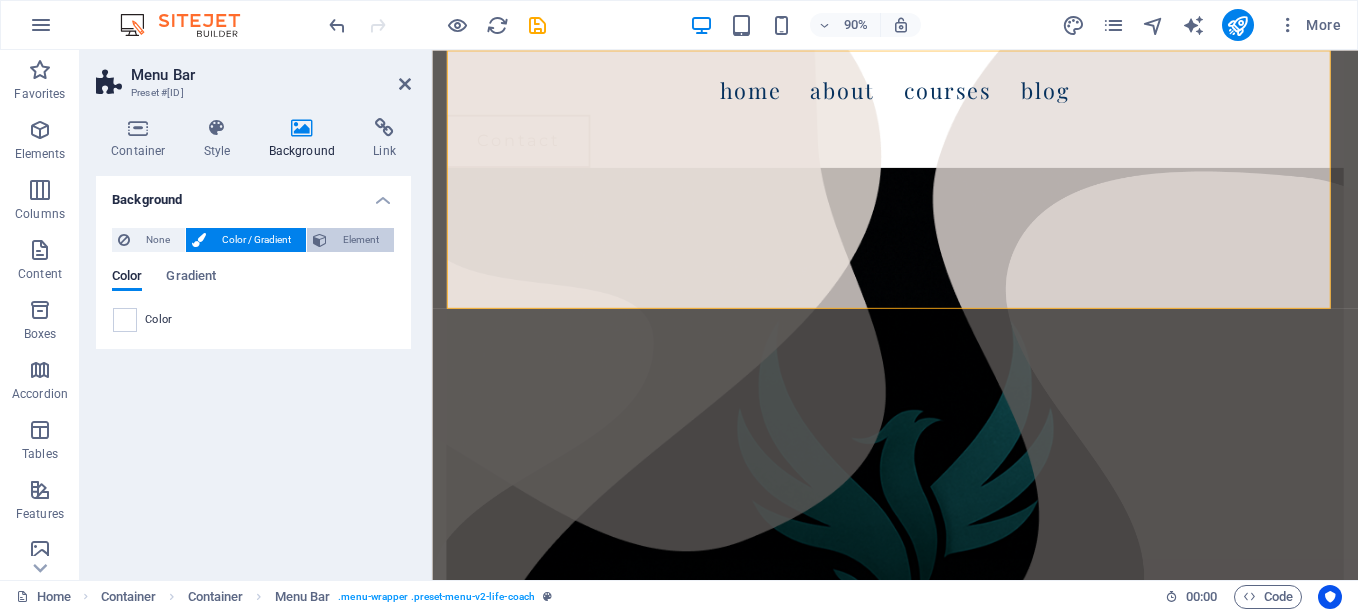 click on "Element" at bounding box center (360, 240) 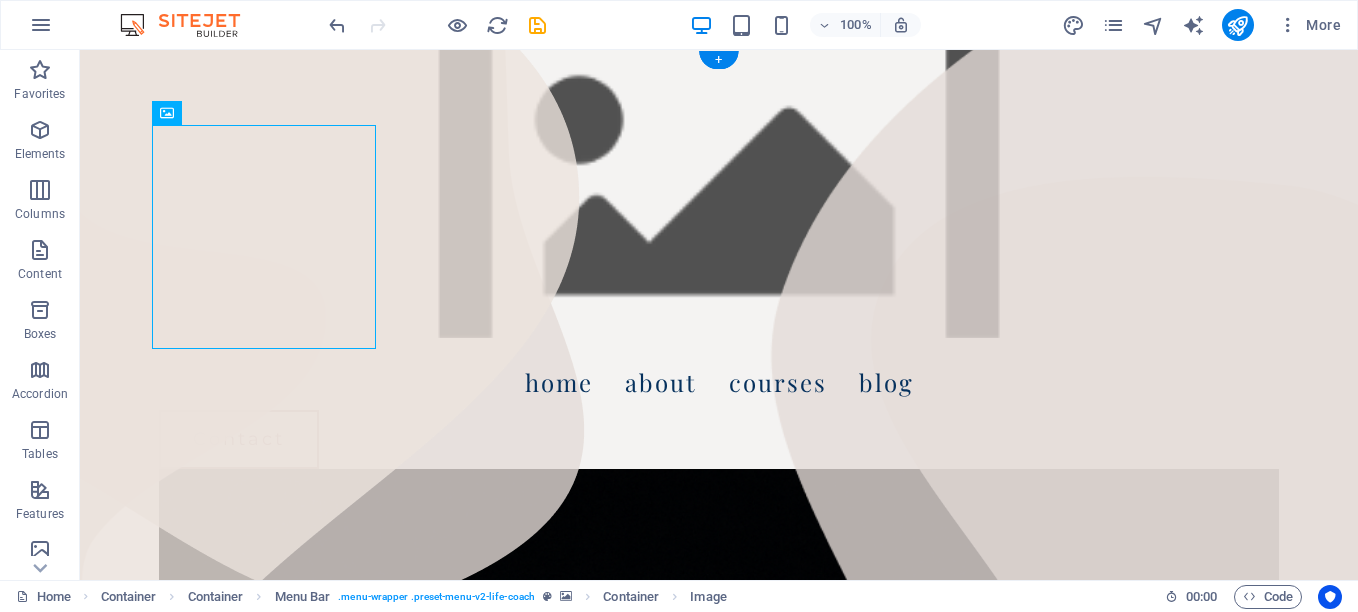 drag, startPoint x: 145, startPoint y: 252, endPoint x: 834, endPoint y: 224, distance: 689.5687 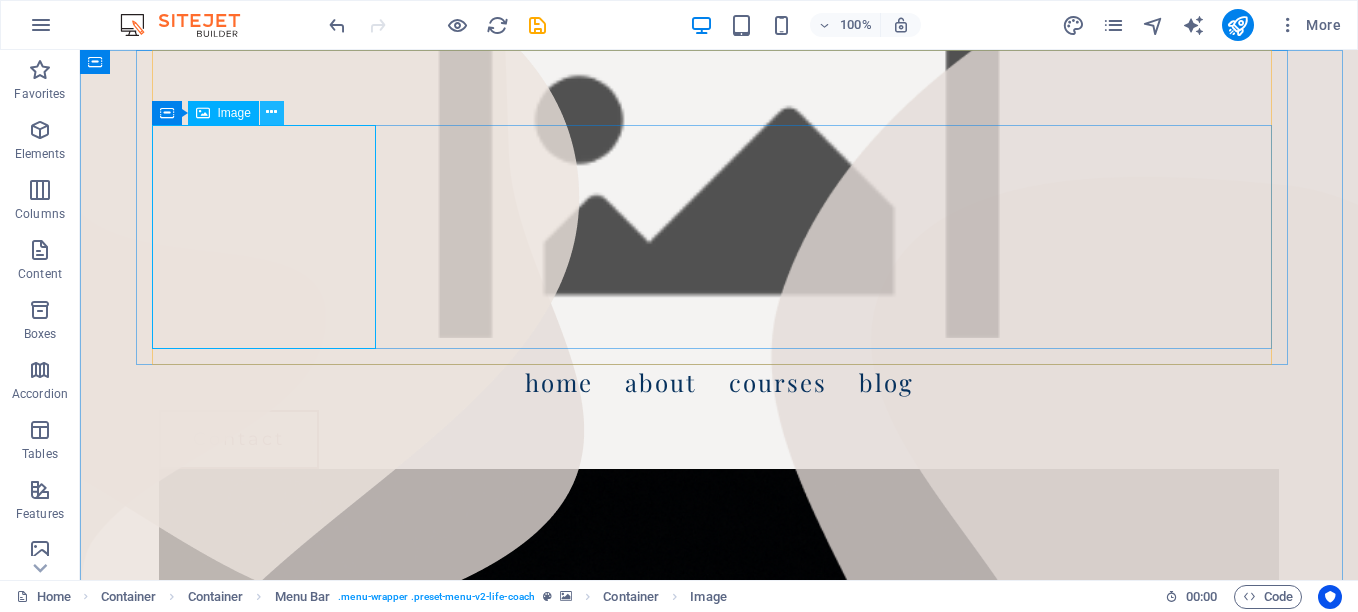 click at bounding box center (271, 112) 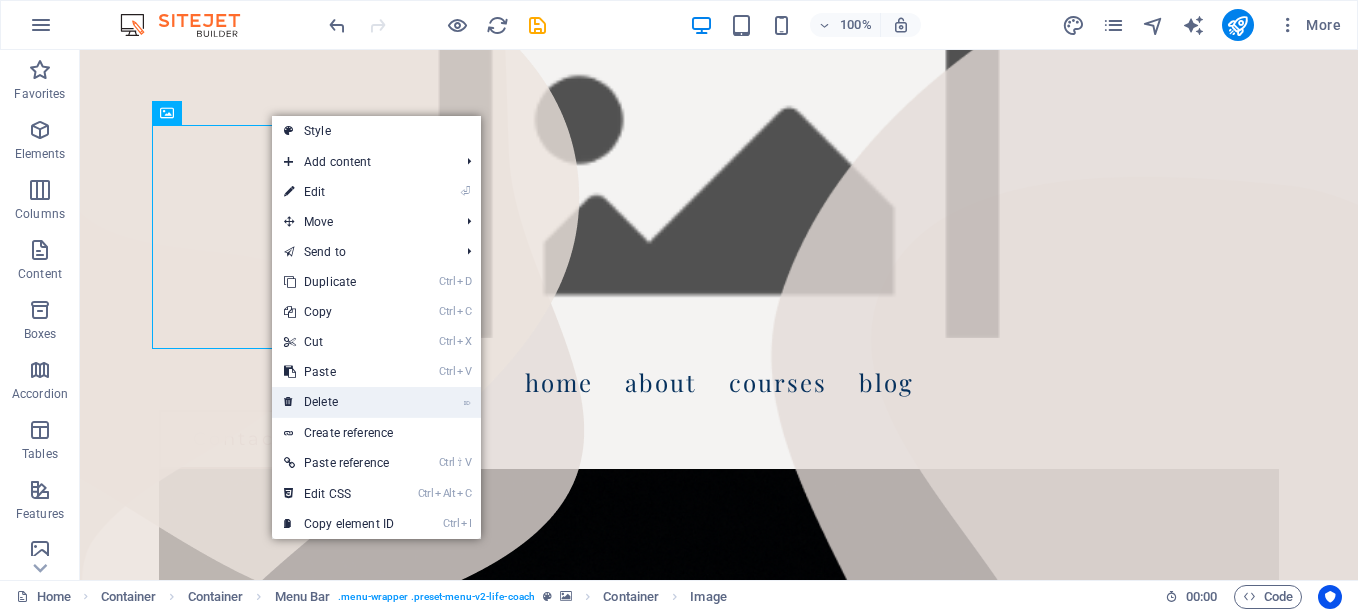 click on "⌦  Delete" at bounding box center [339, 402] 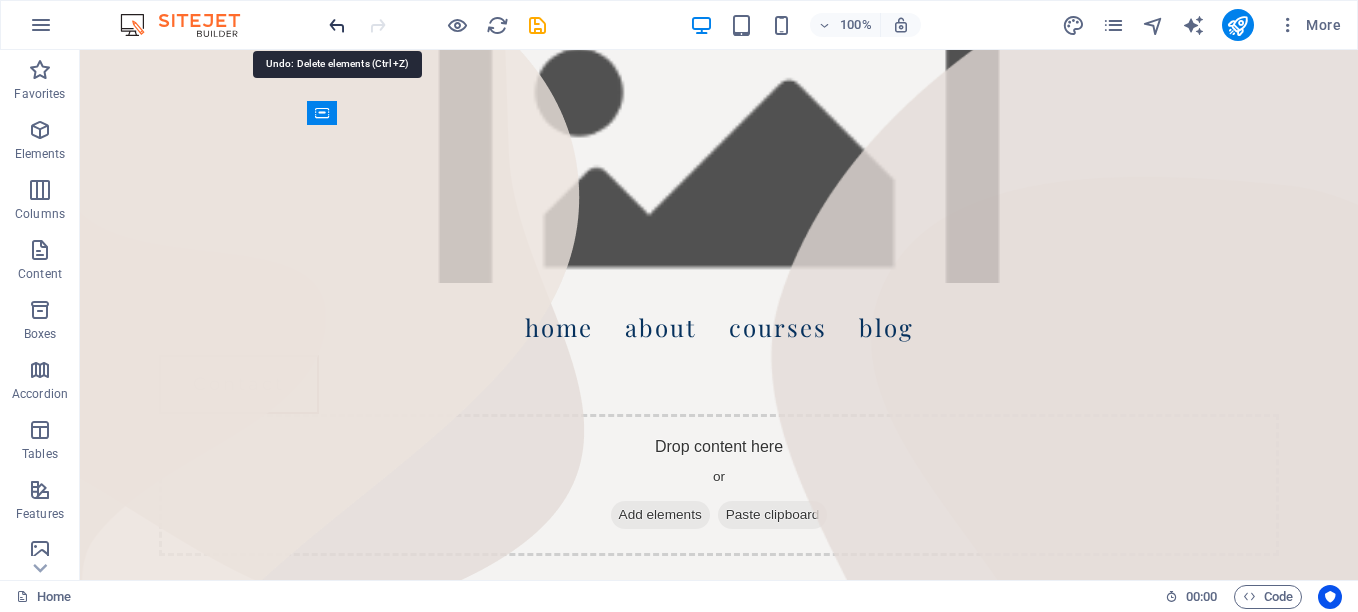 click at bounding box center [337, 25] 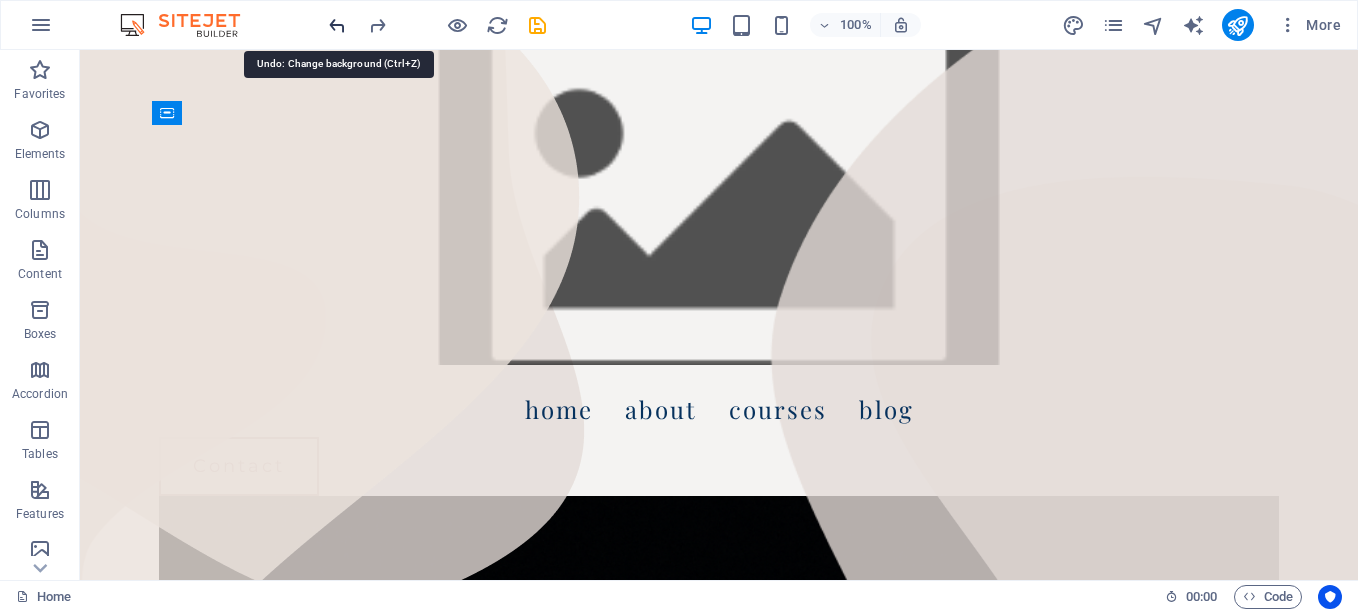 click at bounding box center [337, 25] 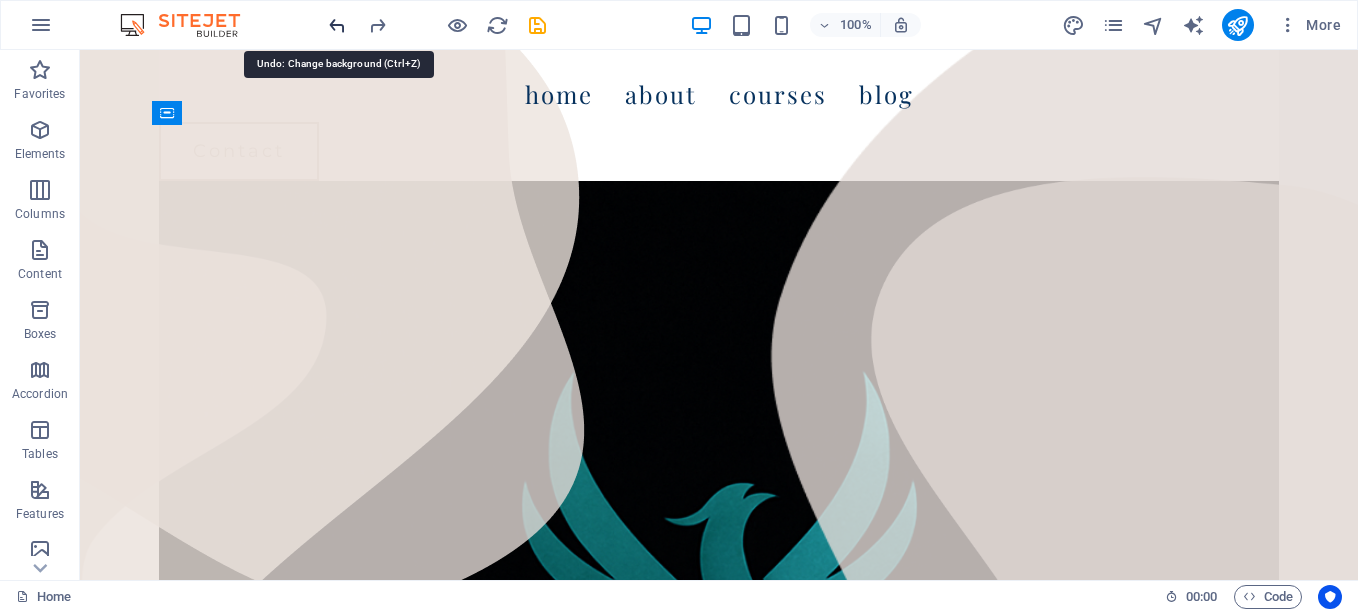 click at bounding box center [337, 25] 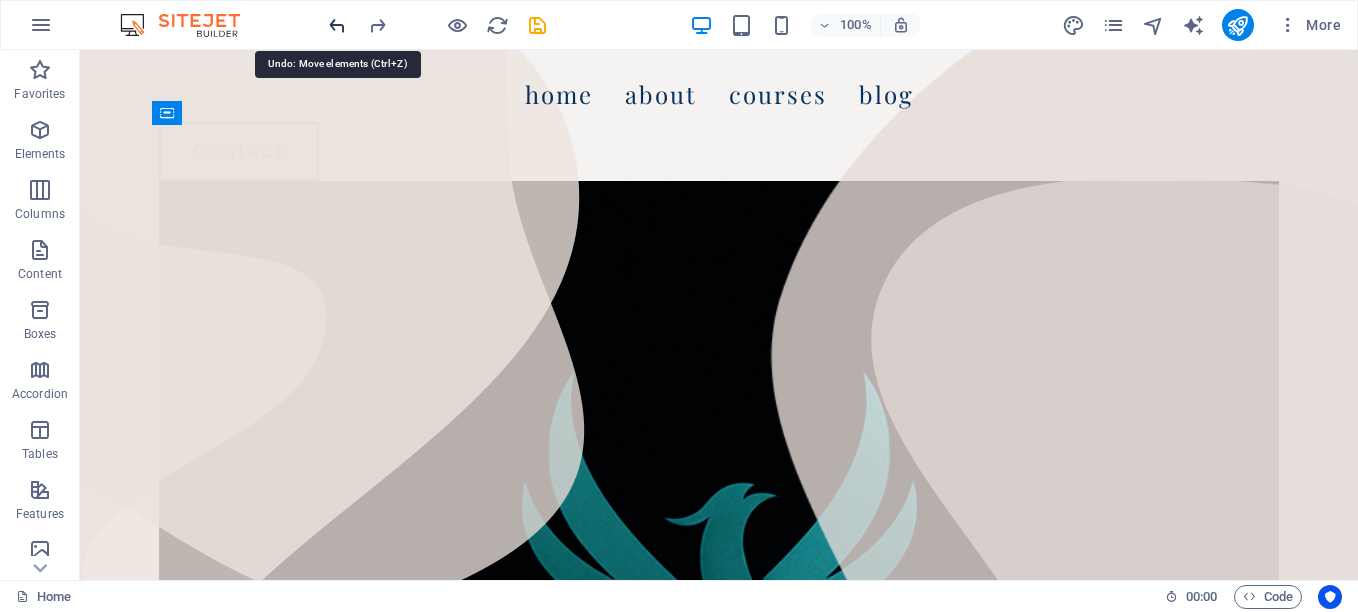 click at bounding box center (337, 25) 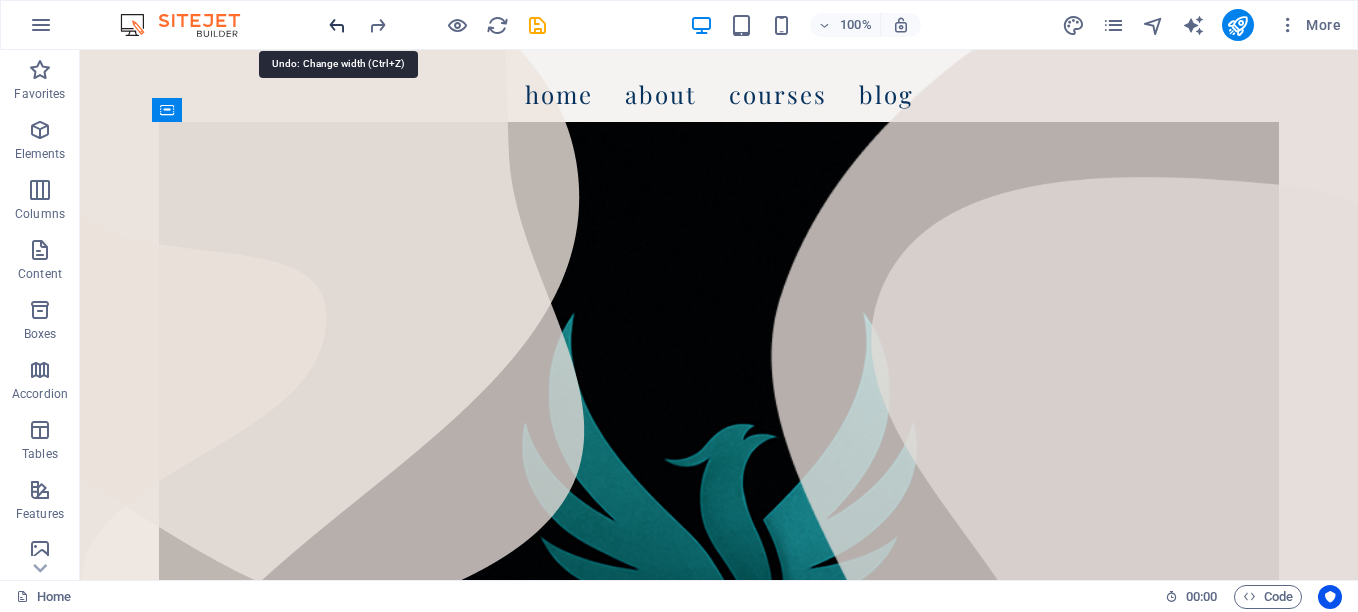 click at bounding box center (337, 25) 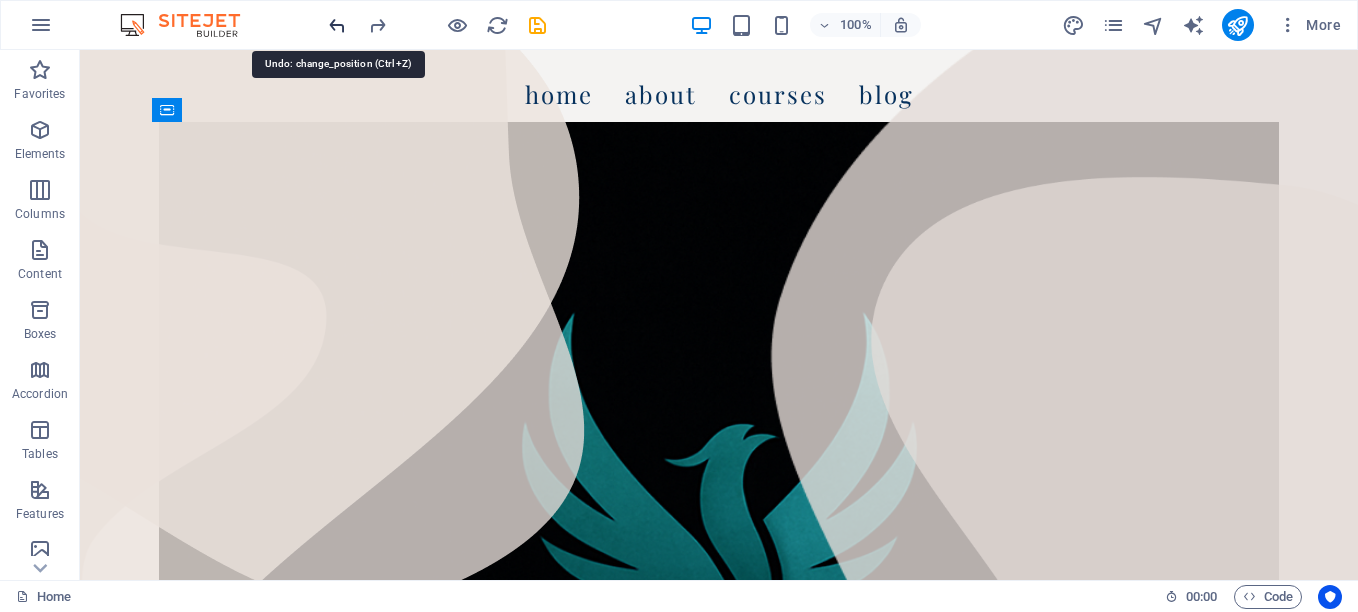 click at bounding box center (337, 25) 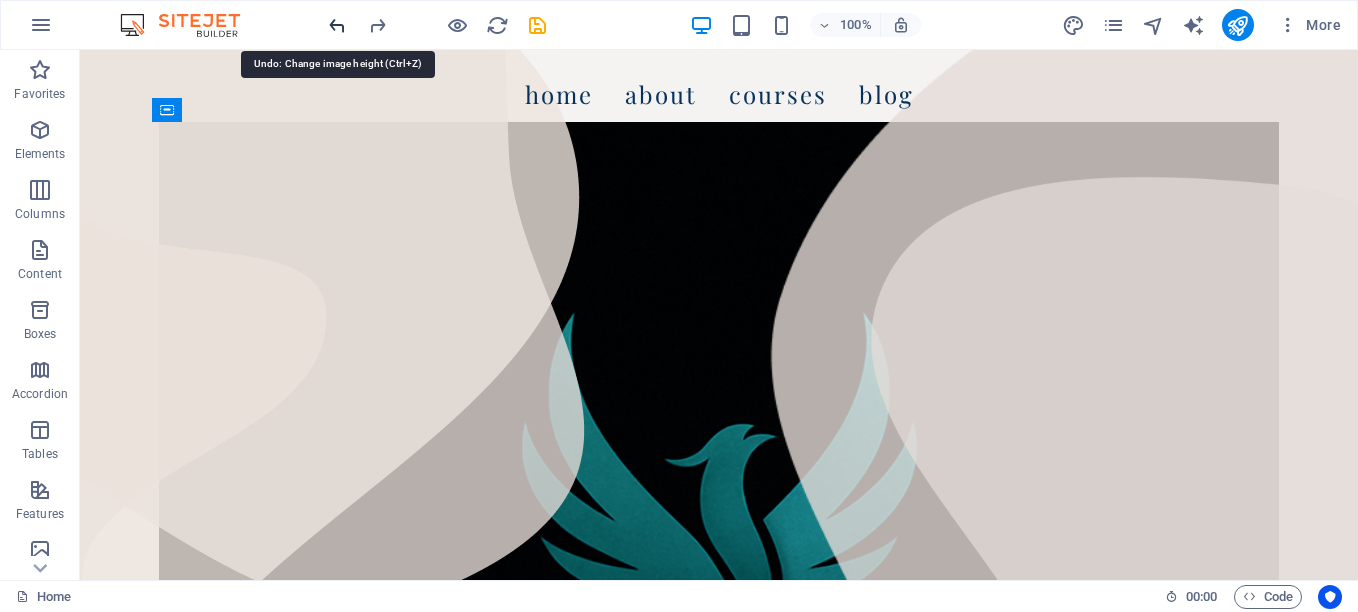 click at bounding box center (337, 25) 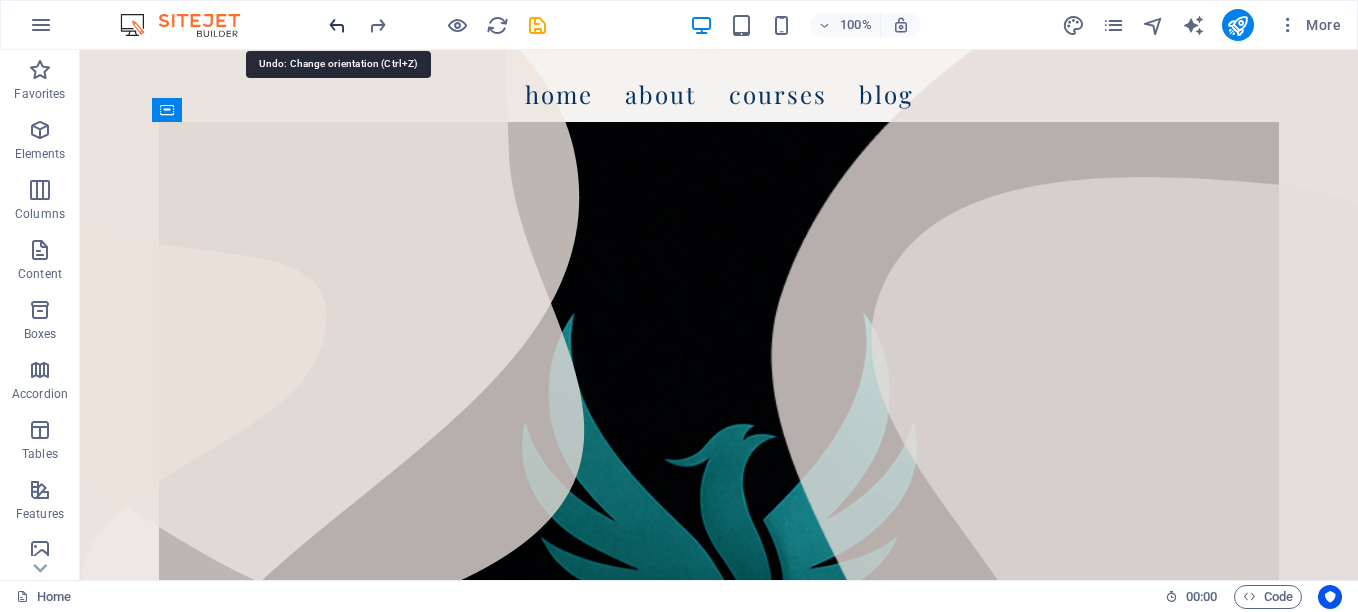 click at bounding box center [337, 25] 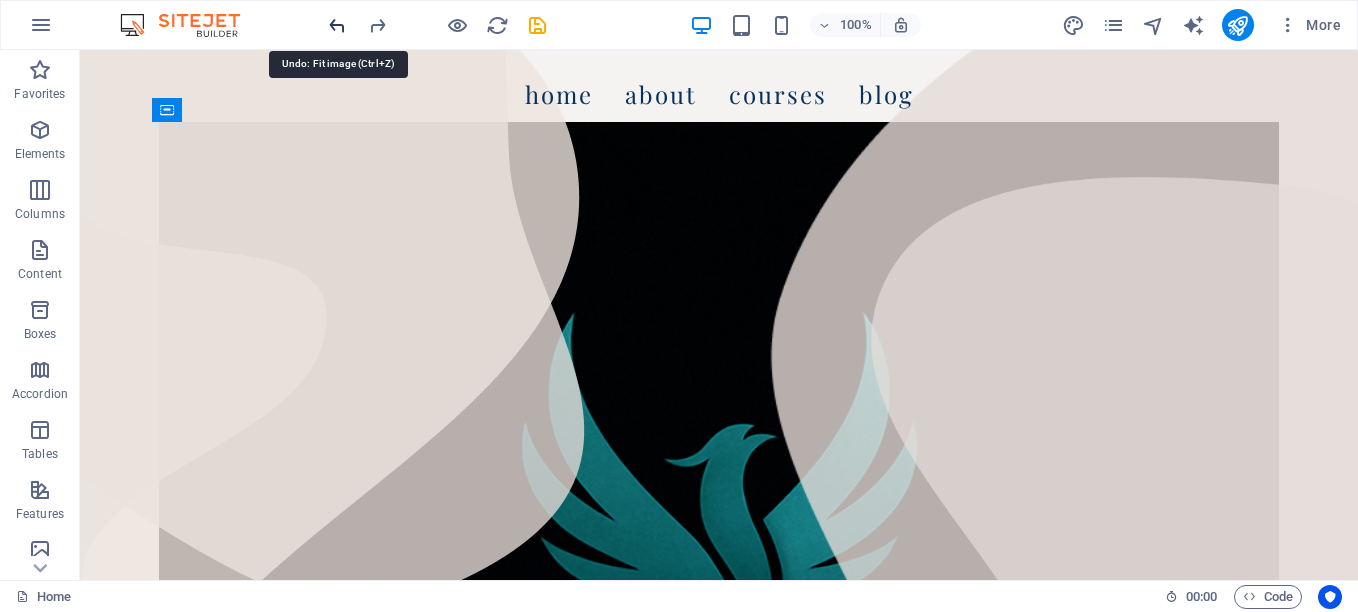 click at bounding box center (337, 25) 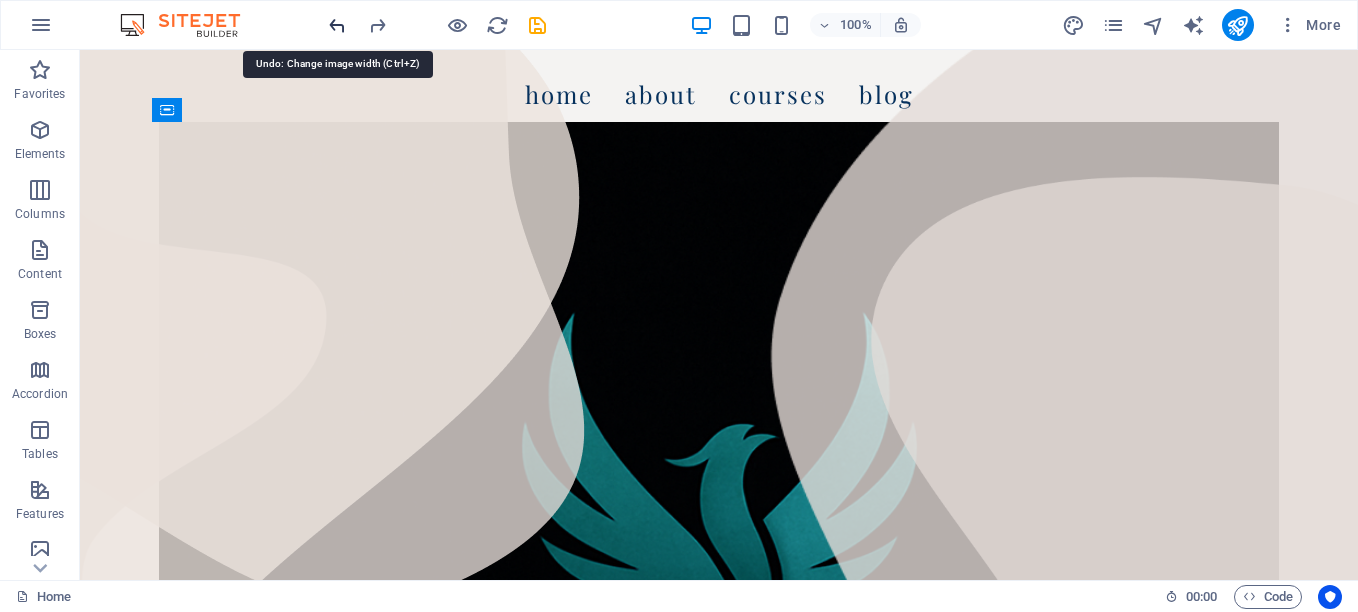 click at bounding box center [337, 25] 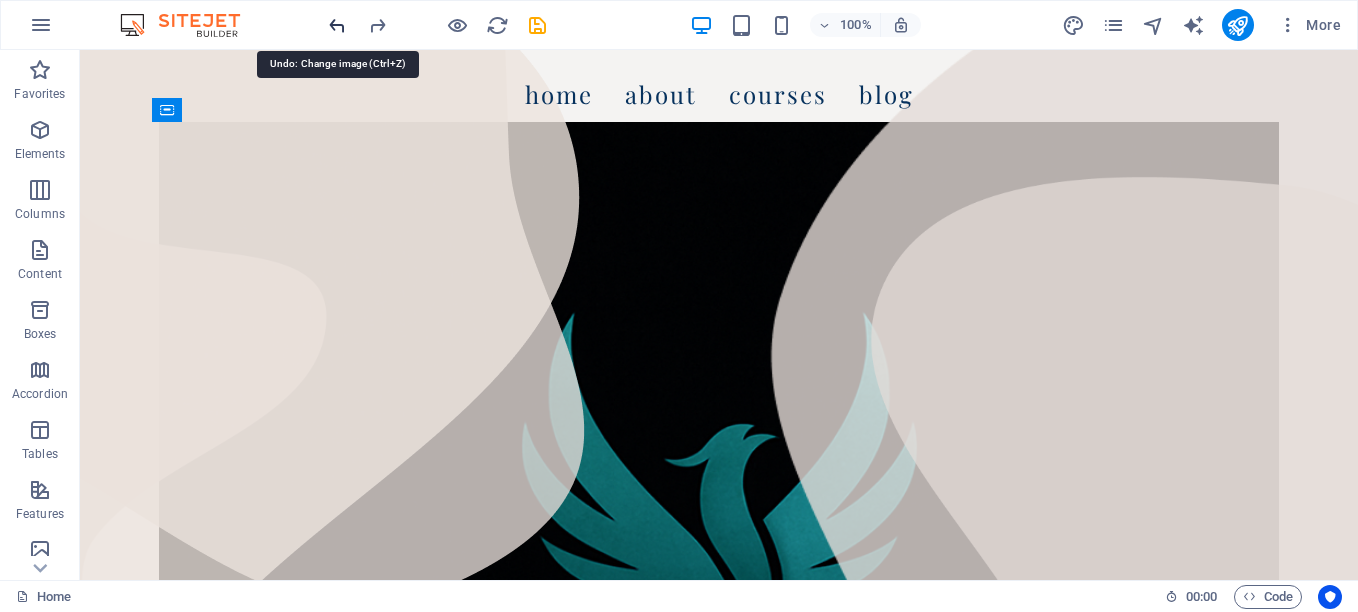 click at bounding box center (337, 25) 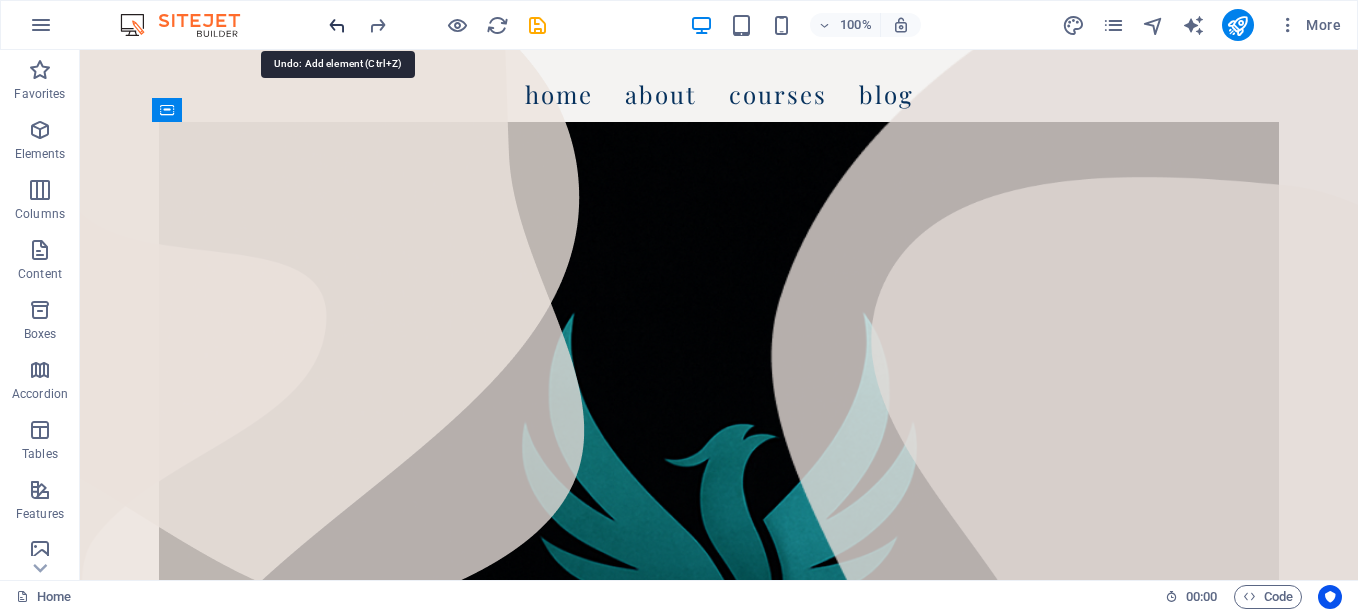 click at bounding box center (337, 25) 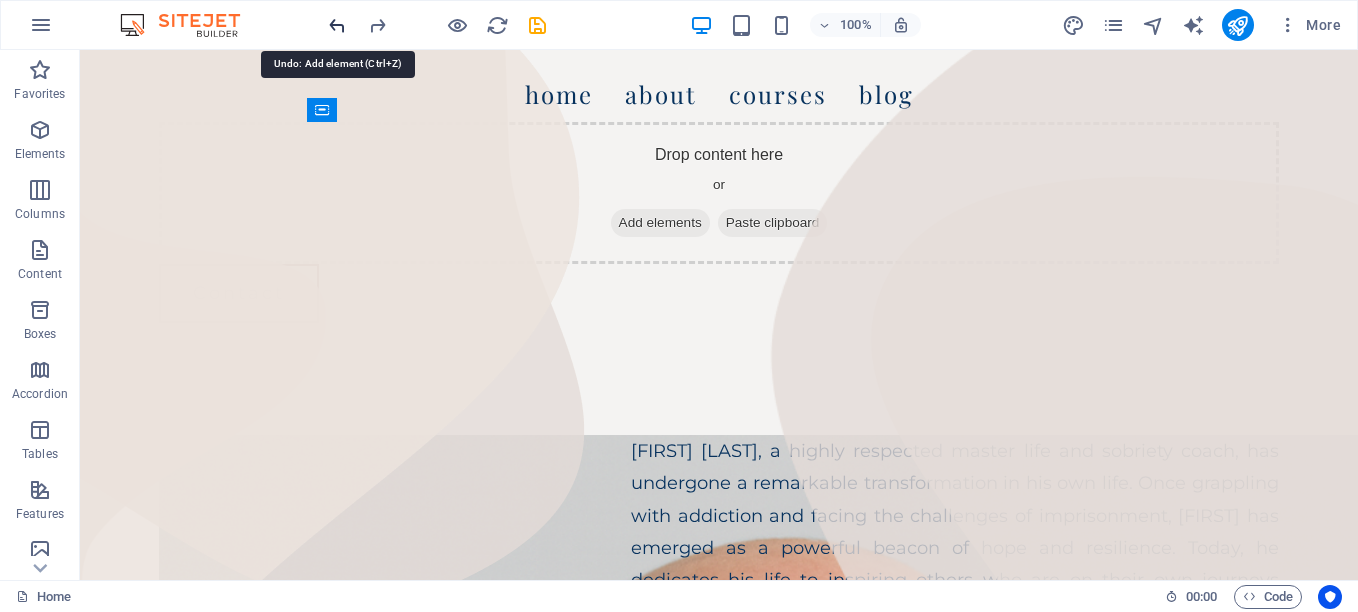 click at bounding box center [337, 25] 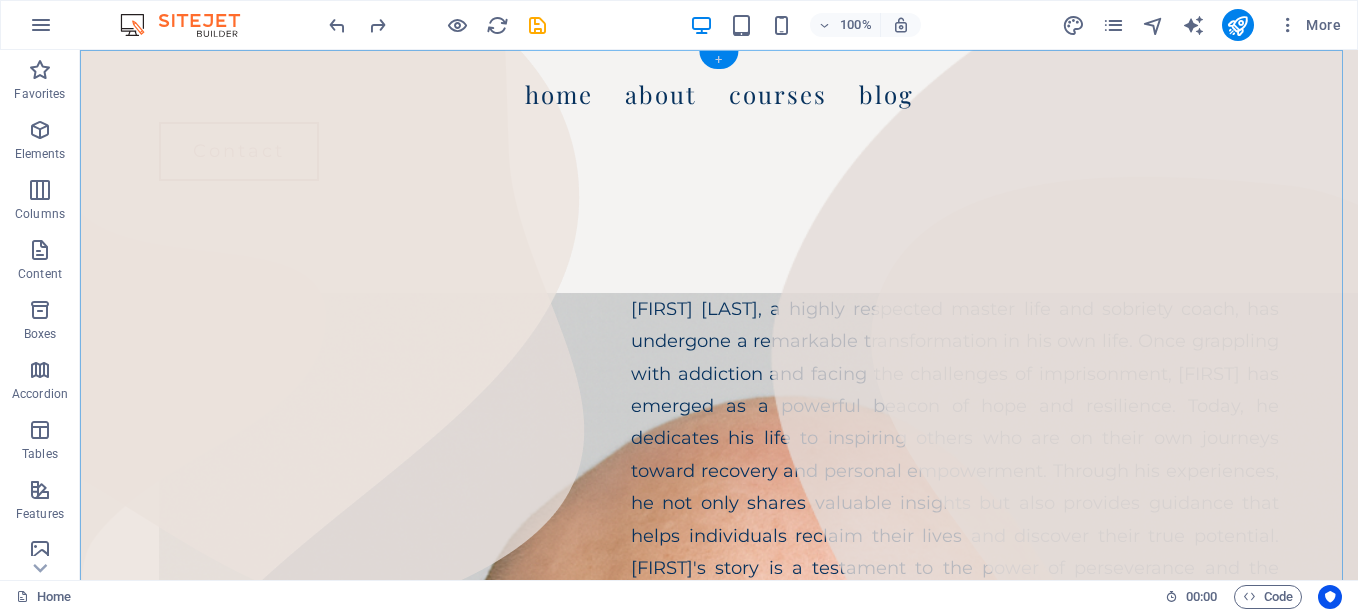 click on "+" at bounding box center (718, 60) 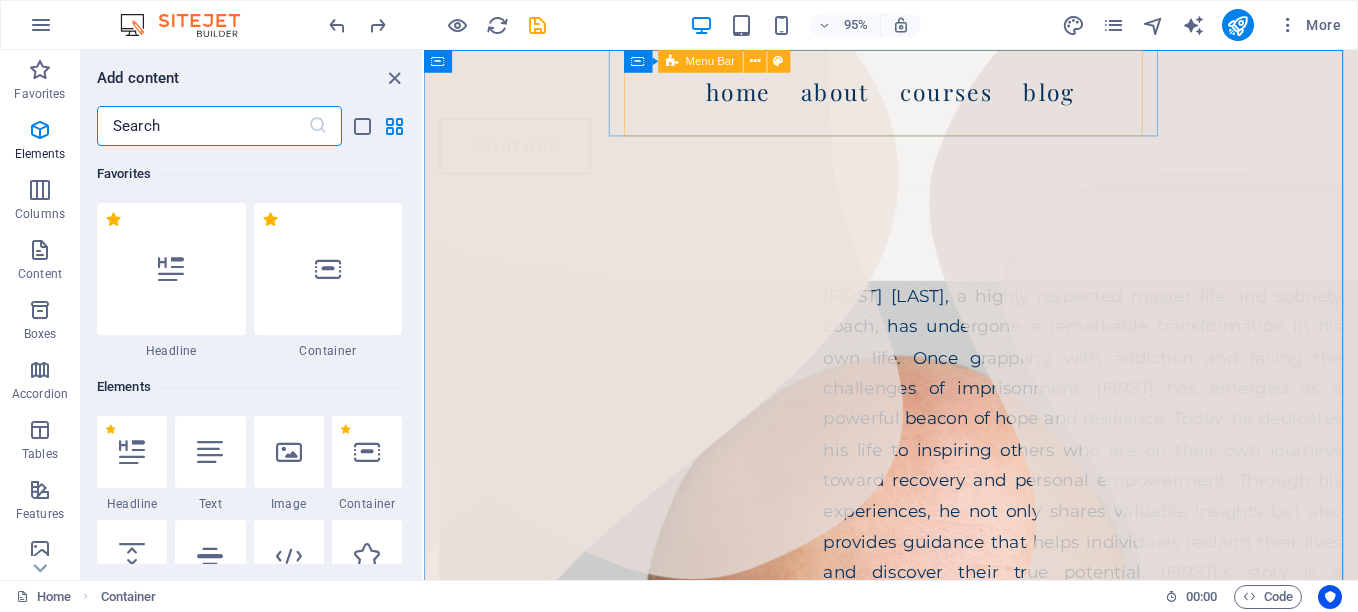 scroll, scrollTop: 3499, scrollLeft: 0, axis: vertical 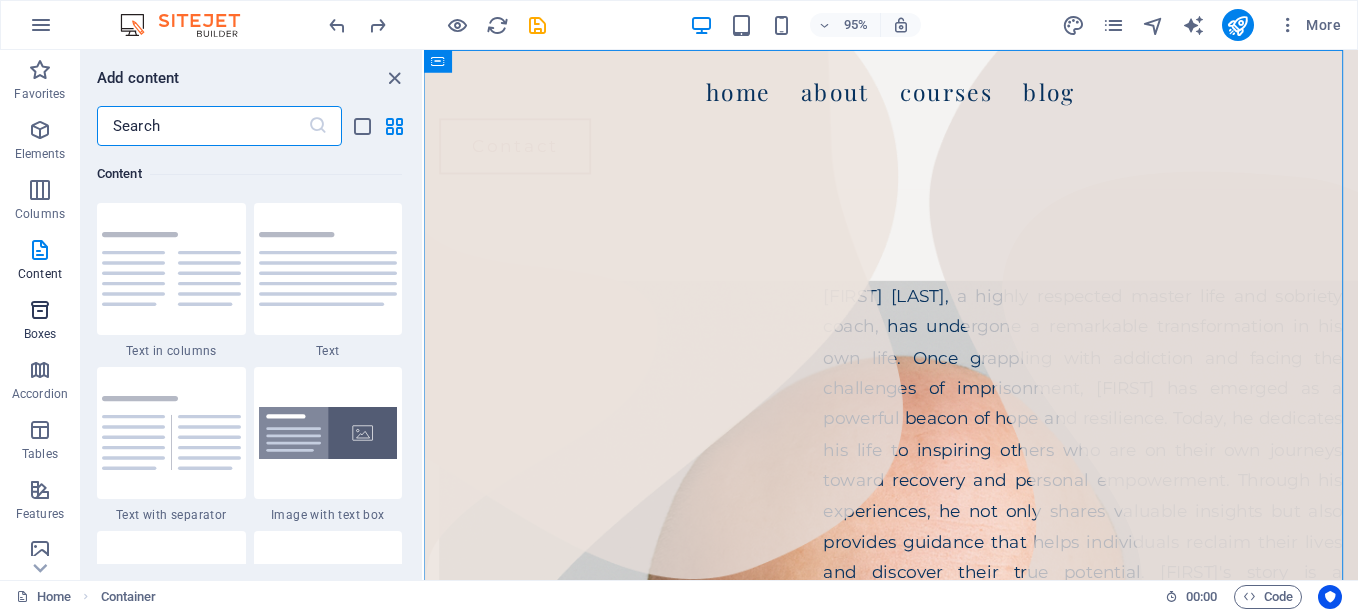 click at bounding box center [40, 310] 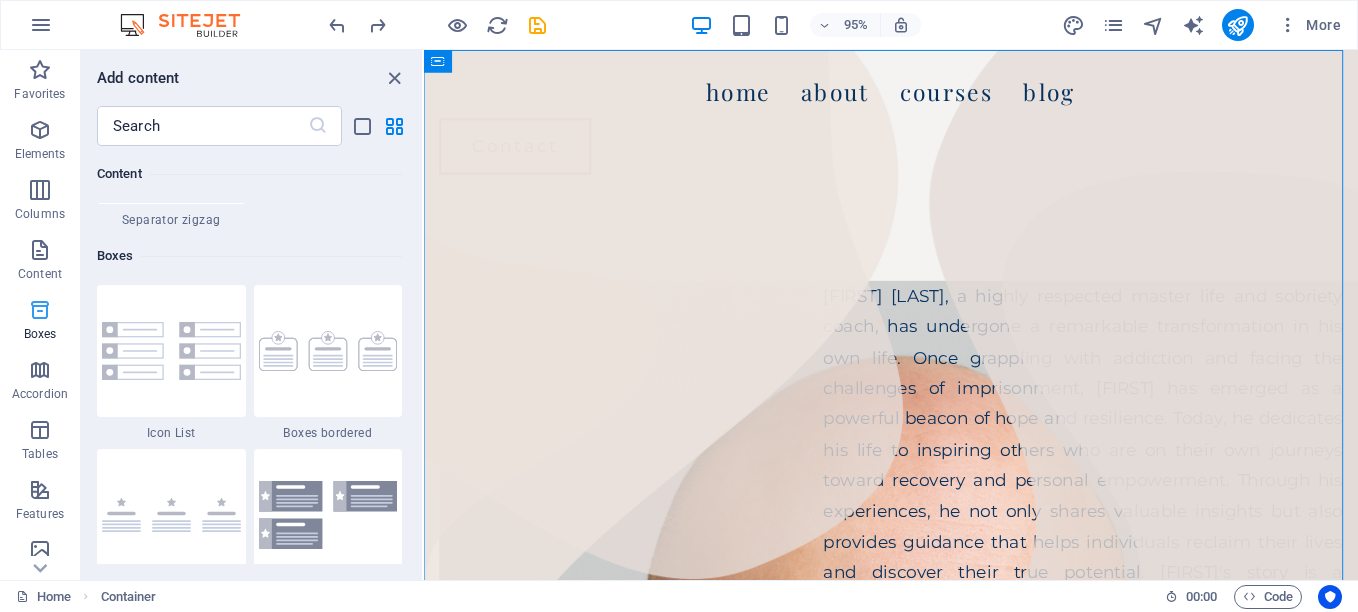 scroll, scrollTop: 5516, scrollLeft: 0, axis: vertical 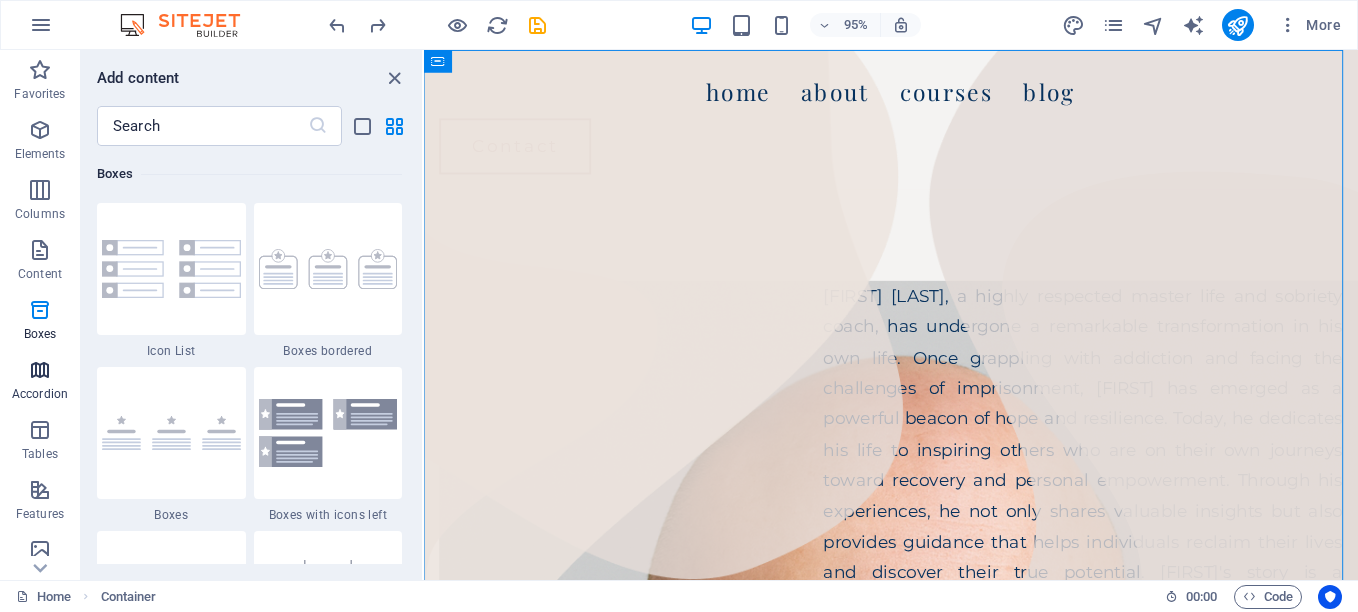 click at bounding box center (40, 370) 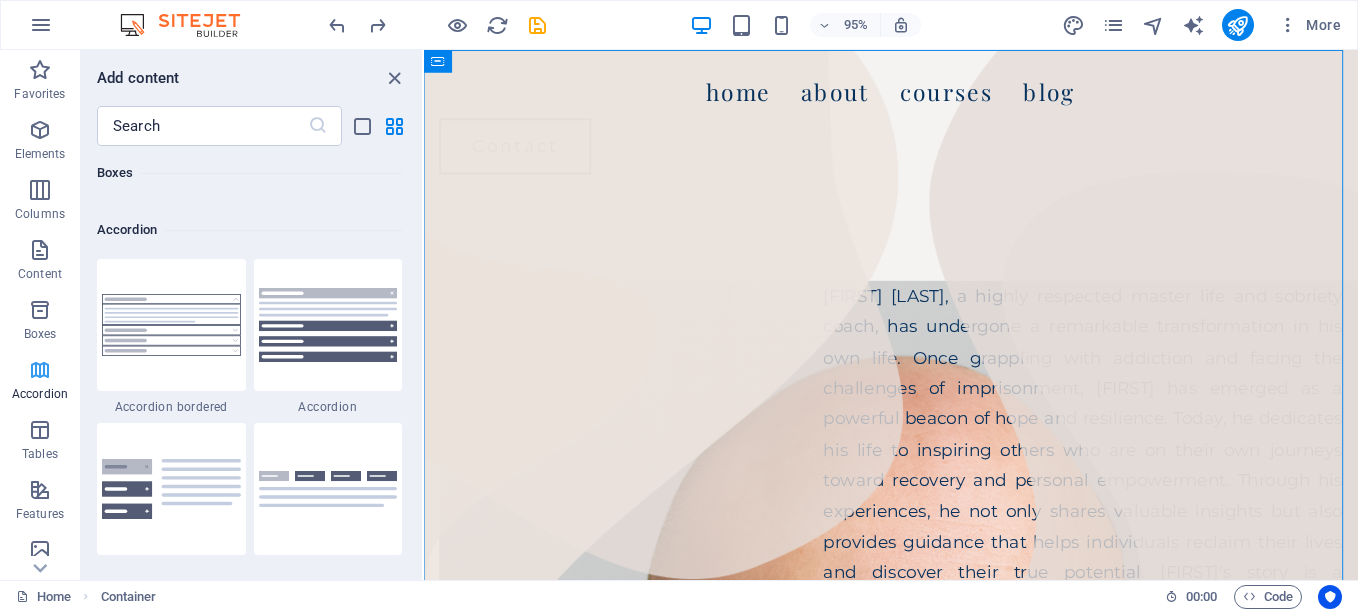 scroll, scrollTop: 6385, scrollLeft: 0, axis: vertical 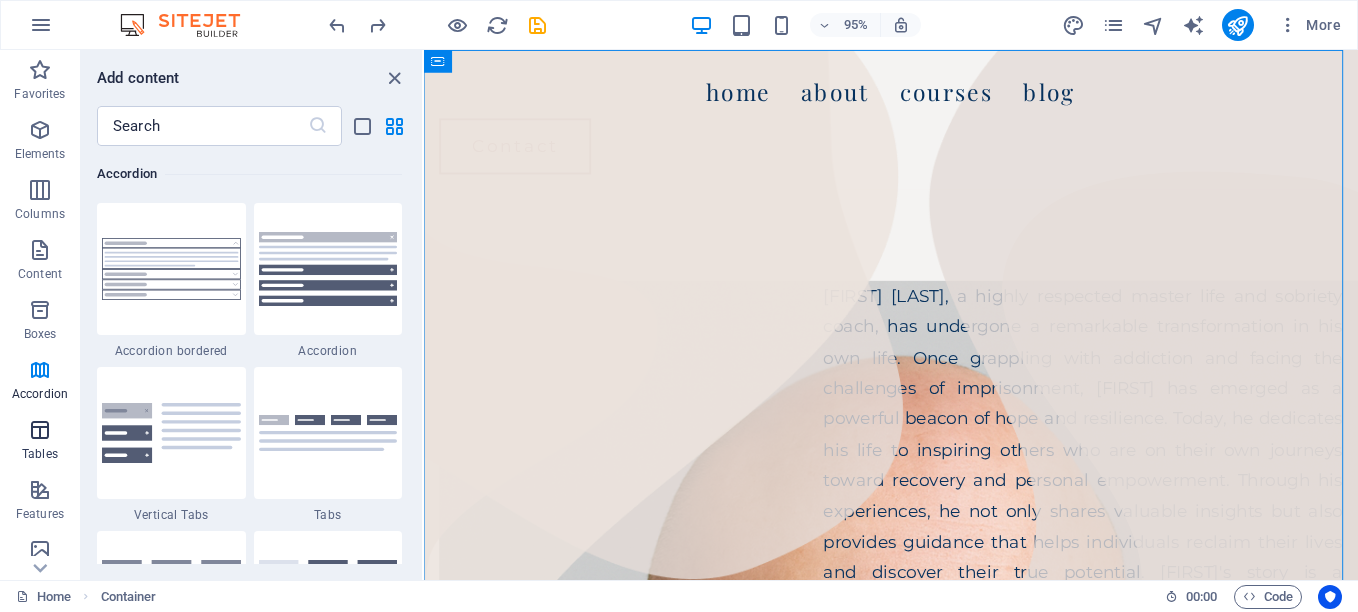 click at bounding box center [40, 430] 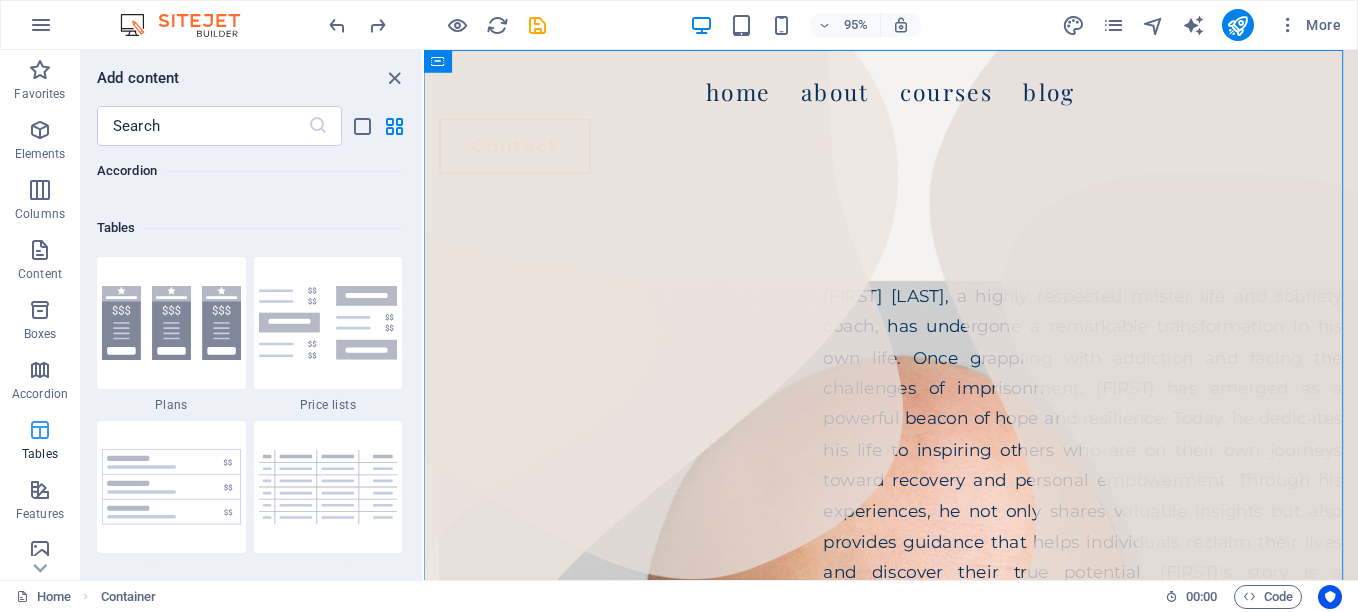 scroll, scrollTop: 6926, scrollLeft: 0, axis: vertical 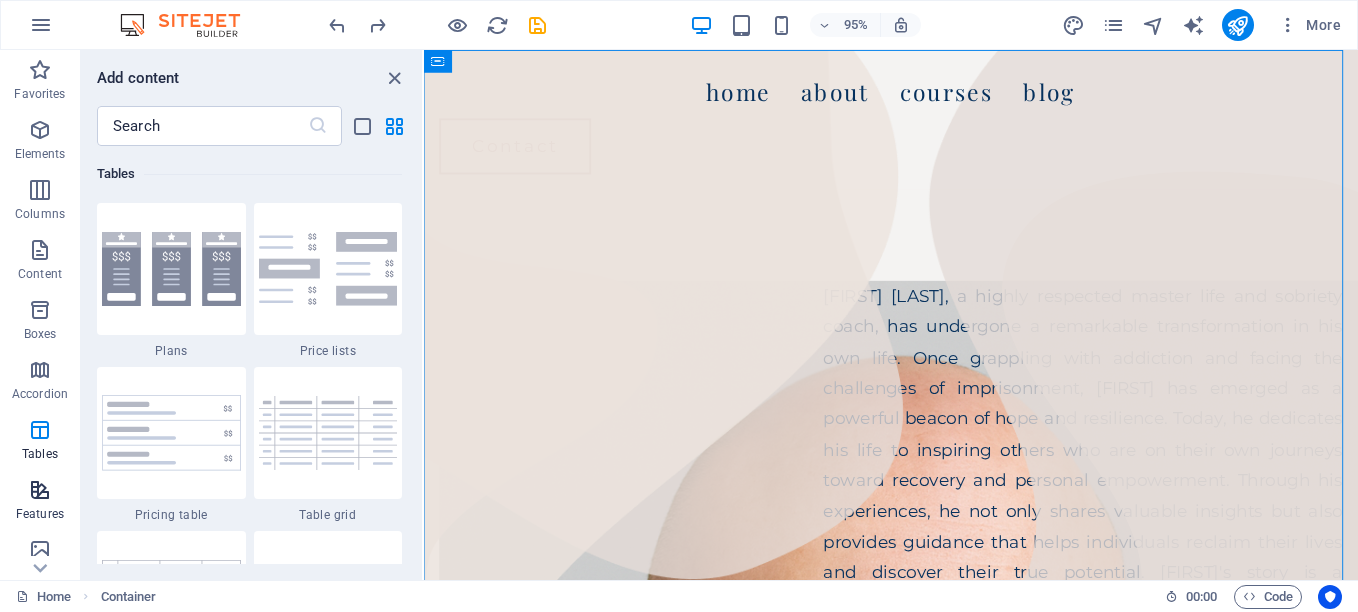 click on "Features" at bounding box center [40, 502] 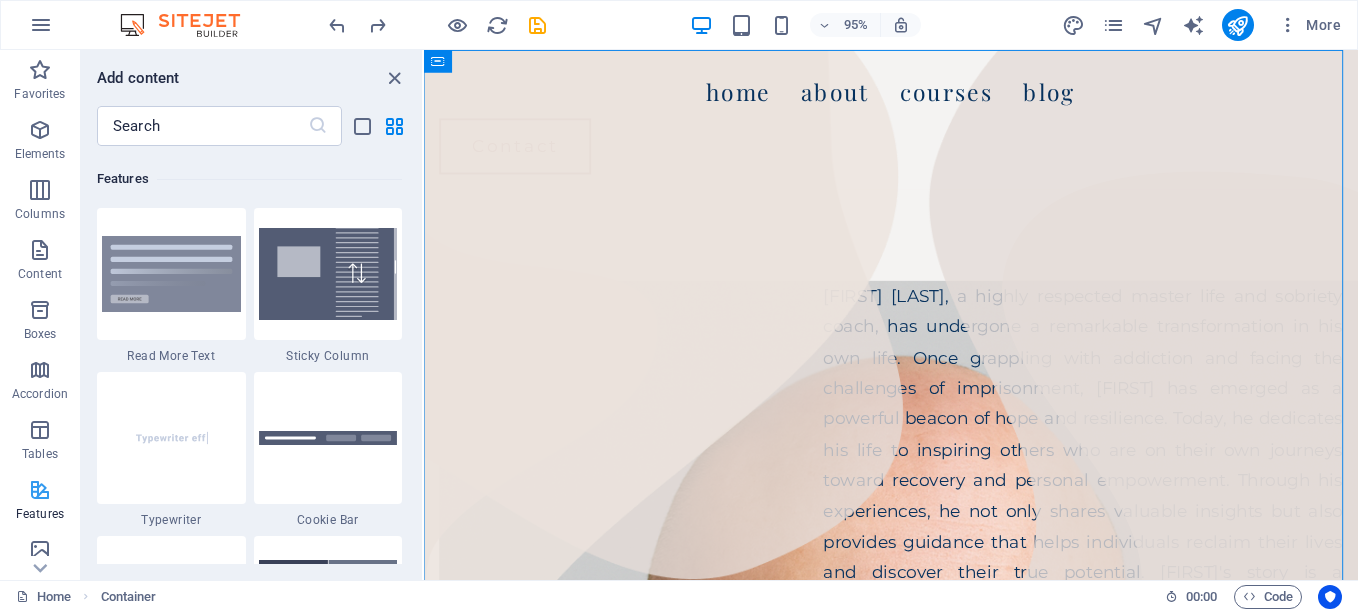 scroll, scrollTop: 7795, scrollLeft: 0, axis: vertical 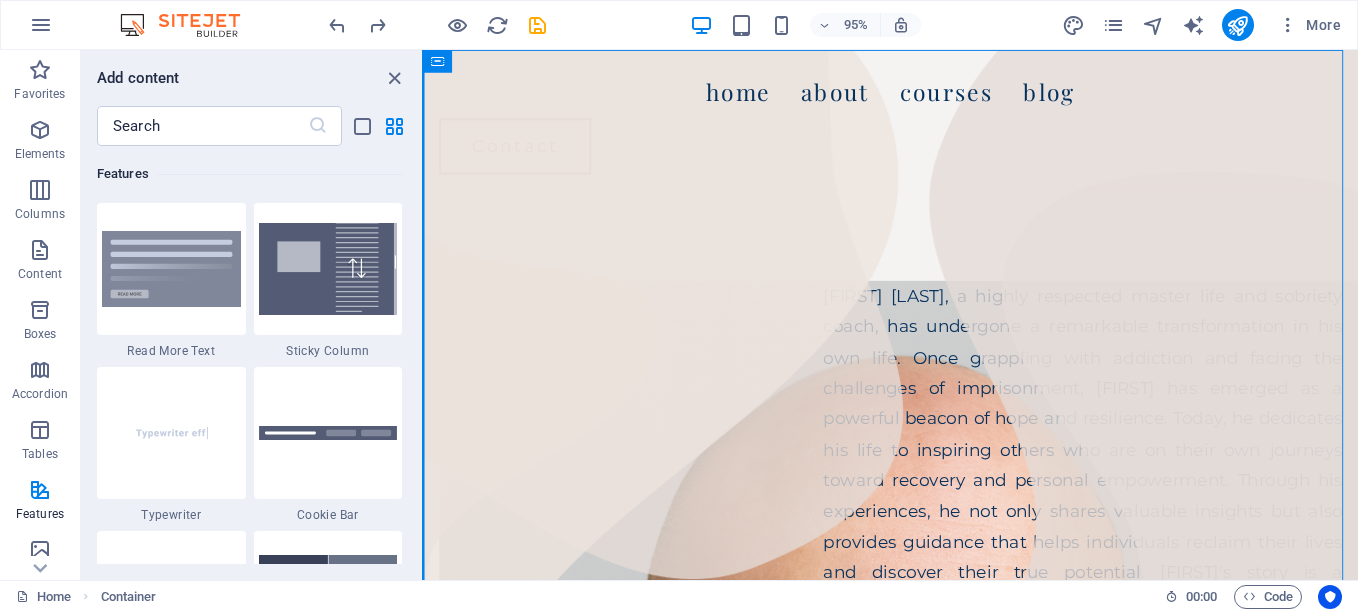 drag, startPoint x: 416, startPoint y: 311, endPoint x: 422, endPoint y: 343, distance: 32.55764 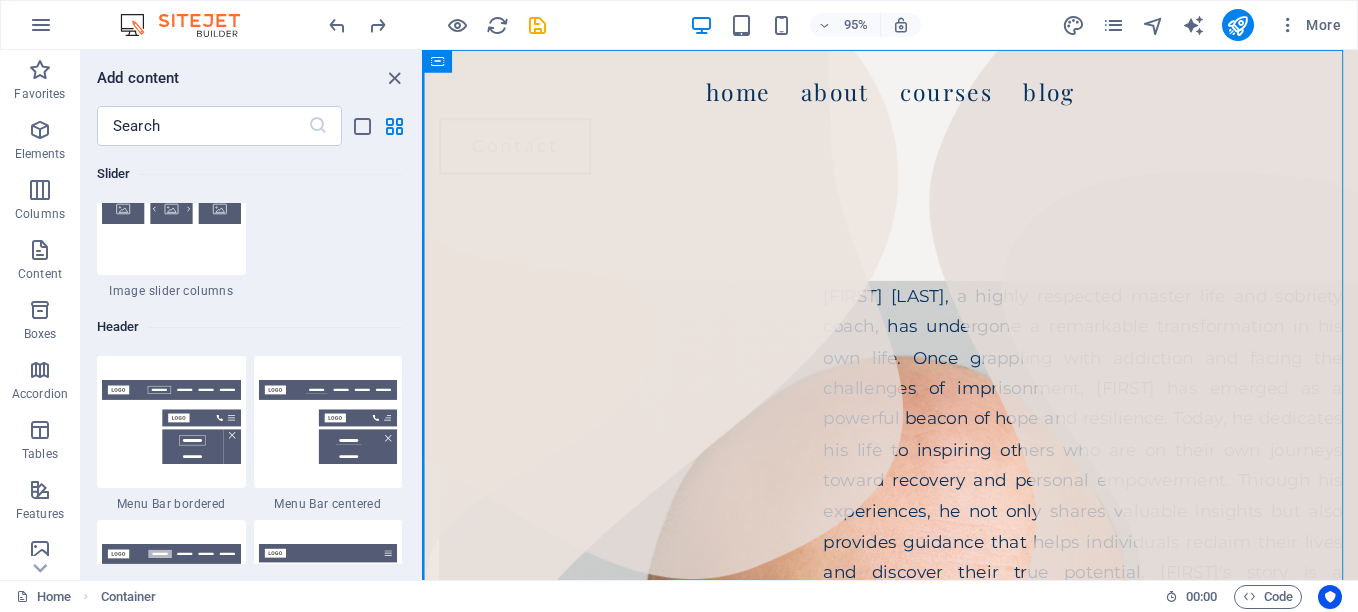 scroll, scrollTop: 11937, scrollLeft: 0, axis: vertical 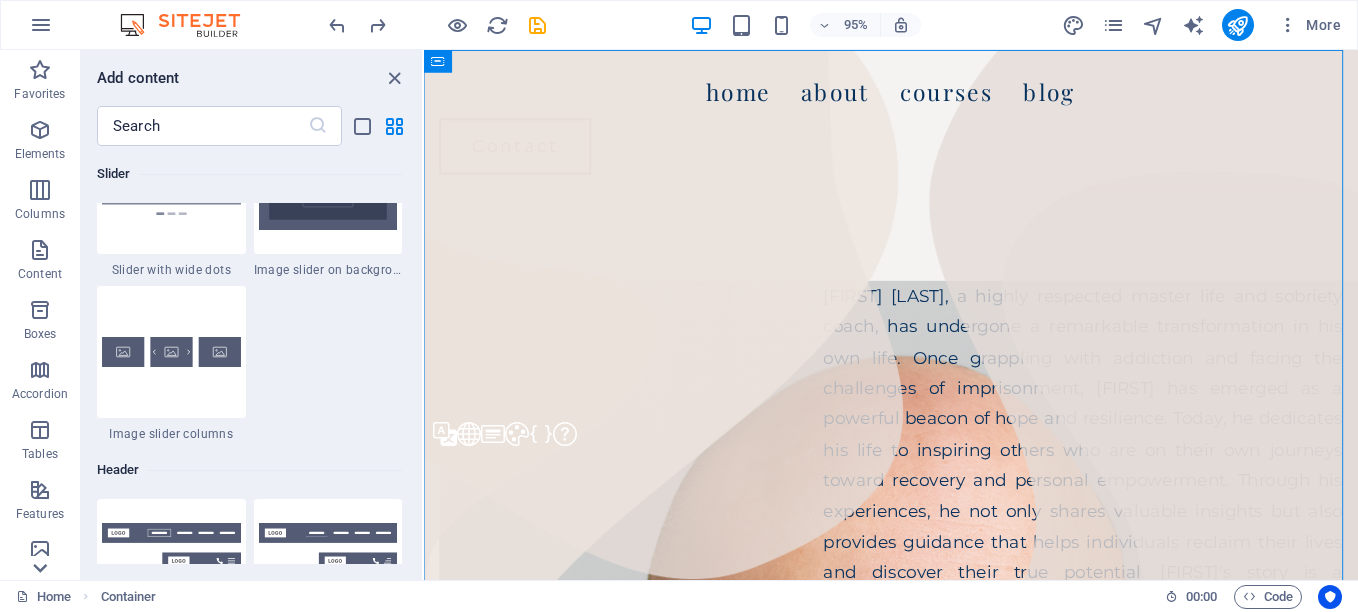 click 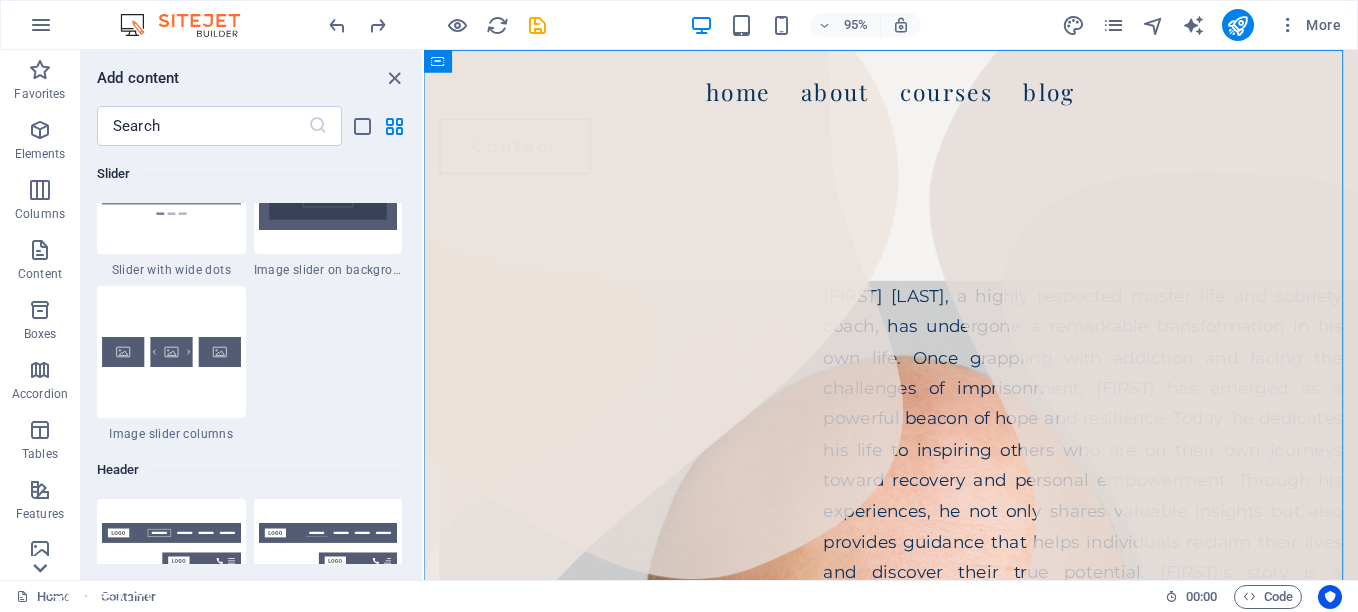 scroll, scrollTop: 370, scrollLeft: 0, axis: vertical 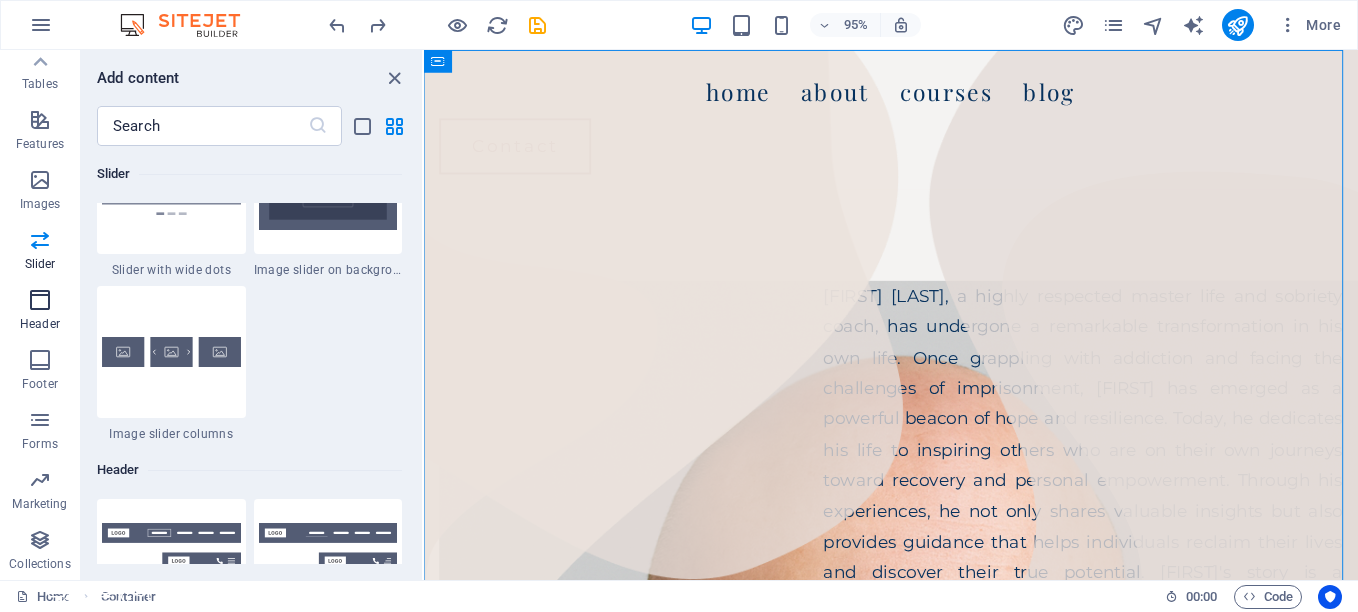 click at bounding box center (40, 300) 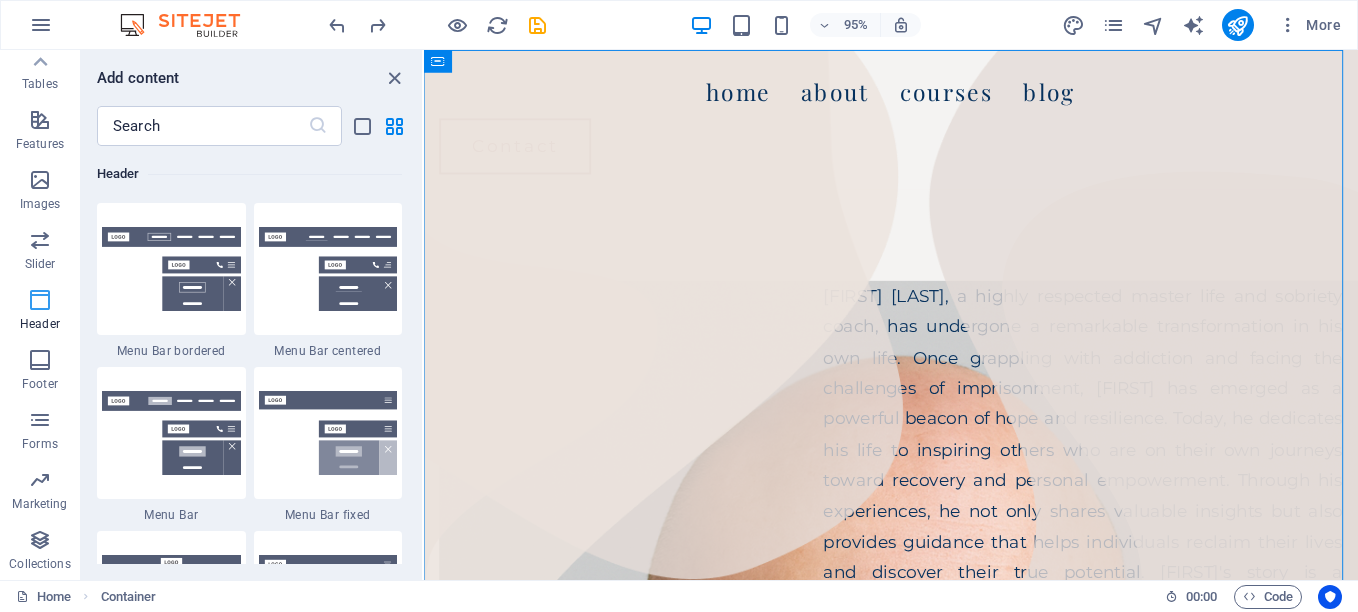 scroll, scrollTop: 12042, scrollLeft: 0, axis: vertical 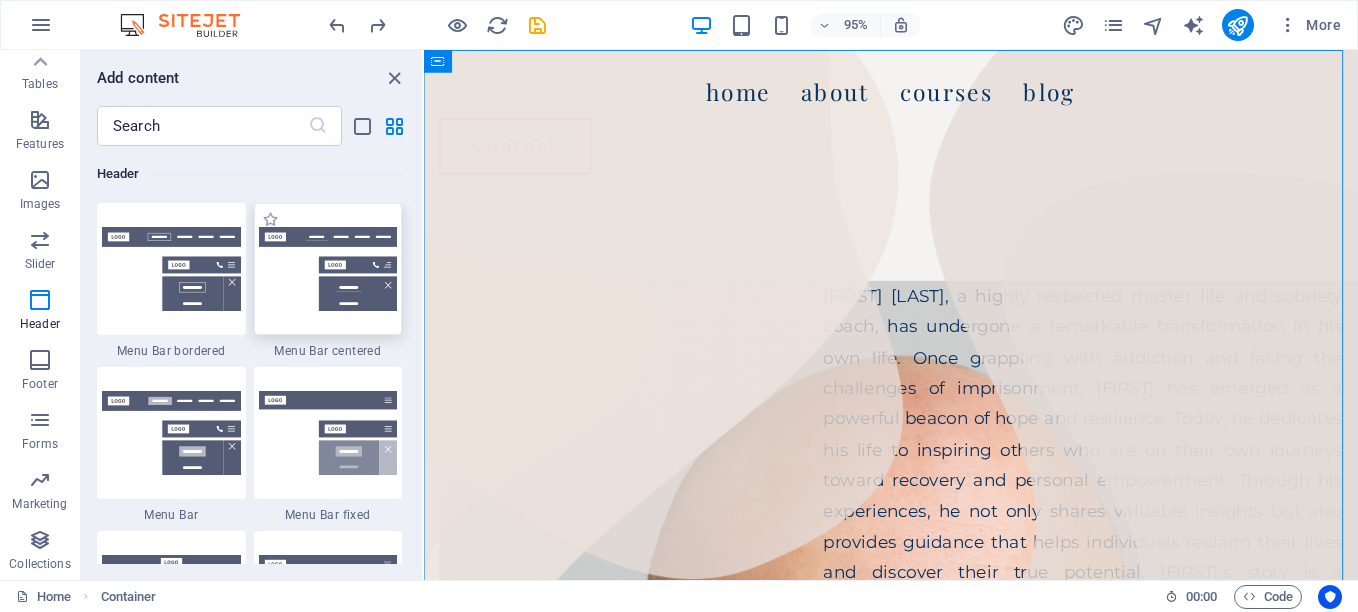 click at bounding box center (328, 269) 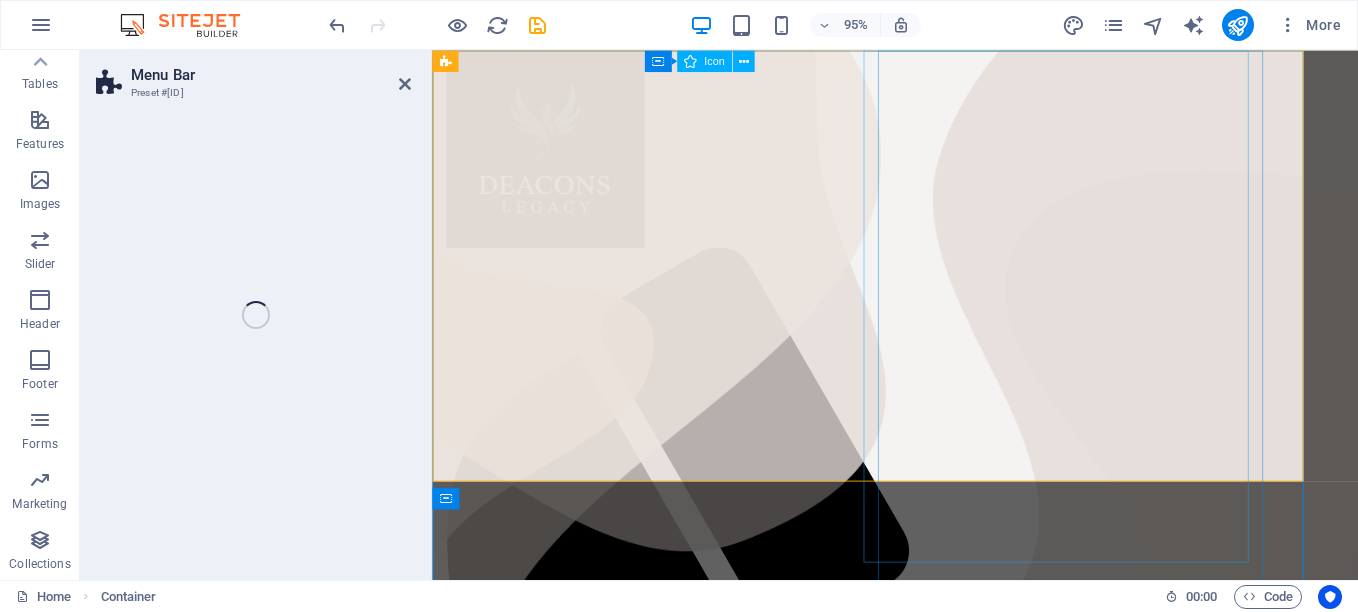 click at bounding box center (938, 926) 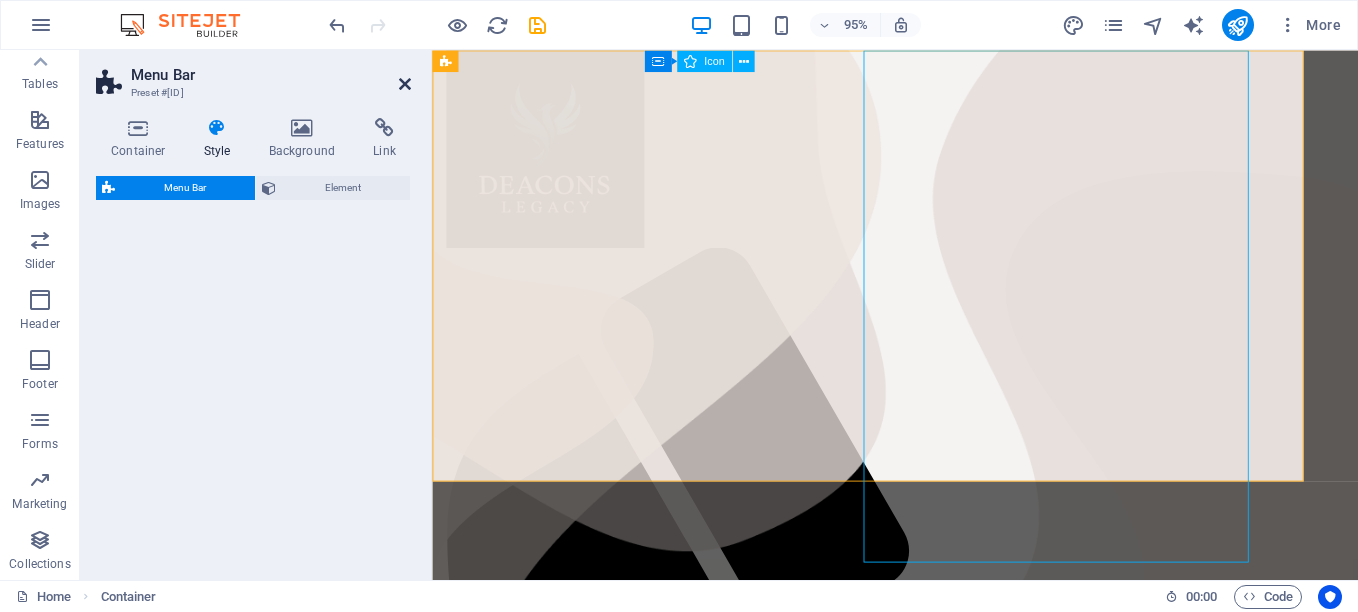 click at bounding box center [405, 84] 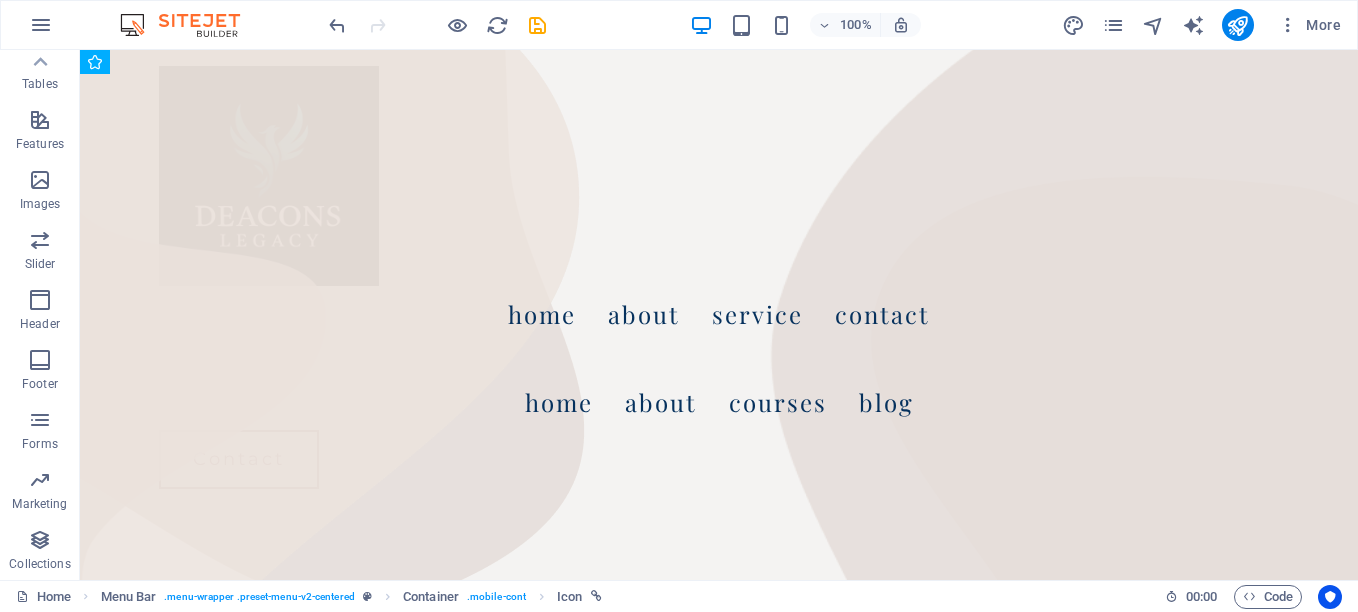 click at bounding box center [437, 25] 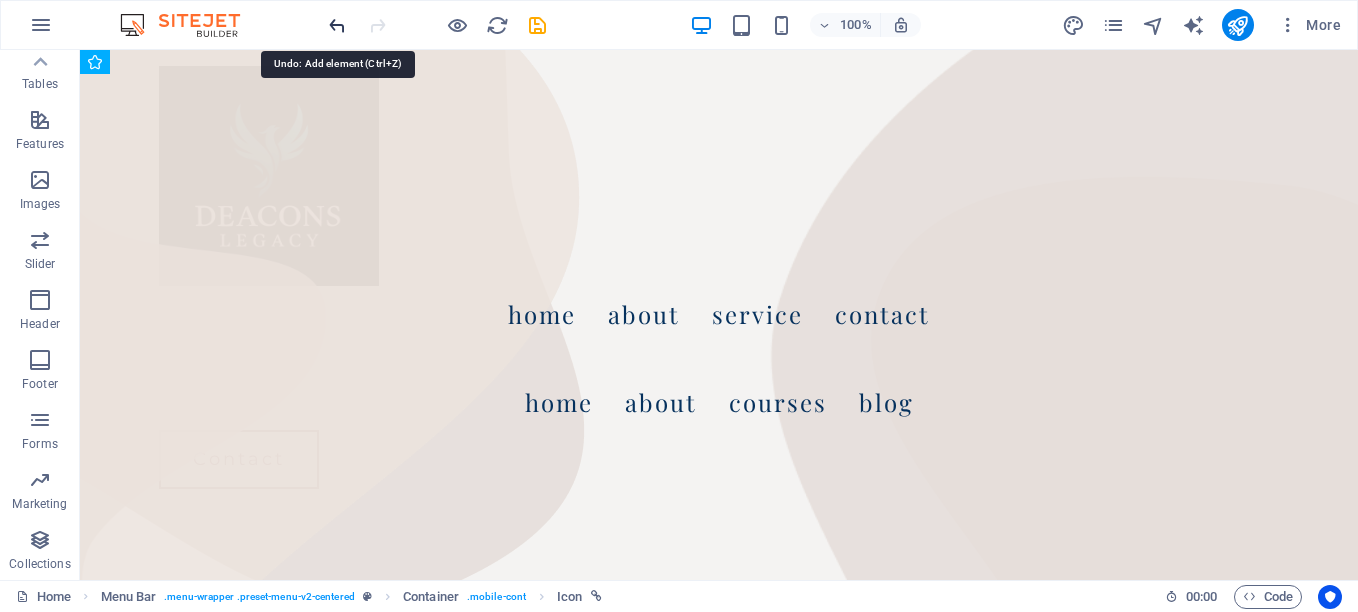 click at bounding box center [337, 25] 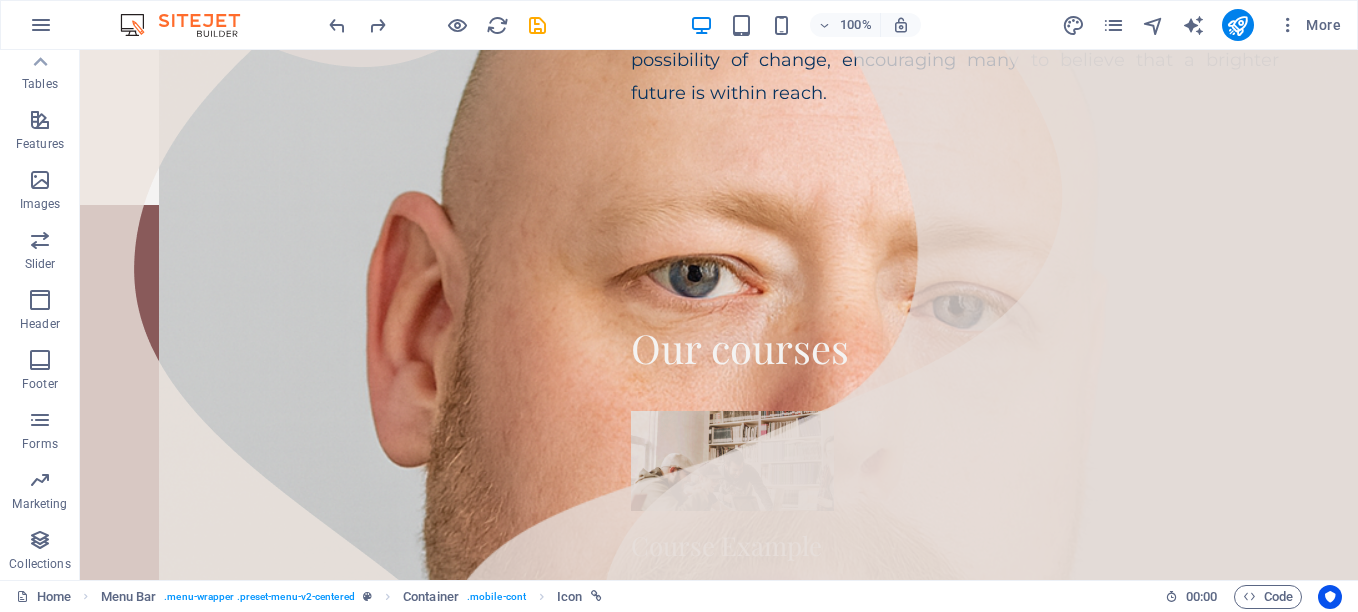 scroll, scrollTop: 0, scrollLeft: 0, axis: both 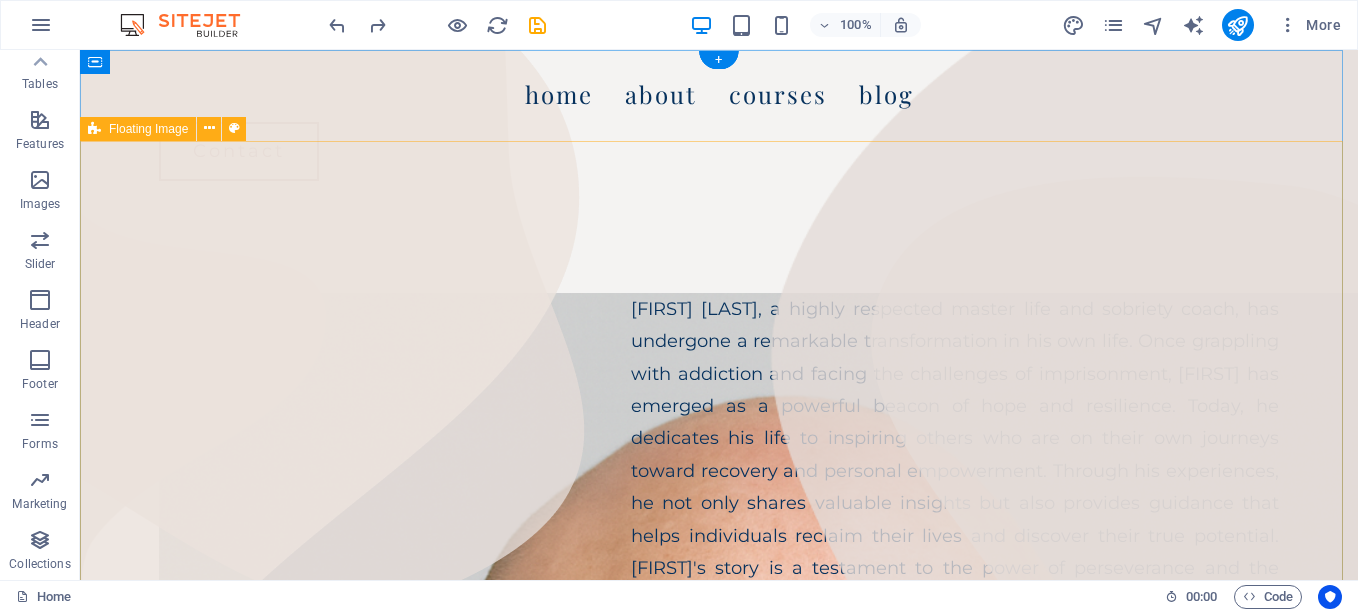 click on "[FIRST] [LAST], a highly respected master life and sobriety coach, has undergone a remarkable transformation in his own life. Once grappling with addiction and facing the challenges of imprisonment, [FIRST] has emerged as a powerful beacon of hope and resilience. Today, he dedicates his life to inspiring others who are on their own journeys toward recovery and personal empowerment. Through his experiences, he not only shares valuable insights but also provides guidance that helps individuals reclaim their lives and discover their true potential. [FIRST]'s story is a testament to the power of perseverance and the possibility of change, encouraging many to believe that a brighter future is within reach." at bounding box center [719, 471] 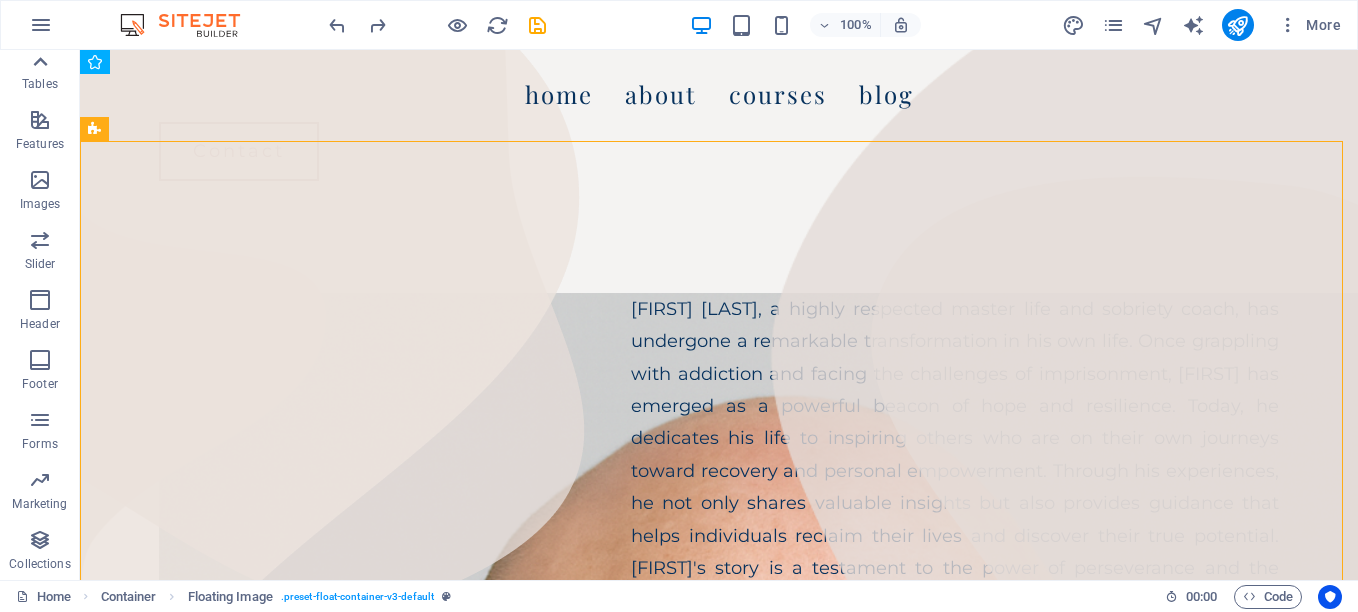 click 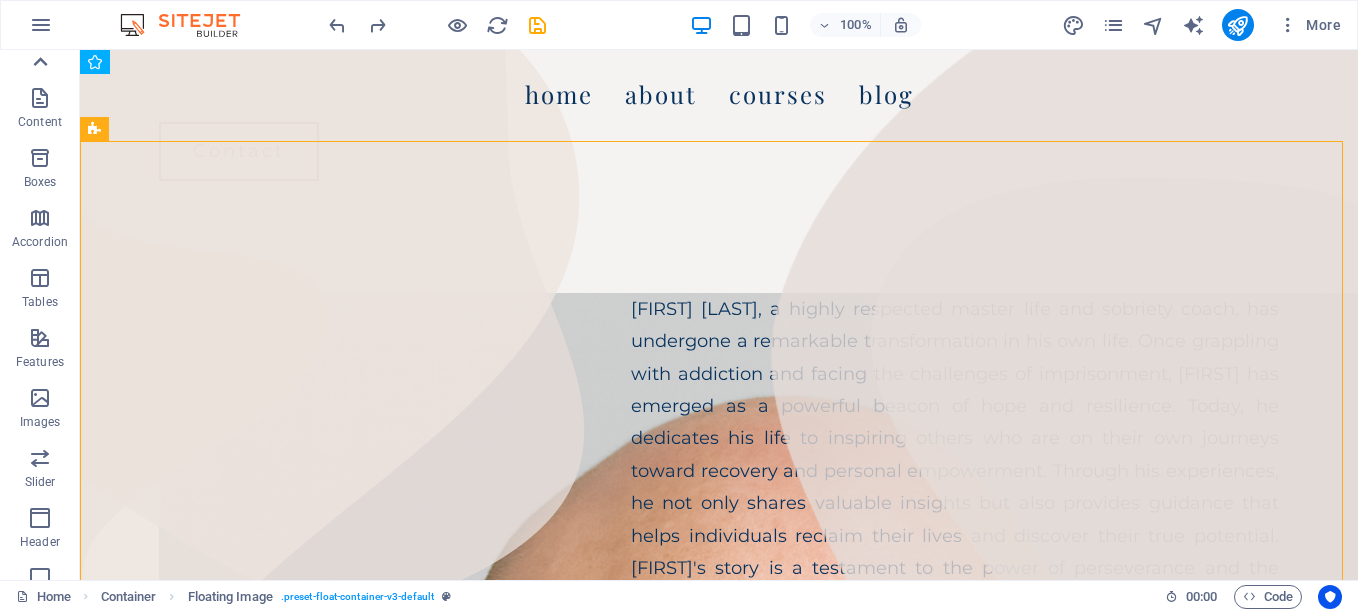 scroll, scrollTop: 0, scrollLeft: 0, axis: both 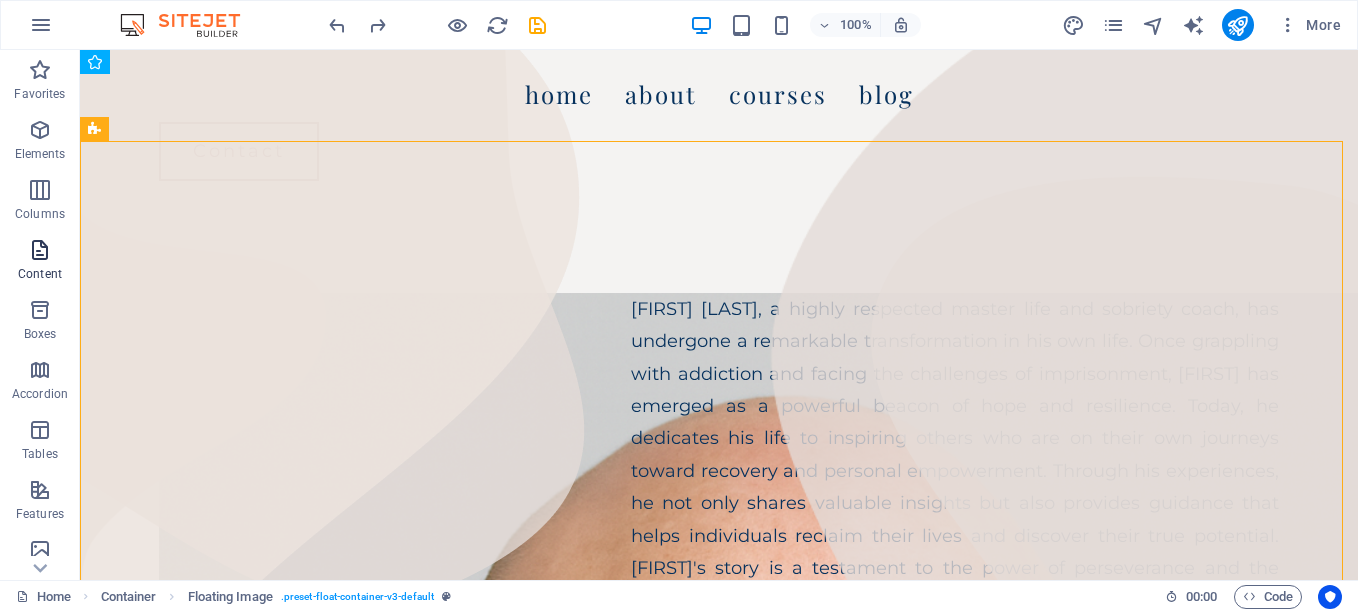 click at bounding box center (40, 250) 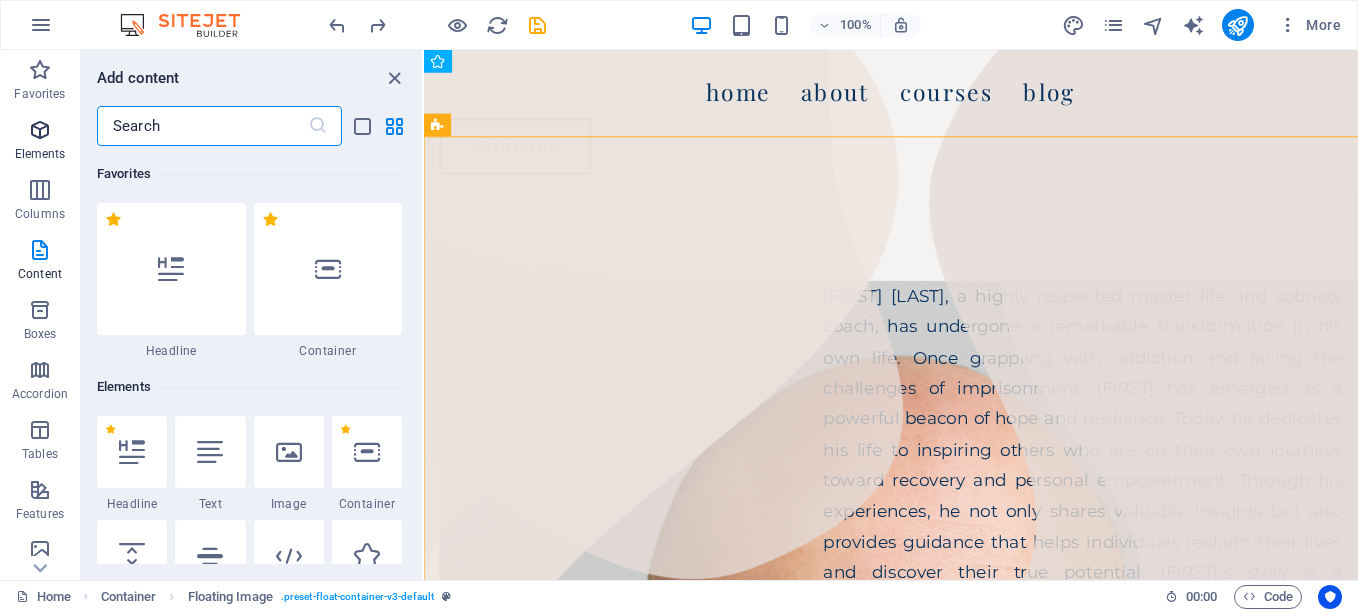 click at bounding box center [40, 130] 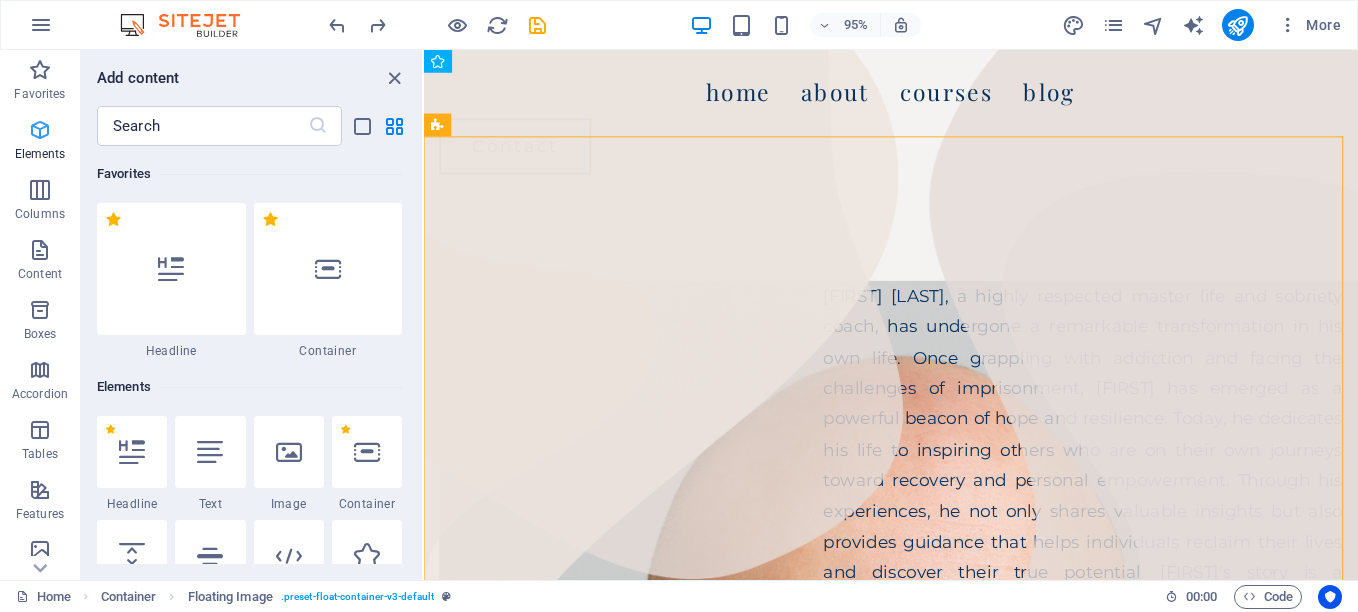 scroll, scrollTop: 945, scrollLeft: 0, axis: vertical 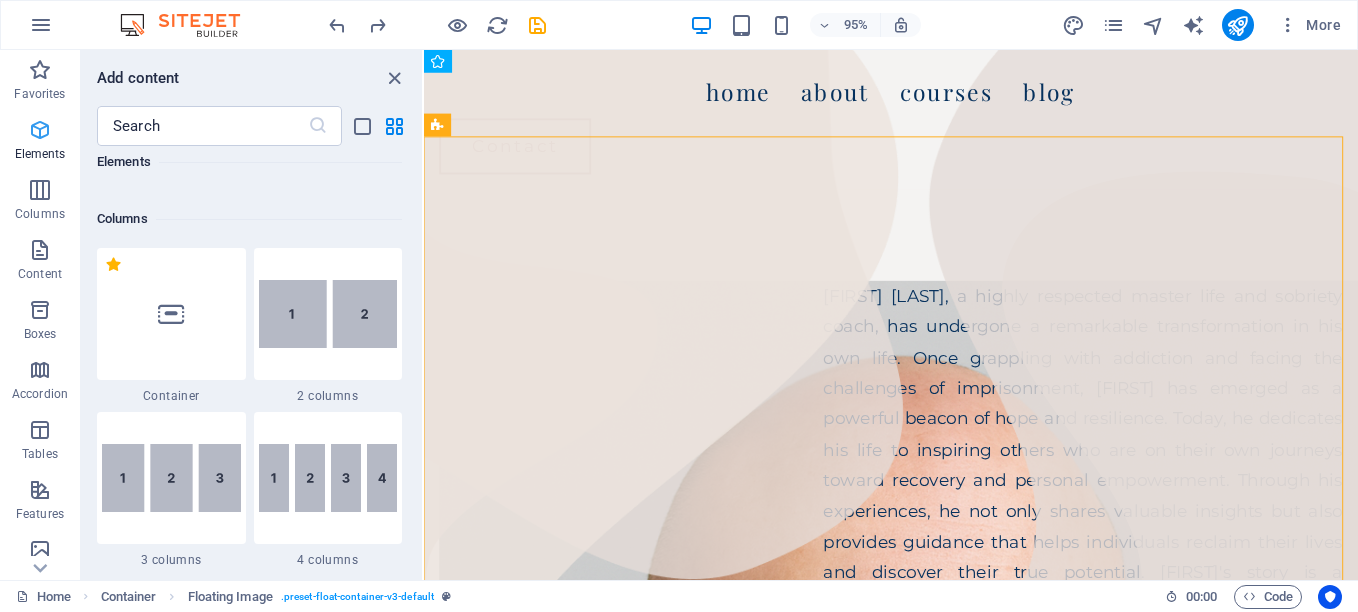 click at bounding box center (40, 130) 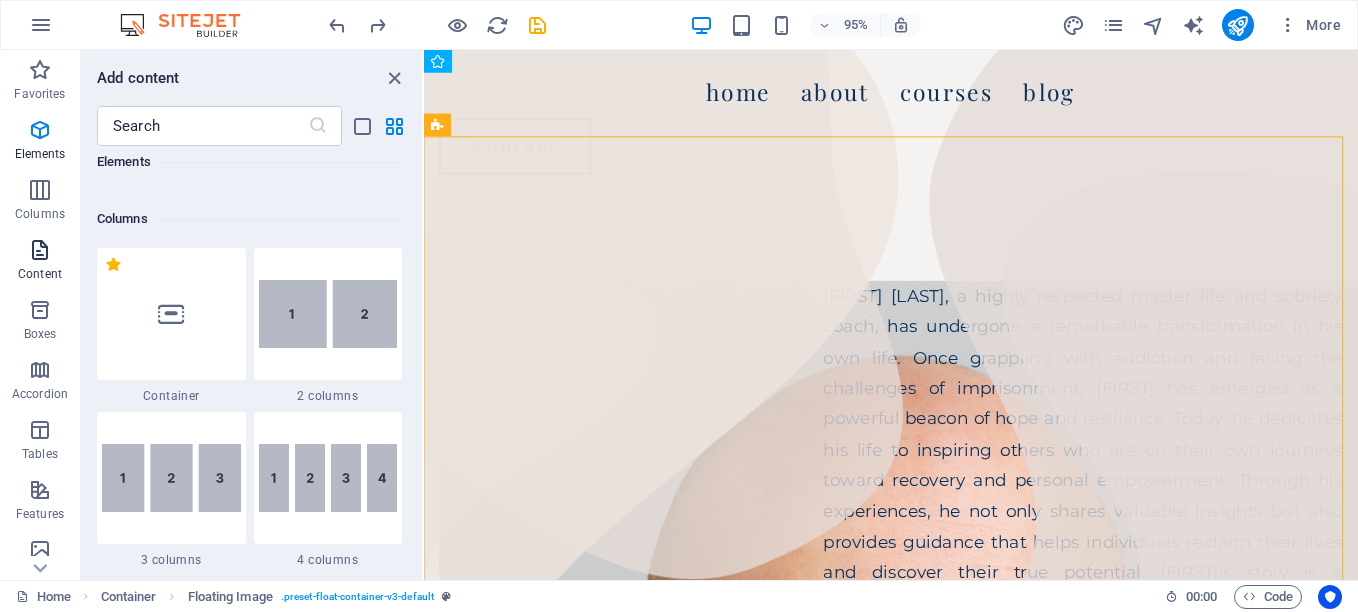 click on "Content" at bounding box center [40, 274] 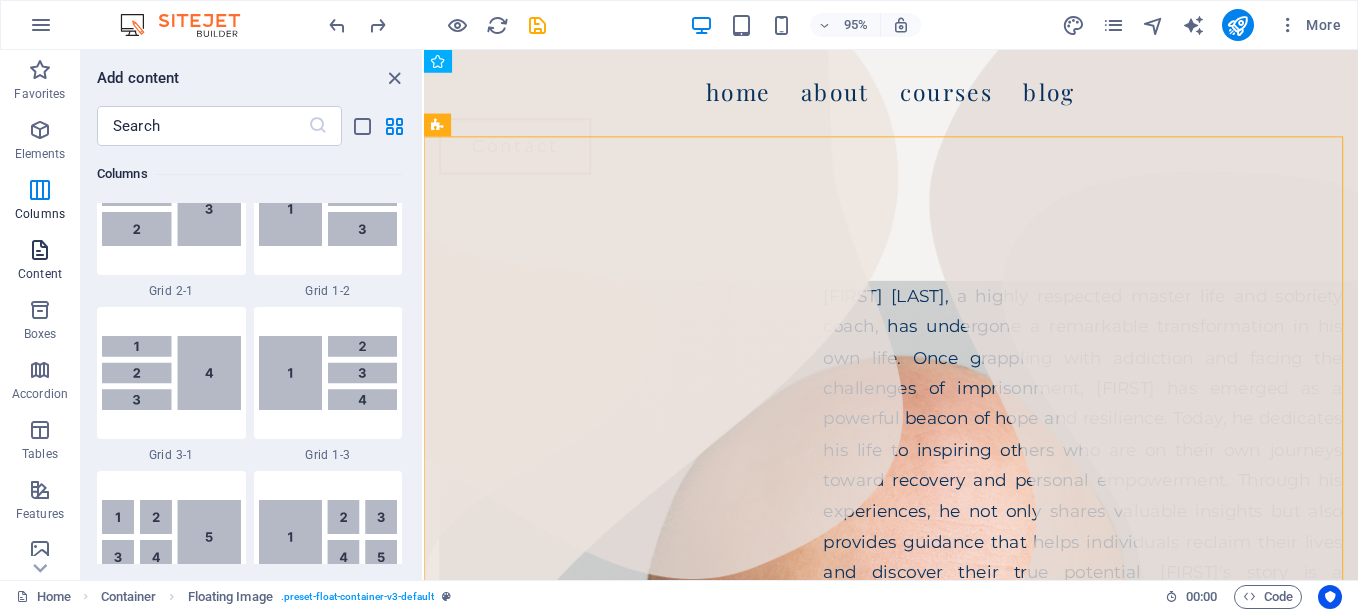 scroll, scrollTop: 3499, scrollLeft: 0, axis: vertical 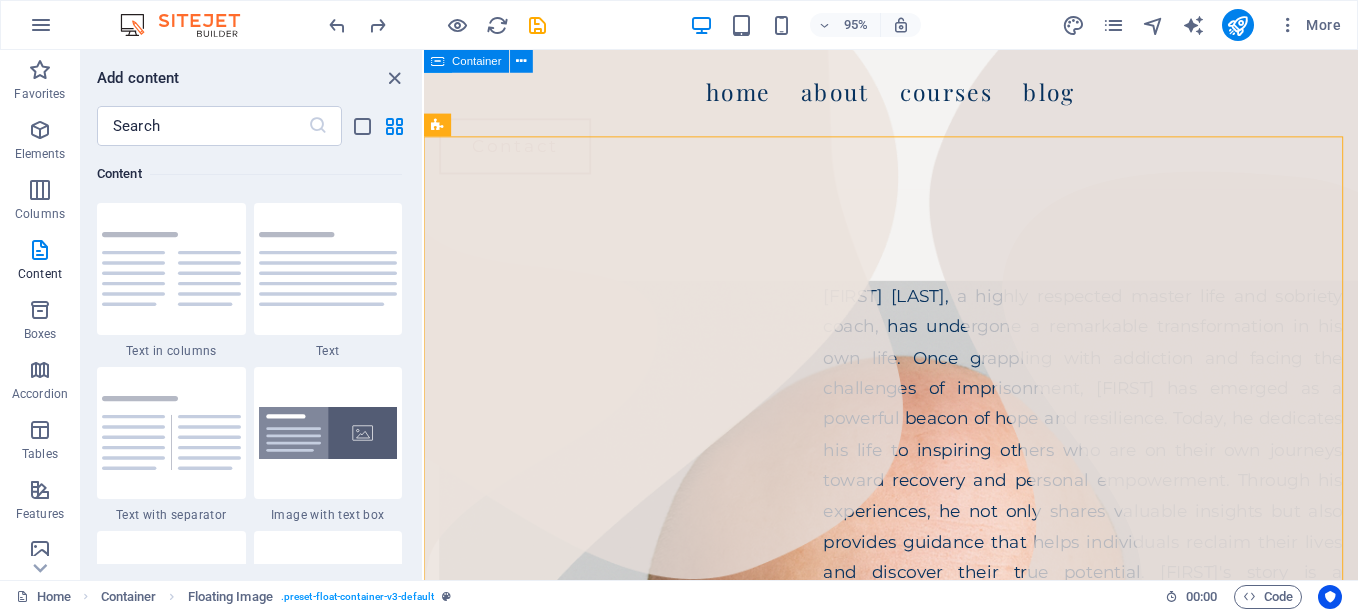 drag, startPoint x: 1399, startPoint y: 128, endPoint x: 1776, endPoint y: 89, distance: 379.01187 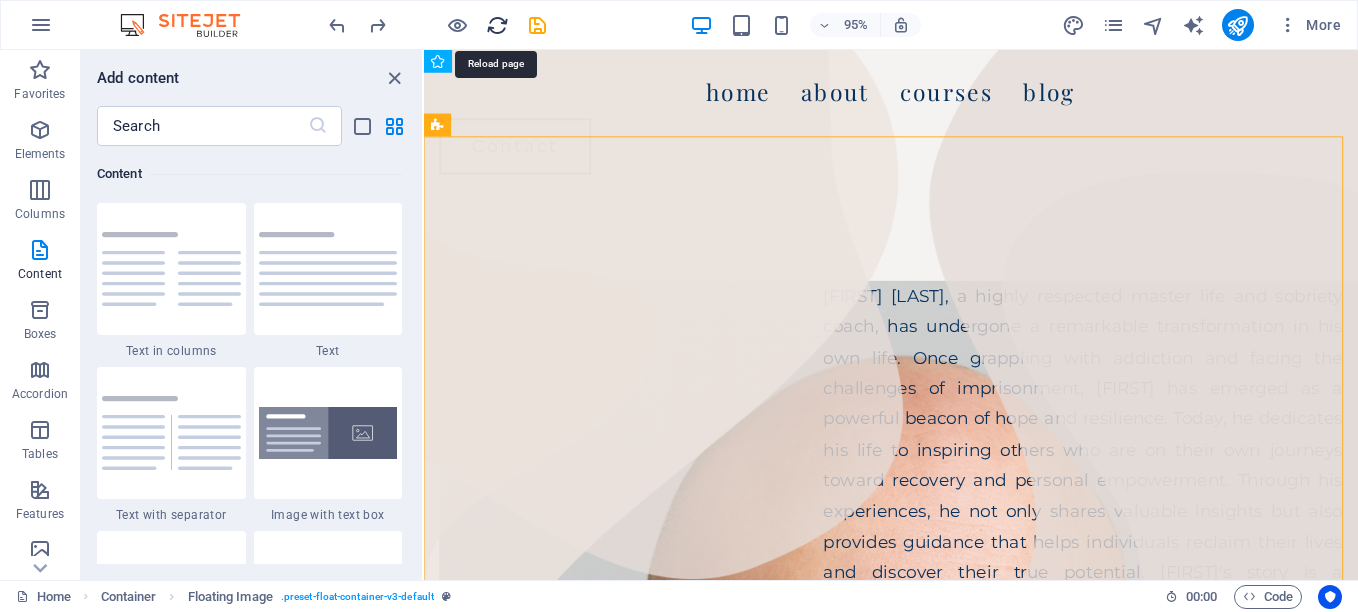 drag, startPoint x: 496, startPoint y: 24, endPoint x: 479, endPoint y: 10, distance: 22.022715 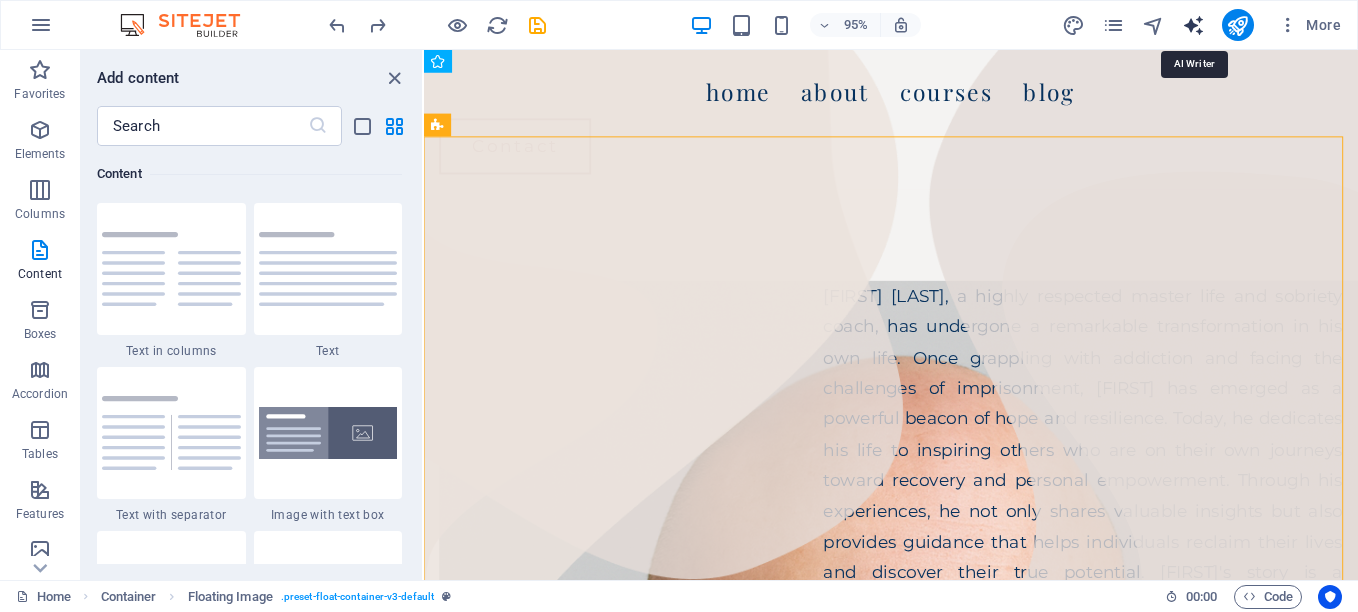 click at bounding box center [1193, 25] 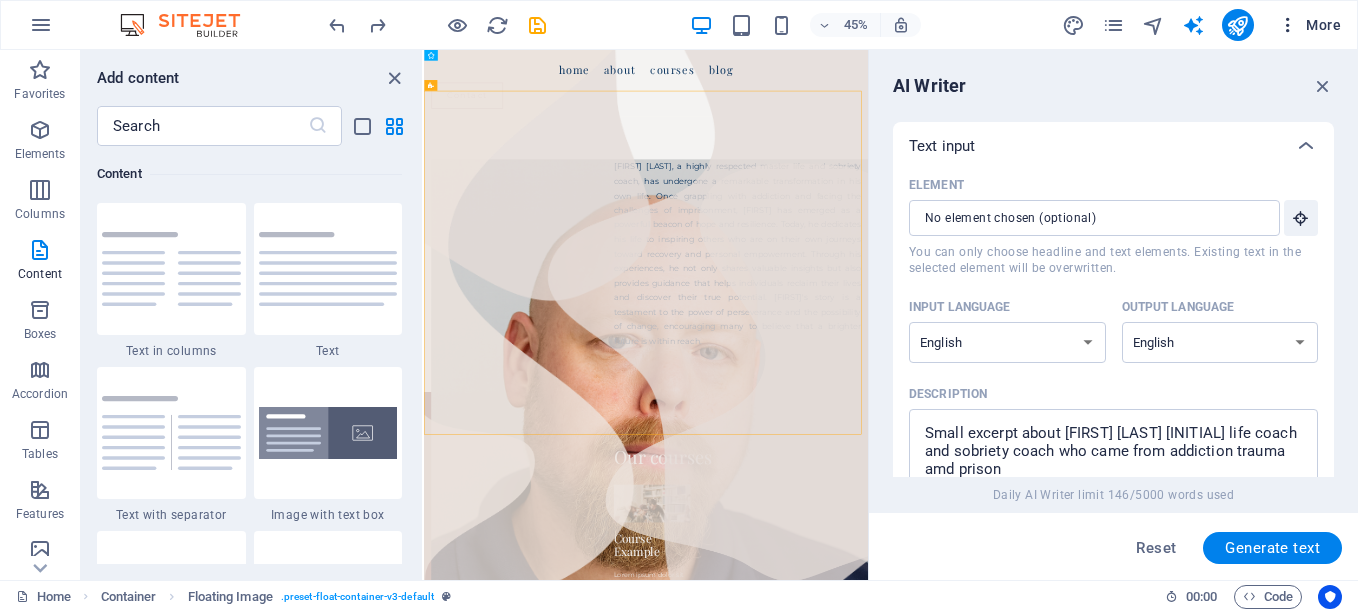 click at bounding box center [1288, 25] 